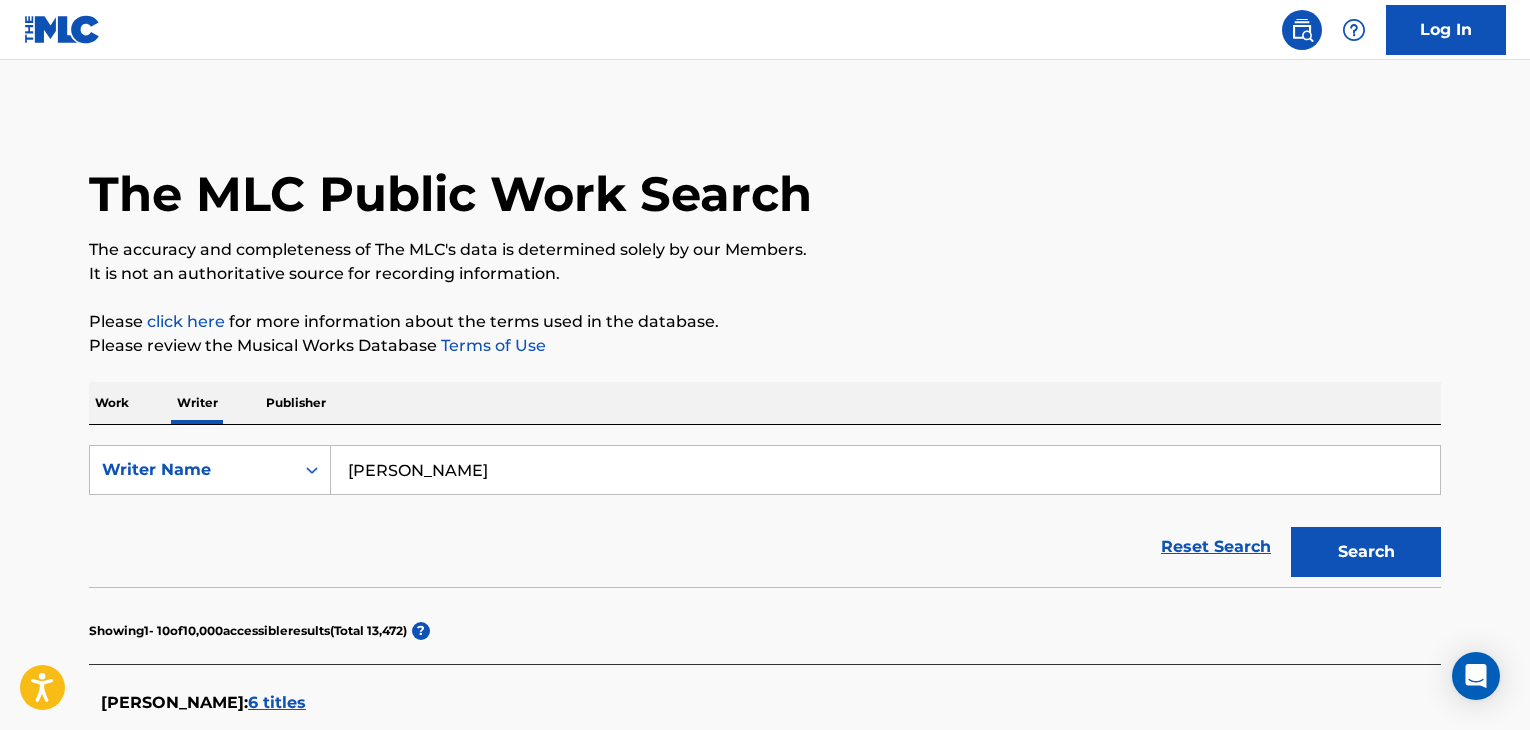 scroll, scrollTop: 99, scrollLeft: 0, axis: vertical 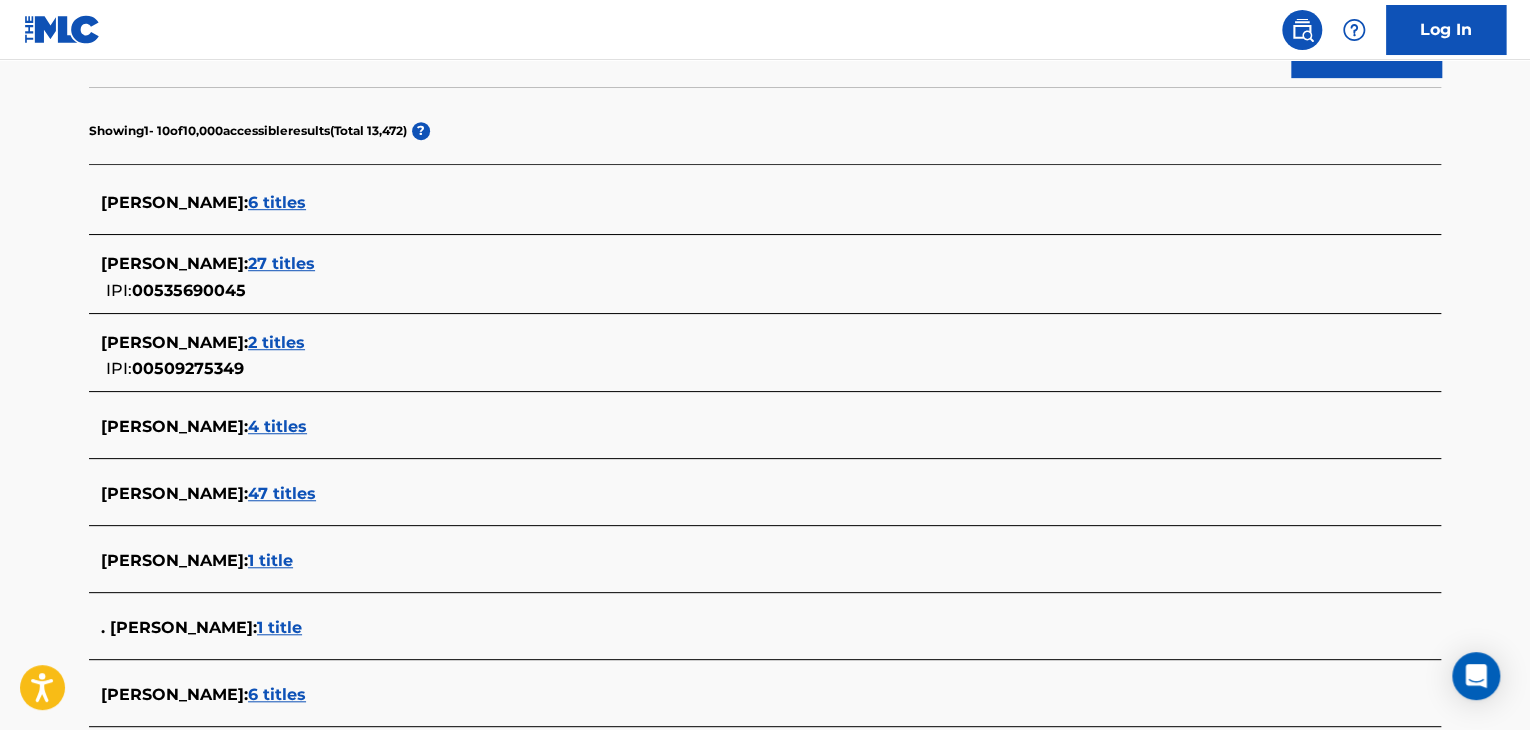 click on "47 titles" at bounding box center (282, 493) 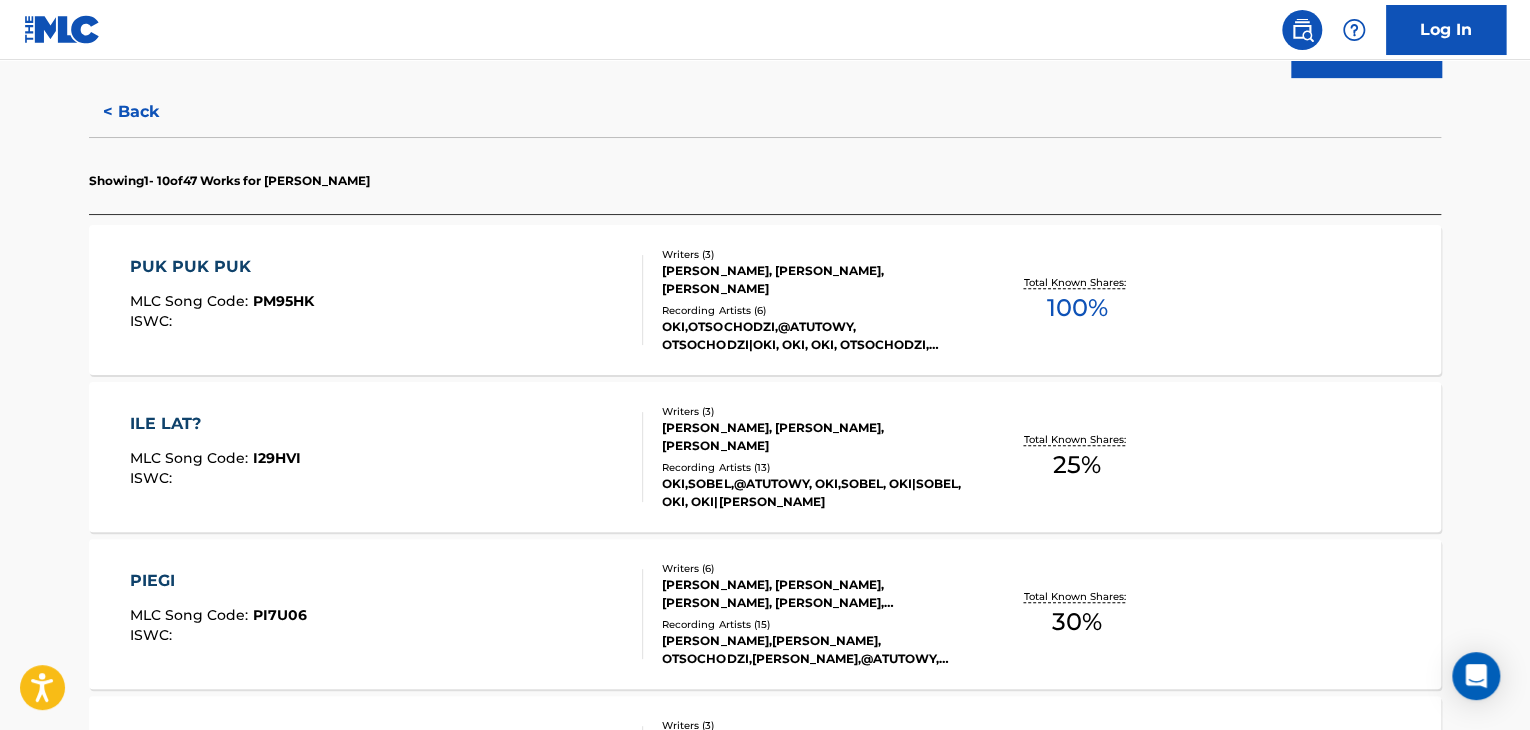 click on "PUK PUK PUK MLC Song Code : PM95HK ISWC :" at bounding box center [387, 300] 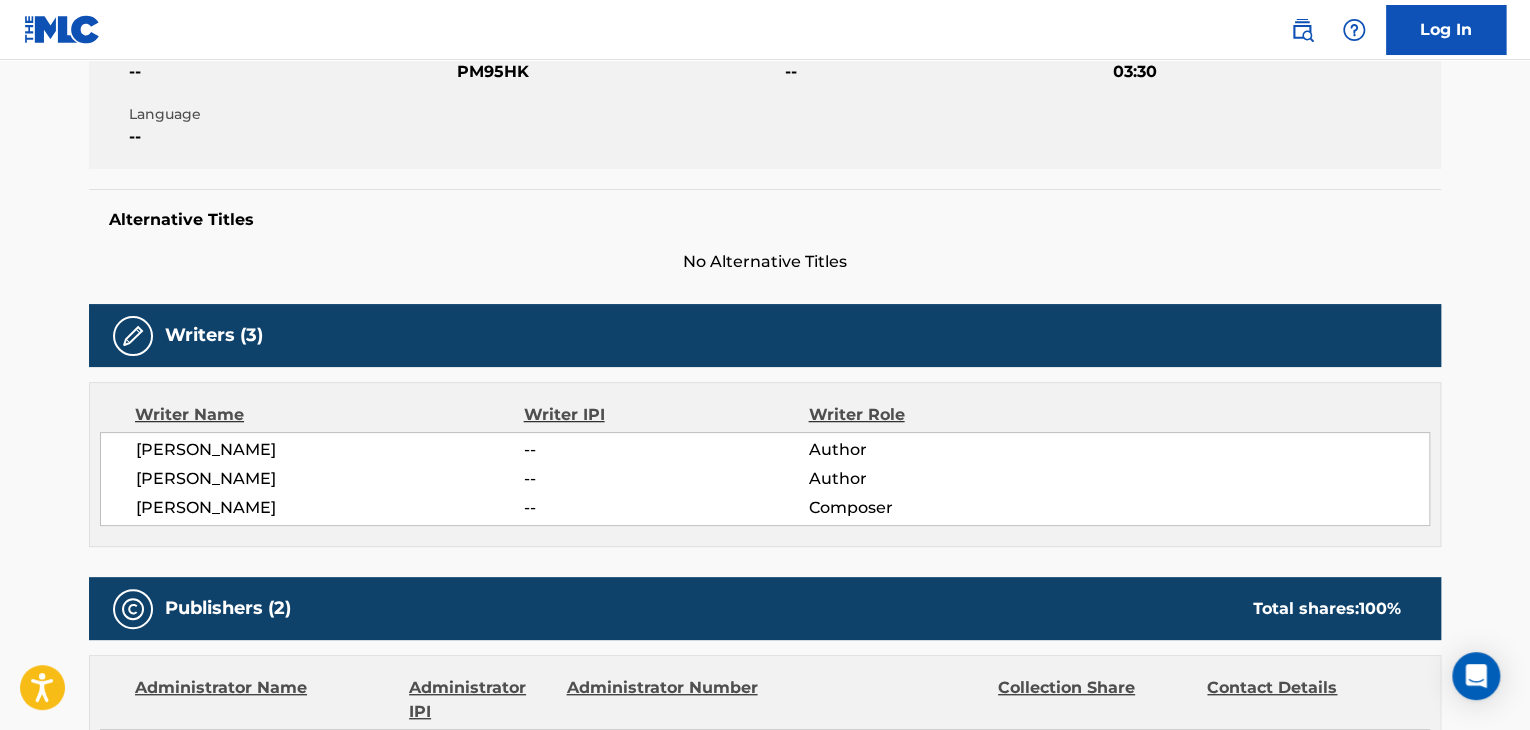 scroll, scrollTop: 0, scrollLeft: 0, axis: both 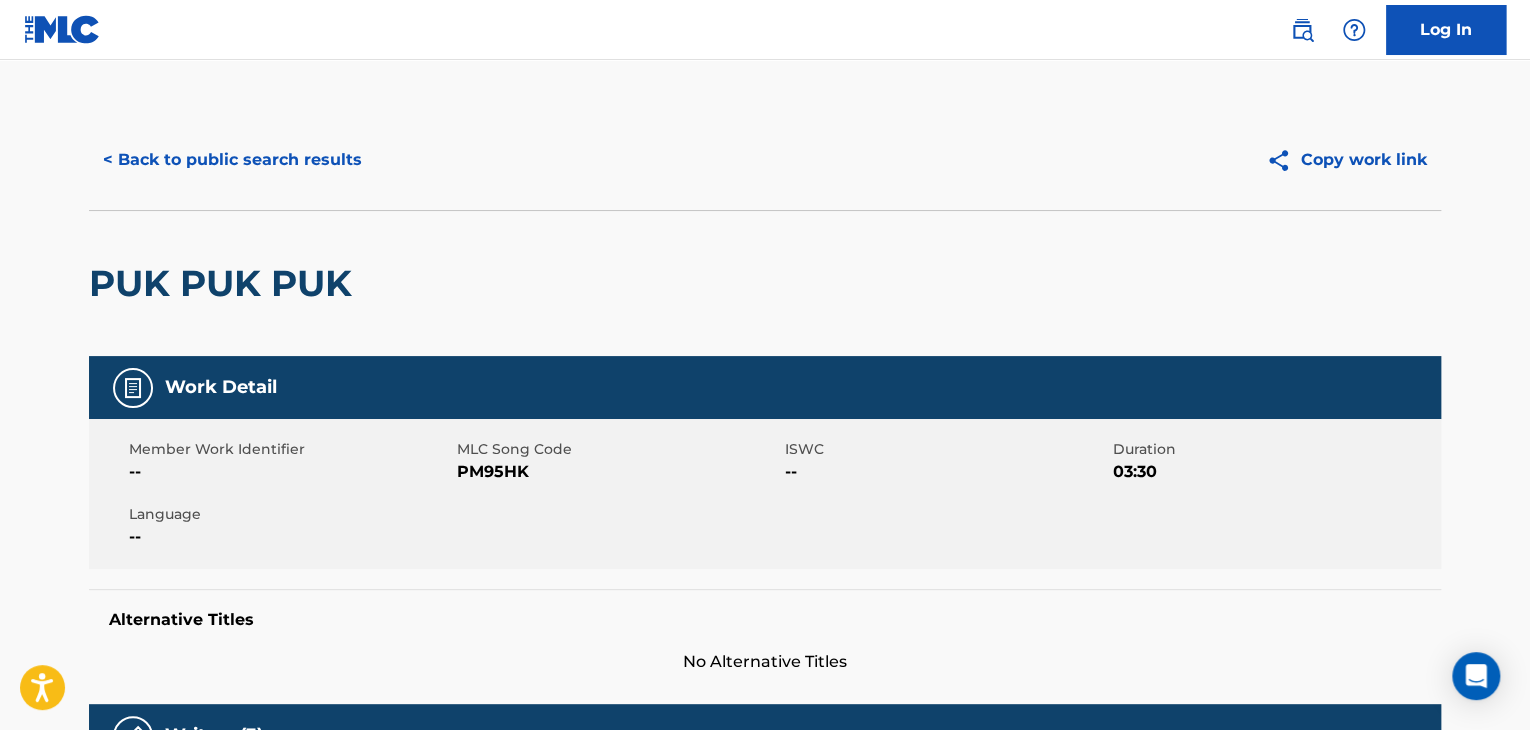click on "< Back to public search results" at bounding box center [232, 160] 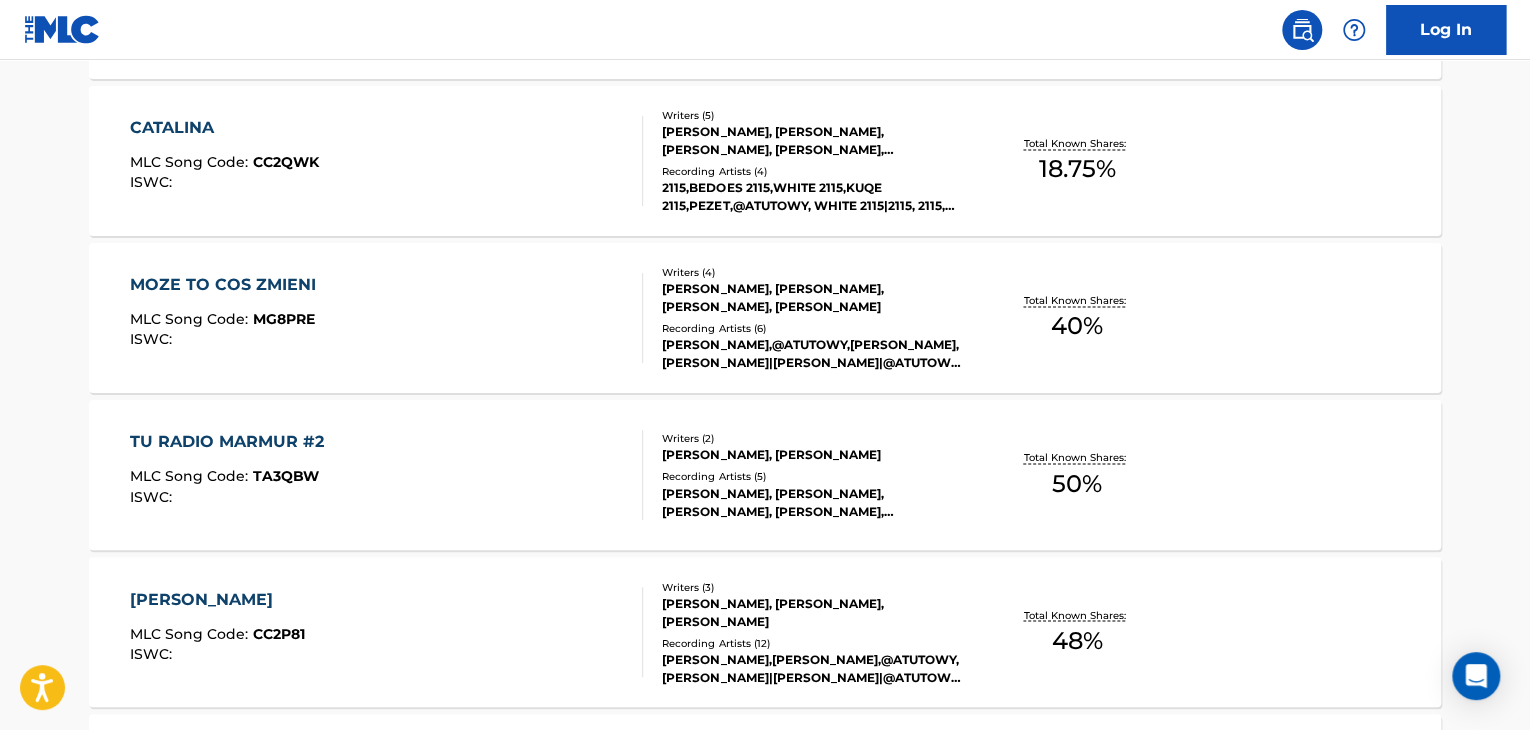 scroll, scrollTop: 1799, scrollLeft: 0, axis: vertical 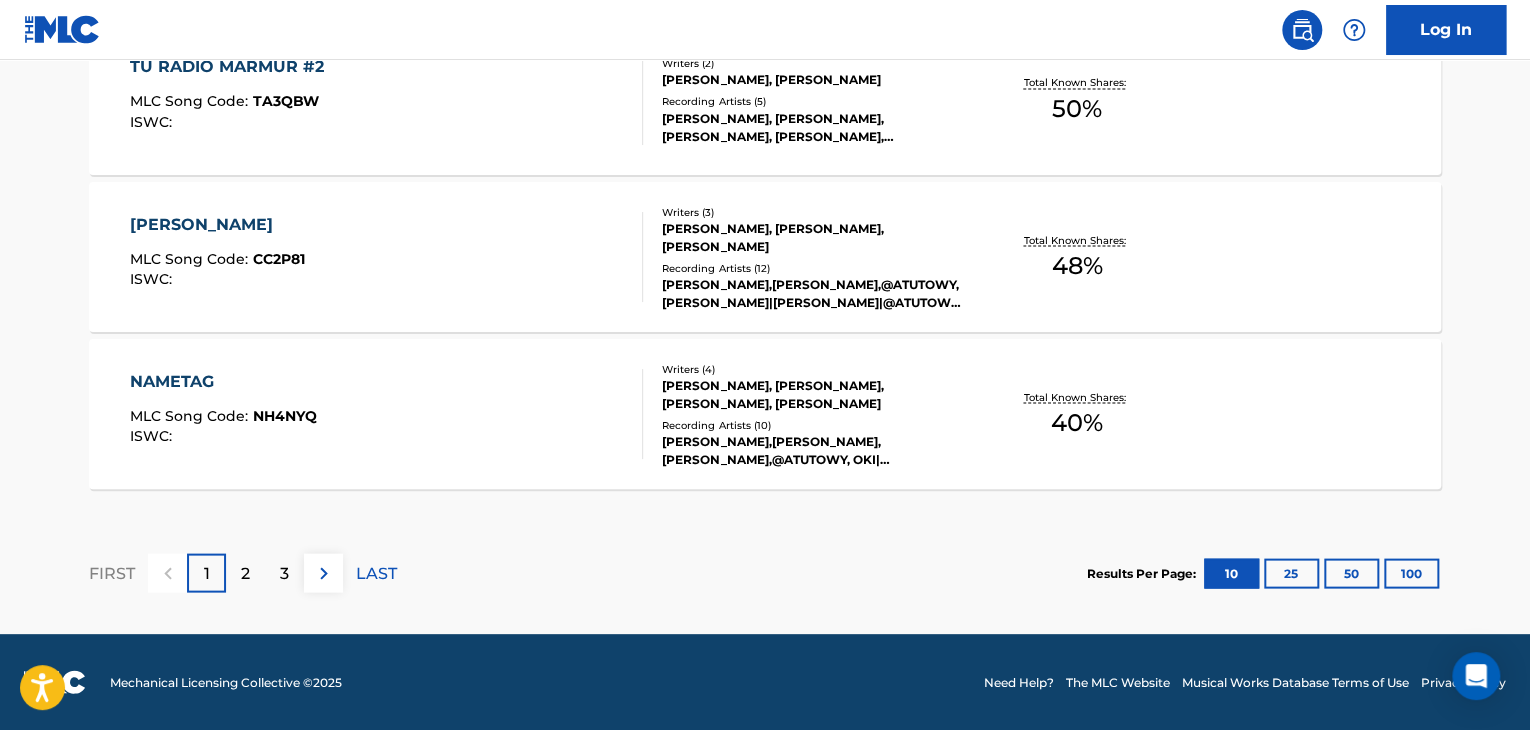 click on "FIRST 1 2 3 LAST Results Per Page: 10 25 50 100" at bounding box center [765, 572] 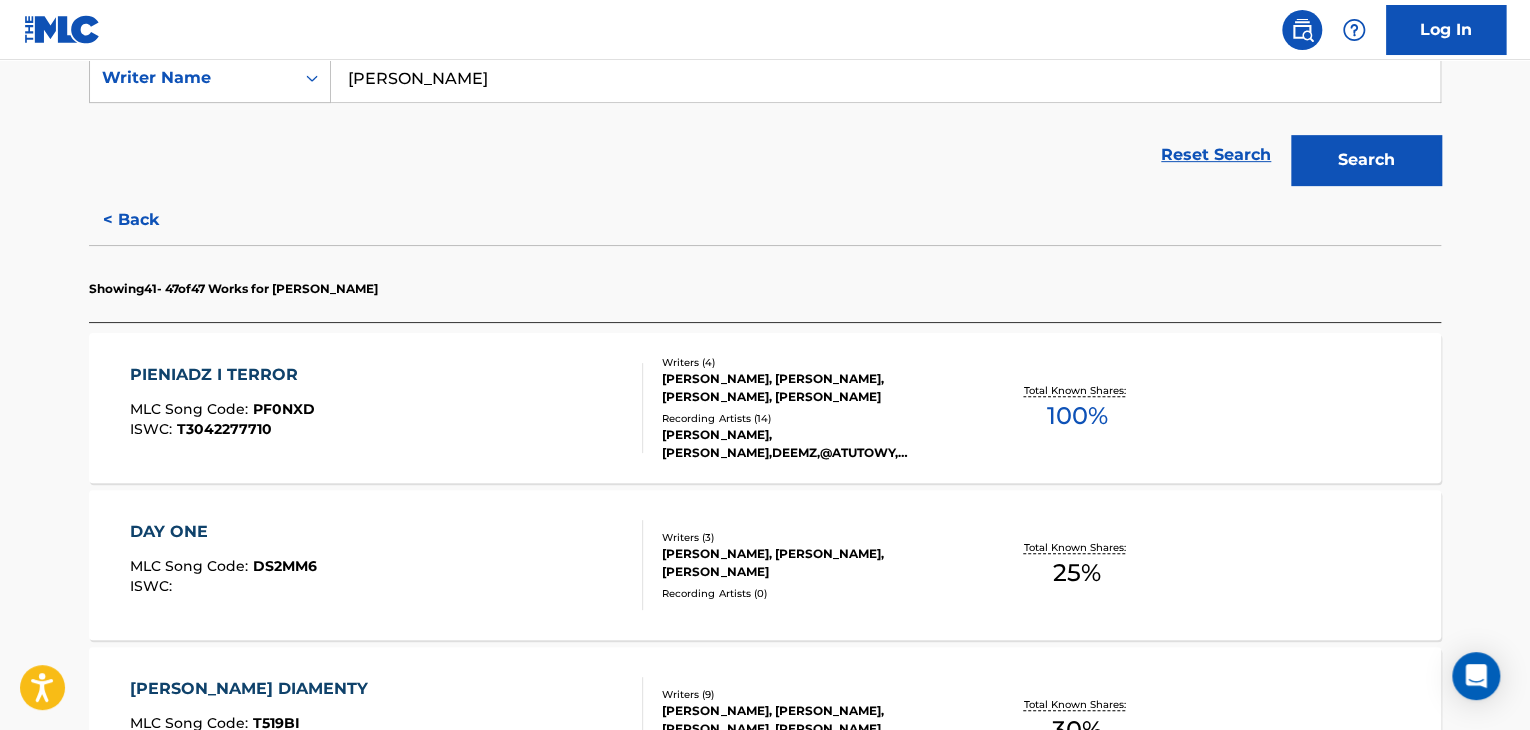 scroll, scrollTop: 228, scrollLeft: 0, axis: vertical 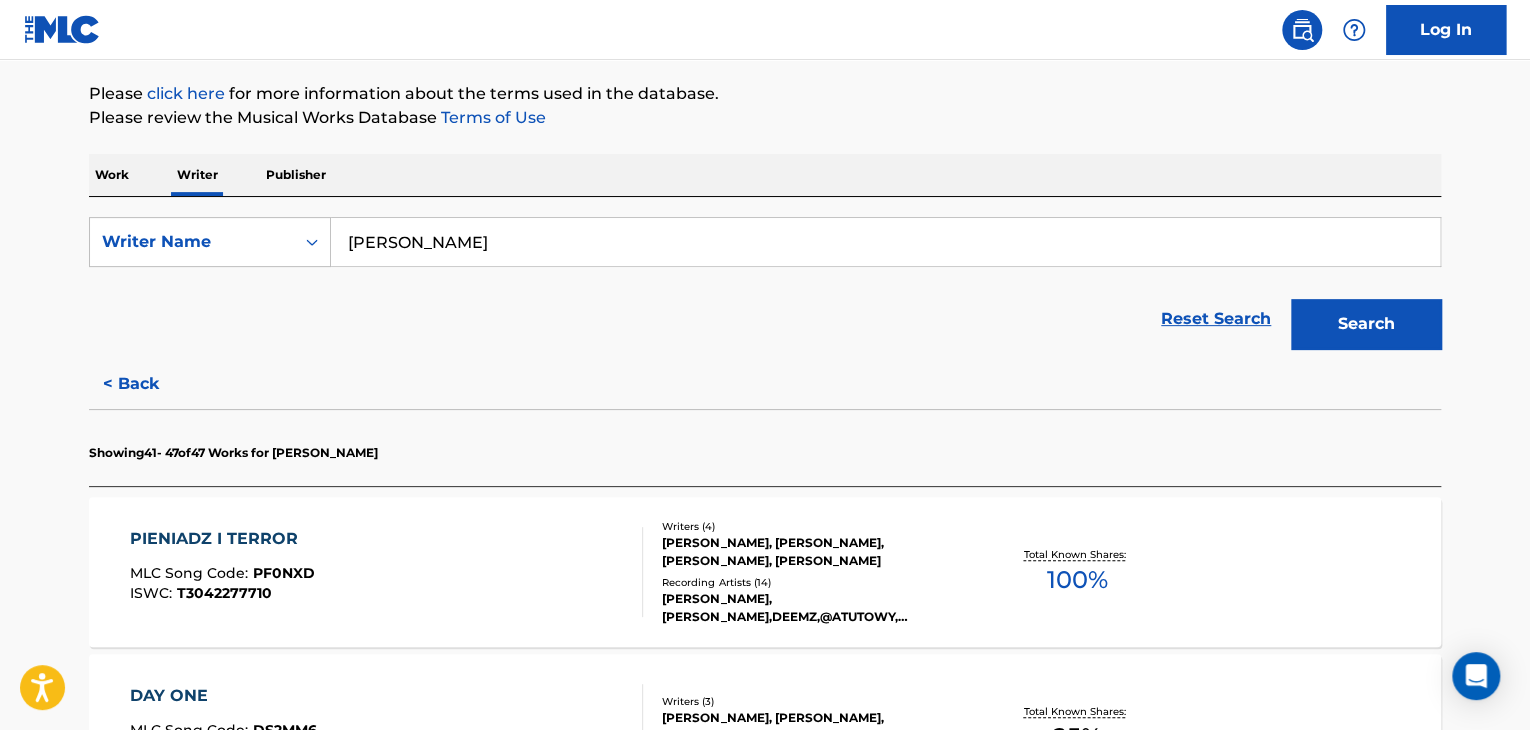 click on "PIENIADZ I TERROR MLC Song Code : PF0NXD ISWC : T3042277710" at bounding box center (387, 572) 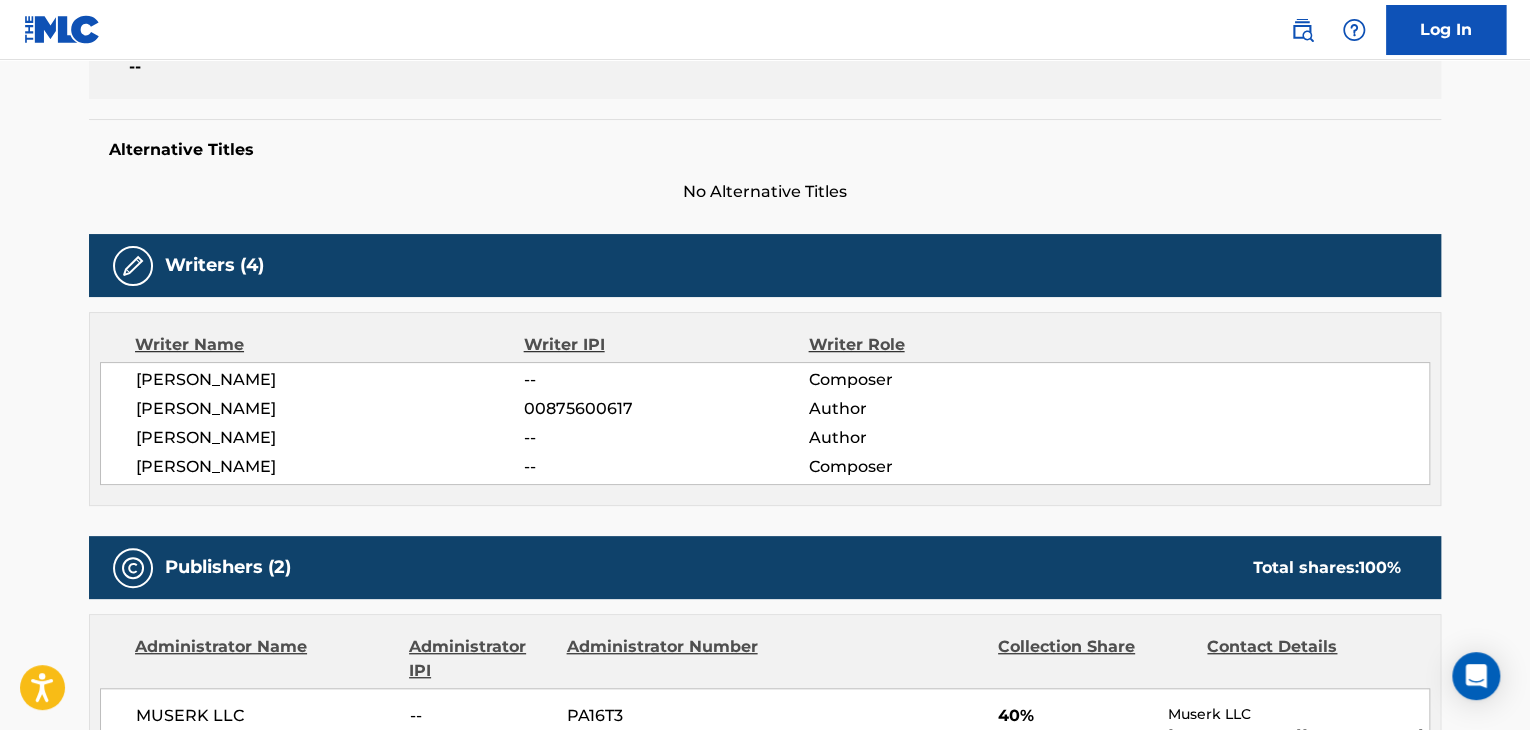 scroll, scrollTop: 300, scrollLeft: 0, axis: vertical 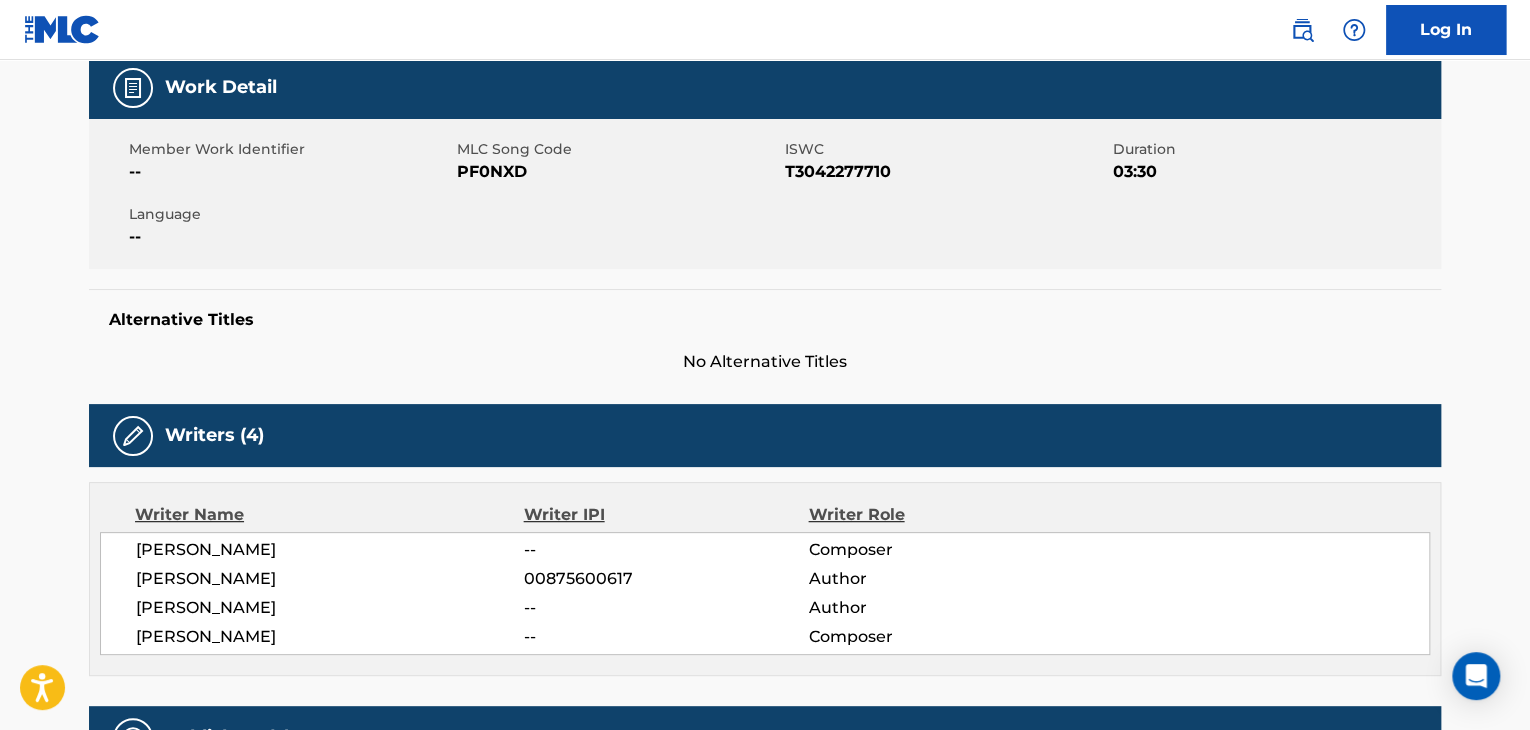 click on "PF0NXD" at bounding box center (618, 172) 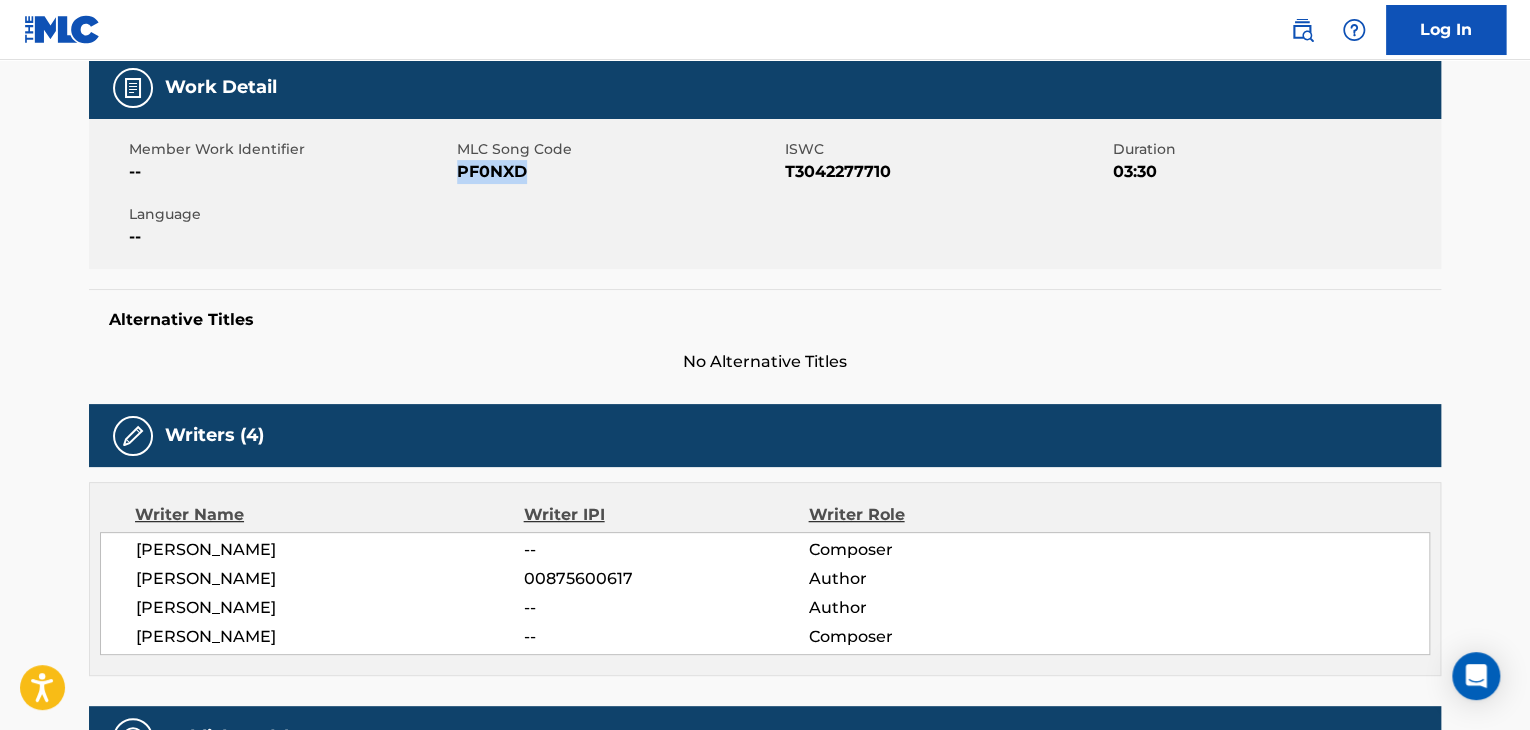 click on "PF0NXD" at bounding box center [618, 172] 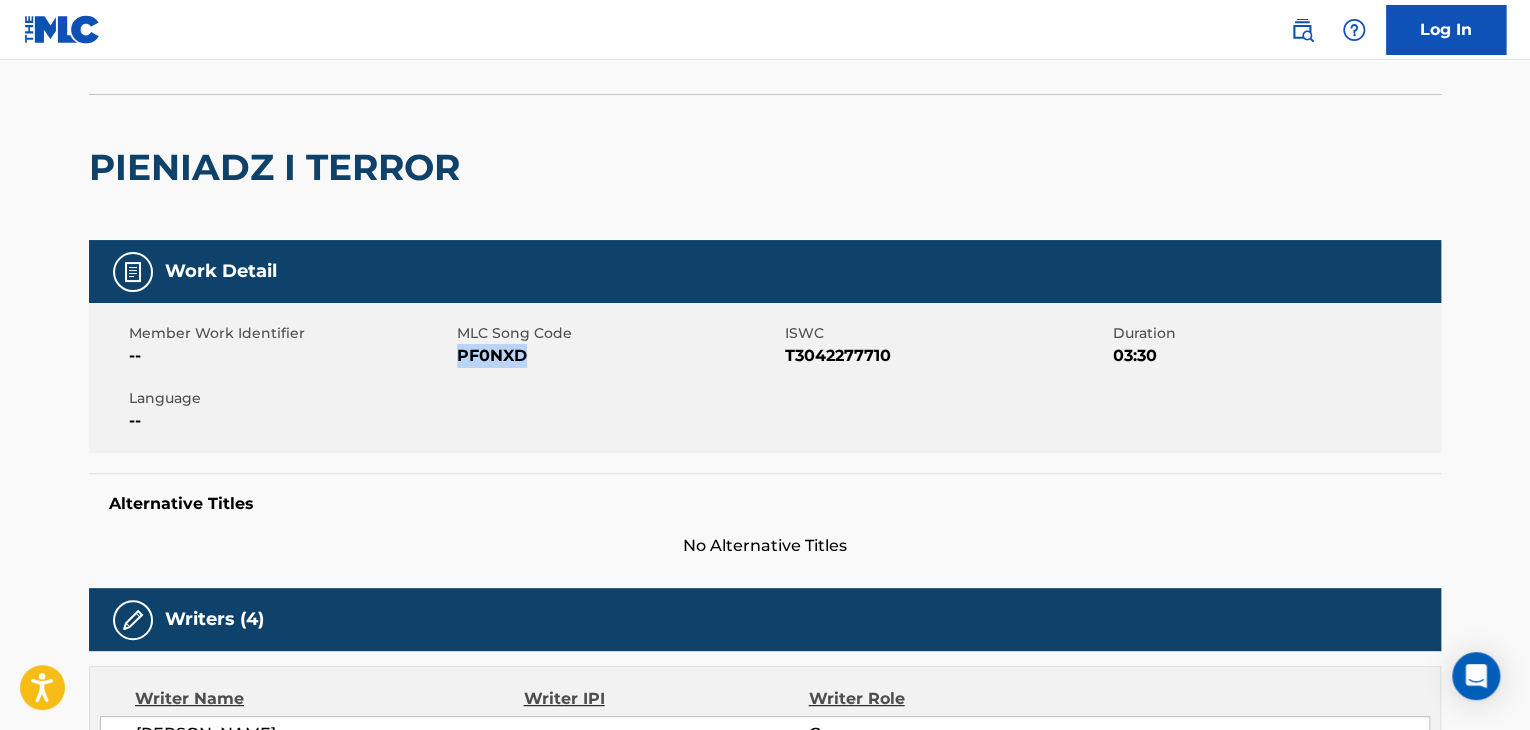 scroll, scrollTop: 0, scrollLeft: 0, axis: both 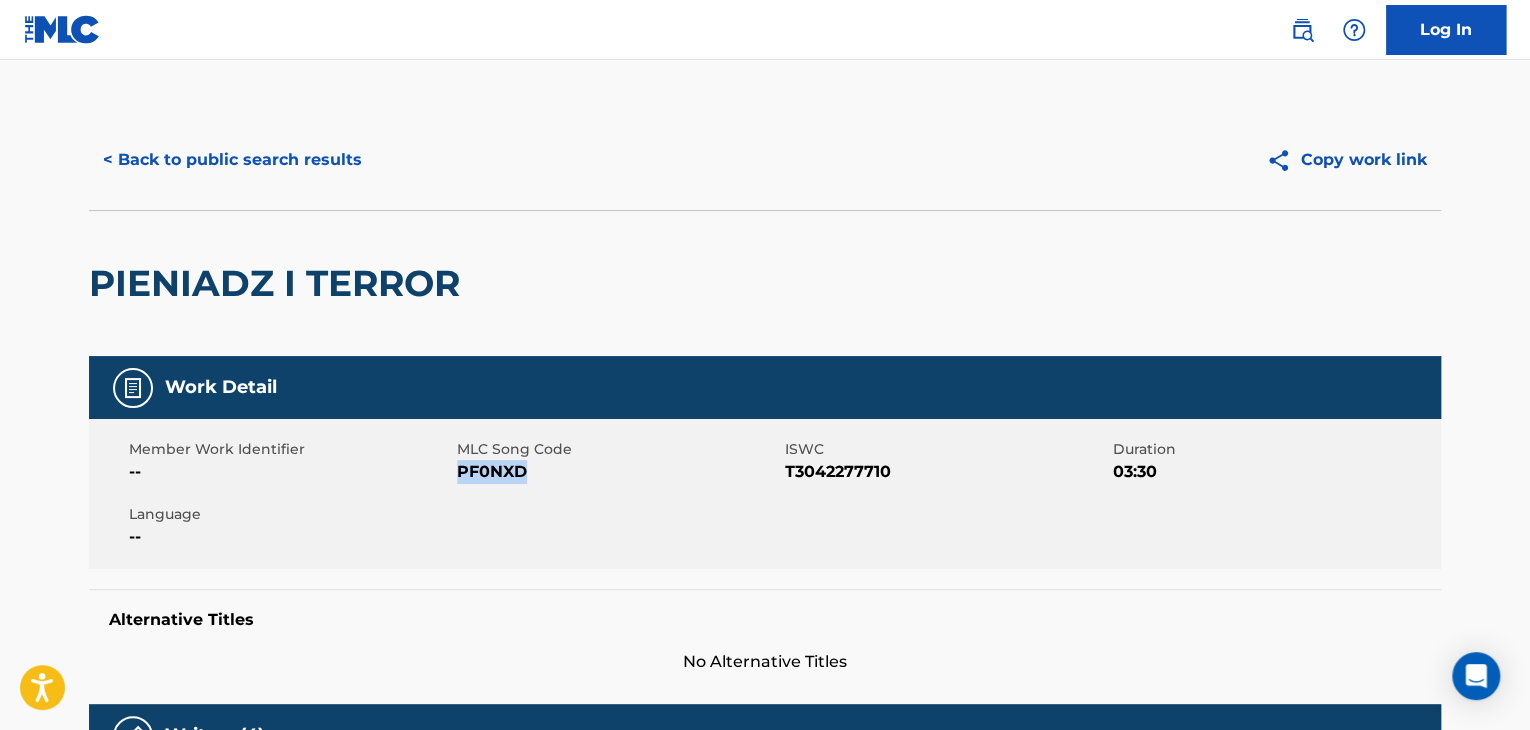 click on "< Back to public search results" at bounding box center (232, 160) 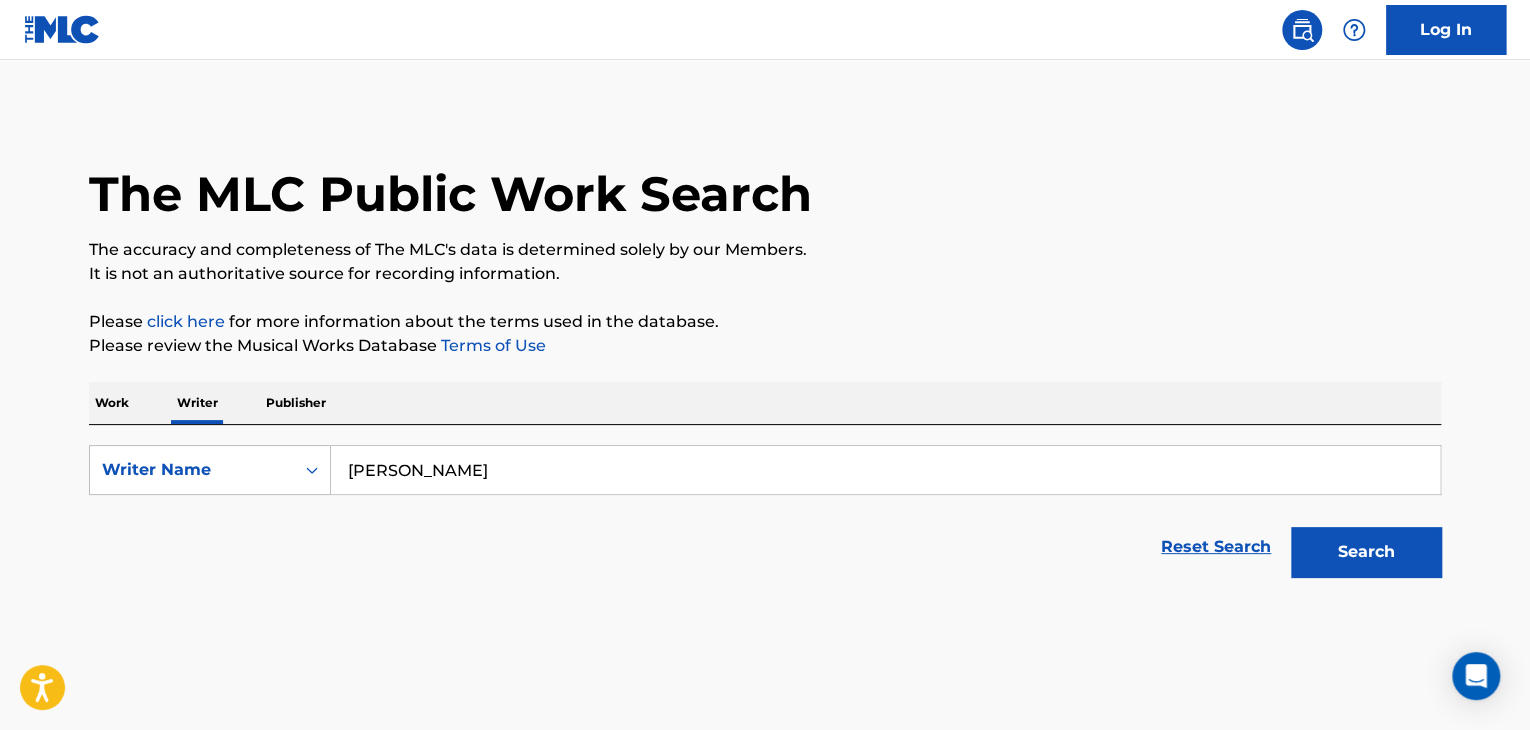 scroll, scrollTop: 24, scrollLeft: 0, axis: vertical 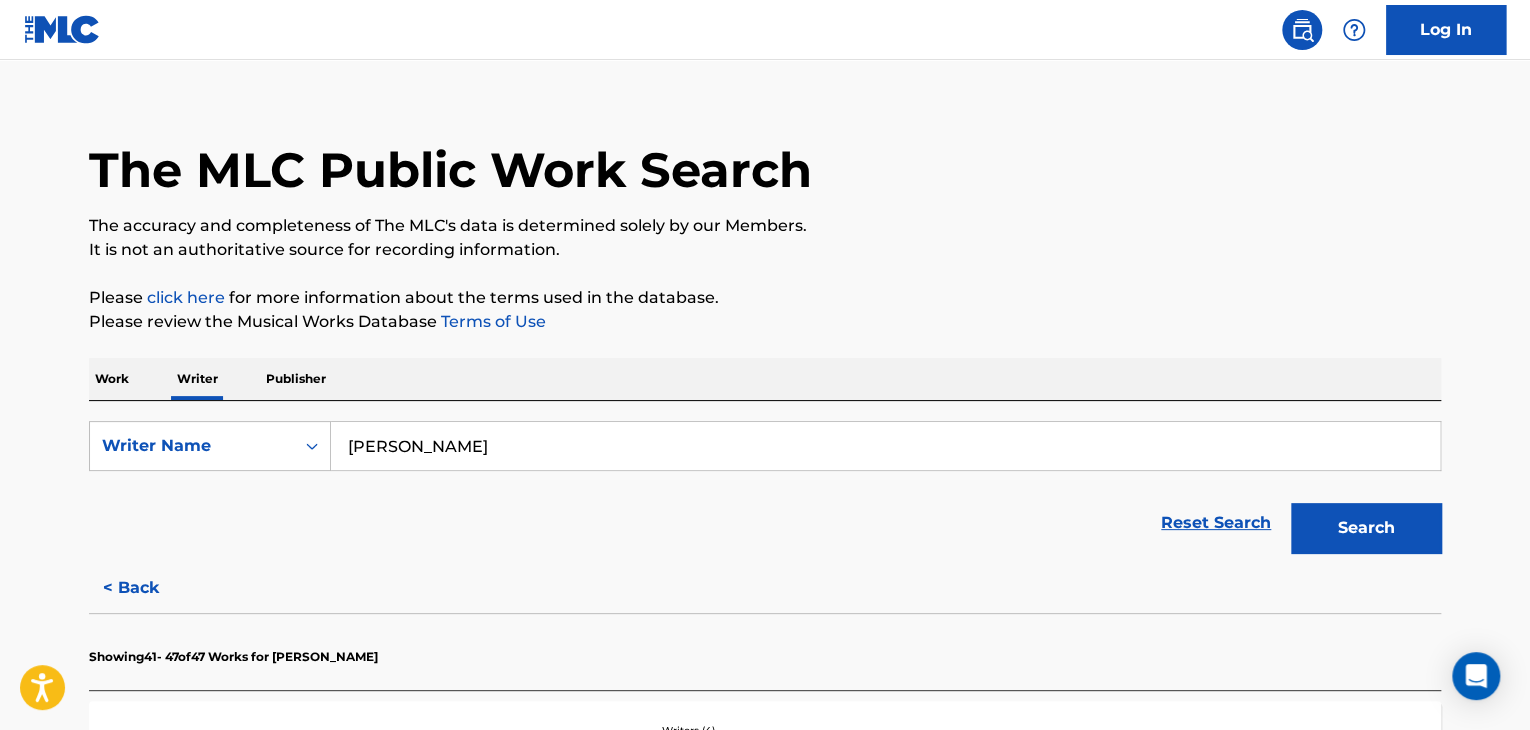 click on "[PERSON_NAME]" at bounding box center [885, 446] 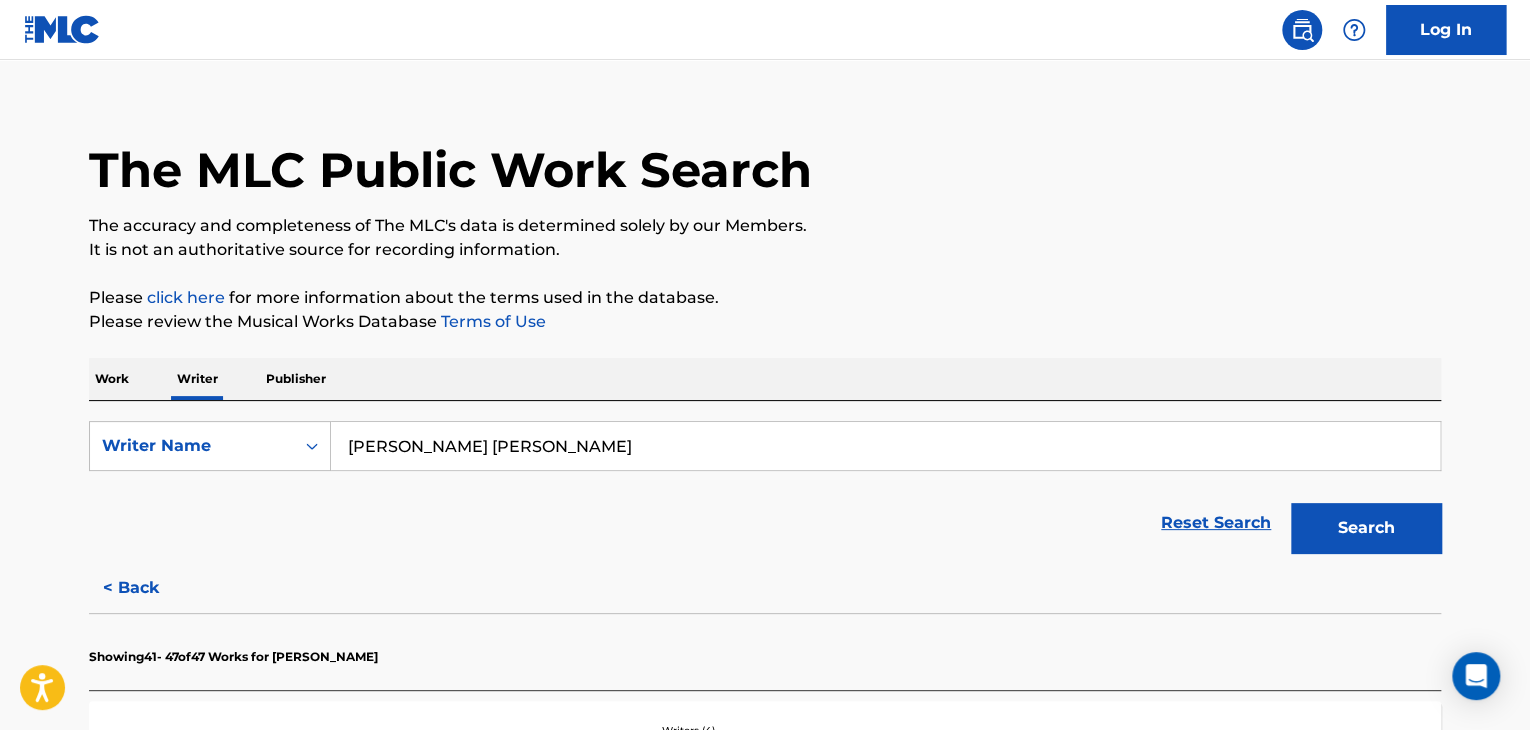 paste on "[PERSON_NAME]" 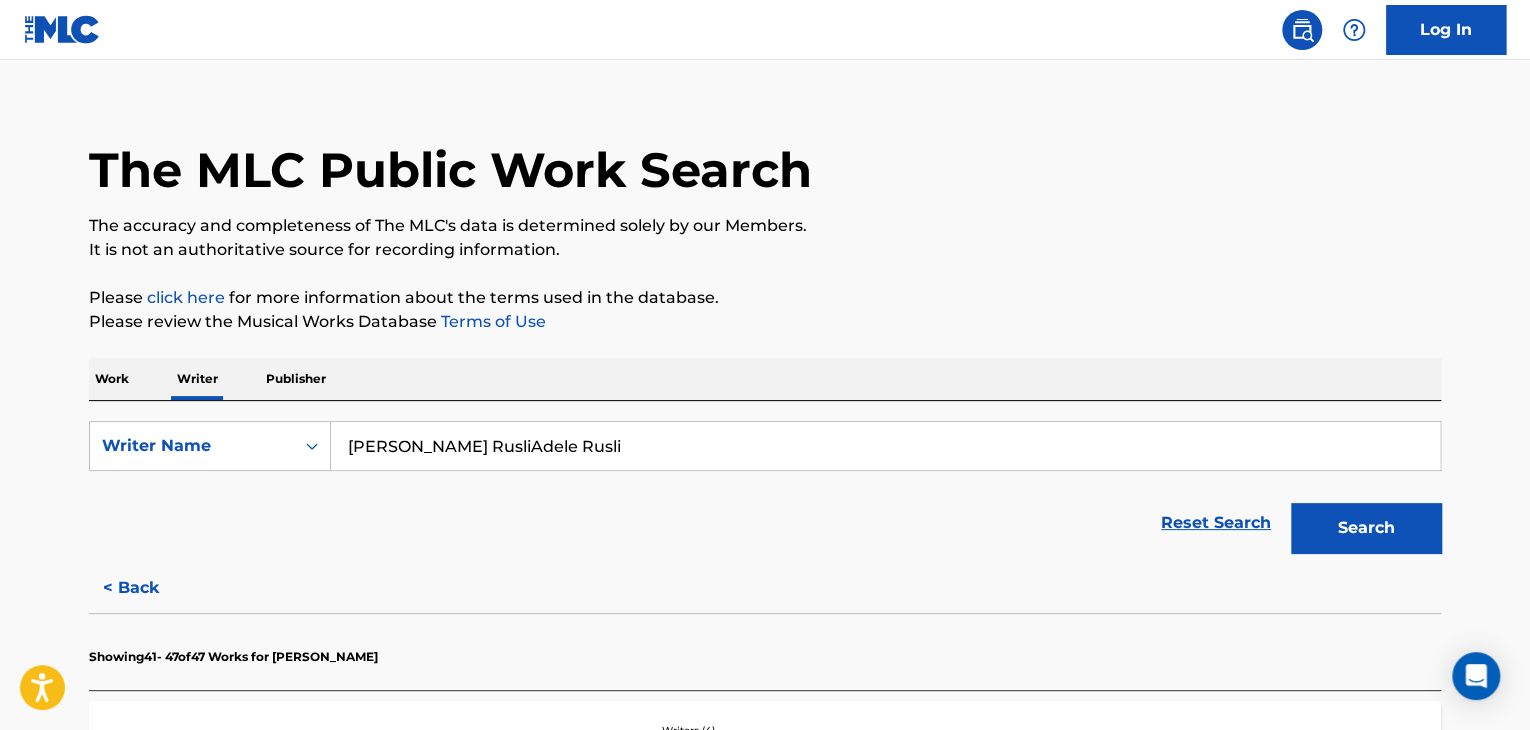 paste on "[PERSON_NAME]" 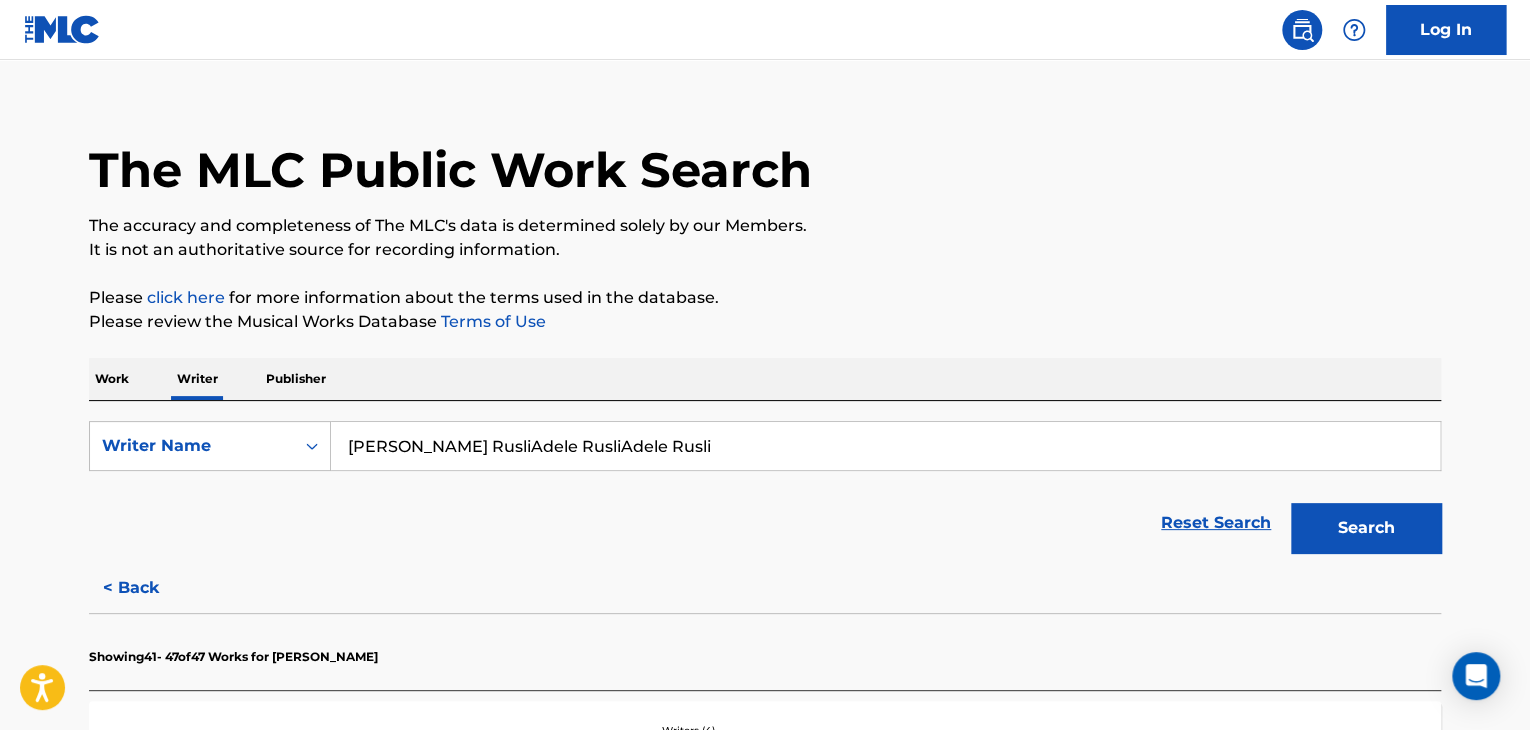 paste on "[PERSON_NAME]" 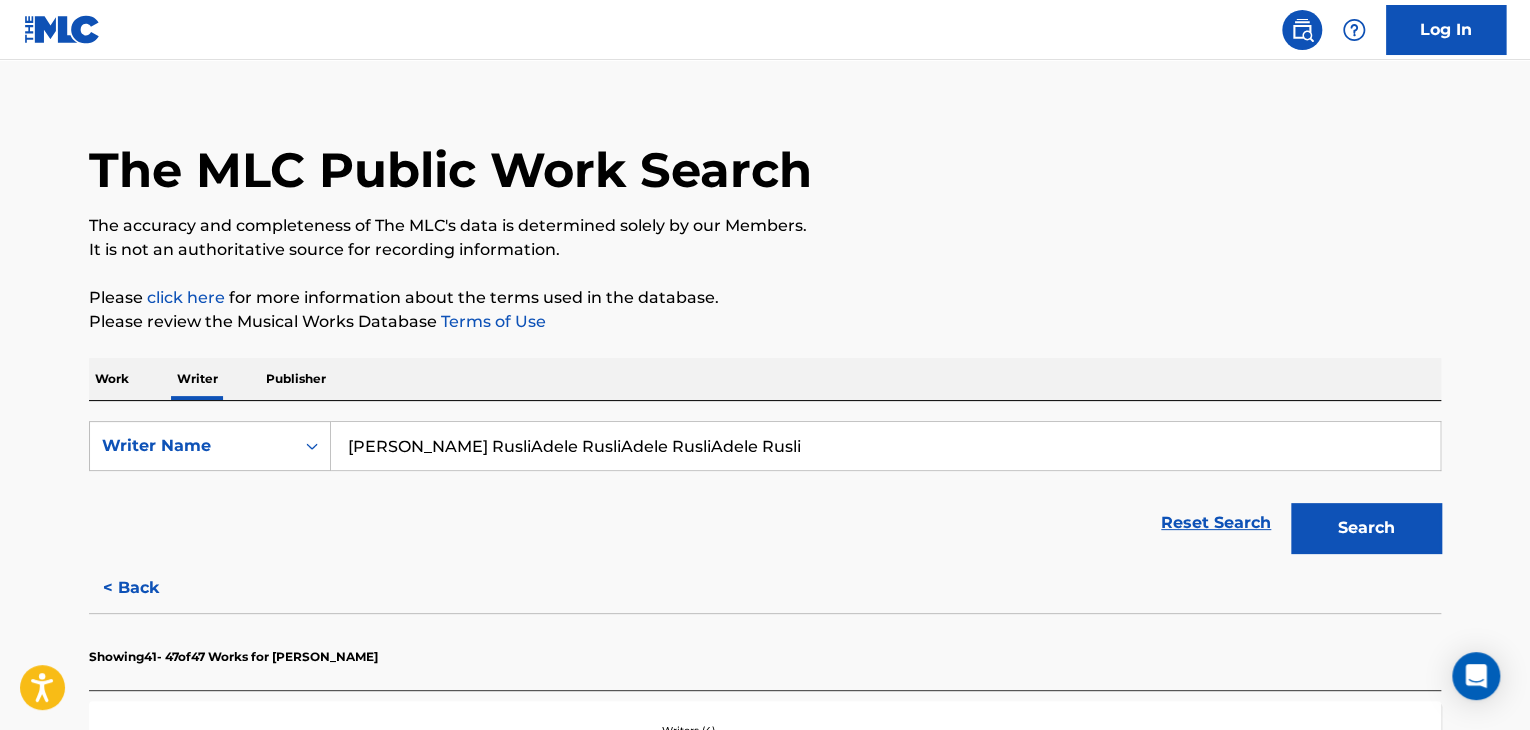 paste on "[PERSON_NAME]" 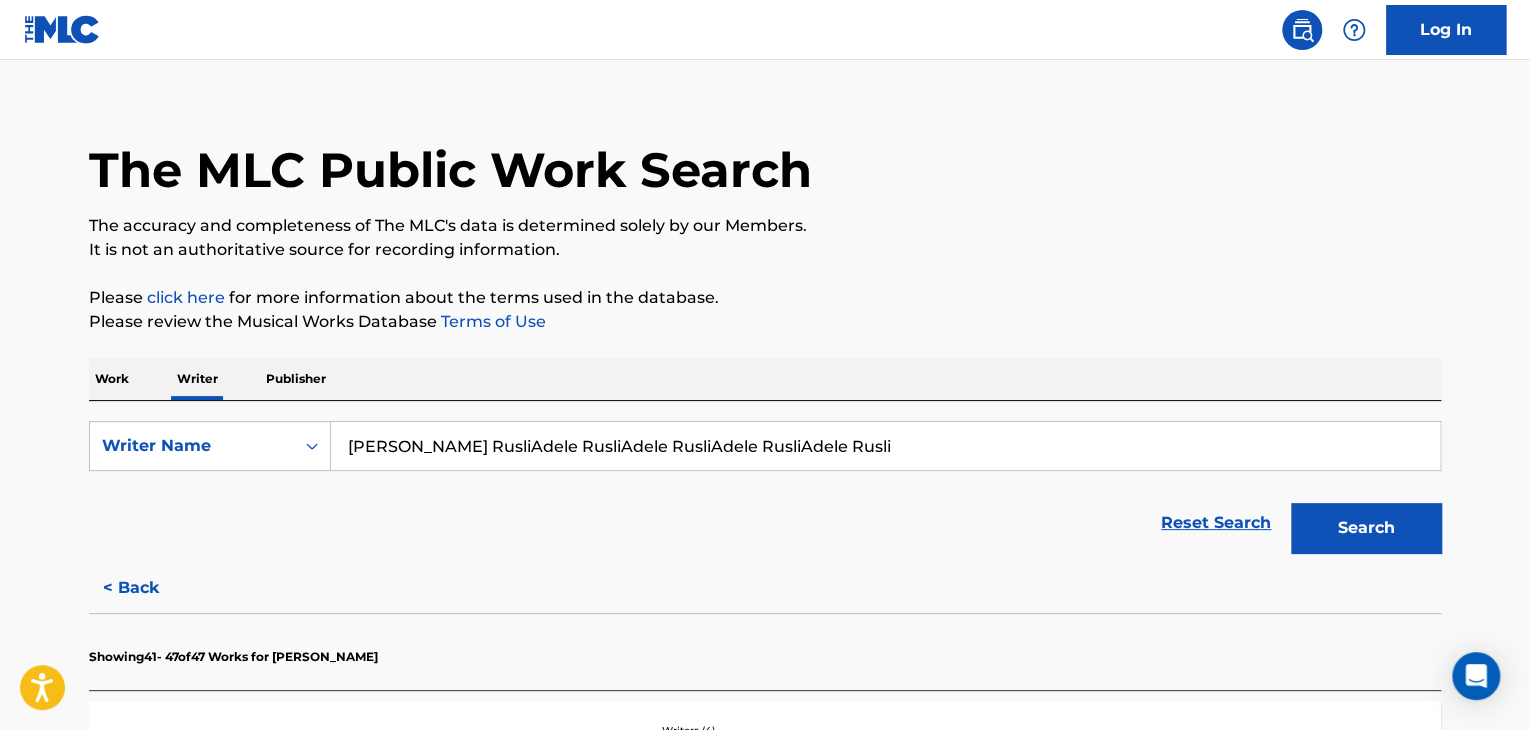 paste on "[PERSON_NAME]" 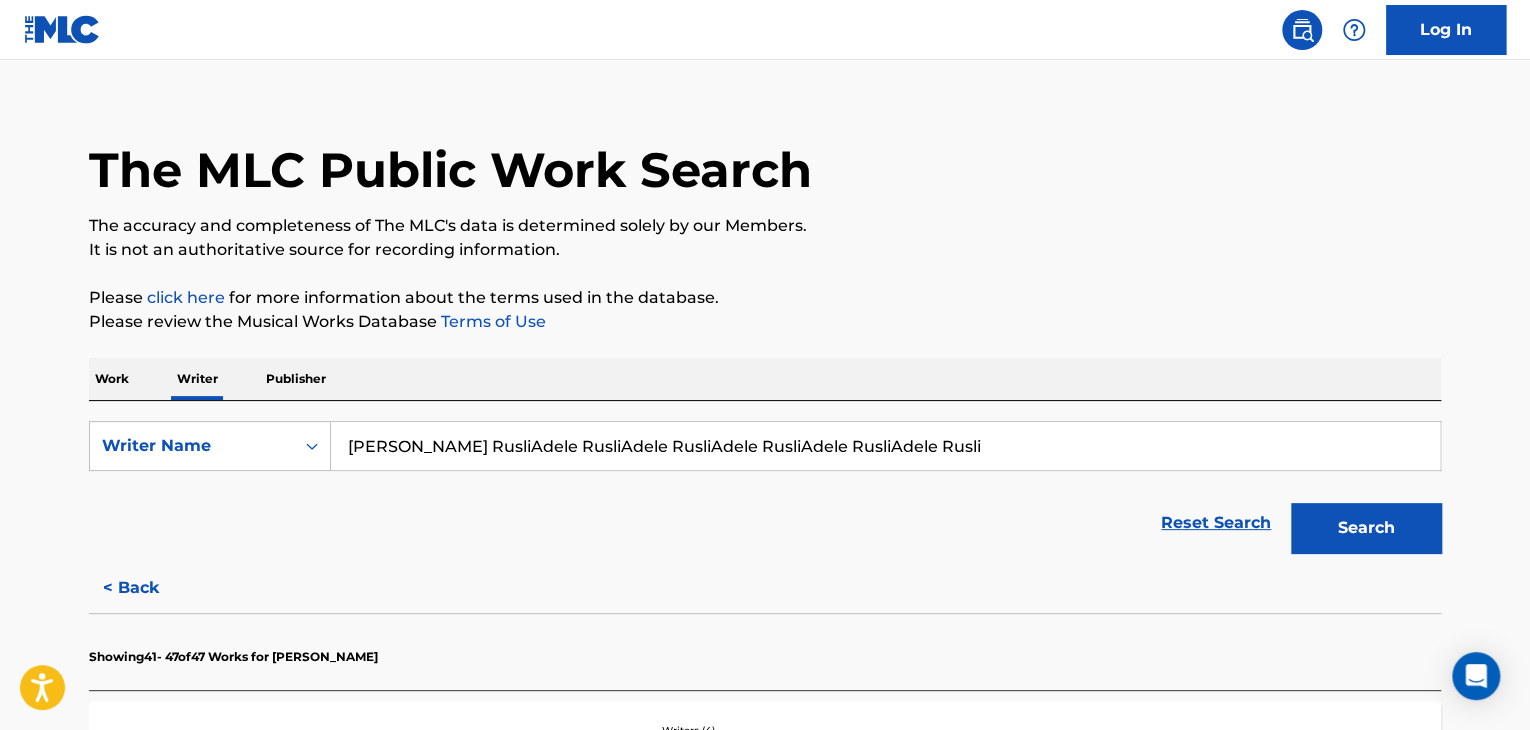 paste on "[PERSON_NAME]" 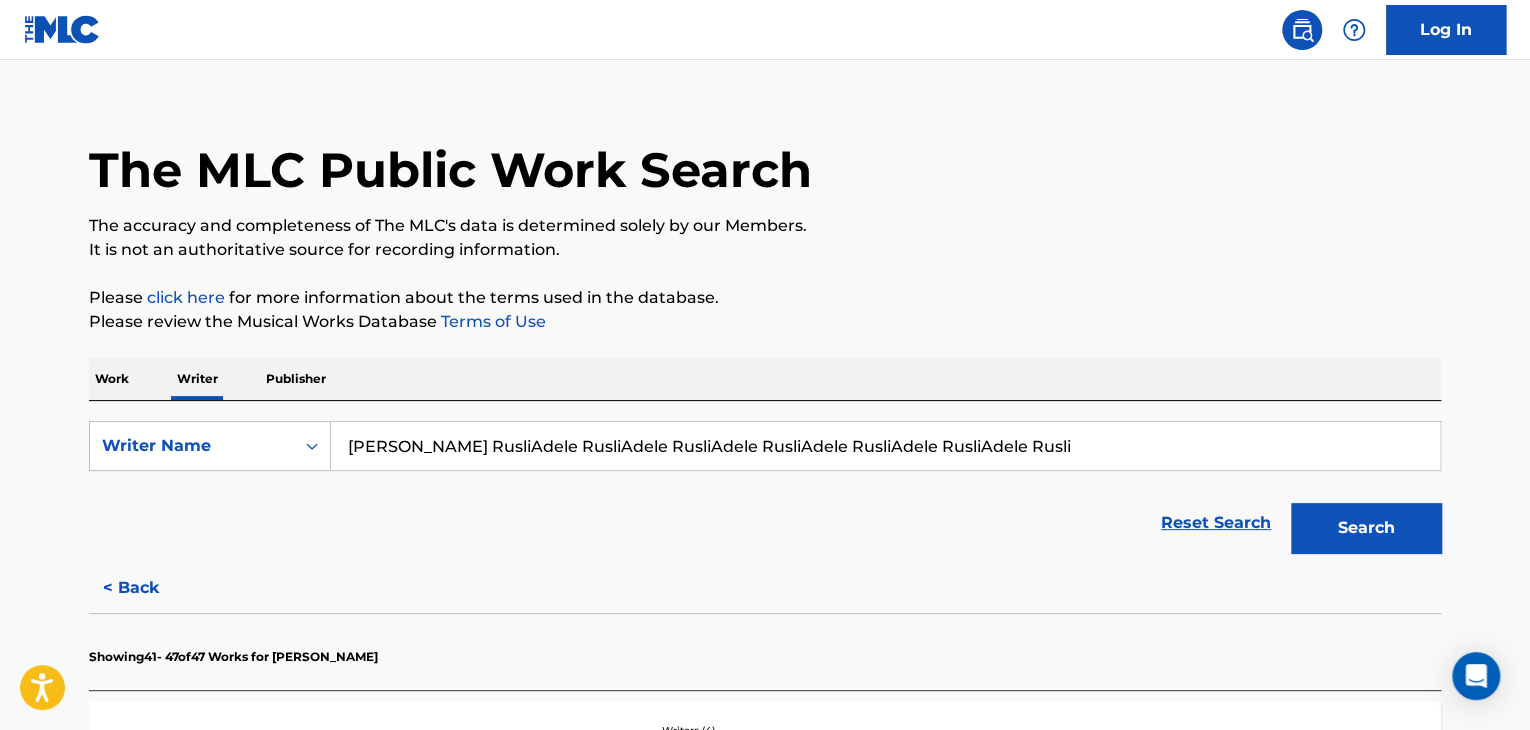 paste on "[PERSON_NAME]" 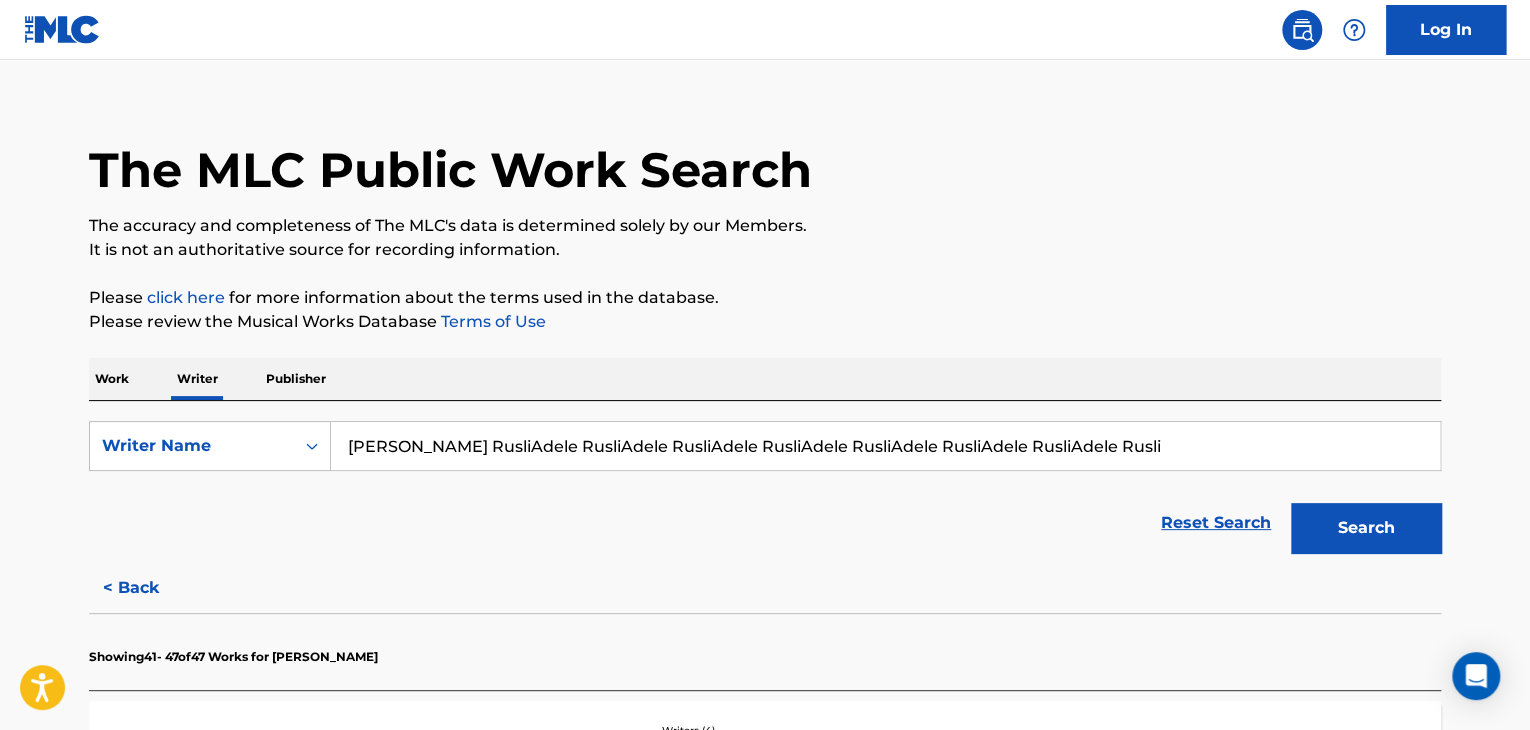click on "[PERSON_NAME] RusliAdele RusliAdele RusliAdele RusliAdele RusliAdele RusliAdele RusliAdele Rusli" at bounding box center [885, 446] 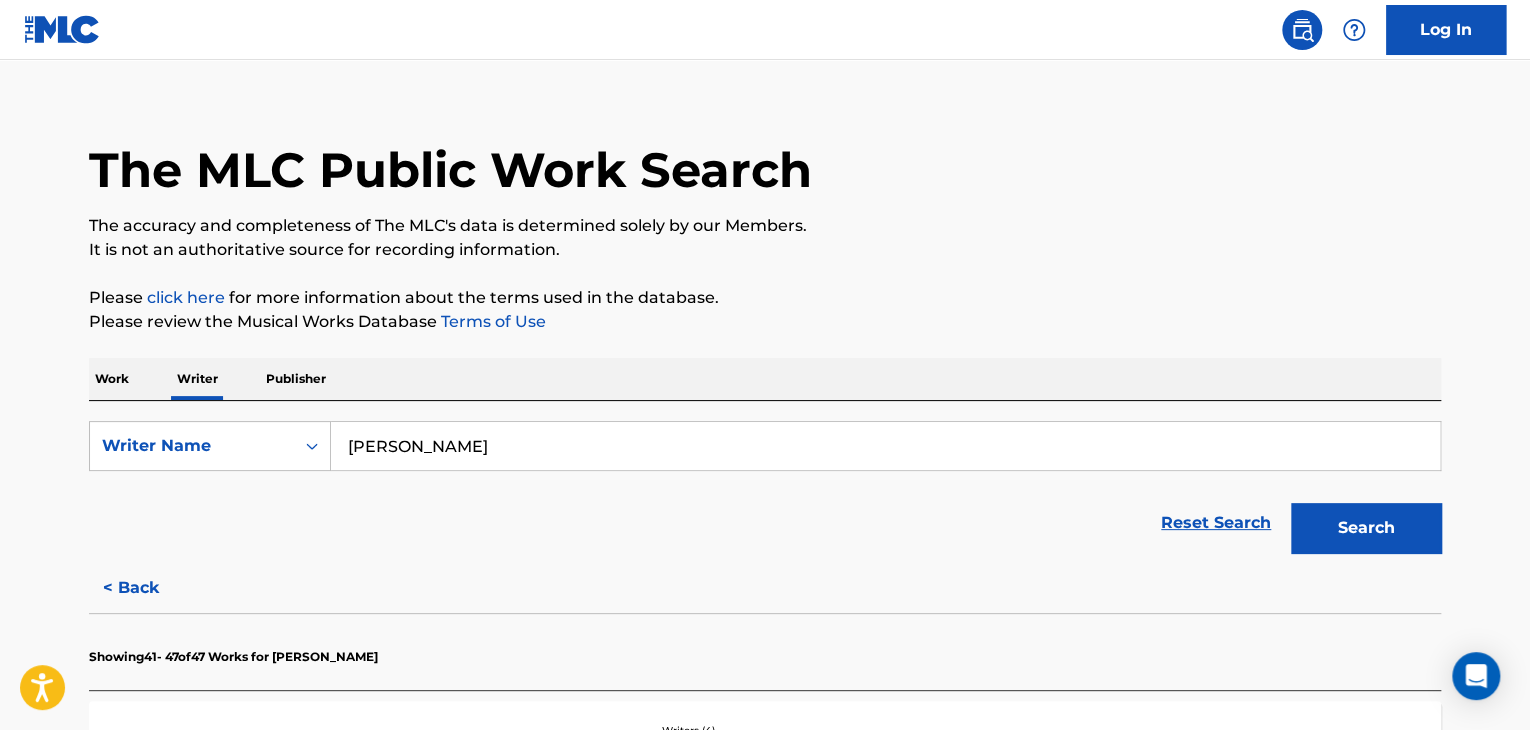click on "Search" at bounding box center [1366, 528] 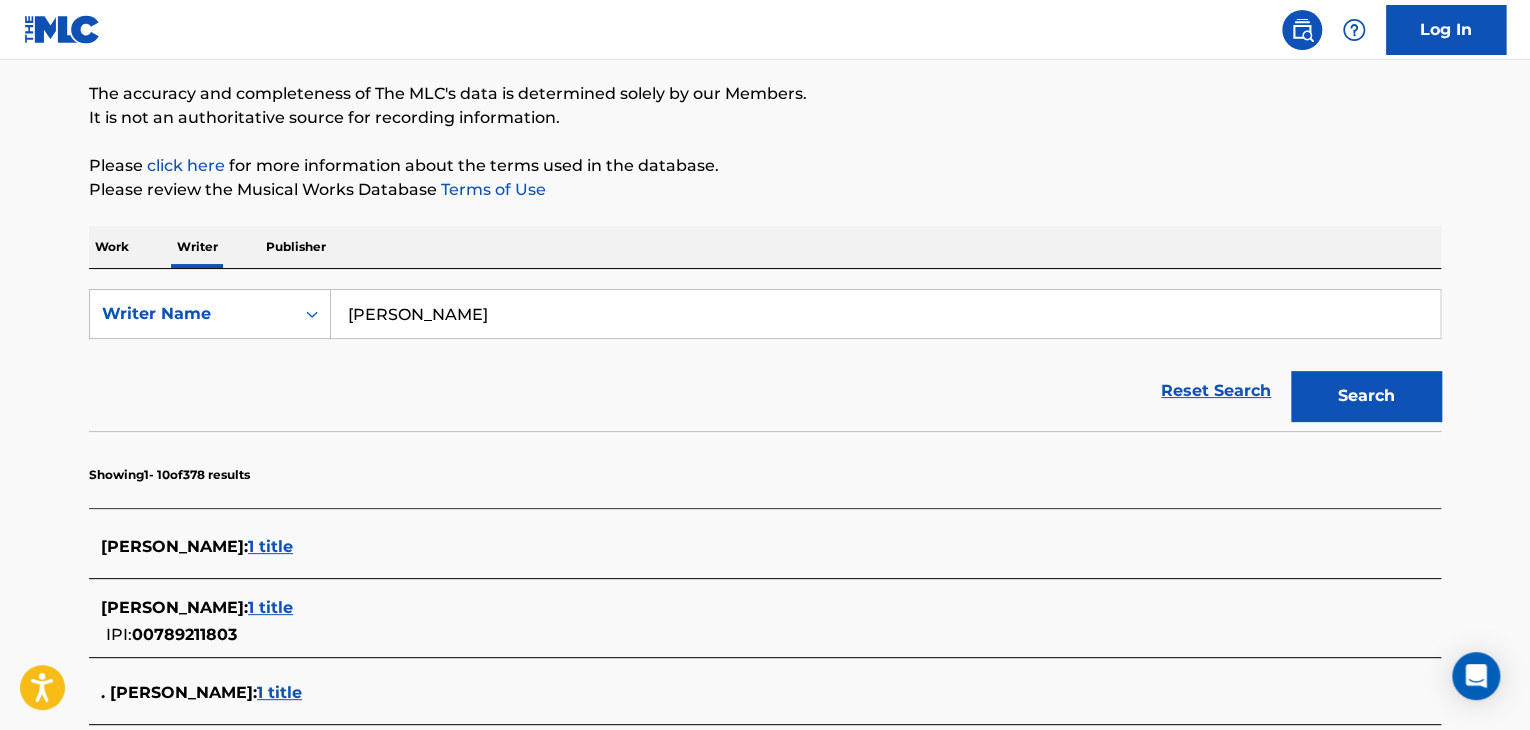 scroll, scrollTop: 0, scrollLeft: 0, axis: both 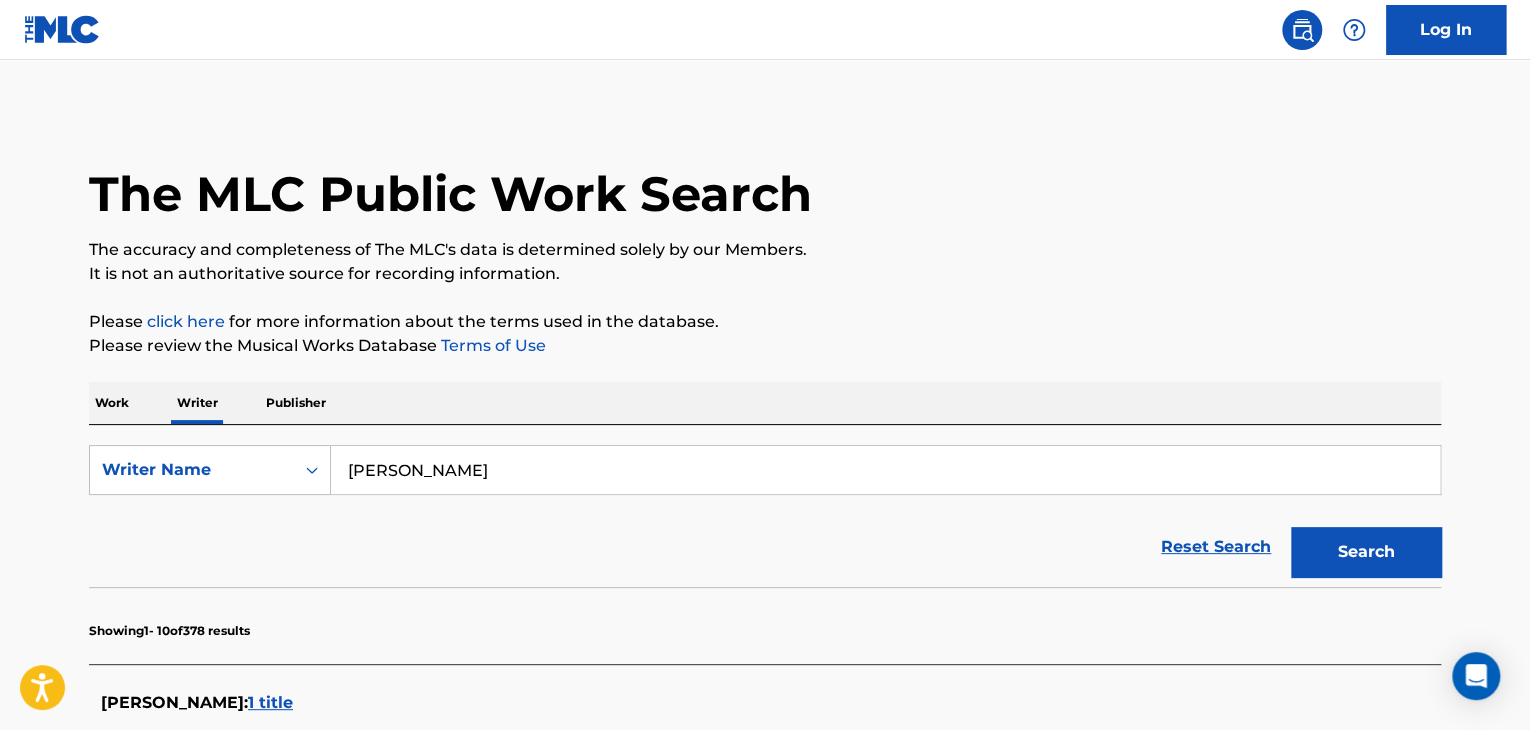 click on "[PERSON_NAME]" at bounding box center (885, 470) 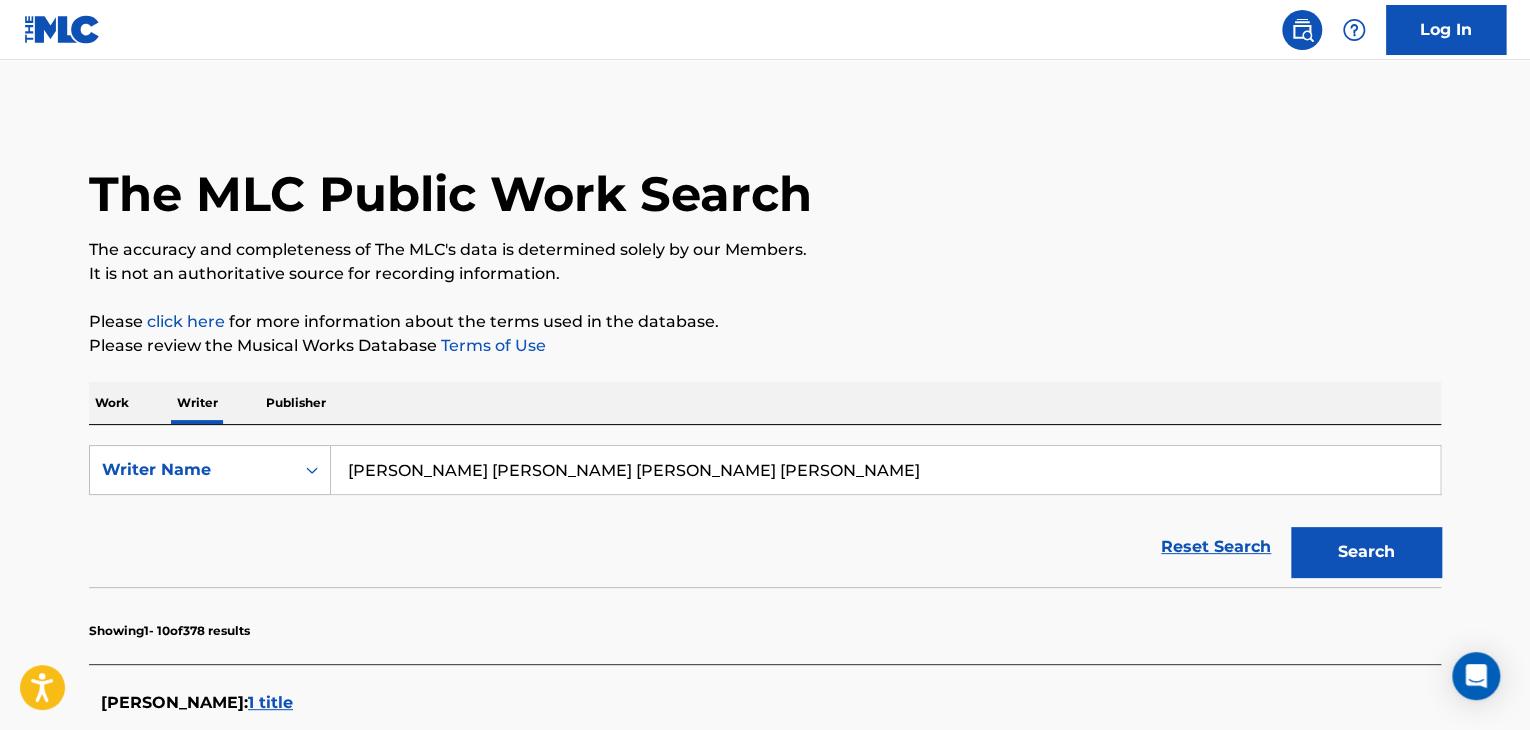 type on "[PERSON_NAME] [PERSON_NAME] [PERSON_NAME] [PERSON_NAME]" 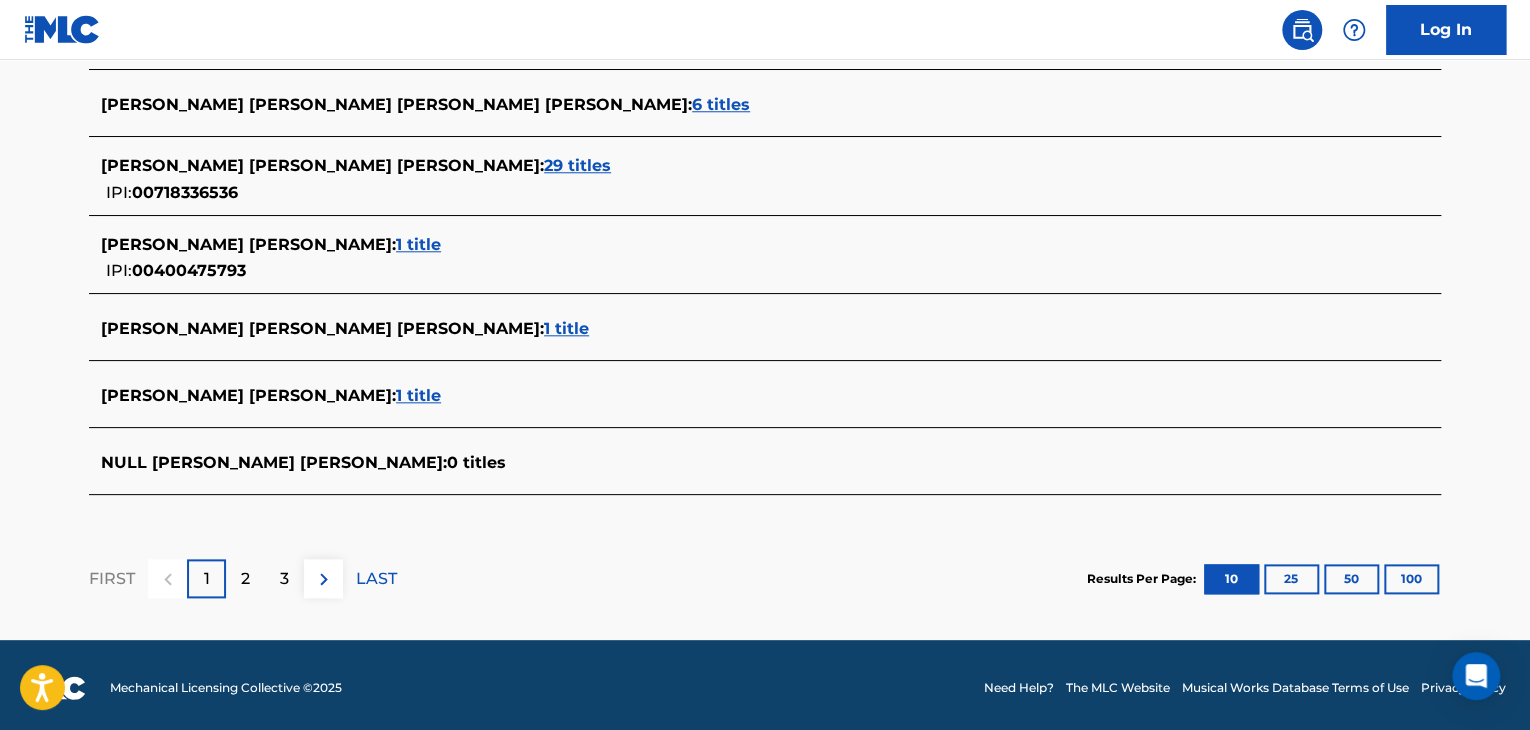 scroll, scrollTop: 891, scrollLeft: 0, axis: vertical 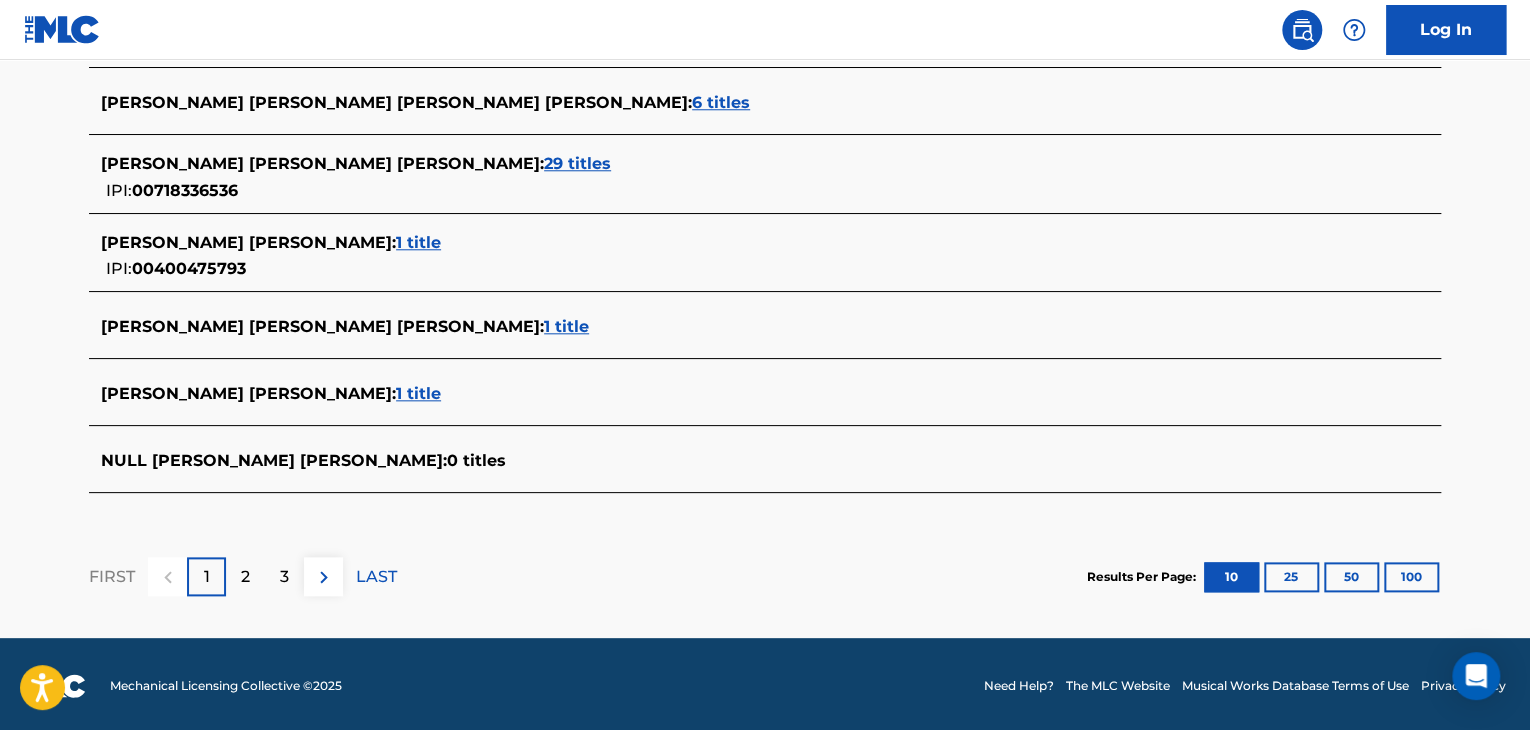 click on "29 titles" at bounding box center [577, 163] 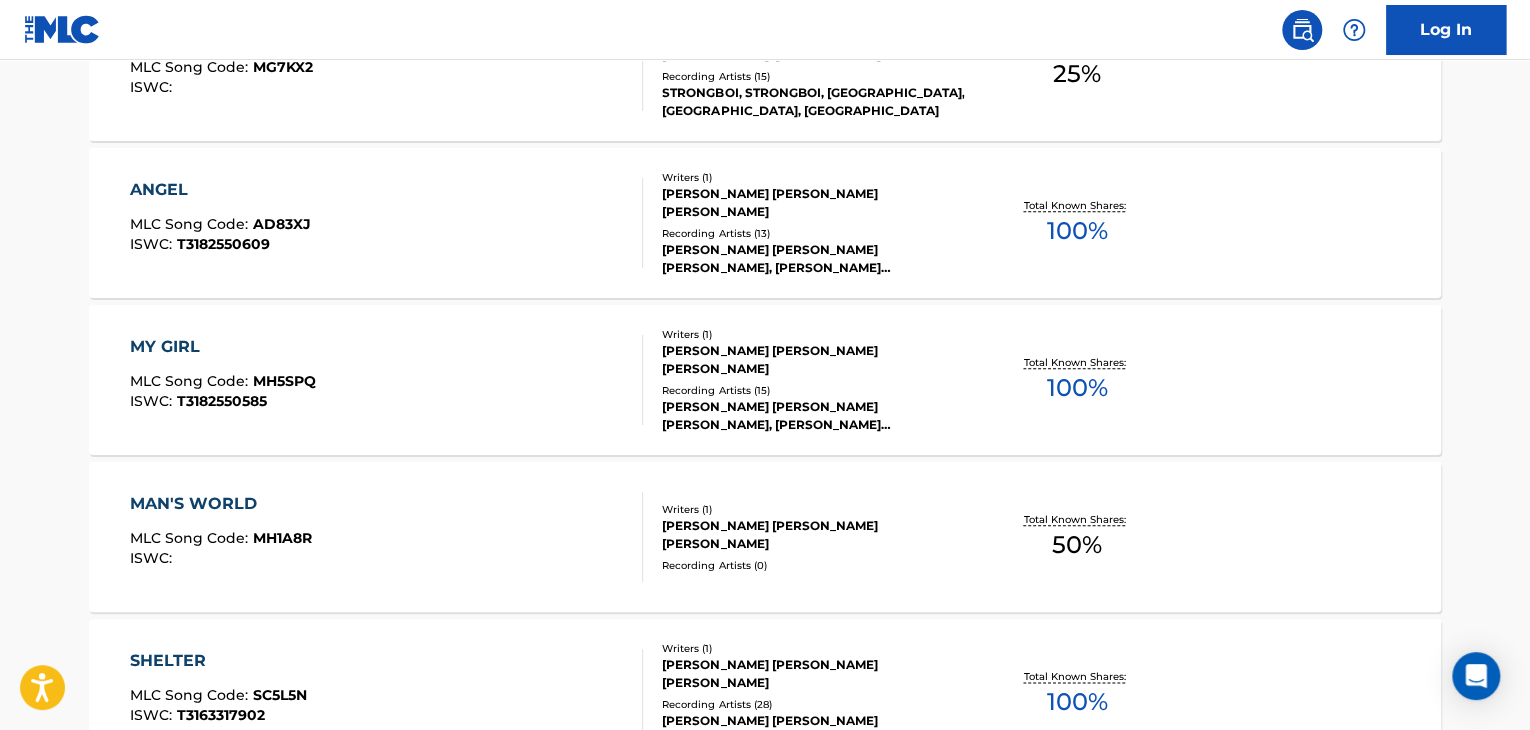 click on "MY GIRL MLC Song Code : MH5SPQ ISWC : T3182550585" at bounding box center (387, 380) 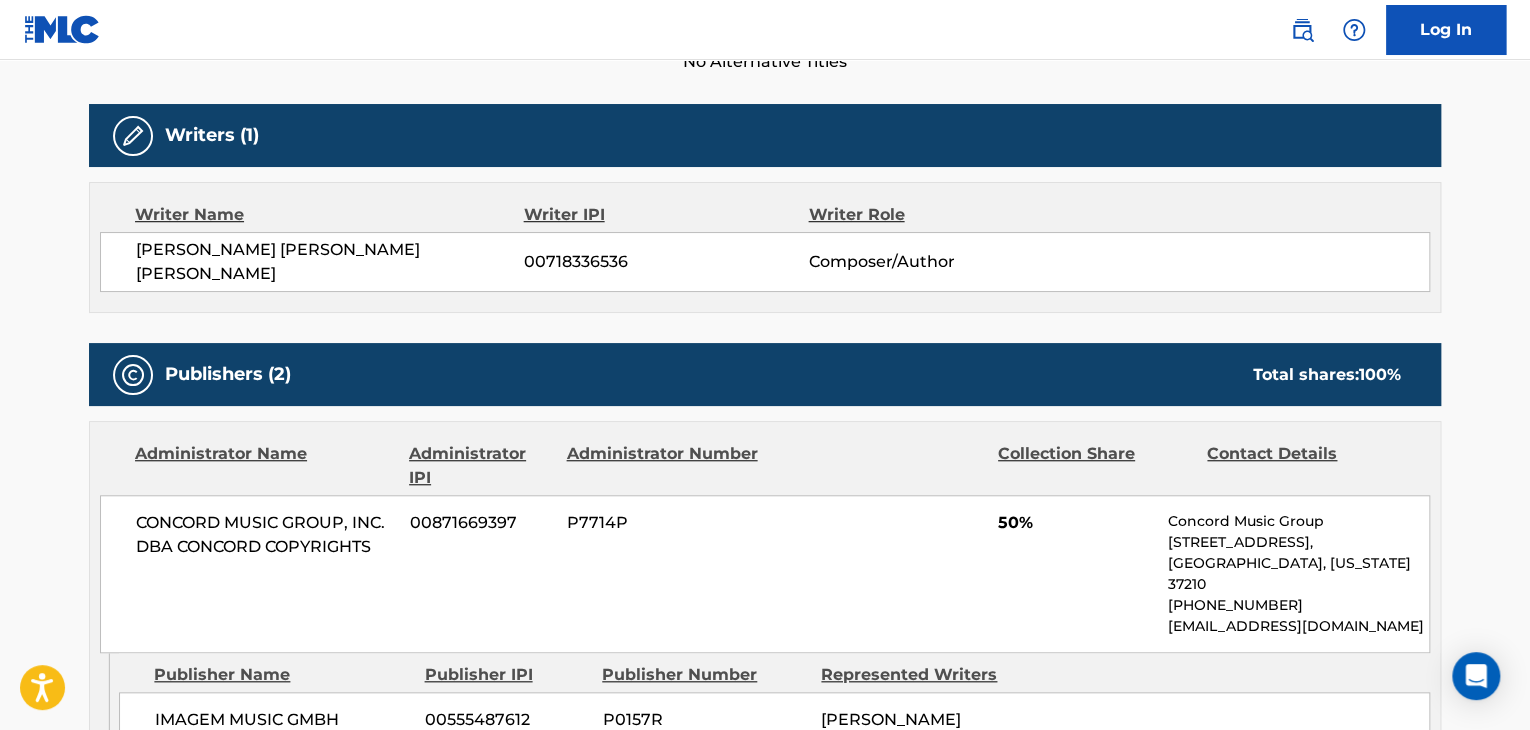 scroll, scrollTop: 300, scrollLeft: 0, axis: vertical 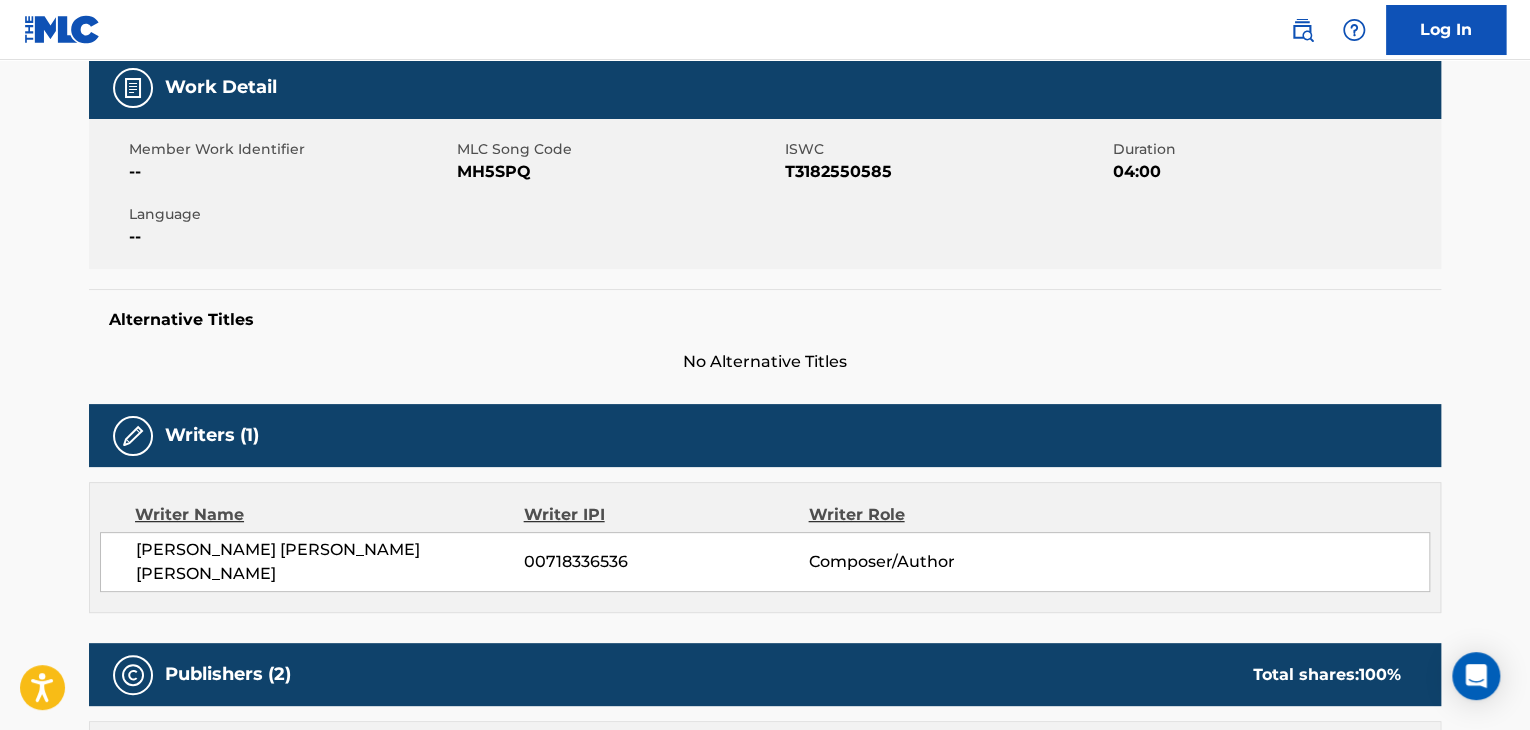 click on "MH5SPQ" at bounding box center (618, 172) 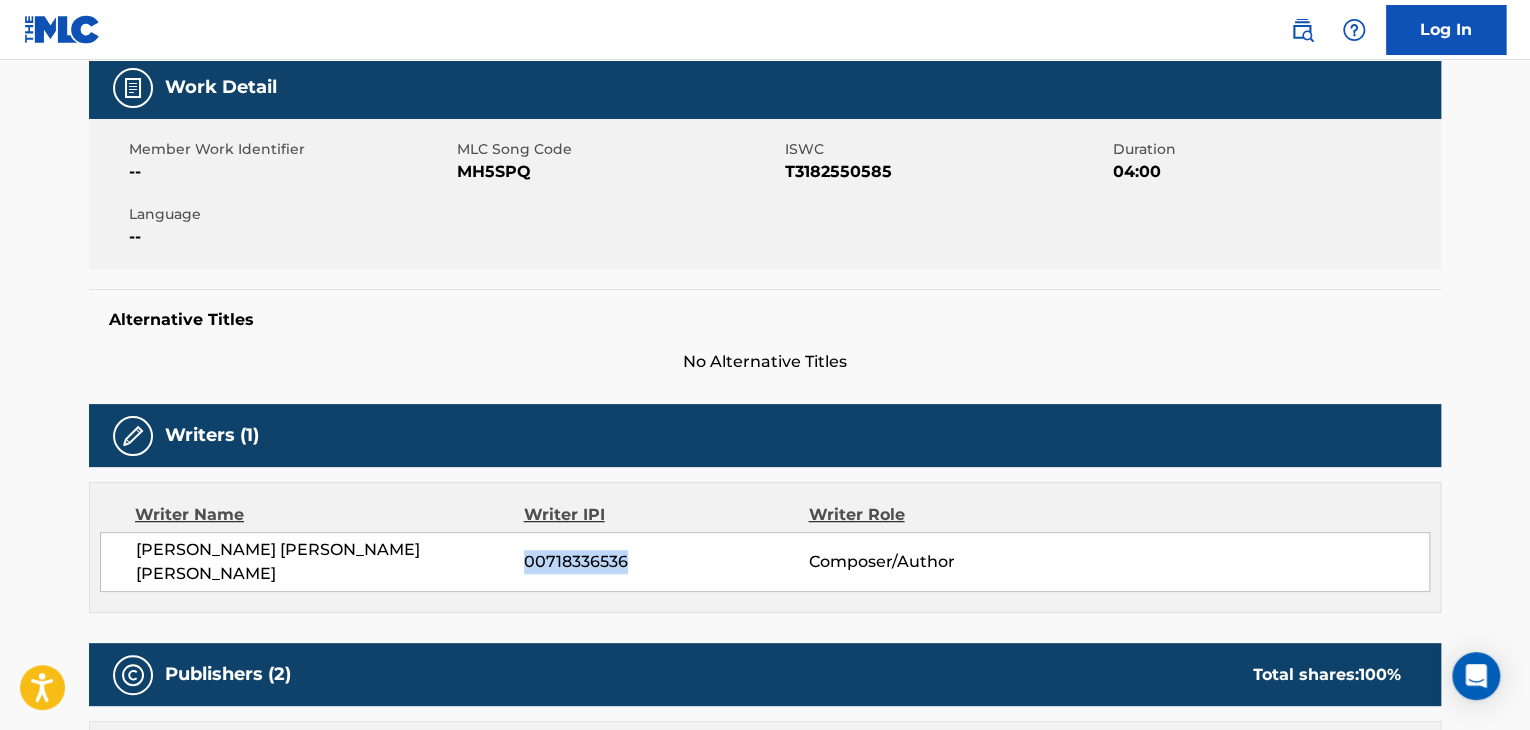 click on "00718336536" at bounding box center (666, 562) 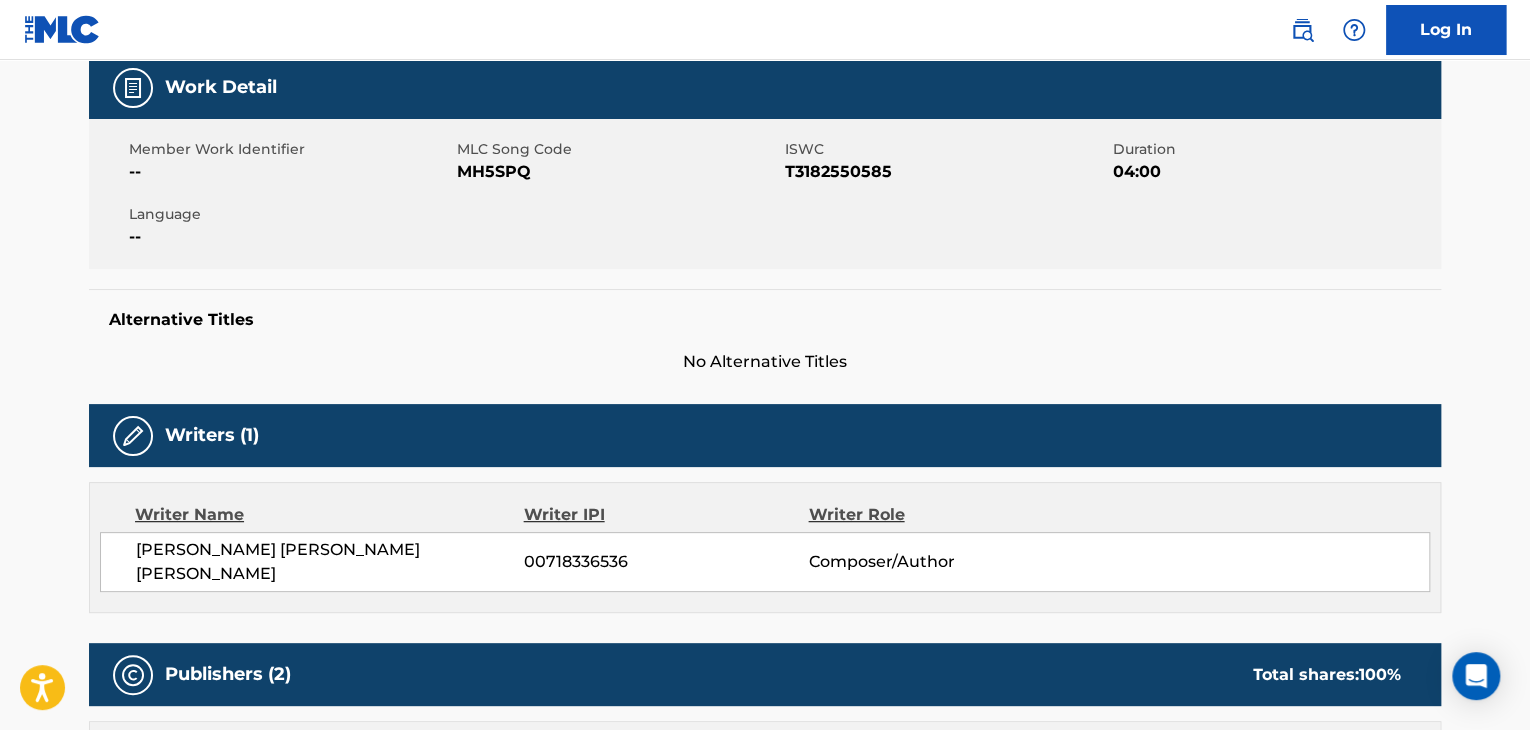click on "Member Work Identifier -- MLC Song Code MH5SPQ ISWC T3182550585 Duration 04:00 Language --" at bounding box center (765, 194) 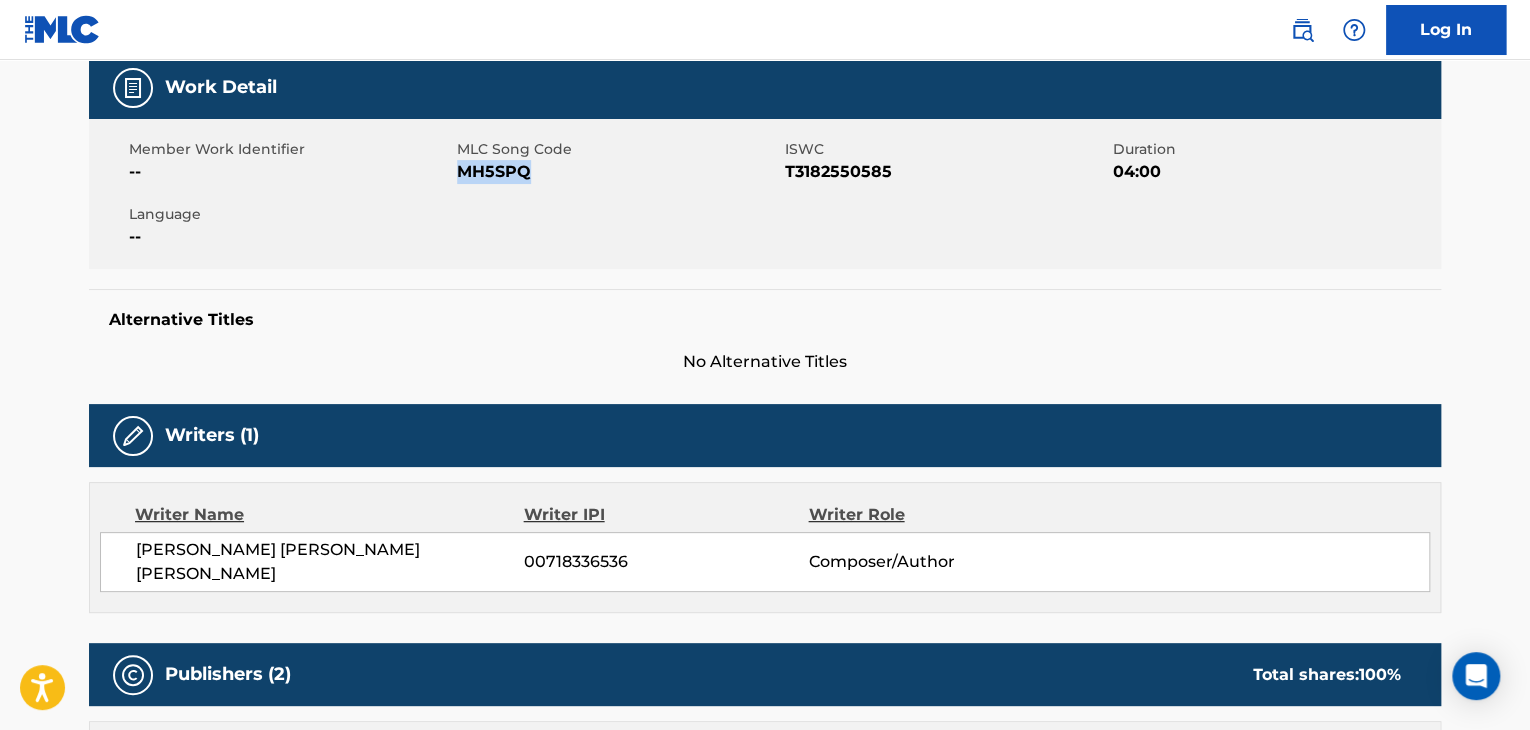 click on "Member Work Identifier -- MLC Song Code MH5SPQ ISWC T3182550585 Duration 04:00 Language --" at bounding box center [765, 194] 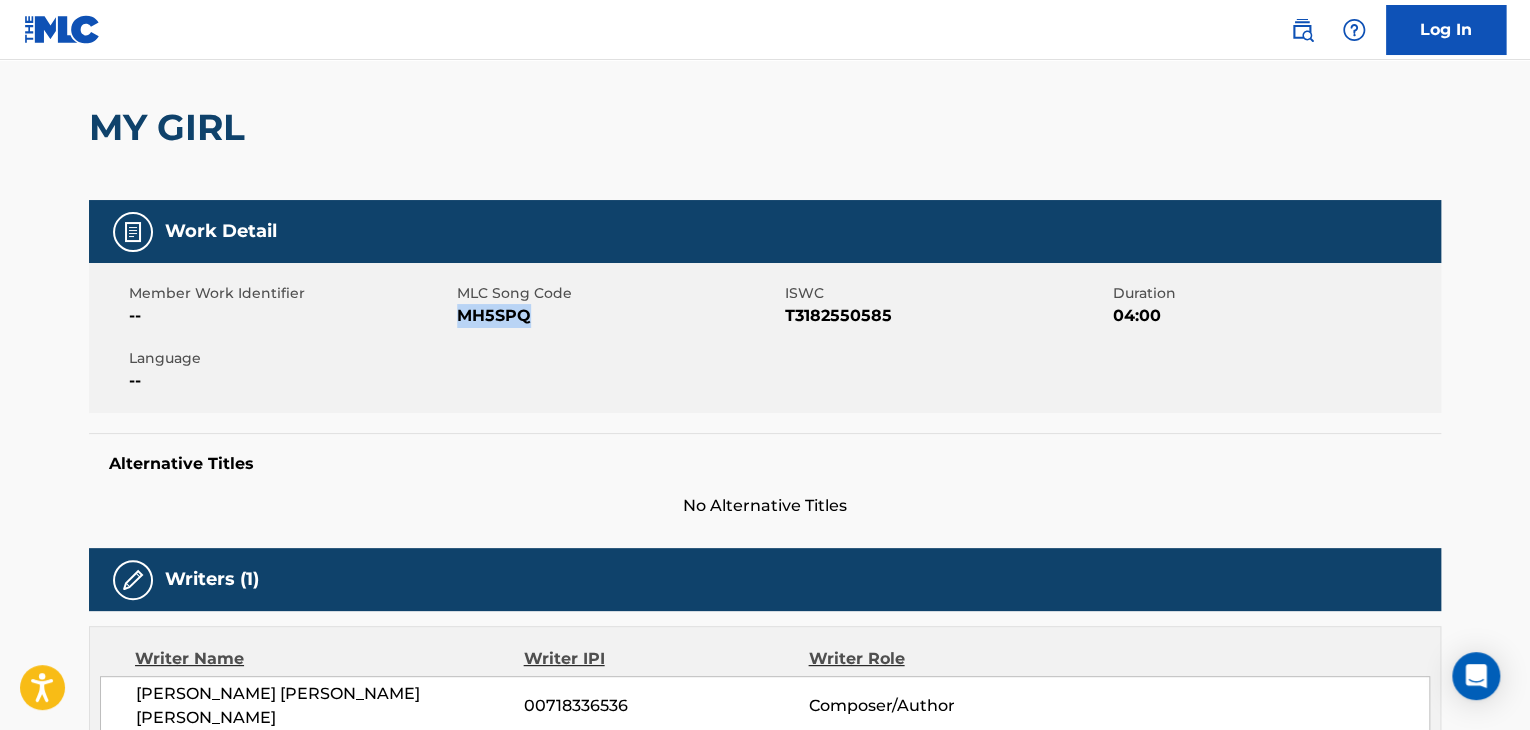 scroll, scrollTop: 0, scrollLeft: 0, axis: both 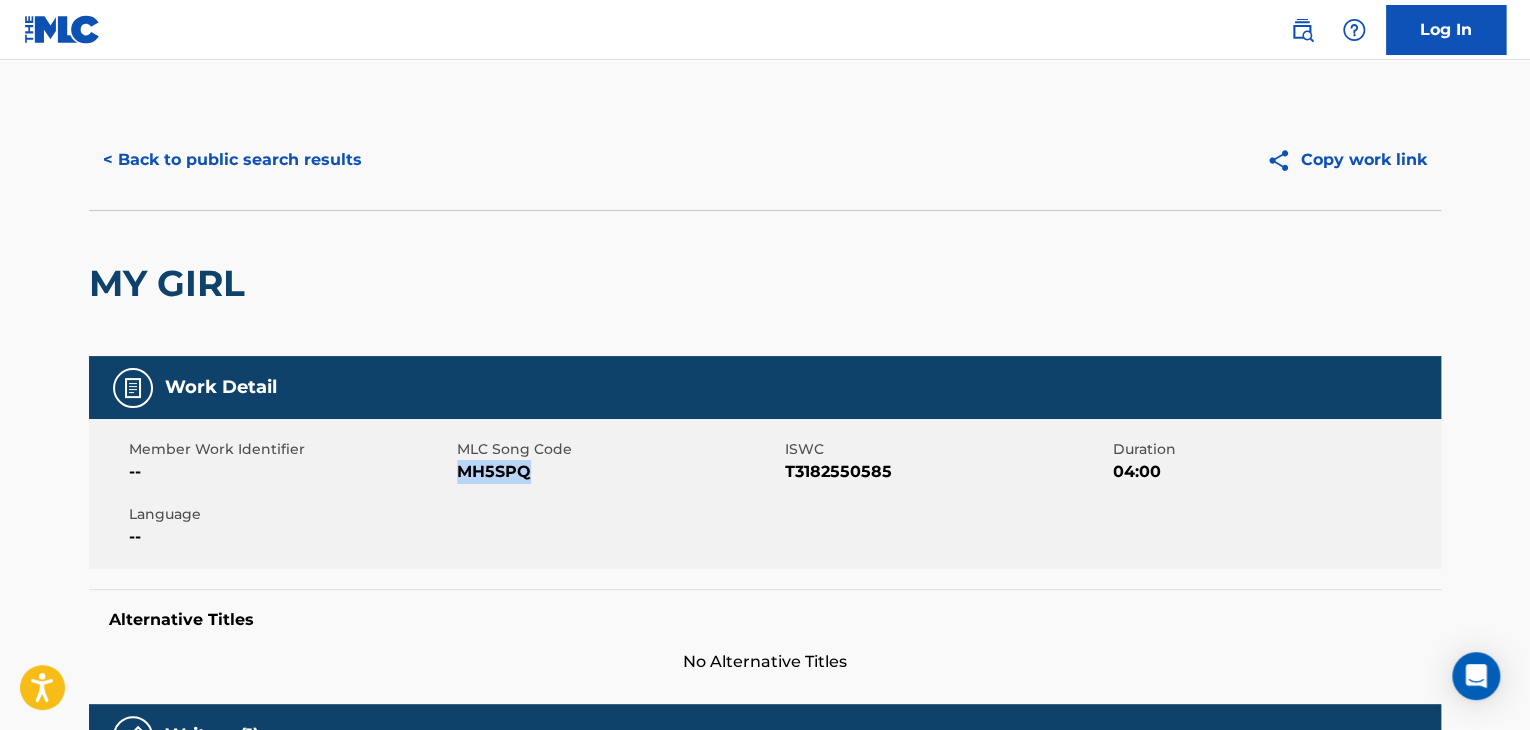 click on "< Back to public search results" at bounding box center (232, 160) 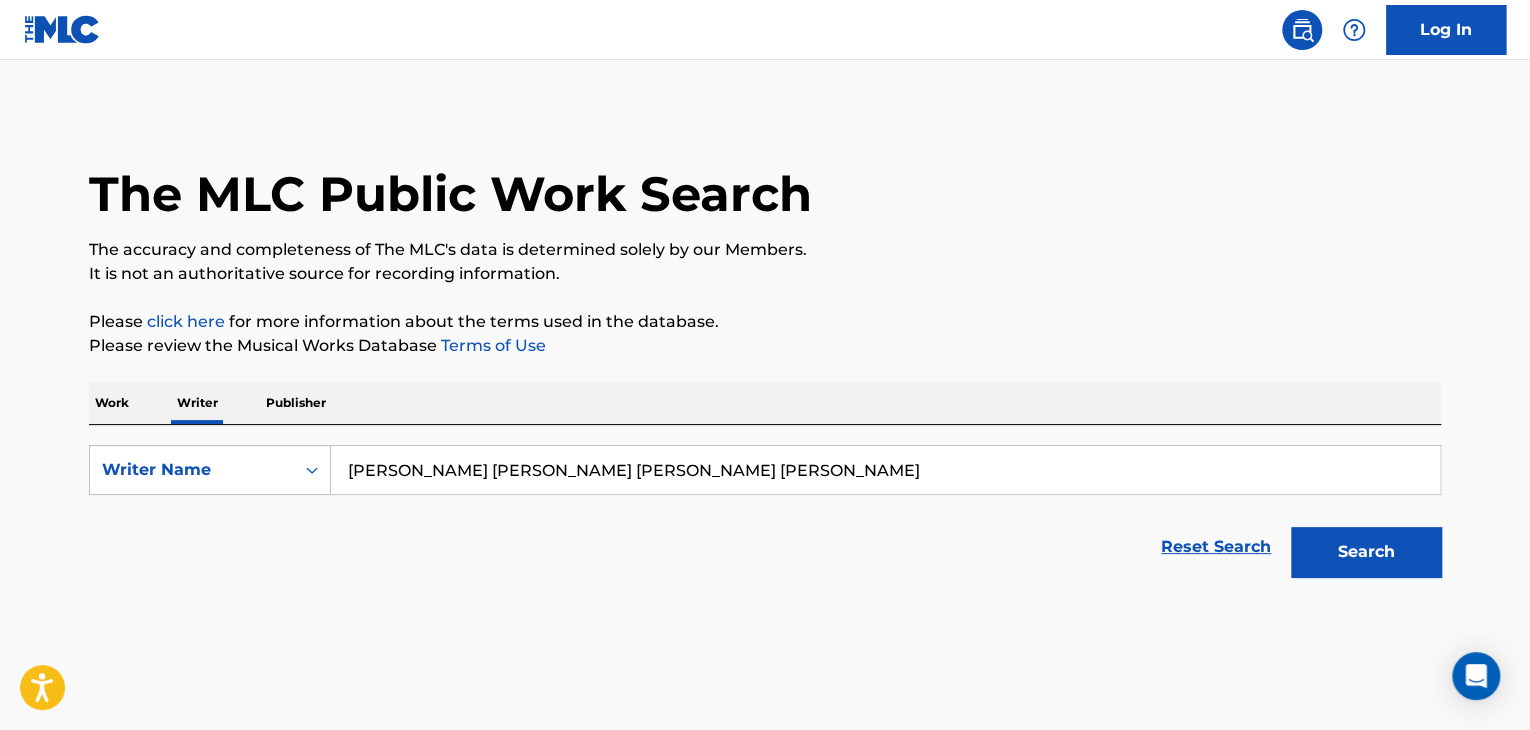 scroll, scrollTop: 24, scrollLeft: 0, axis: vertical 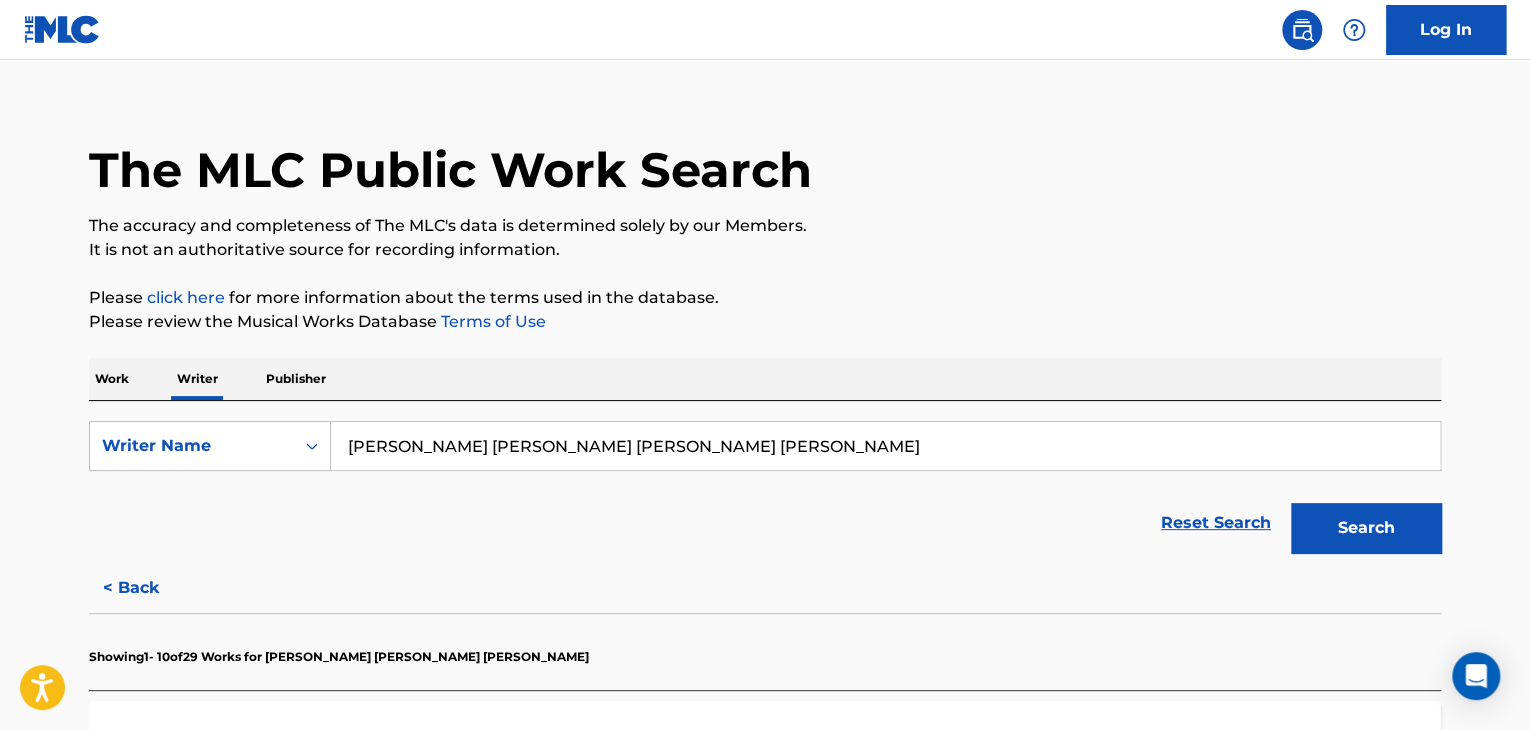 click on "[PERSON_NAME] [PERSON_NAME] [PERSON_NAME] [PERSON_NAME]" at bounding box center (885, 446) 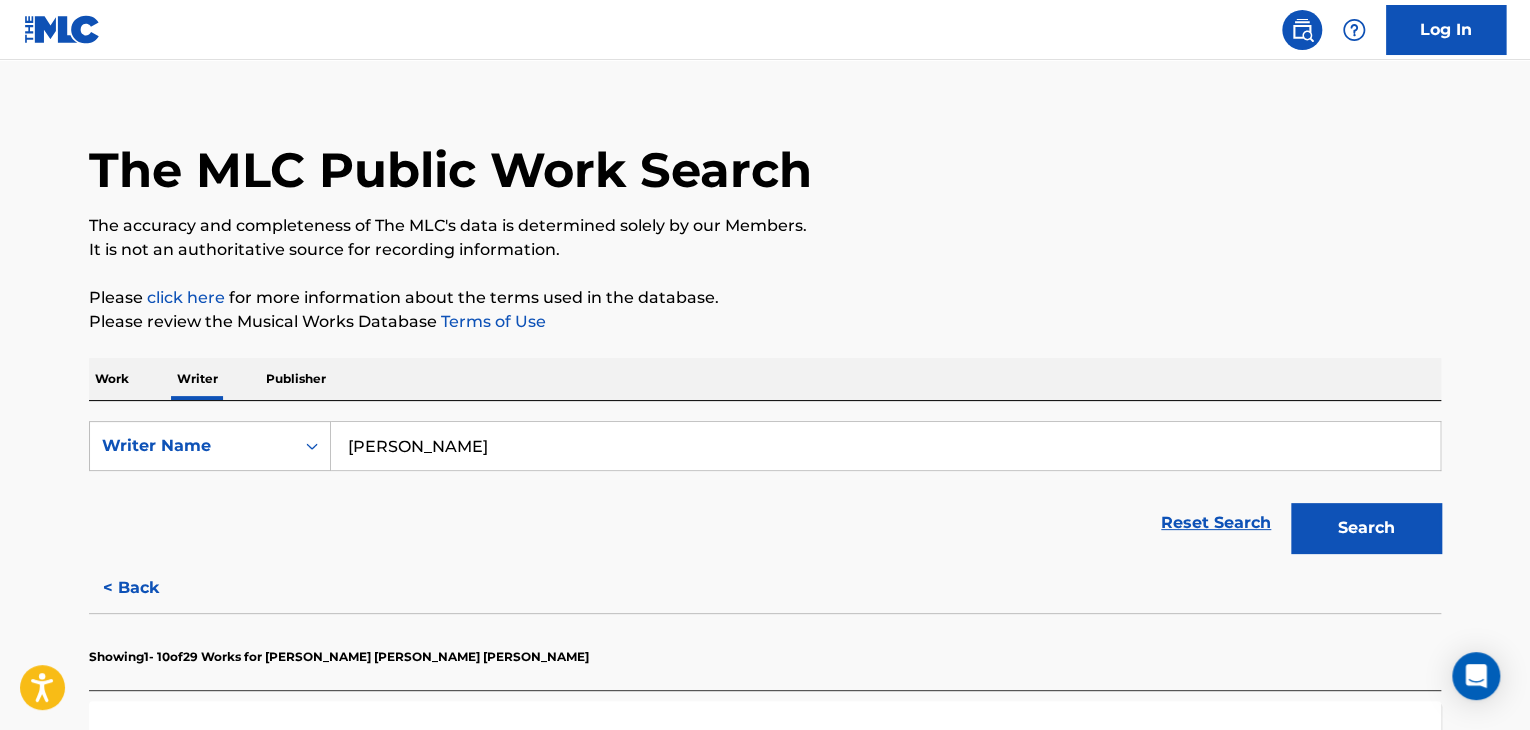 type on "[PERSON_NAME]" 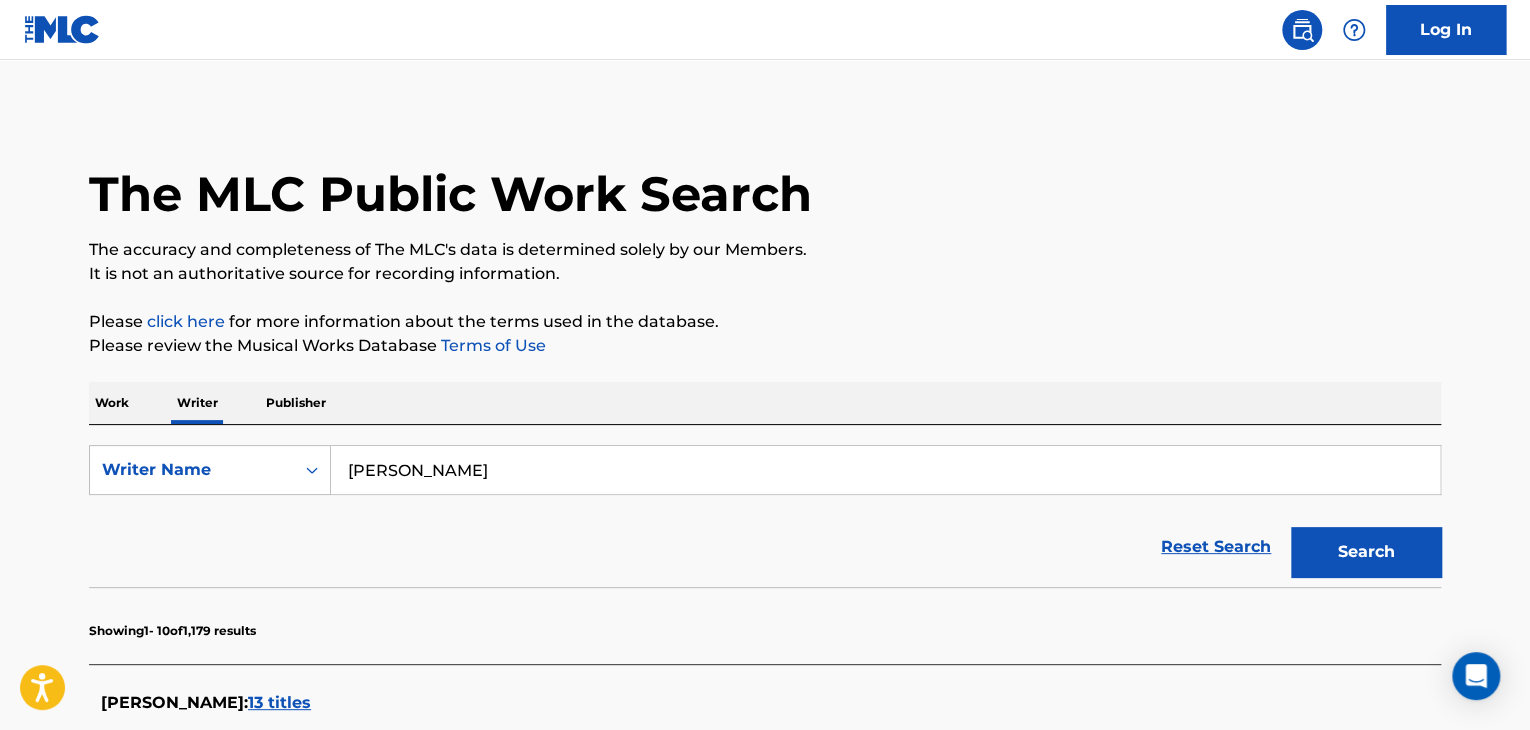 scroll, scrollTop: 400, scrollLeft: 0, axis: vertical 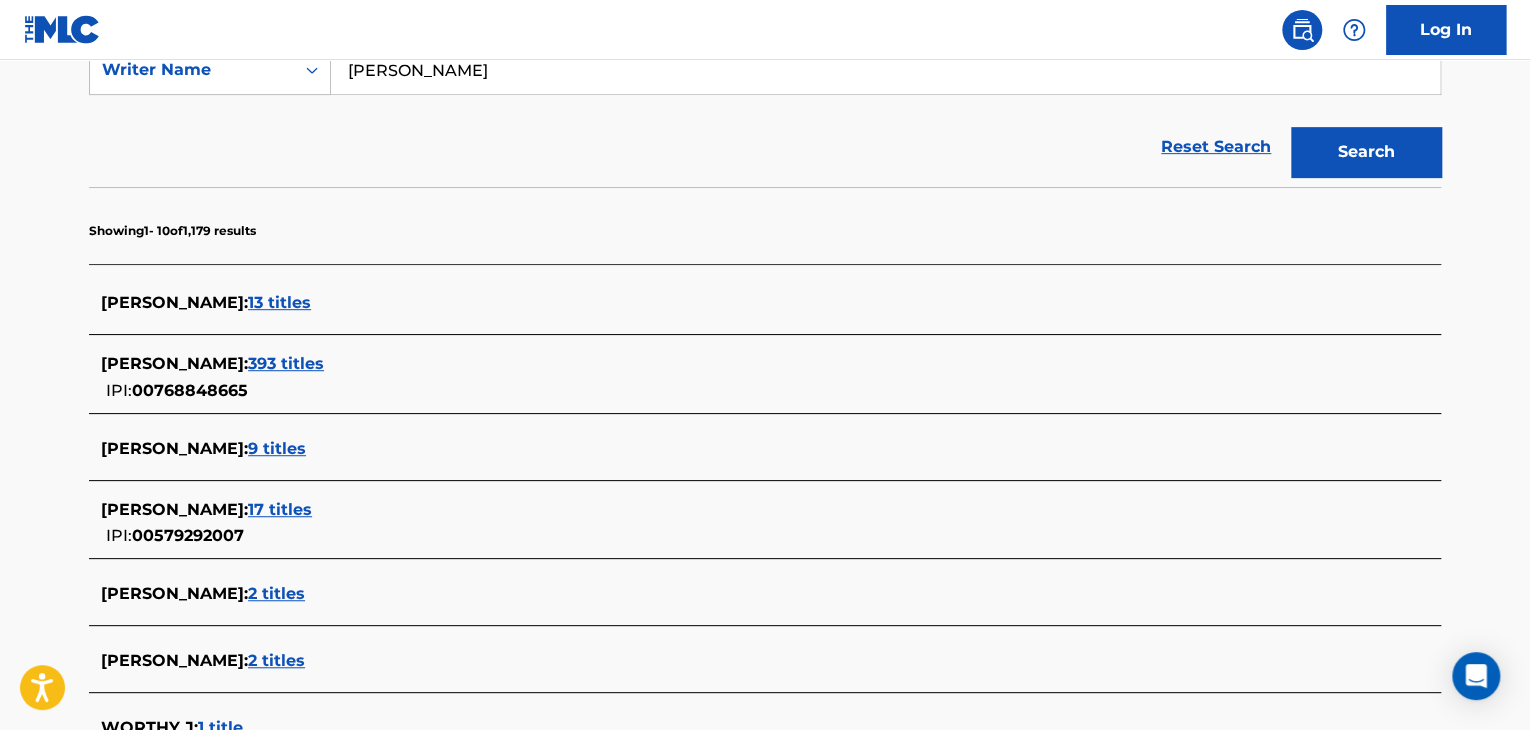click on "393 titles" at bounding box center [286, 363] 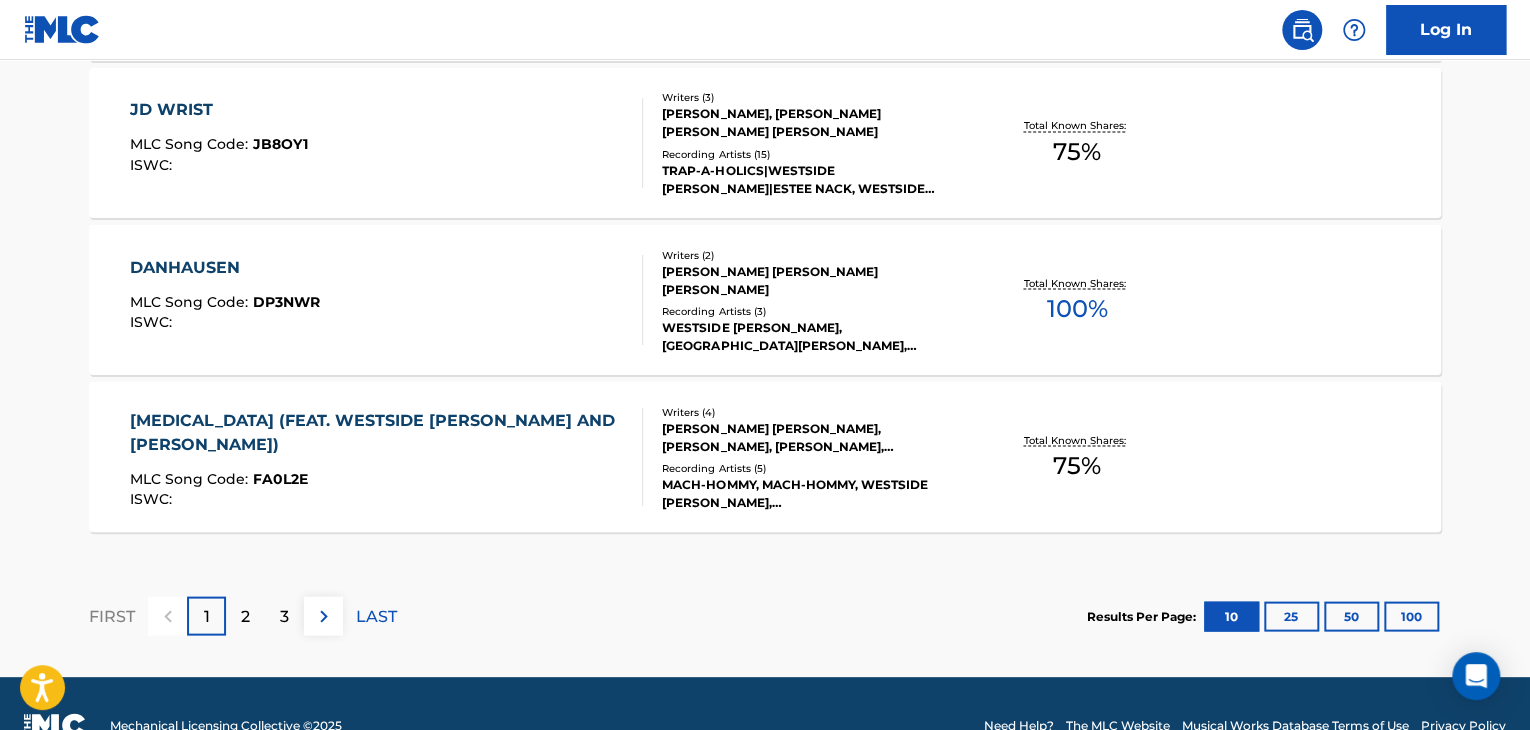 scroll, scrollTop: 1799, scrollLeft: 0, axis: vertical 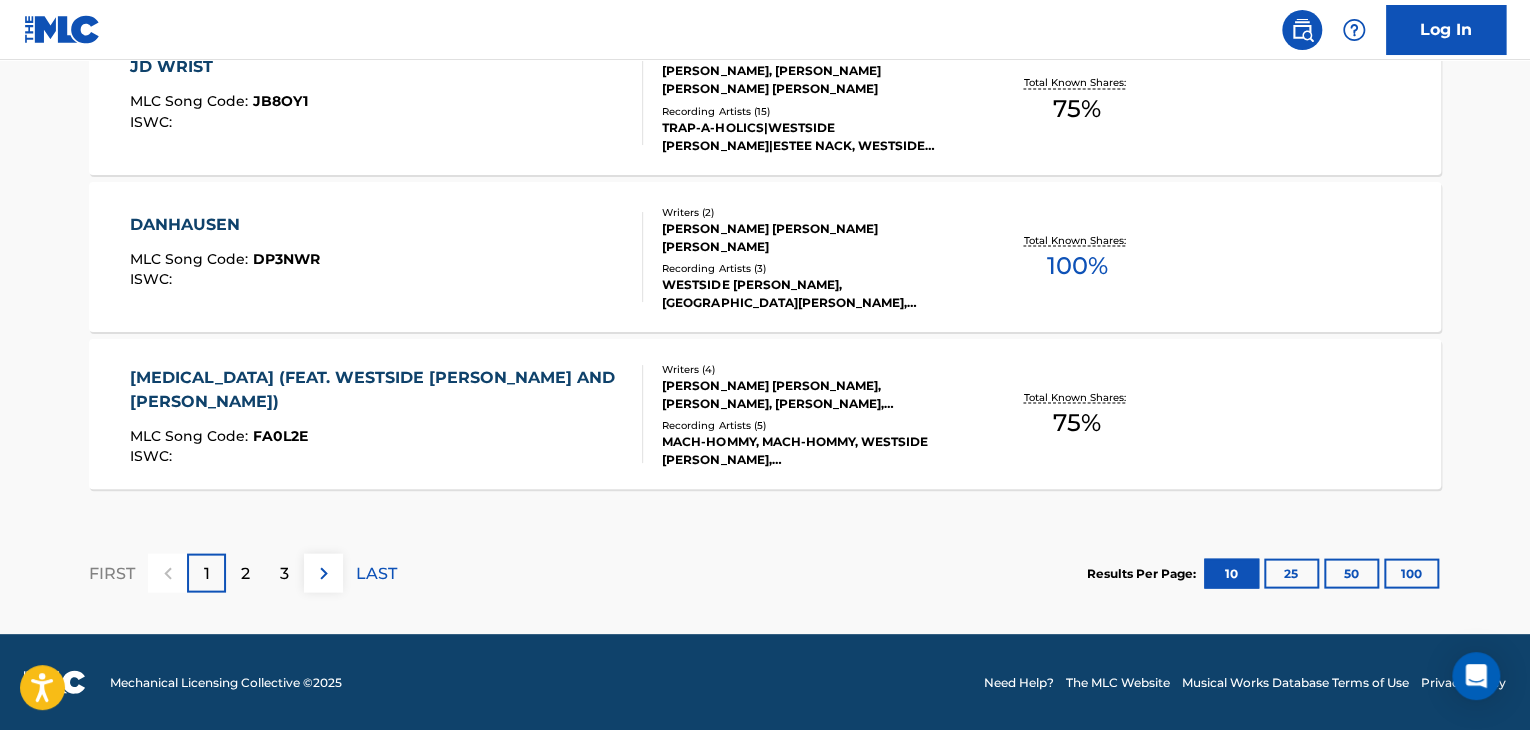 click on "DANHAUSEN MLC Song Code : DP3NWR ISWC :" at bounding box center (387, 257) 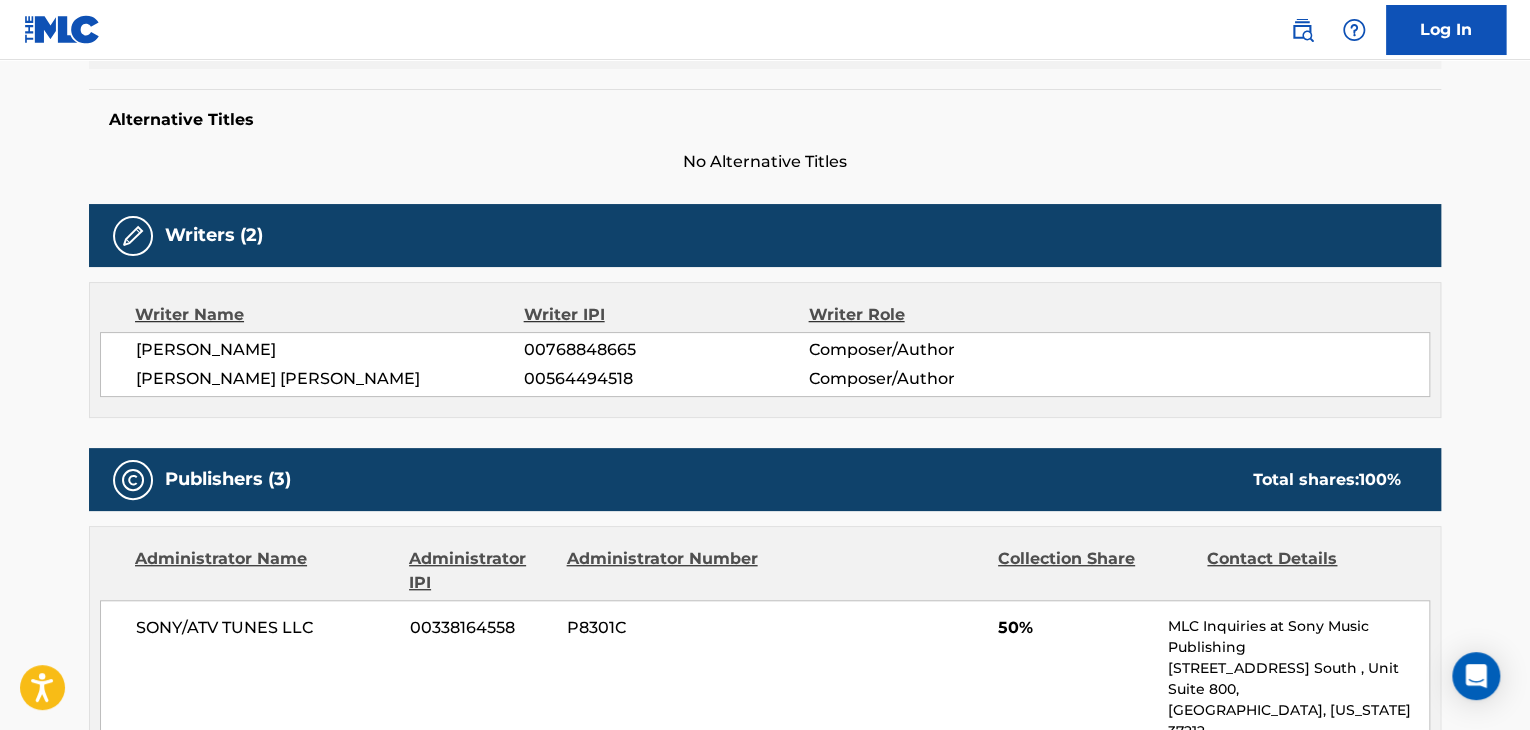 click on "Alternative Titles" at bounding box center [765, 120] 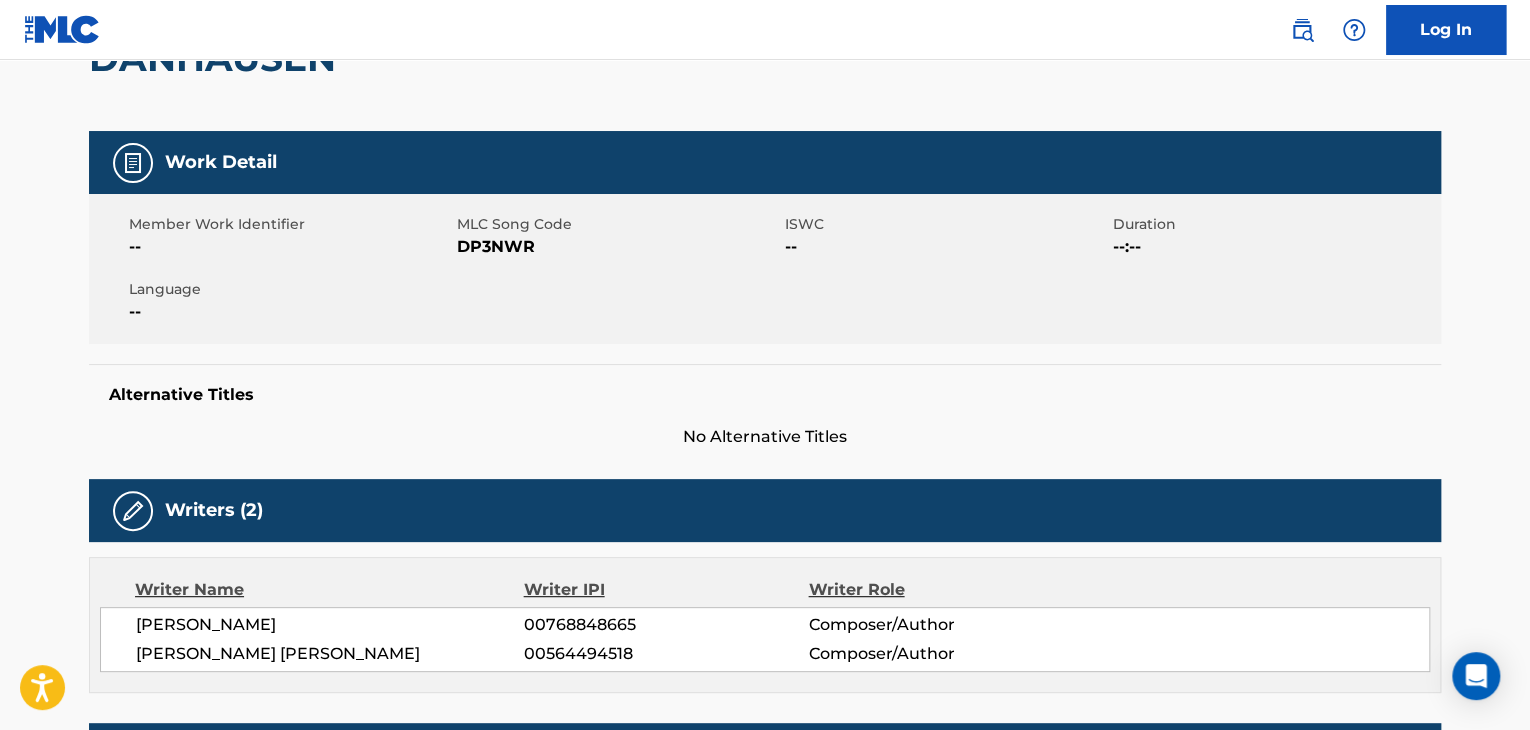 scroll, scrollTop: 200, scrollLeft: 0, axis: vertical 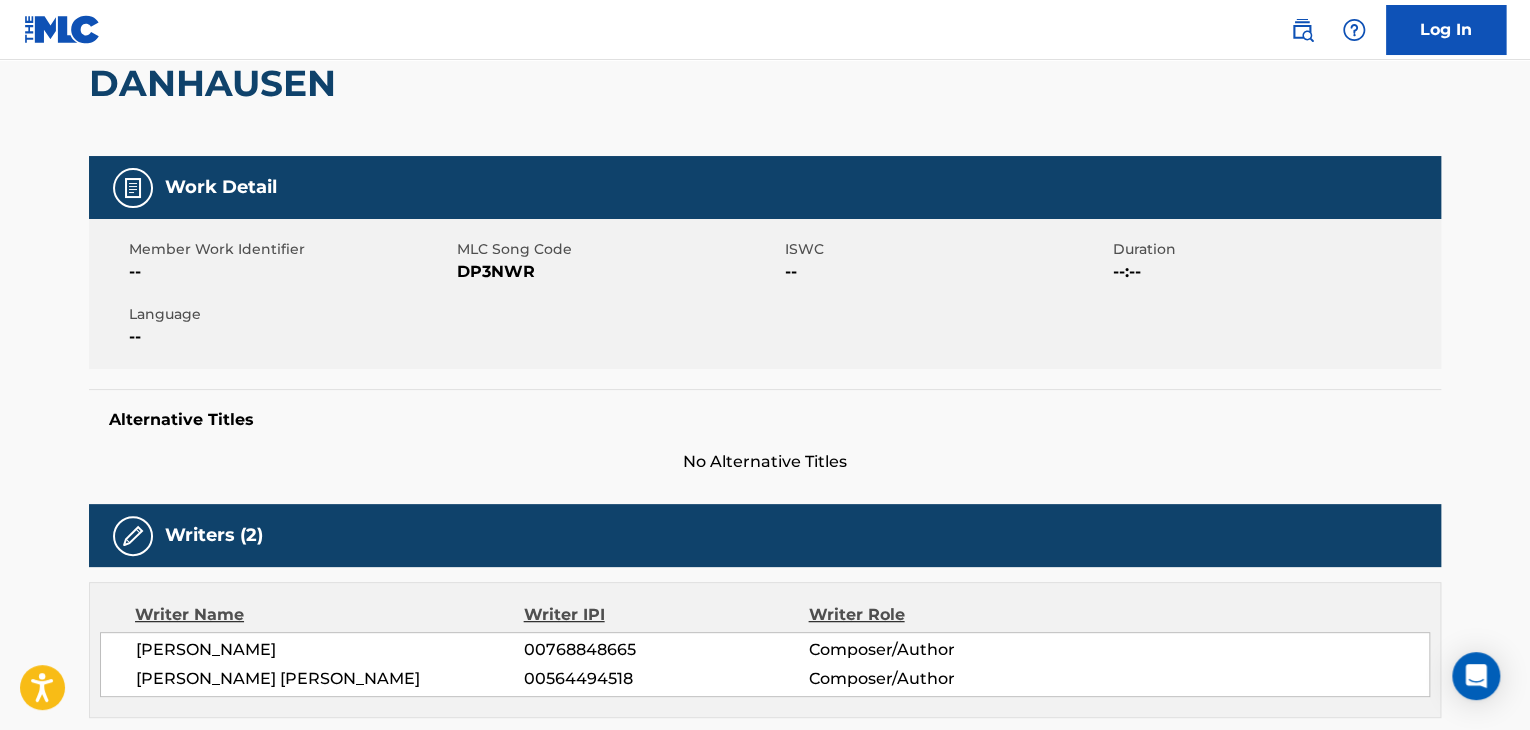 click on "DANHAUSEN" at bounding box center [217, 83] 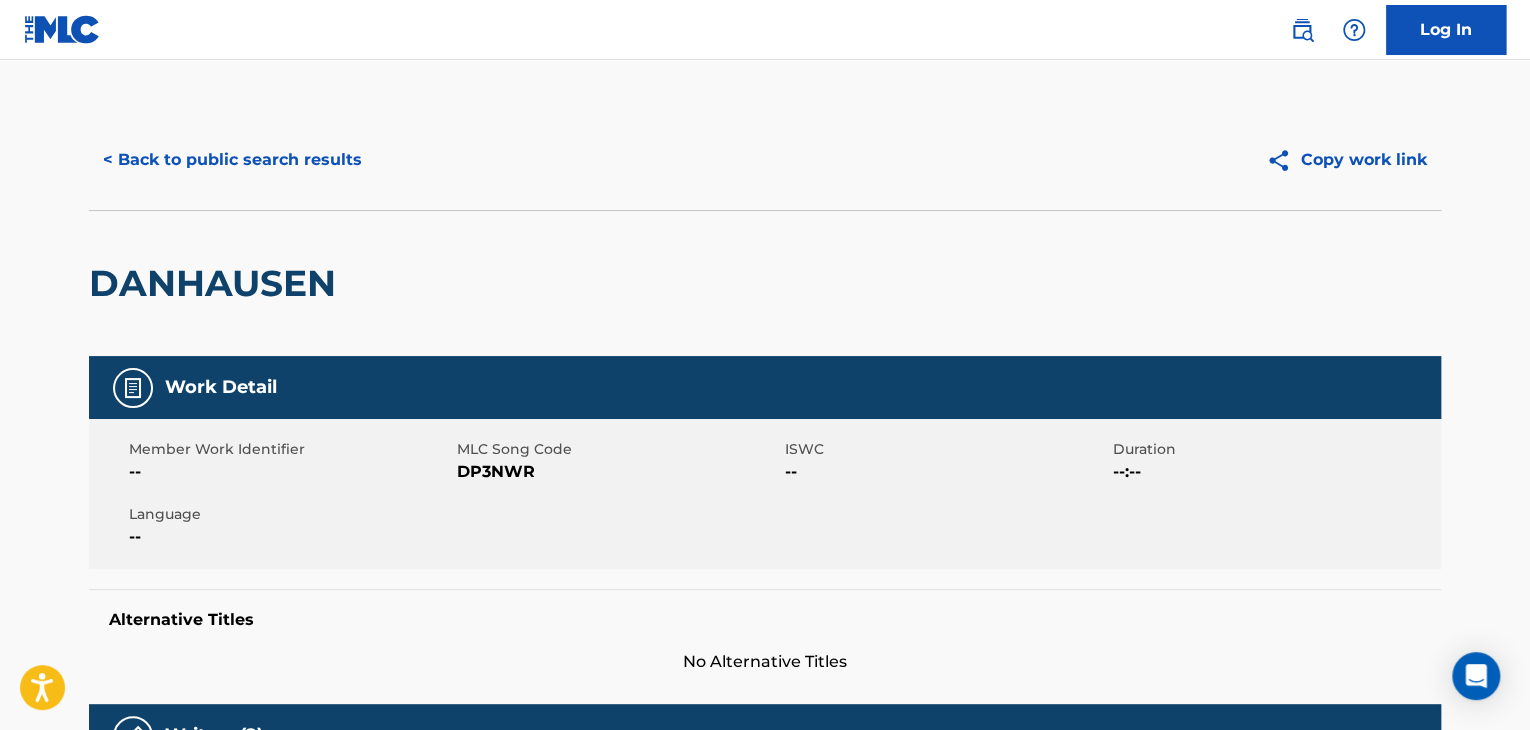 click on "< Back to public search results" at bounding box center [232, 160] 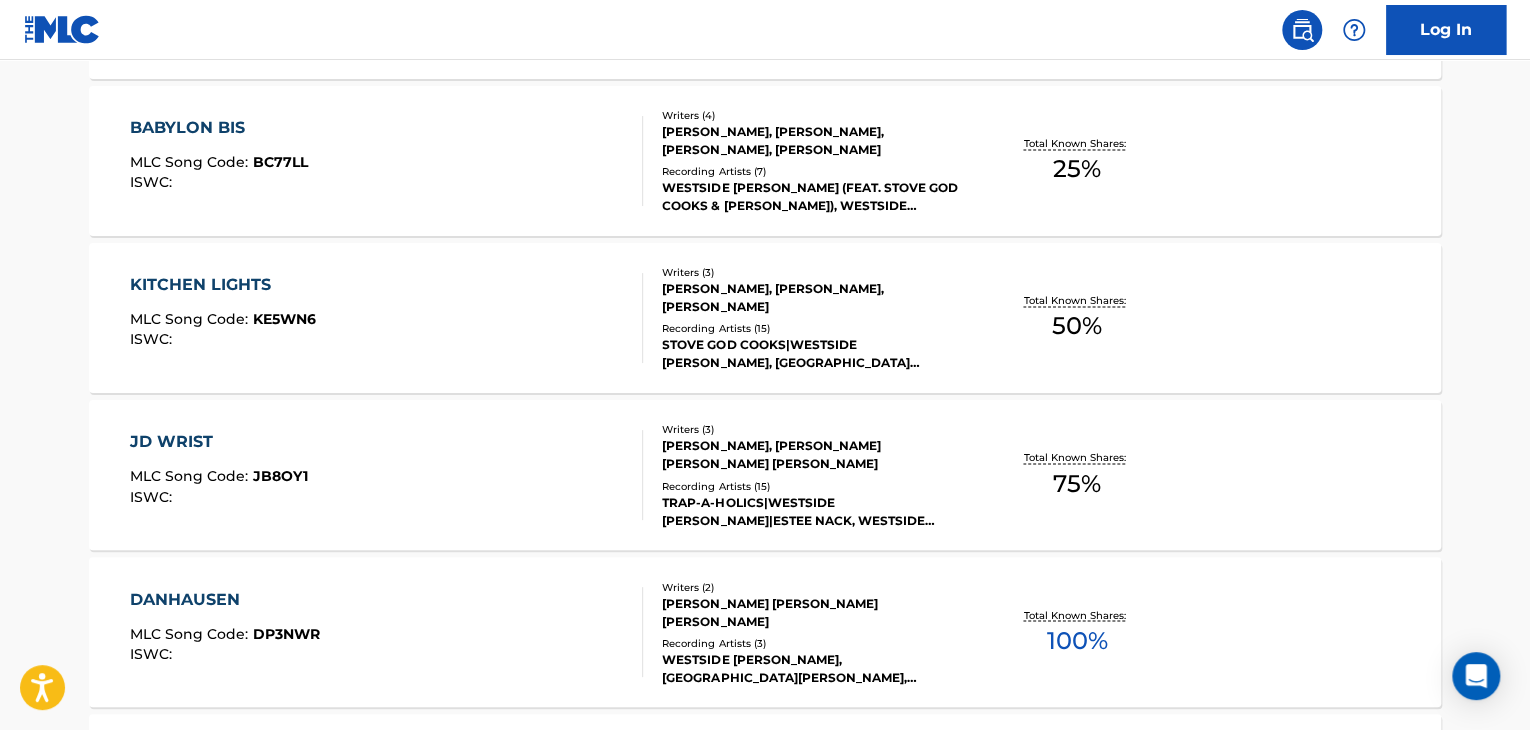 scroll, scrollTop: 1799, scrollLeft: 0, axis: vertical 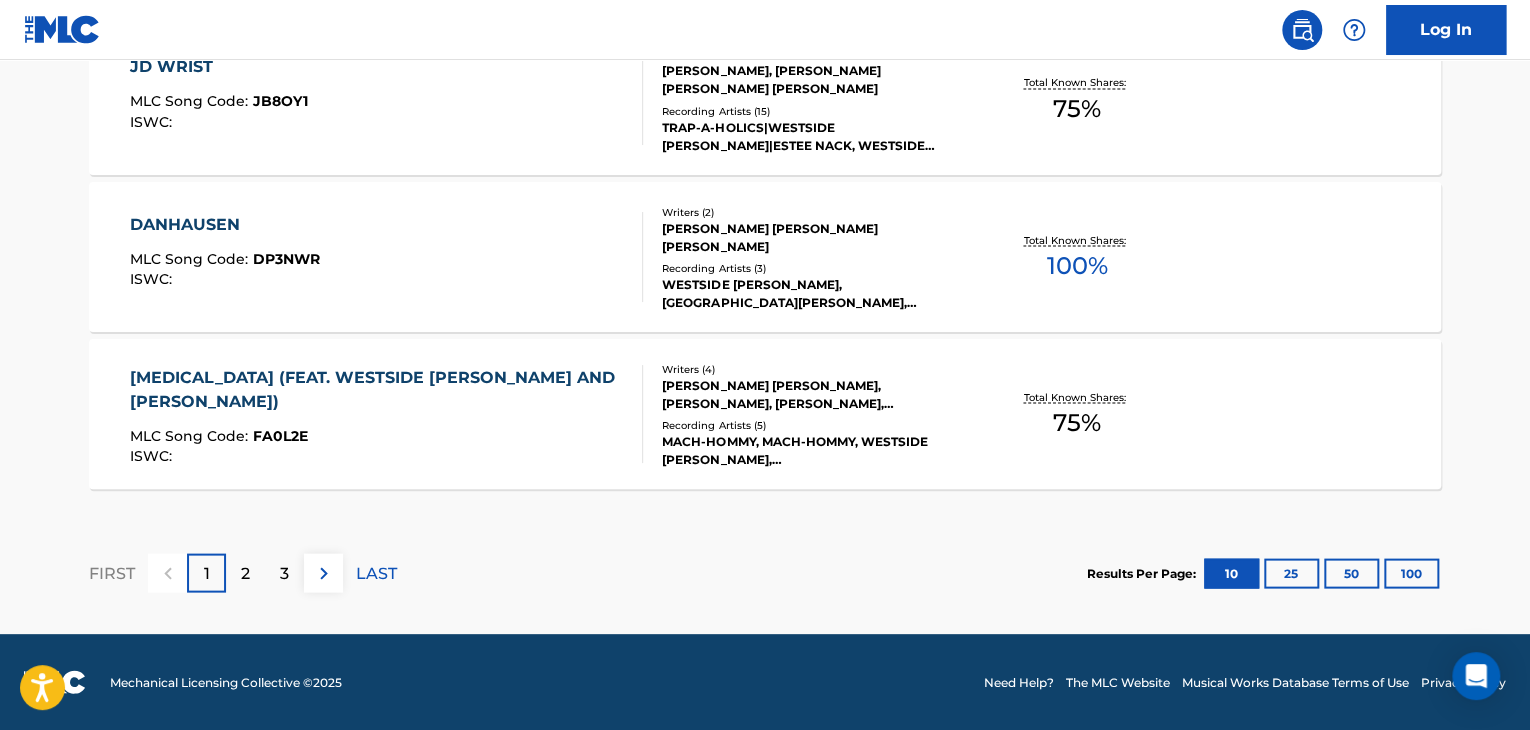 click on "LAST" at bounding box center (376, 573) 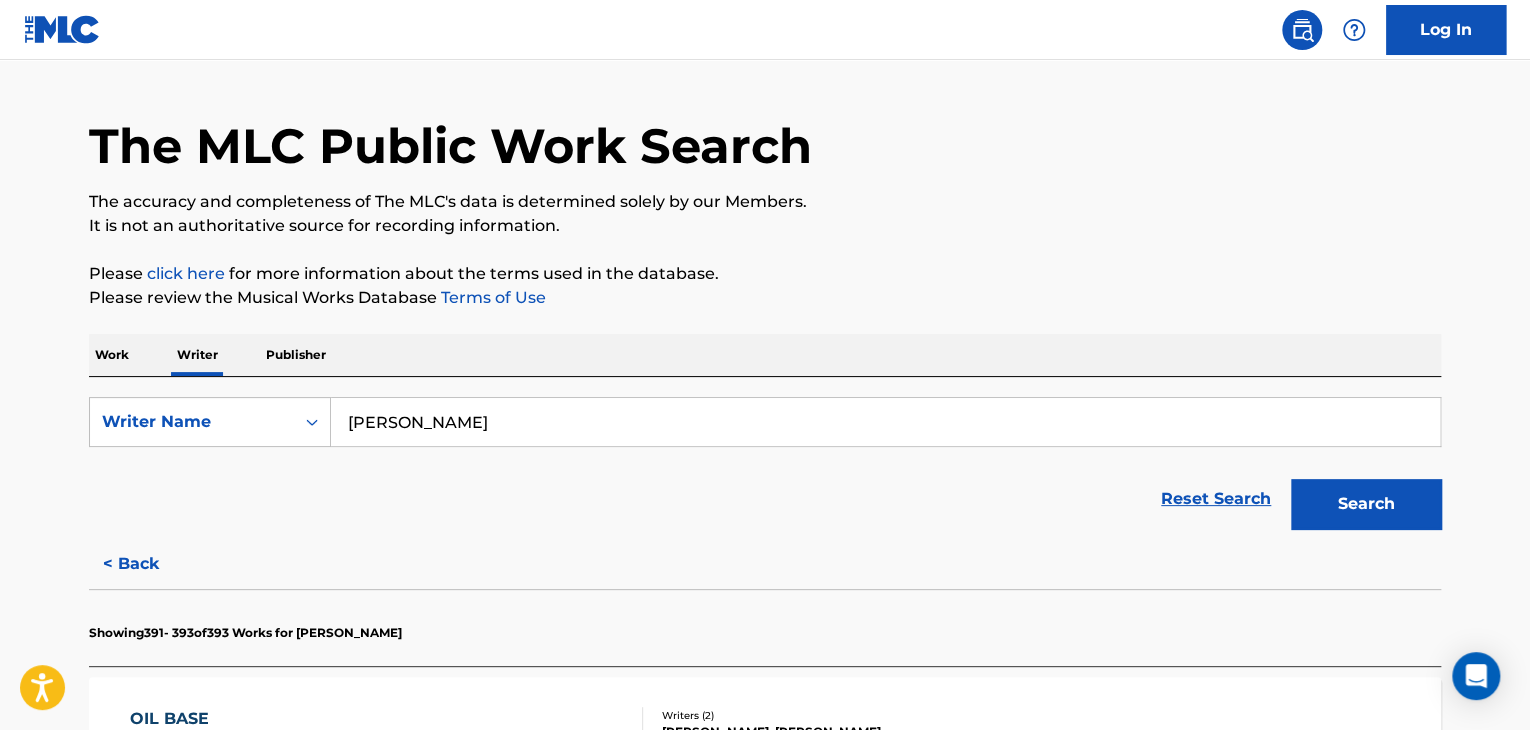 scroll, scrollTop: 0, scrollLeft: 0, axis: both 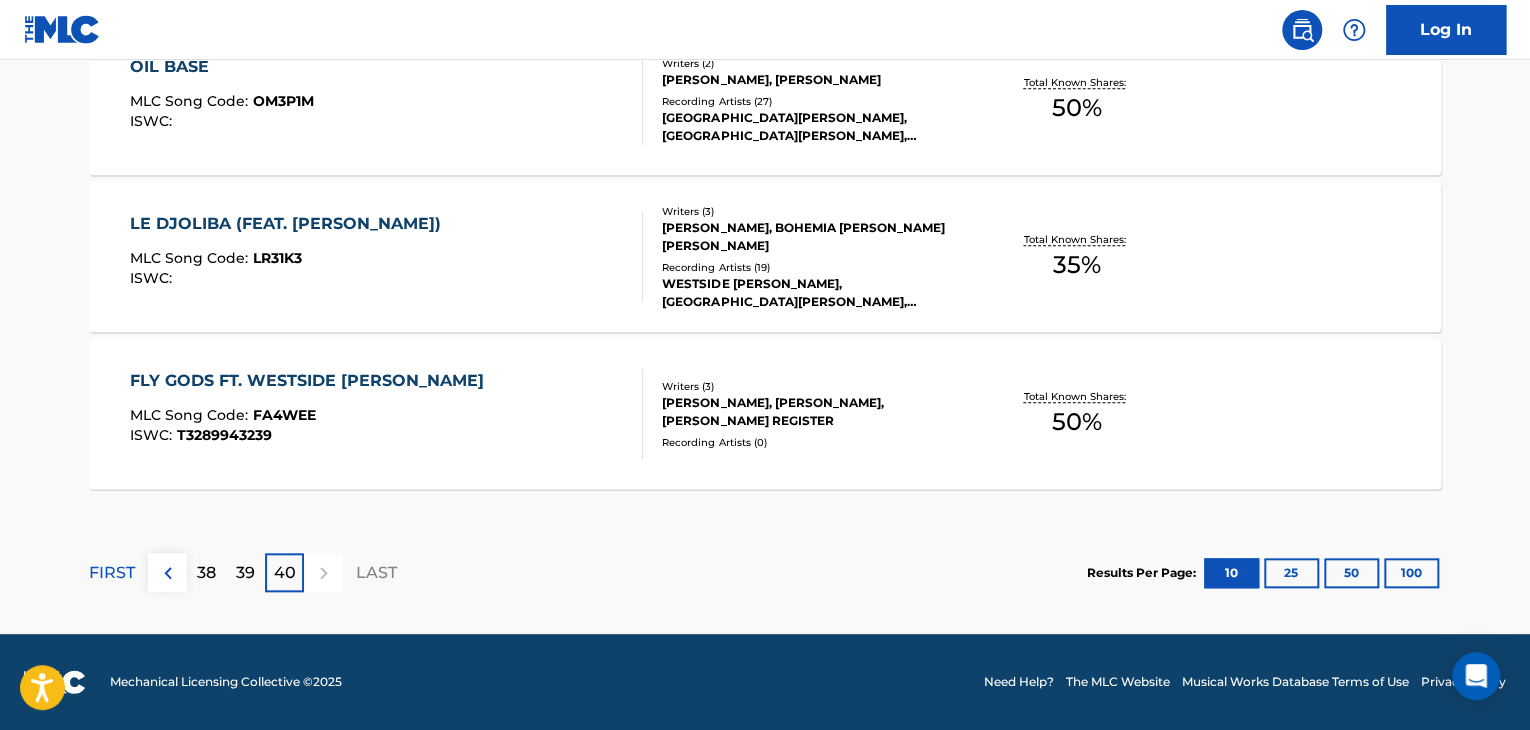 click on "38" at bounding box center [206, 573] 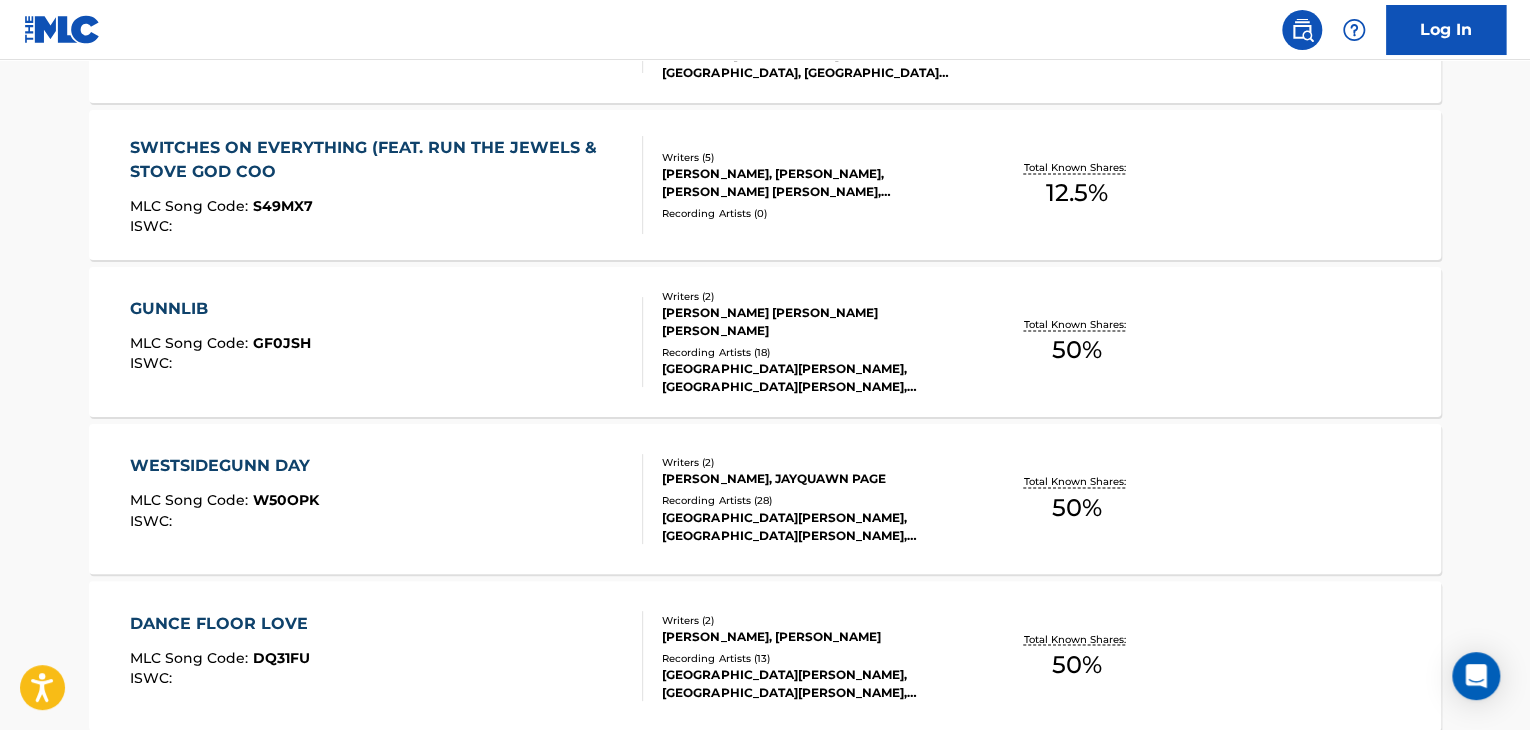 scroll, scrollTop: 1799, scrollLeft: 0, axis: vertical 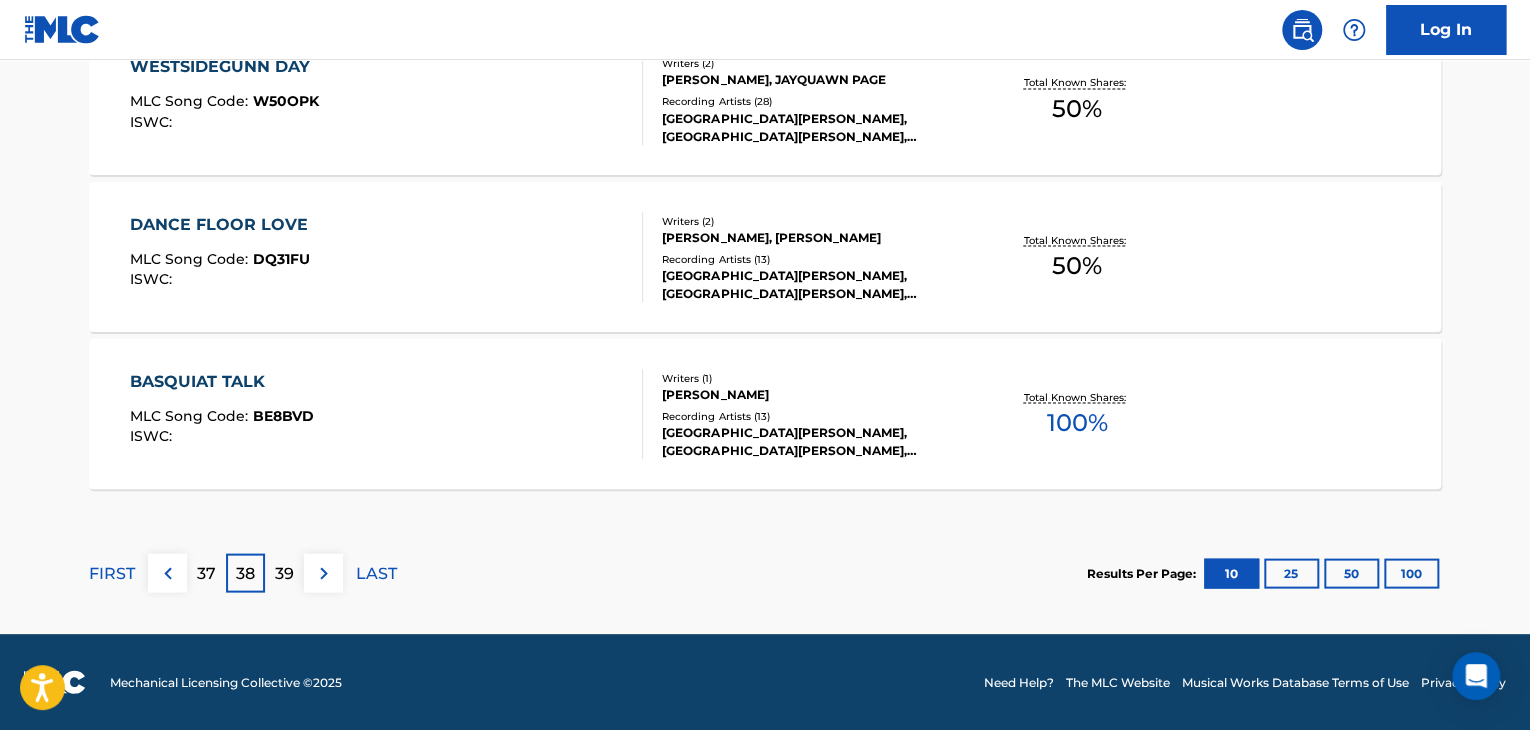 click on "BASQUIAT TALK MLC Song Code : BE8BVD ISWC :" at bounding box center [387, 414] 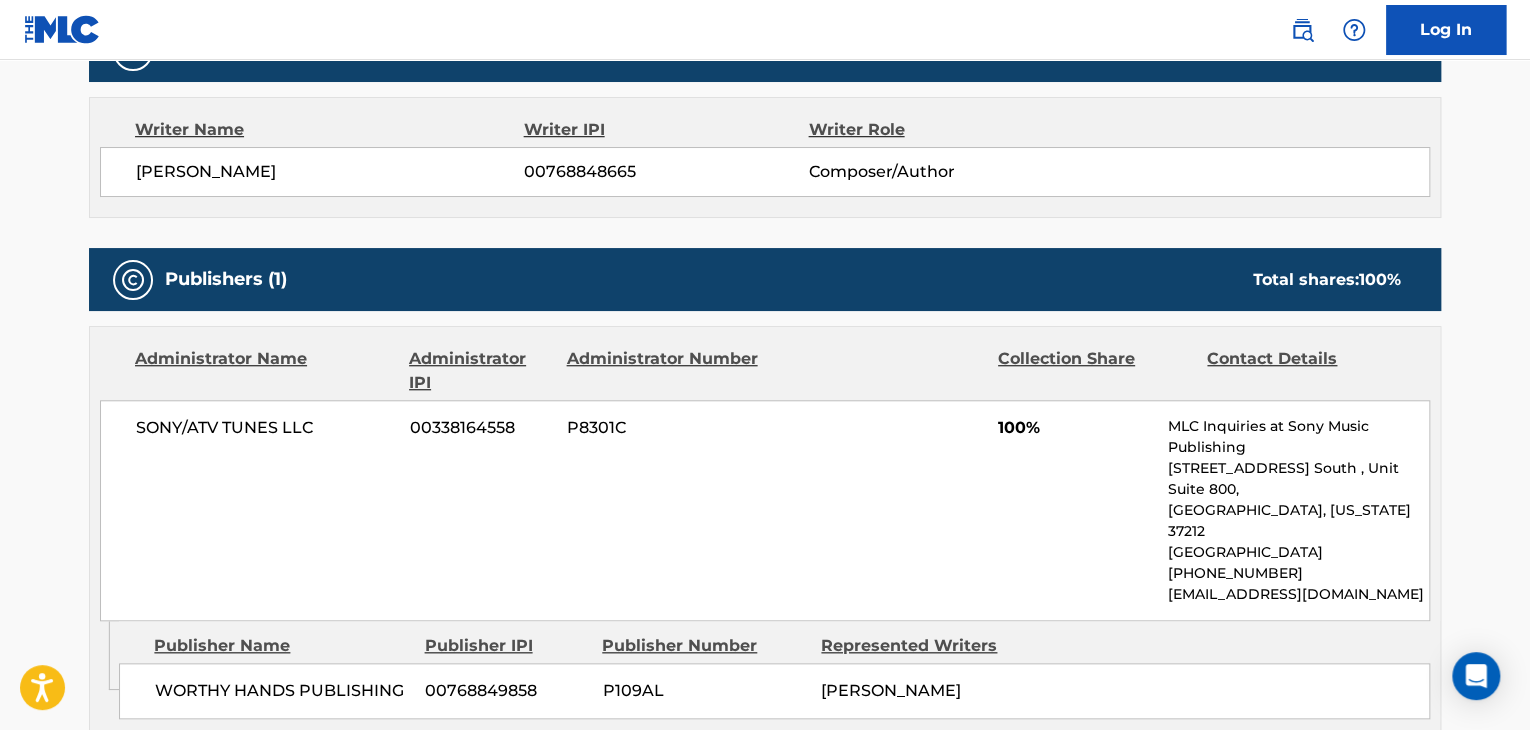 scroll, scrollTop: 400, scrollLeft: 0, axis: vertical 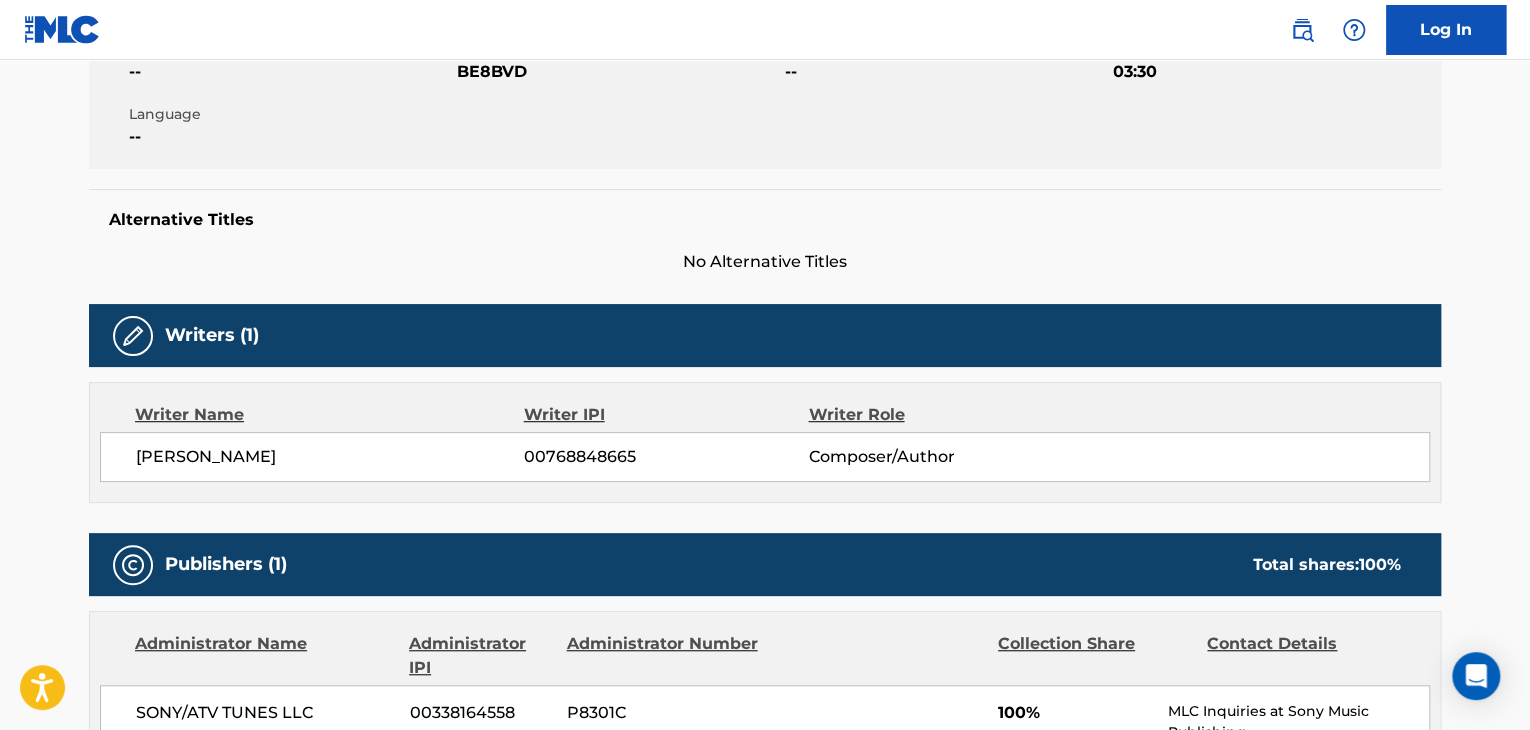 click on "[PERSON_NAME] 00768848665 Composer/Author" at bounding box center [765, 457] 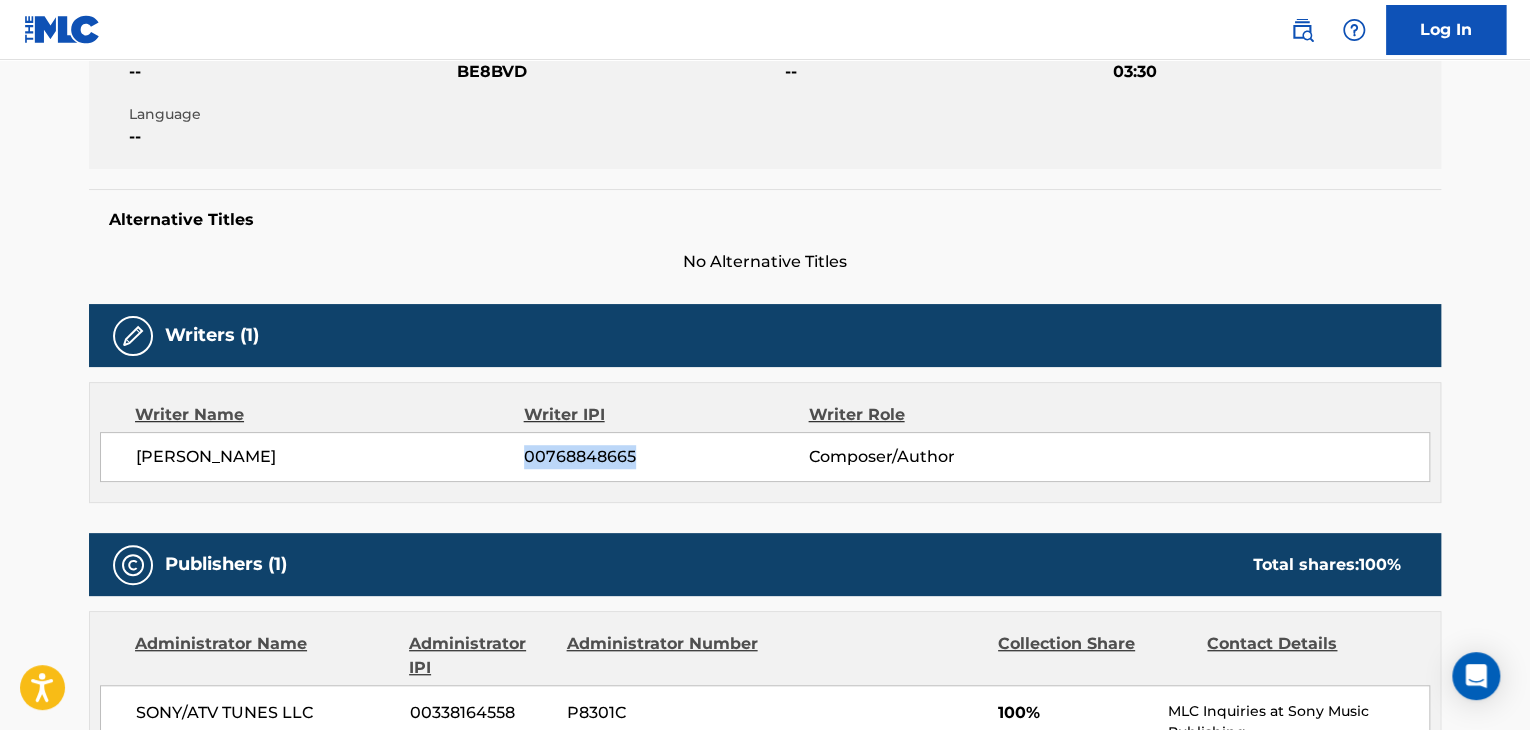 click on "[PERSON_NAME] 00768848665 Composer/Author" at bounding box center [765, 457] 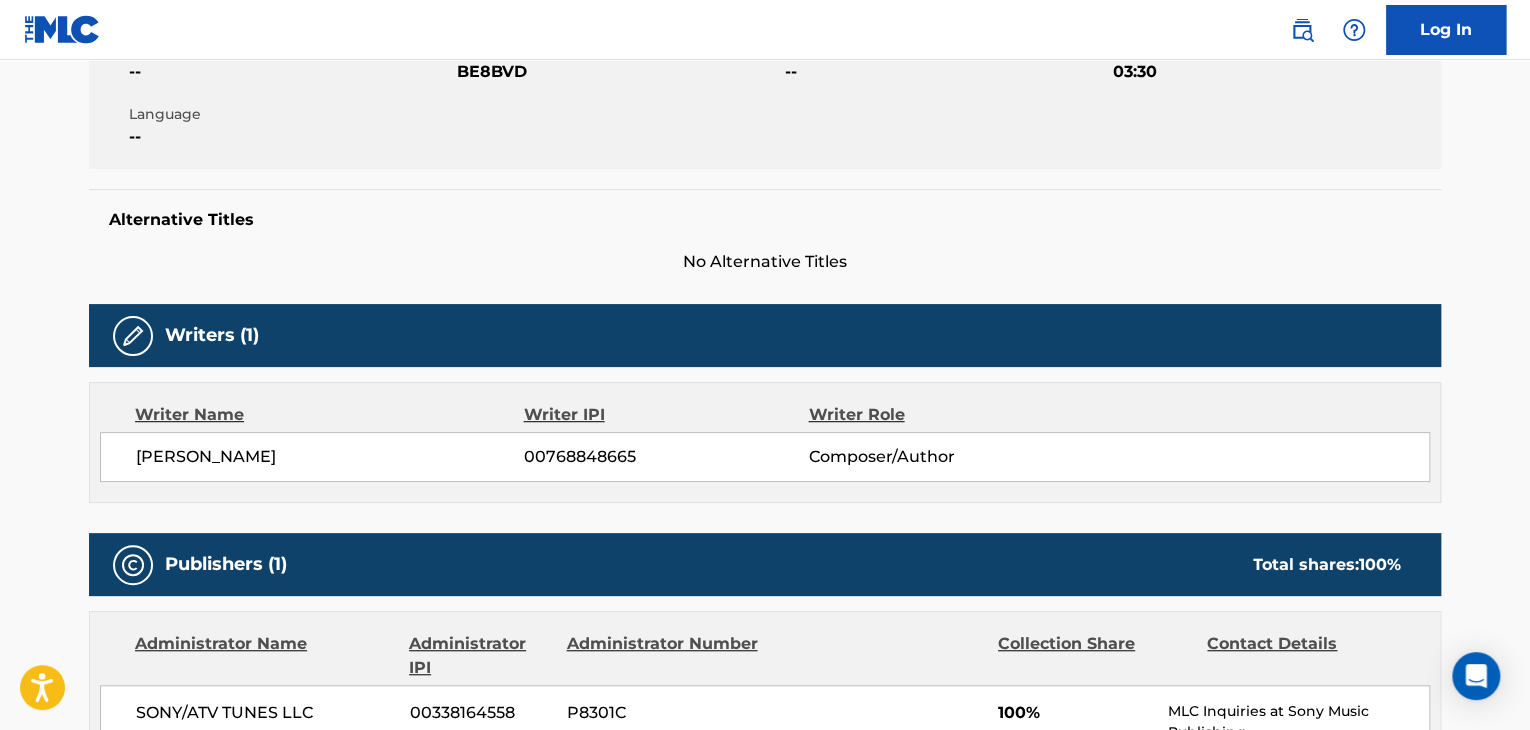 click on "BE8BVD" at bounding box center [618, 72] 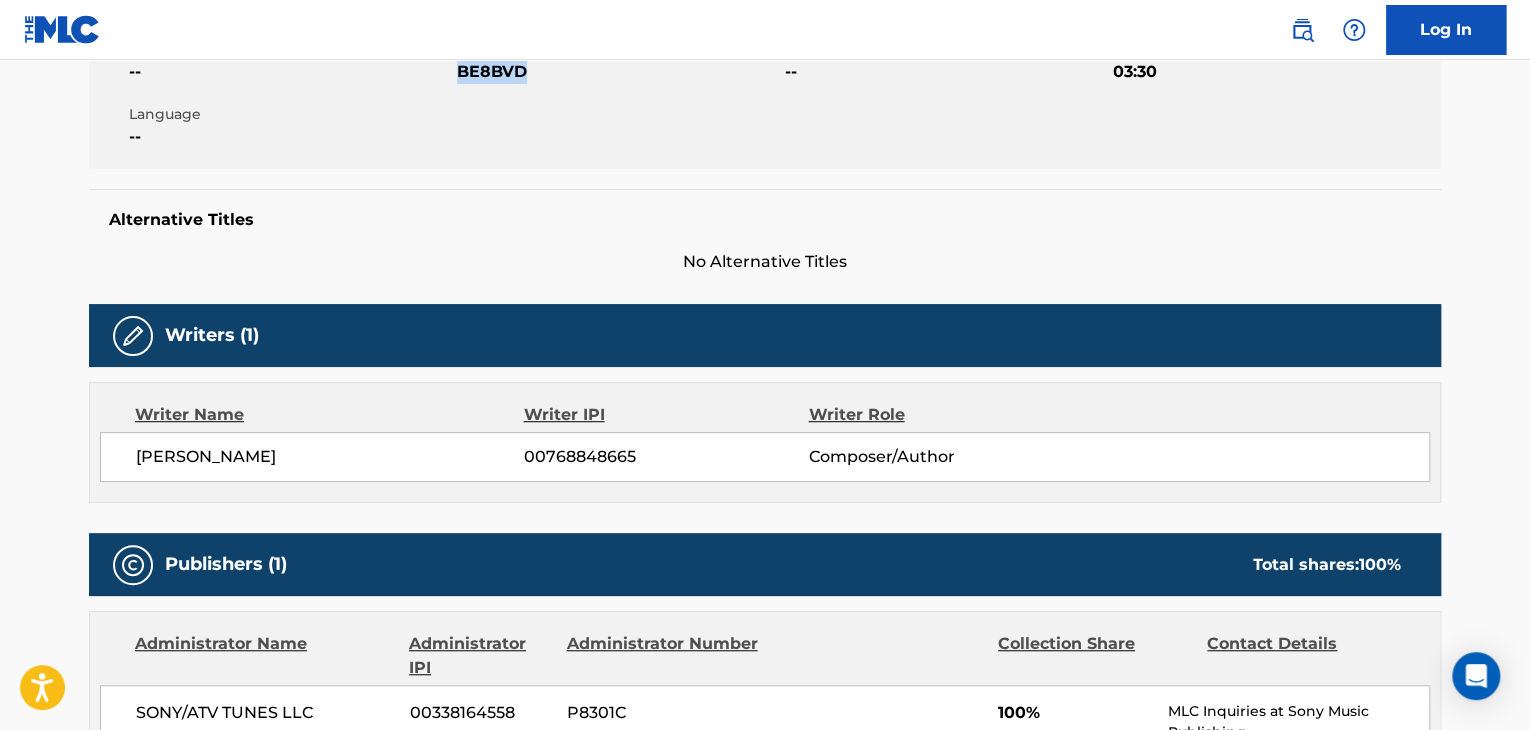 click on "BE8BVD" at bounding box center [618, 72] 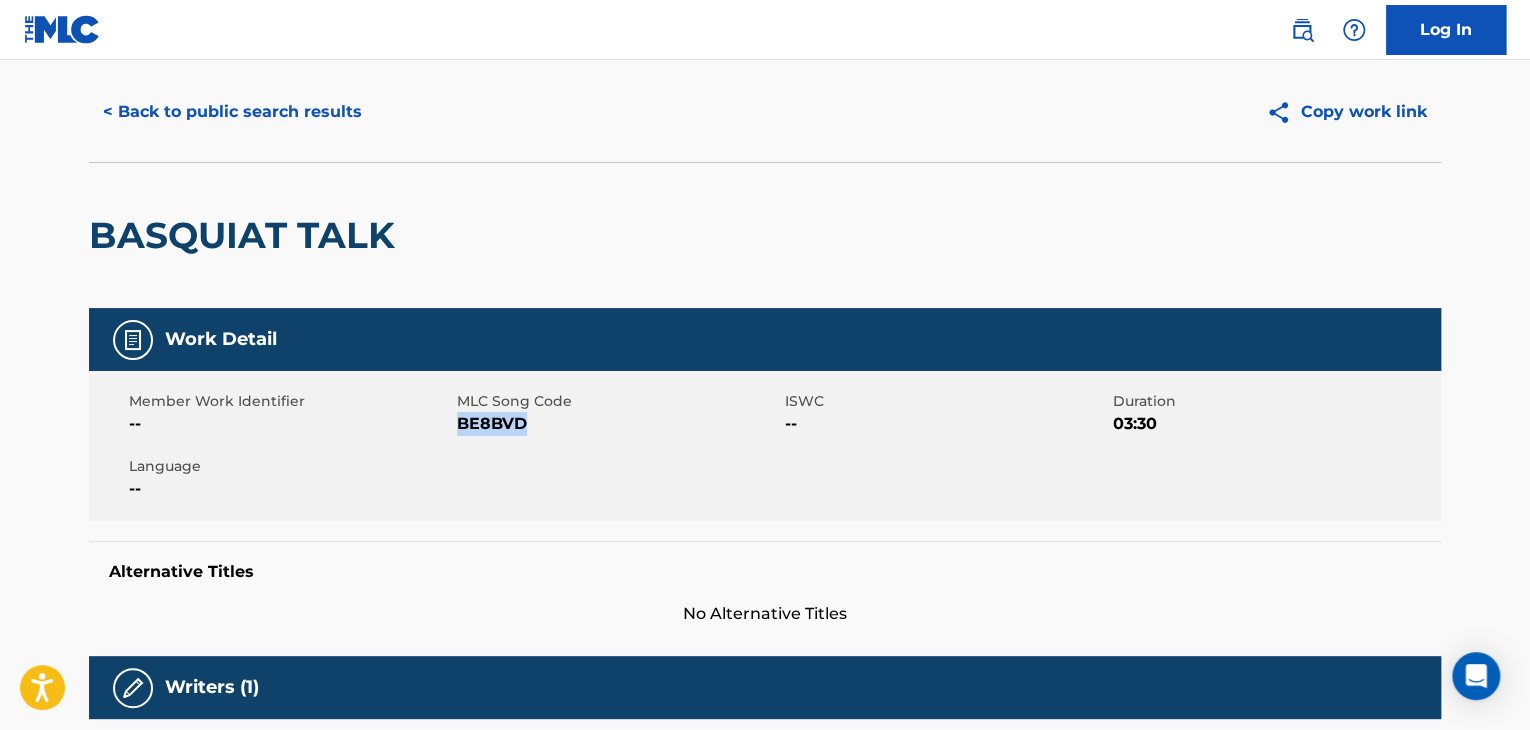 scroll, scrollTop: 0, scrollLeft: 0, axis: both 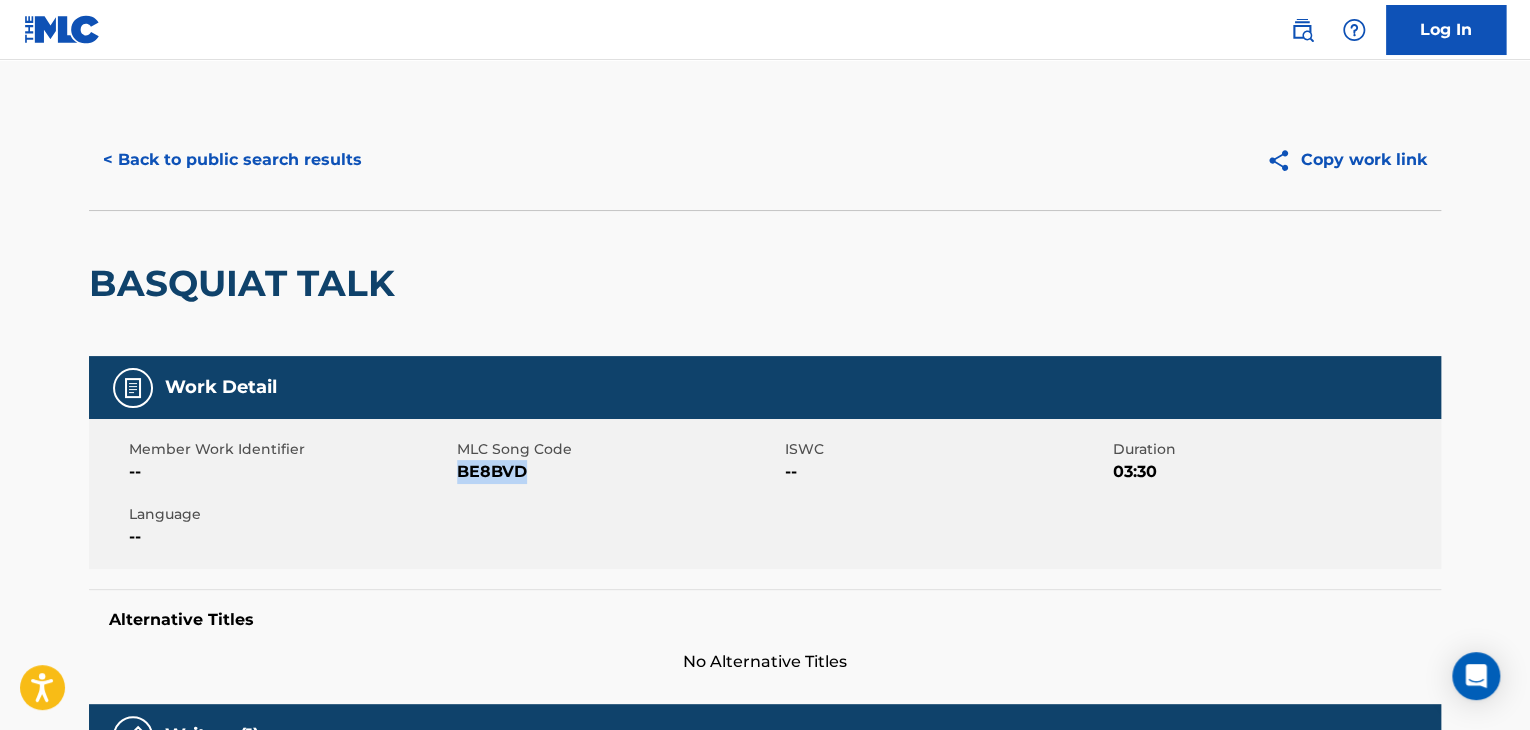 click on "< Back to public search results" at bounding box center [232, 160] 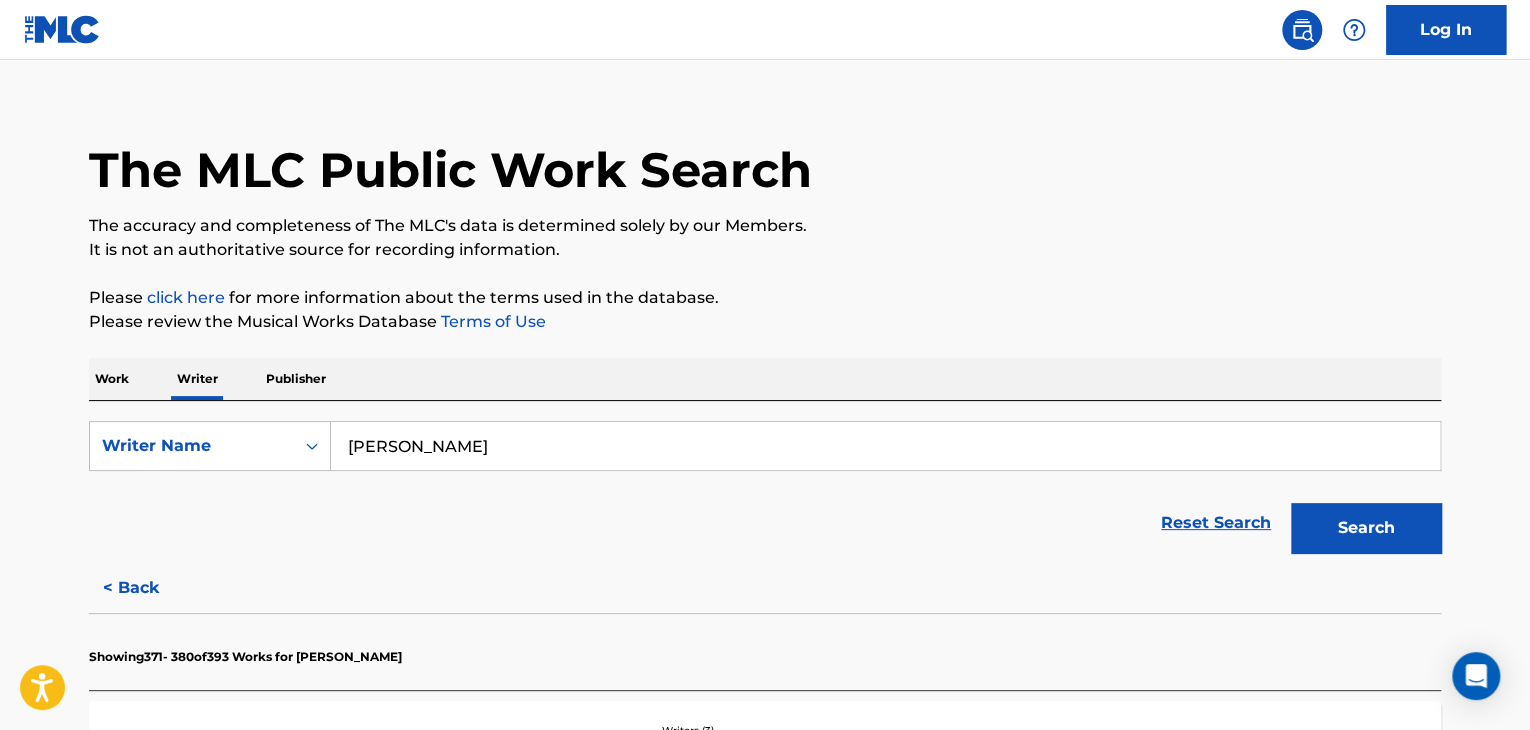 click on "[PERSON_NAME]" at bounding box center [885, 446] 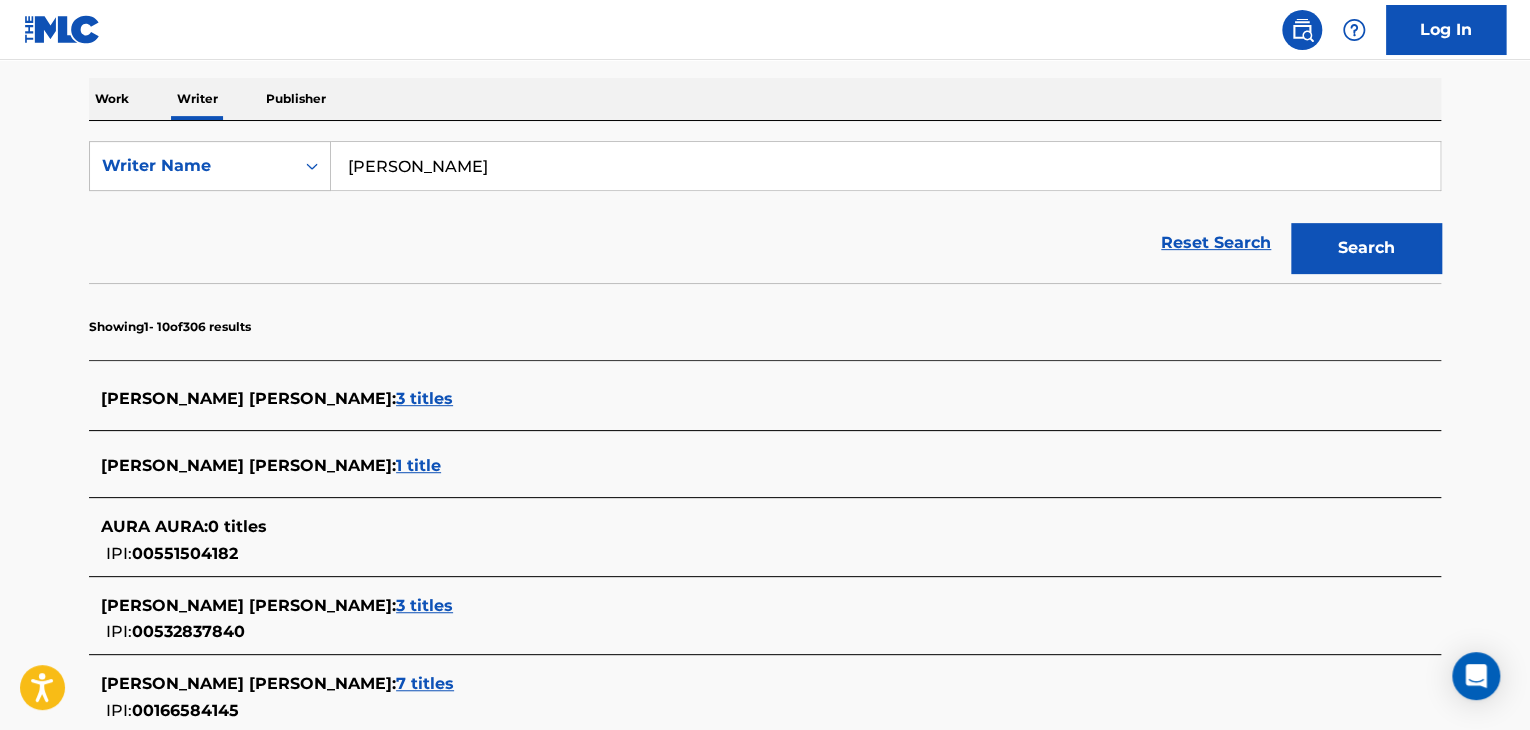 scroll, scrollTop: 24, scrollLeft: 0, axis: vertical 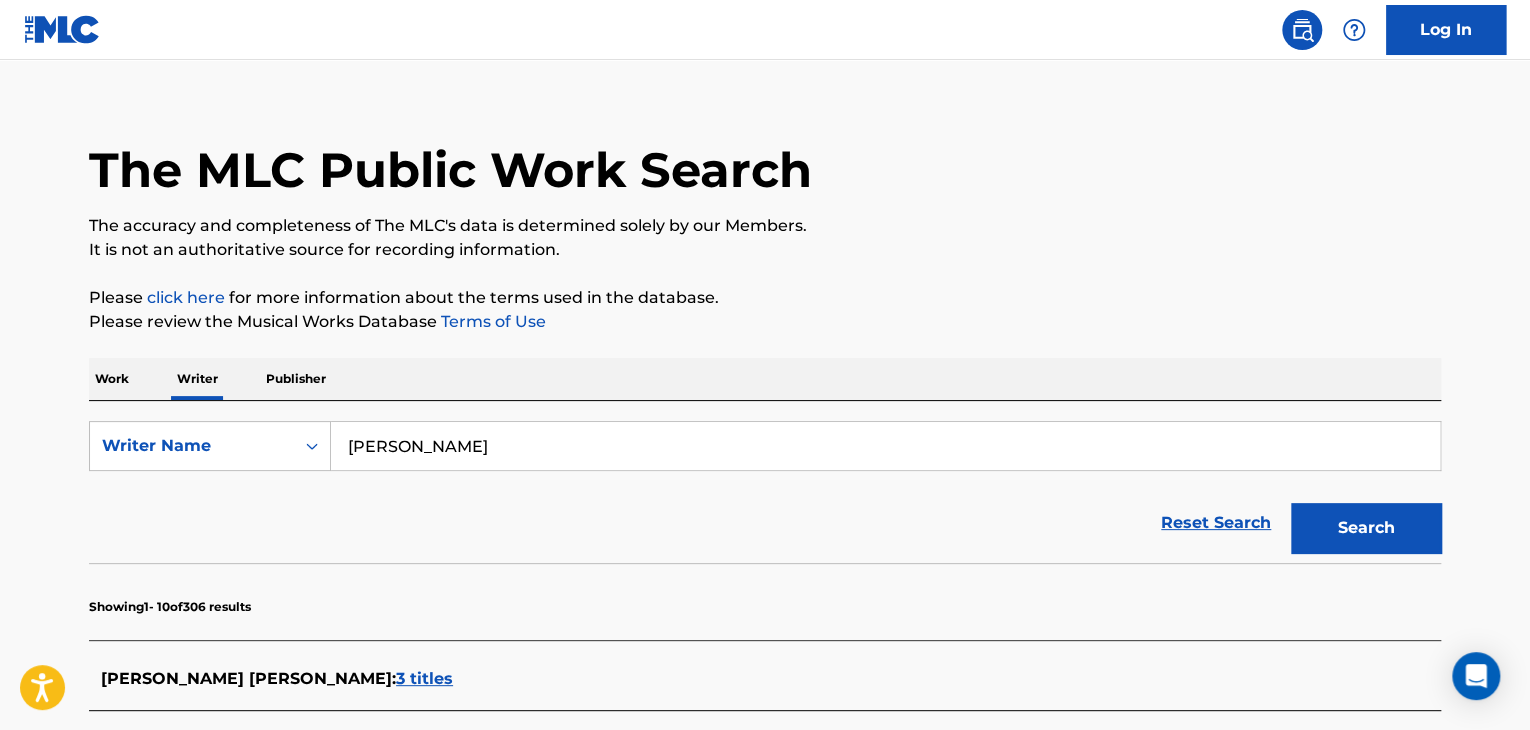 click on "[PERSON_NAME]" at bounding box center [885, 446] 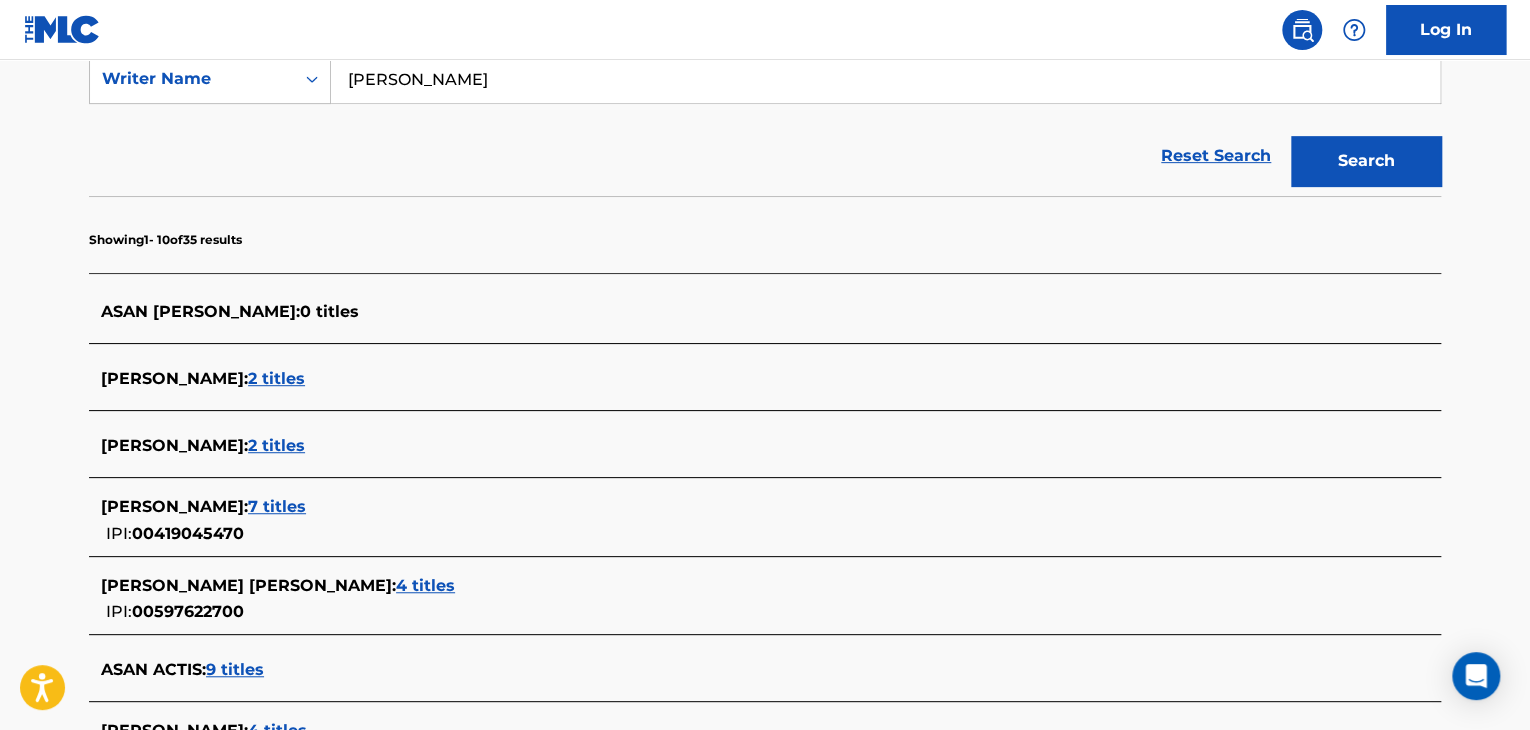 scroll, scrollTop: 791, scrollLeft: 0, axis: vertical 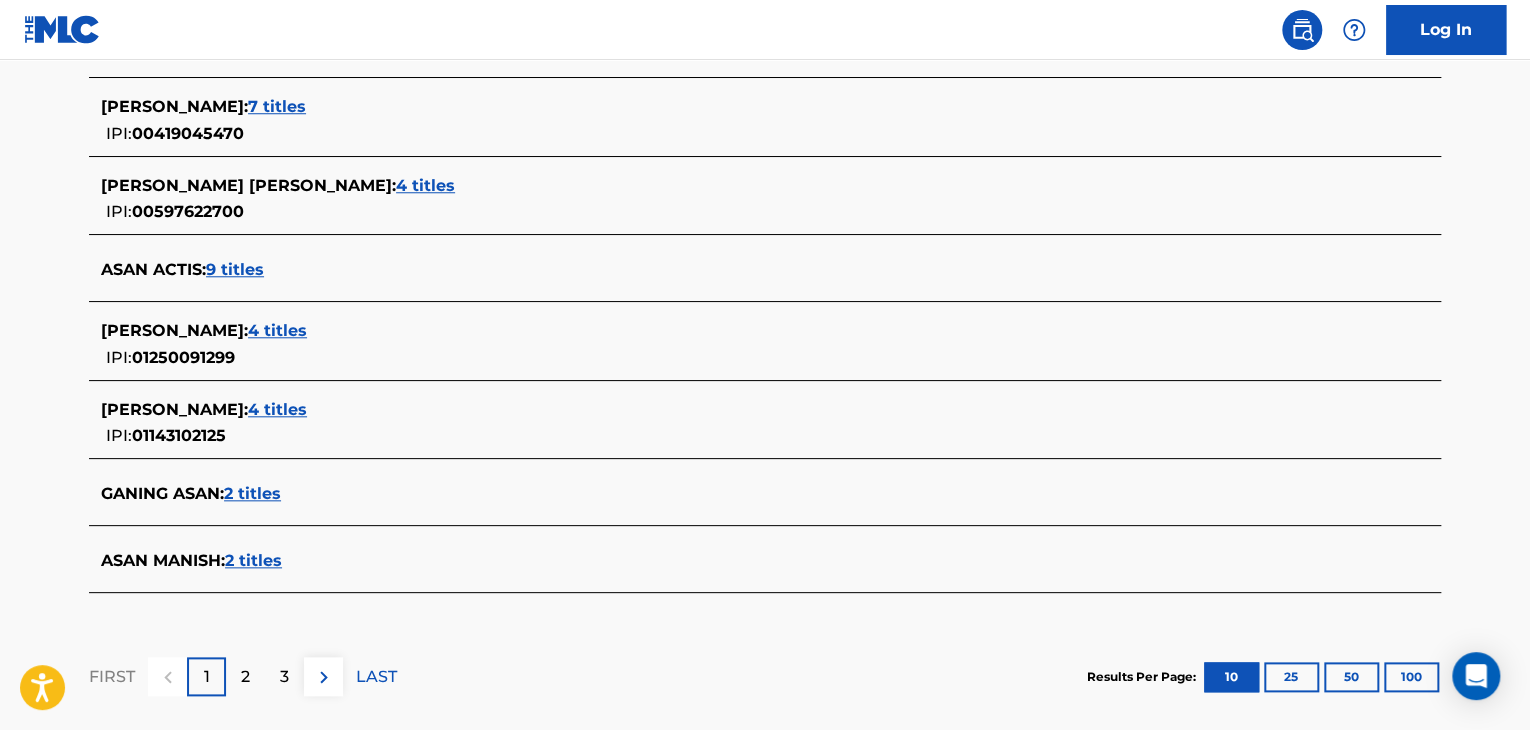 click on "4 titles" at bounding box center [277, 330] 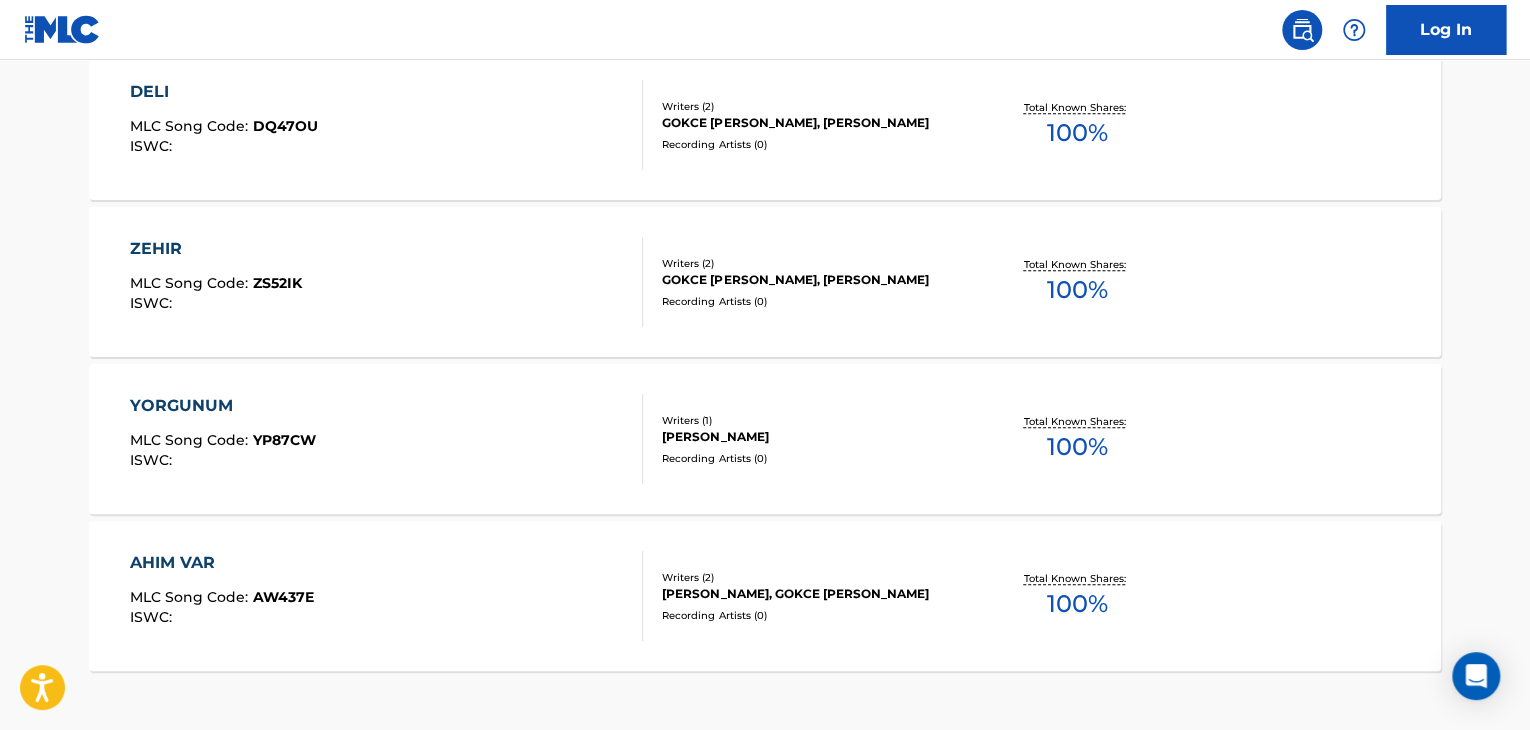 scroll, scrollTop: 591, scrollLeft: 0, axis: vertical 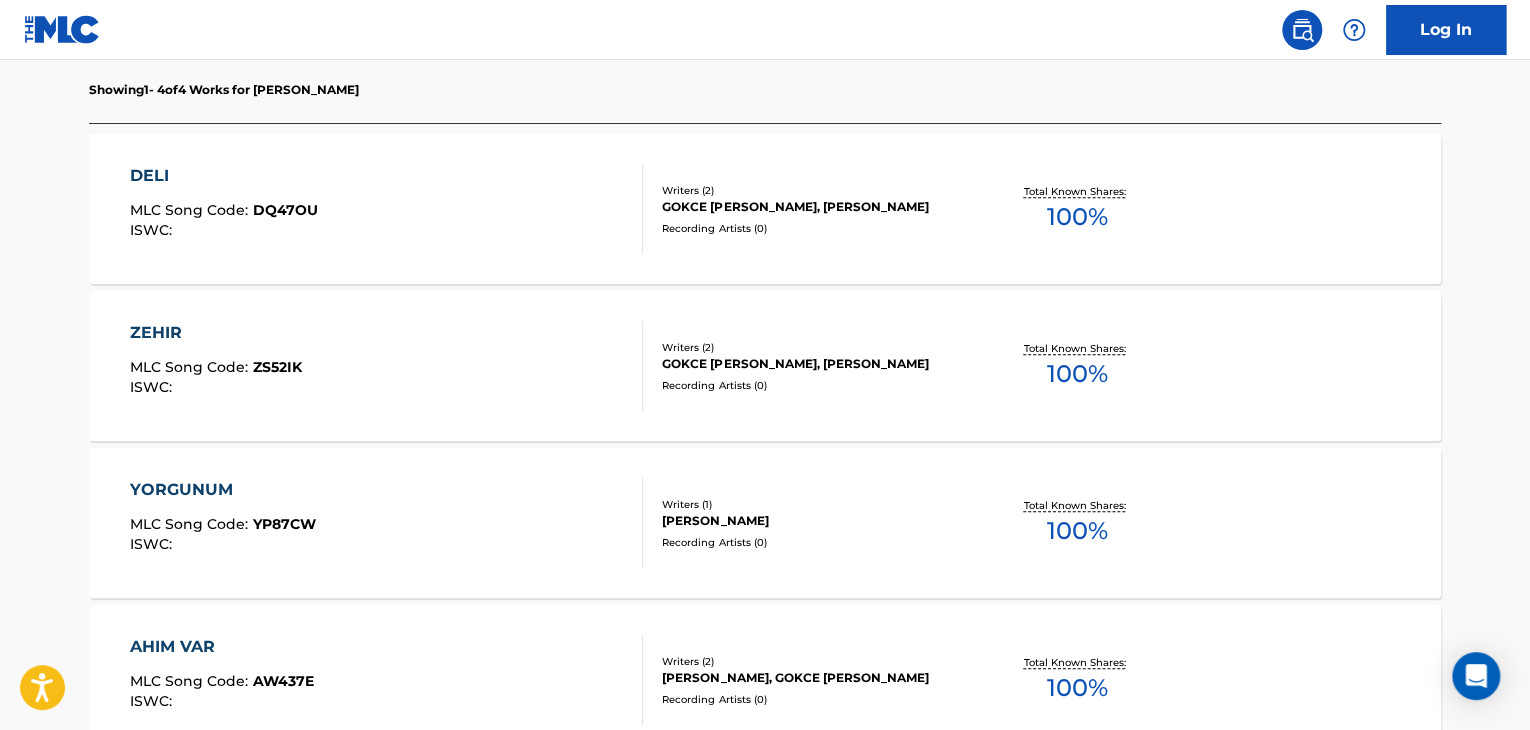 click on "DELI MLC Song Code : DQ47OU ISWC :" at bounding box center (387, 209) 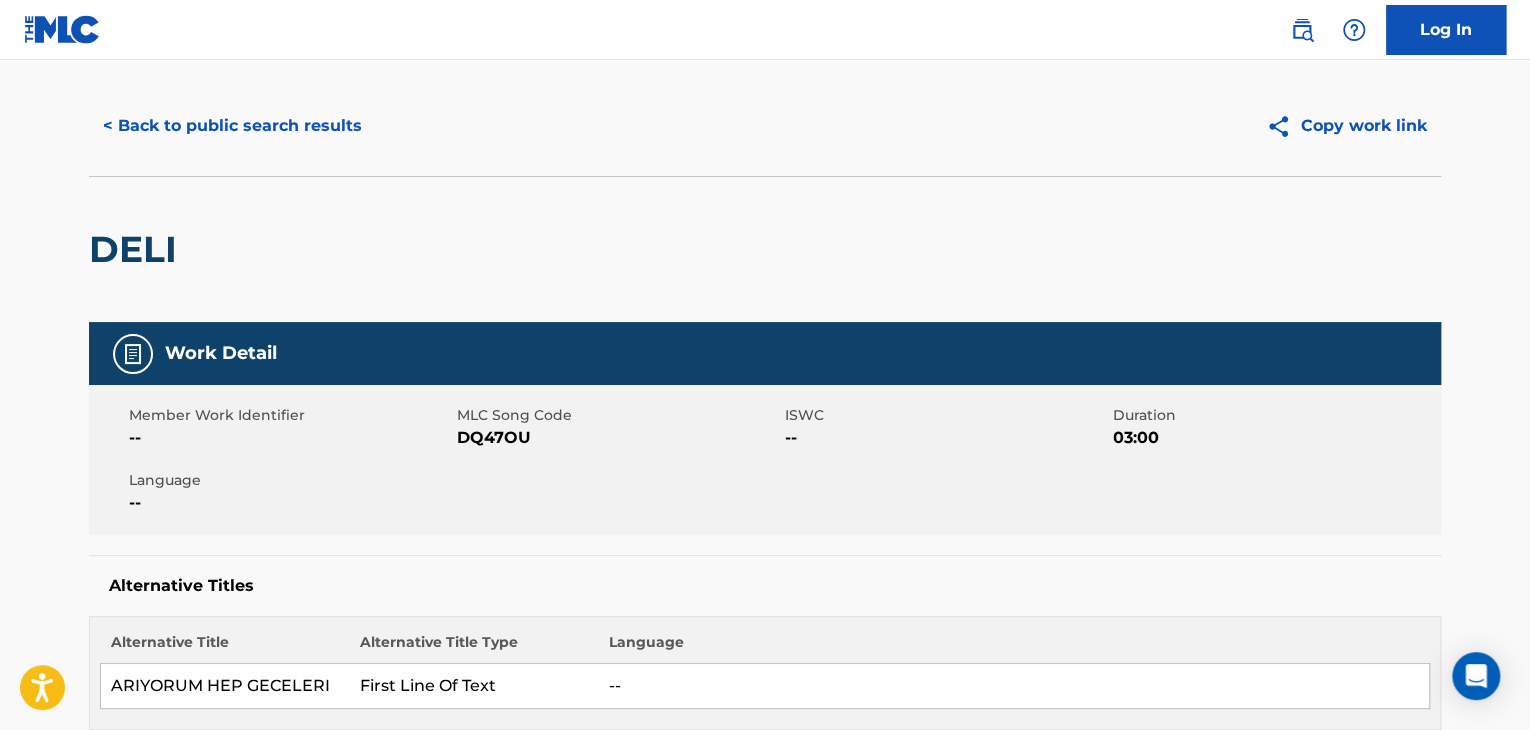 scroll, scrollTop: 0, scrollLeft: 0, axis: both 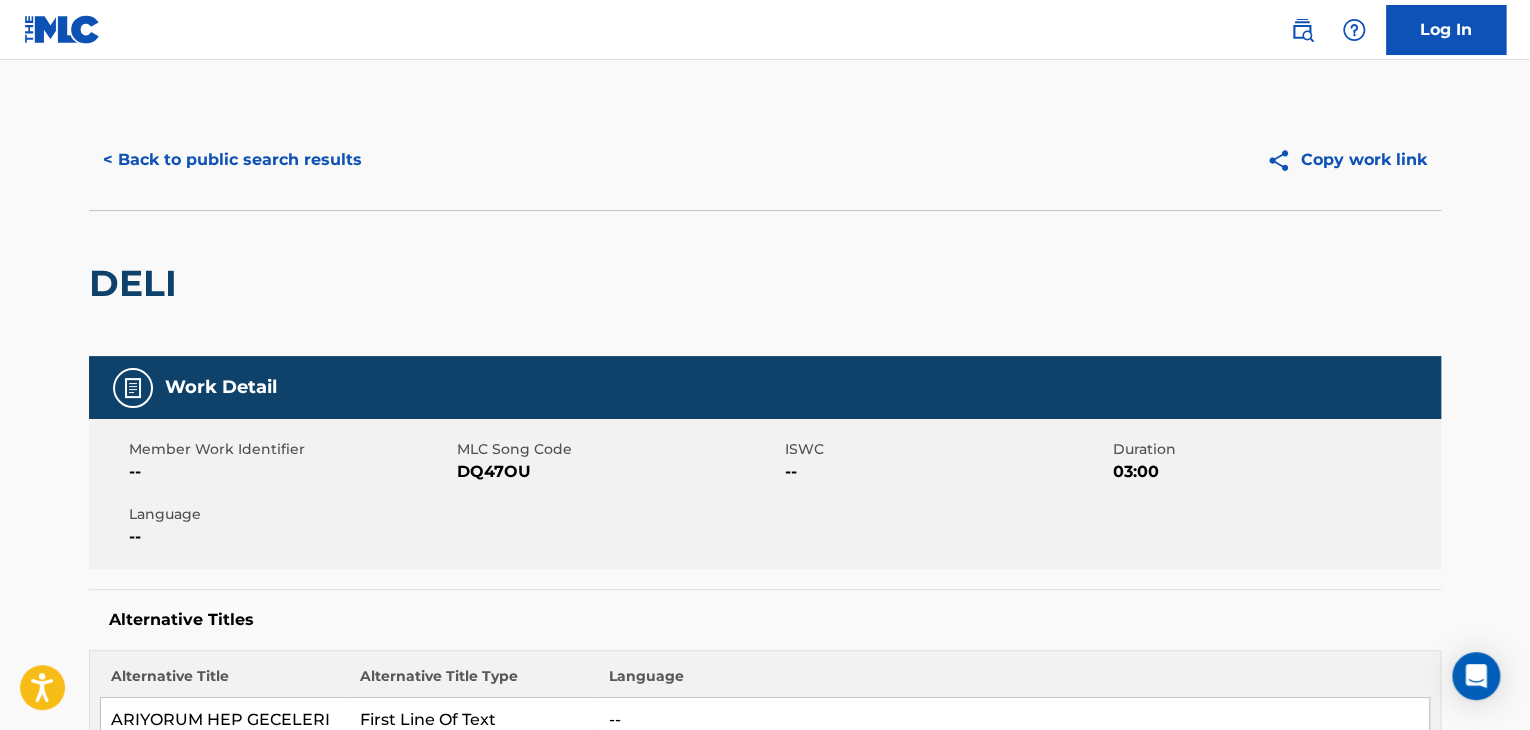click on "< Back to public search results" at bounding box center (232, 160) 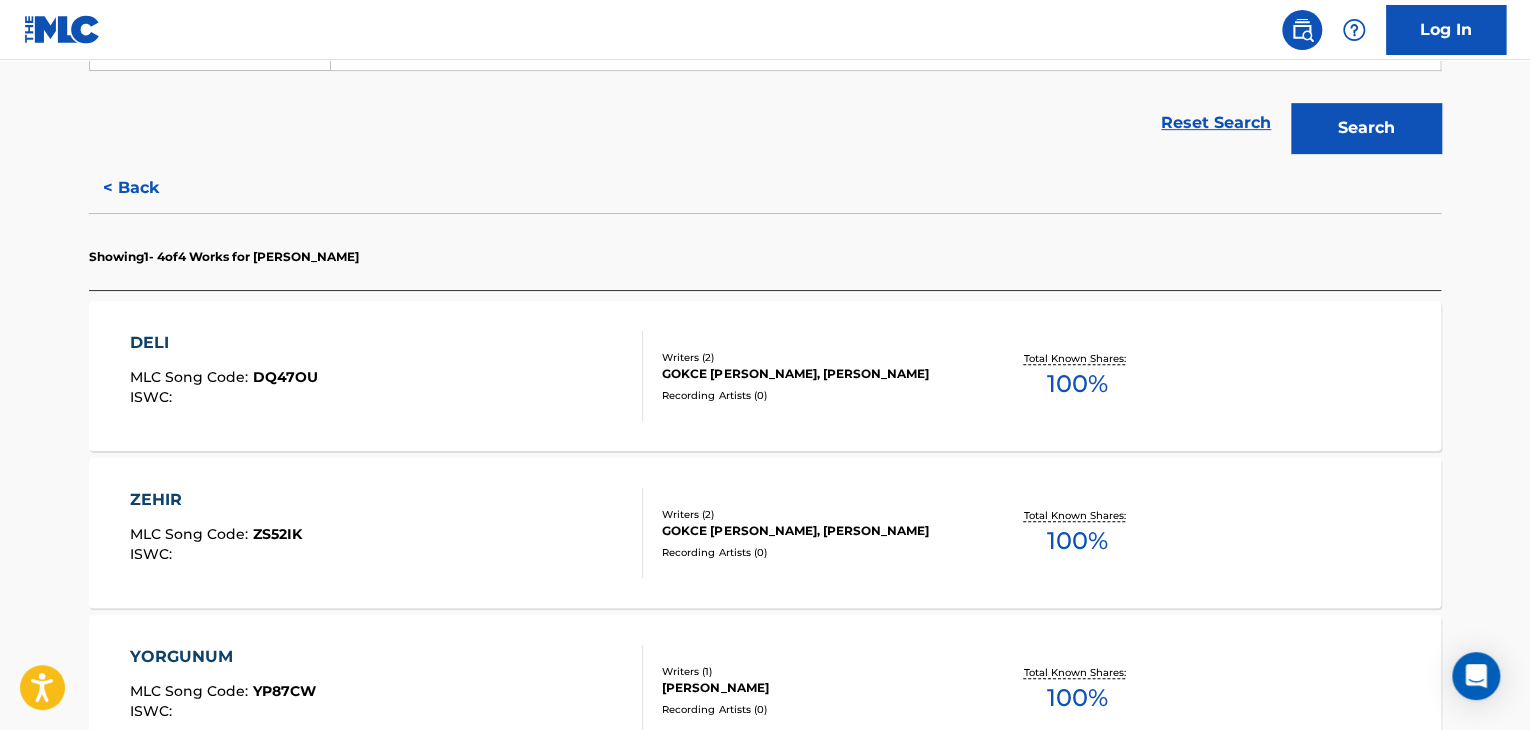 scroll, scrollTop: 824, scrollLeft: 0, axis: vertical 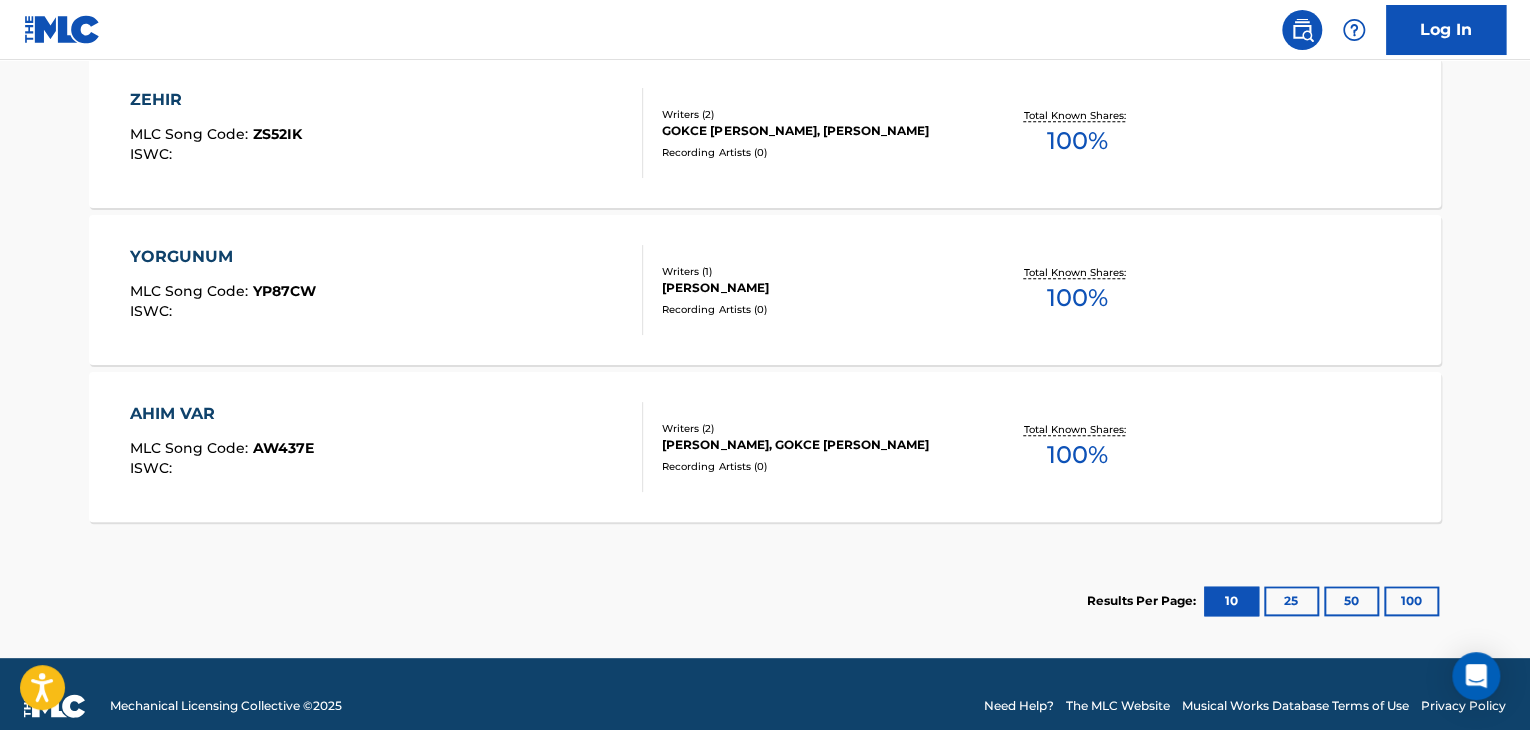 click on "AHIM VAR MLC Song Code : AW437E ISWC :" at bounding box center [387, 447] 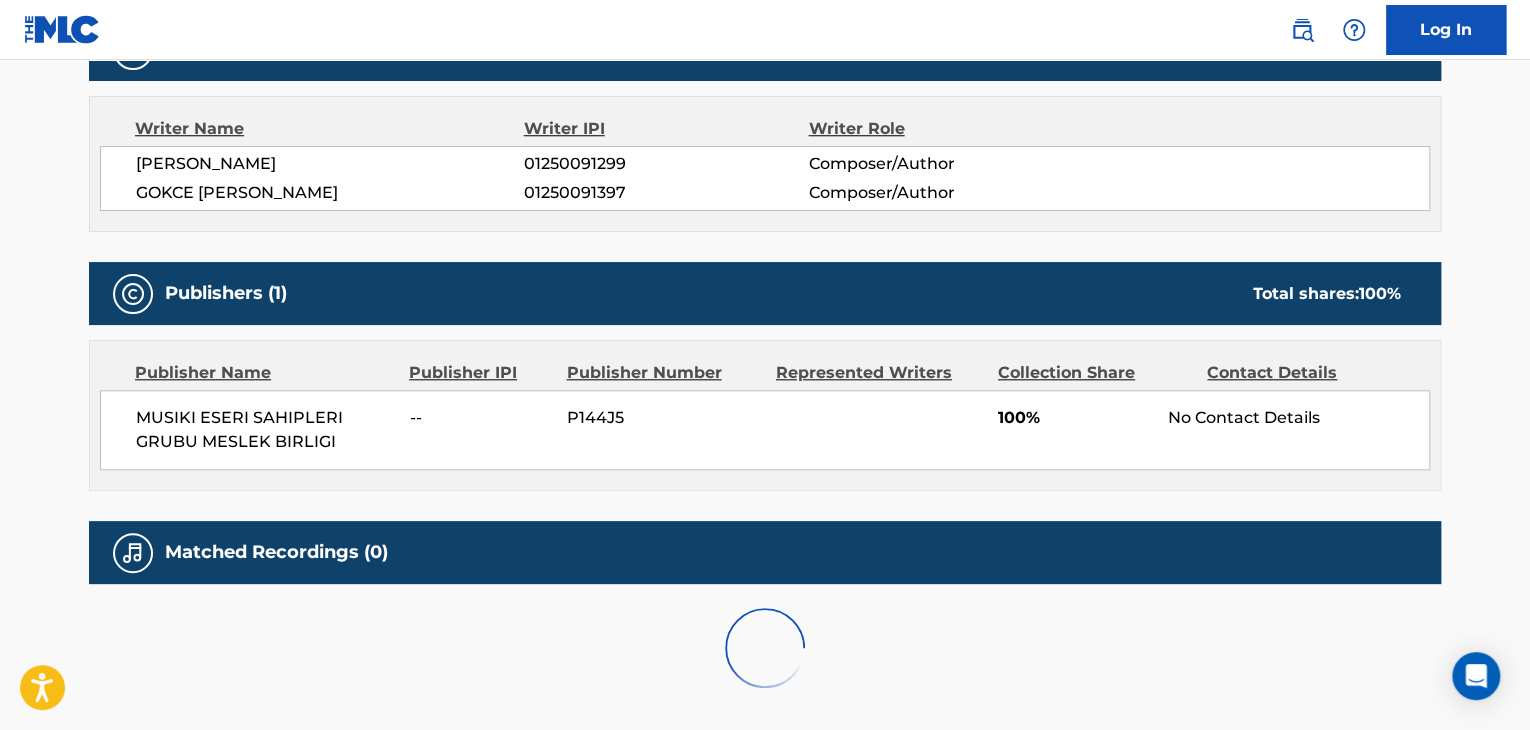 scroll, scrollTop: 0, scrollLeft: 0, axis: both 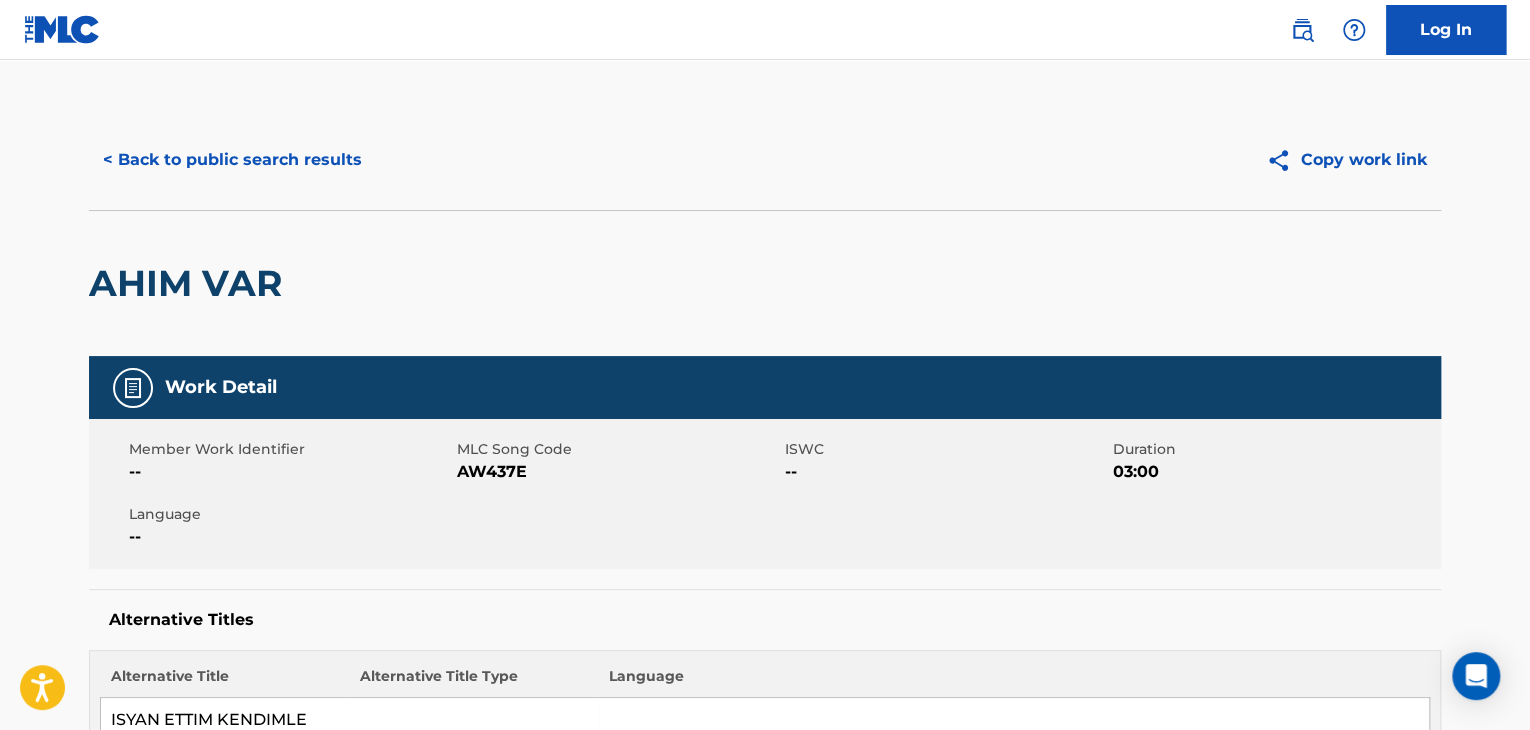 click on "< Back to public search results" at bounding box center (232, 160) 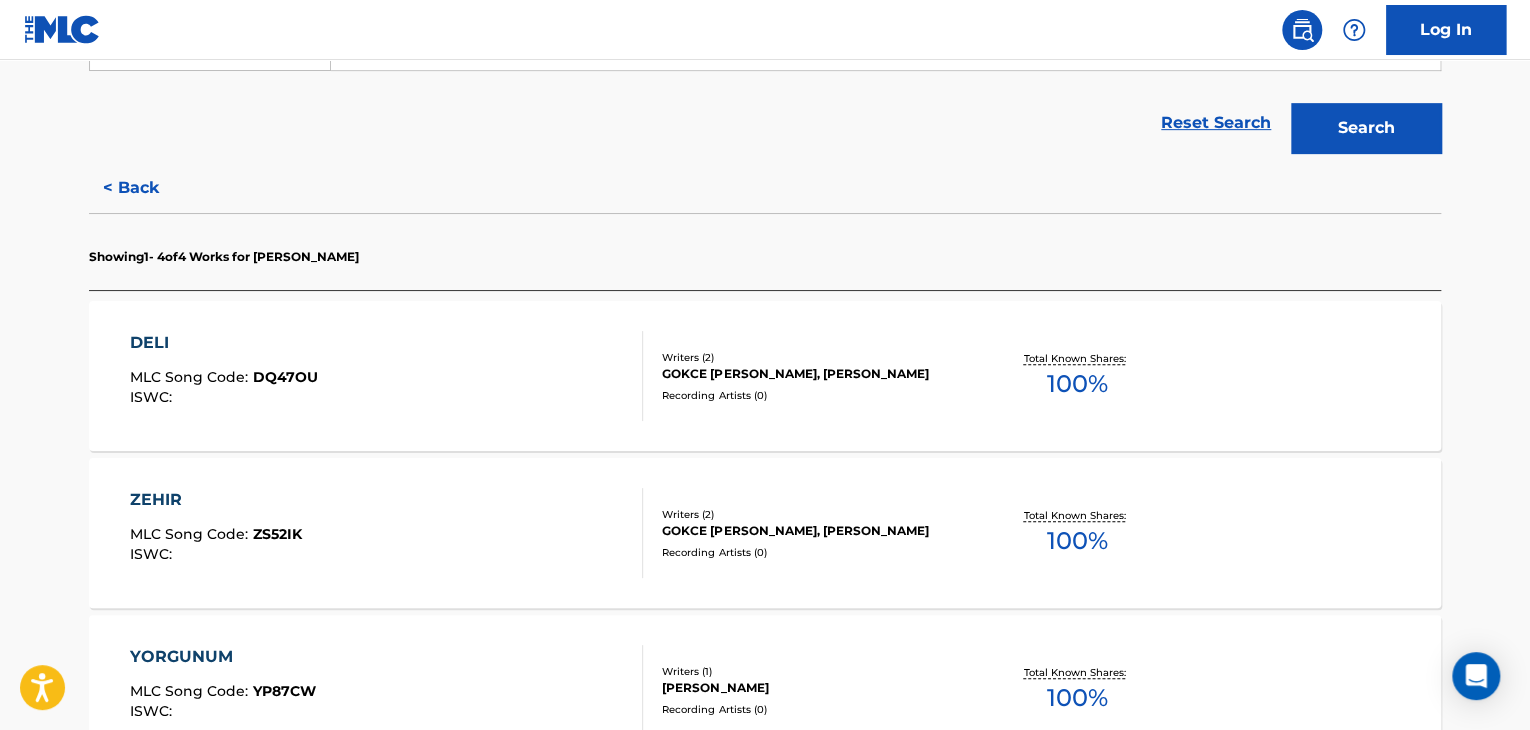 scroll, scrollTop: 724, scrollLeft: 0, axis: vertical 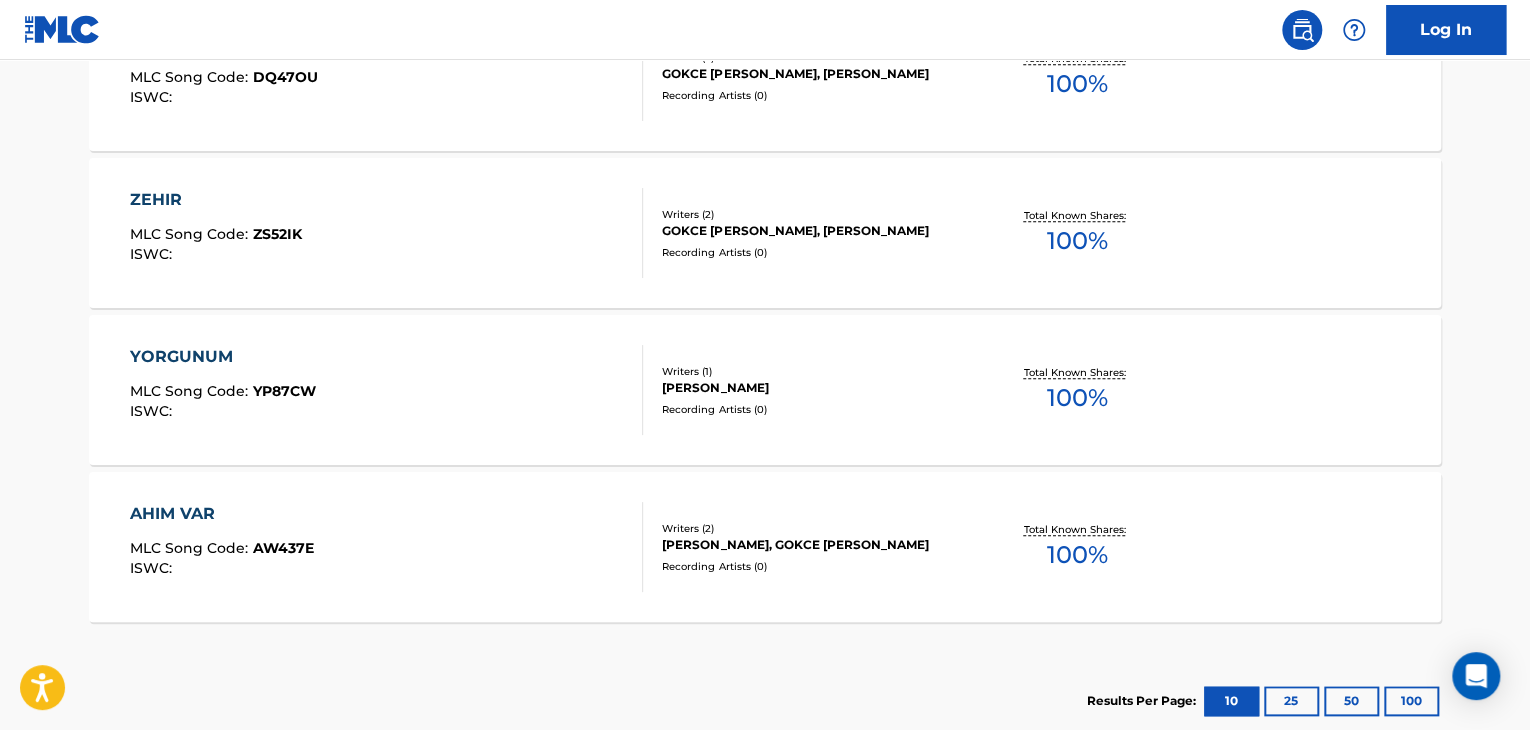 click on "YORGUNUM MLC Song Code : YP87CW ISWC :" at bounding box center (387, 390) 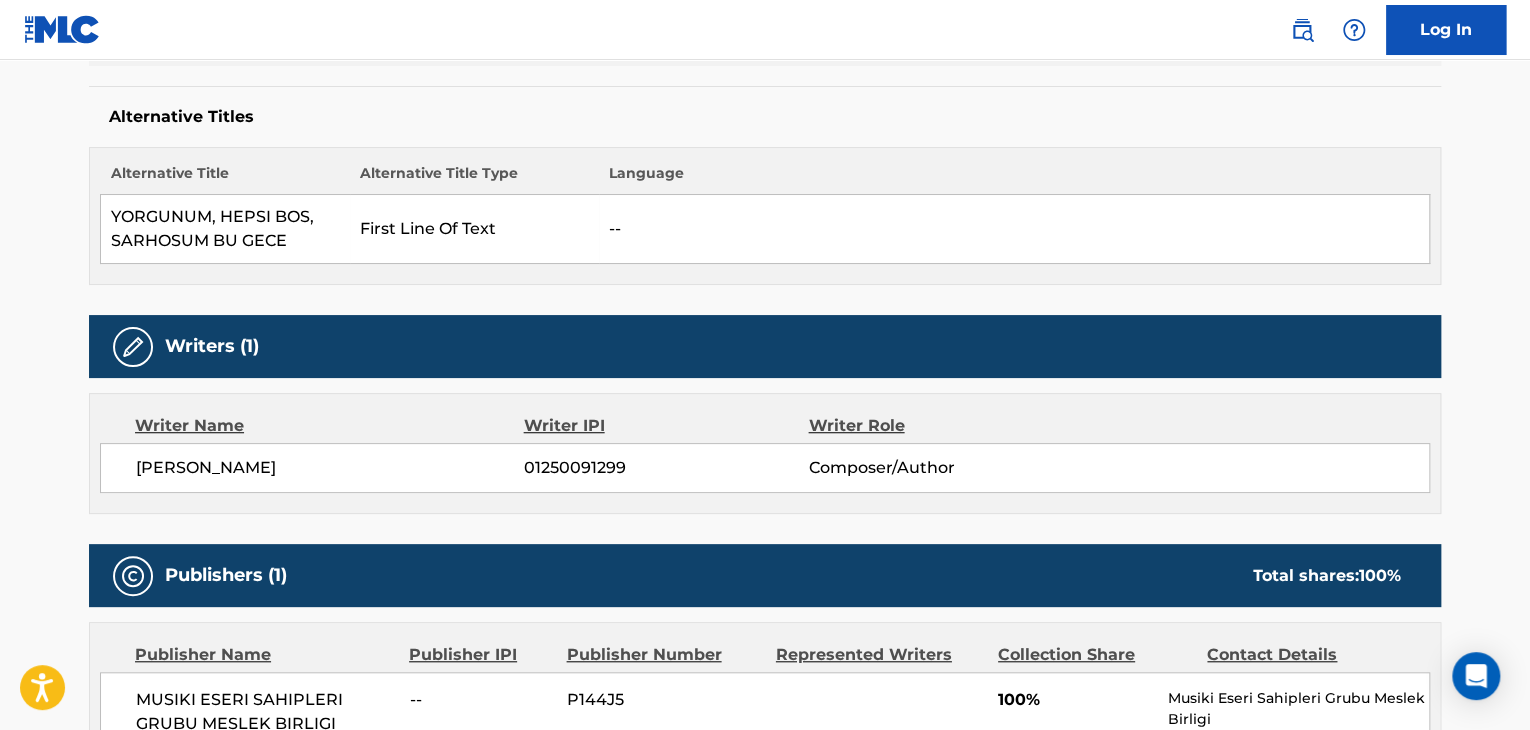 scroll, scrollTop: 500, scrollLeft: 0, axis: vertical 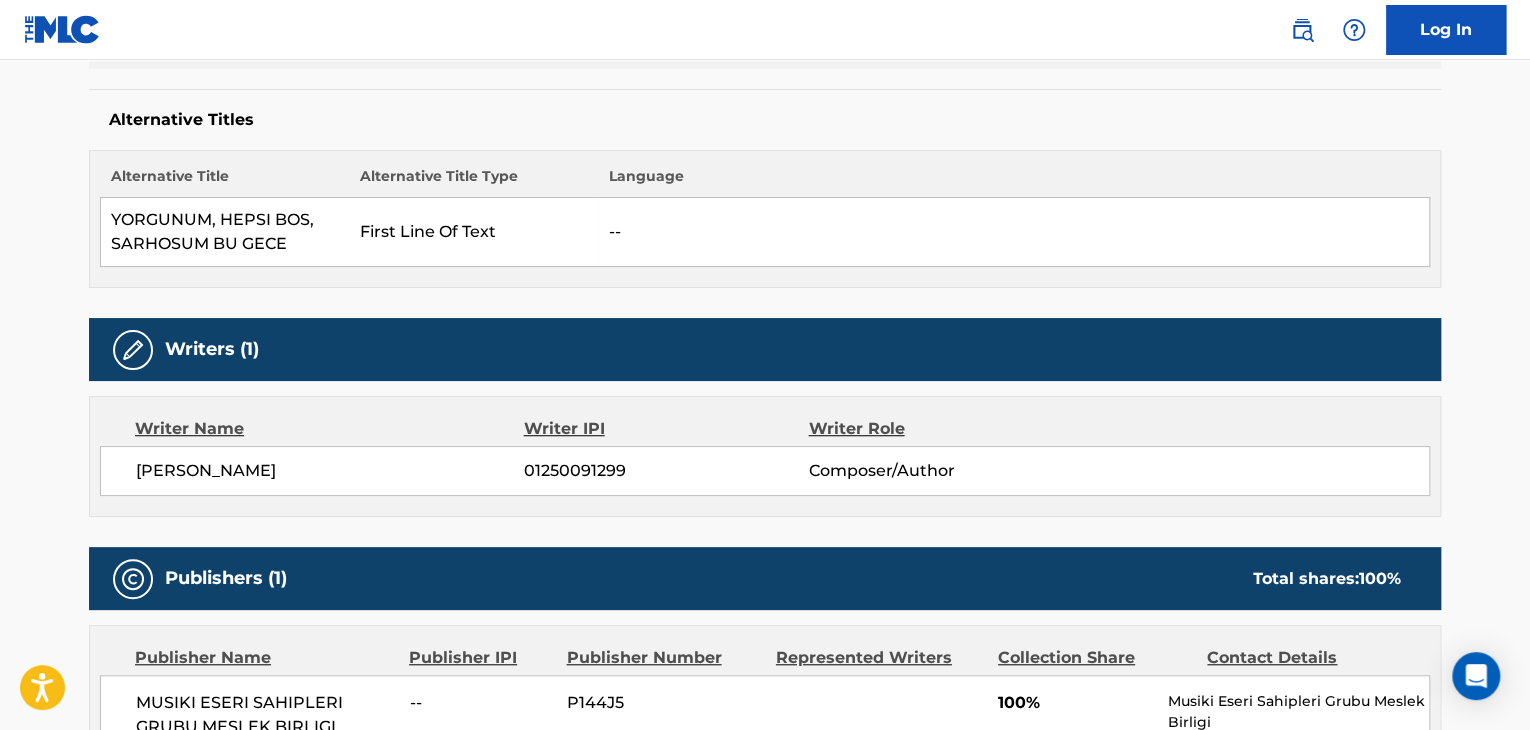 click on "01250091299" at bounding box center [666, 471] 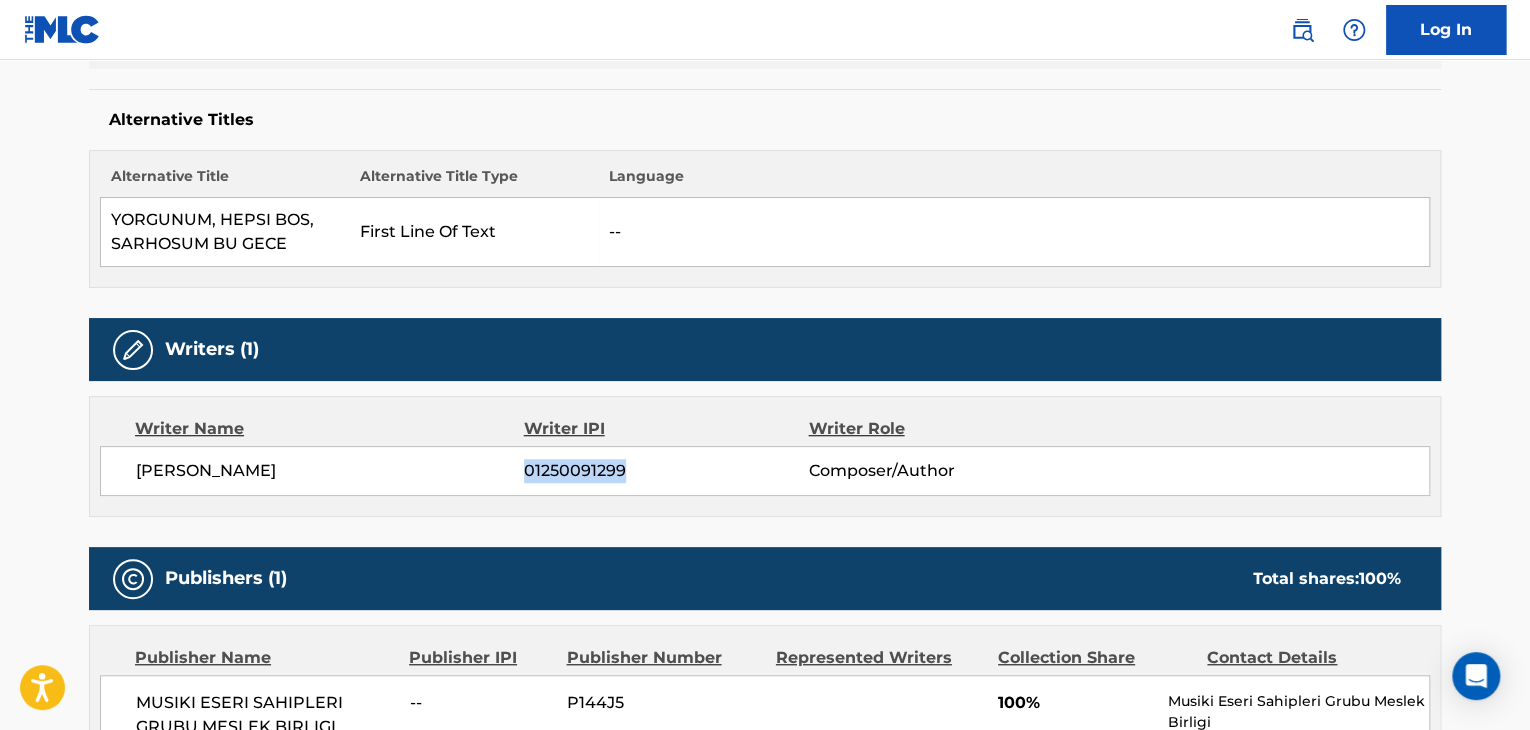 click on "01250091299" at bounding box center (666, 471) 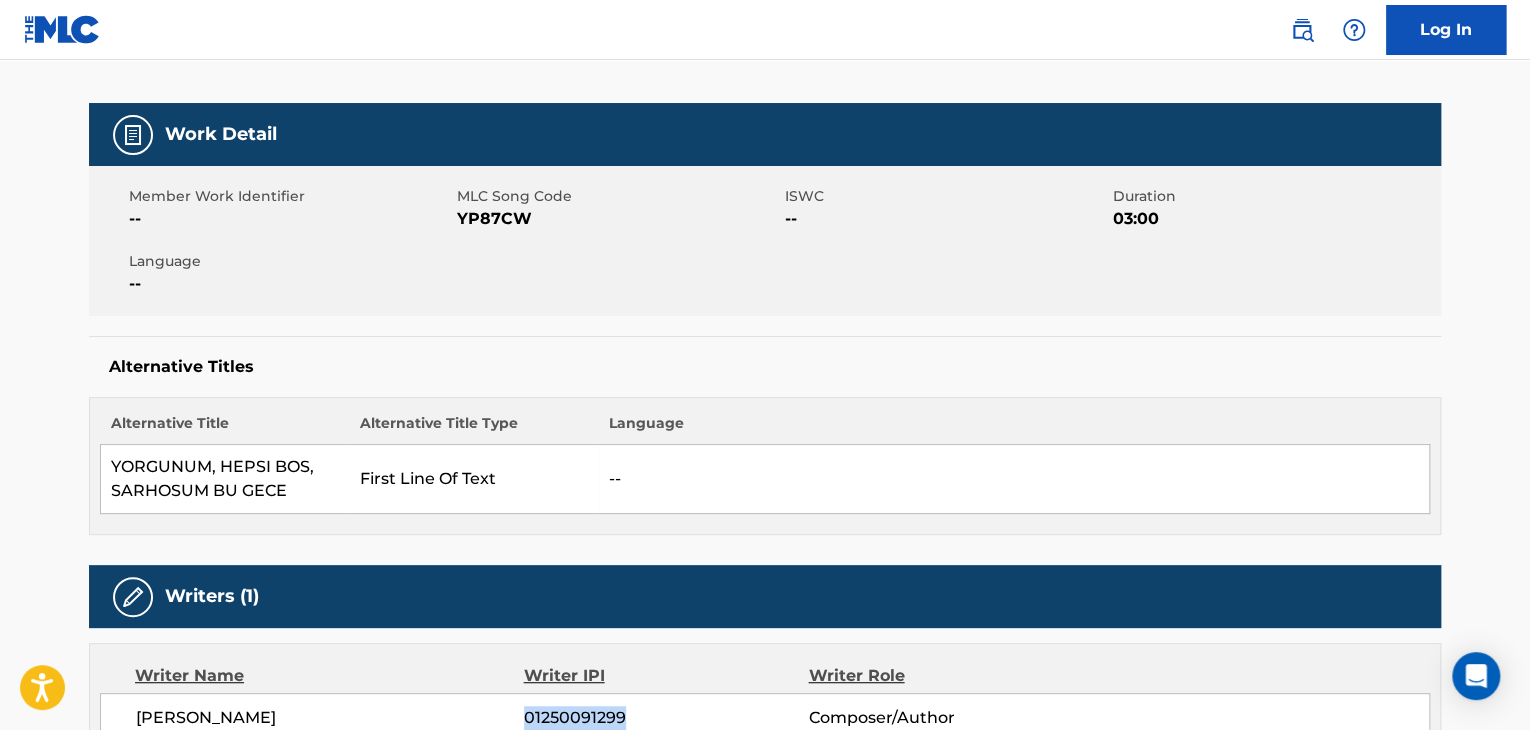 scroll, scrollTop: 100, scrollLeft: 0, axis: vertical 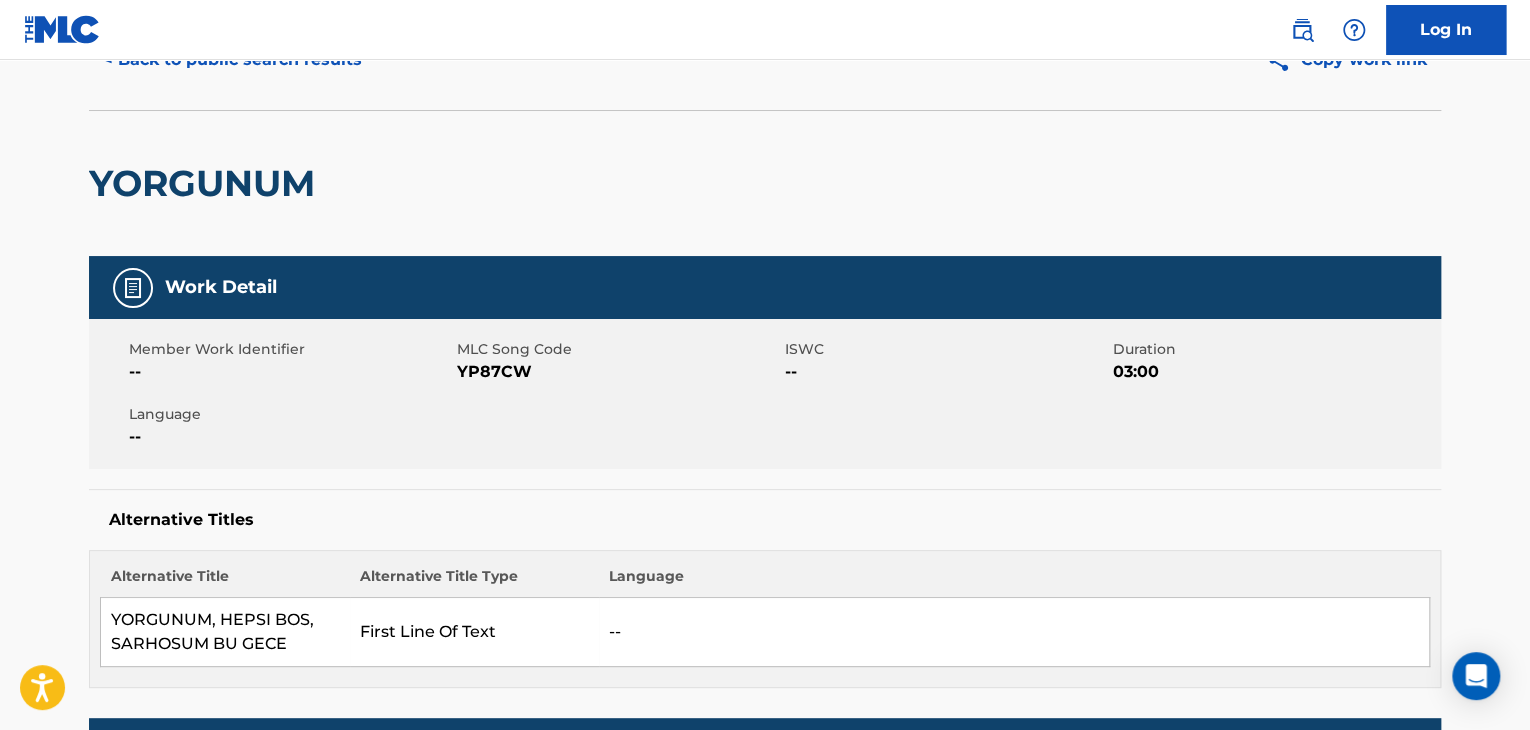 click on "YP87CW" at bounding box center [618, 372] 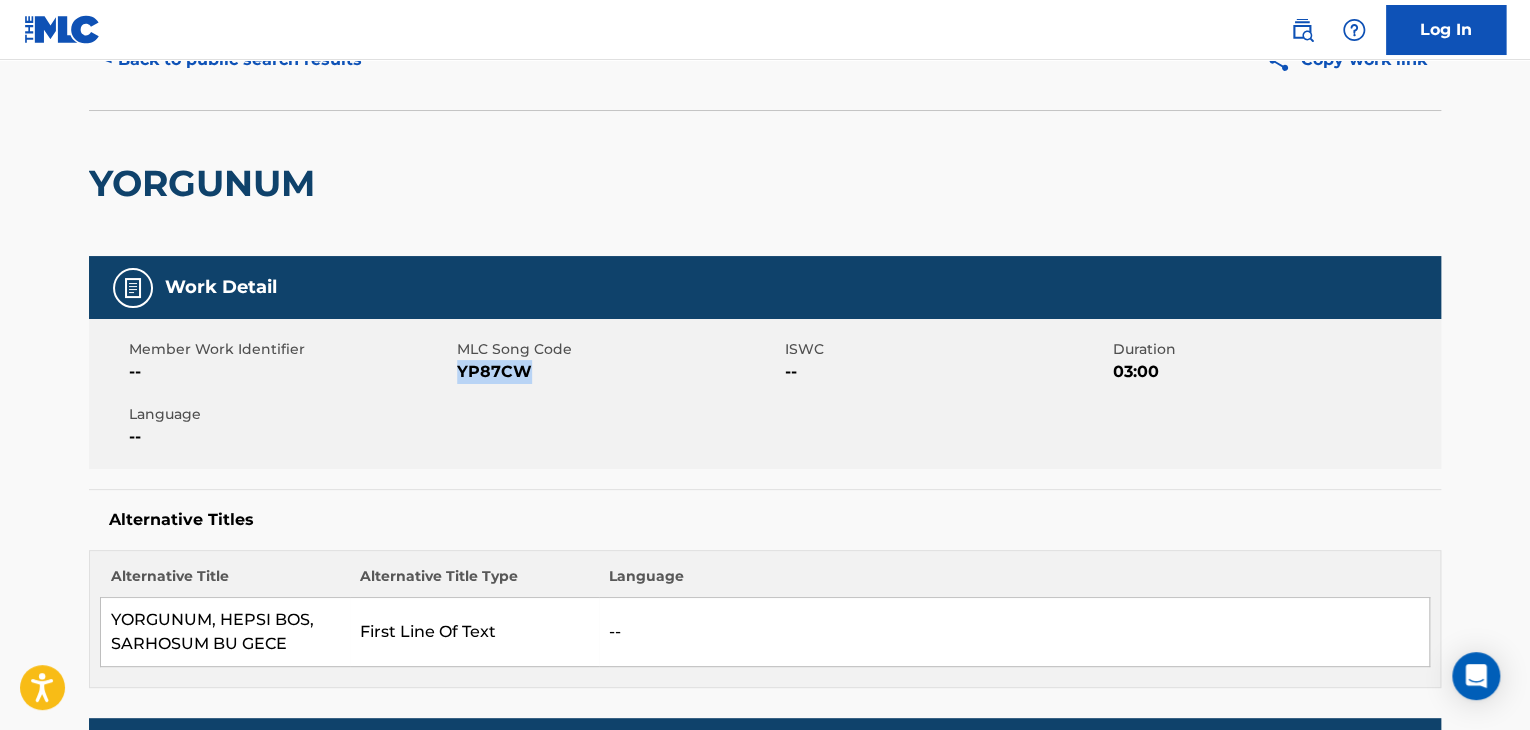 click on "YP87CW" at bounding box center (618, 372) 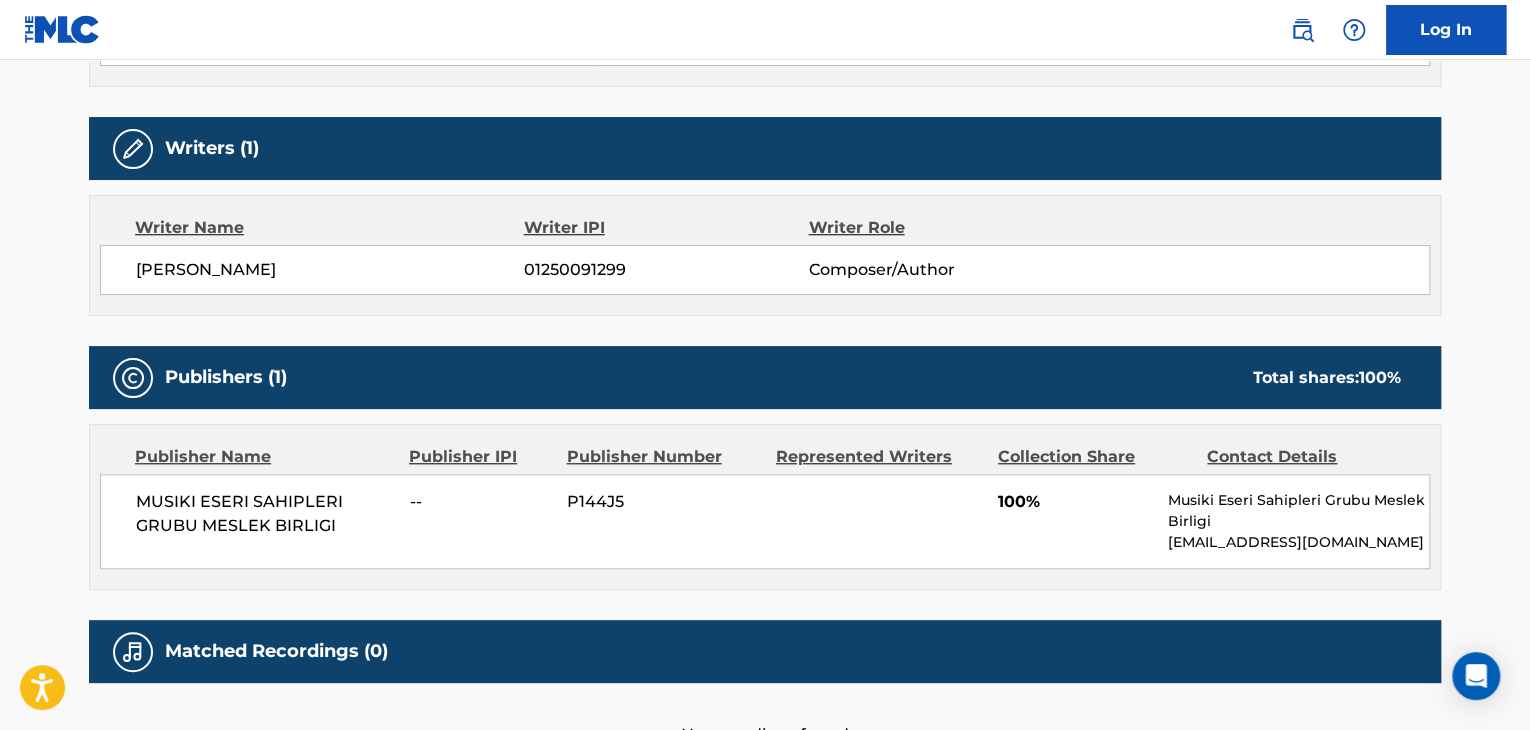 scroll, scrollTop: 842, scrollLeft: 0, axis: vertical 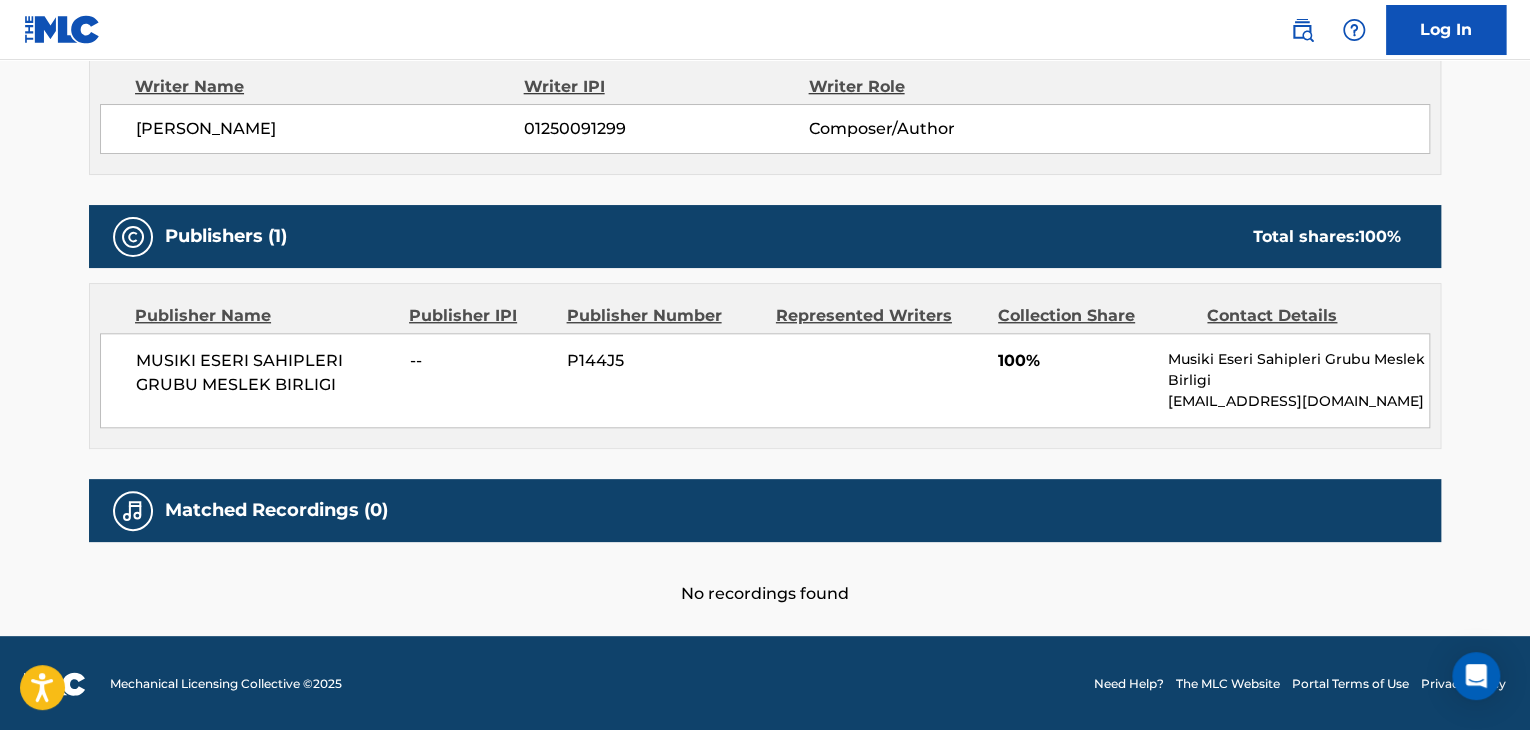 click on "MUSIKI ESERI SAHIPLERI GRUBU MESLEK BIRLIGI" at bounding box center (265, 373) 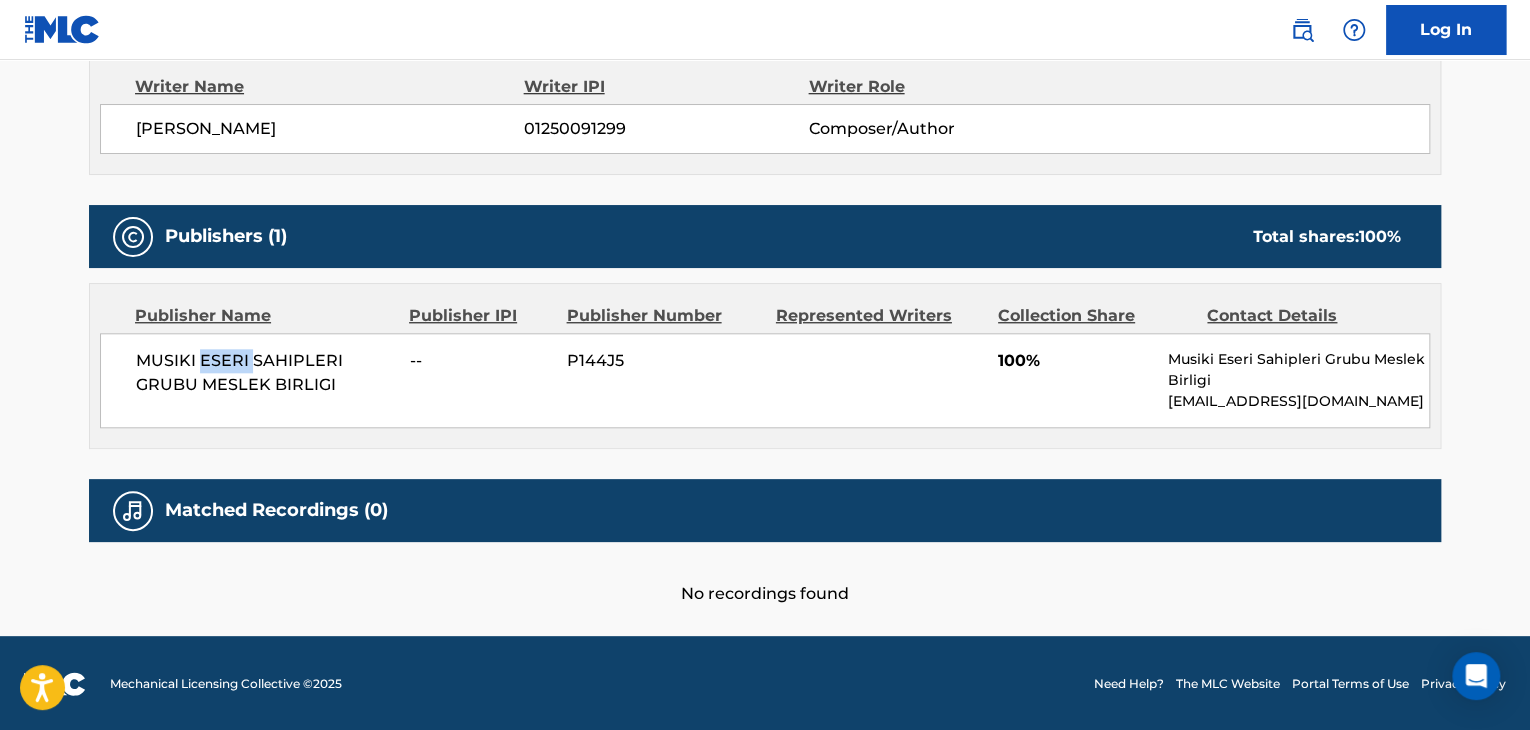 click on "MUSIKI ESERI SAHIPLERI GRUBU MESLEK BIRLIGI" at bounding box center (265, 373) 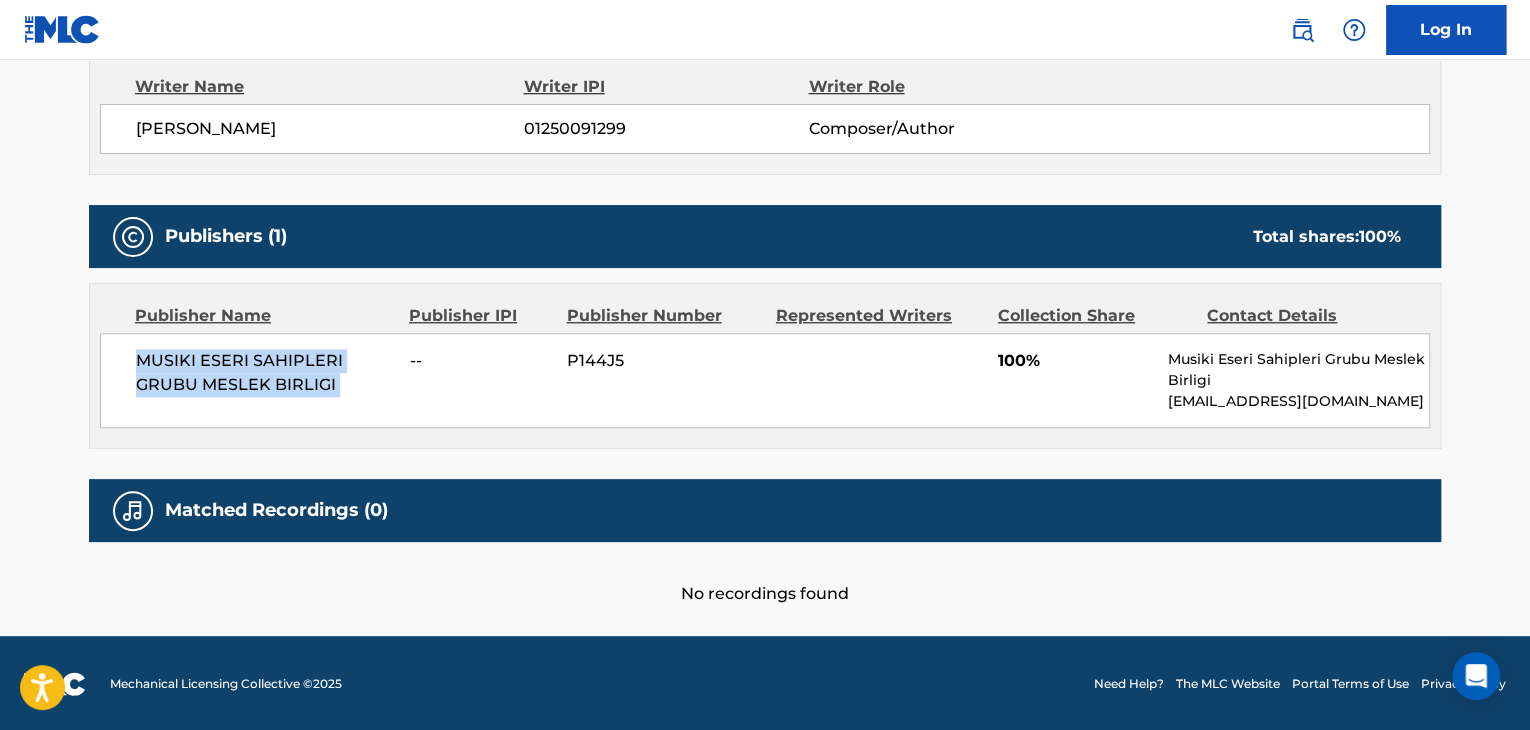 click on "MUSIKI ESERI SAHIPLERI GRUBU MESLEK BIRLIGI" at bounding box center (265, 373) 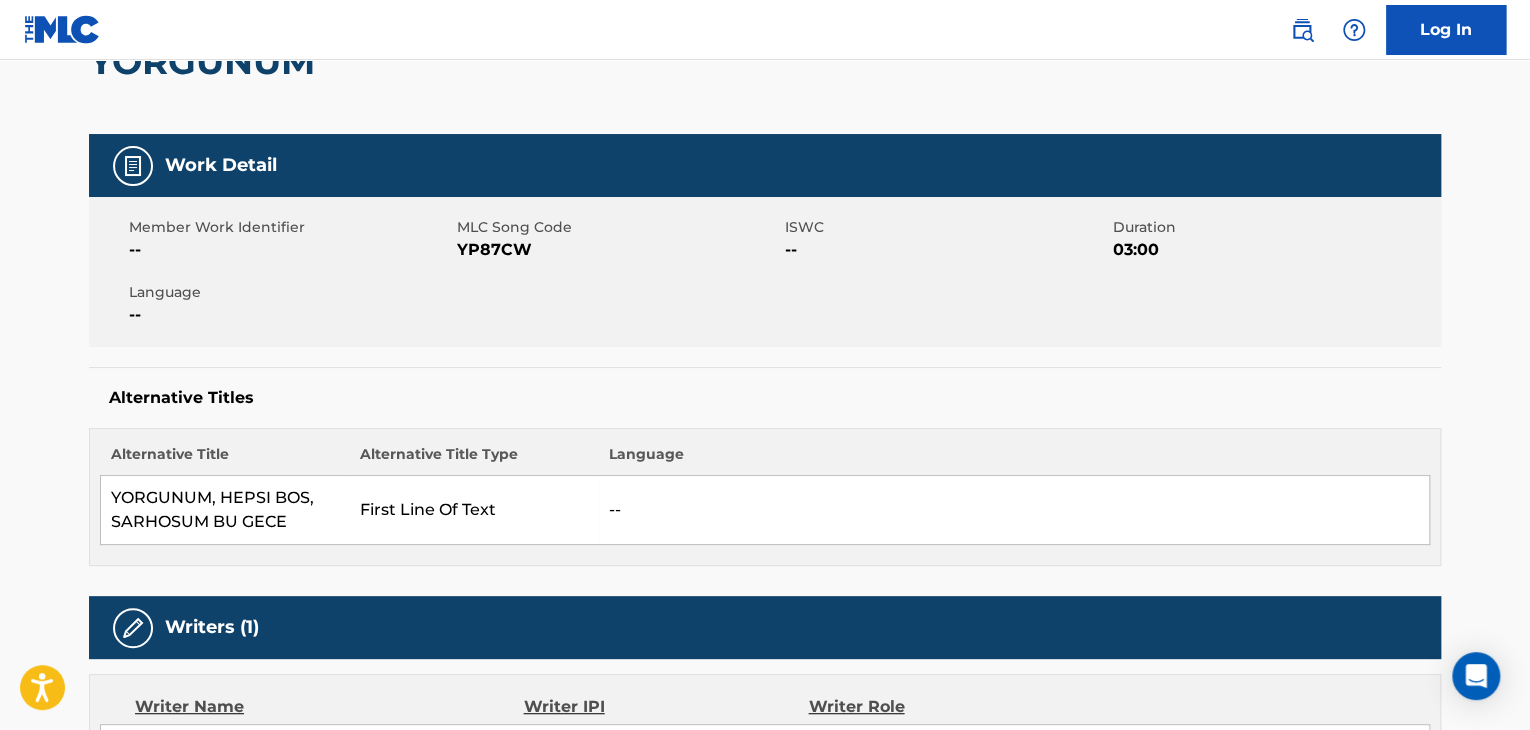 scroll, scrollTop: 42, scrollLeft: 0, axis: vertical 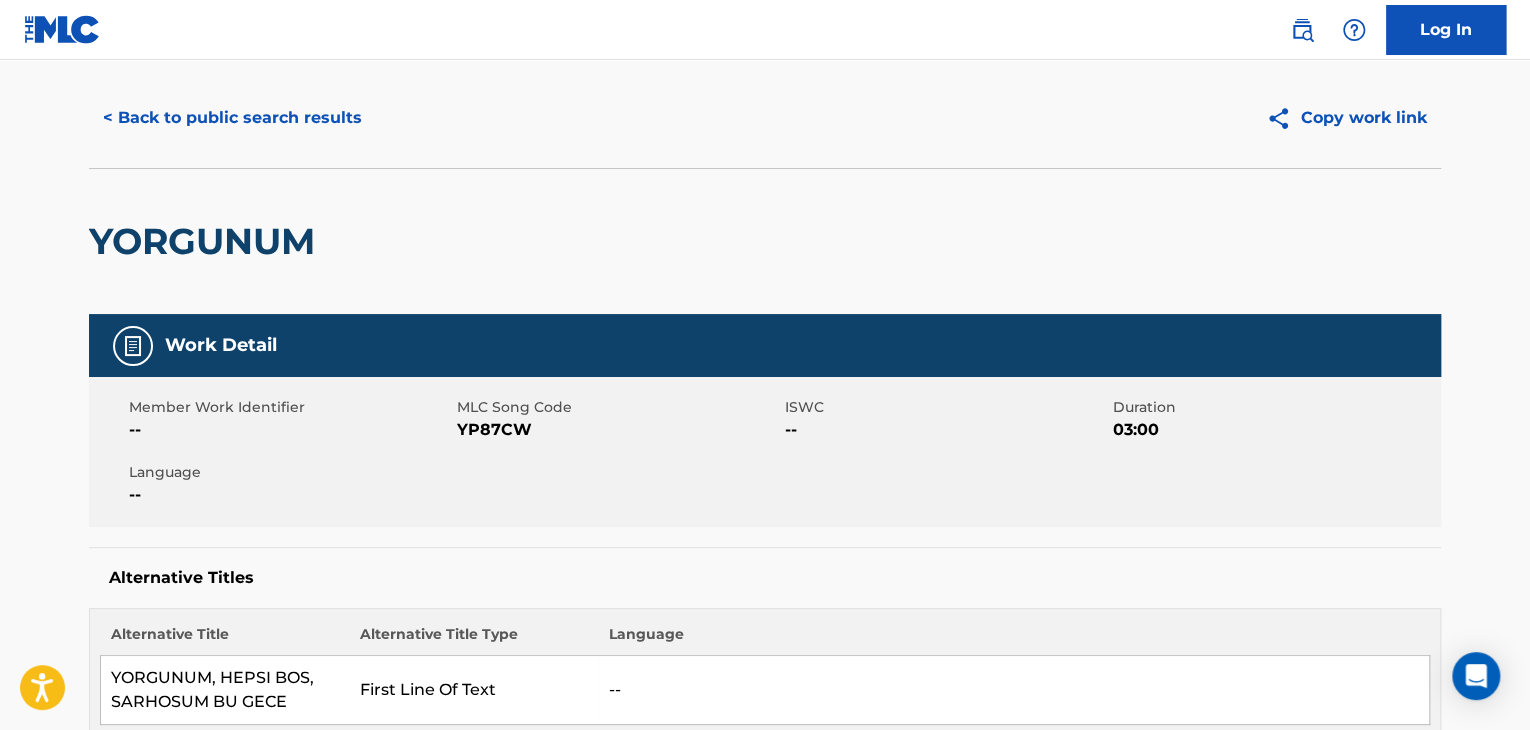 click on "< Back to public search results" at bounding box center [232, 118] 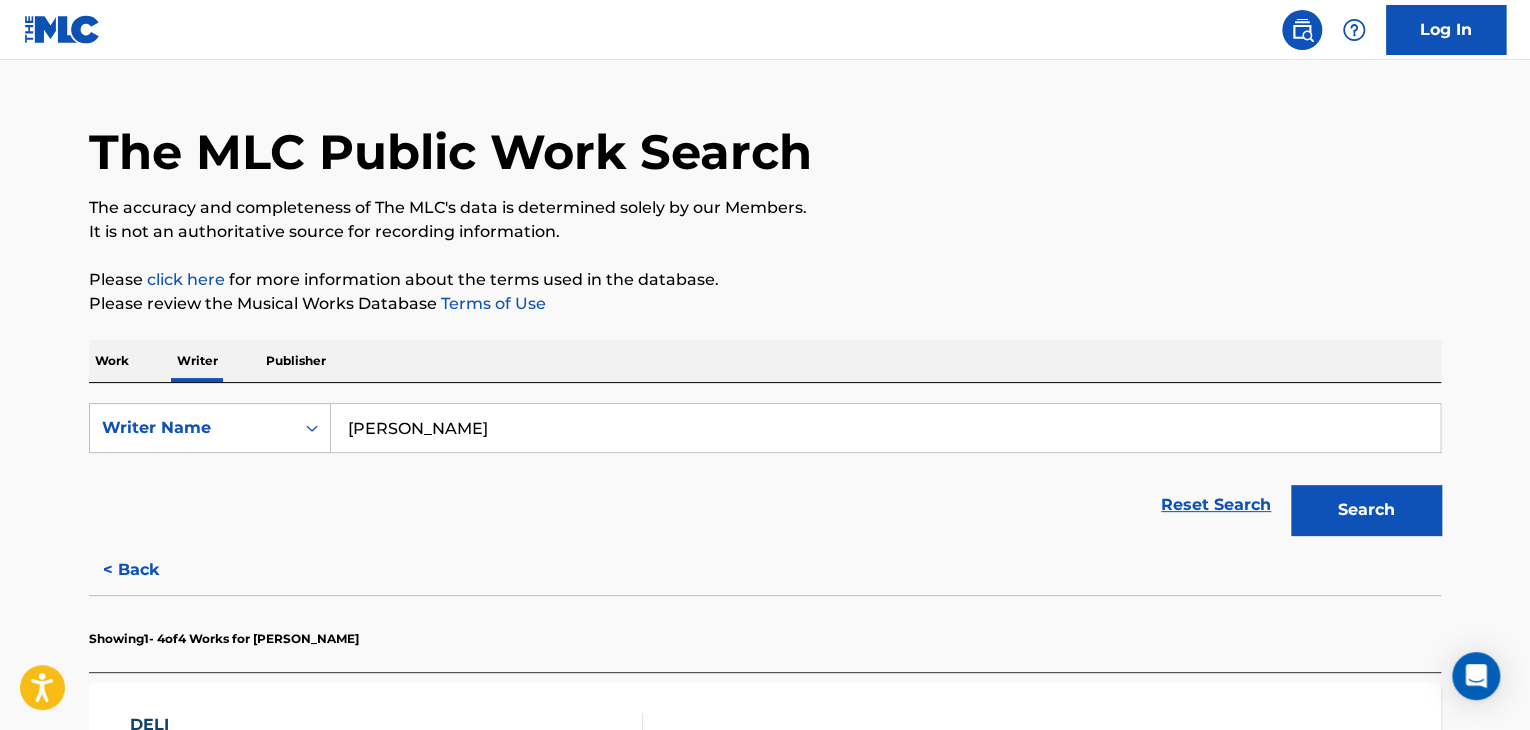 click on "[PERSON_NAME]" at bounding box center [885, 428] 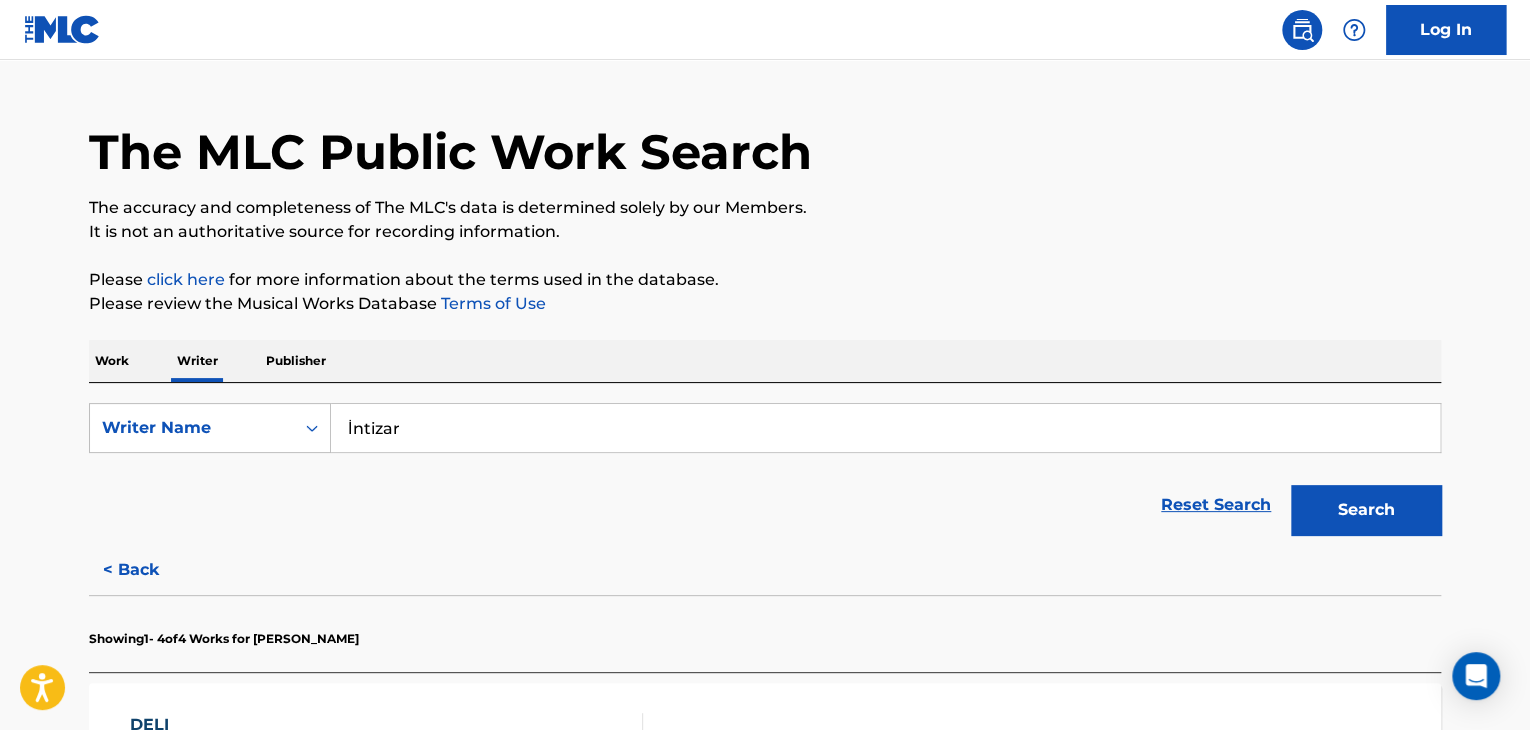 click on "İntizar" at bounding box center [885, 428] 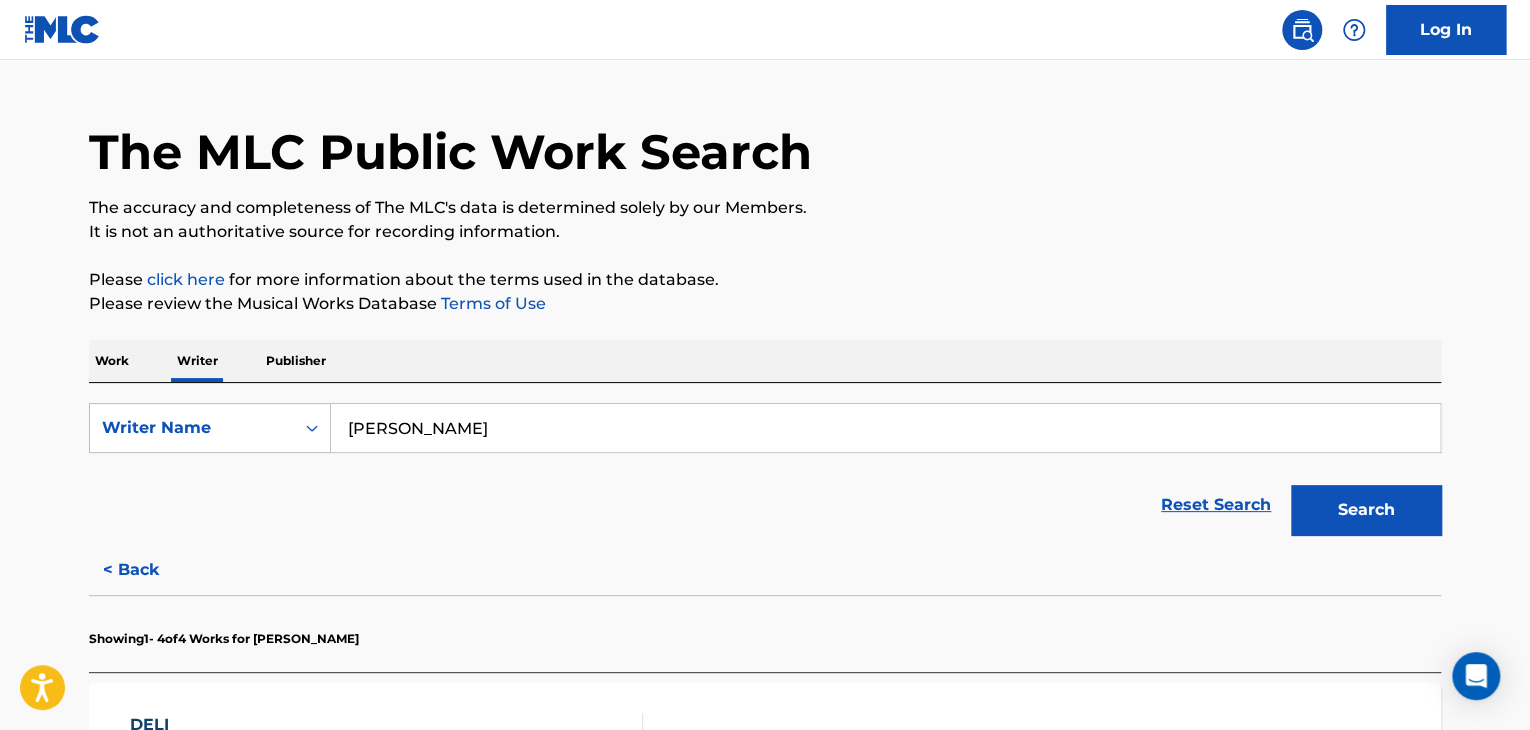type on "[PERSON_NAME]" 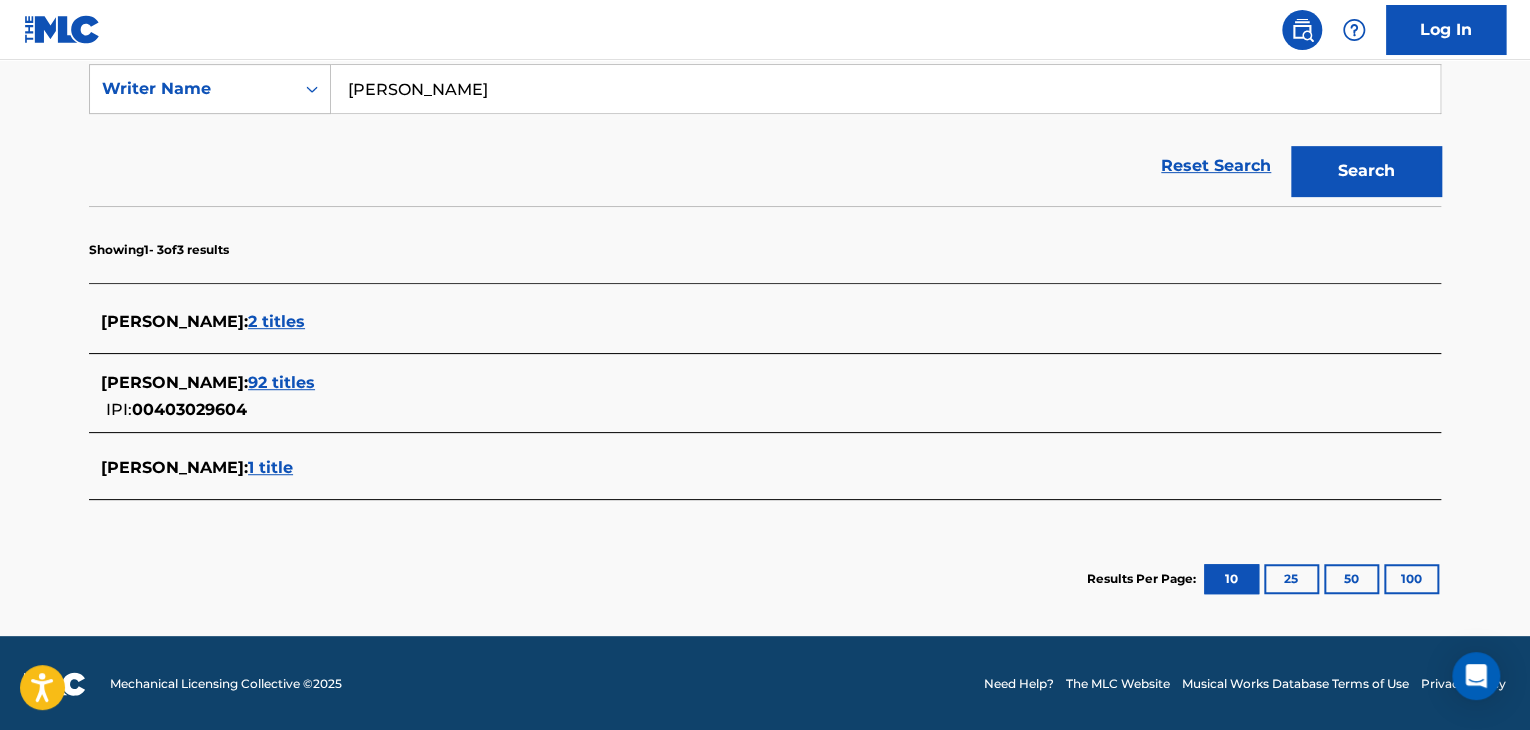 scroll, scrollTop: 382, scrollLeft: 0, axis: vertical 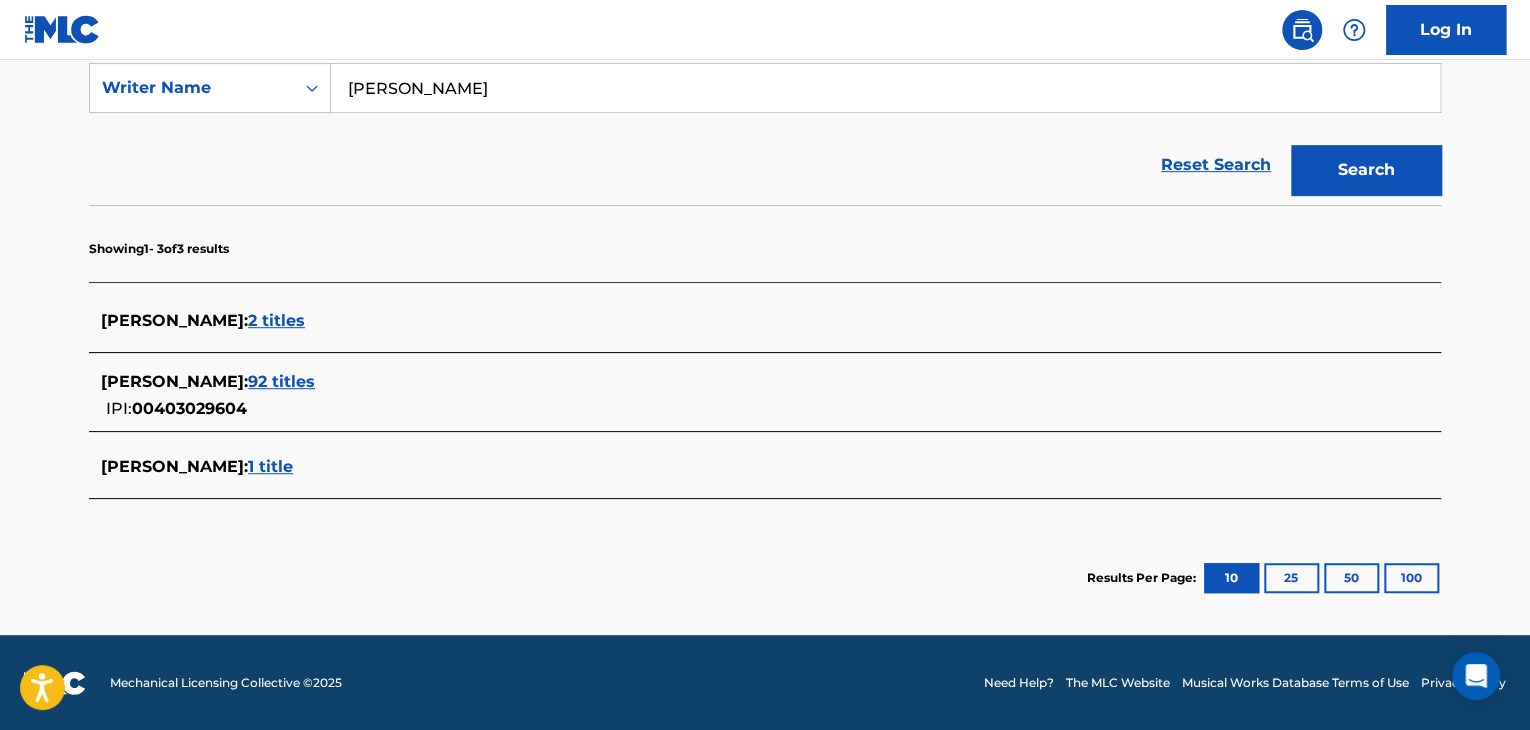 click on "92 titles" at bounding box center (281, 381) 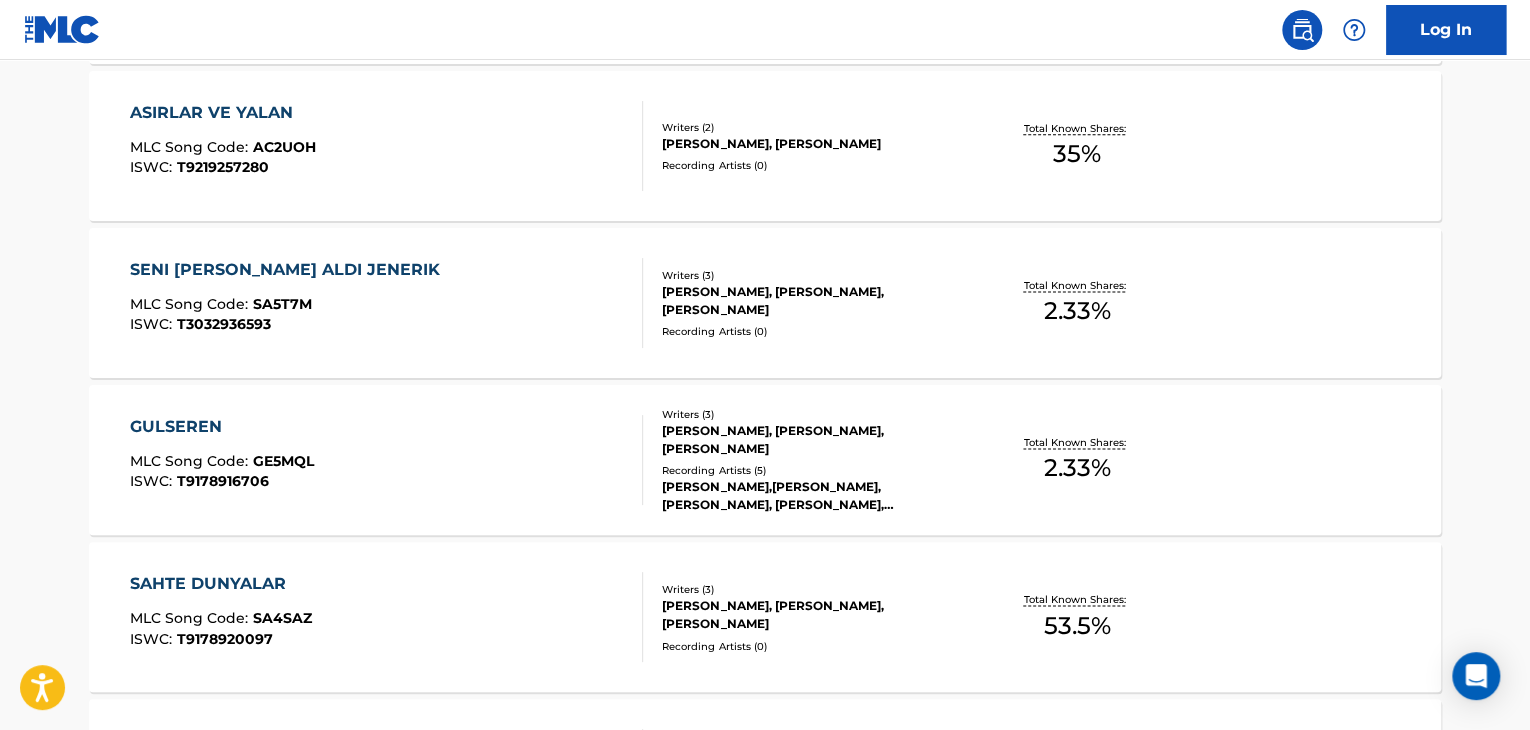 scroll, scrollTop: 1682, scrollLeft: 0, axis: vertical 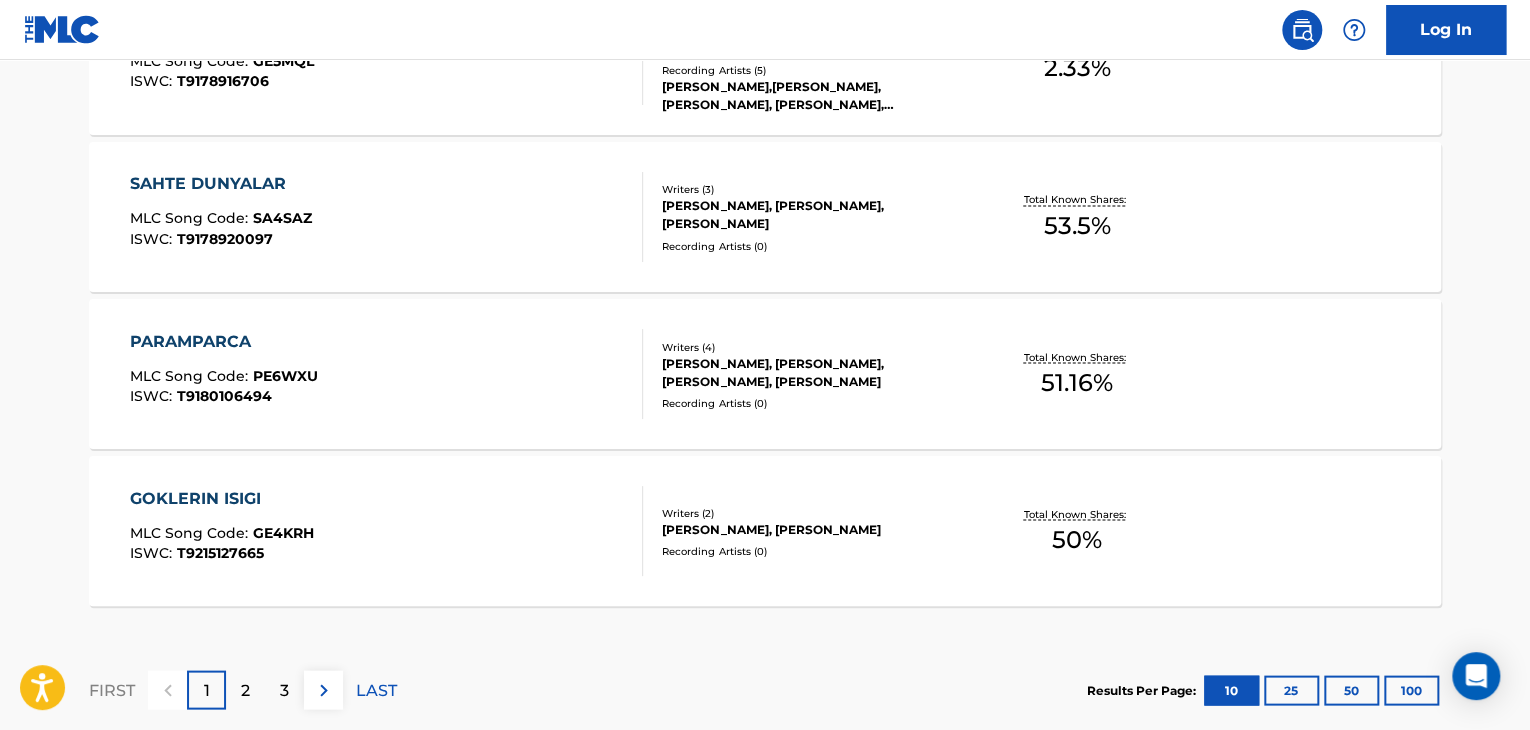 click on "GOKLERIN ISIGI MLC Song Code : GE4KRH ISWC : T9215127665" at bounding box center (387, 531) 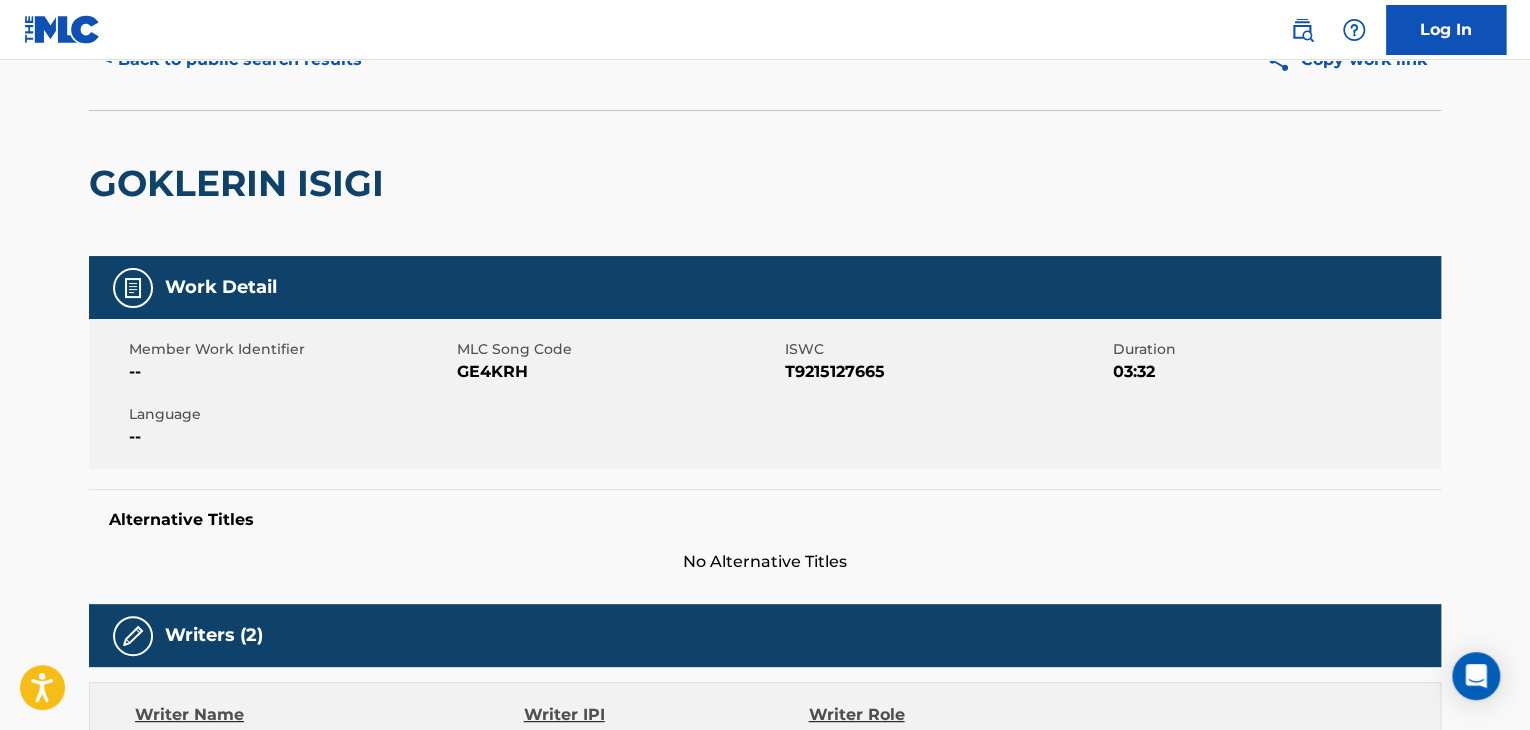 scroll, scrollTop: 0, scrollLeft: 0, axis: both 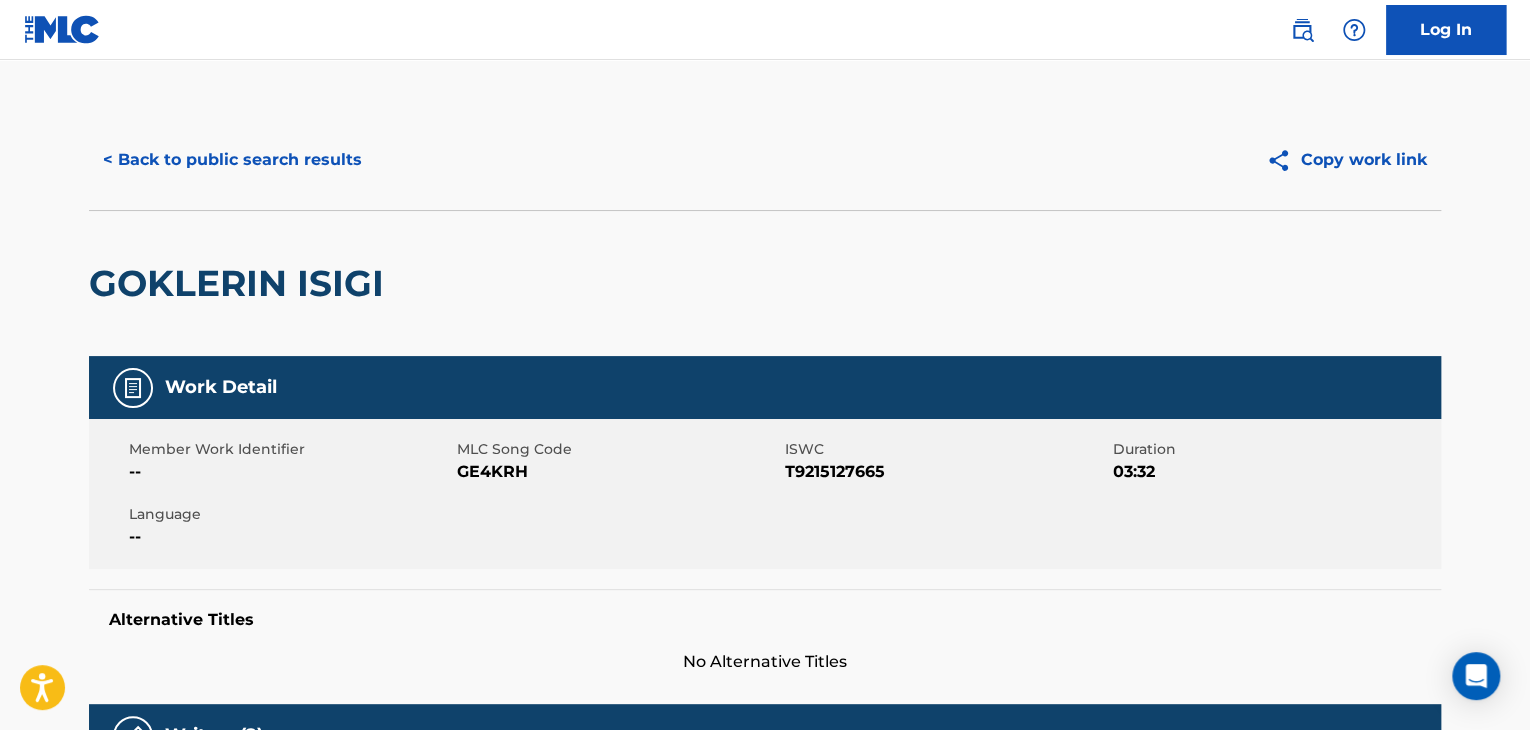 click on "< Back to public search results" at bounding box center (232, 160) 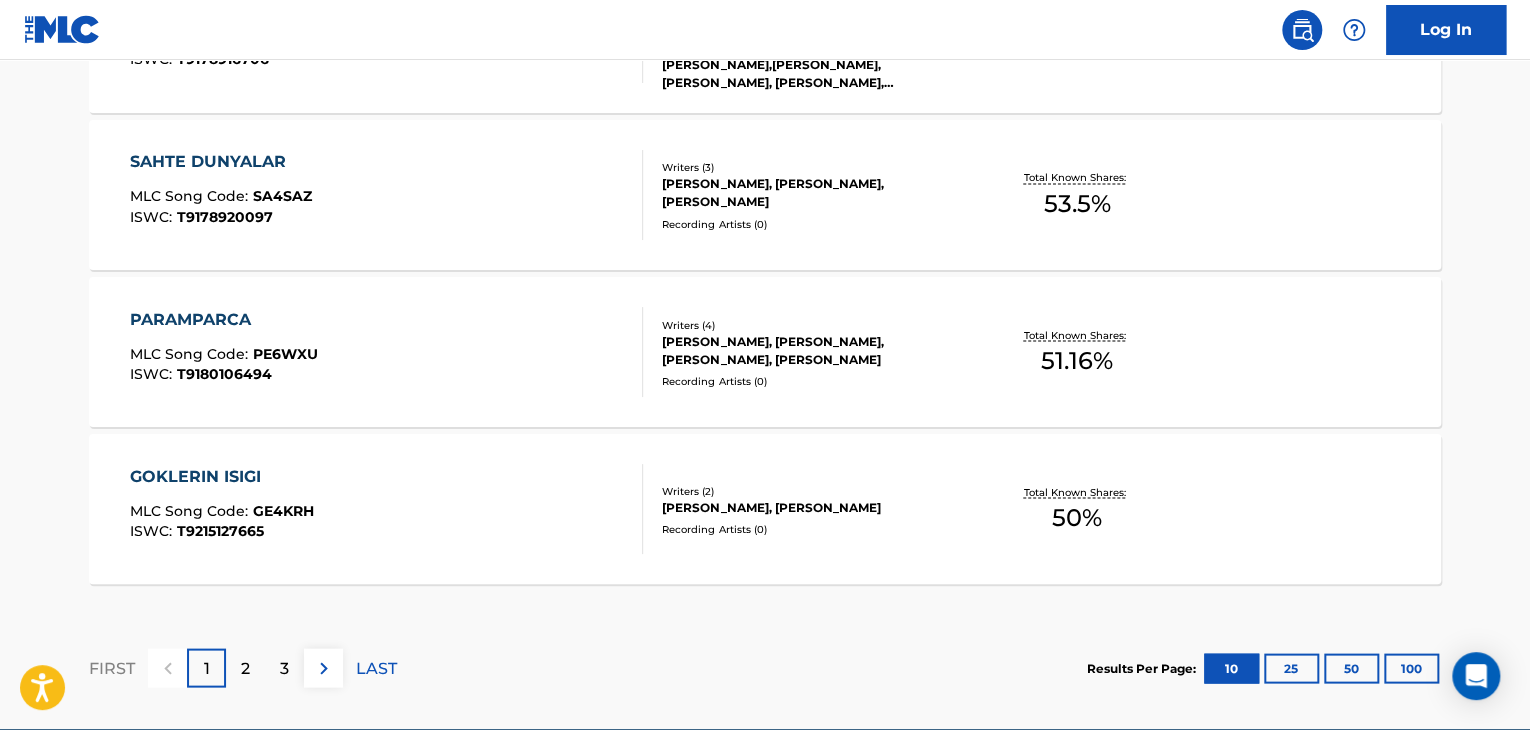 scroll, scrollTop: 1799, scrollLeft: 0, axis: vertical 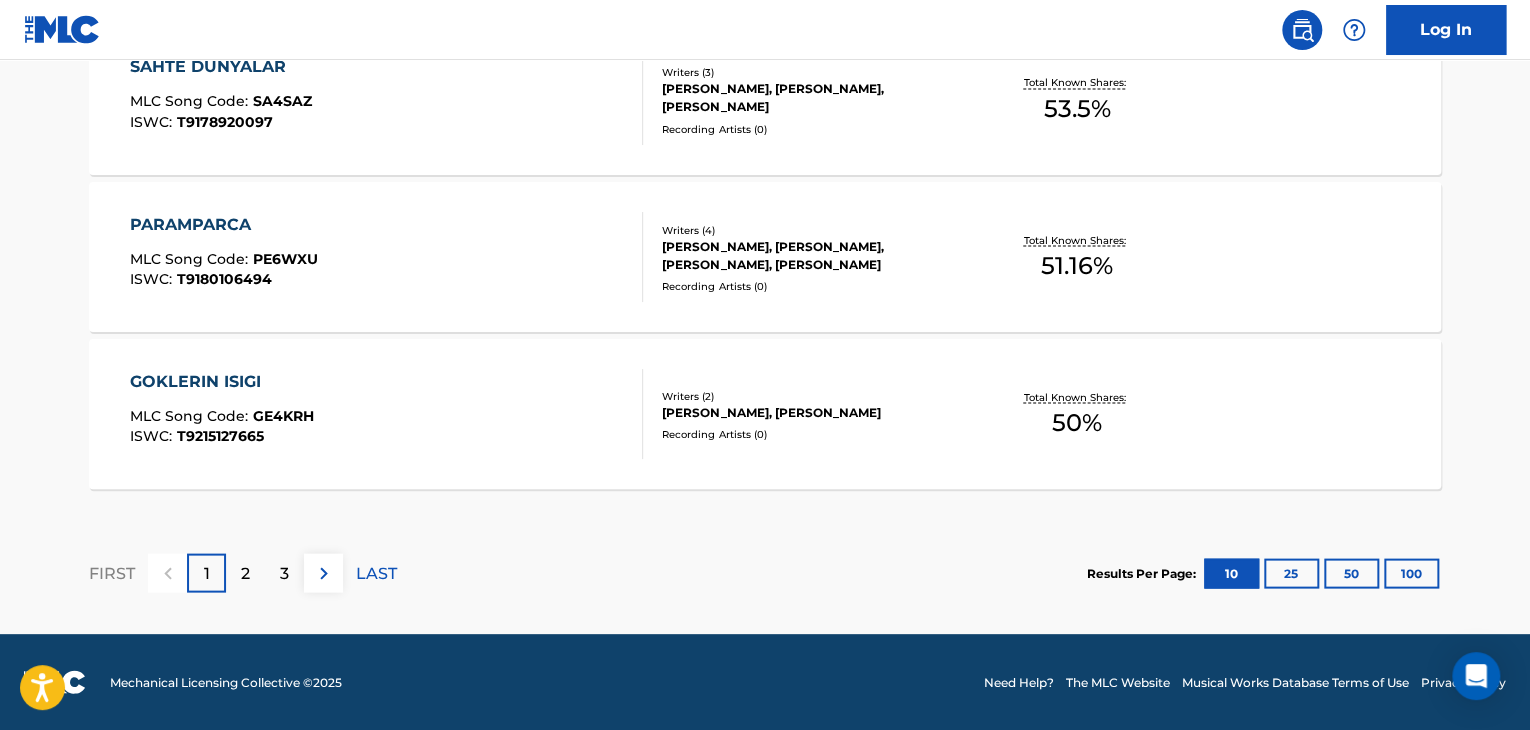 click on "LAST" at bounding box center [376, 573] 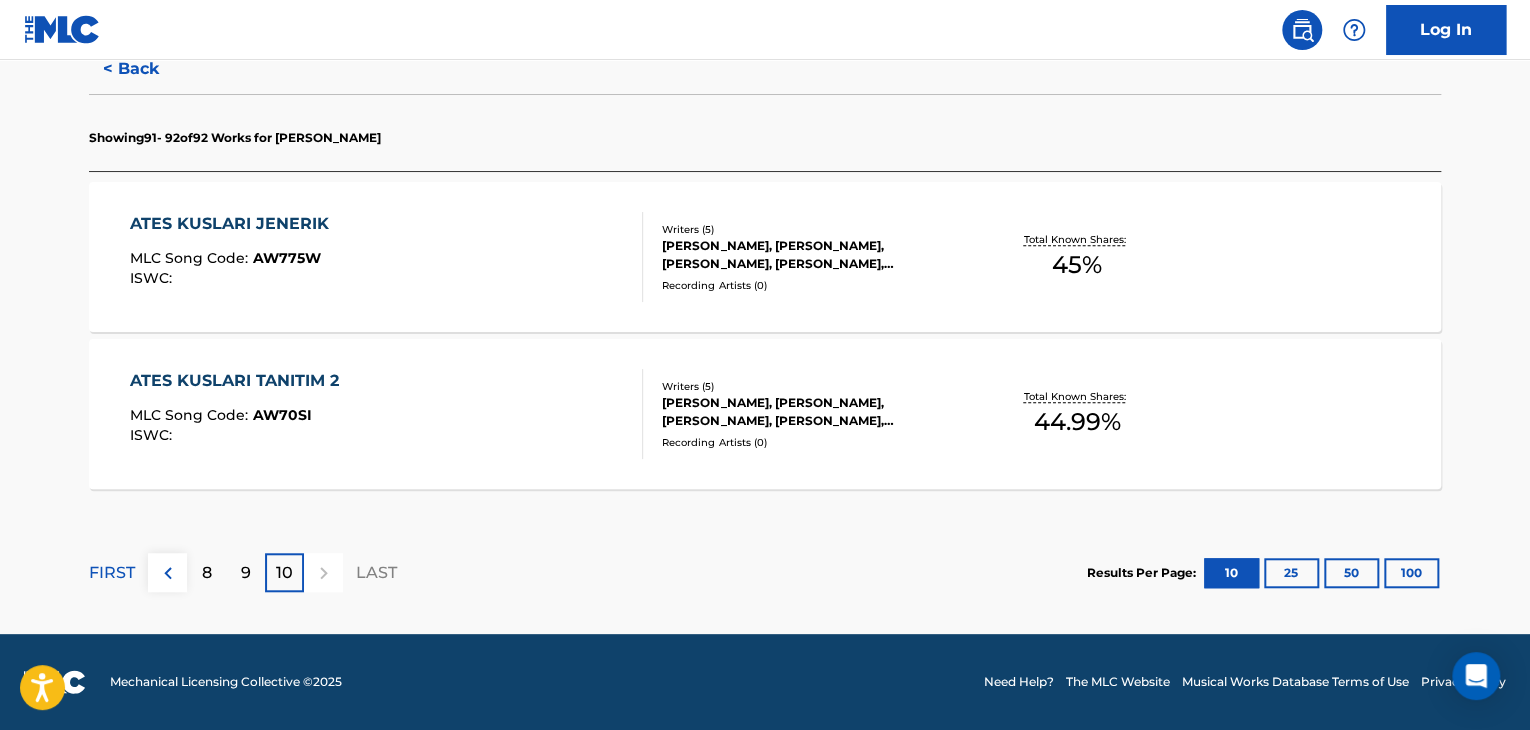 click on "9" at bounding box center (245, 572) 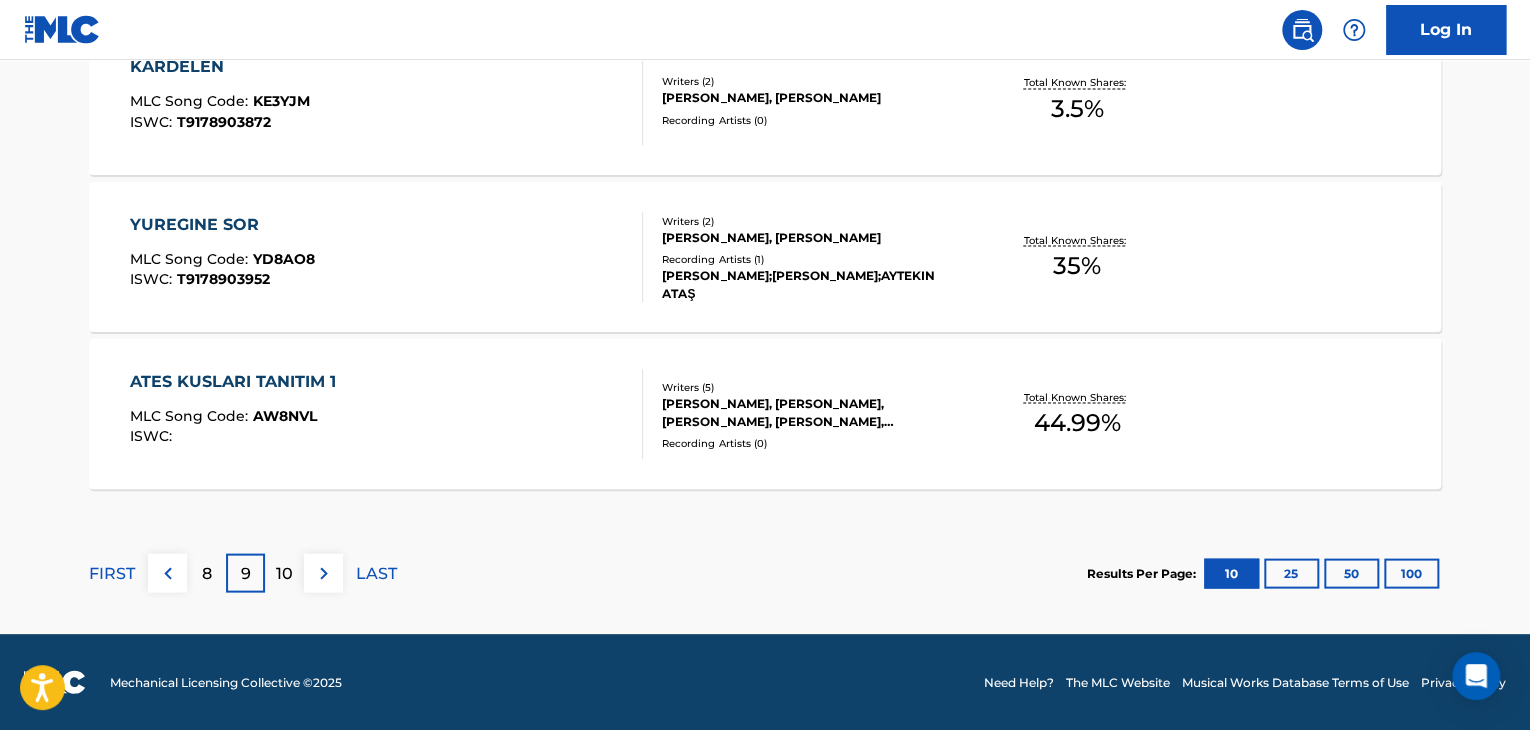 click on "8" at bounding box center (207, 573) 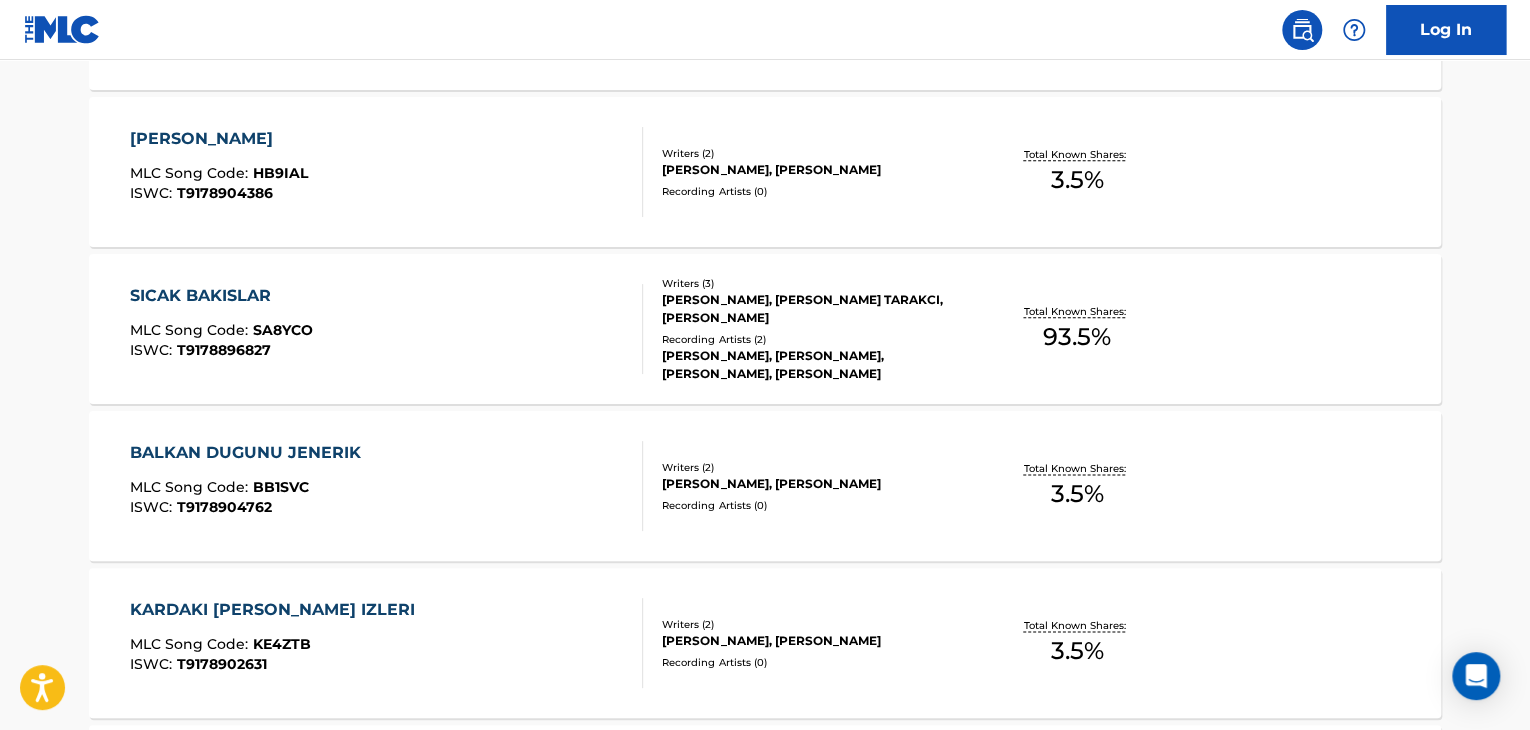 scroll, scrollTop: 1499, scrollLeft: 0, axis: vertical 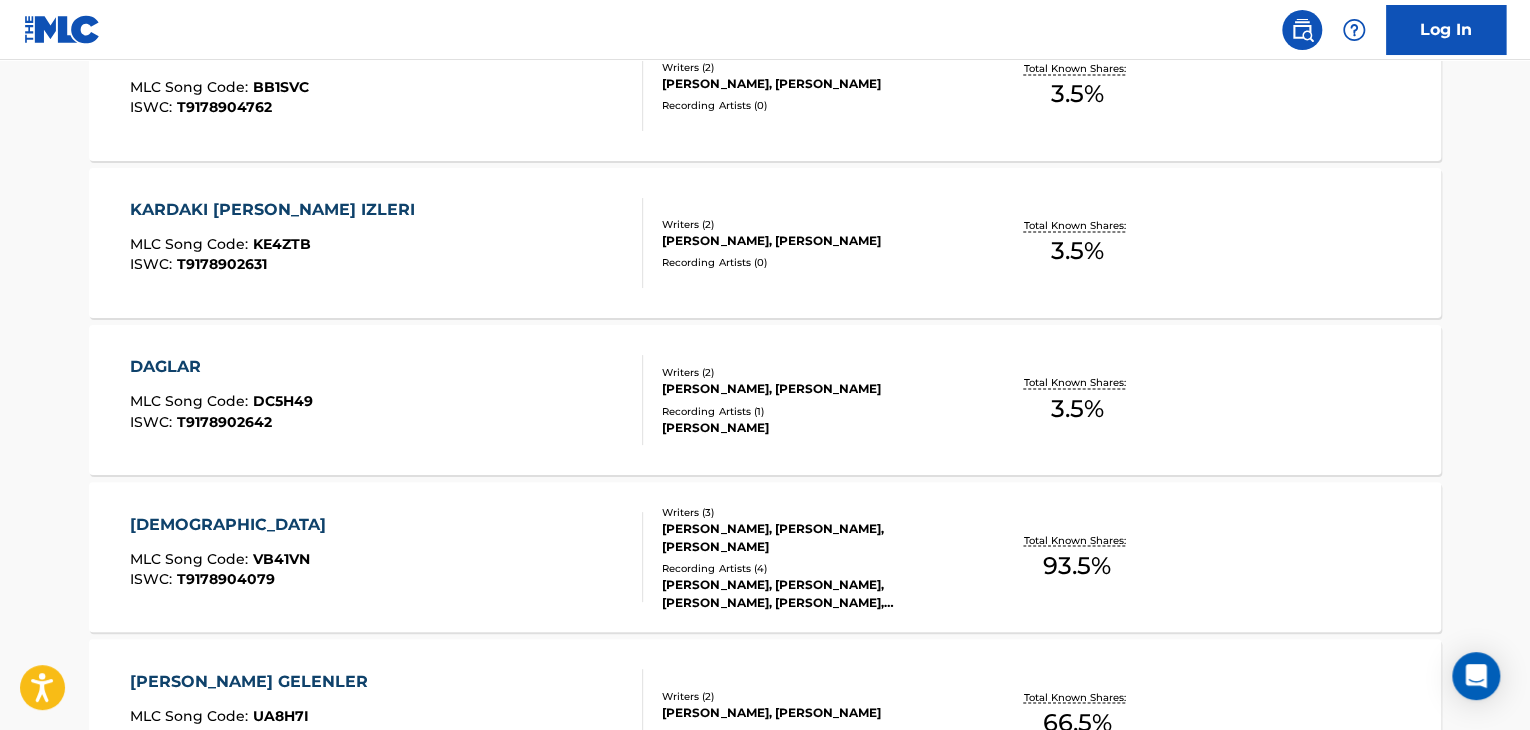 click on "VEDA MLC Song Code : VB41VN ISWC : T9178904079" at bounding box center (387, 557) 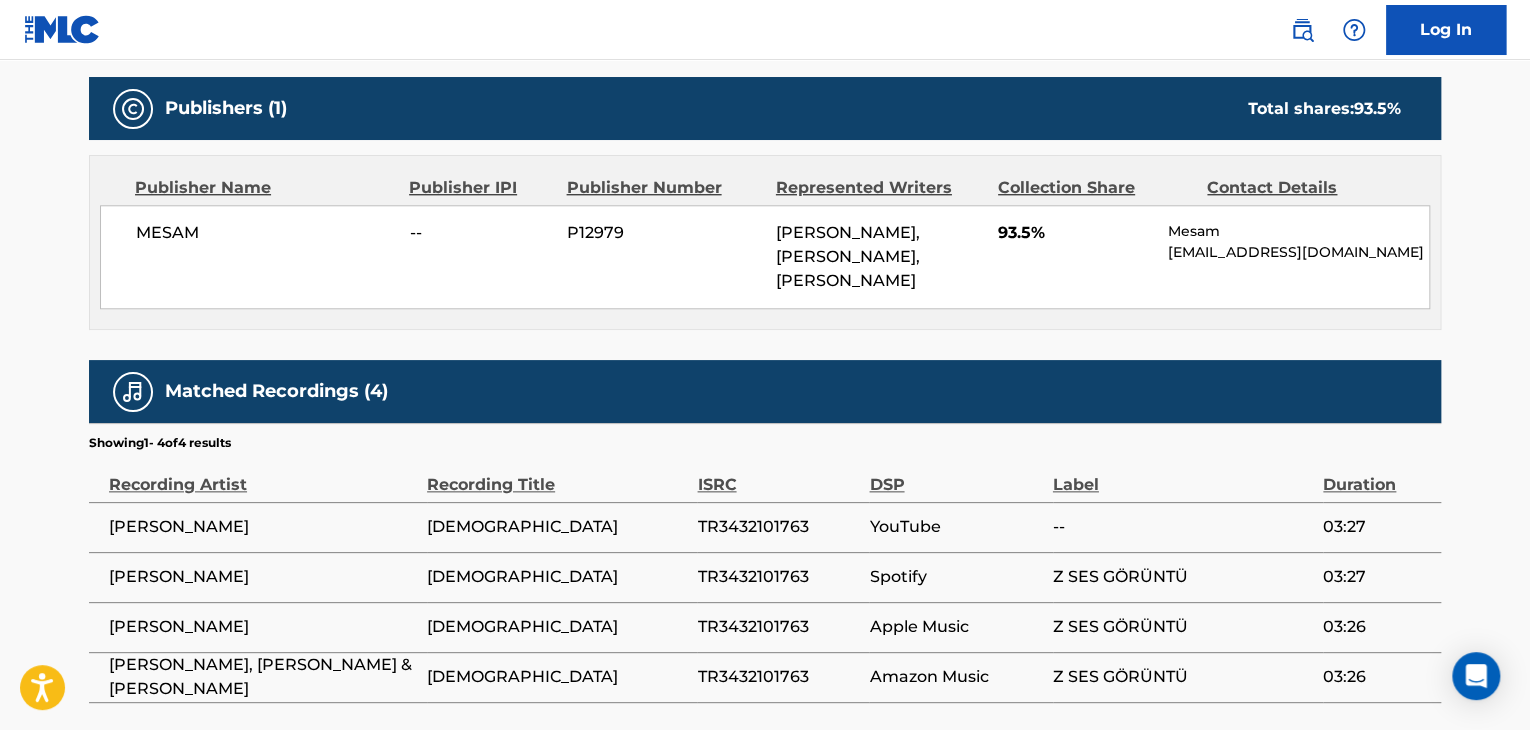 scroll, scrollTop: 700, scrollLeft: 0, axis: vertical 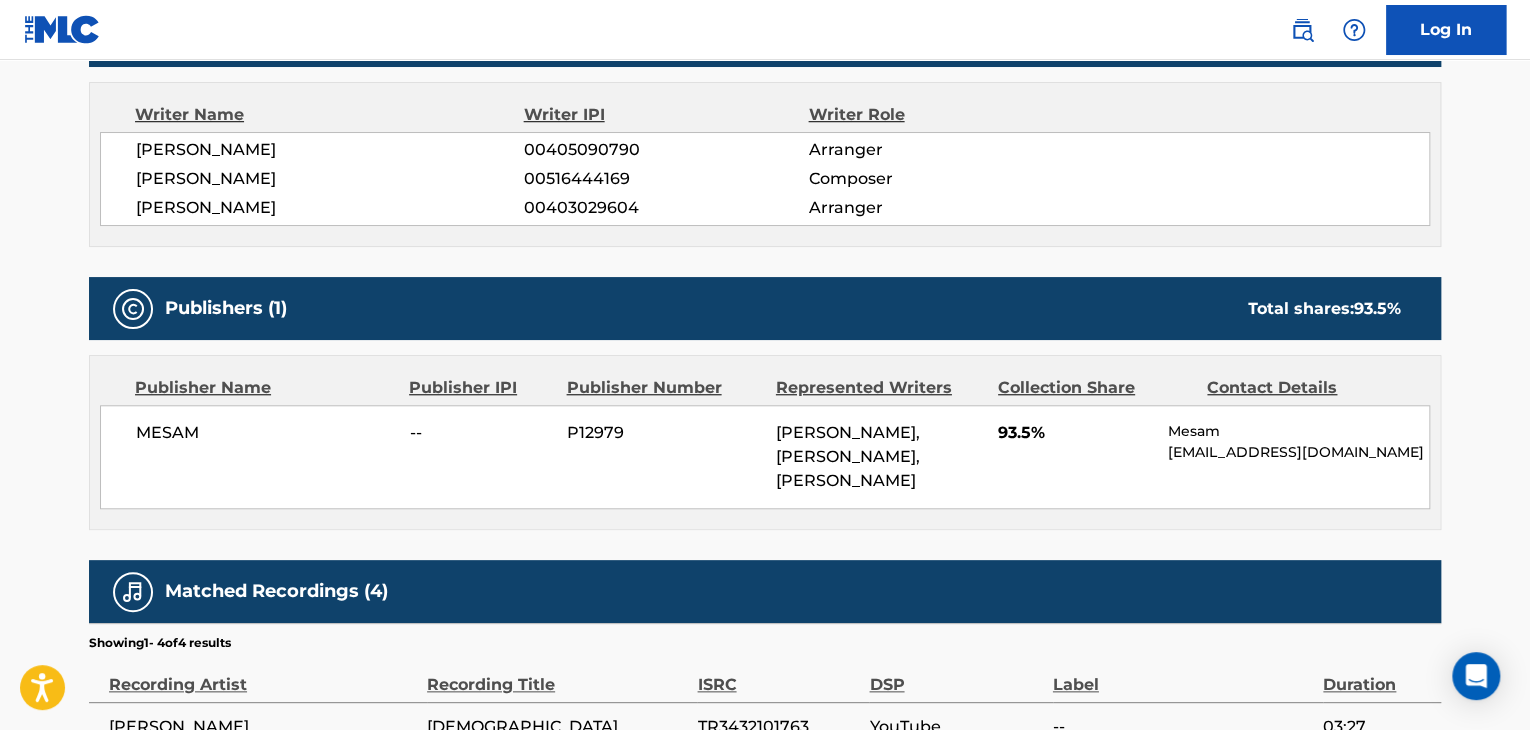 click on "[PERSON_NAME]" at bounding box center [330, 208] 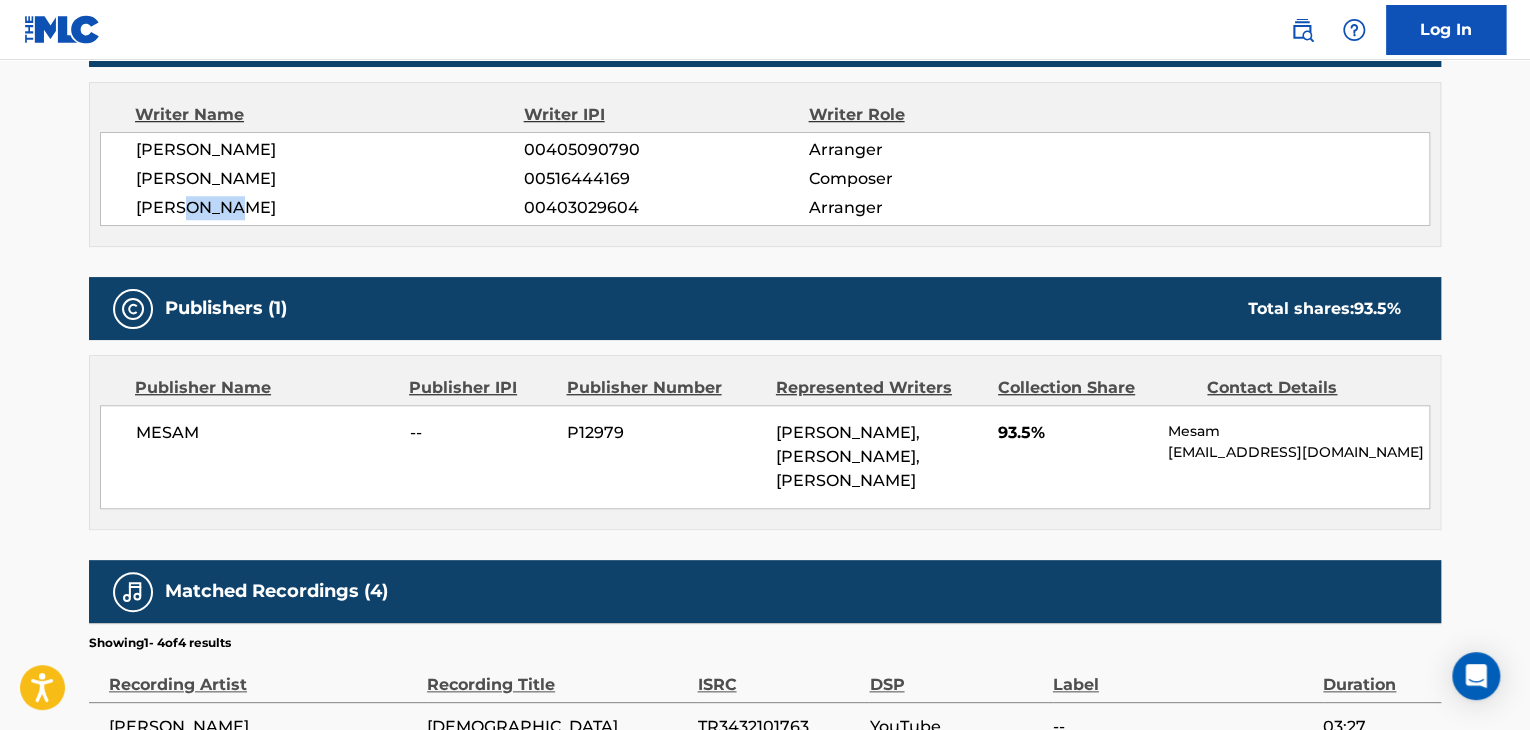 click on "[PERSON_NAME]" at bounding box center [330, 208] 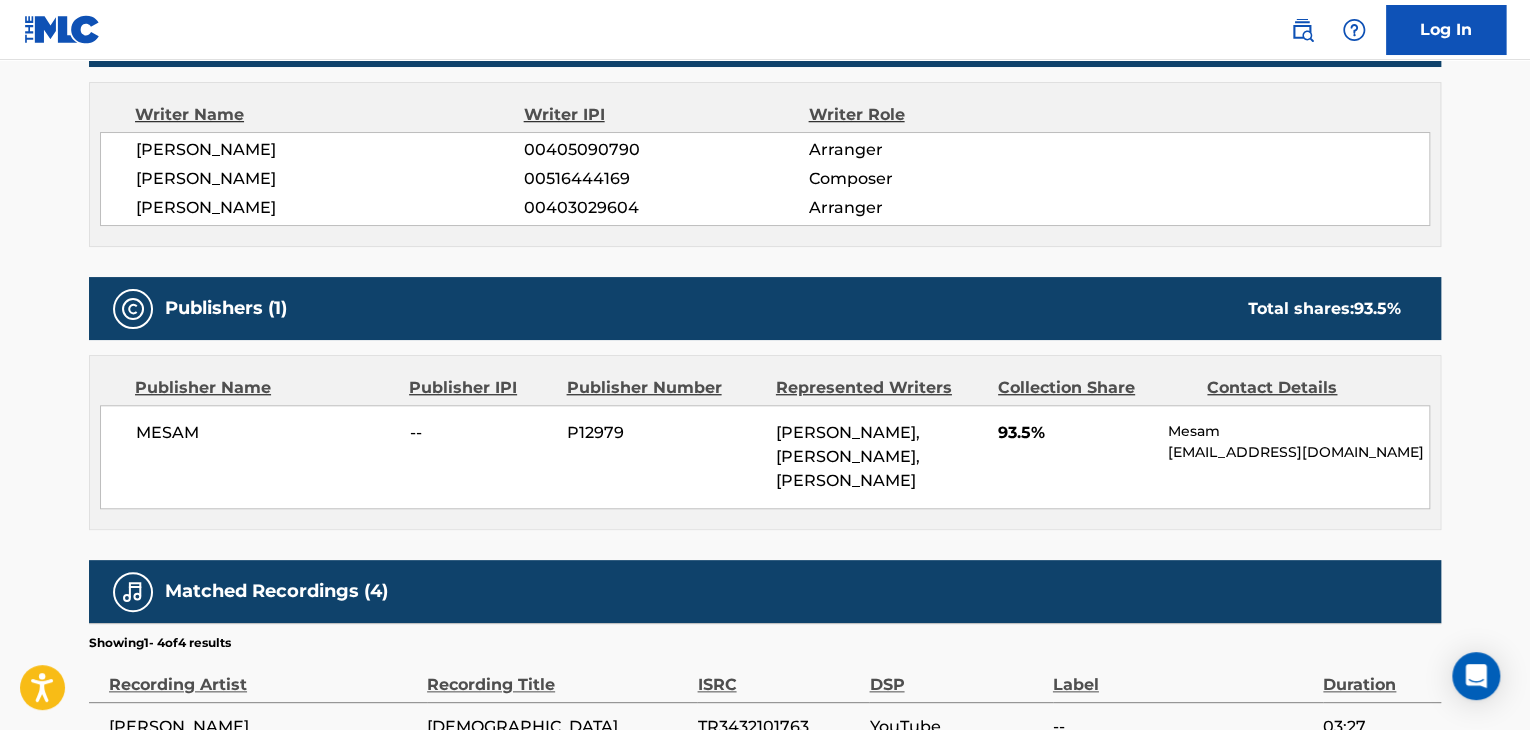 click on "00403029604" at bounding box center [666, 208] 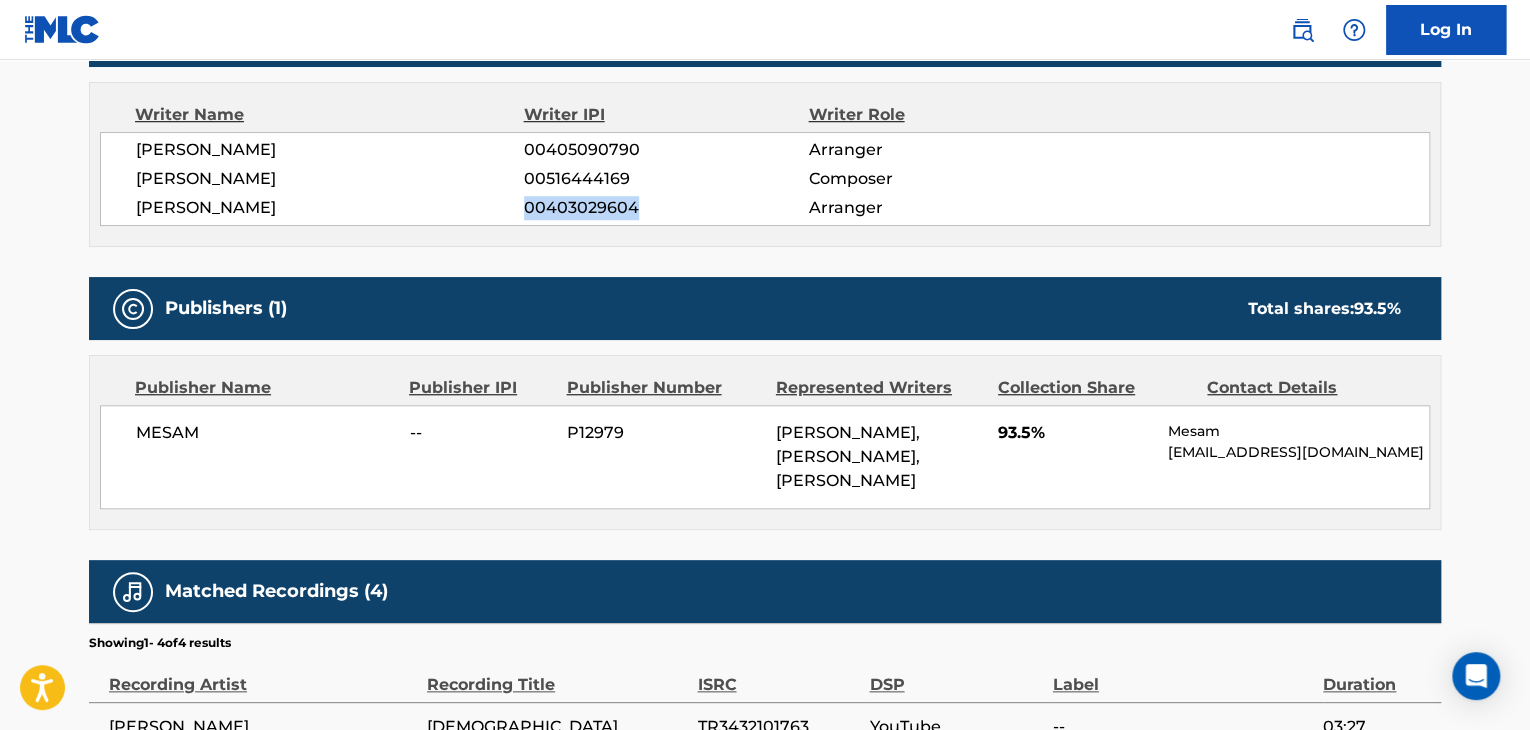click on "00403029604" at bounding box center (666, 208) 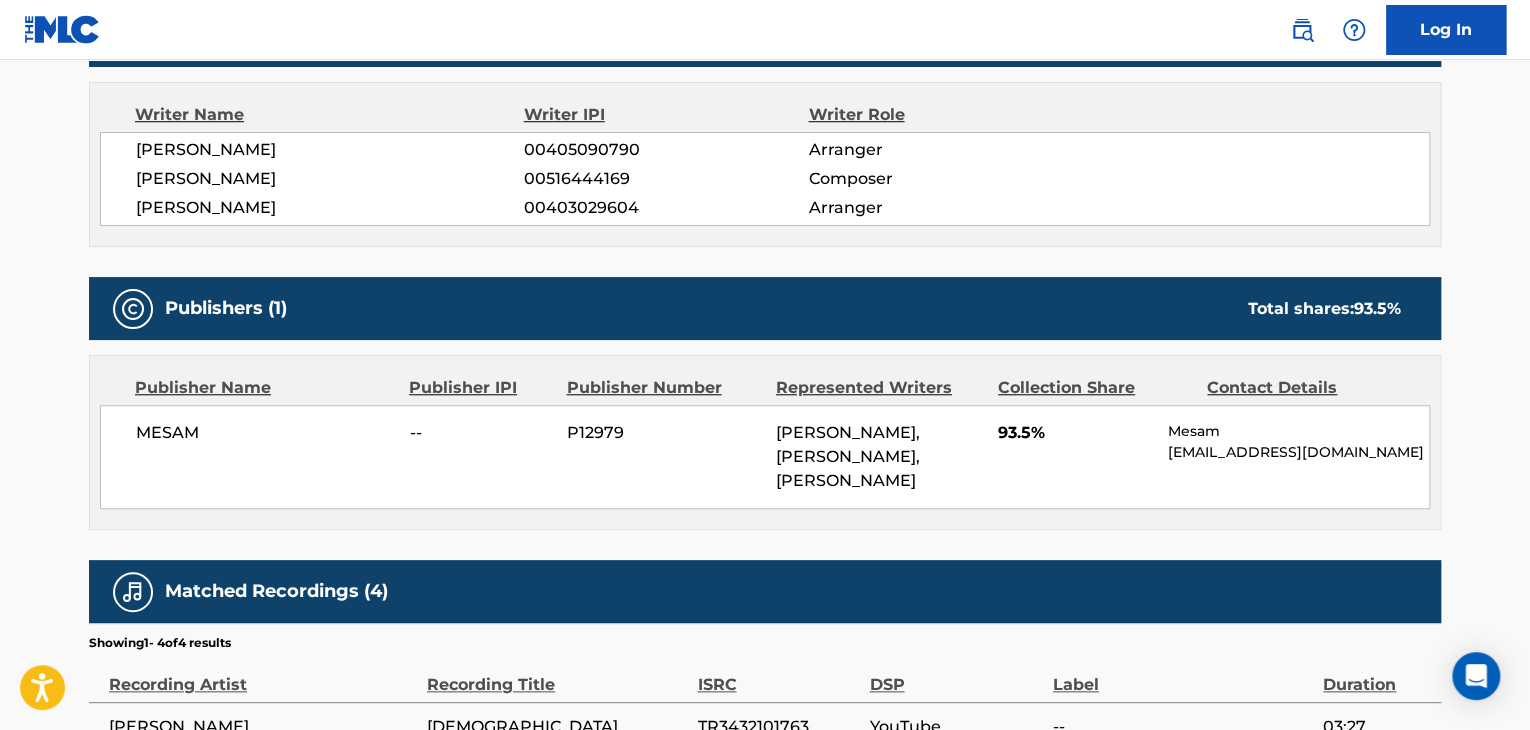 click on "MESAM" at bounding box center (265, 433) 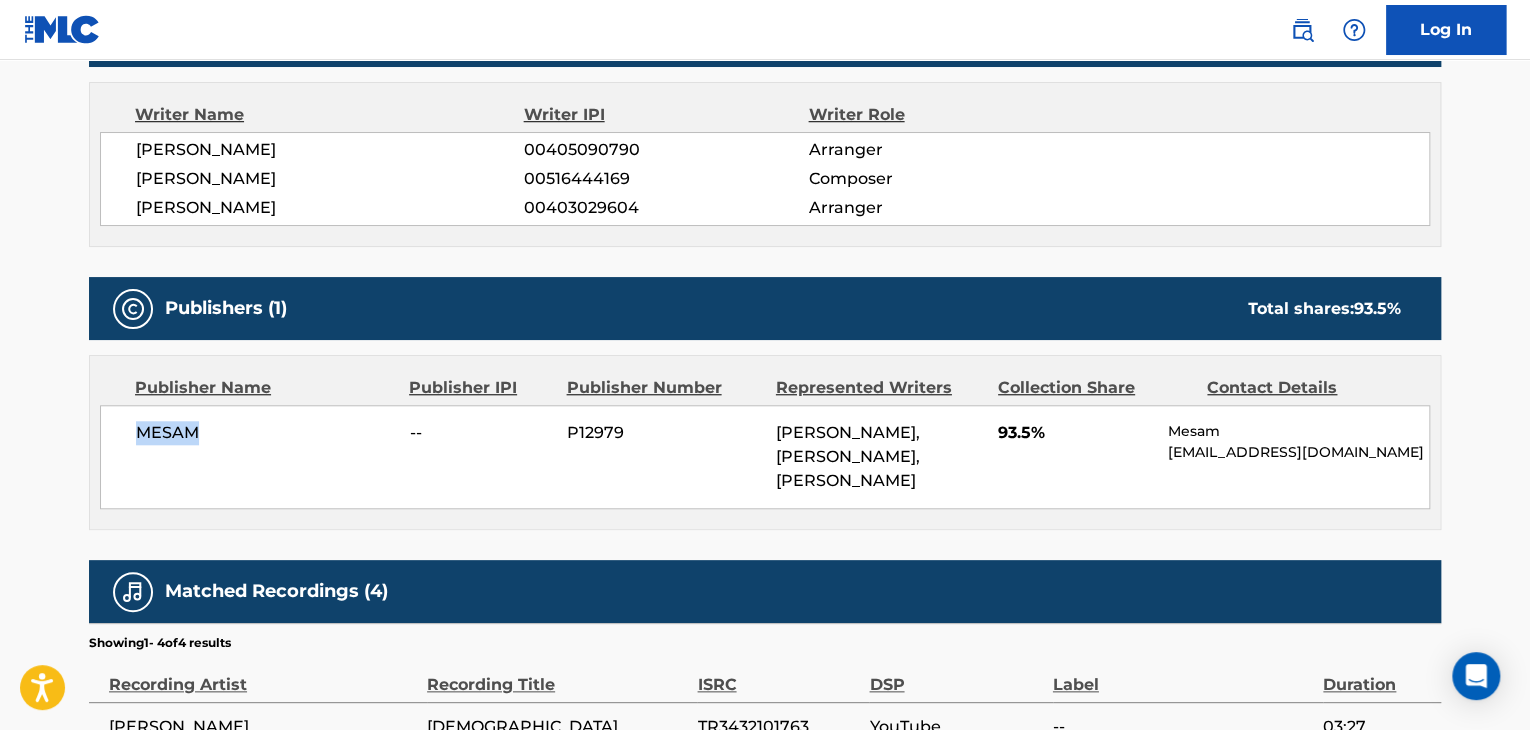 click on "MESAM" at bounding box center [265, 433] 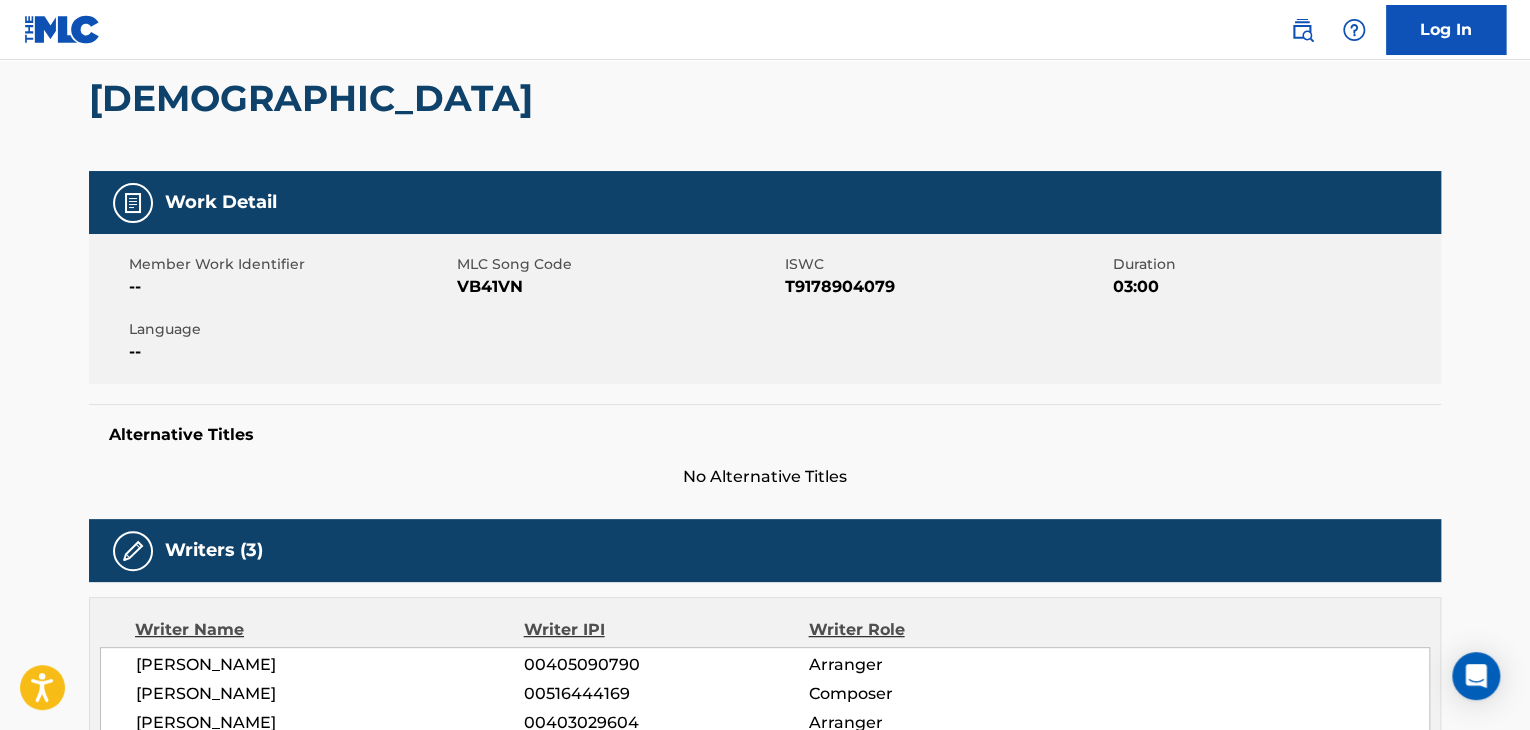 scroll, scrollTop: 100, scrollLeft: 0, axis: vertical 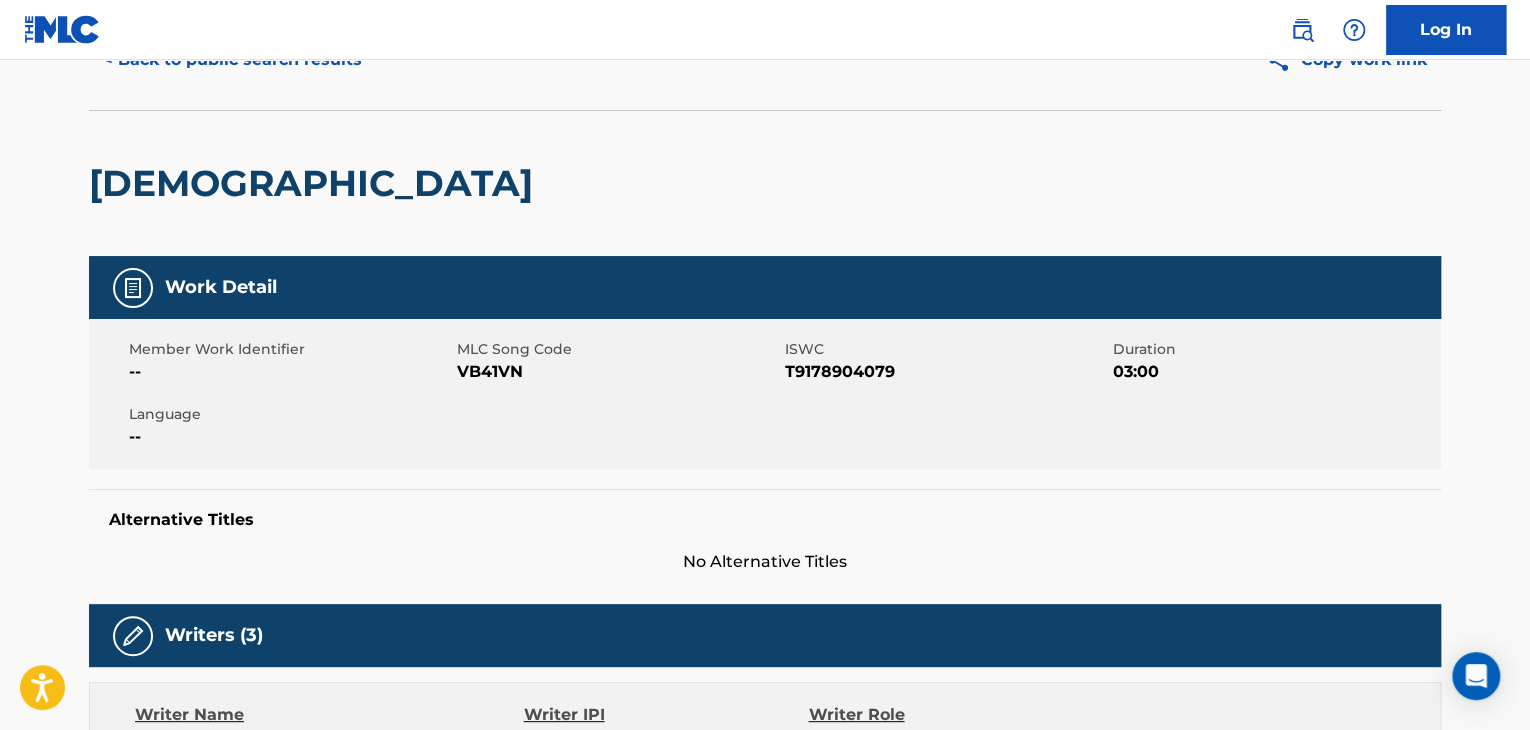 click on "VB41VN" at bounding box center (618, 372) 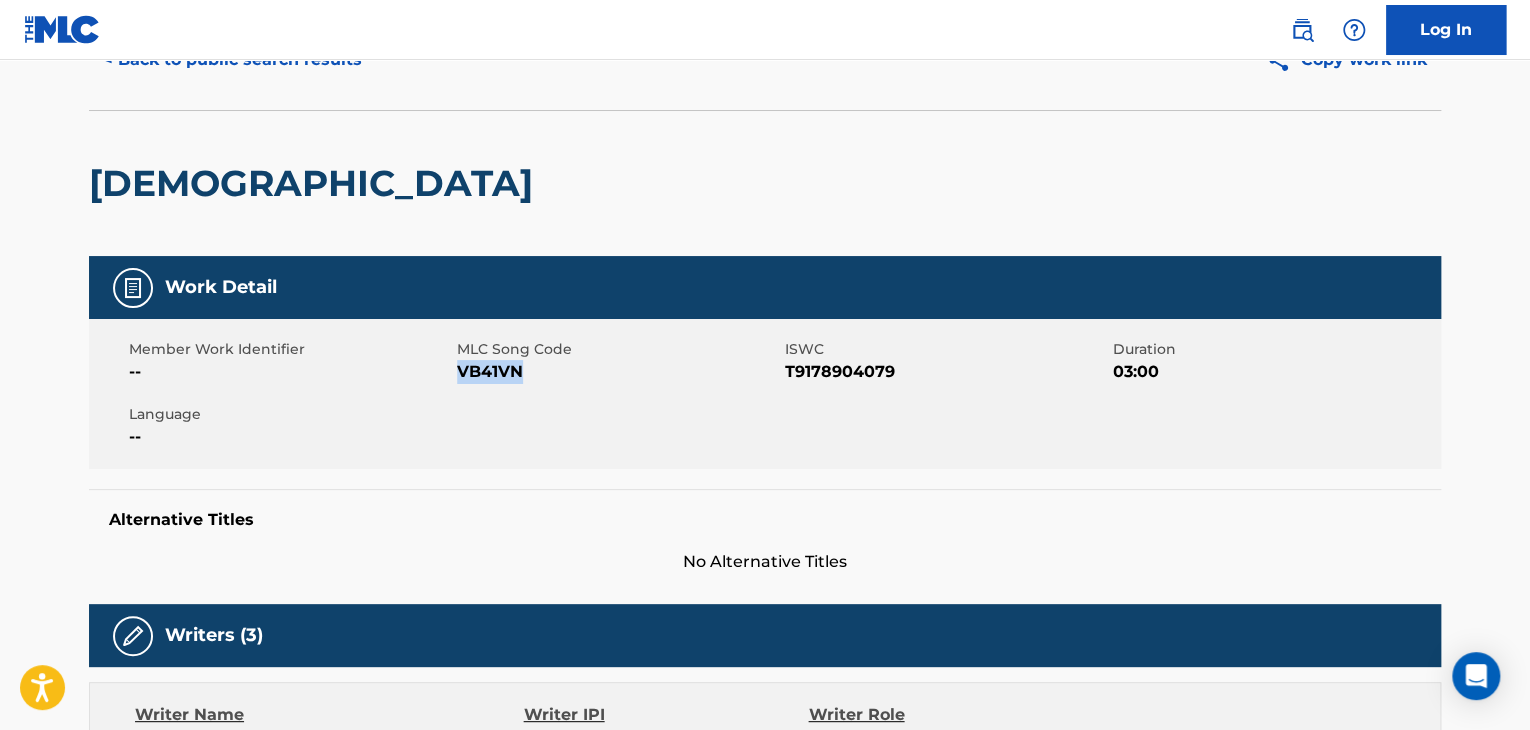 click on "VB41VN" at bounding box center (618, 372) 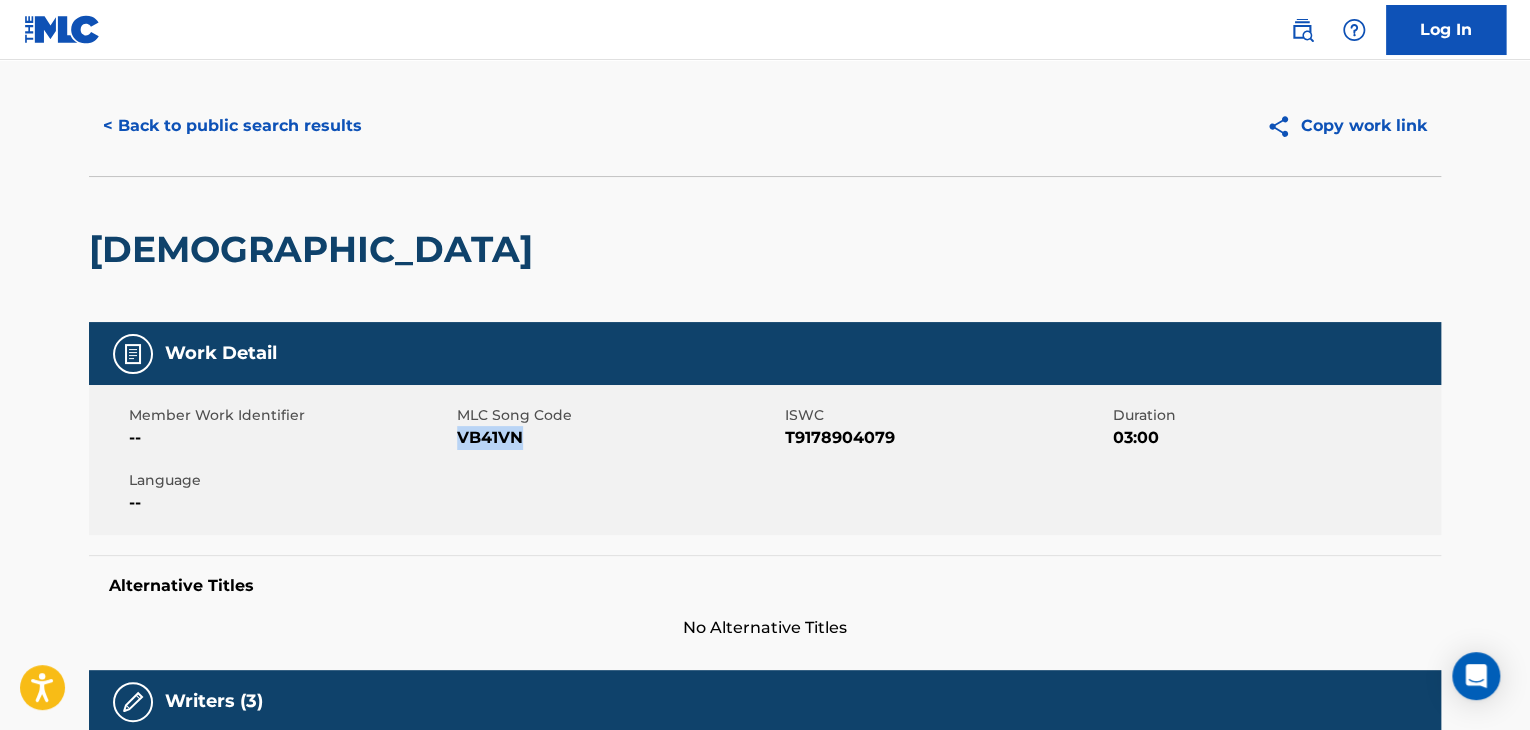 scroll, scrollTop: 0, scrollLeft: 0, axis: both 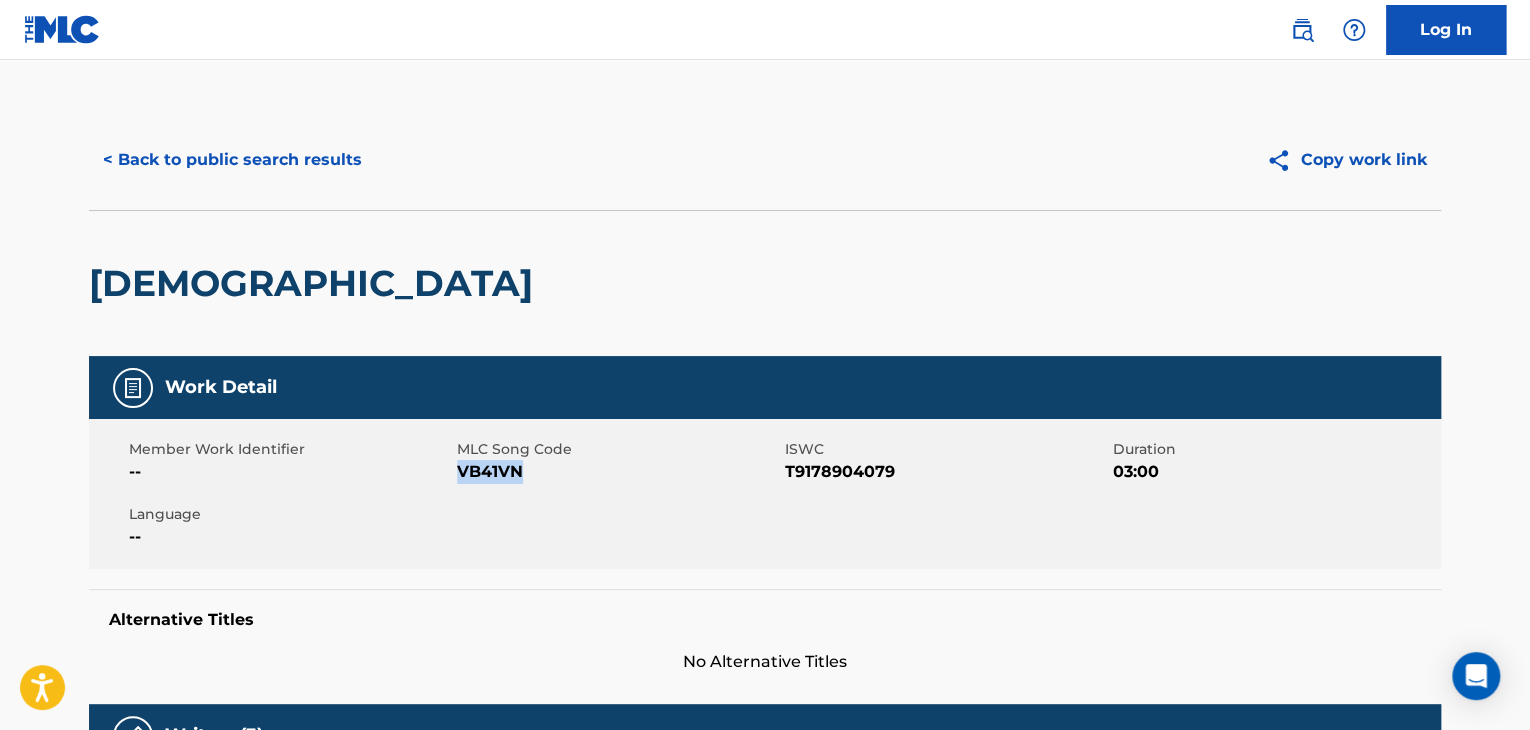 click on "< Back to public search results" at bounding box center [232, 160] 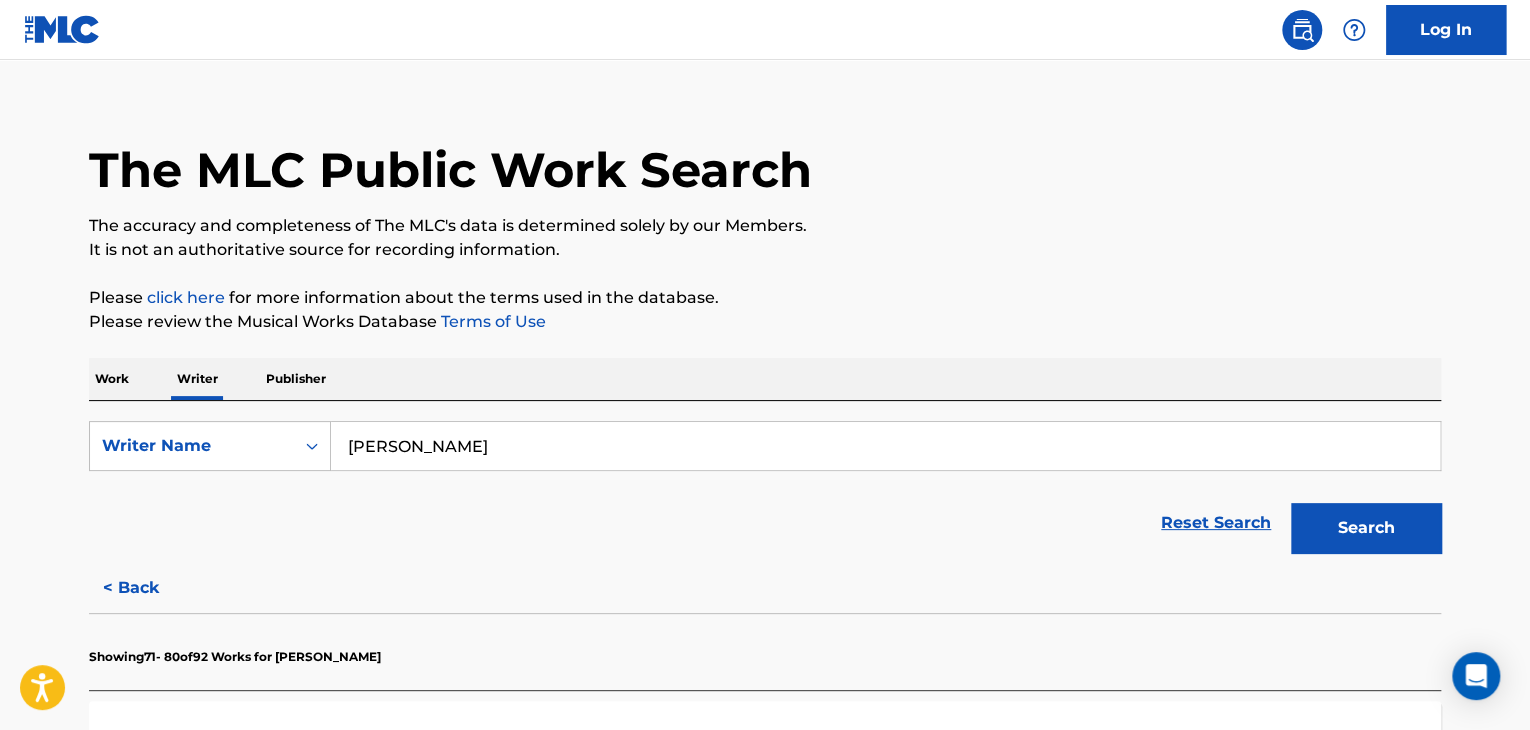 click on "[PERSON_NAME]" at bounding box center [885, 446] 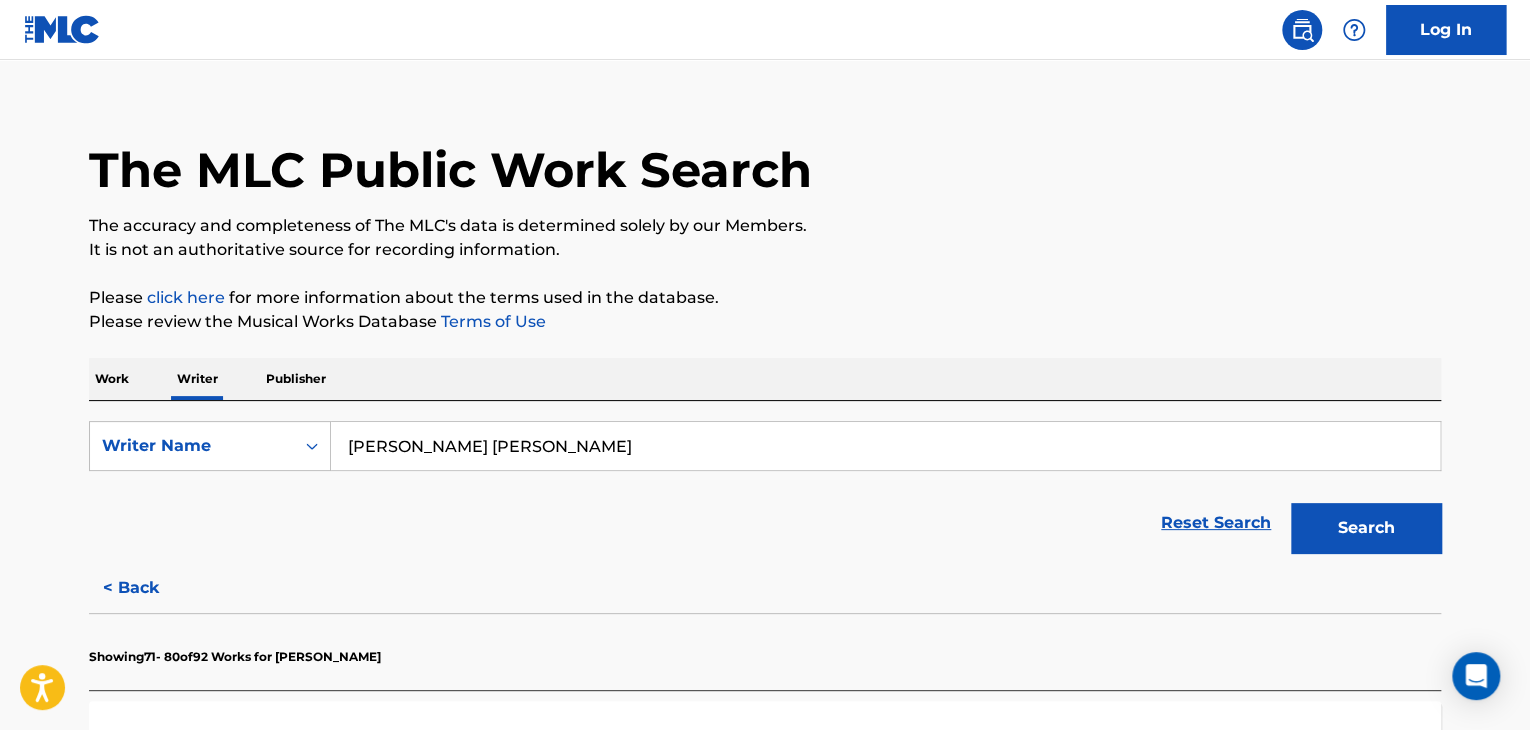 click on "[PERSON_NAME] [PERSON_NAME]" at bounding box center (885, 446) 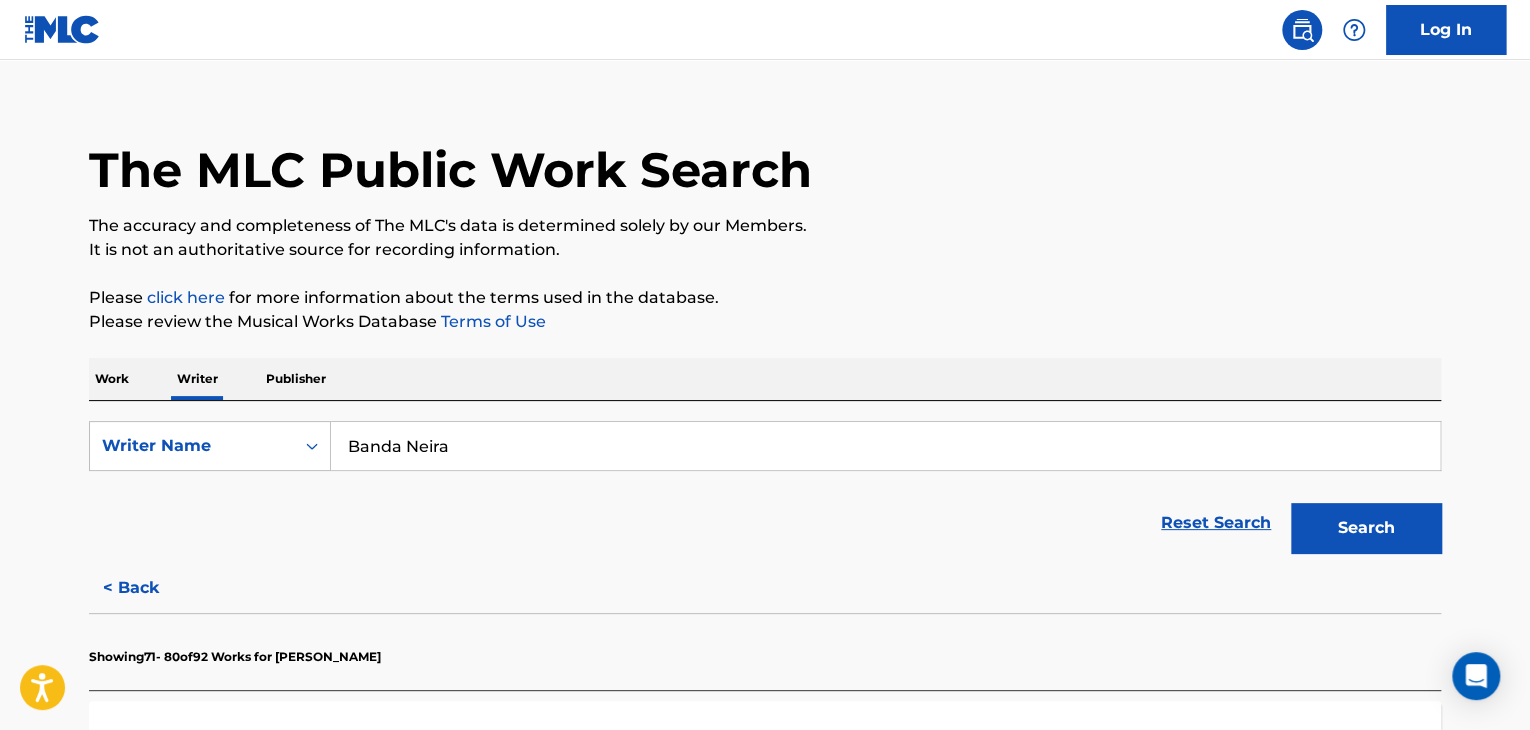 click on "Search" at bounding box center (1366, 528) 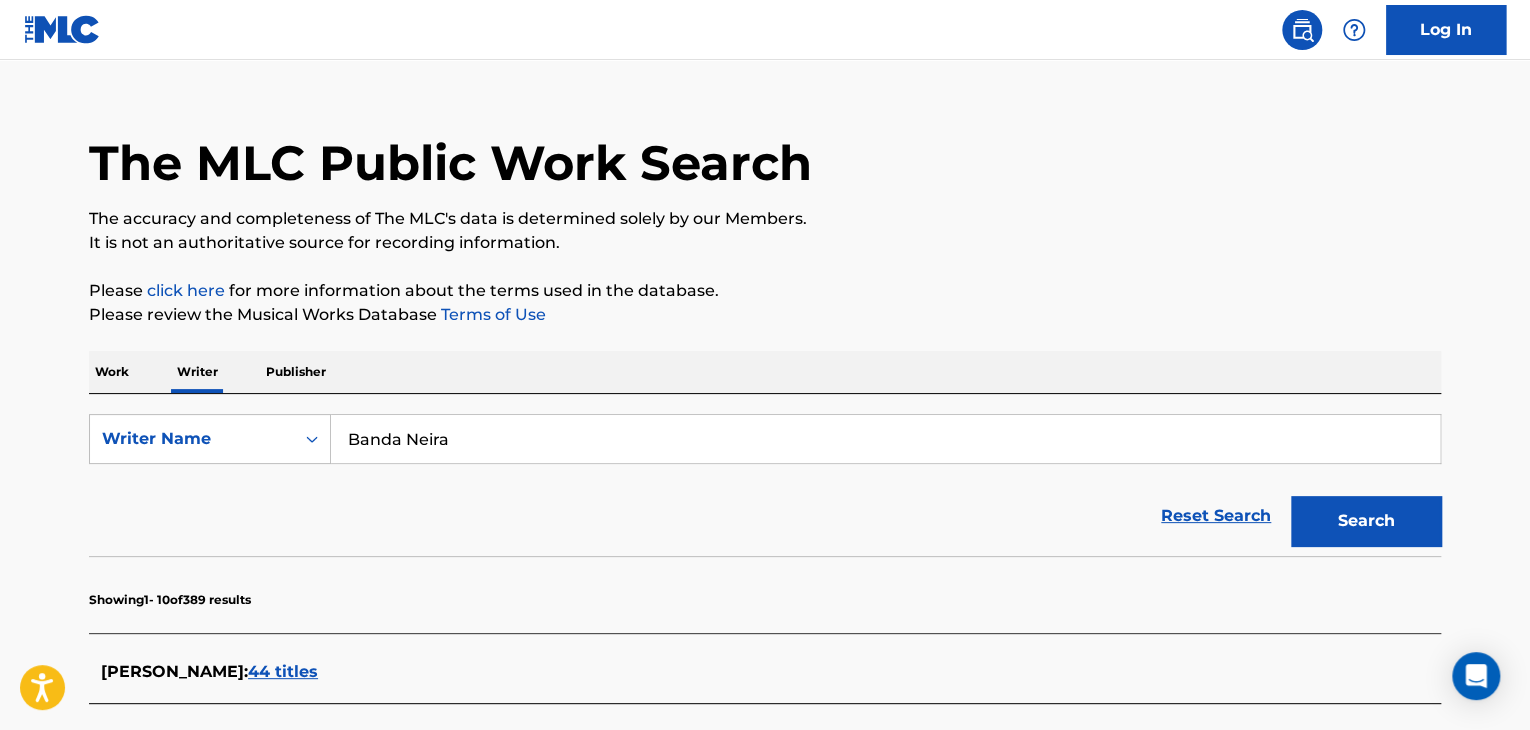 scroll, scrollTop: 0, scrollLeft: 0, axis: both 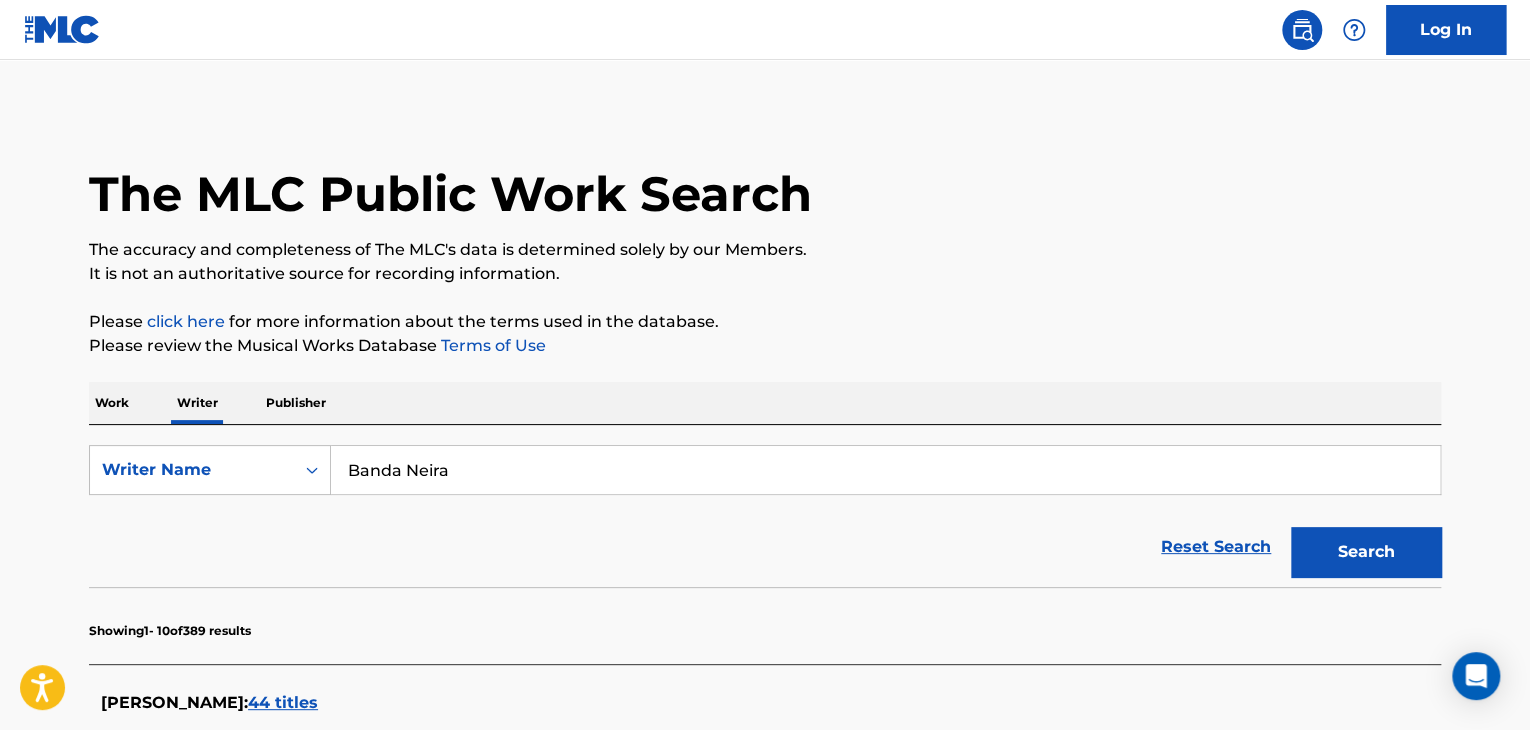 click on "Banda Neira" at bounding box center (885, 470) 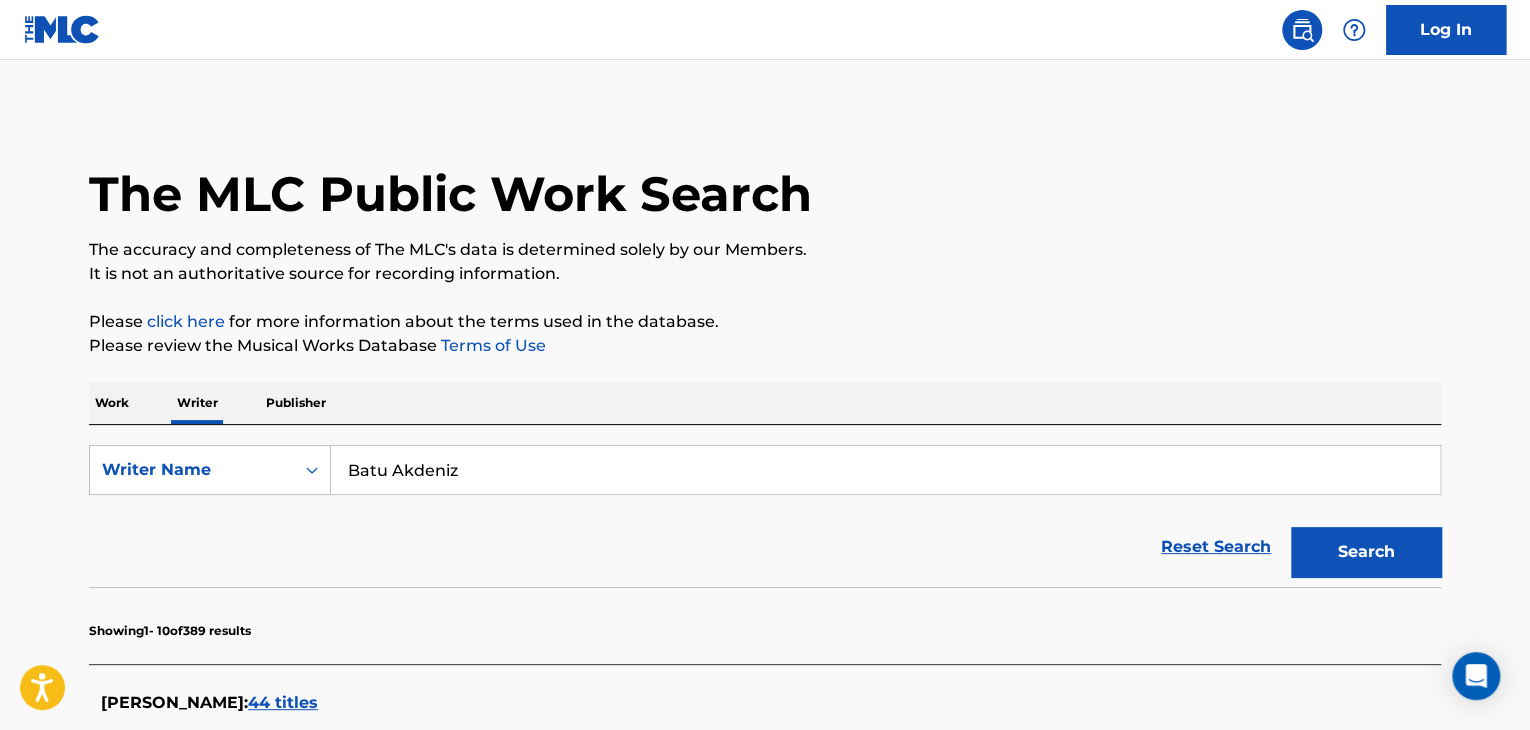 click on "Search" at bounding box center (1366, 552) 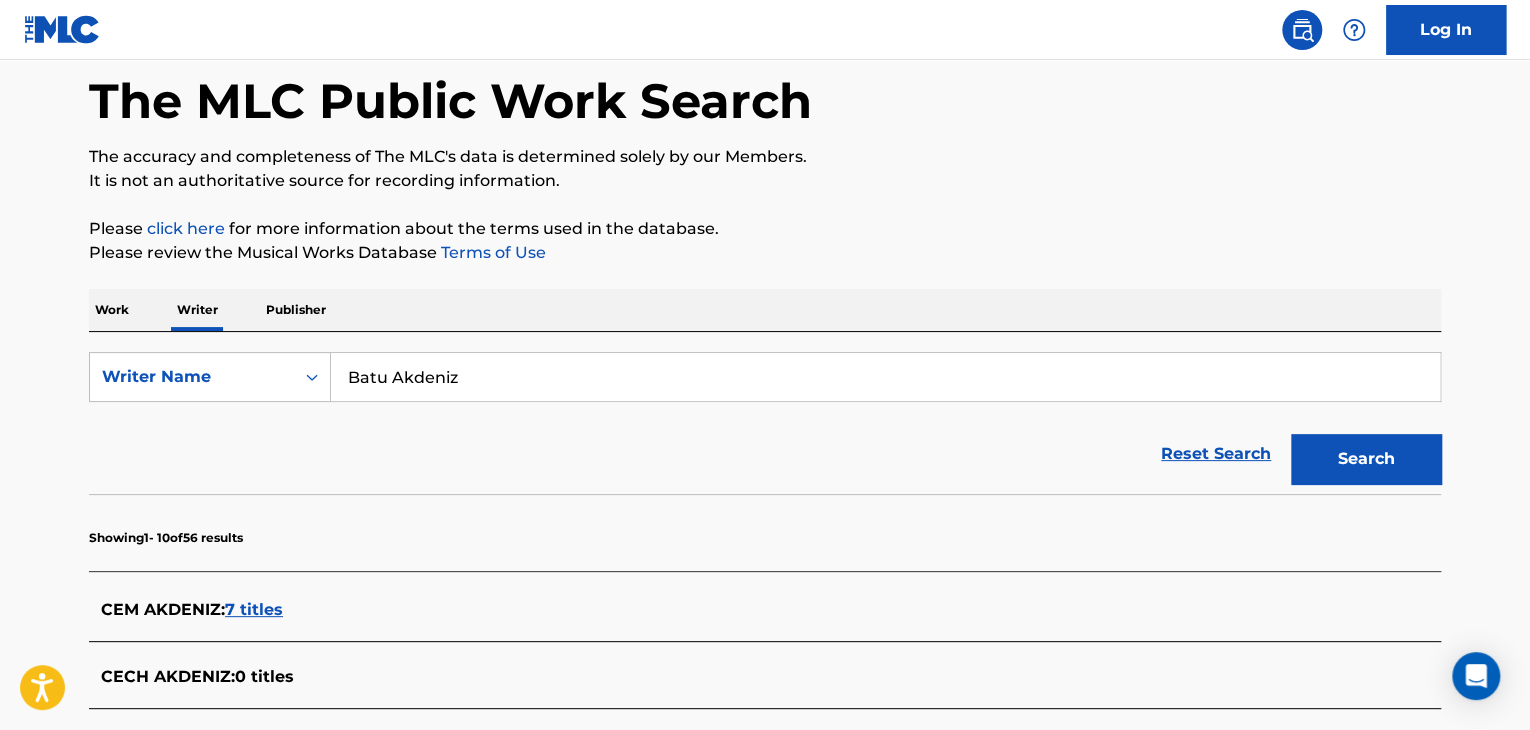 scroll, scrollTop: 91, scrollLeft: 0, axis: vertical 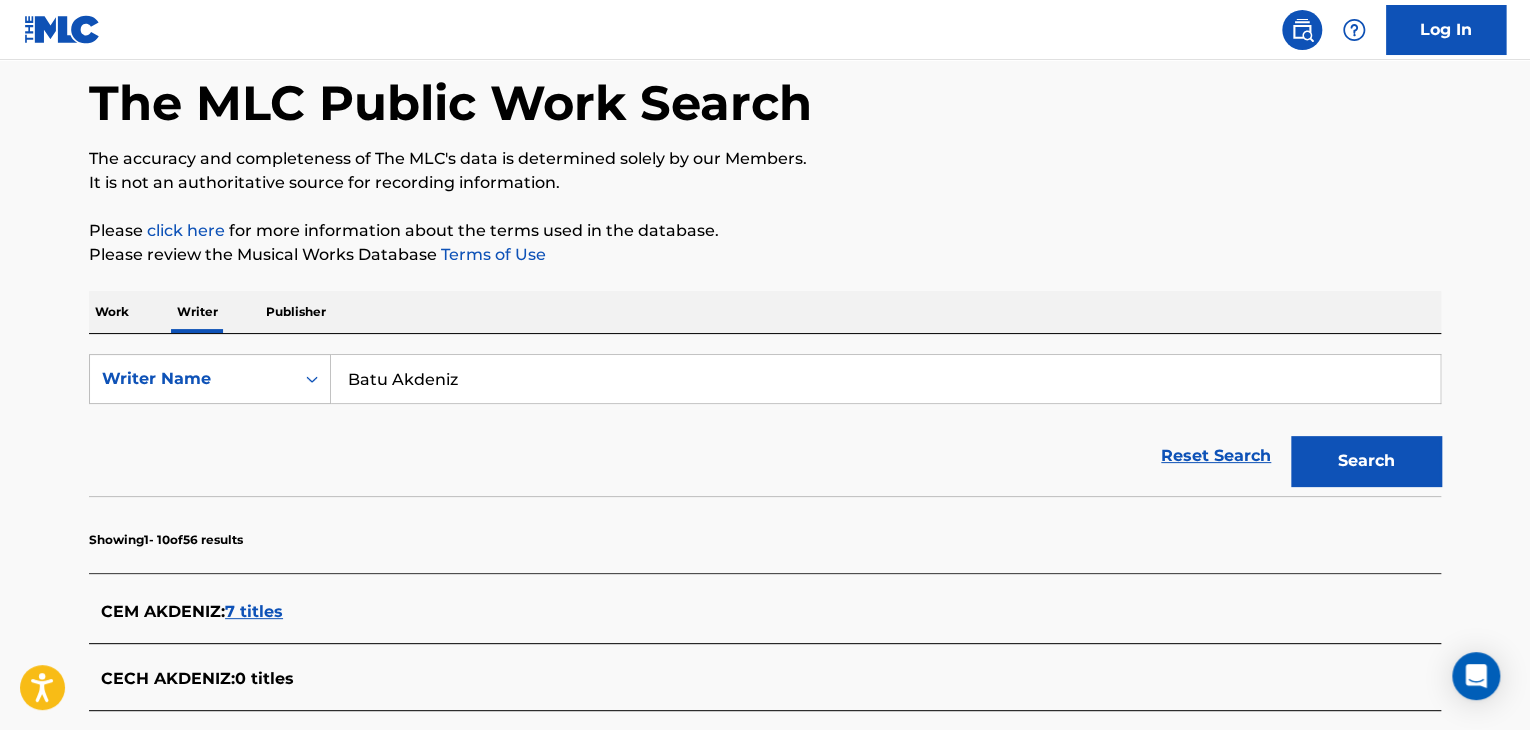 click on "Batu Akdeniz" at bounding box center [885, 379] 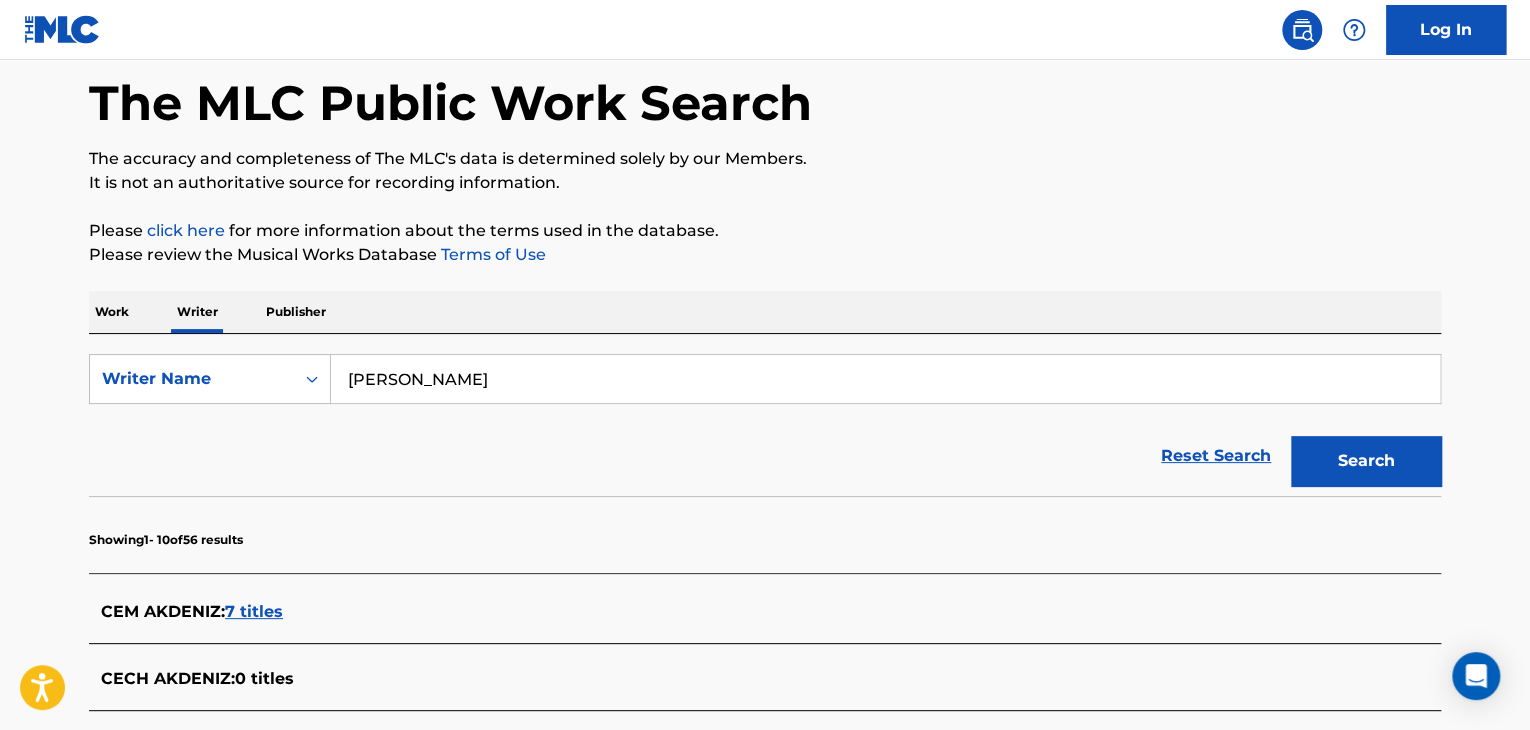 type on "[PERSON_NAME]" 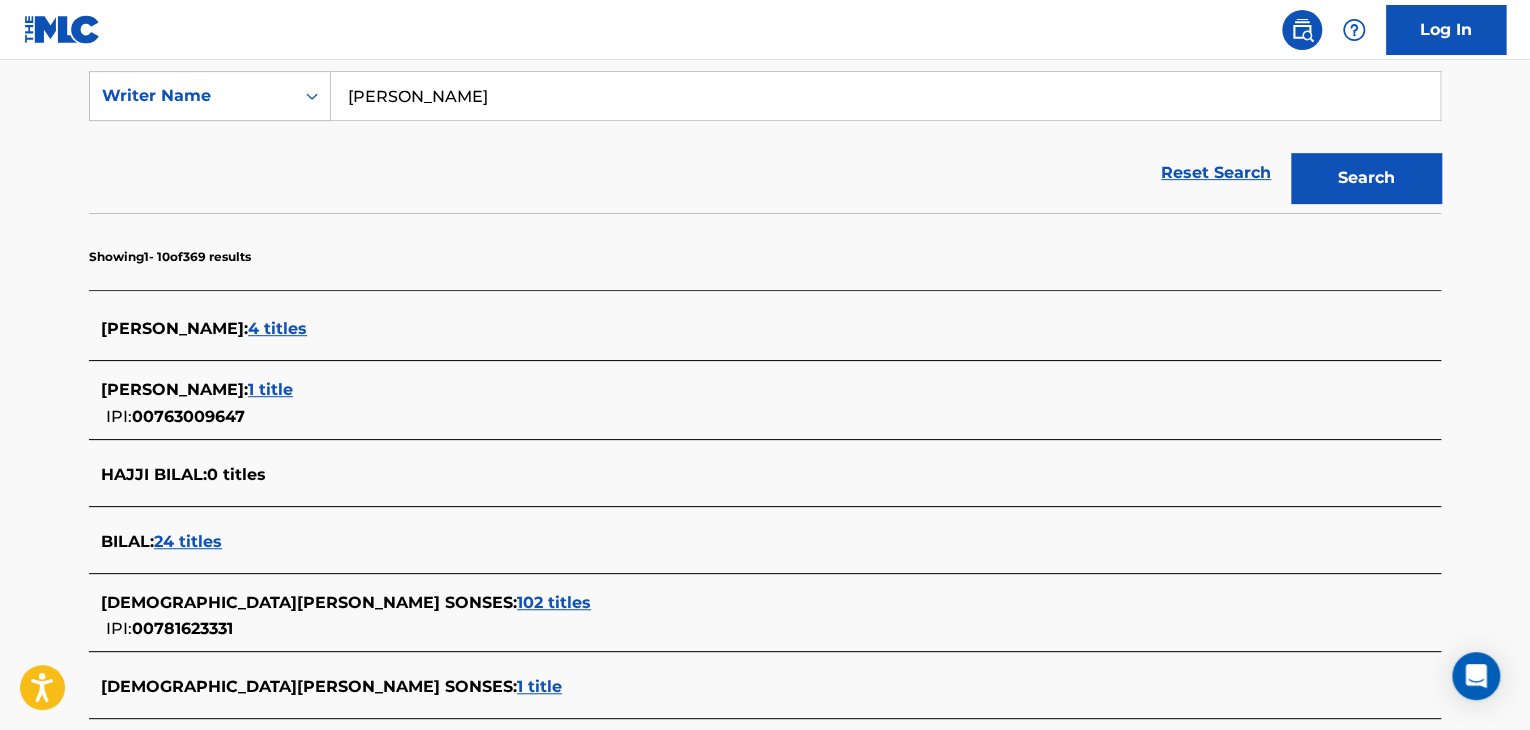 scroll, scrollTop: 191, scrollLeft: 0, axis: vertical 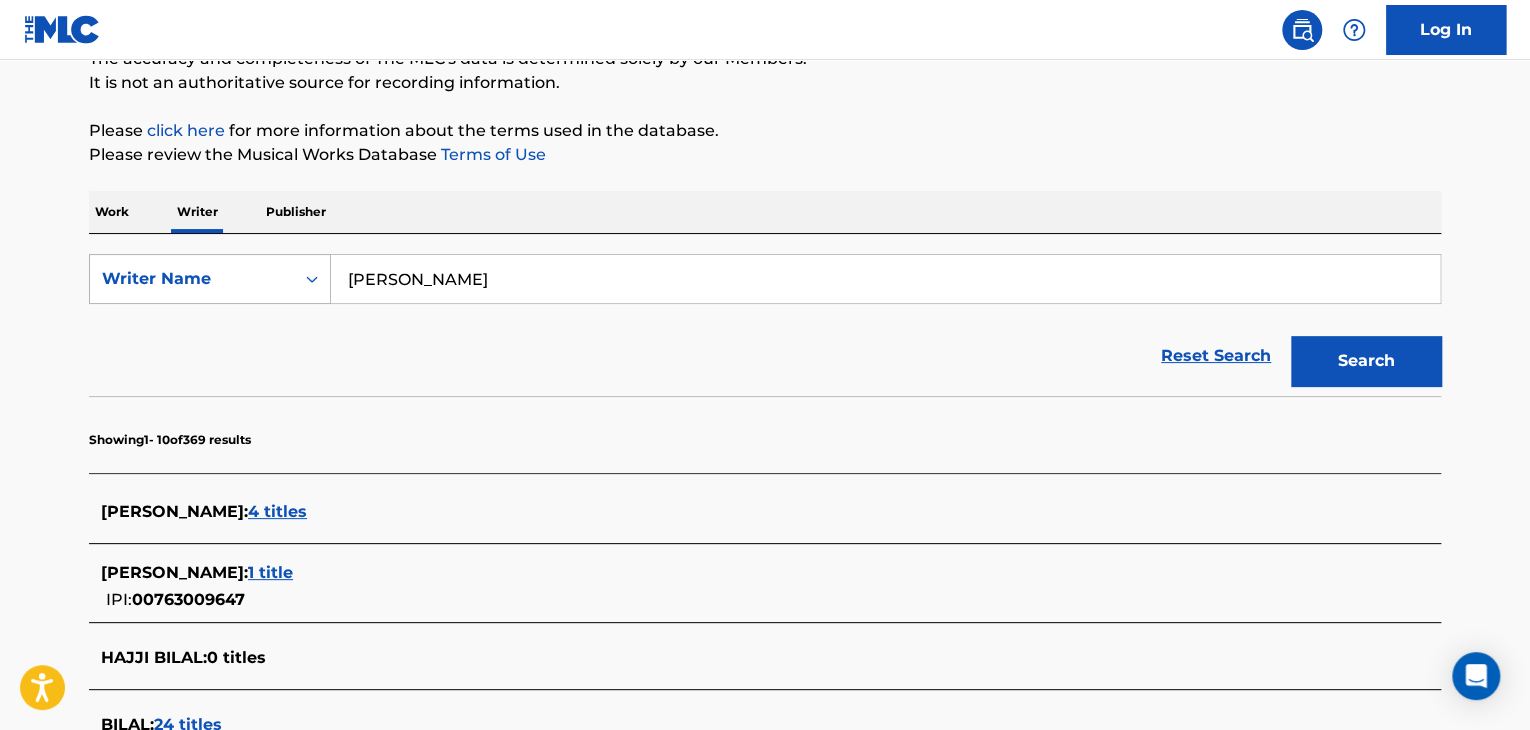 click on "Writer Name" at bounding box center [192, 279] 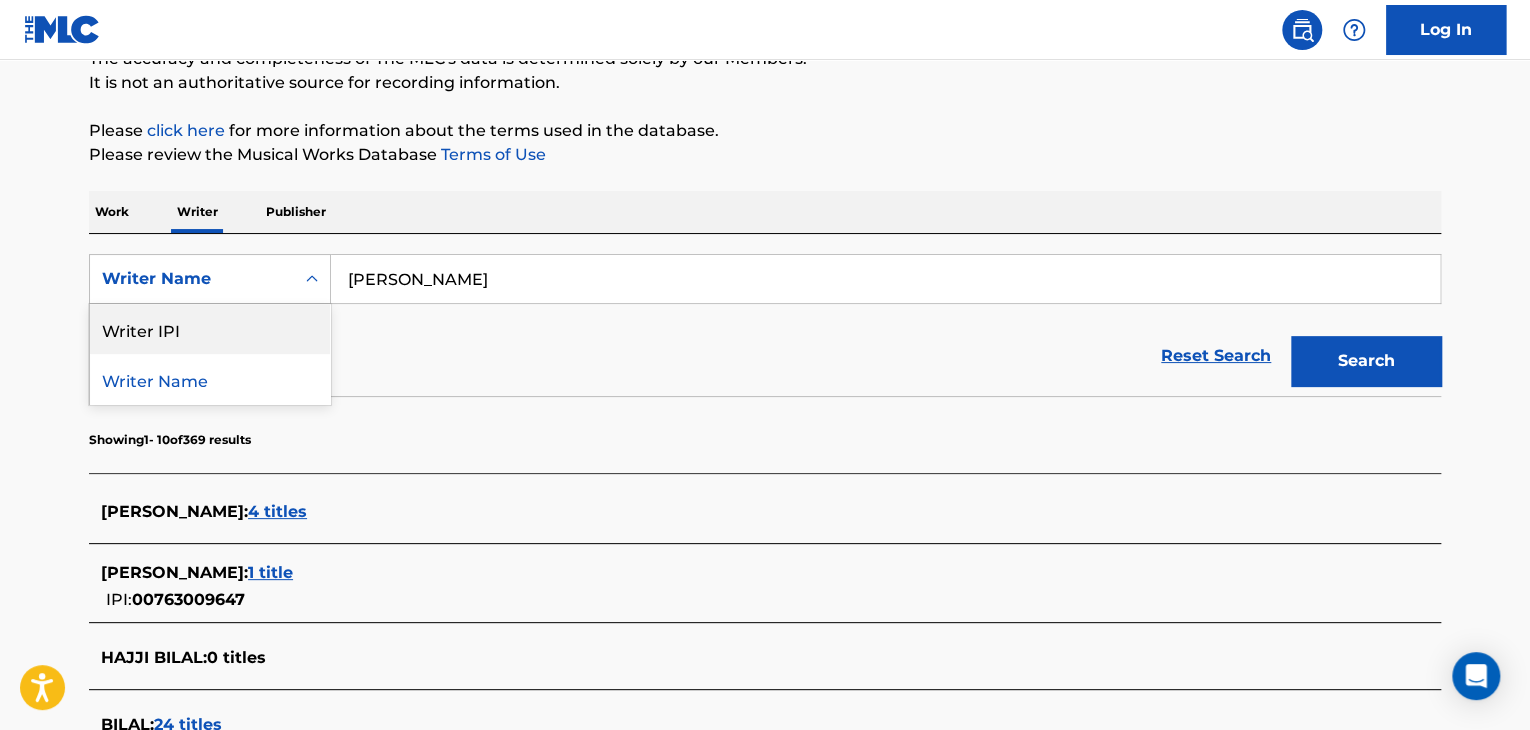click on "Writer IPI" at bounding box center [210, 329] 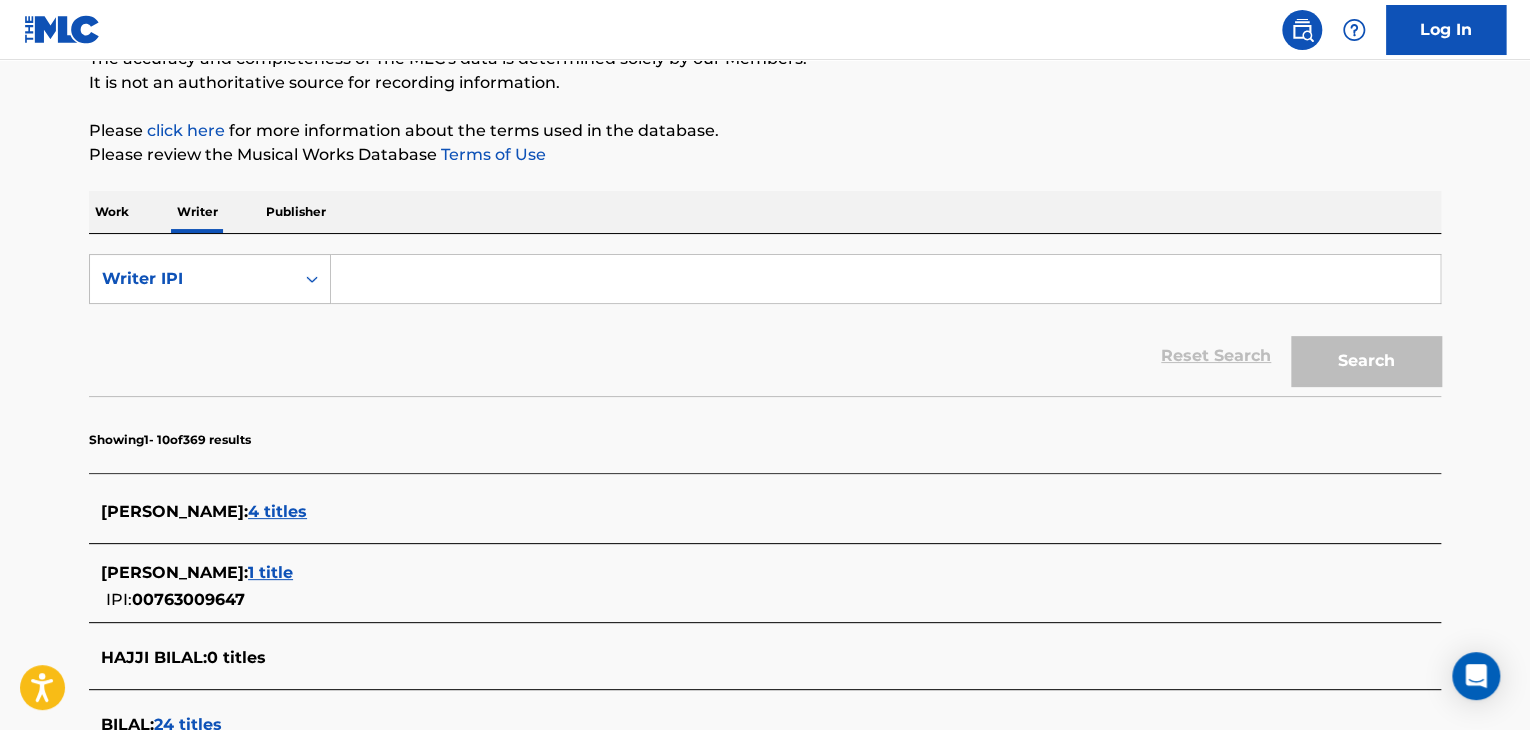 click at bounding box center (885, 279) 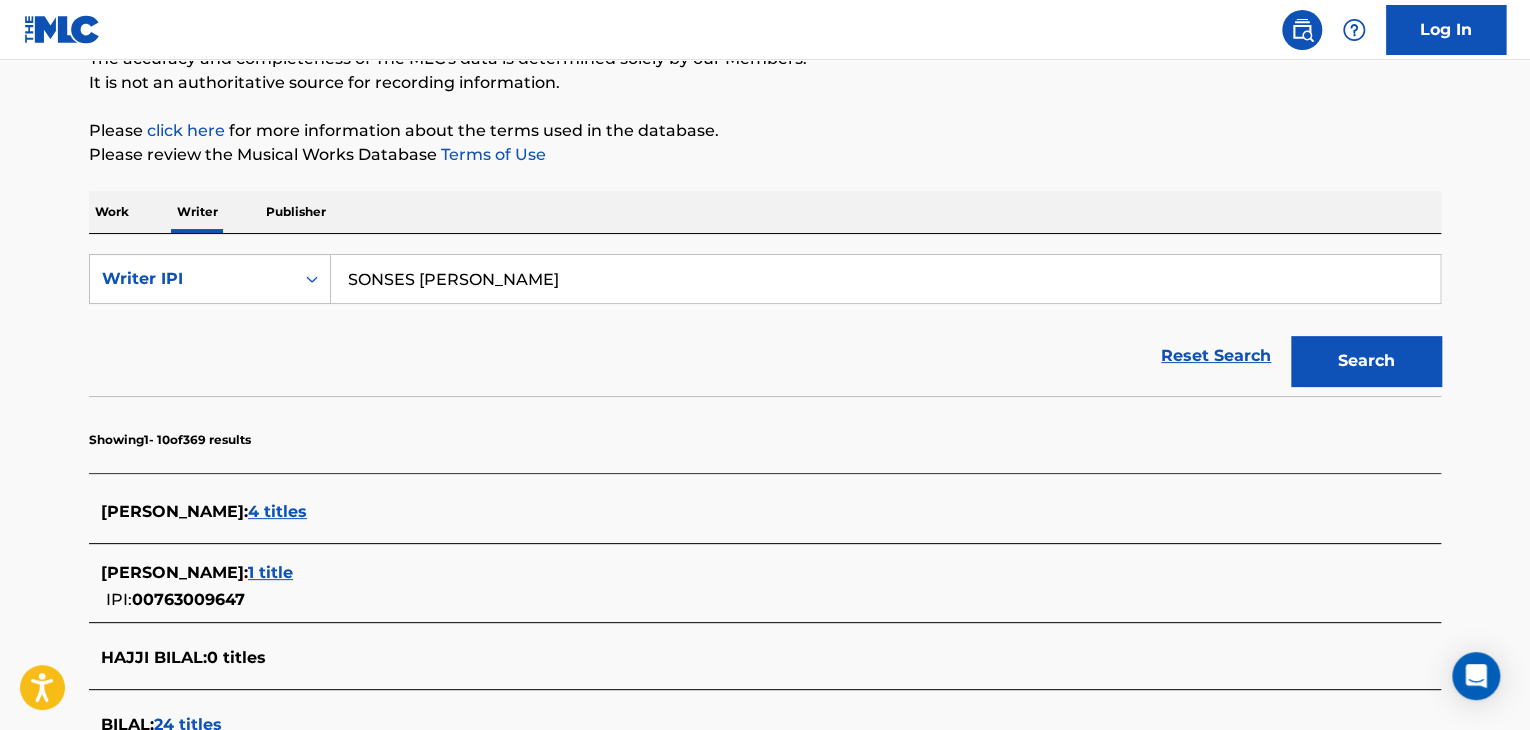 click on "SONSES [PERSON_NAME]" at bounding box center [885, 279] 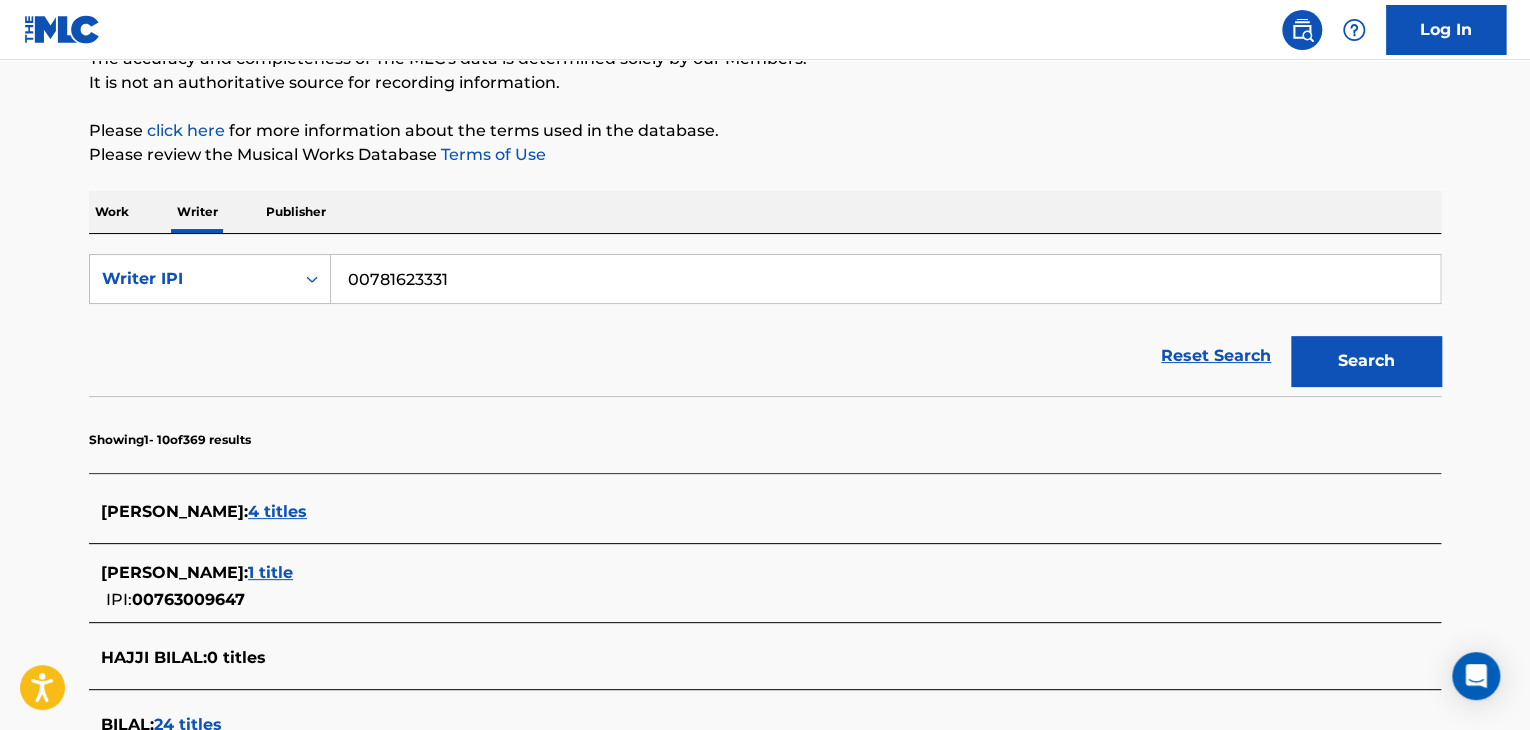 type on "00781623331" 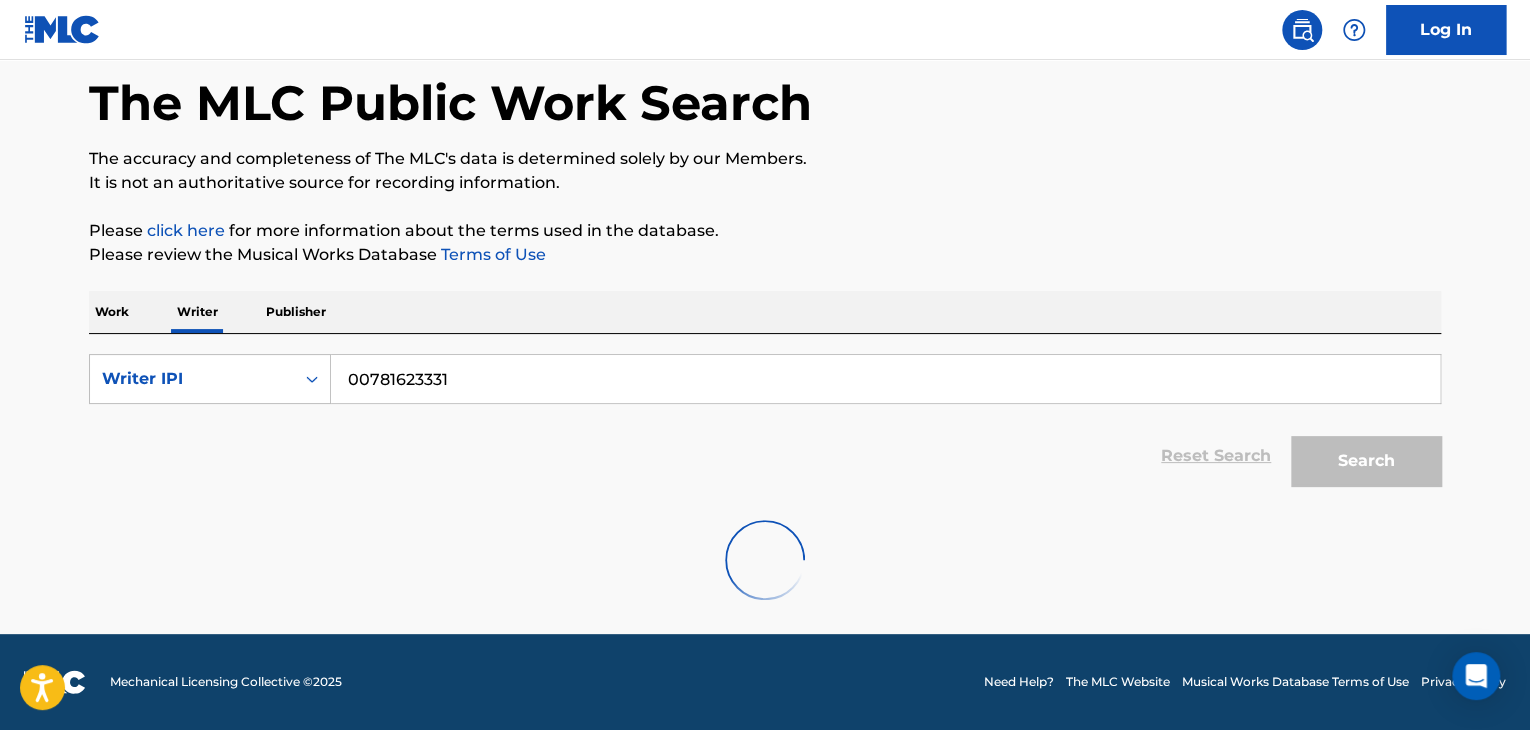 scroll, scrollTop: 191, scrollLeft: 0, axis: vertical 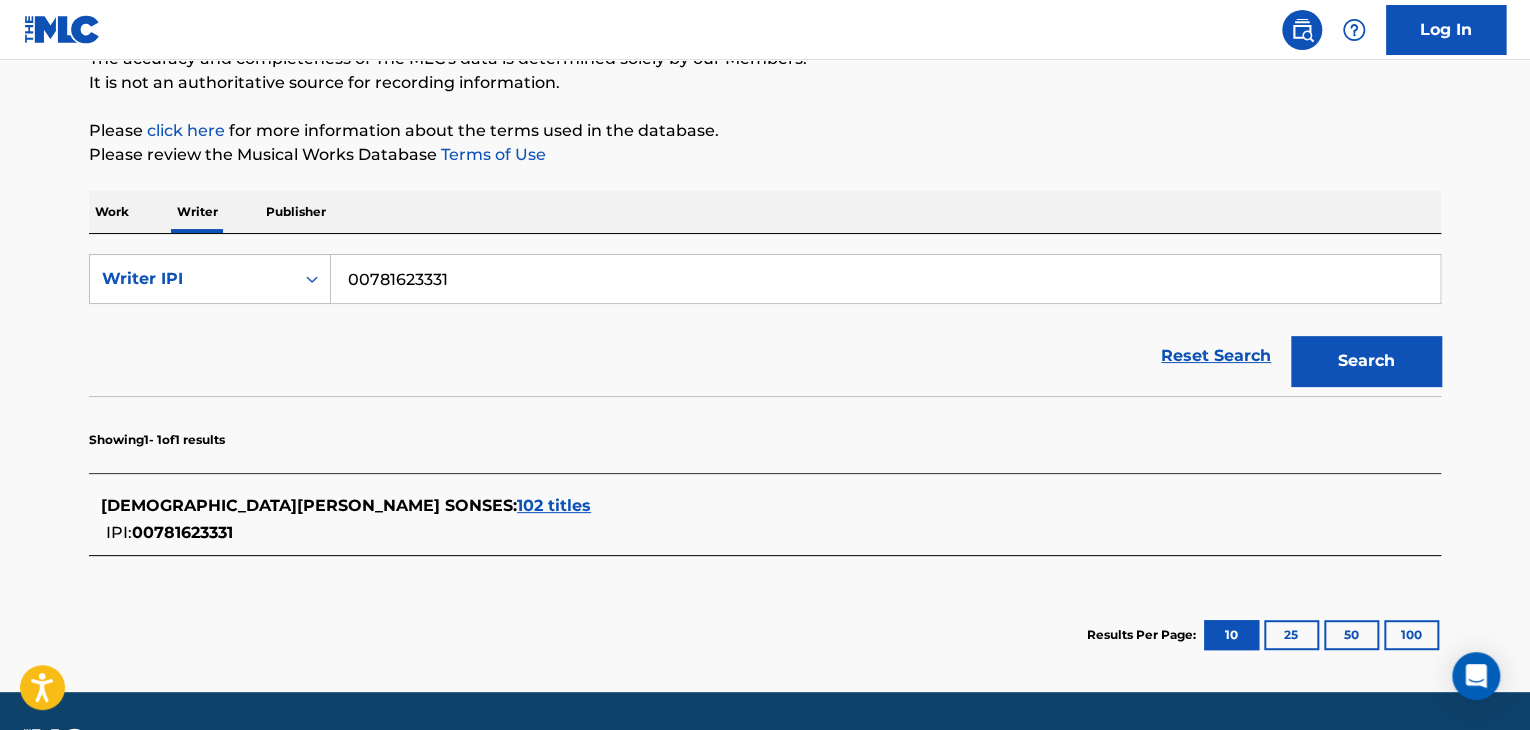 click on "102 titles" at bounding box center (554, 505) 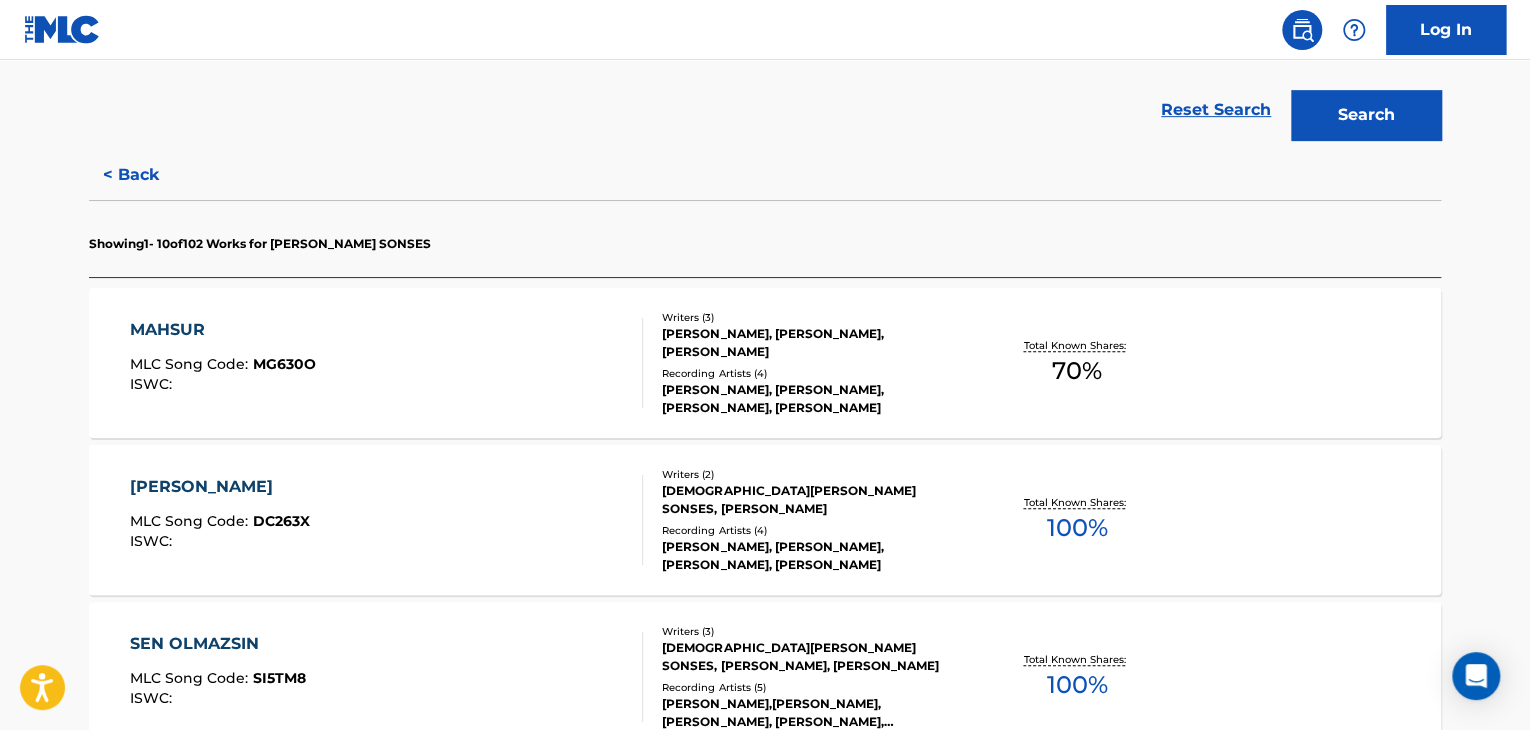 scroll, scrollTop: 691, scrollLeft: 0, axis: vertical 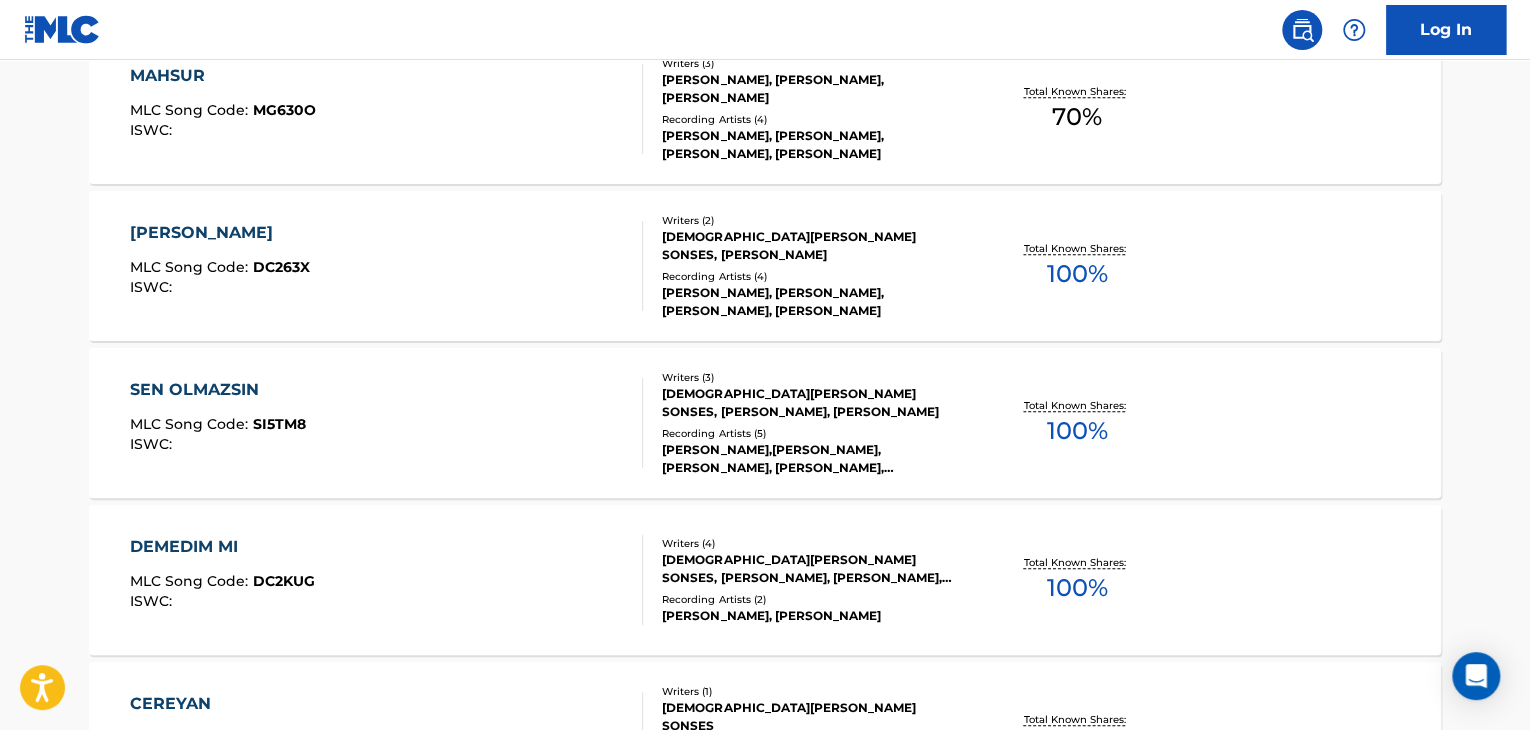 click on "[PERSON_NAME] MLC Song Code : DC263X ISWC :" at bounding box center [387, 266] 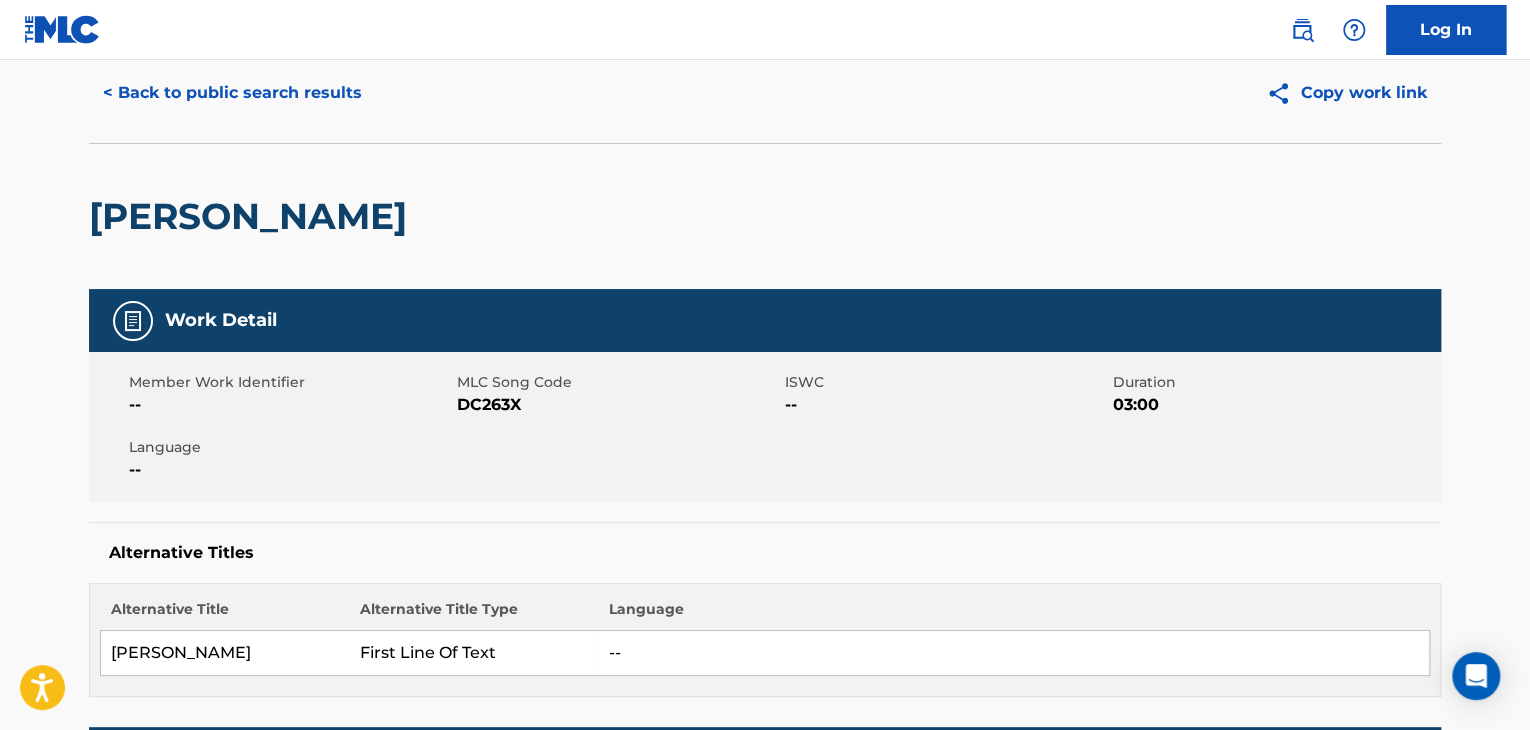 scroll, scrollTop: 0, scrollLeft: 0, axis: both 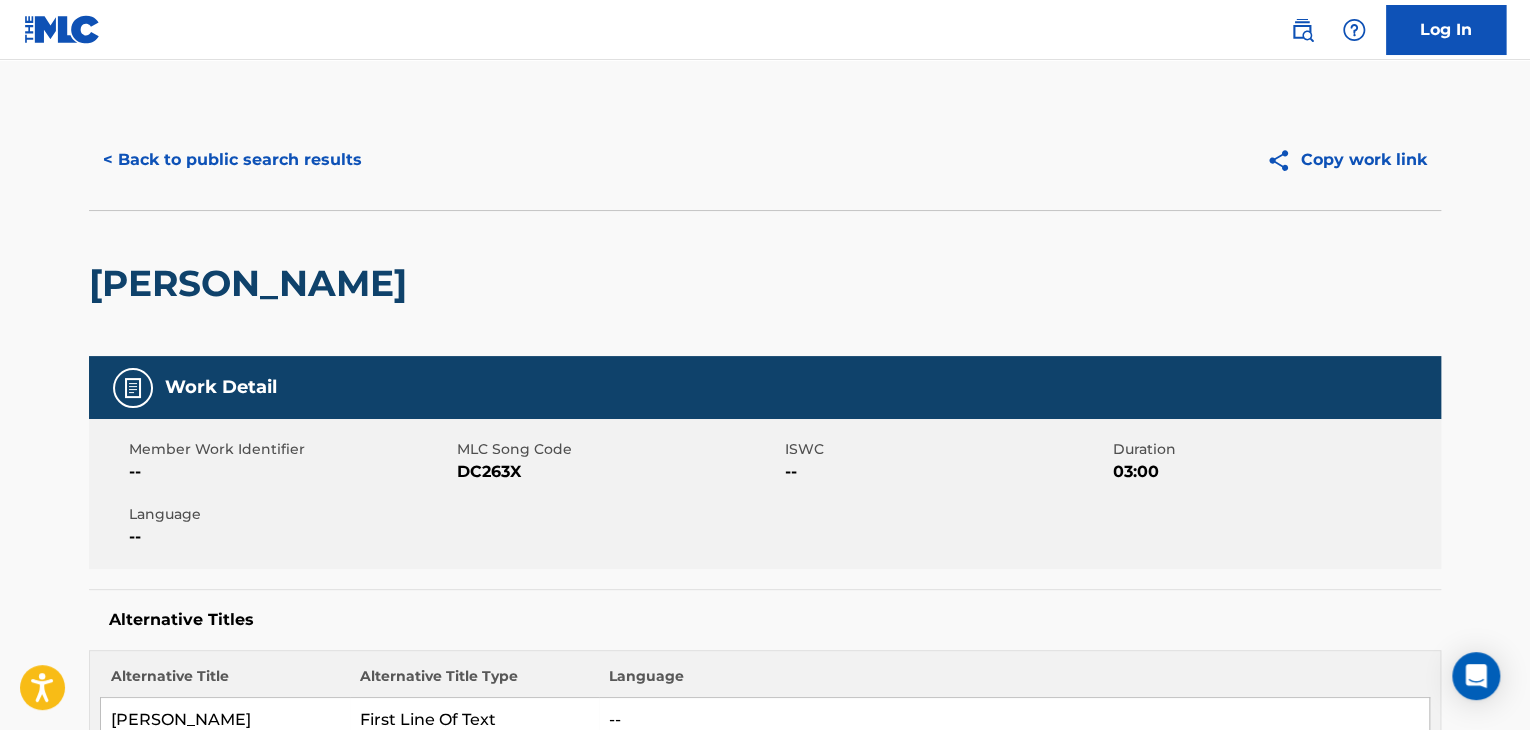 click on "< Back to public search results" at bounding box center [232, 160] 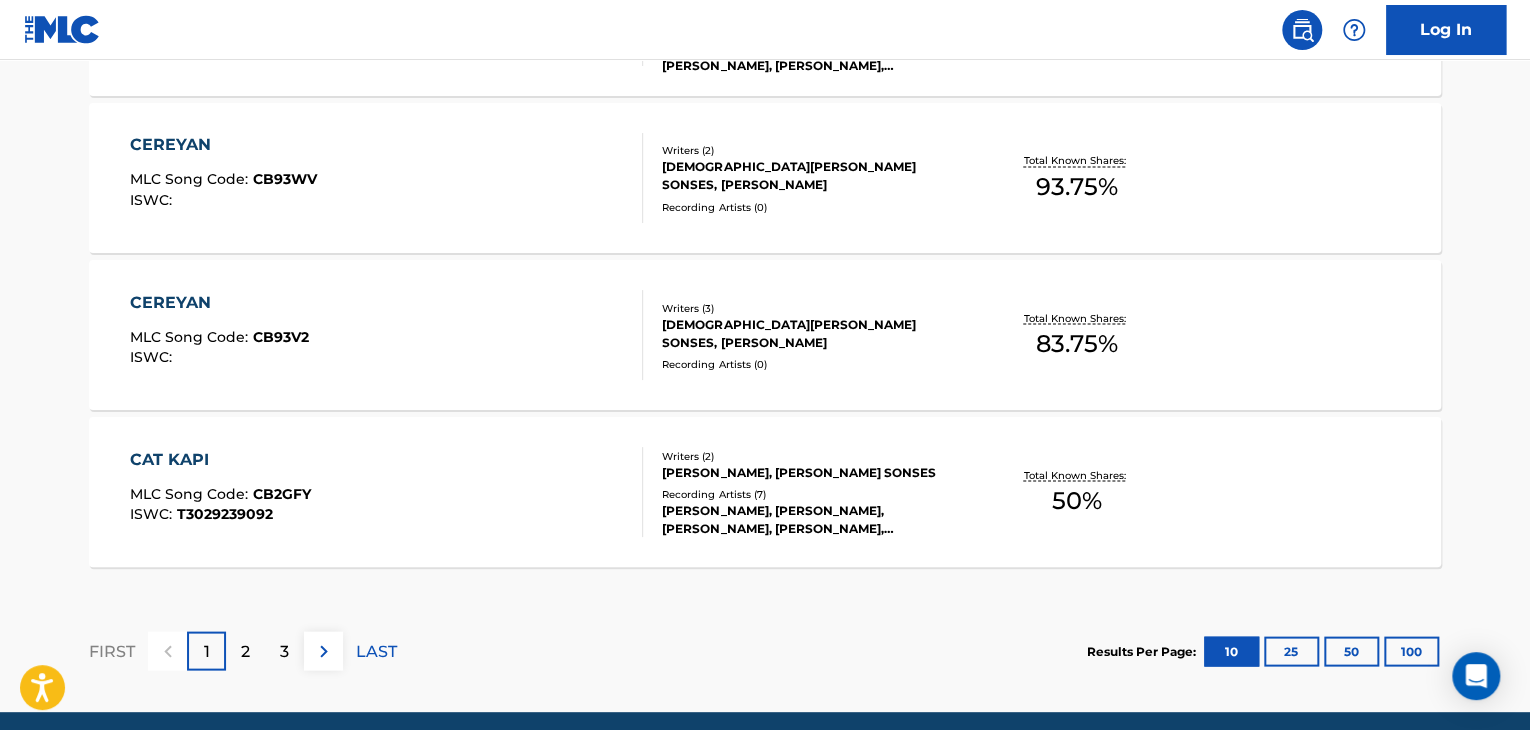 scroll, scrollTop: 1799, scrollLeft: 0, axis: vertical 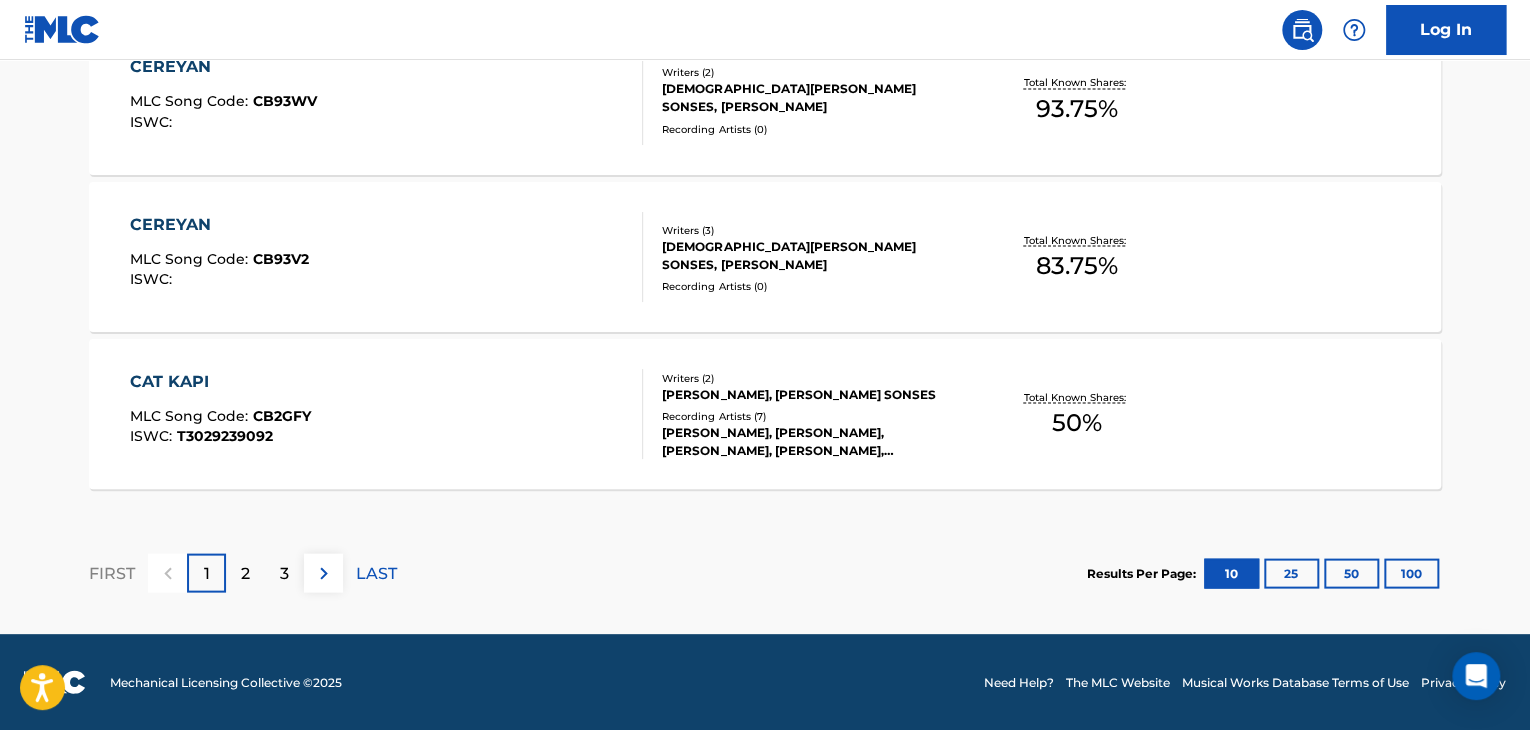 click on "3" at bounding box center (284, 573) 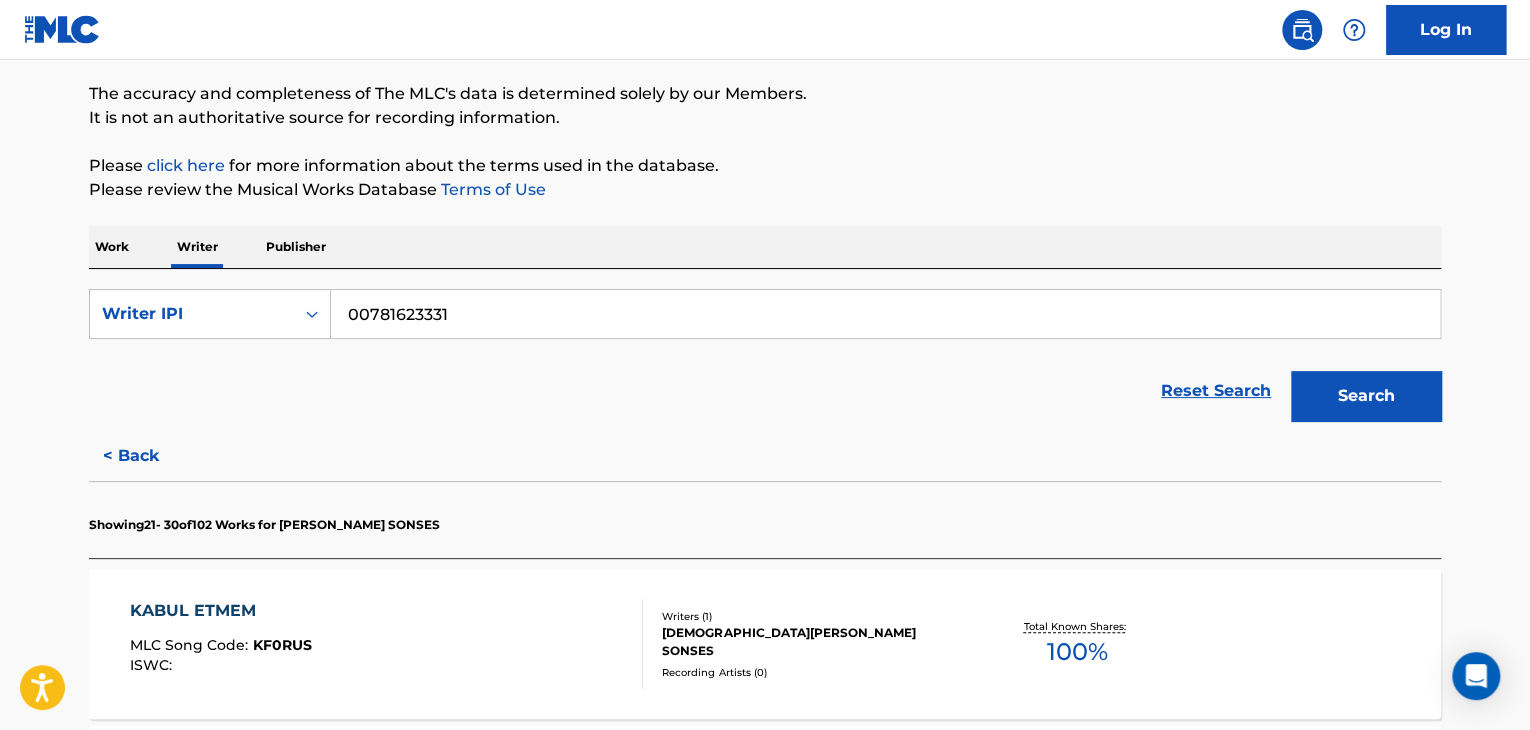 scroll, scrollTop: 1799, scrollLeft: 0, axis: vertical 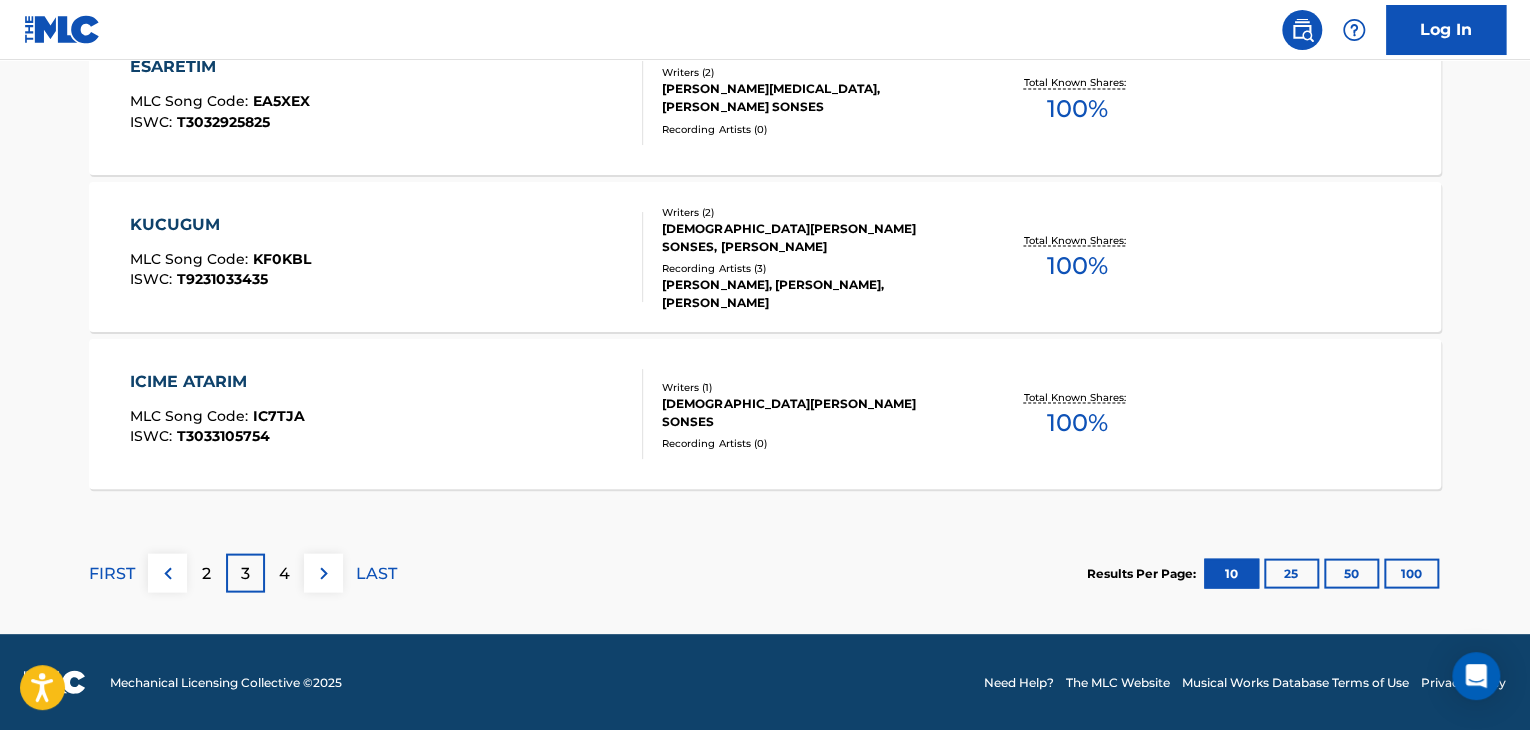 click on "ICIME ATARIM MLC Song Code : IC7TJA ISWC : T3033105754" at bounding box center [387, 414] 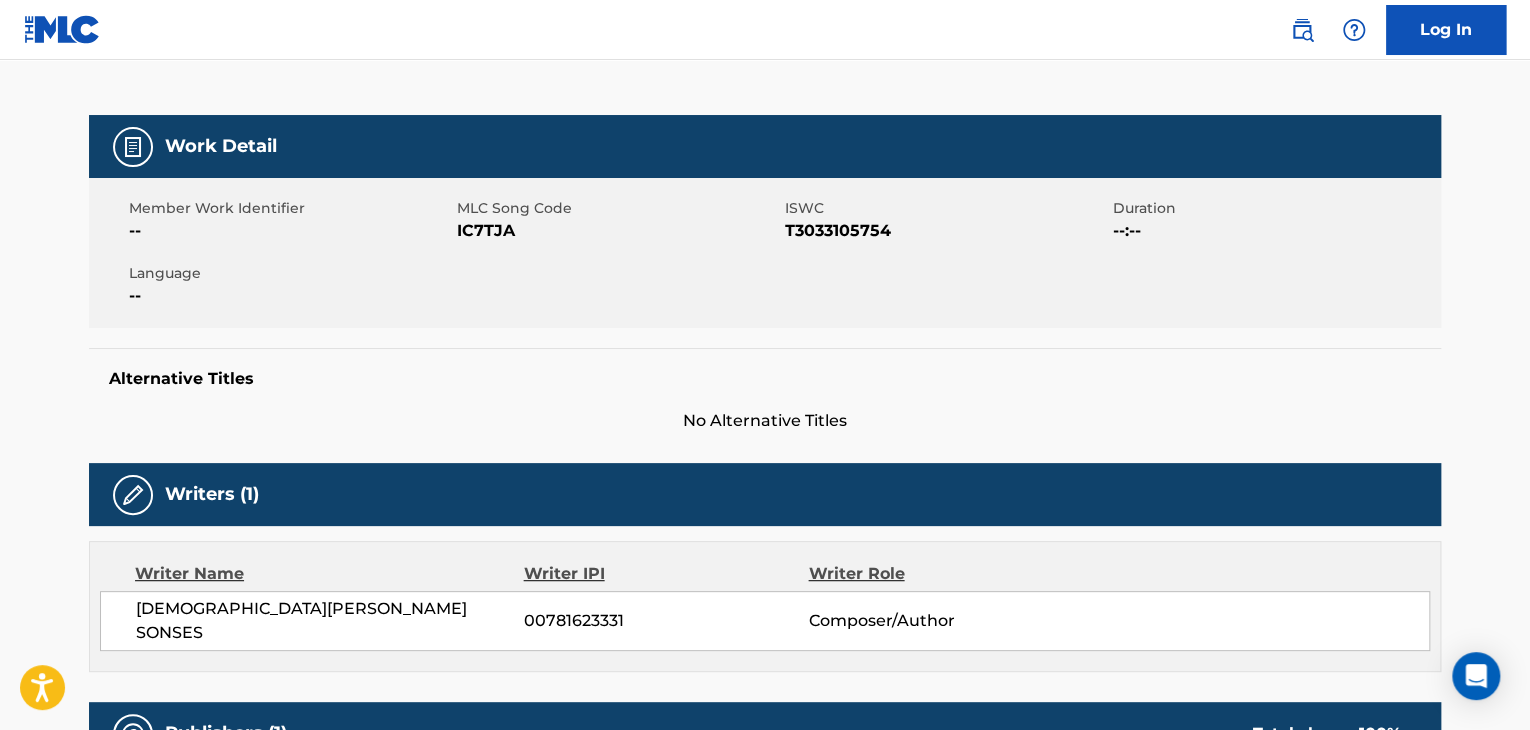 scroll, scrollTop: 0, scrollLeft: 0, axis: both 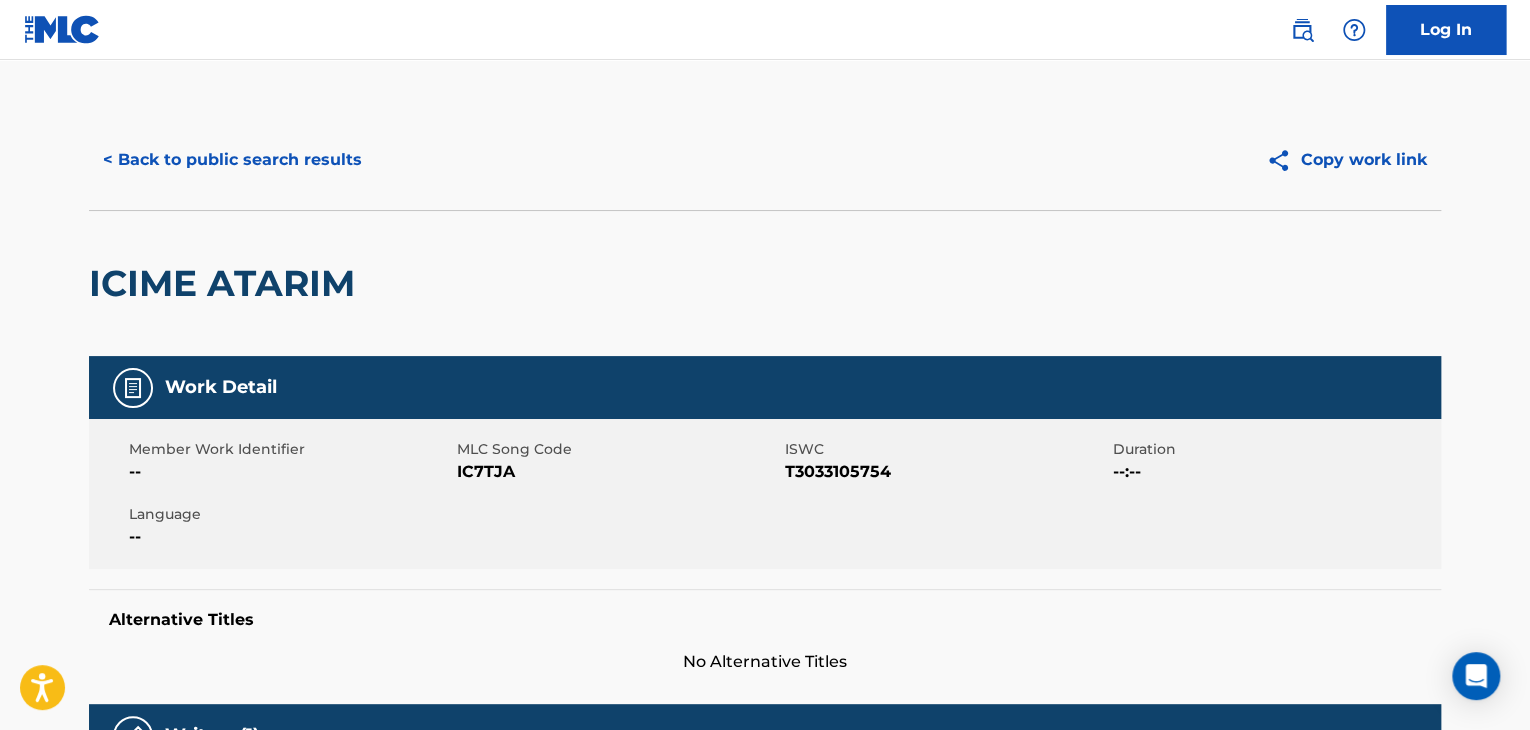 click on "< Back to public search results" at bounding box center [232, 160] 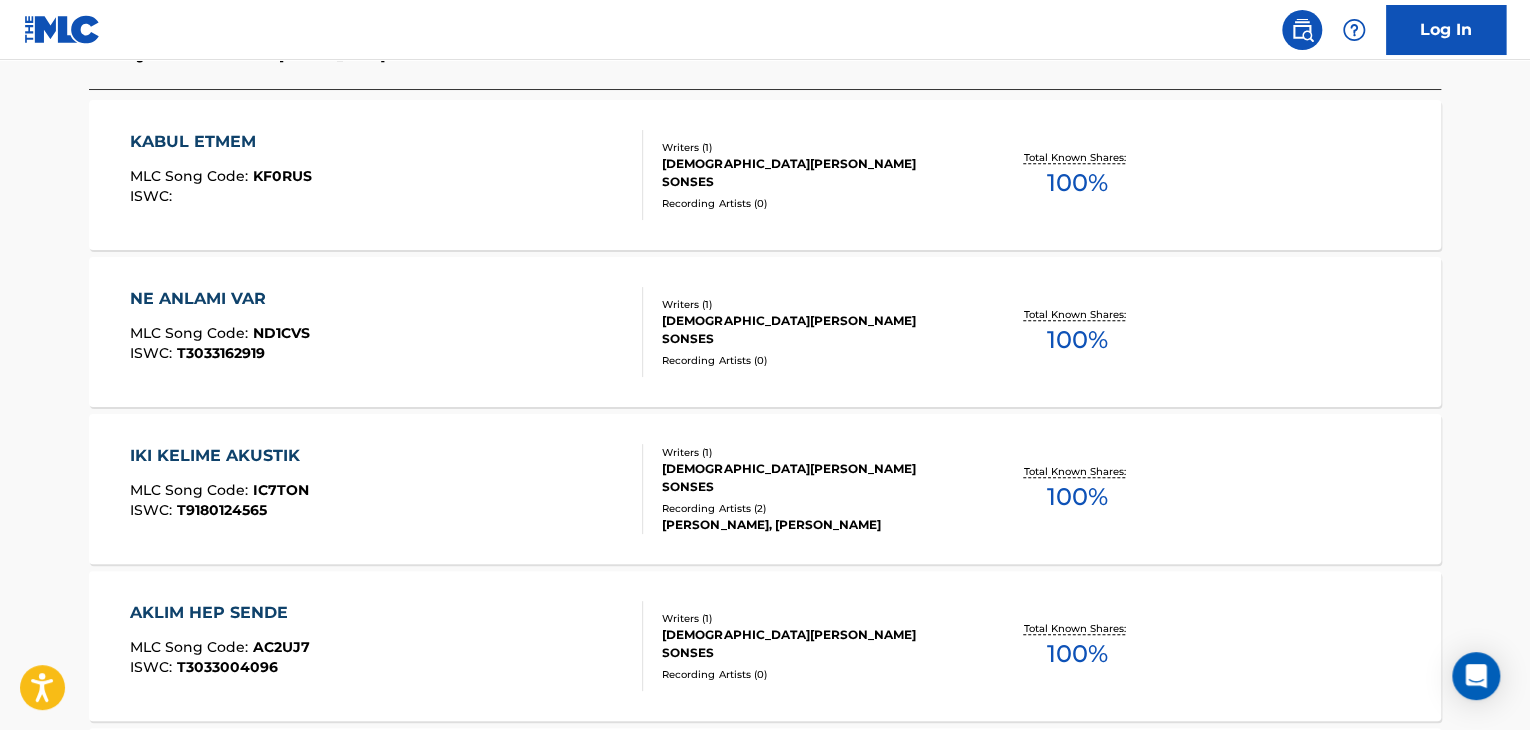 scroll, scrollTop: 524, scrollLeft: 0, axis: vertical 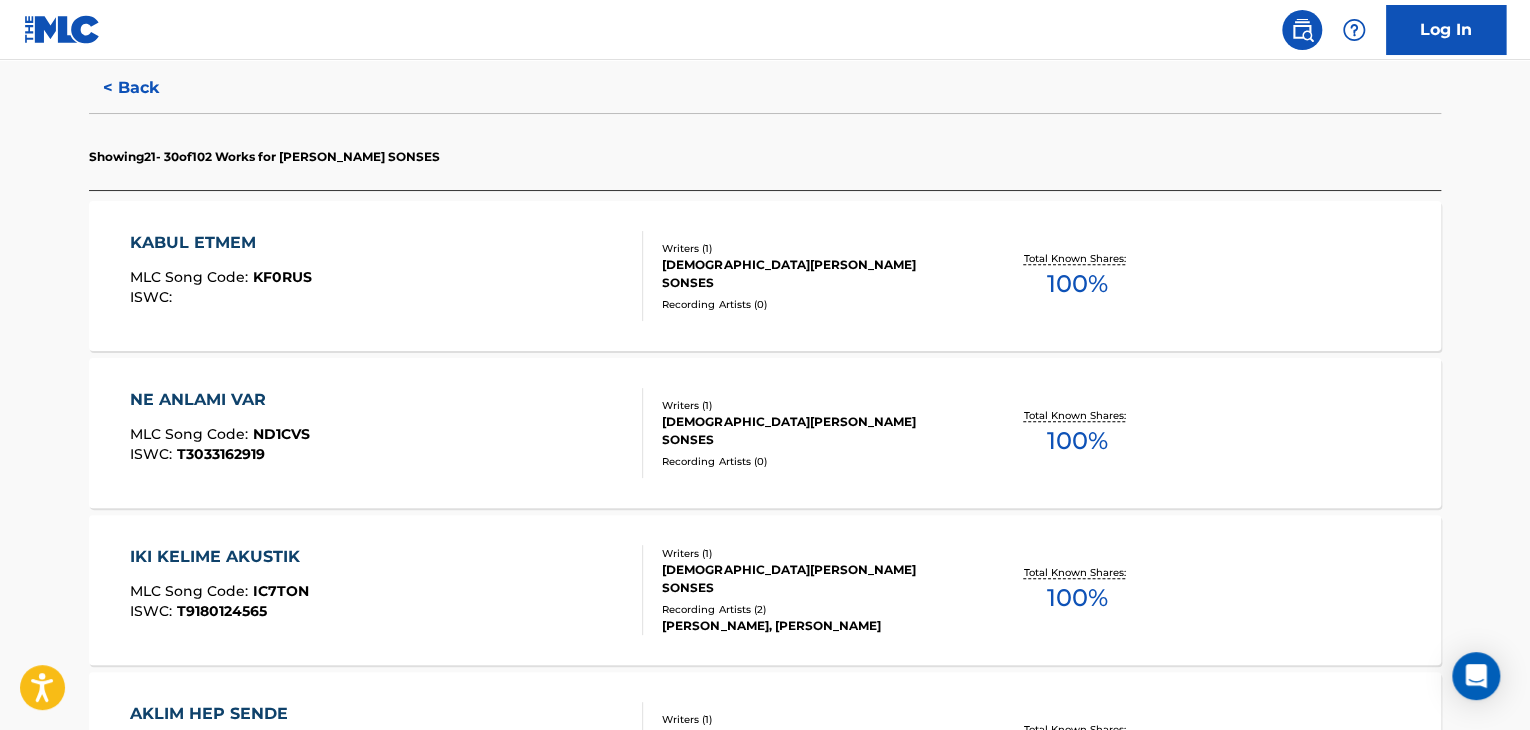 click on "KABUL ETMEM MLC Song Code : KF0RUS ISWC :" at bounding box center [387, 276] 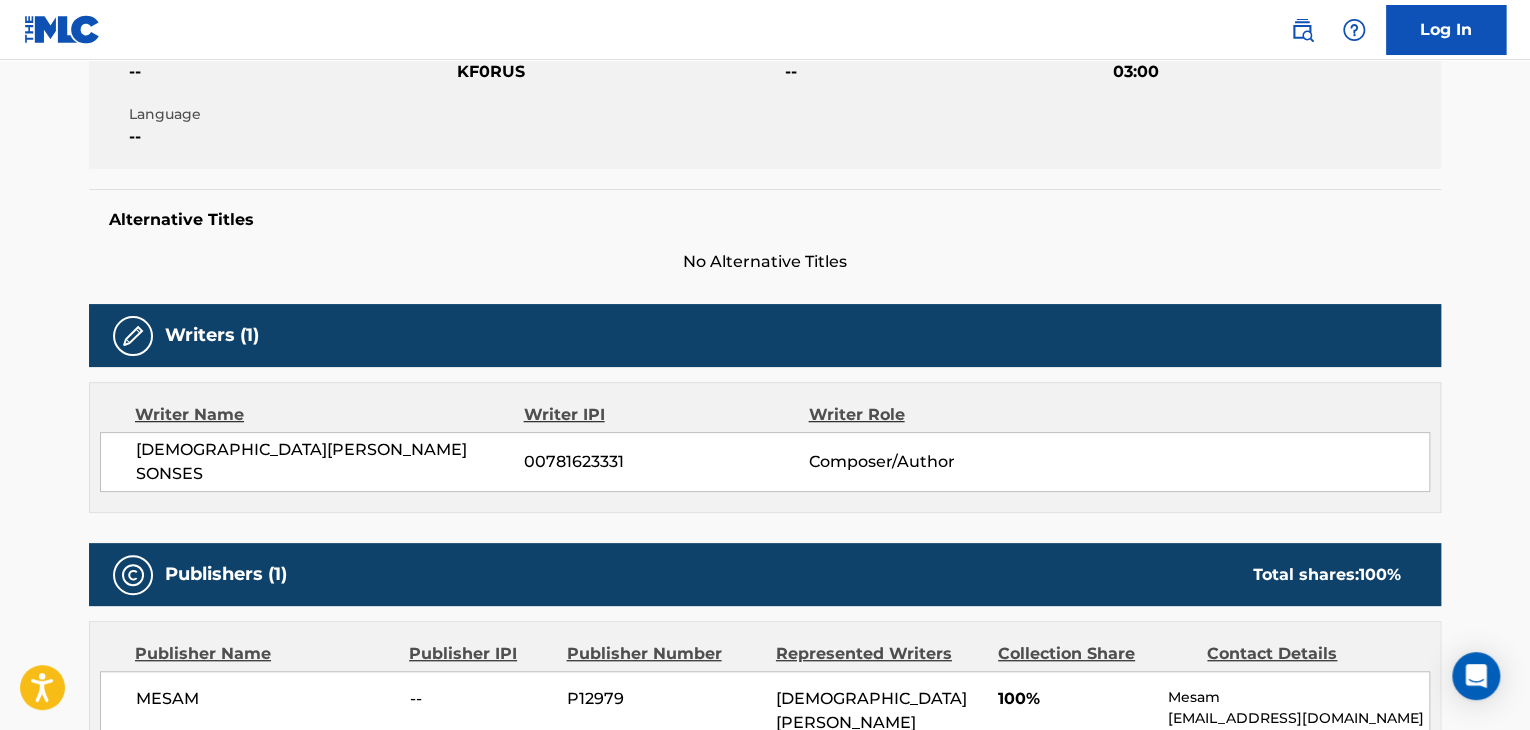 scroll, scrollTop: 600, scrollLeft: 0, axis: vertical 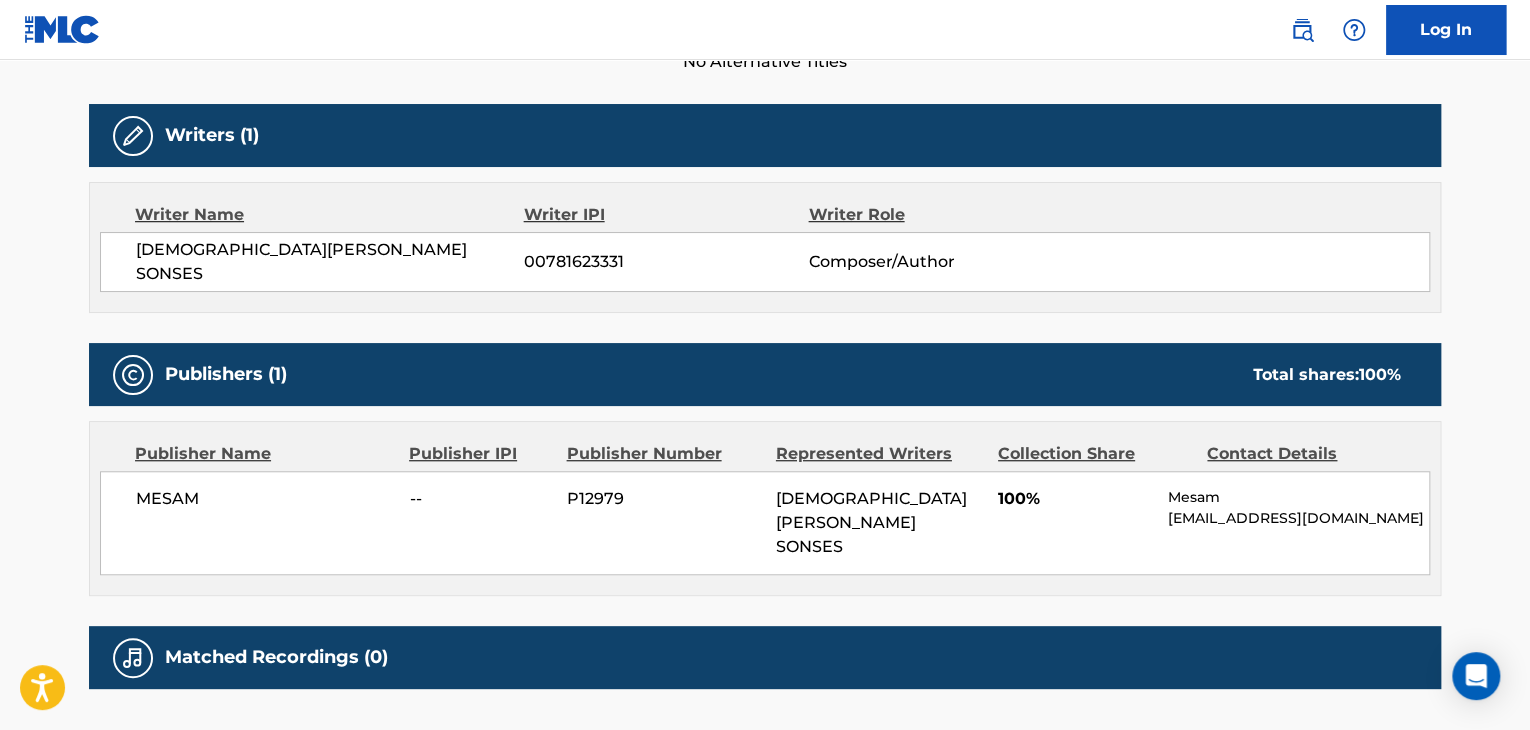 click on "00781623331" at bounding box center [666, 262] 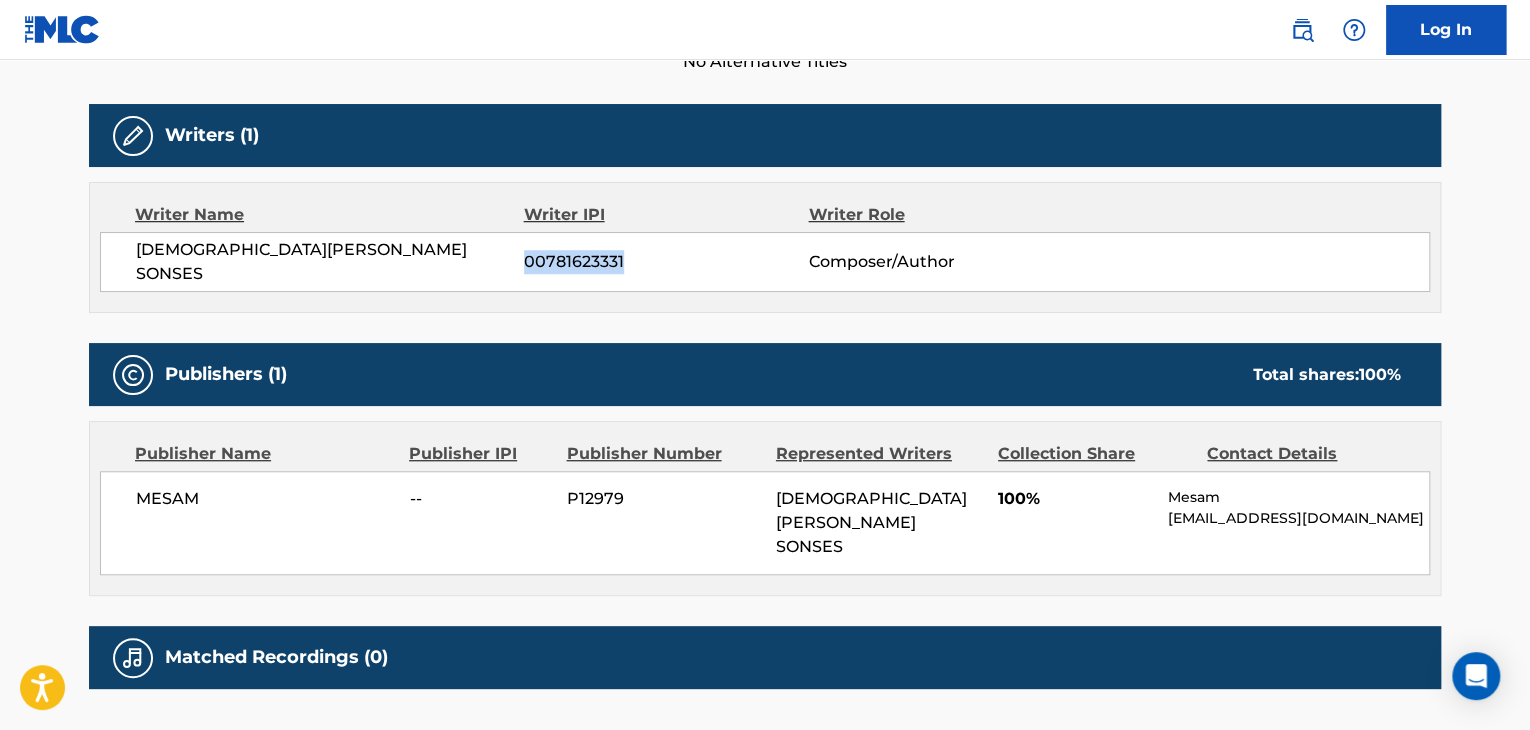 click on "00781623331" at bounding box center [666, 262] 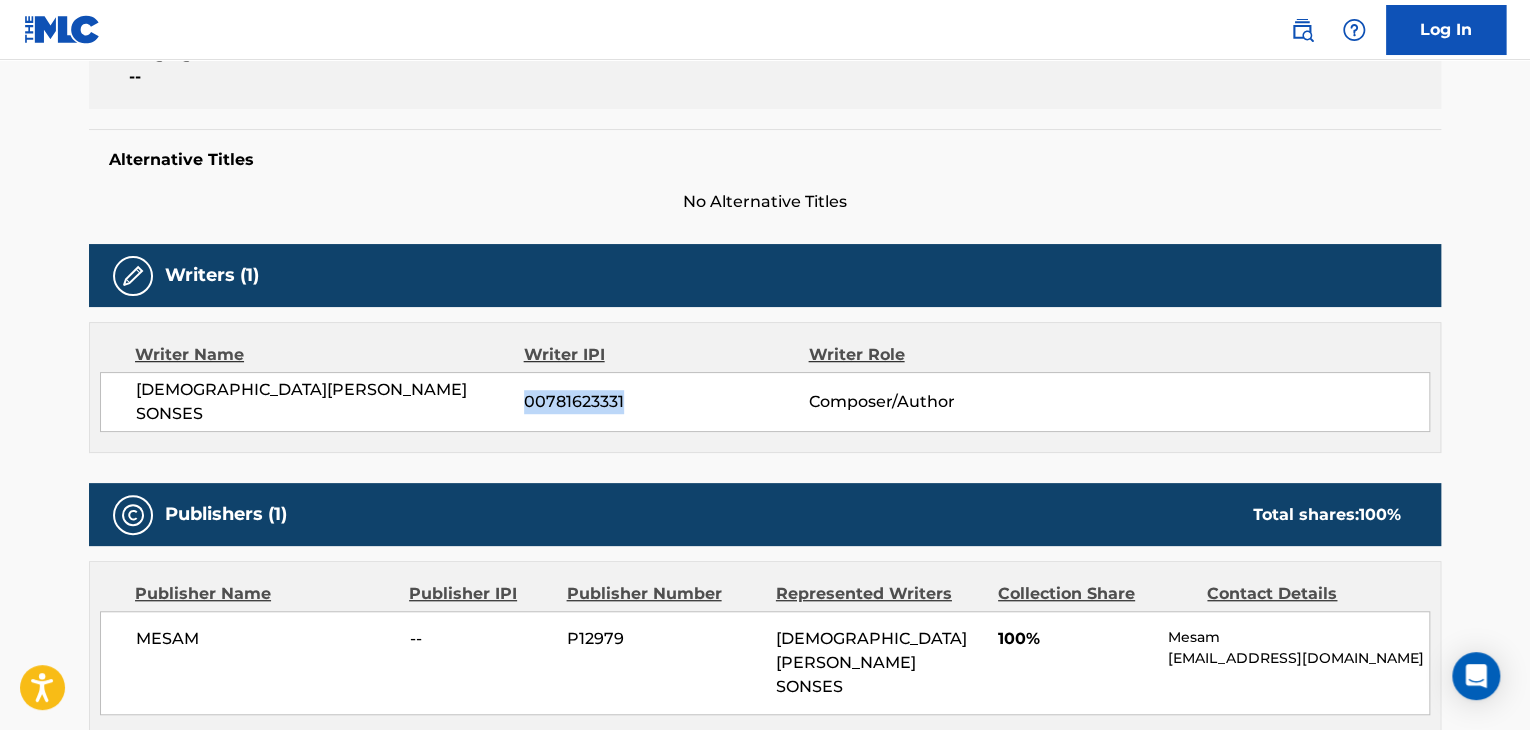 scroll, scrollTop: 300, scrollLeft: 0, axis: vertical 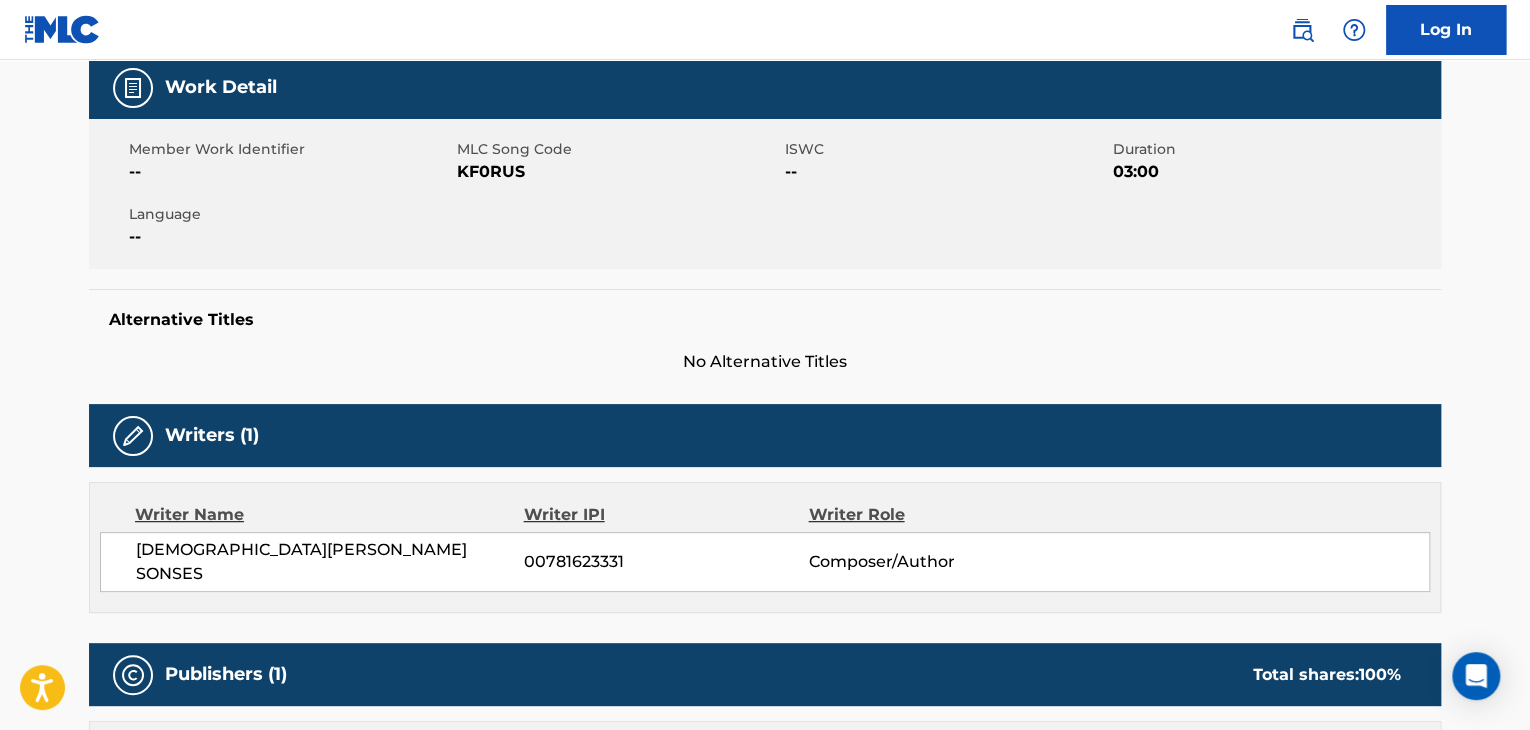 click on "KF0RUS" at bounding box center (618, 172) 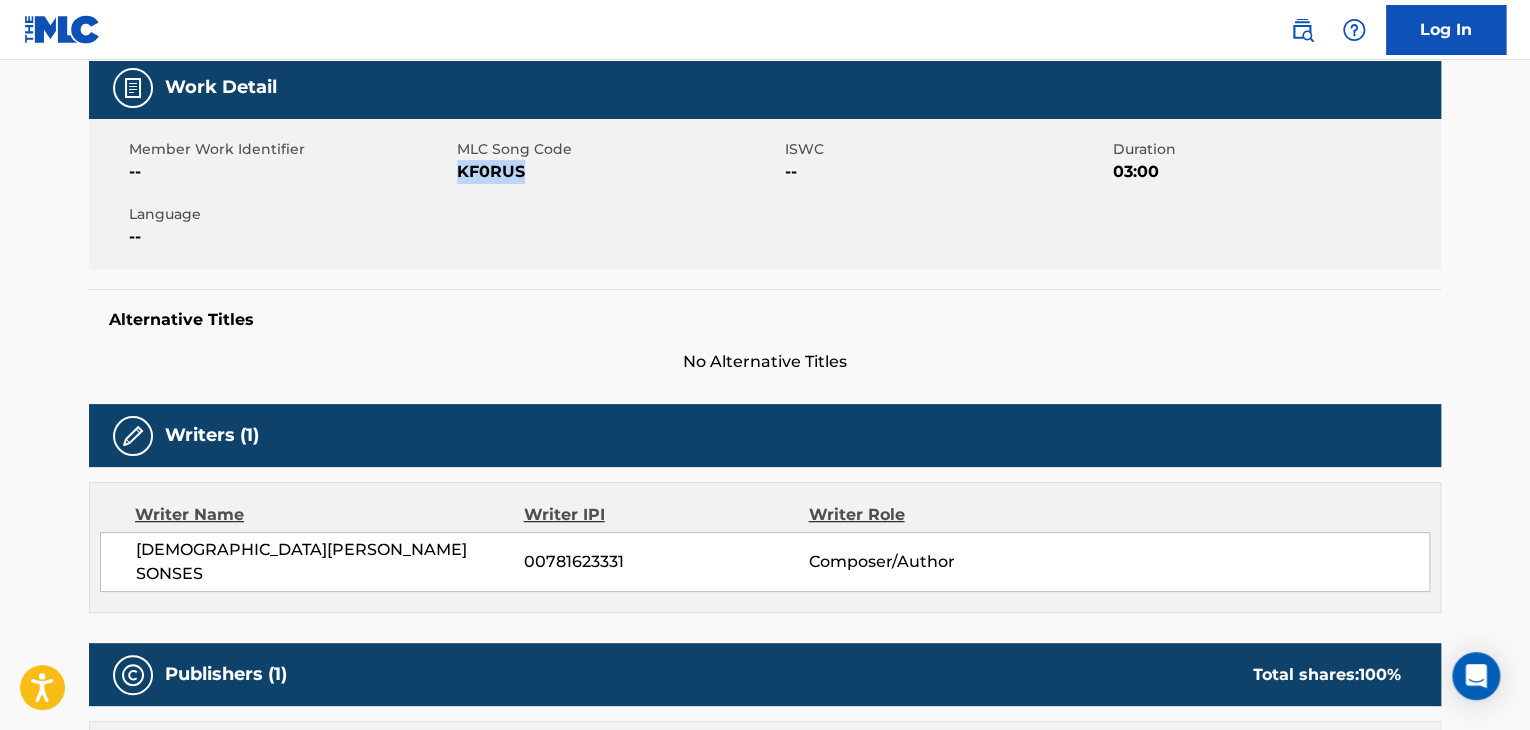 click on "KF0RUS" at bounding box center [618, 172] 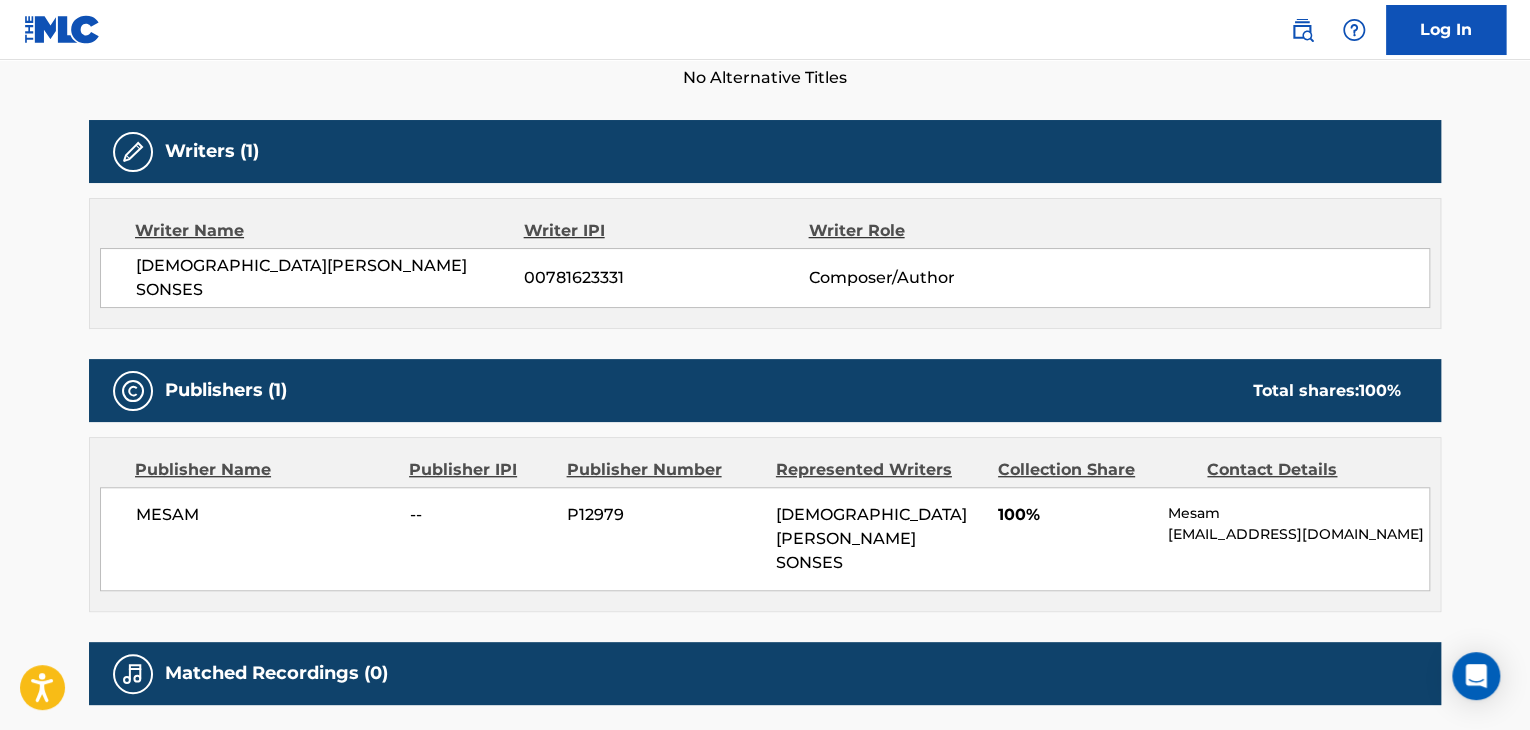 scroll, scrollTop: 700, scrollLeft: 0, axis: vertical 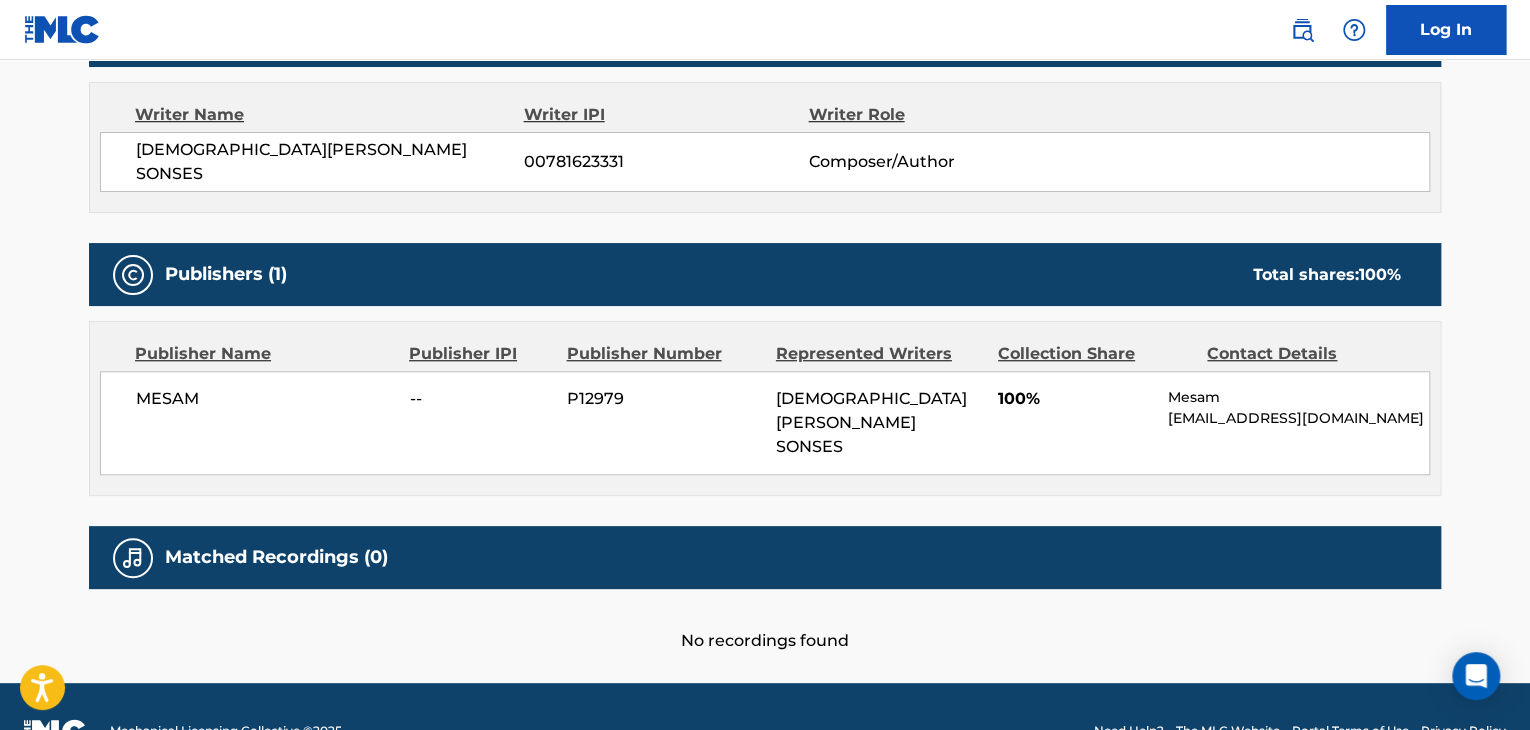 click on "MESAM" at bounding box center (265, 399) 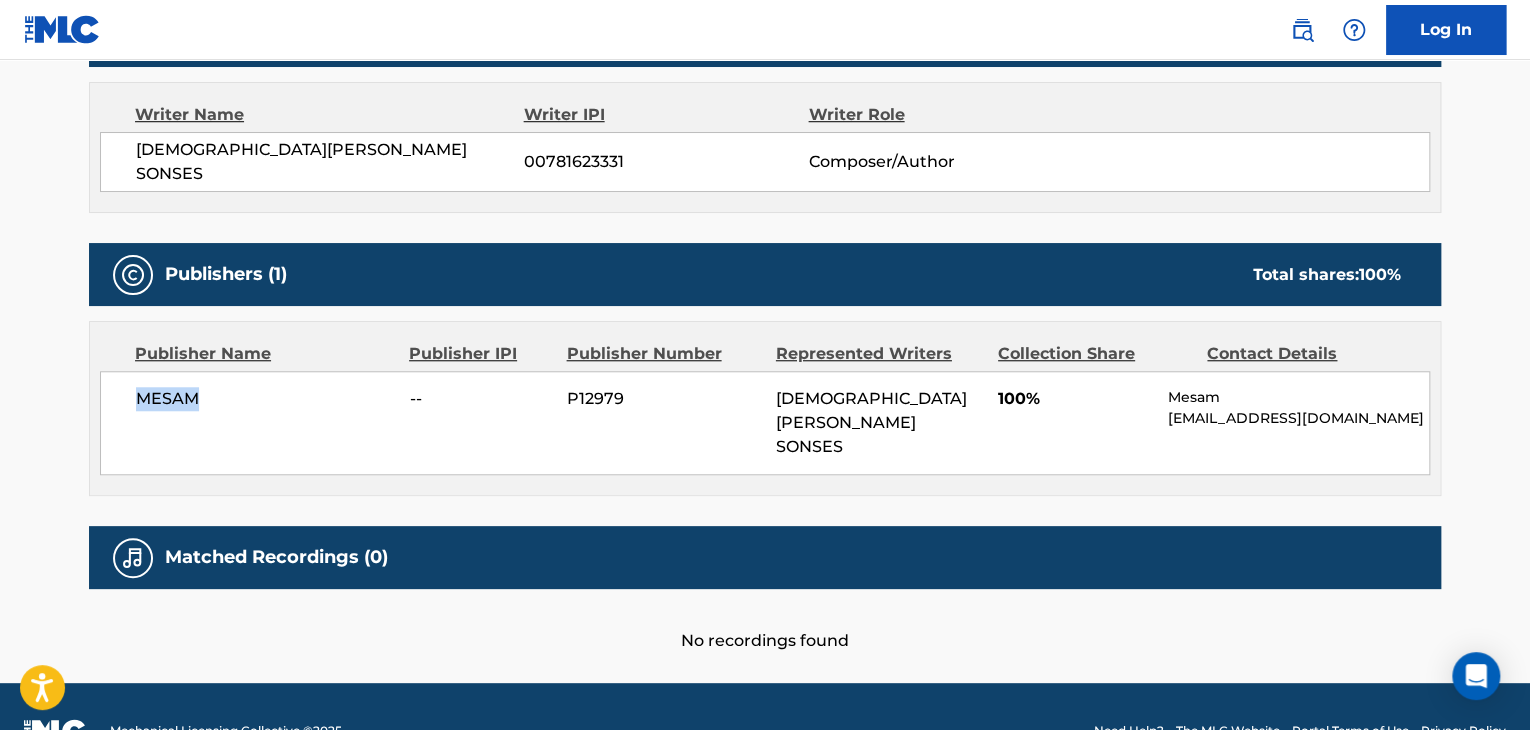 click on "MESAM" at bounding box center (265, 399) 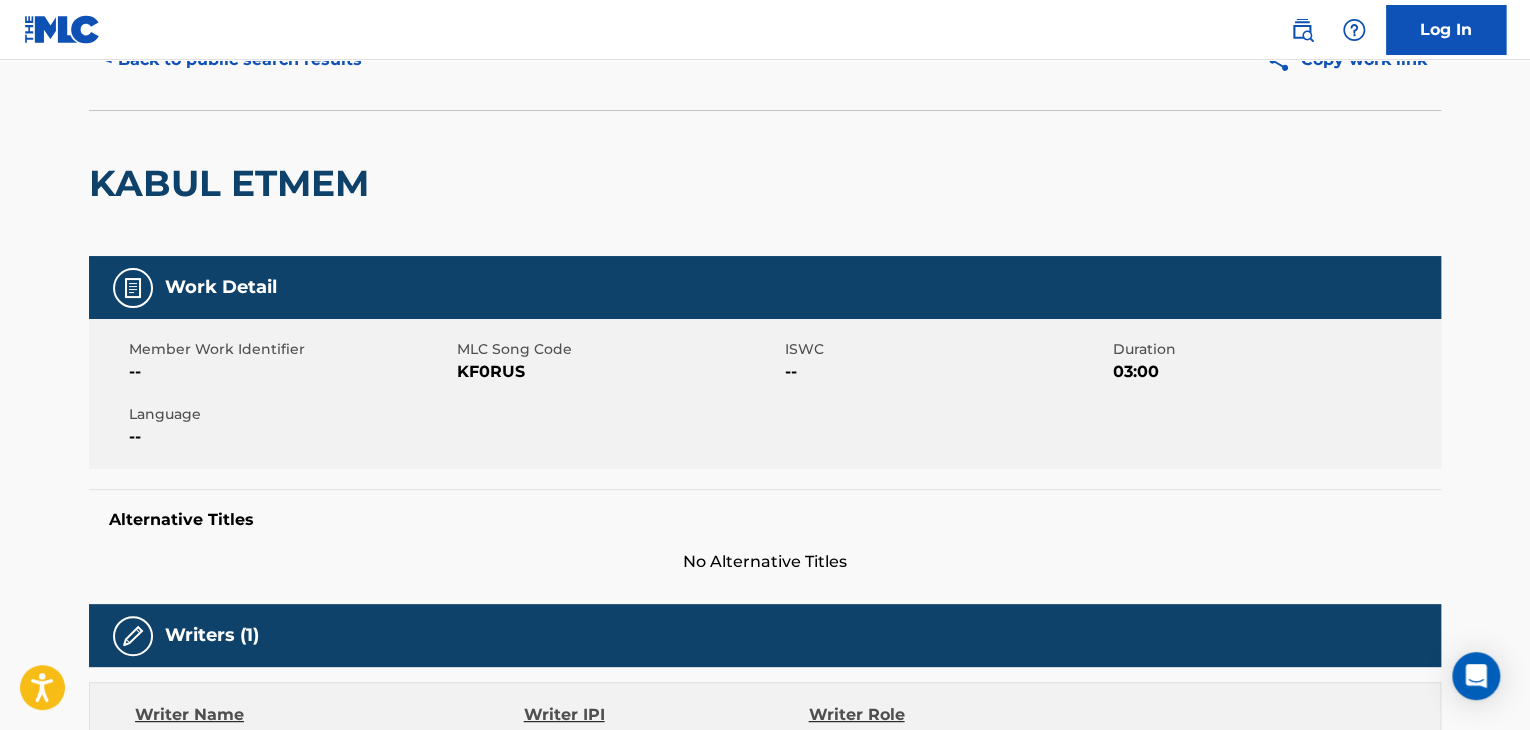 scroll, scrollTop: 0, scrollLeft: 0, axis: both 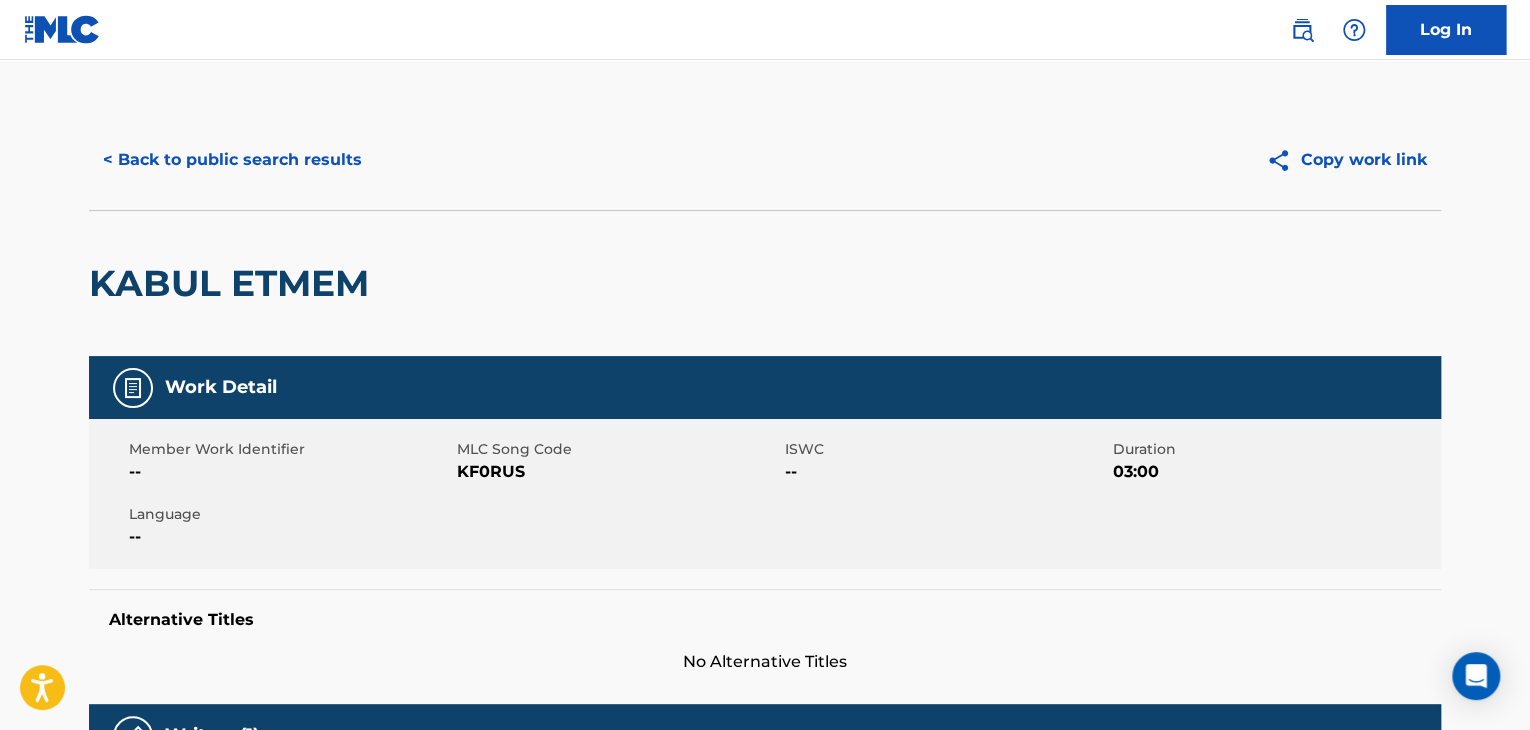 click on "< Back to public search results" at bounding box center (232, 160) 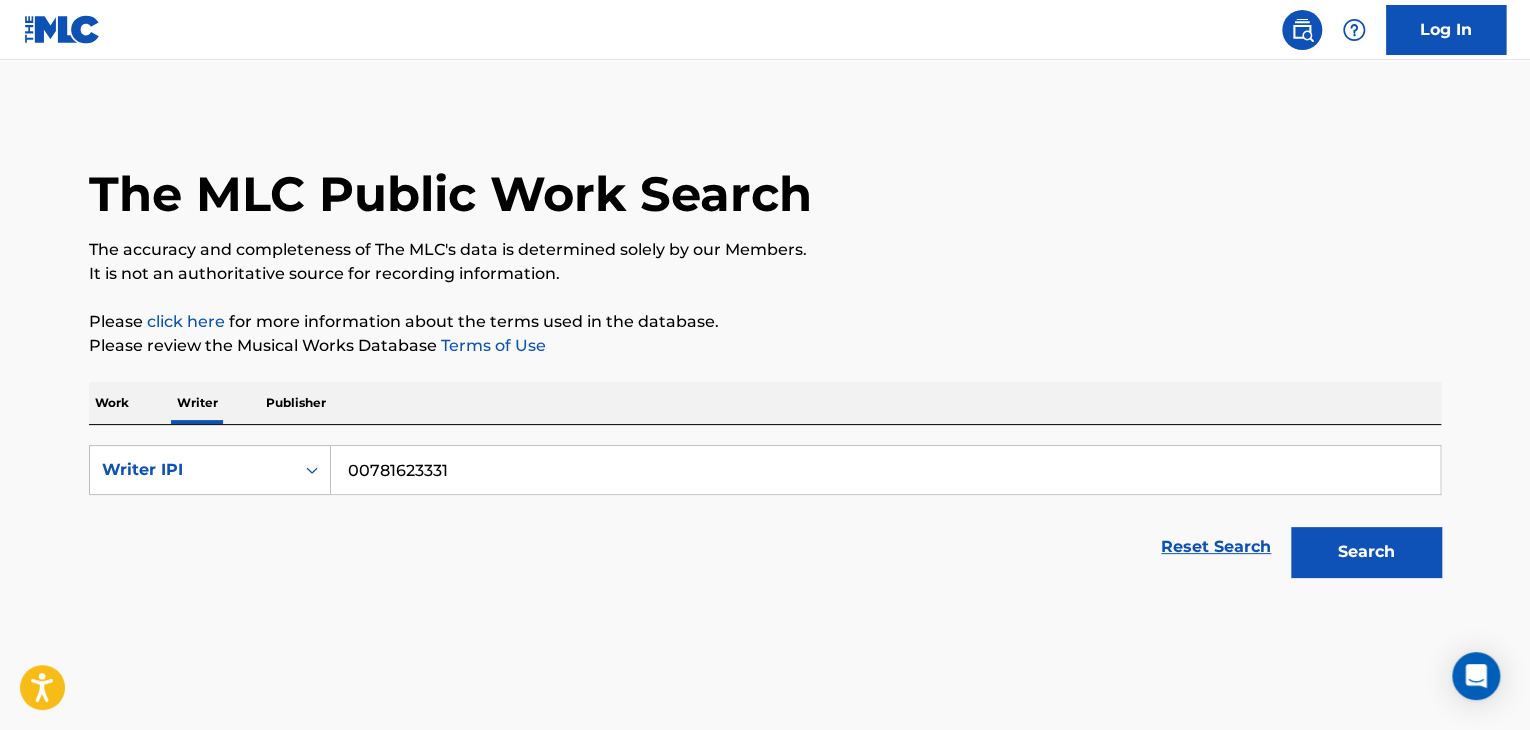 scroll, scrollTop: 24, scrollLeft: 0, axis: vertical 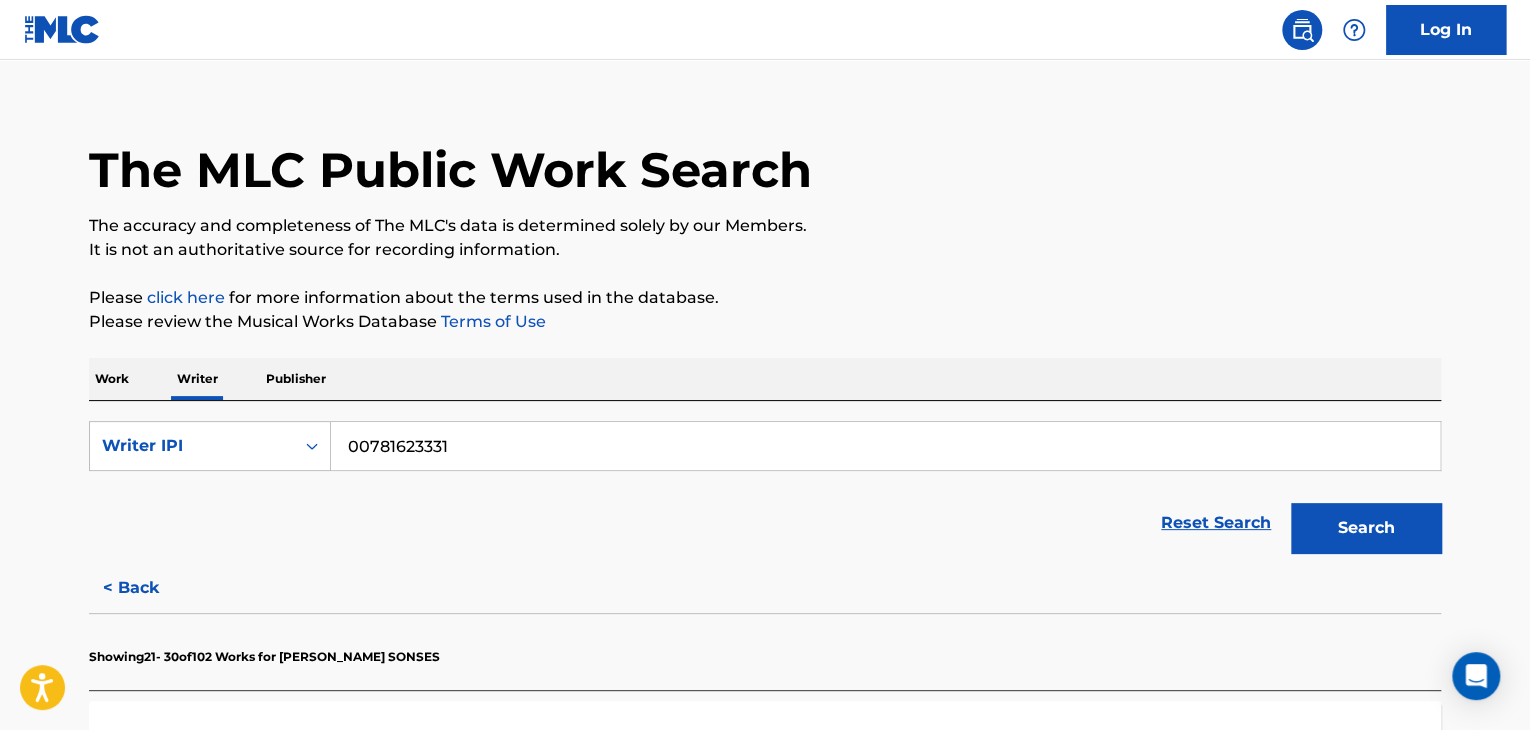 click on "00781623331" at bounding box center [885, 446] 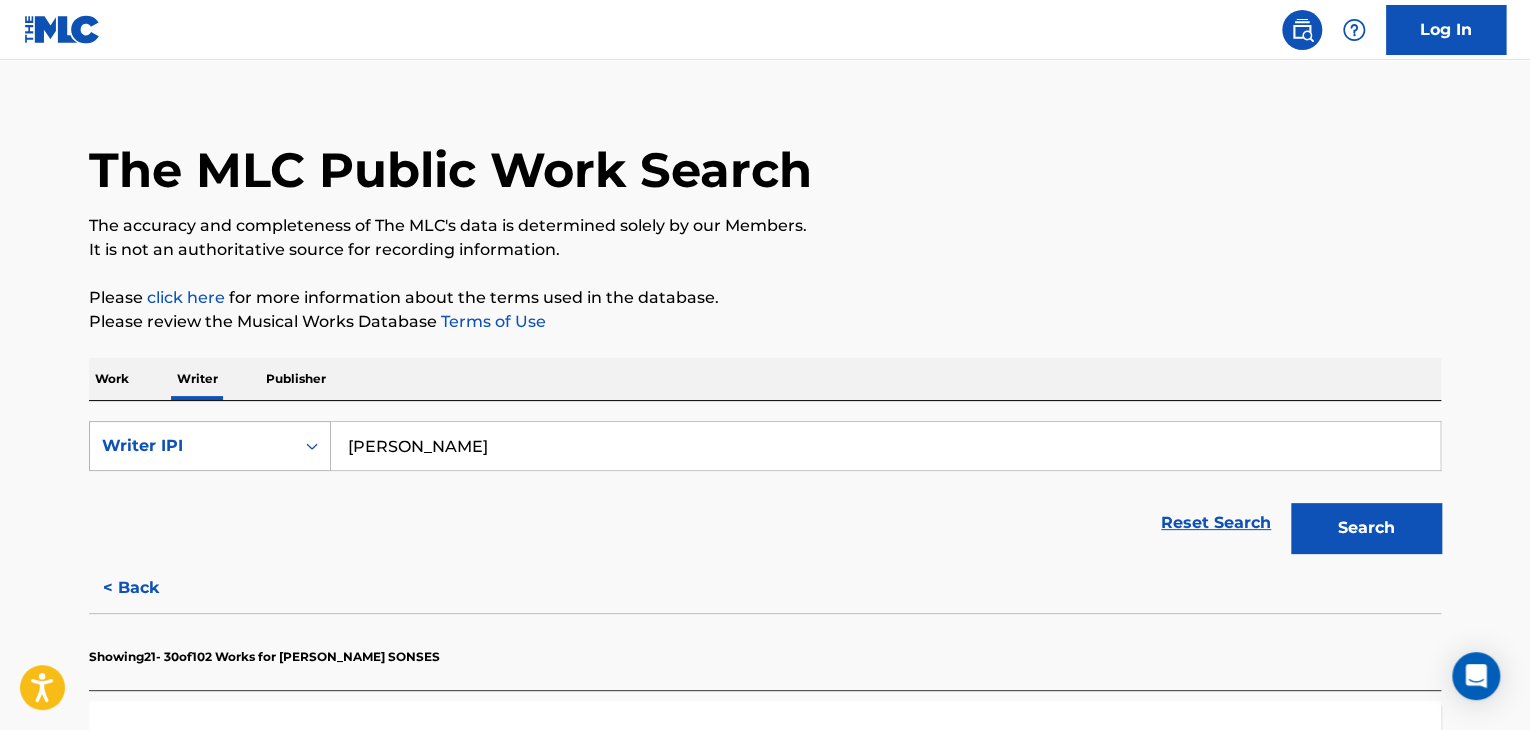type on "[PERSON_NAME]" 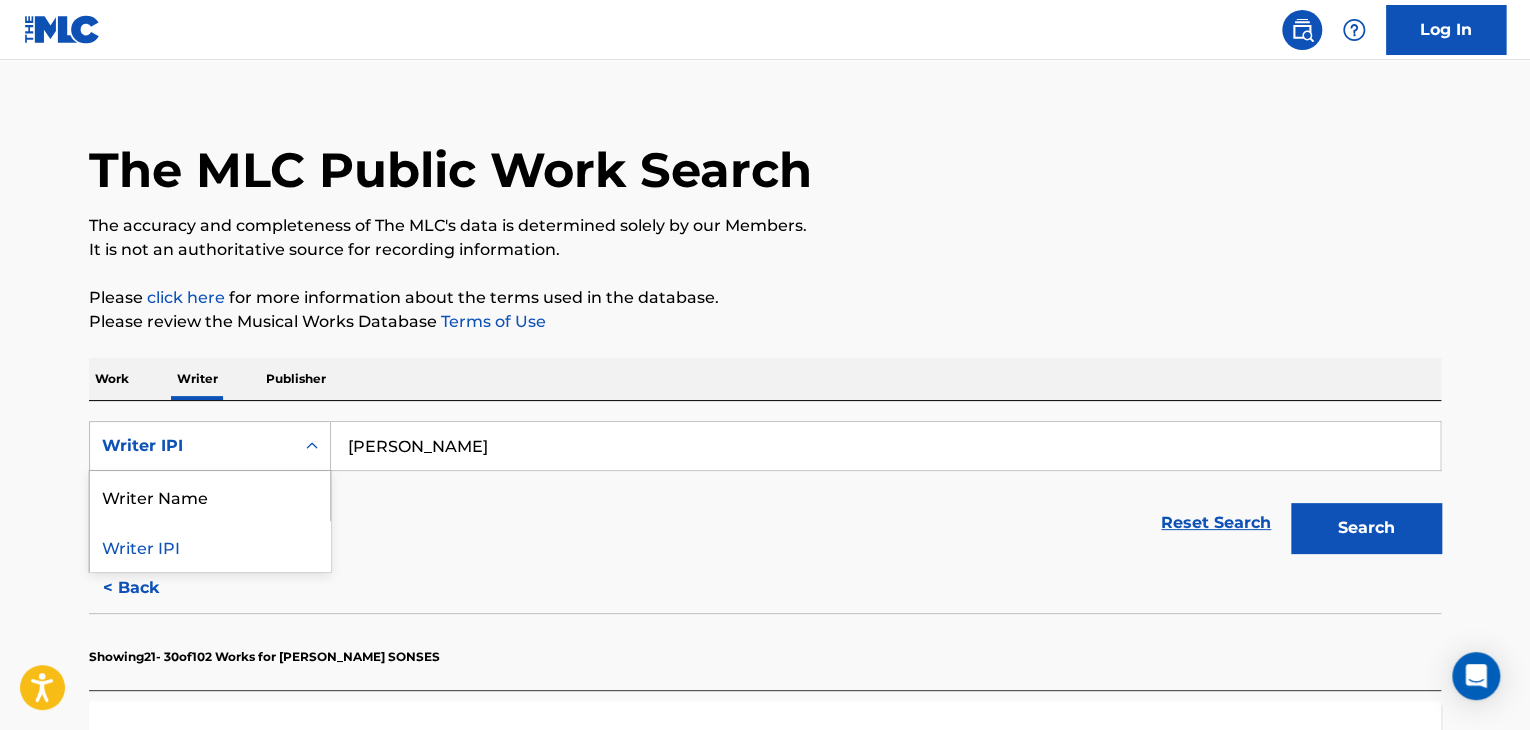 click on "Writer Name" at bounding box center (210, 496) 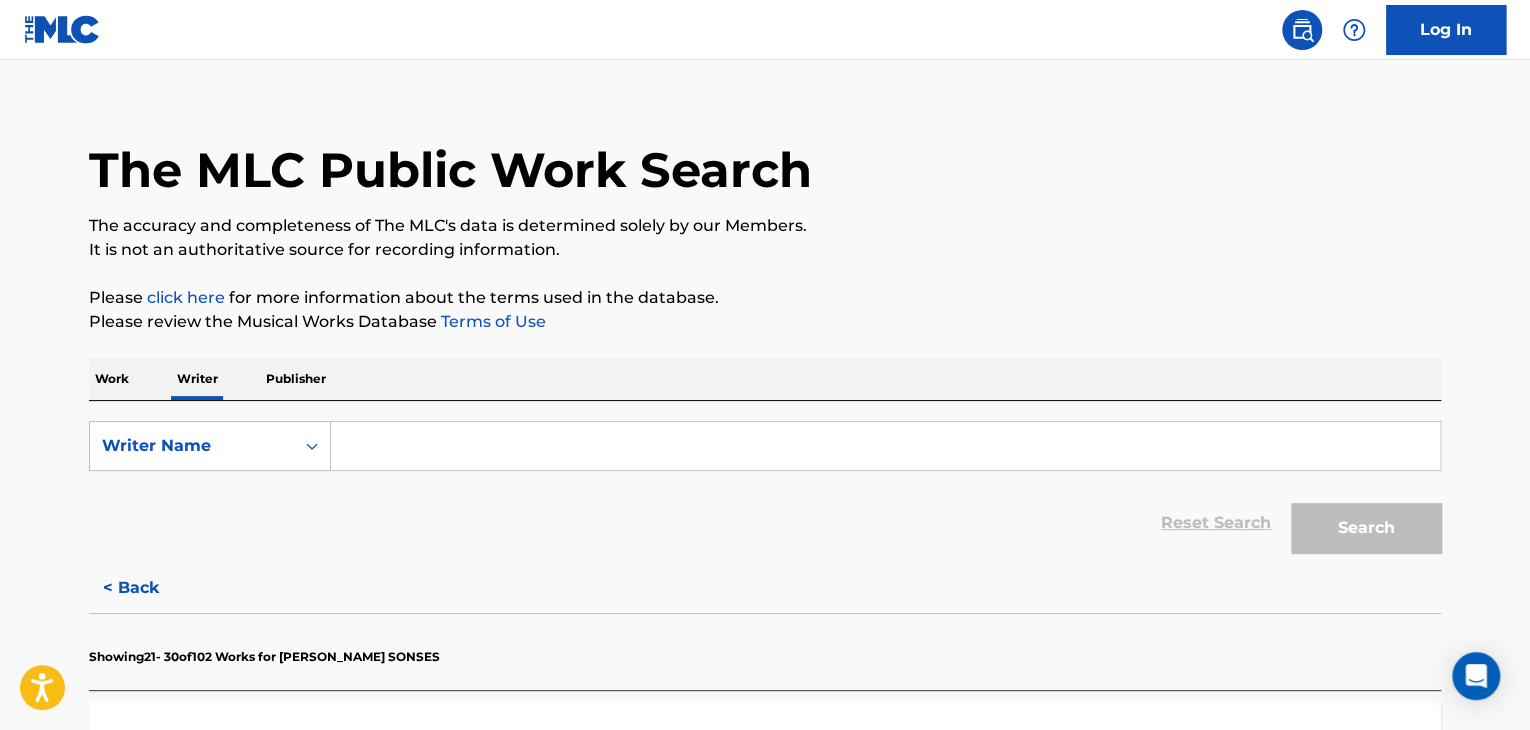 click at bounding box center [885, 446] 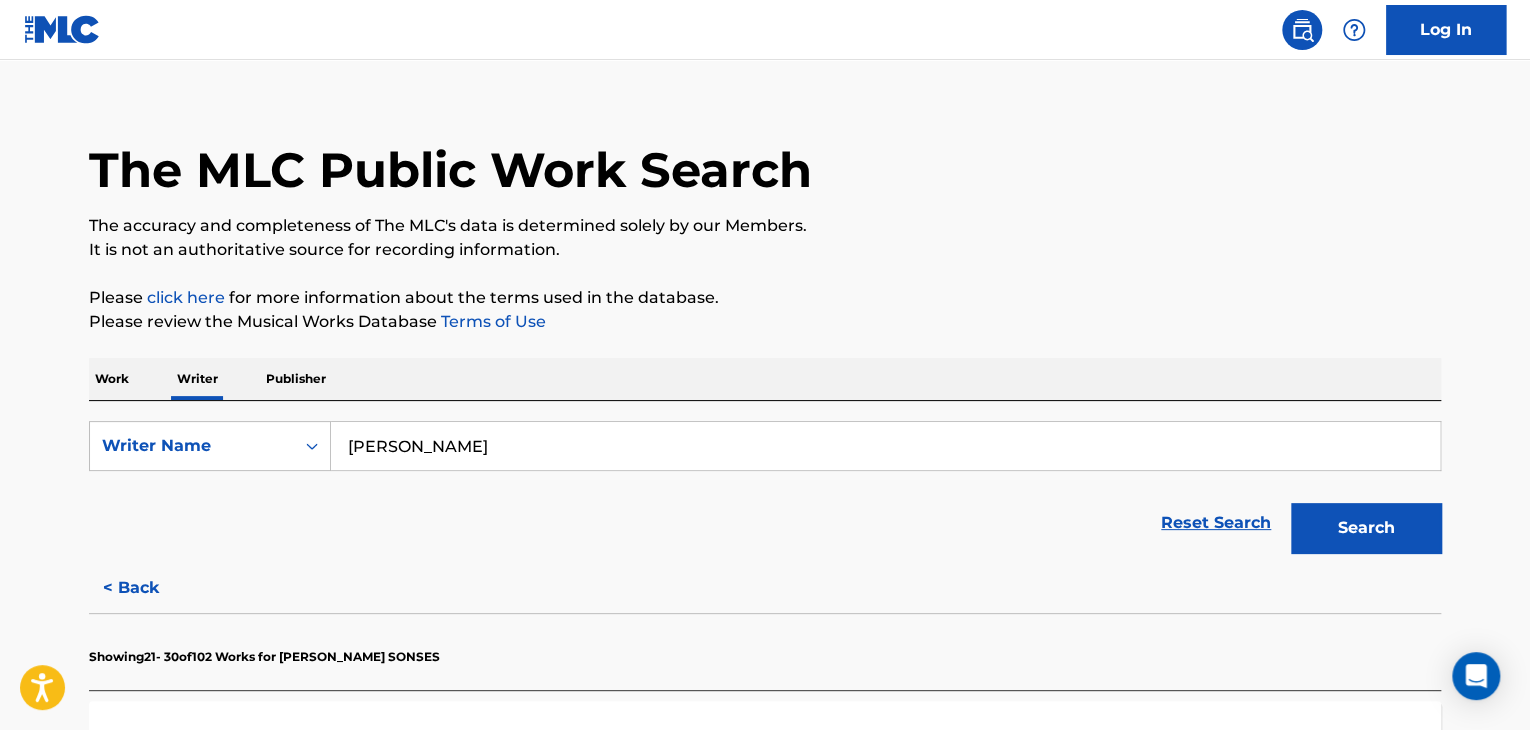 type on "[PERSON_NAME]" 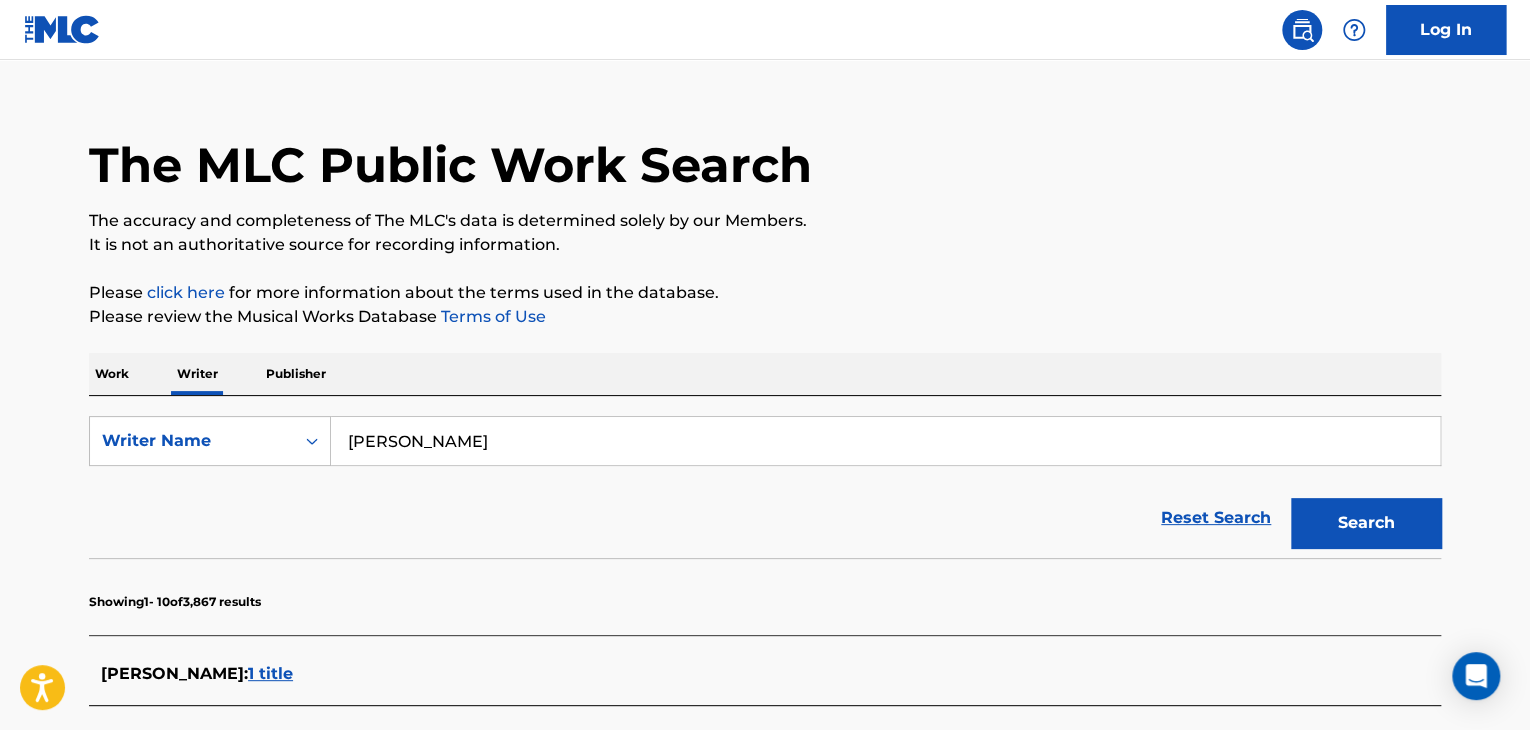 scroll, scrollTop: 0, scrollLeft: 0, axis: both 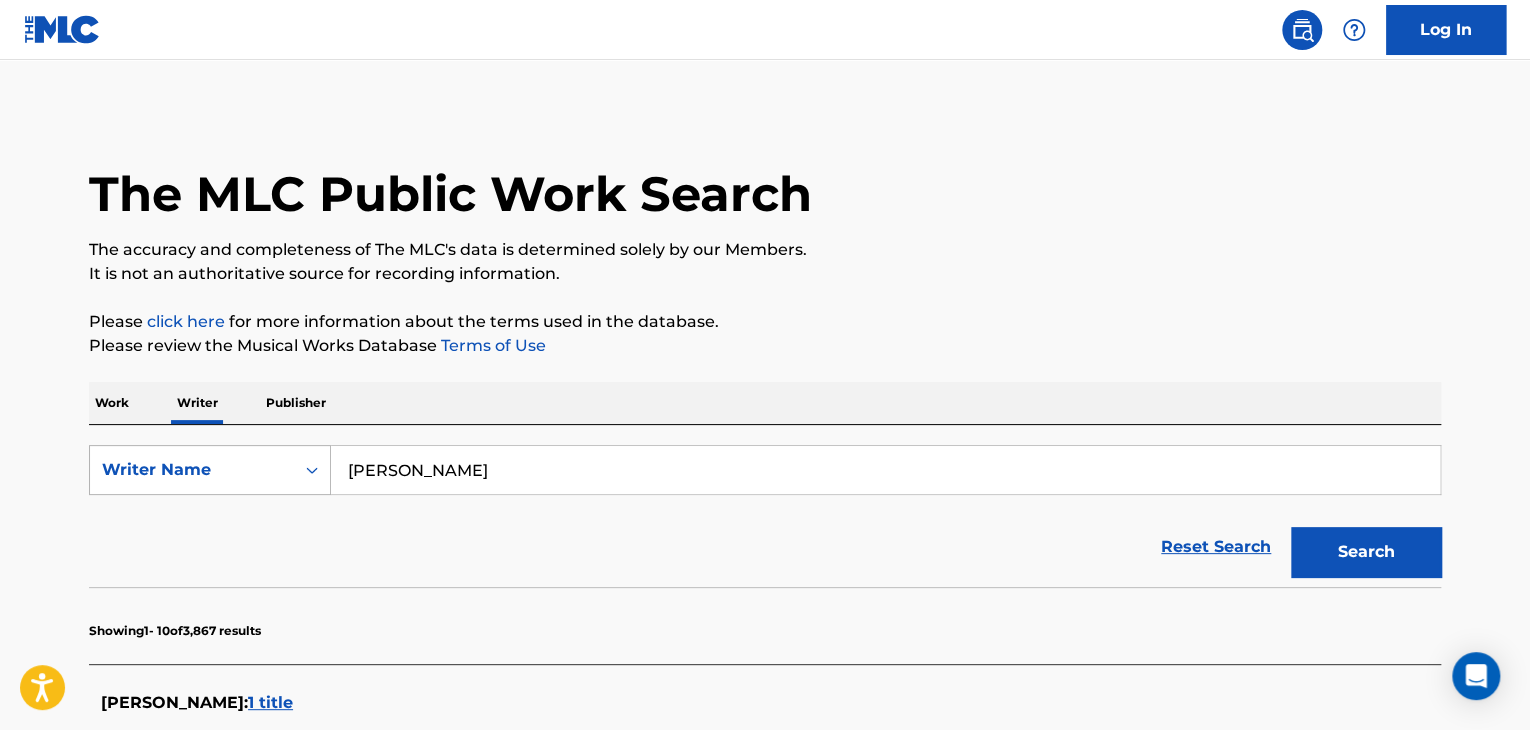click on "Writer Name" at bounding box center [192, 470] 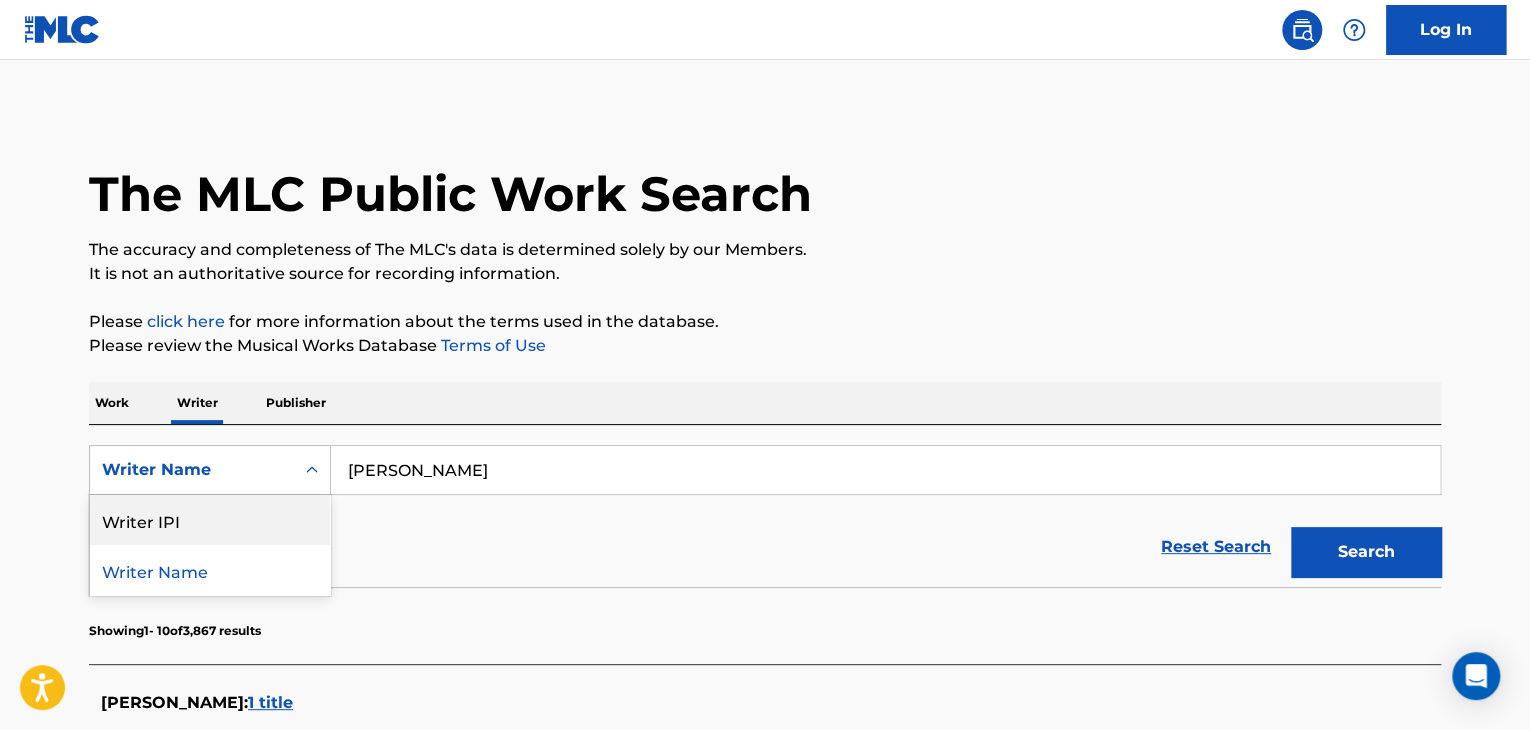 click on "Writer IPI" at bounding box center [210, 520] 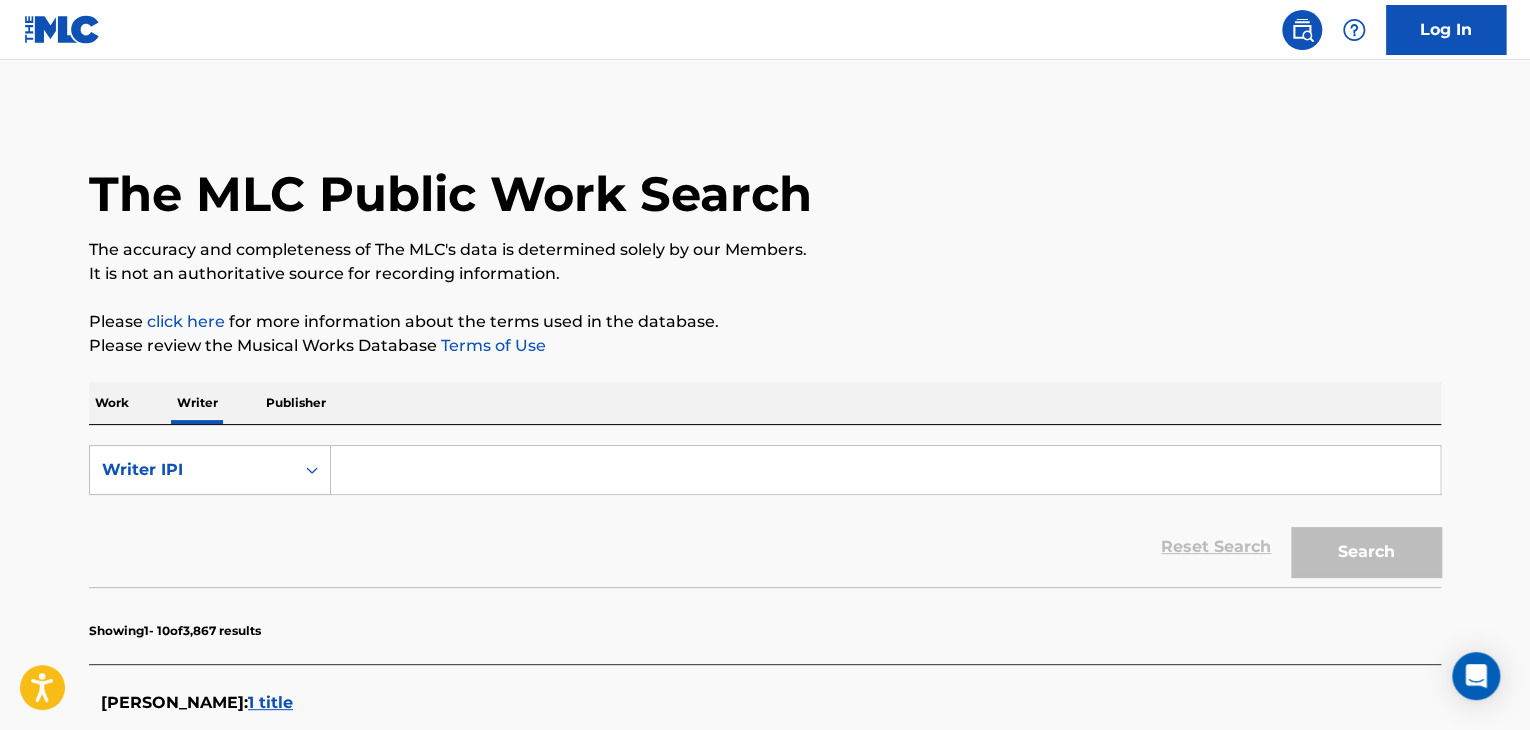 click at bounding box center (885, 470) 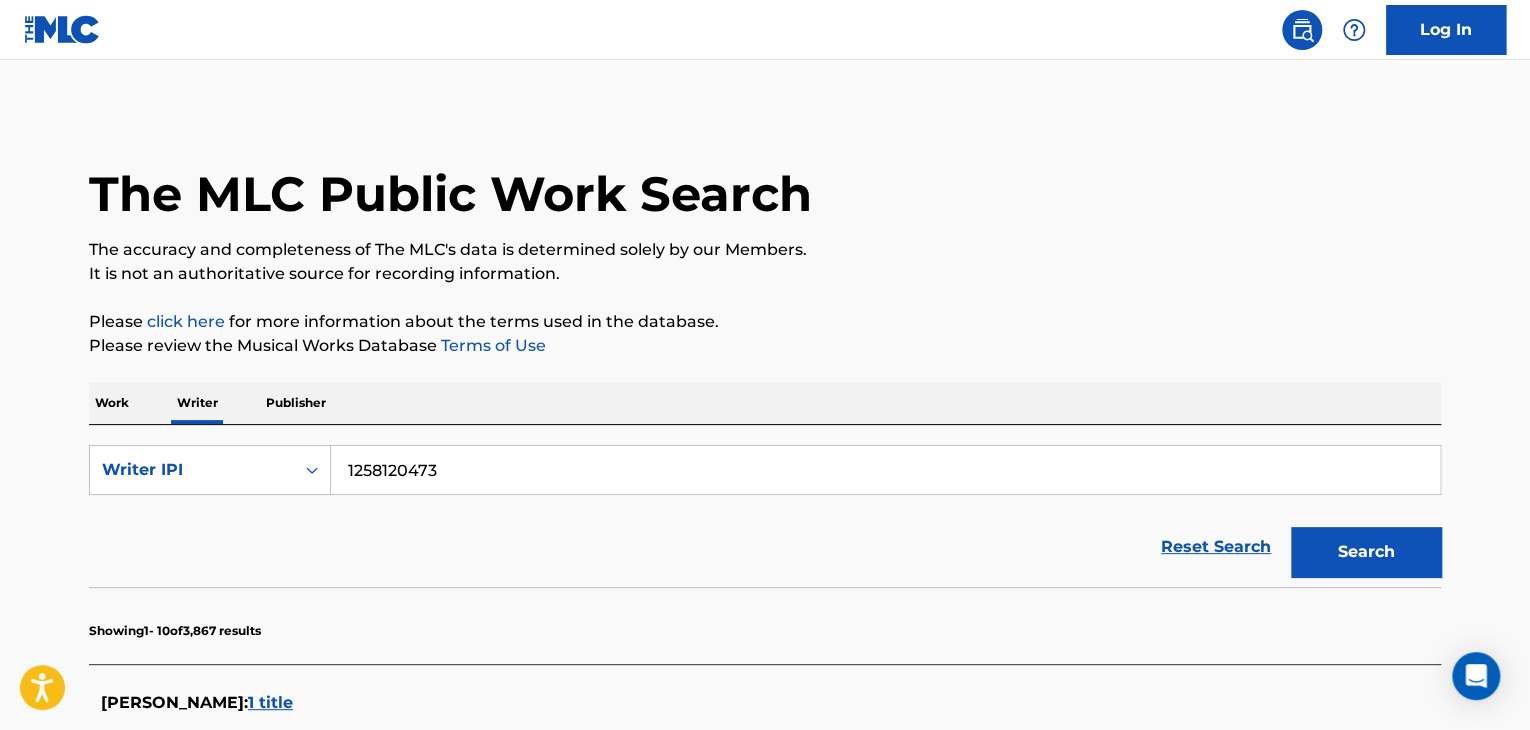 click on "1258120473" at bounding box center (885, 470) 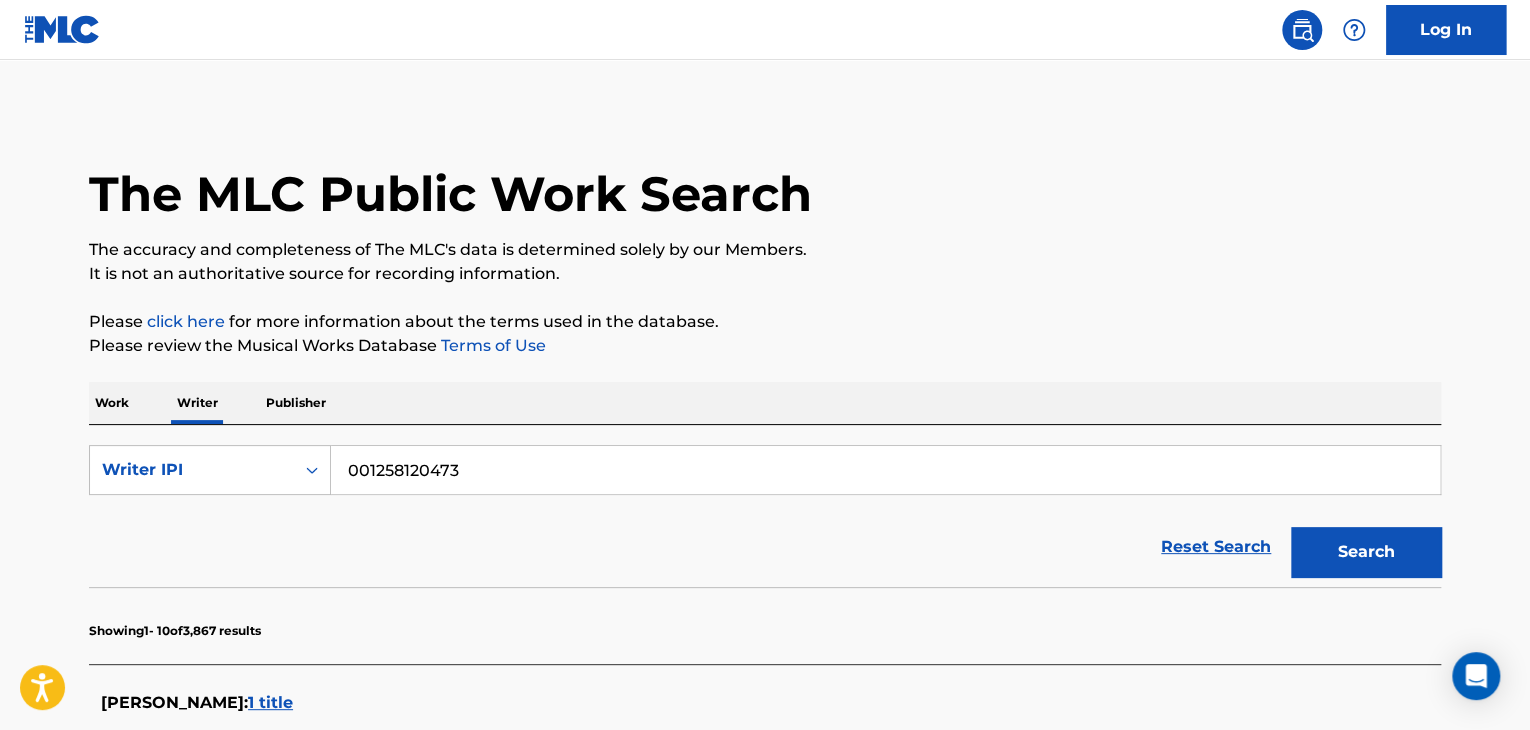 type on "001258120473" 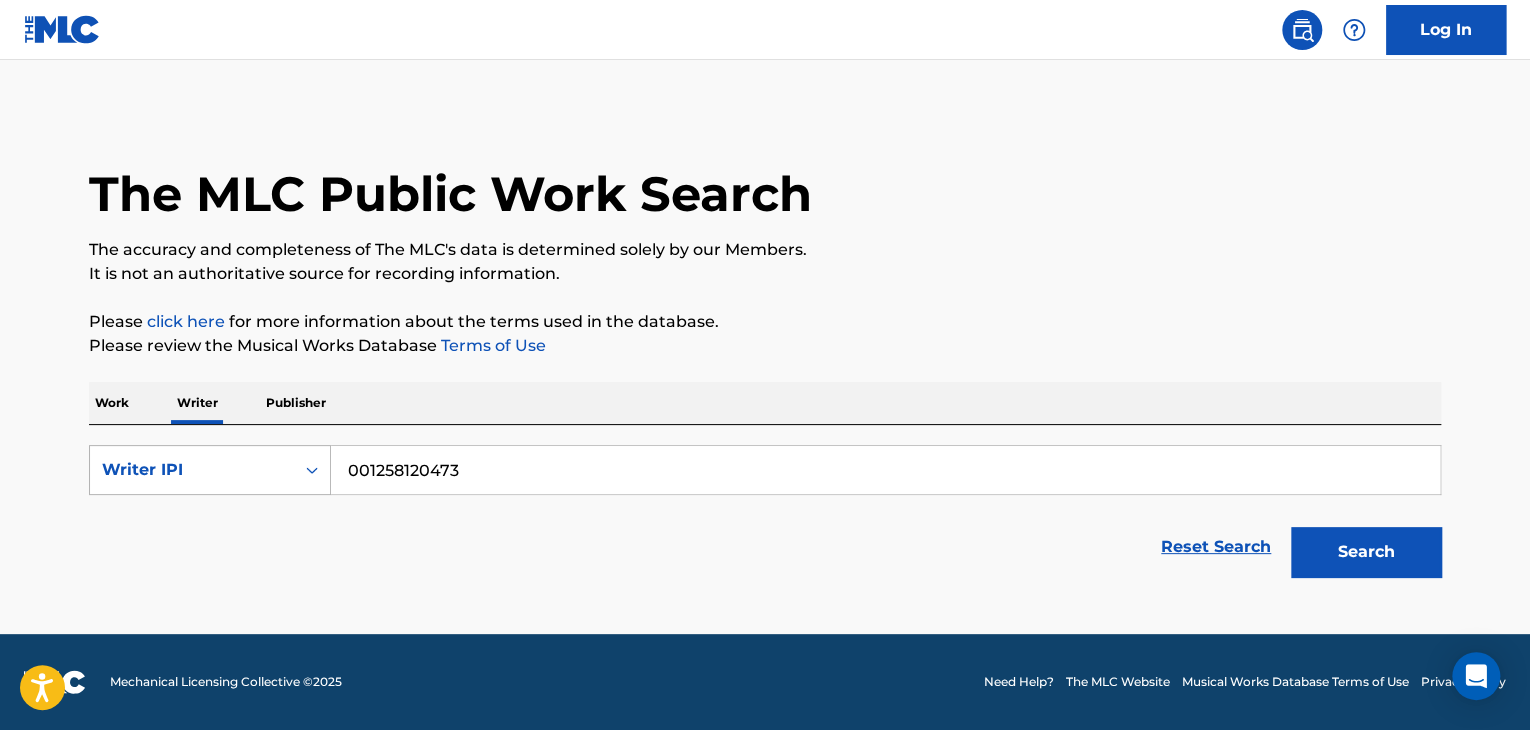 click on "Writer IPI" at bounding box center (210, 470) 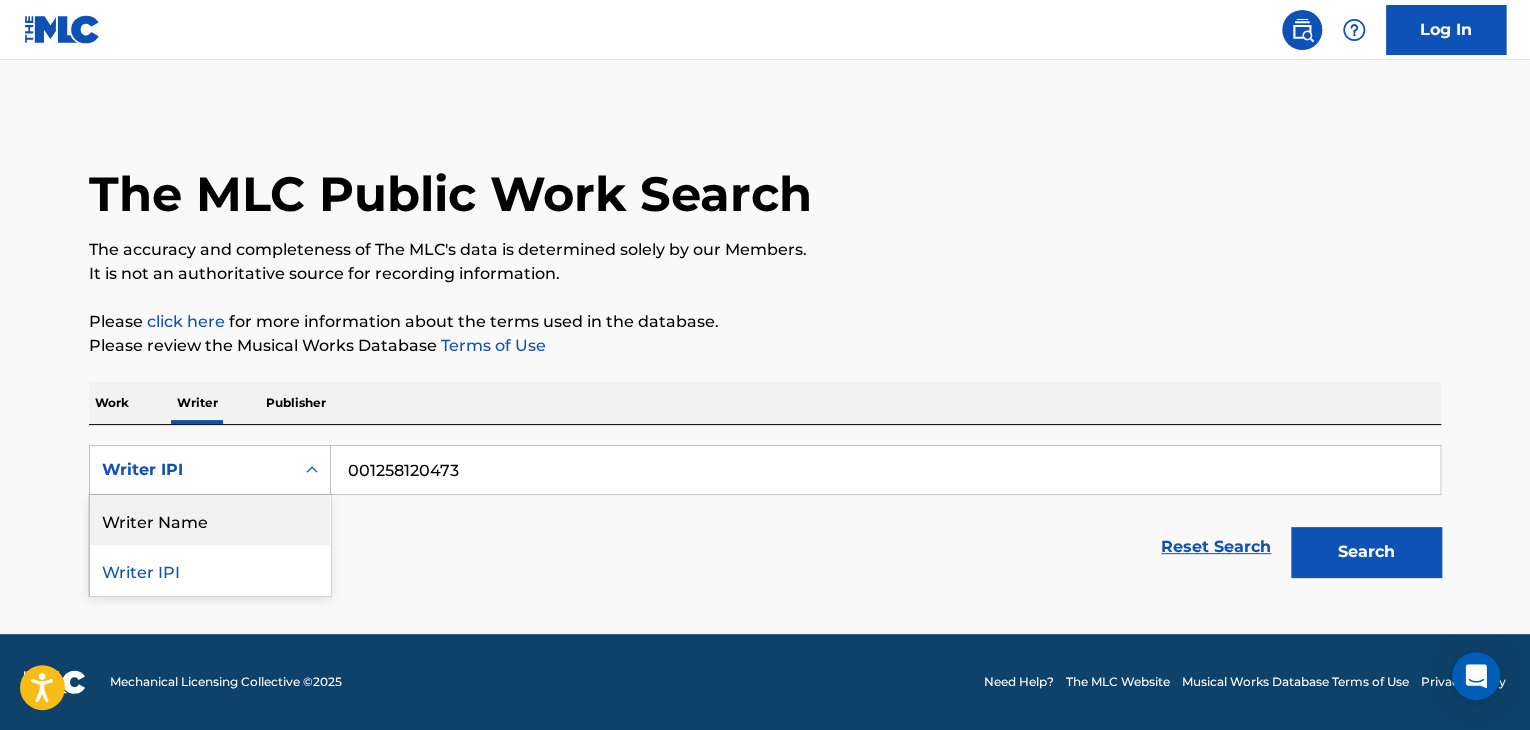 click on "Writer Name" at bounding box center [210, 520] 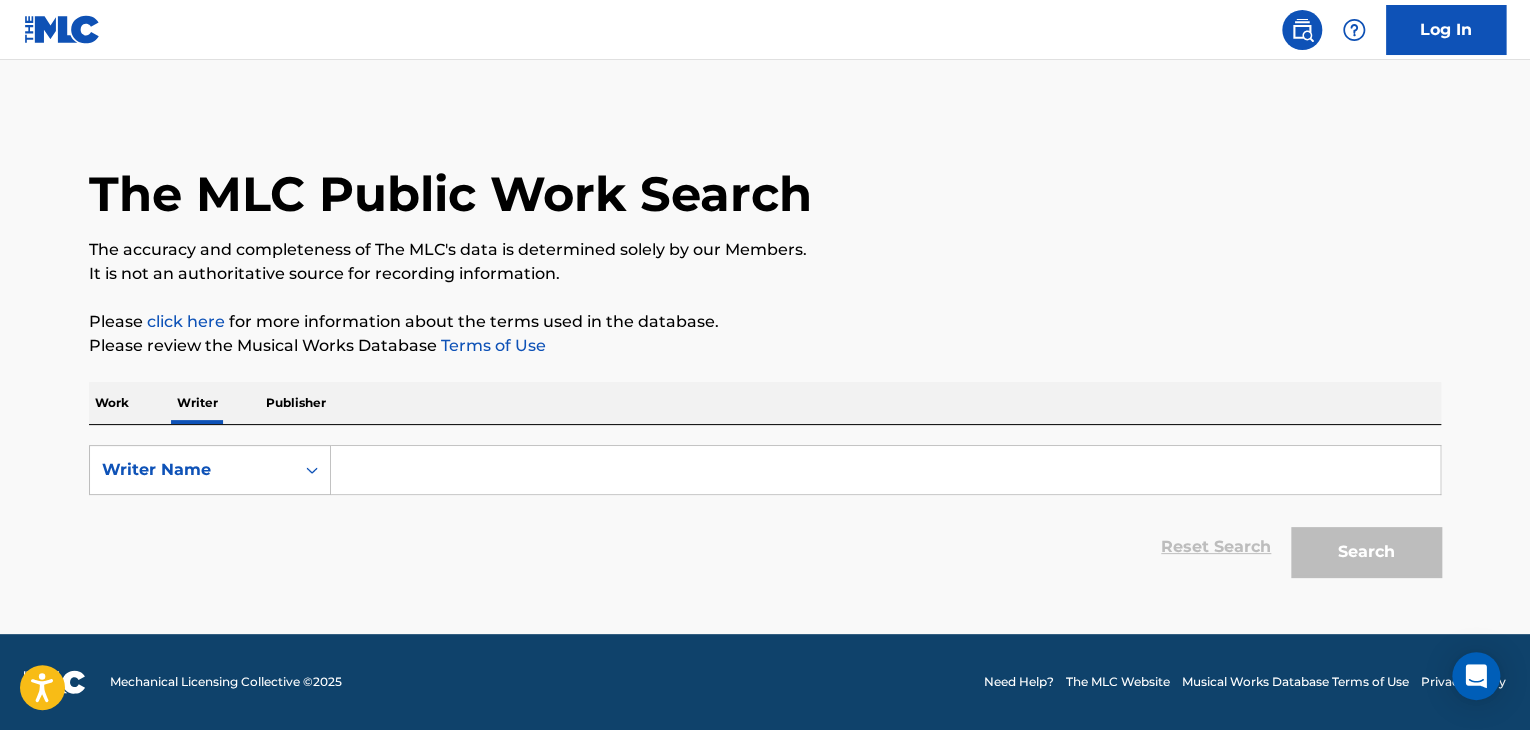 click at bounding box center (885, 470) 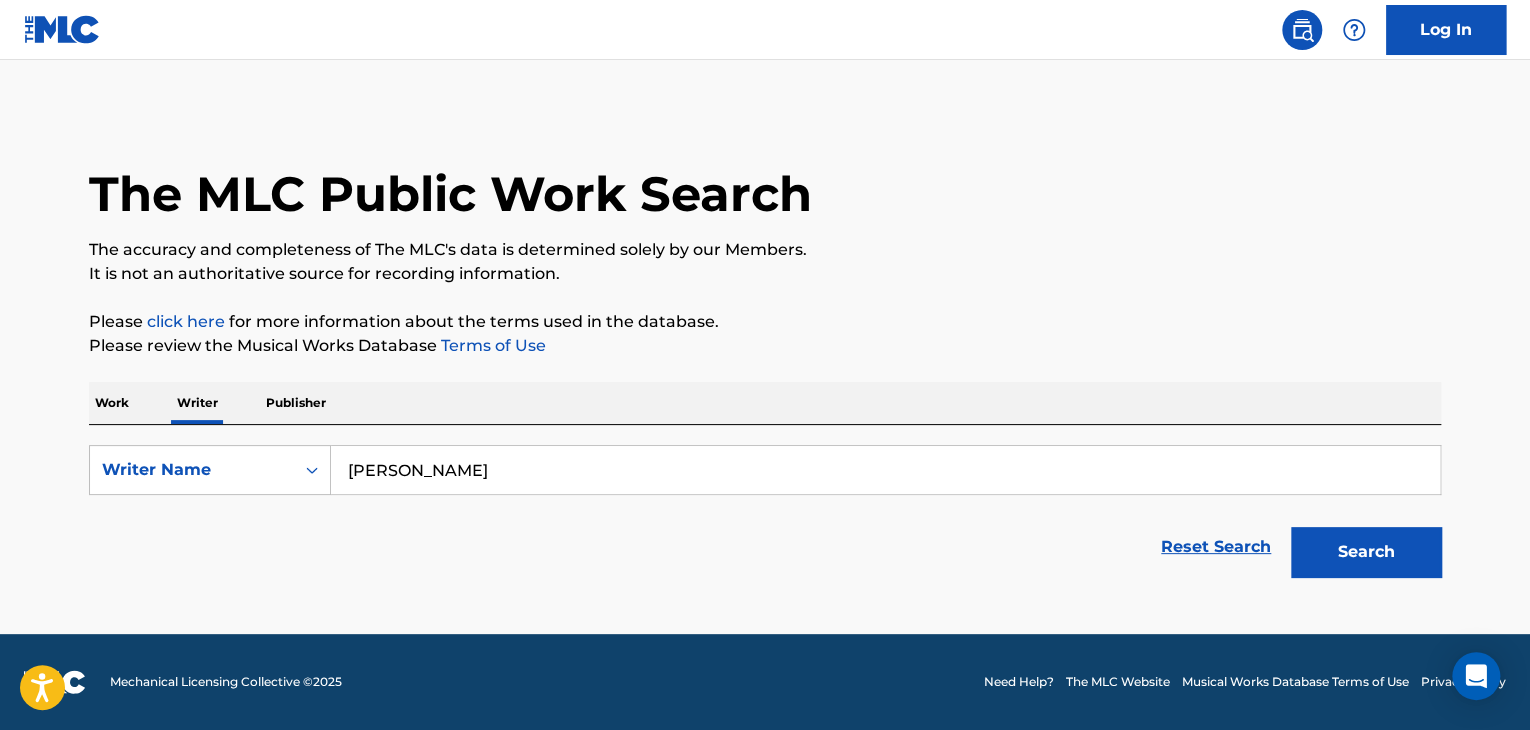 type on "[PERSON_NAME]" 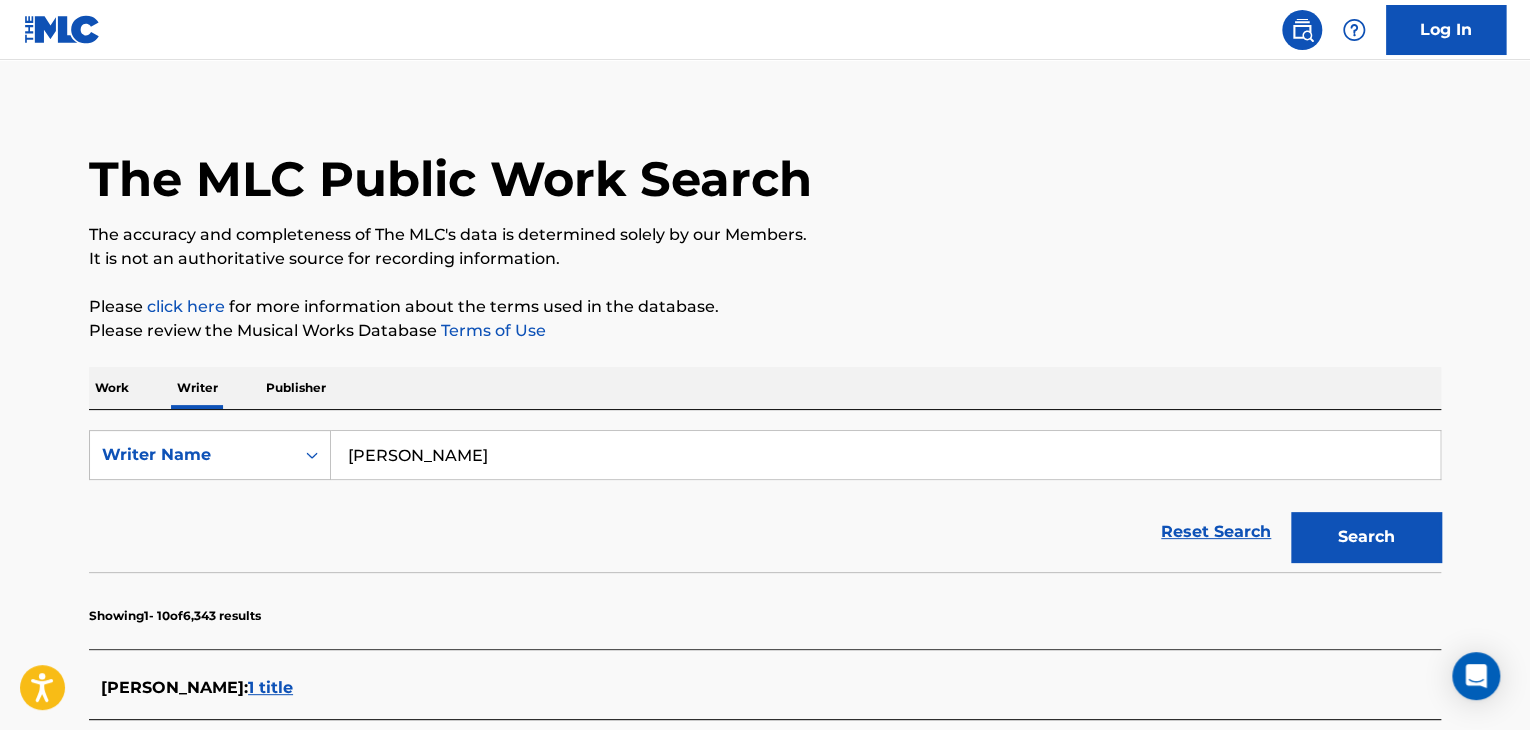 scroll, scrollTop: 0, scrollLeft: 0, axis: both 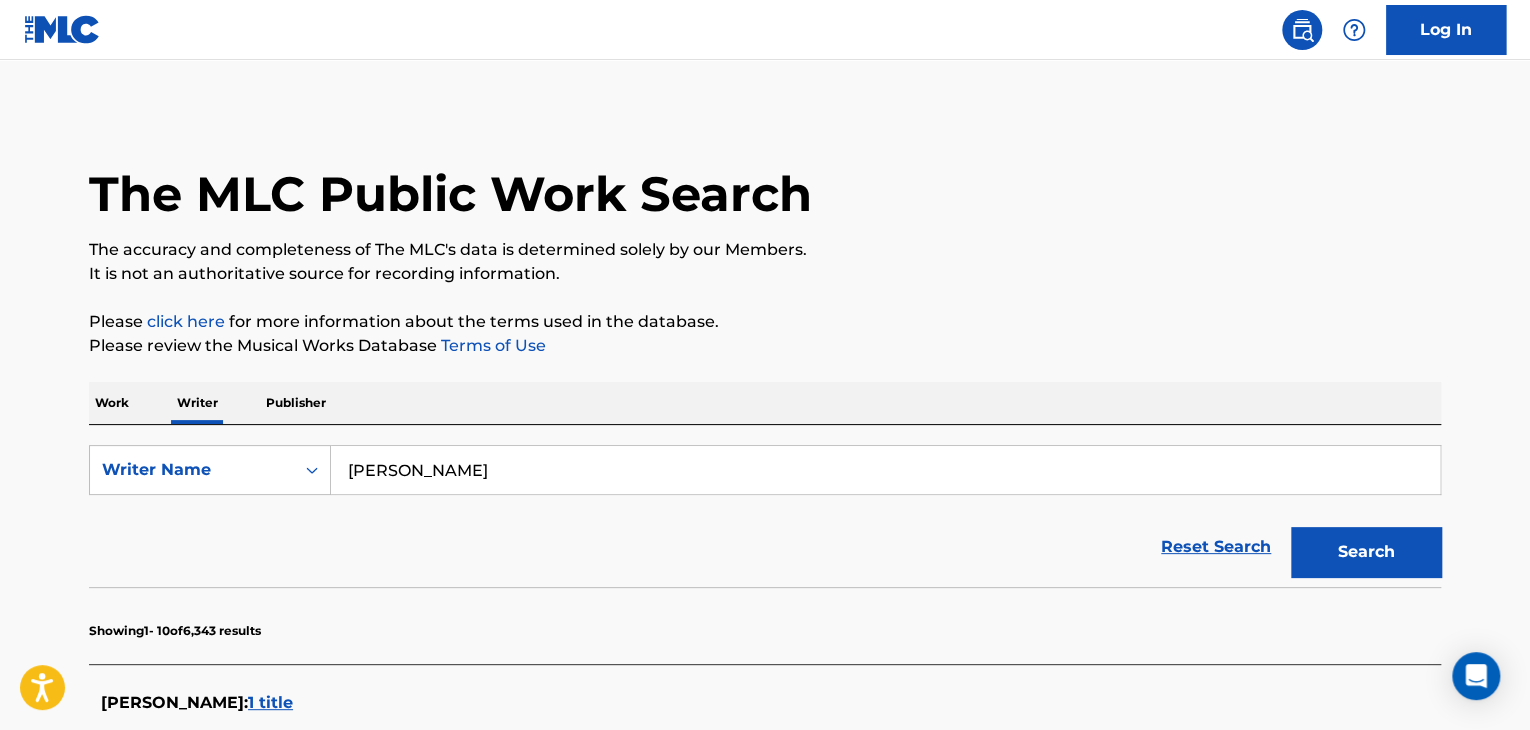 drag, startPoint x: 104, startPoint y: 394, endPoint x: 117, endPoint y: 404, distance: 16.40122 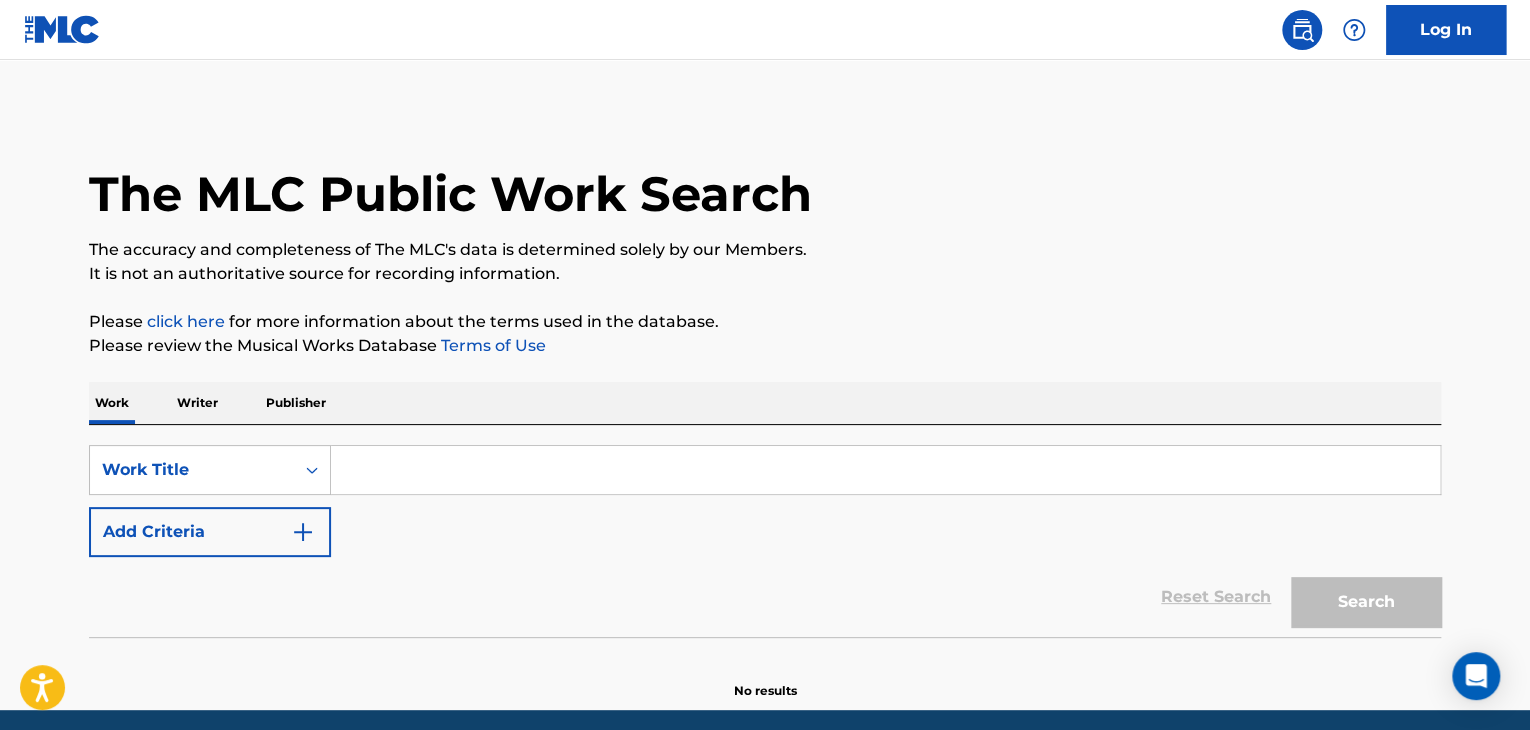 click at bounding box center (885, 470) 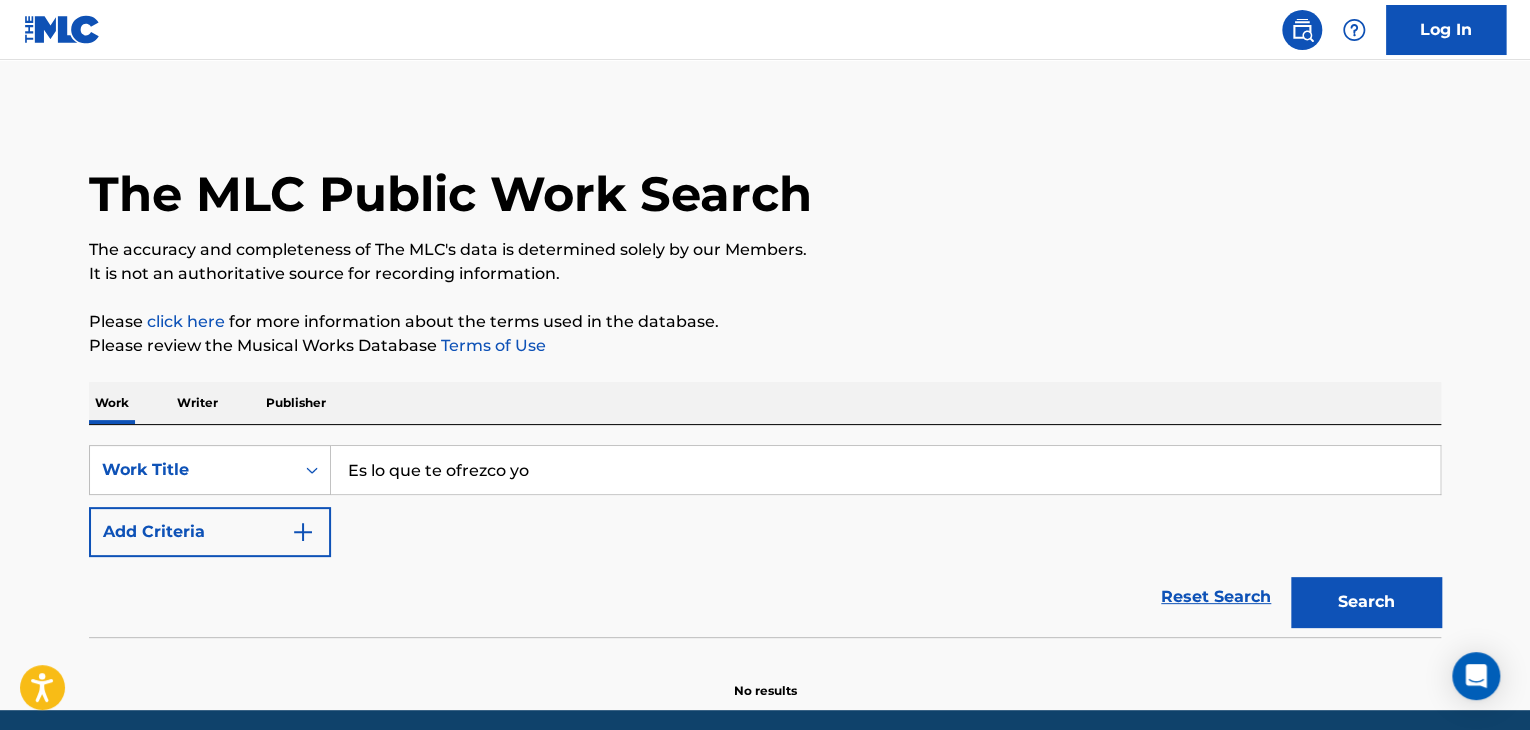 type on "Es lo que te ofrezco yo" 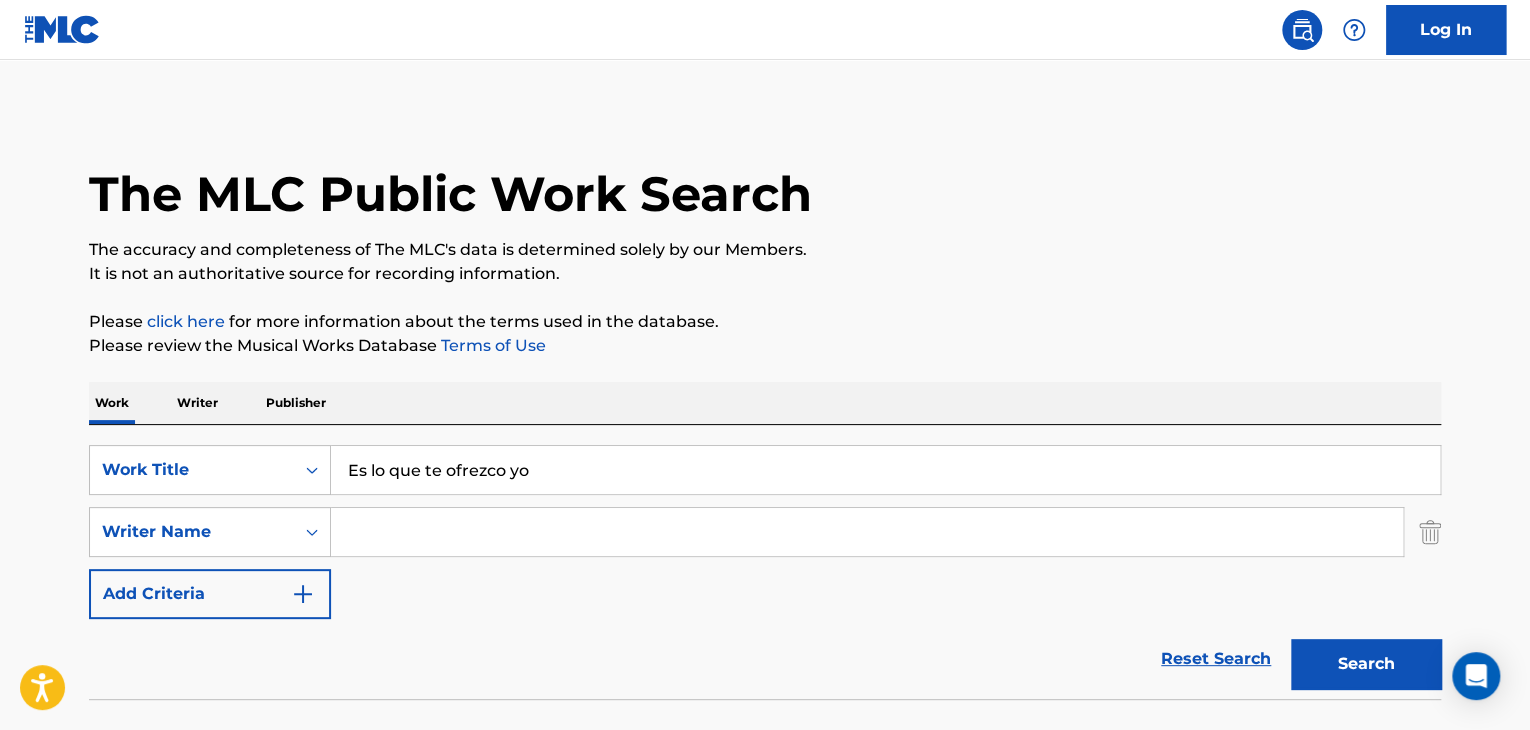 click at bounding box center (867, 532) 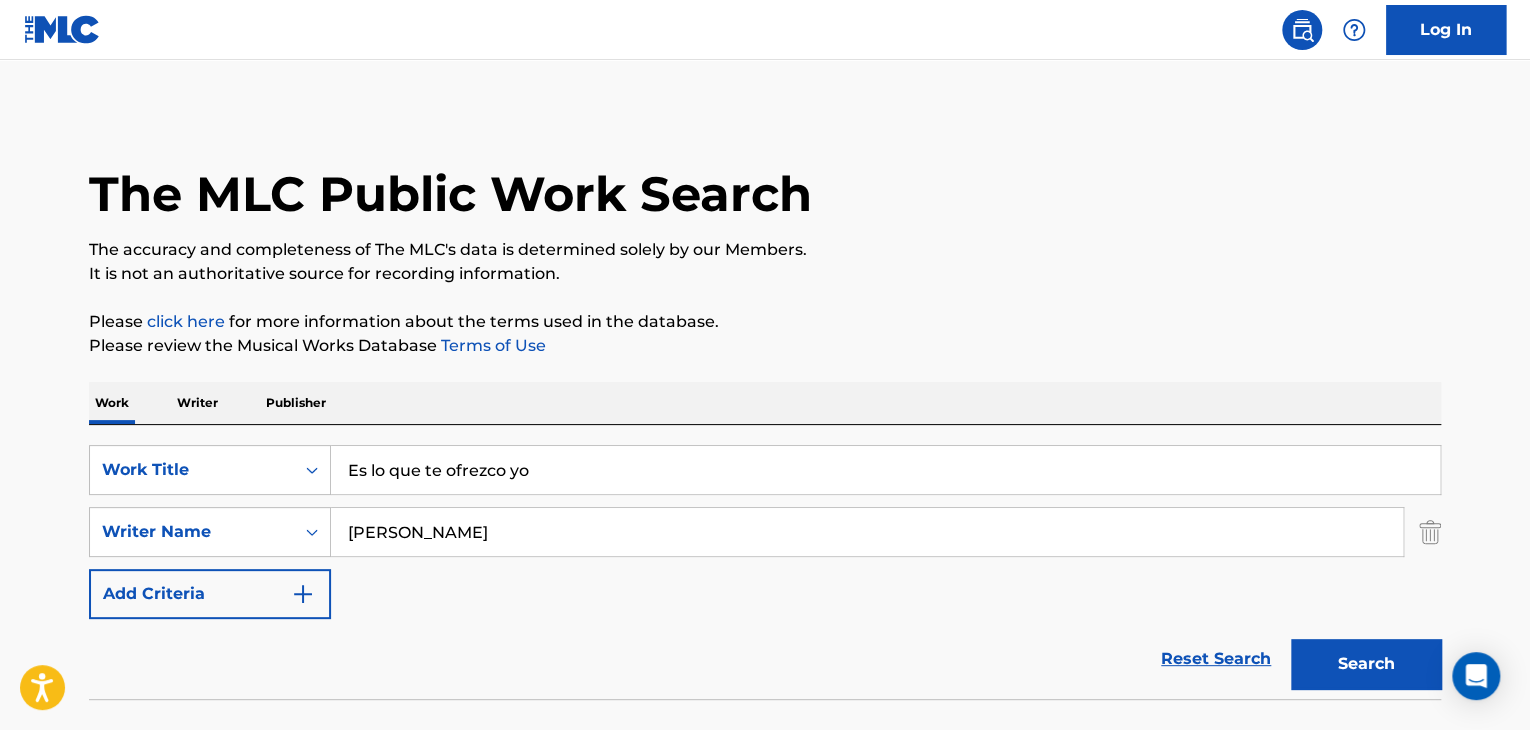 type on "[PERSON_NAME]" 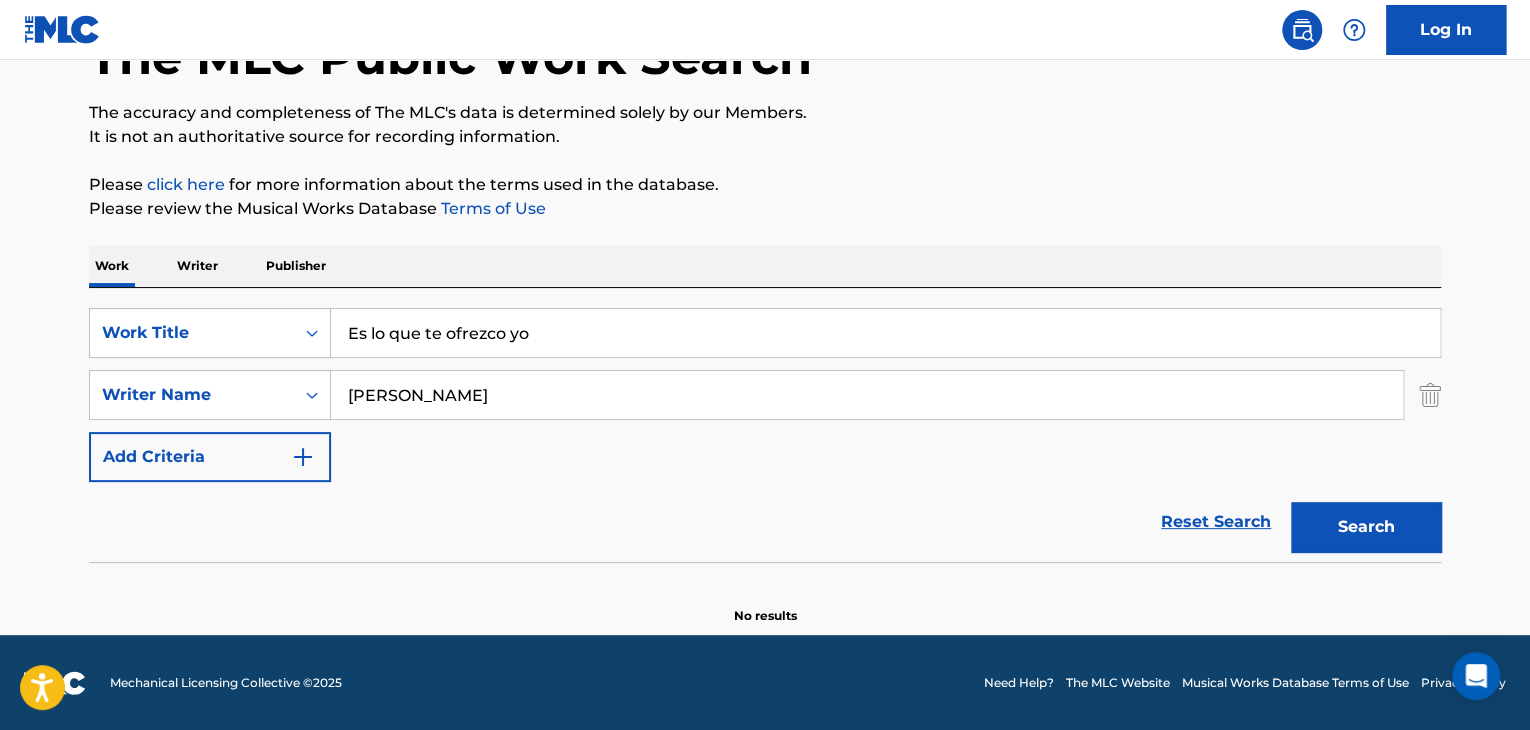 scroll, scrollTop: 138, scrollLeft: 0, axis: vertical 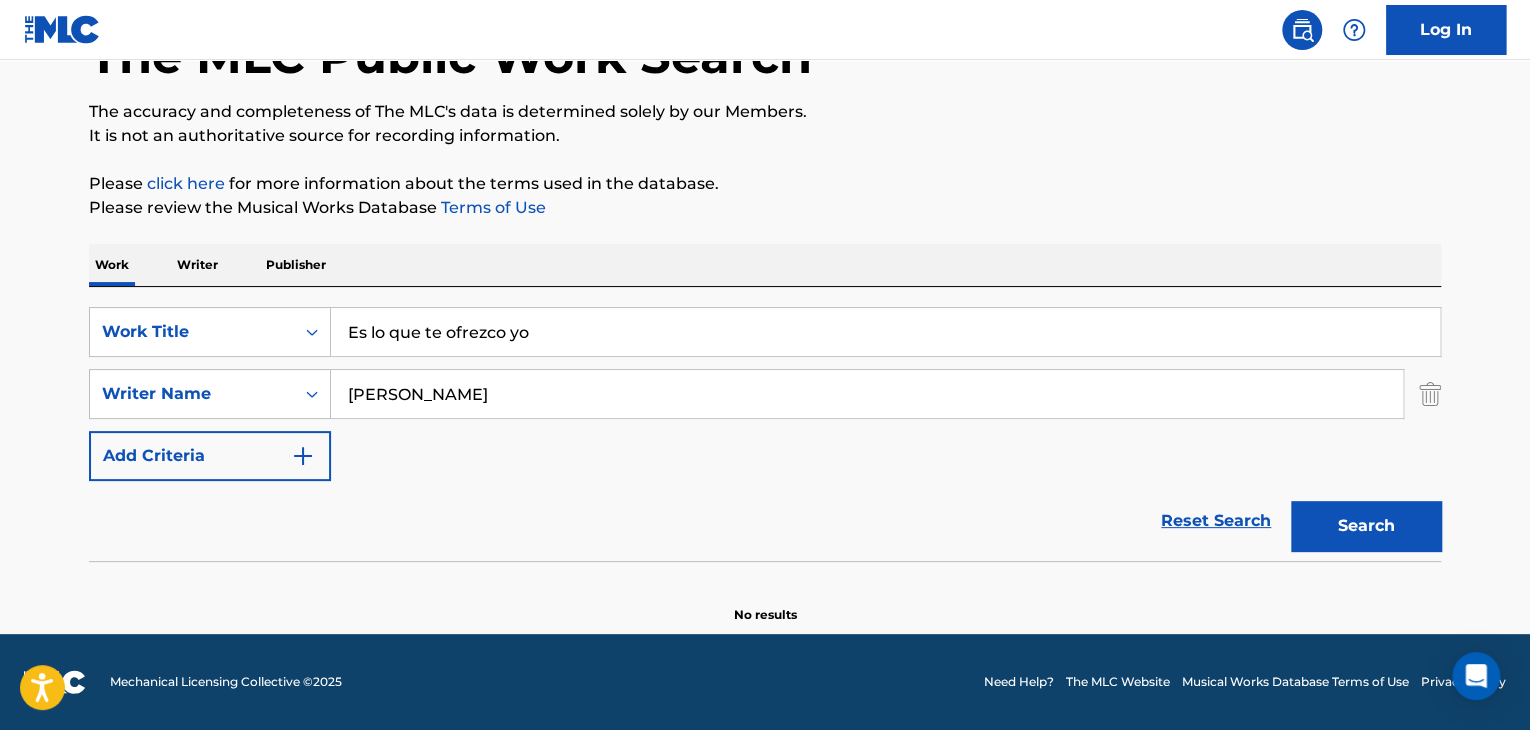 click on "Writer" at bounding box center [197, 265] 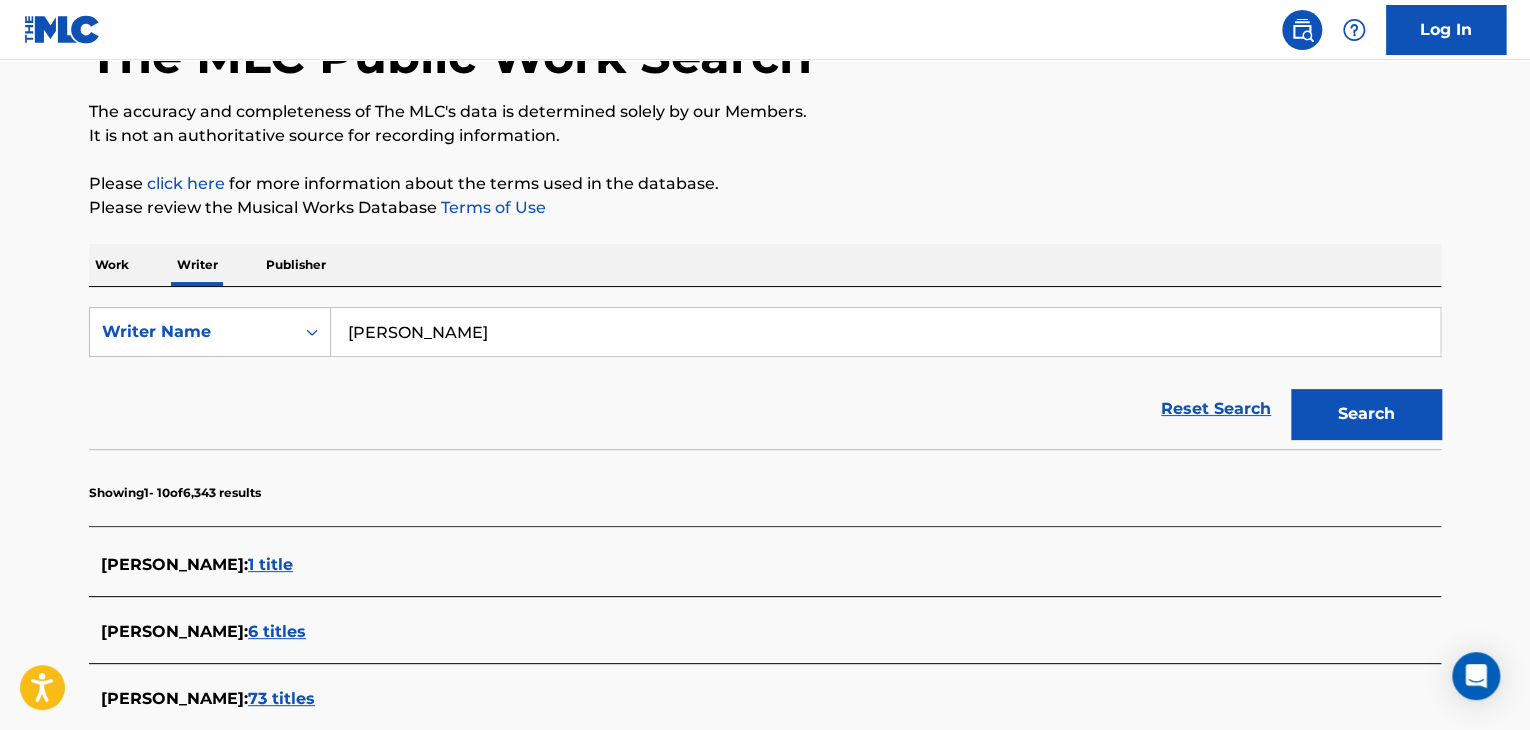 scroll, scrollTop: 0, scrollLeft: 0, axis: both 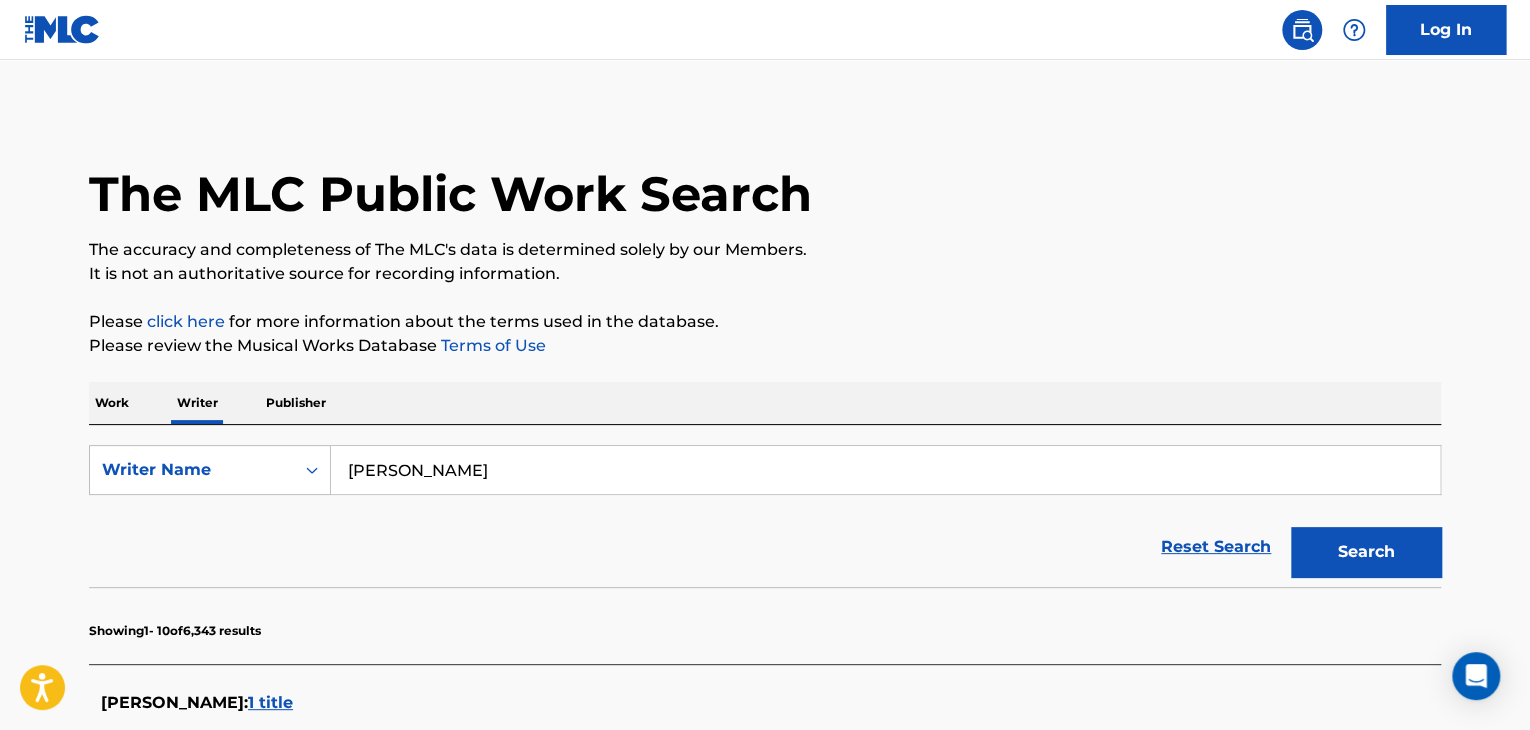 click on "[PERSON_NAME]" at bounding box center [885, 470] 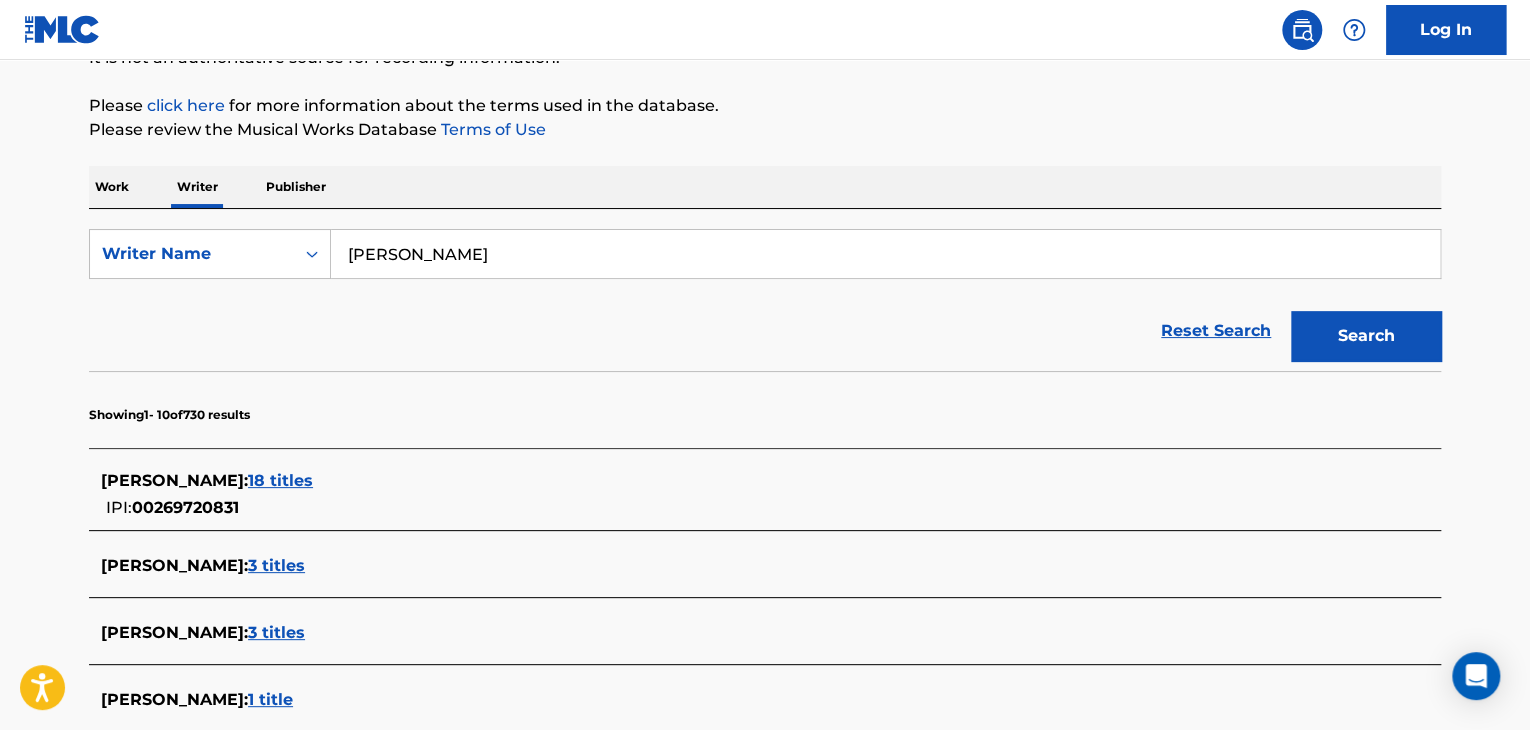 scroll, scrollTop: 91, scrollLeft: 0, axis: vertical 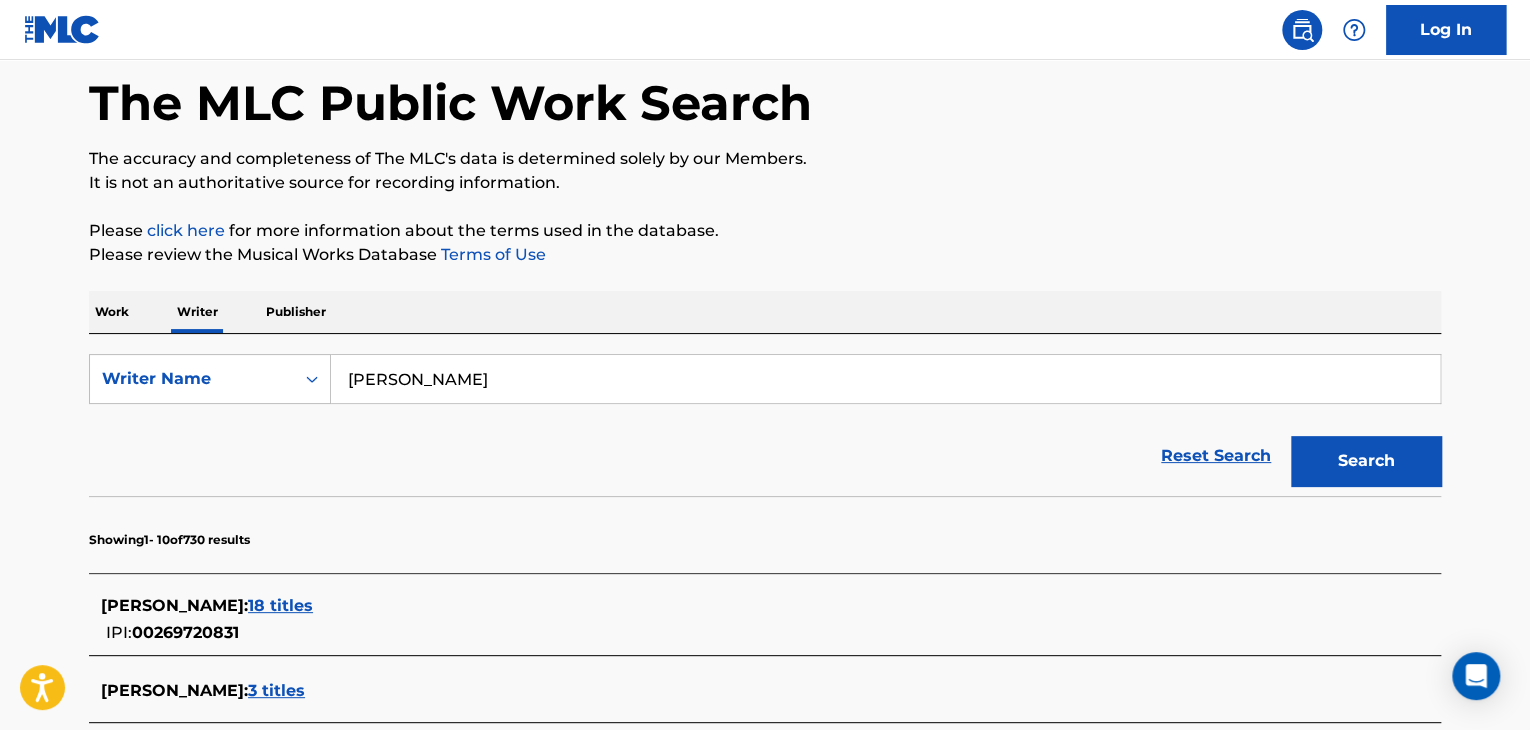 click on "[PERSON_NAME]" at bounding box center [885, 379] 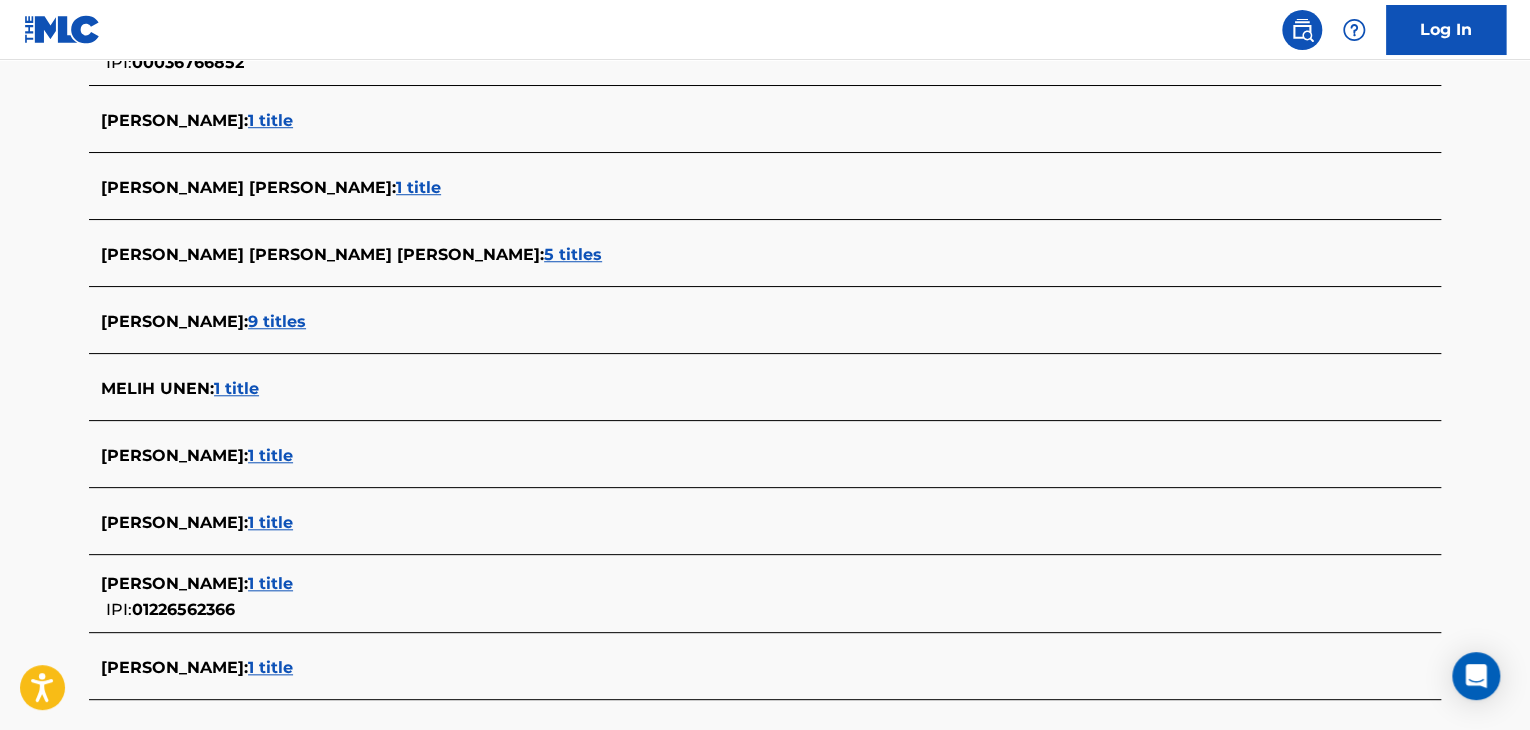 scroll, scrollTop: 691, scrollLeft: 0, axis: vertical 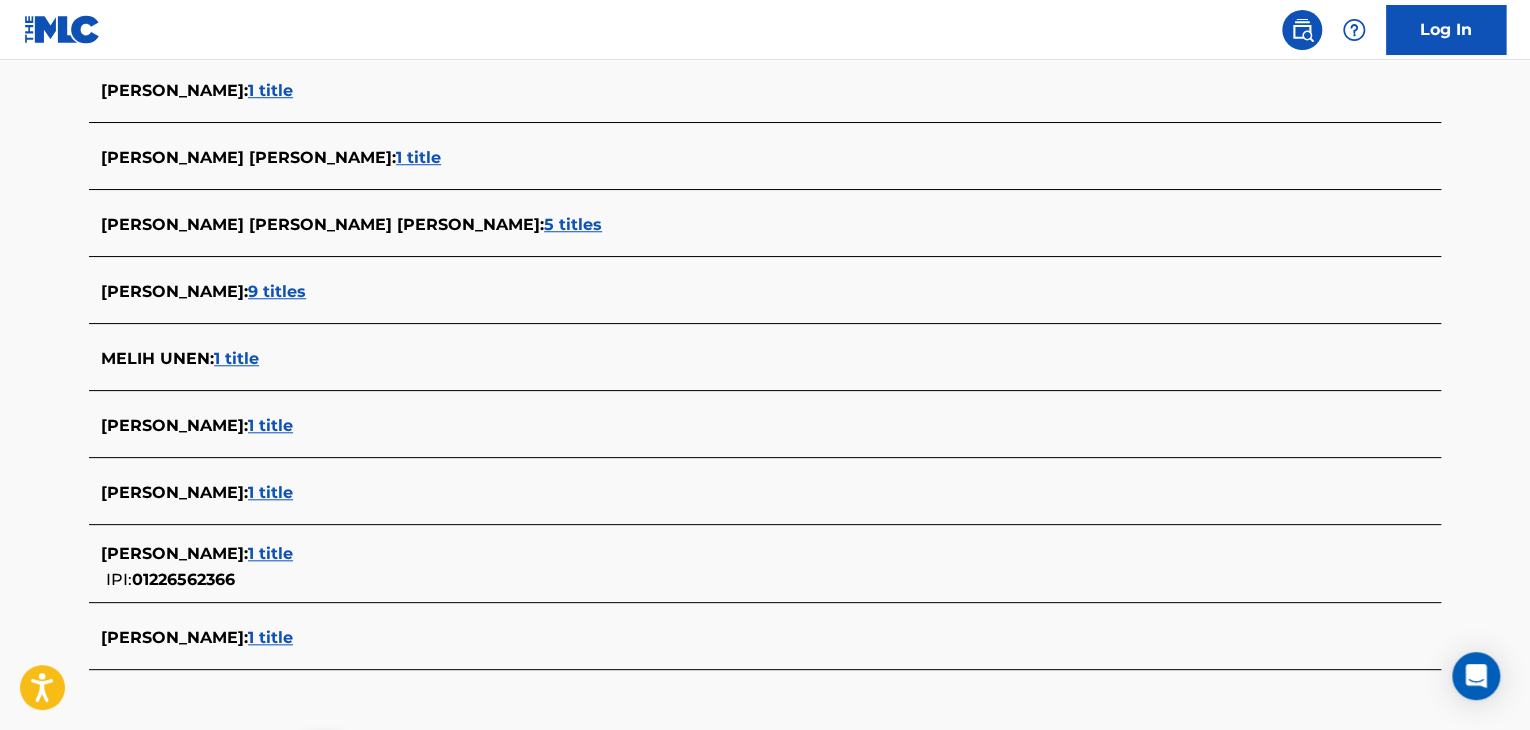 click on "1 title" at bounding box center (270, 553) 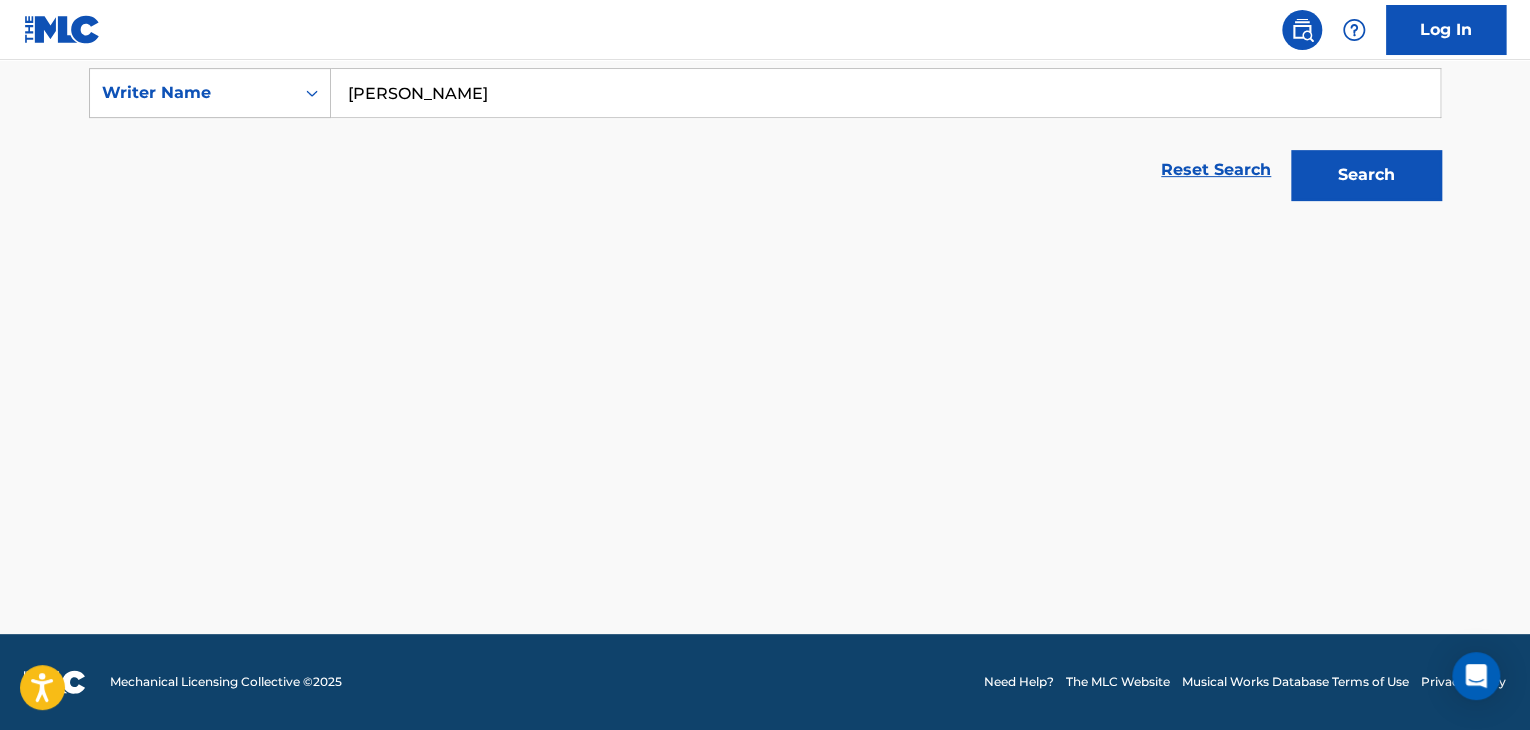 scroll, scrollTop: 376, scrollLeft: 0, axis: vertical 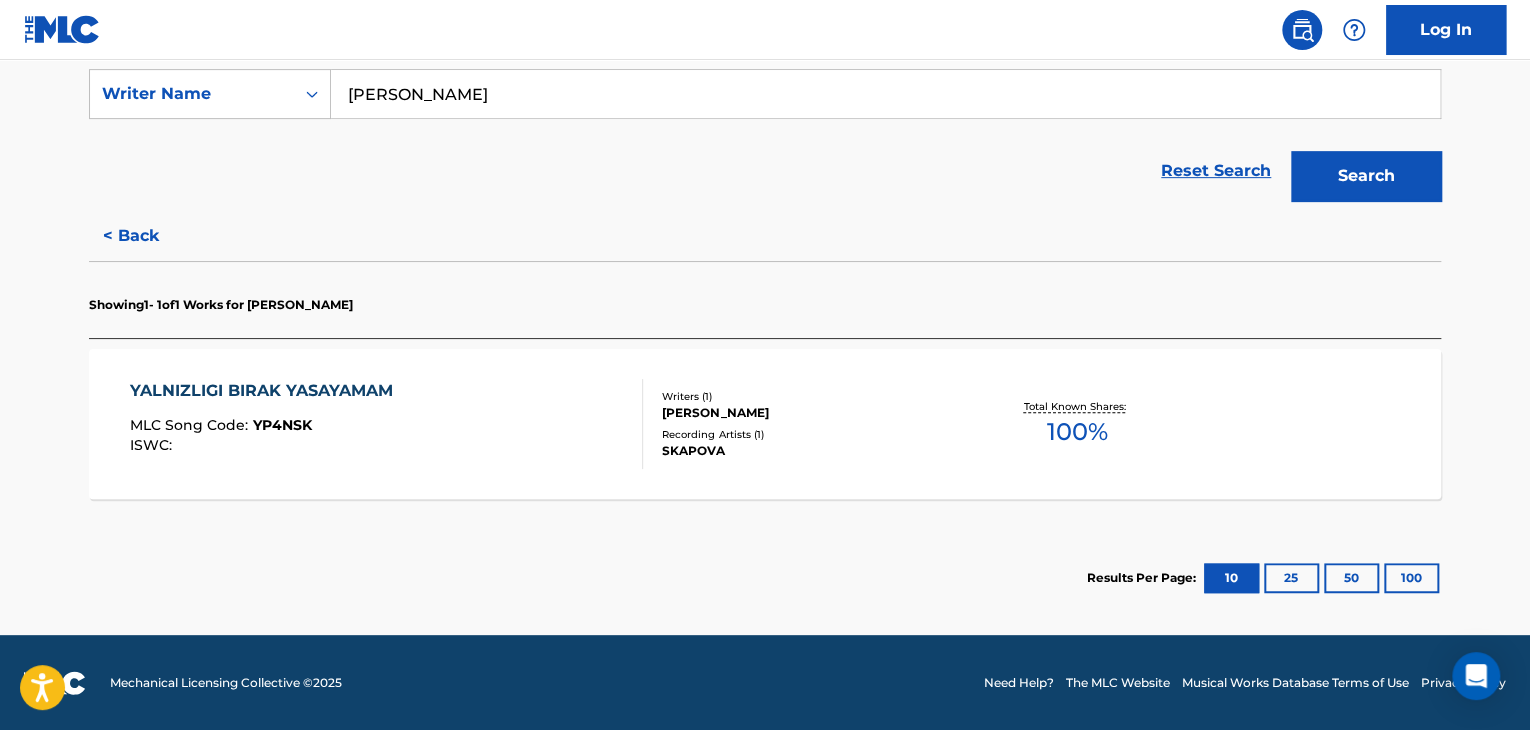 click on "SKAPOVA" at bounding box center [813, 451] 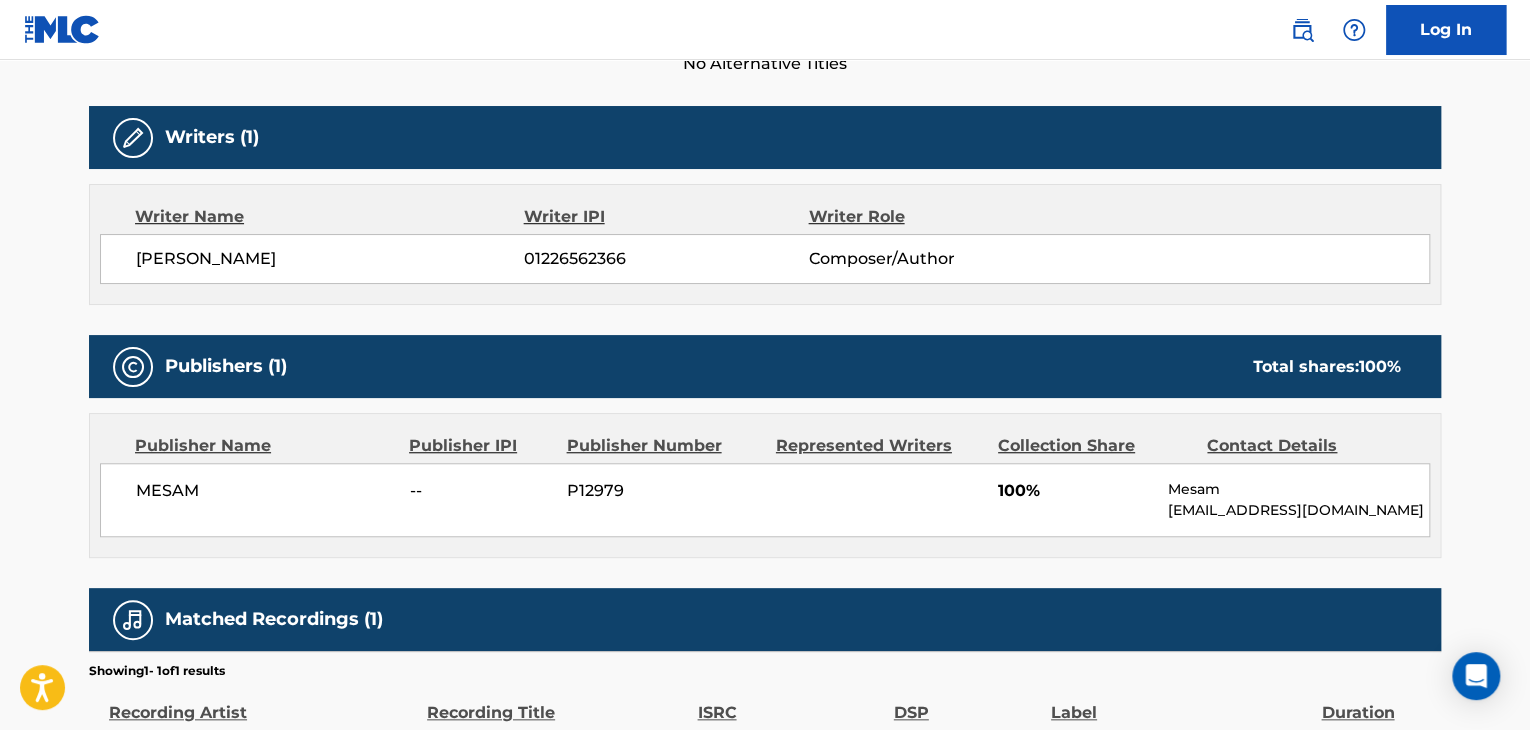 scroll, scrollTop: 600, scrollLeft: 0, axis: vertical 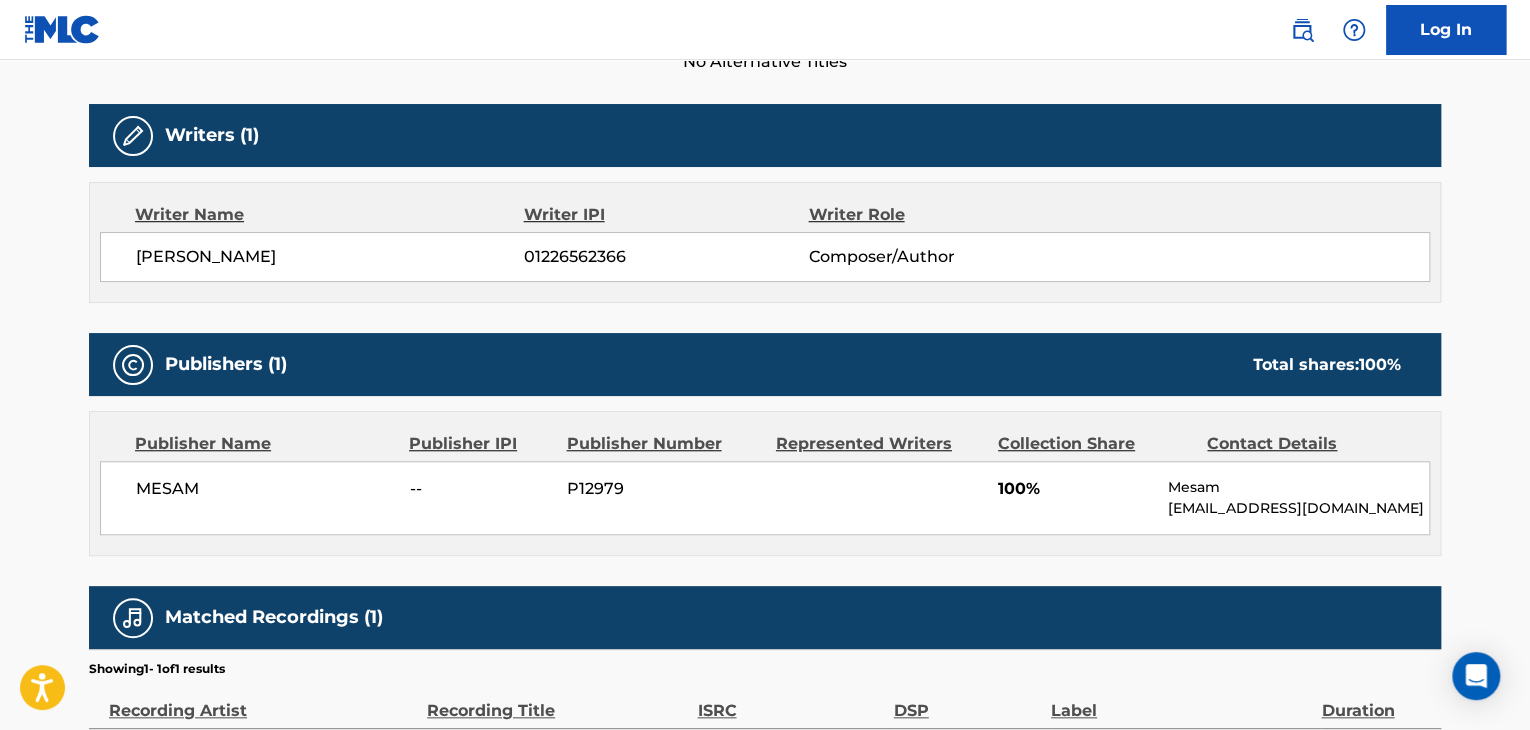 click on "01226562366" at bounding box center (666, 257) 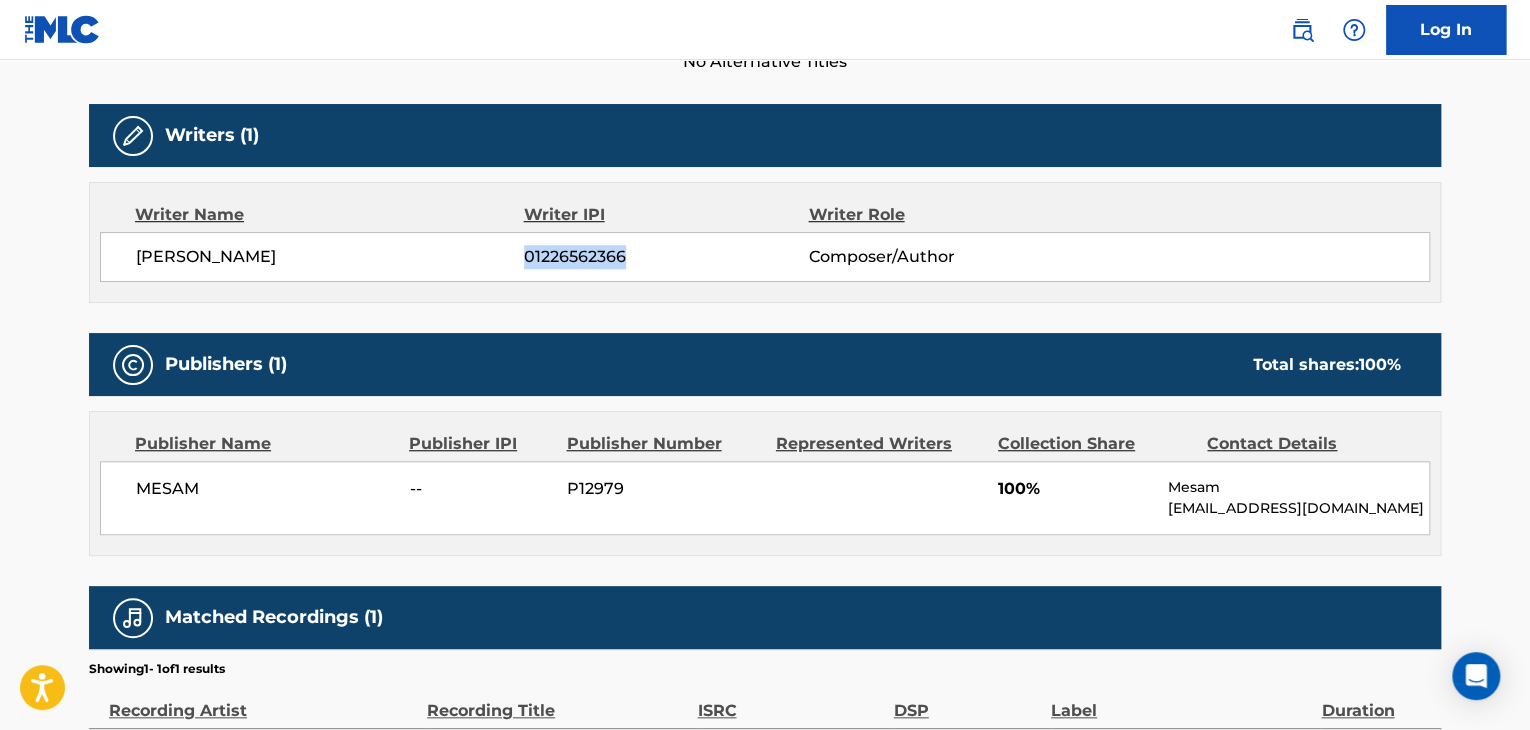 click on "01226562366" at bounding box center (666, 257) 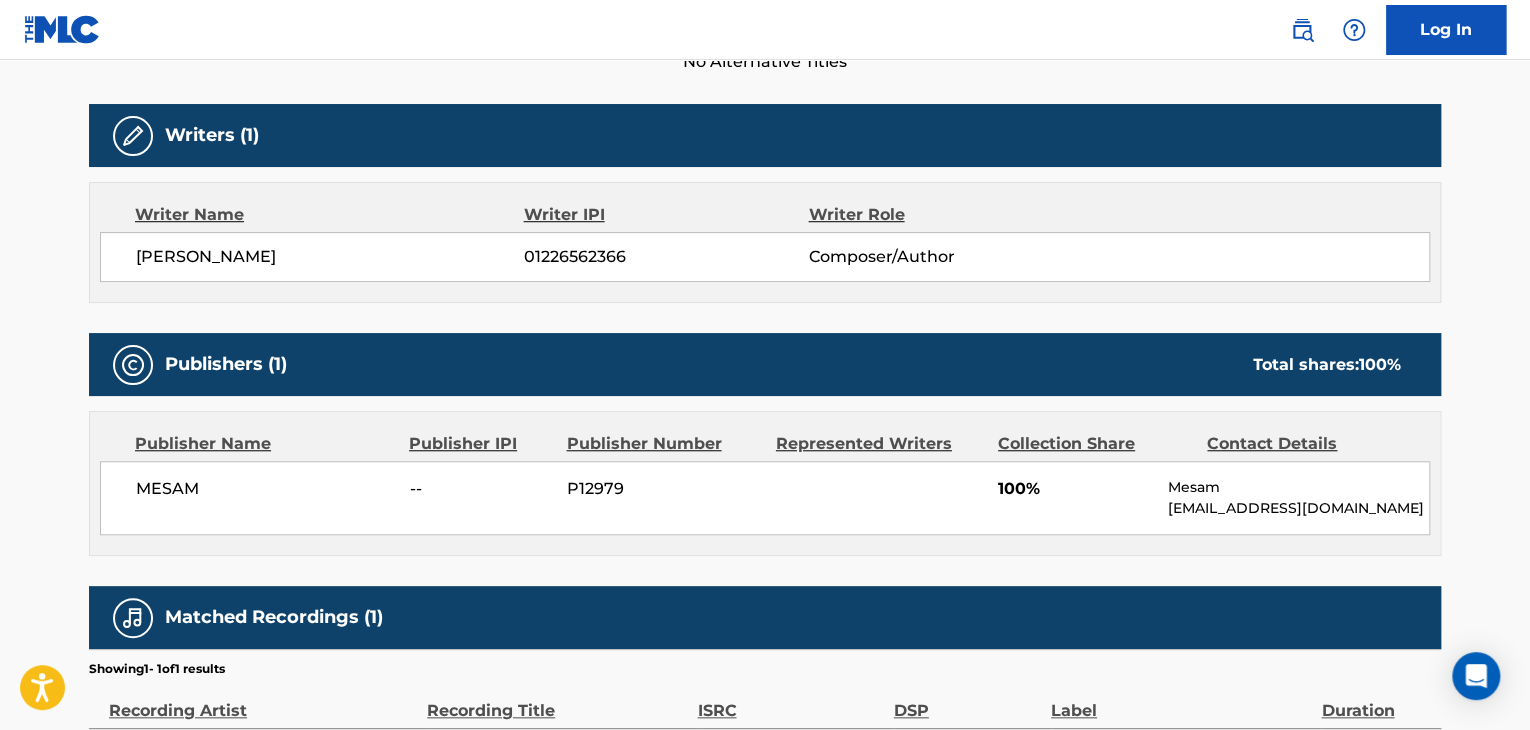 click on "MESAM" at bounding box center (265, 489) 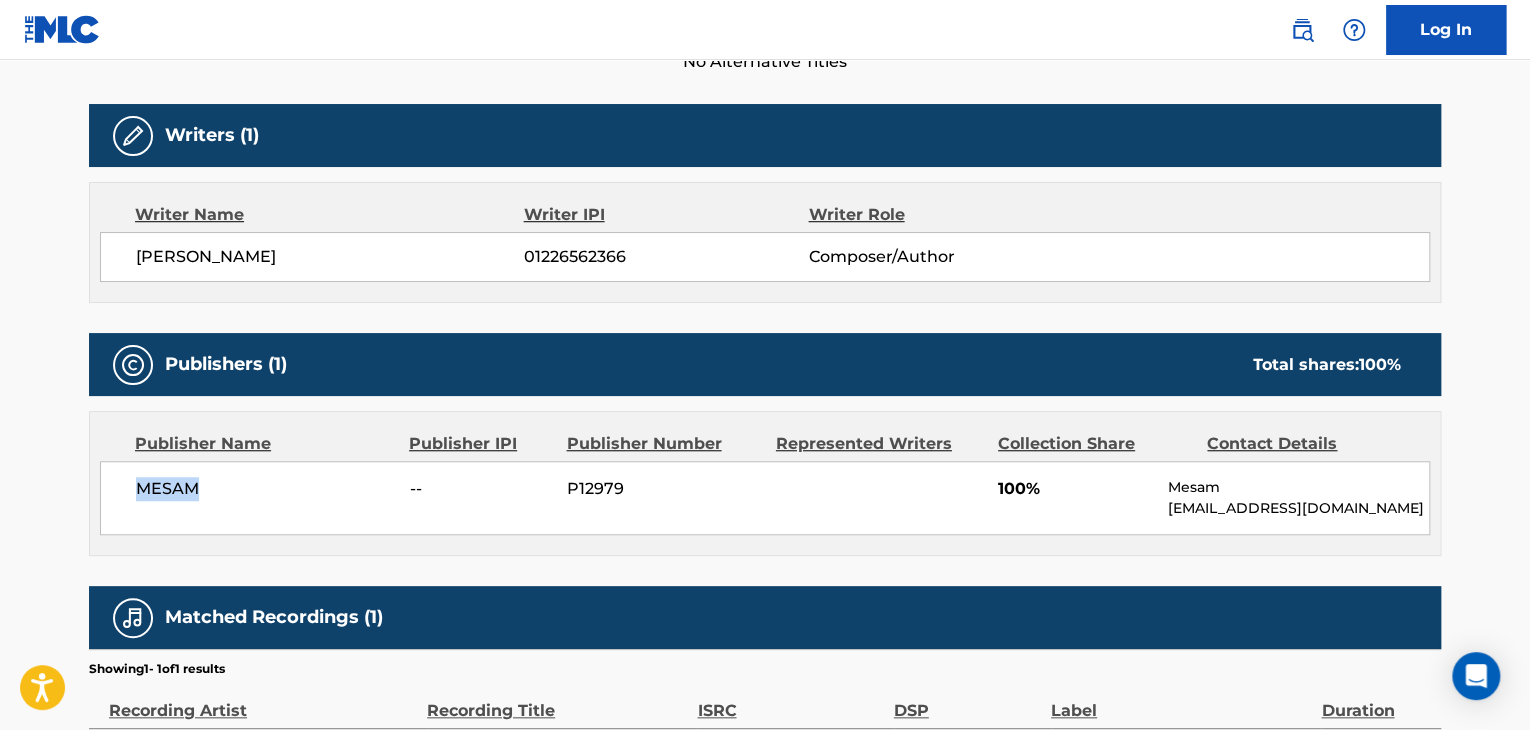 click on "MESAM" at bounding box center [265, 489] 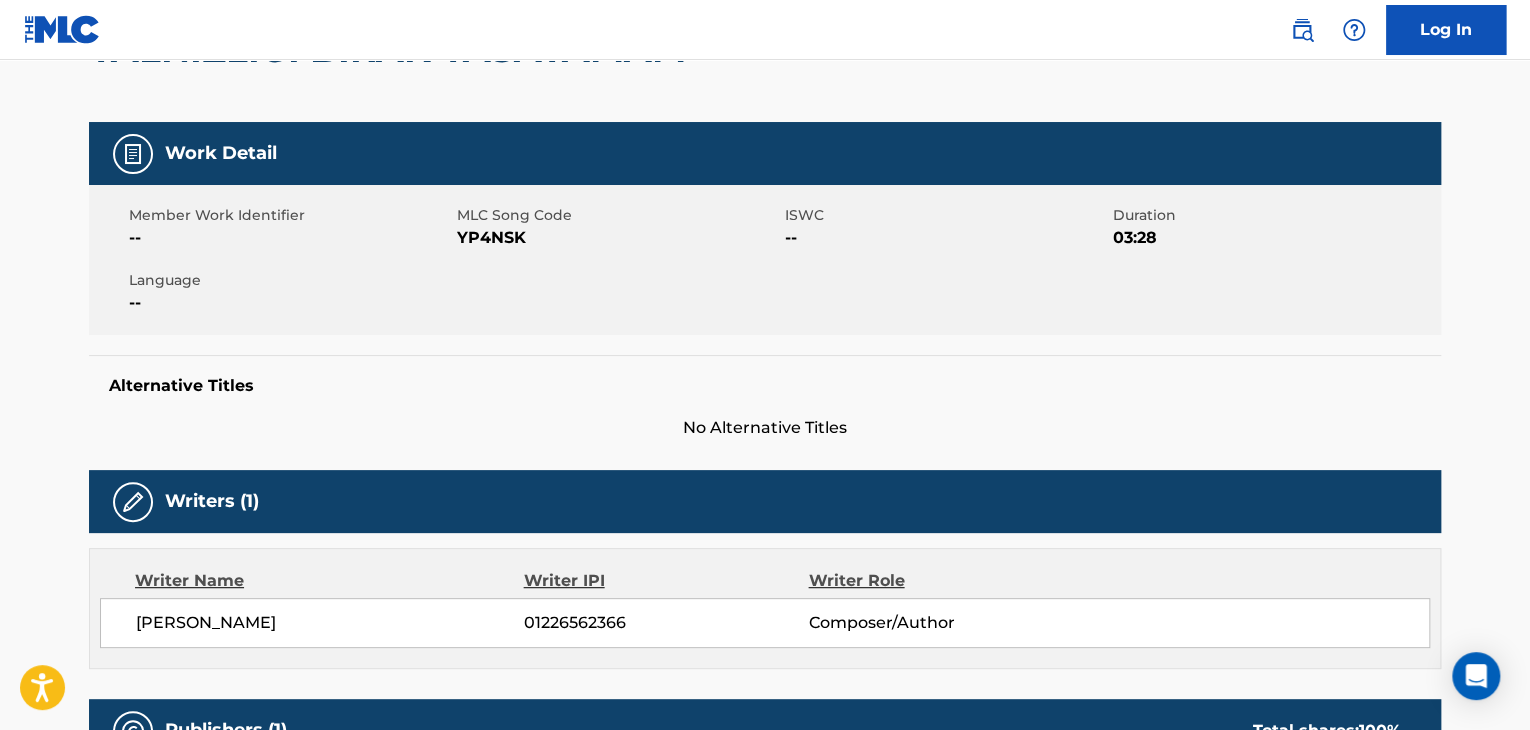 scroll, scrollTop: 200, scrollLeft: 0, axis: vertical 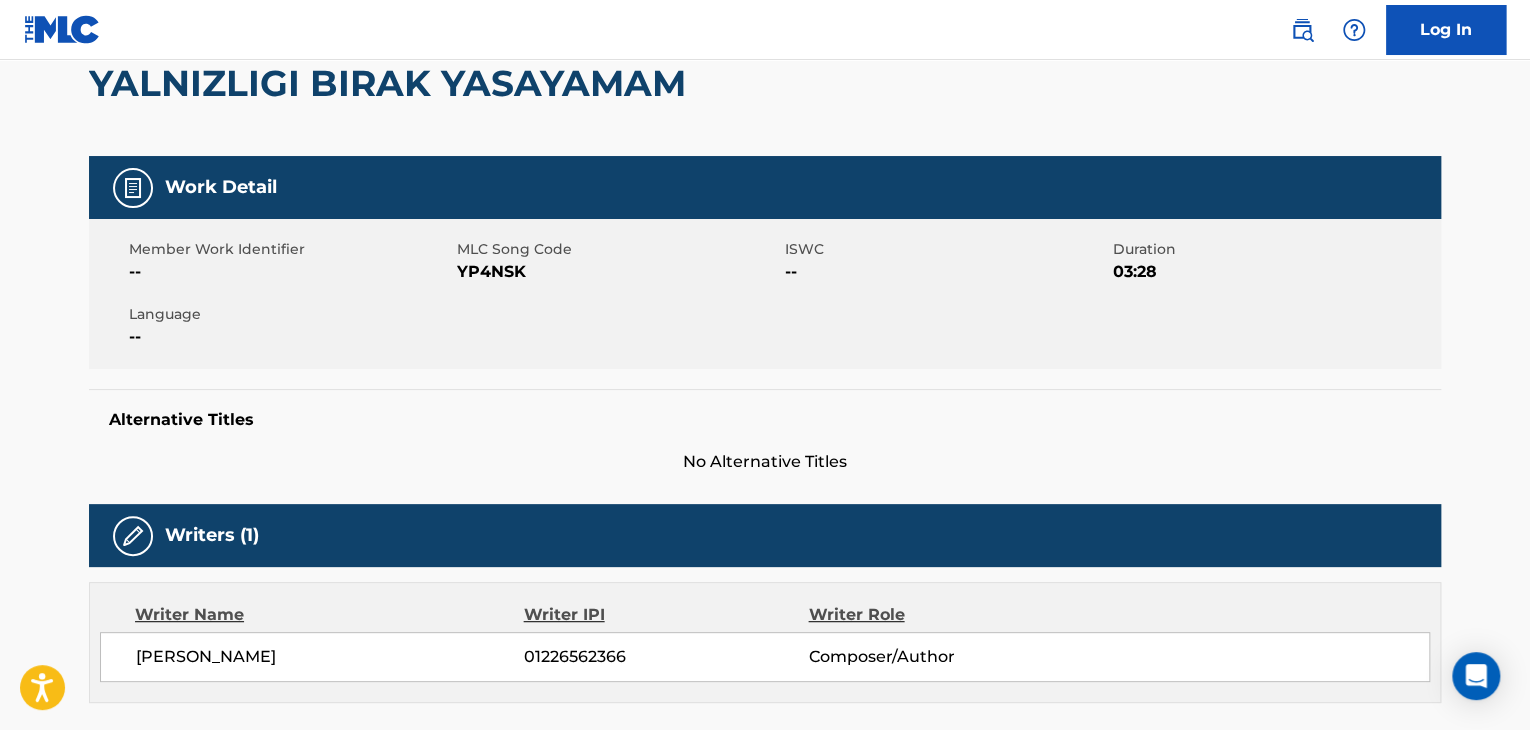 click on "YP4NSK" at bounding box center [618, 272] 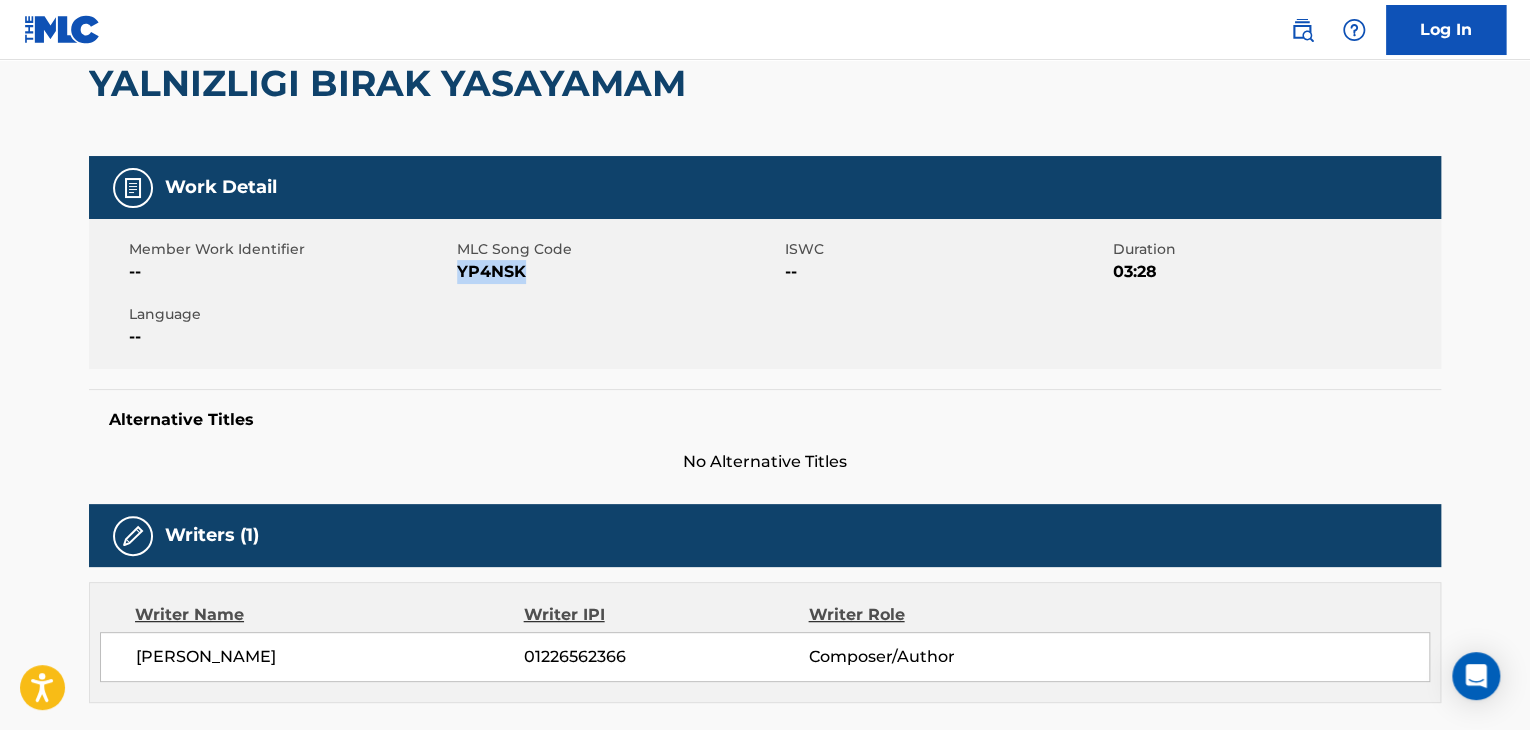 click on "YP4NSK" at bounding box center (618, 272) 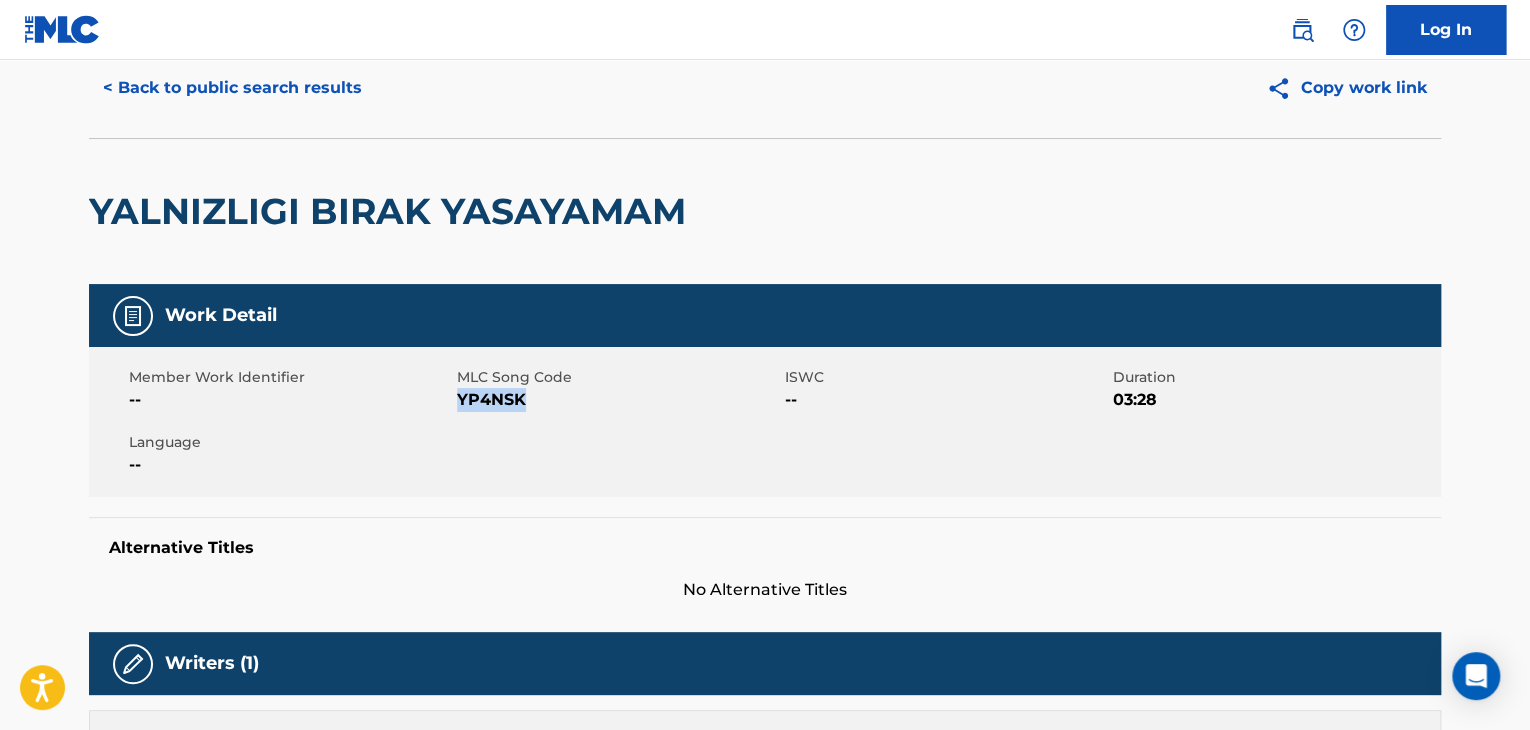 scroll, scrollTop: 0, scrollLeft: 0, axis: both 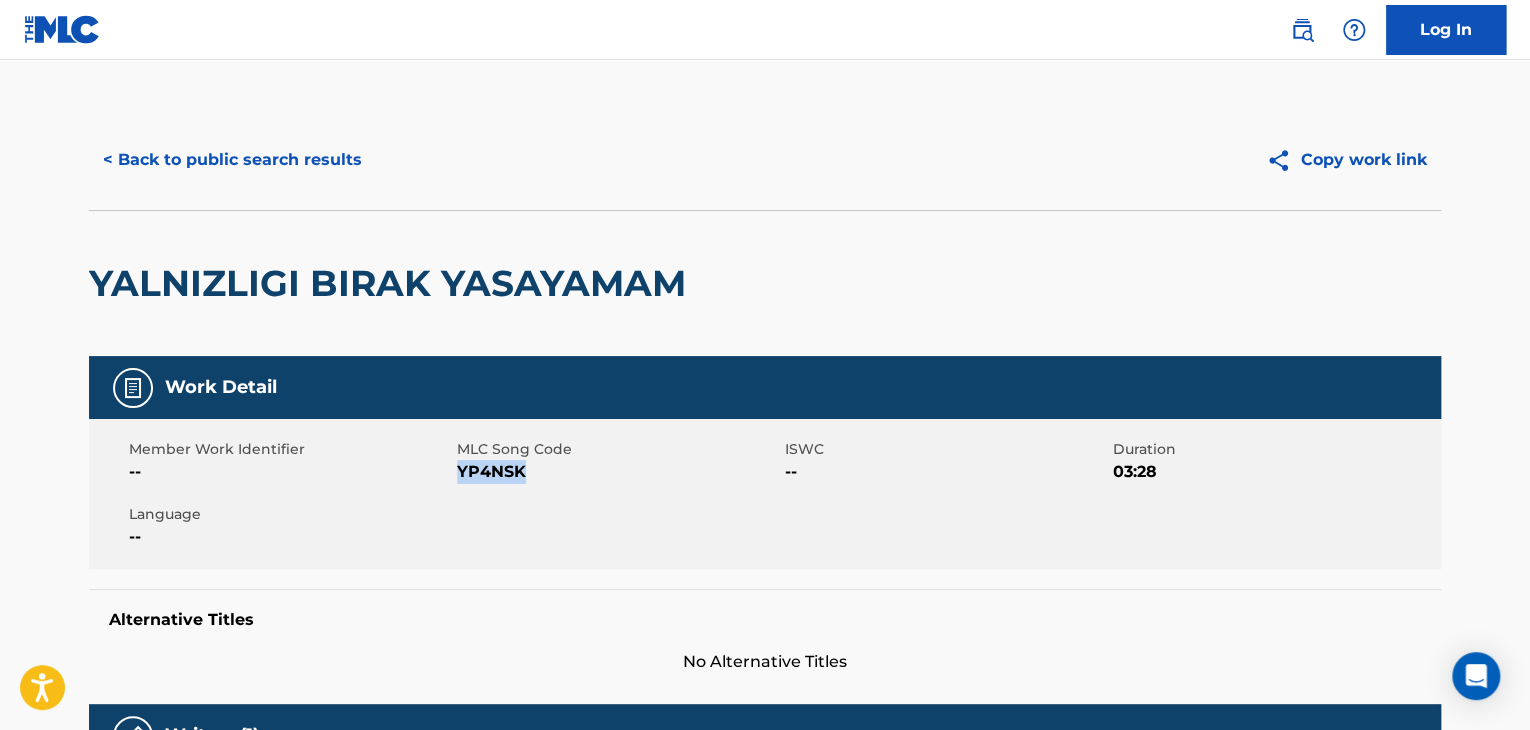 click on "< Back to public search results" at bounding box center [232, 160] 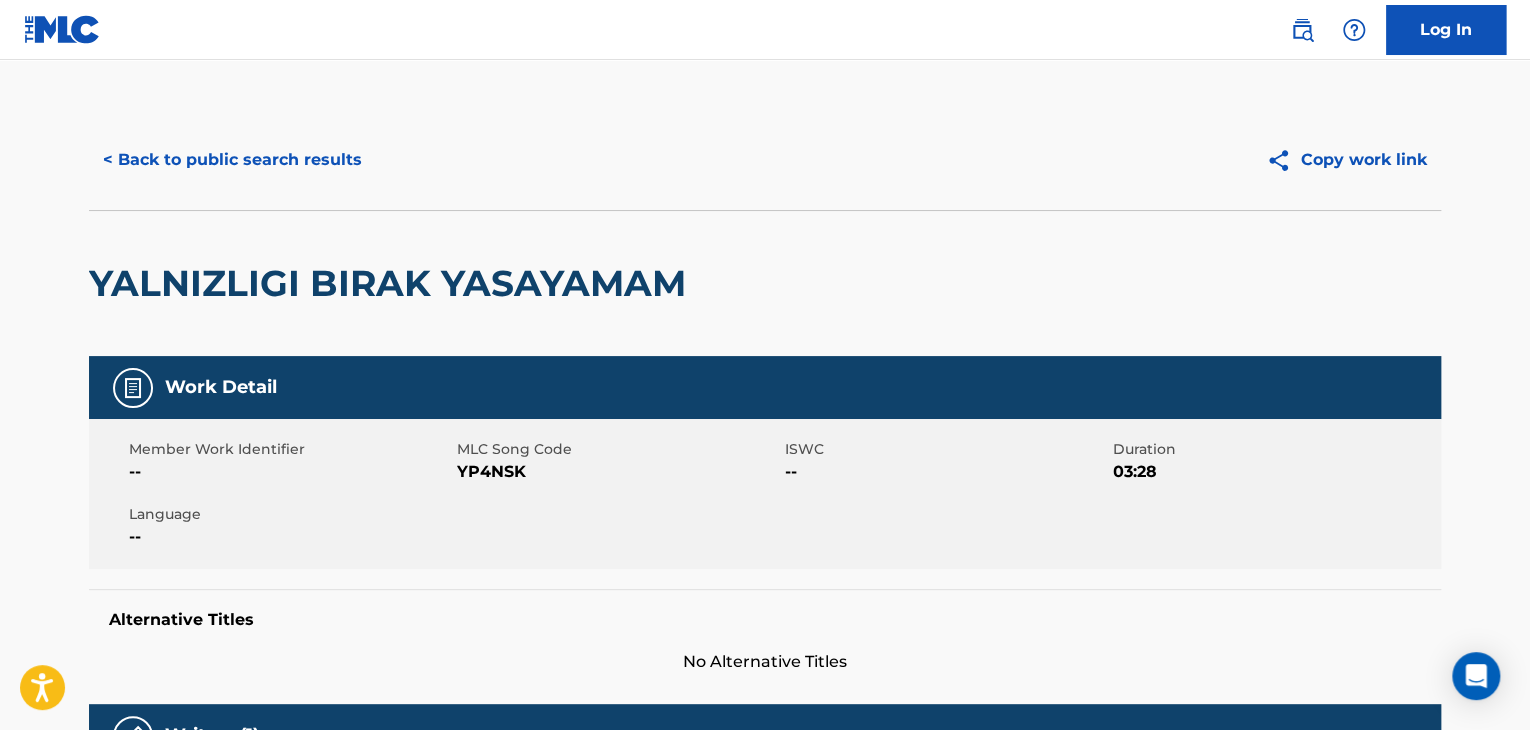 scroll, scrollTop: 24, scrollLeft: 0, axis: vertical 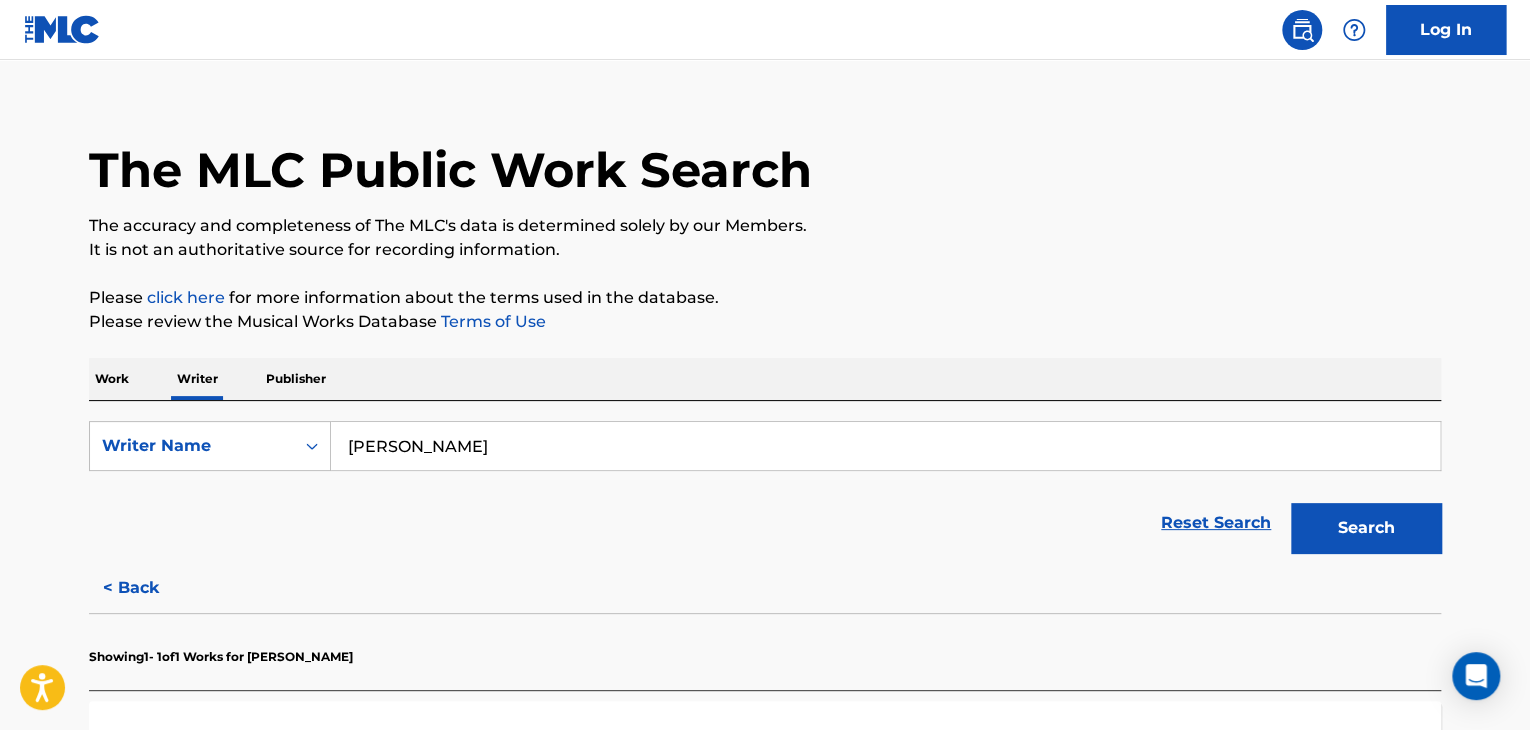 click on "[PERSON_NAME]" at bounding box center [885, 446] 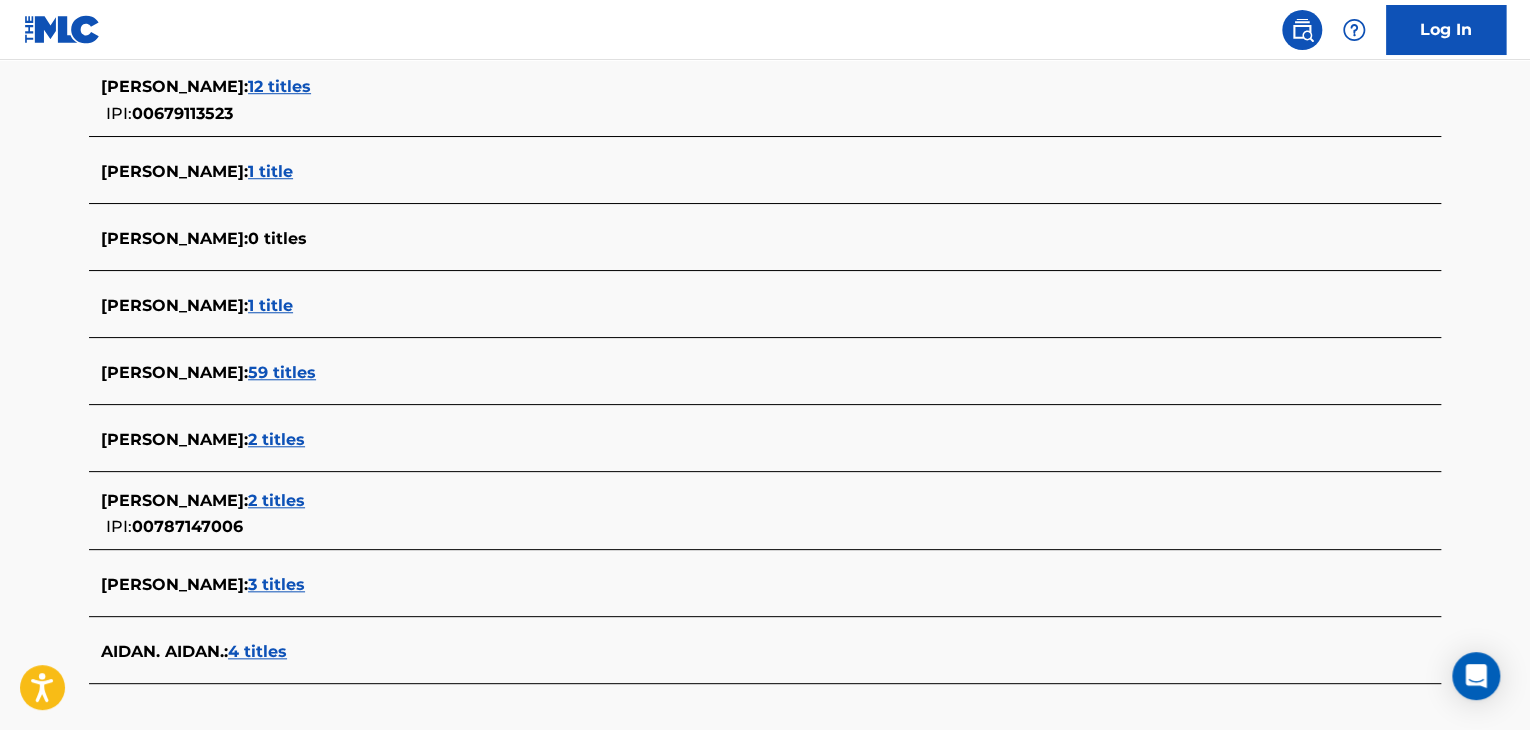 scroll, scrollTop: 724, scrollLeft: 0, axis: vertical 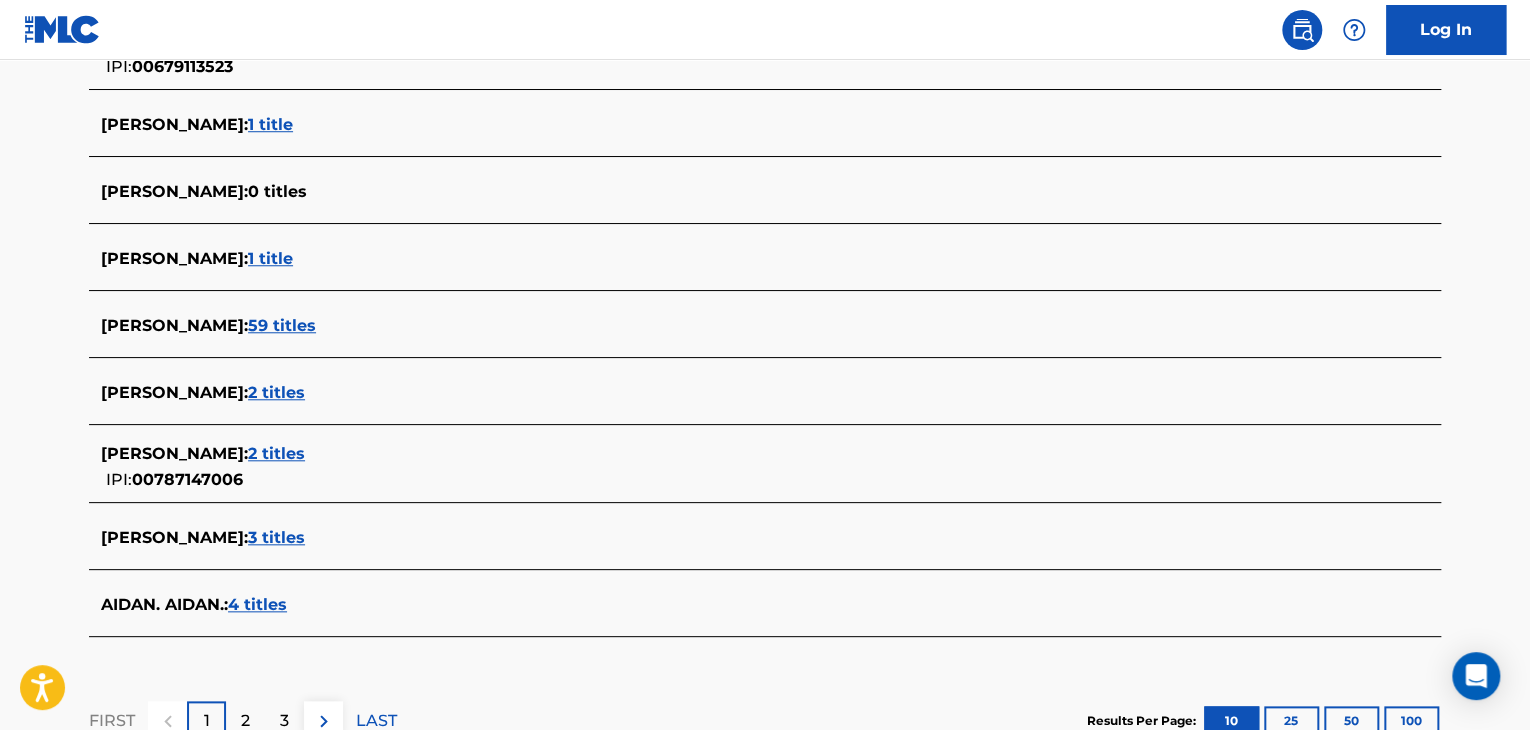click on "3 titles" at bounding box center (276, 537) 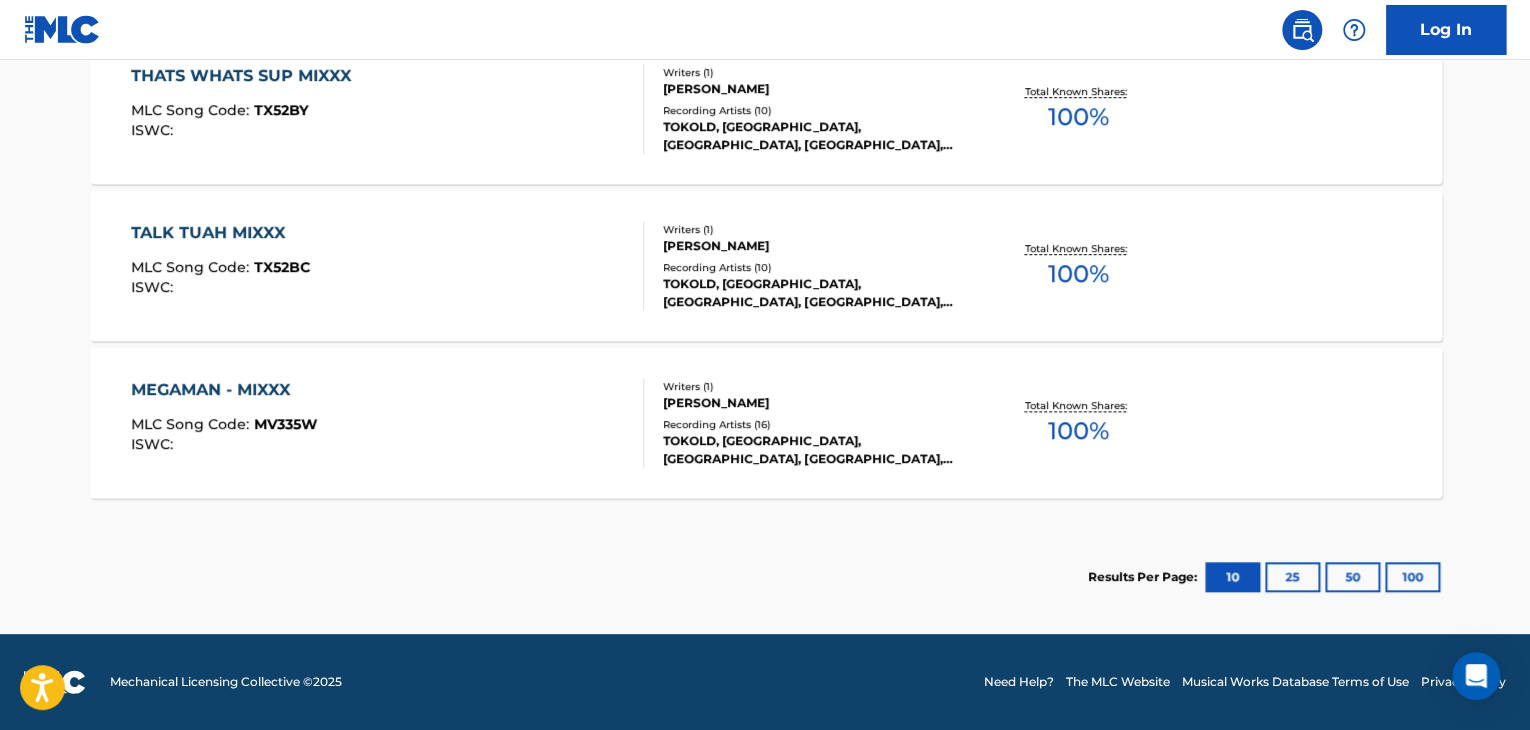 scroll, scrollTop: 691, scrollLeft: 0, axis: vertical 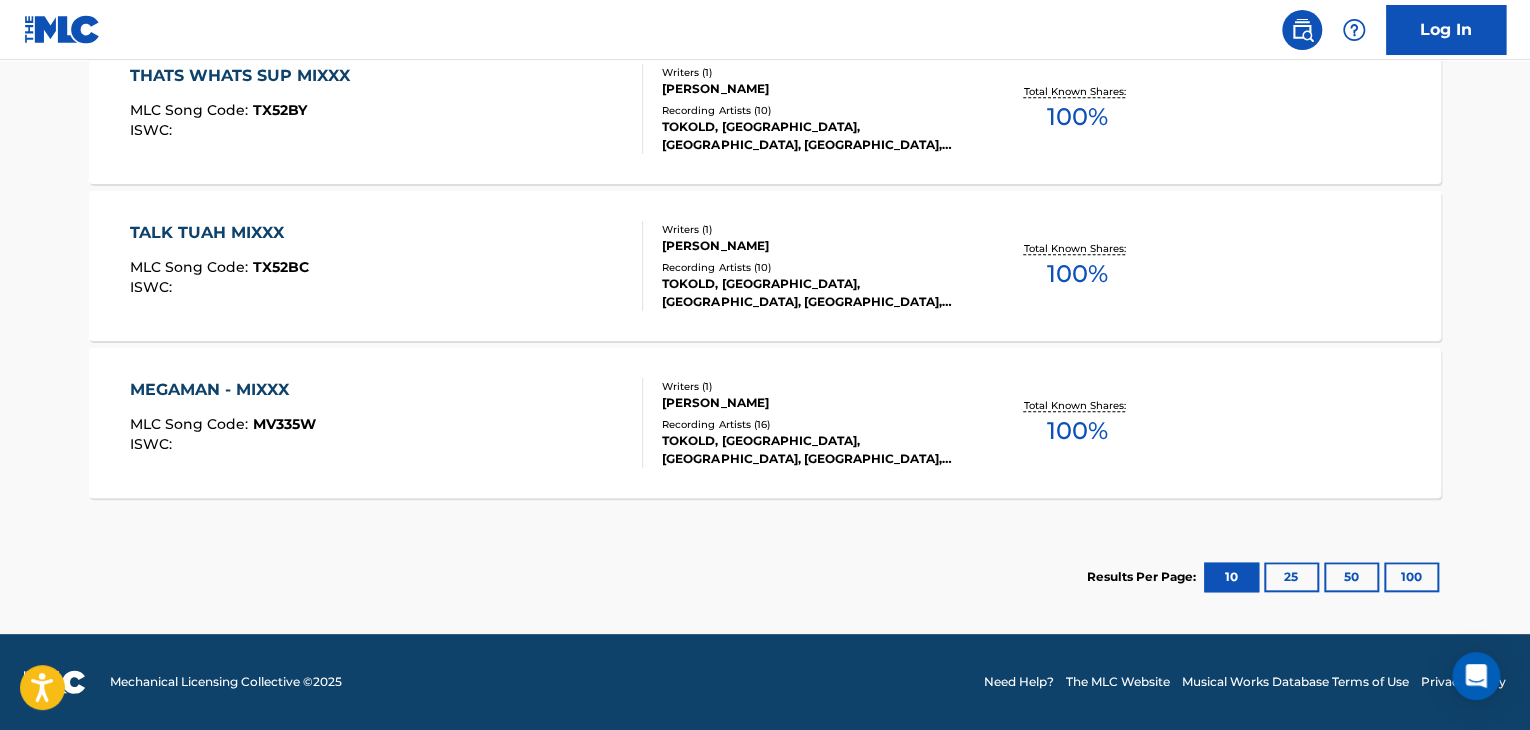 click on "MEGAMAN - MIXXX MLC Song Code : MV335W ISWC :" at bounding box center (387, 423) 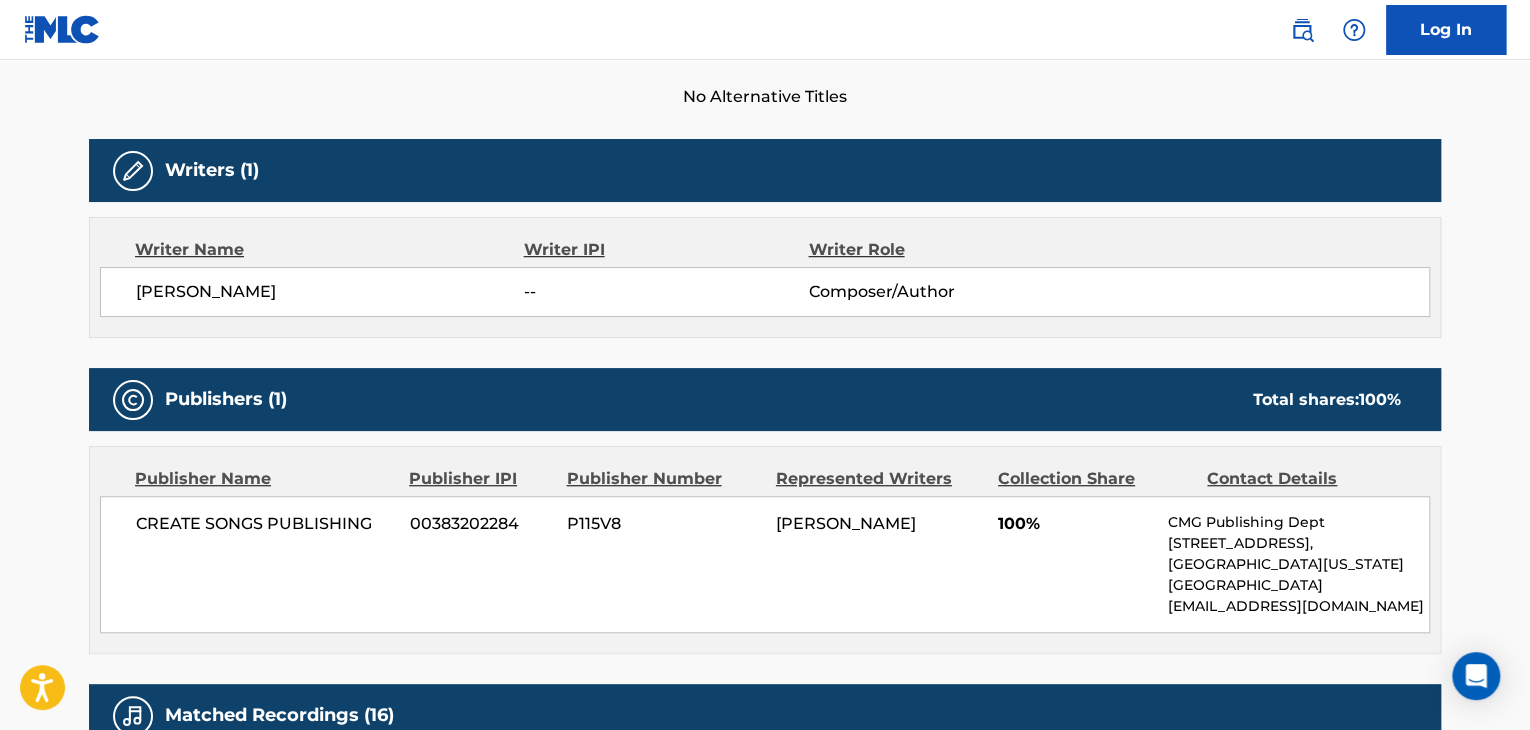 scroll, scrollTop: 600, scrollLeft: 0, axis: vertical 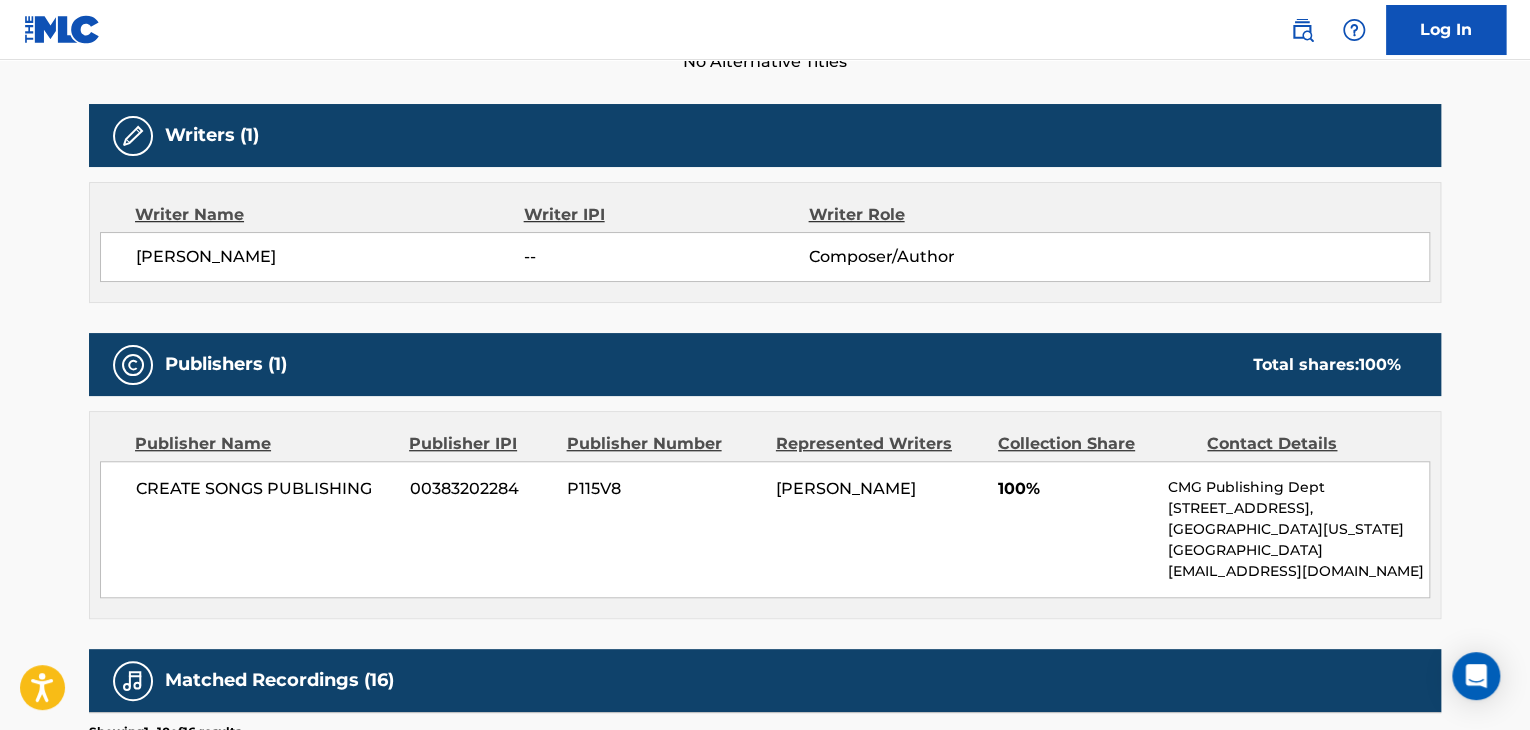 click on "CREATE SONGS PUBLISHING" at bounding box center (265, 489) 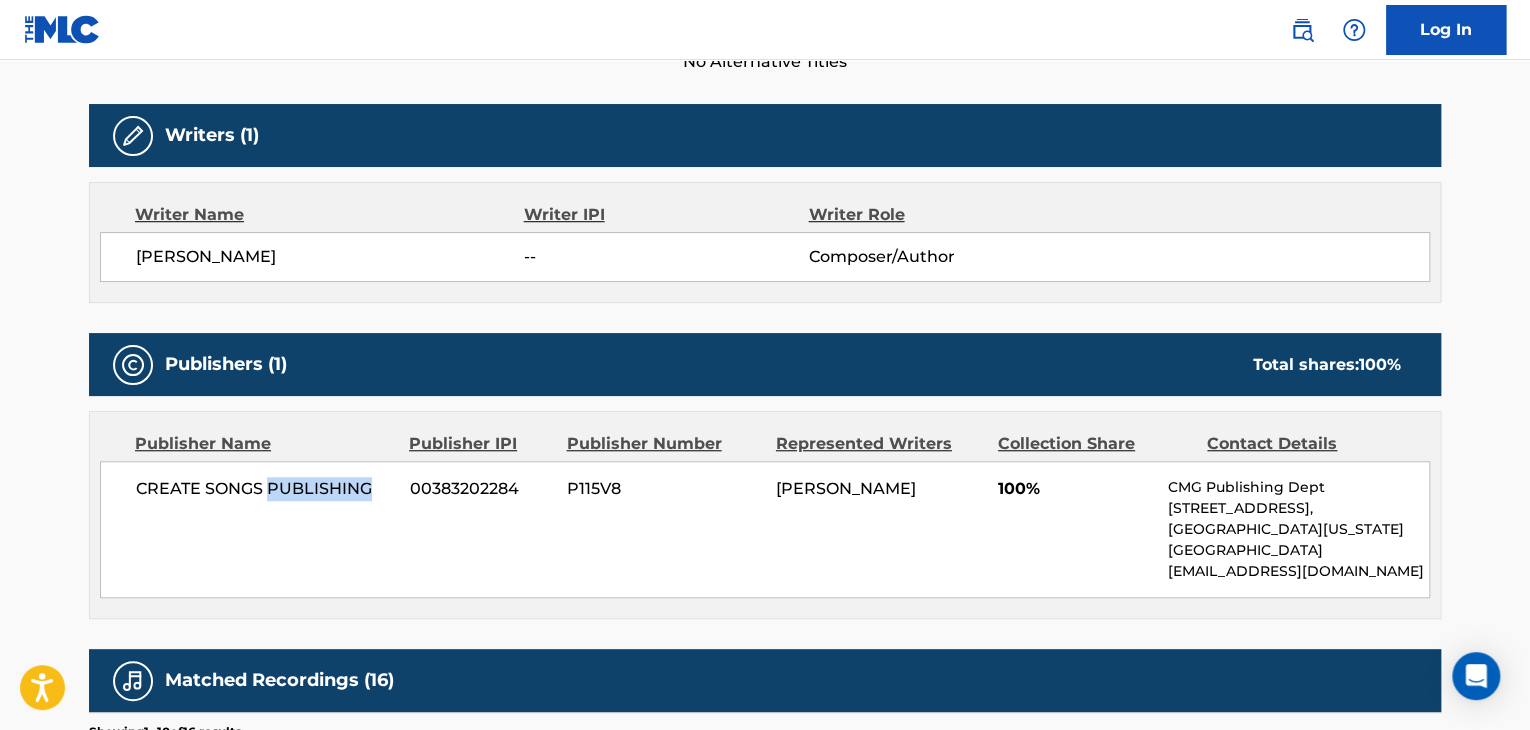 click on "CREATE SONGS PUBLISHING" at bounding box center [265, 489] 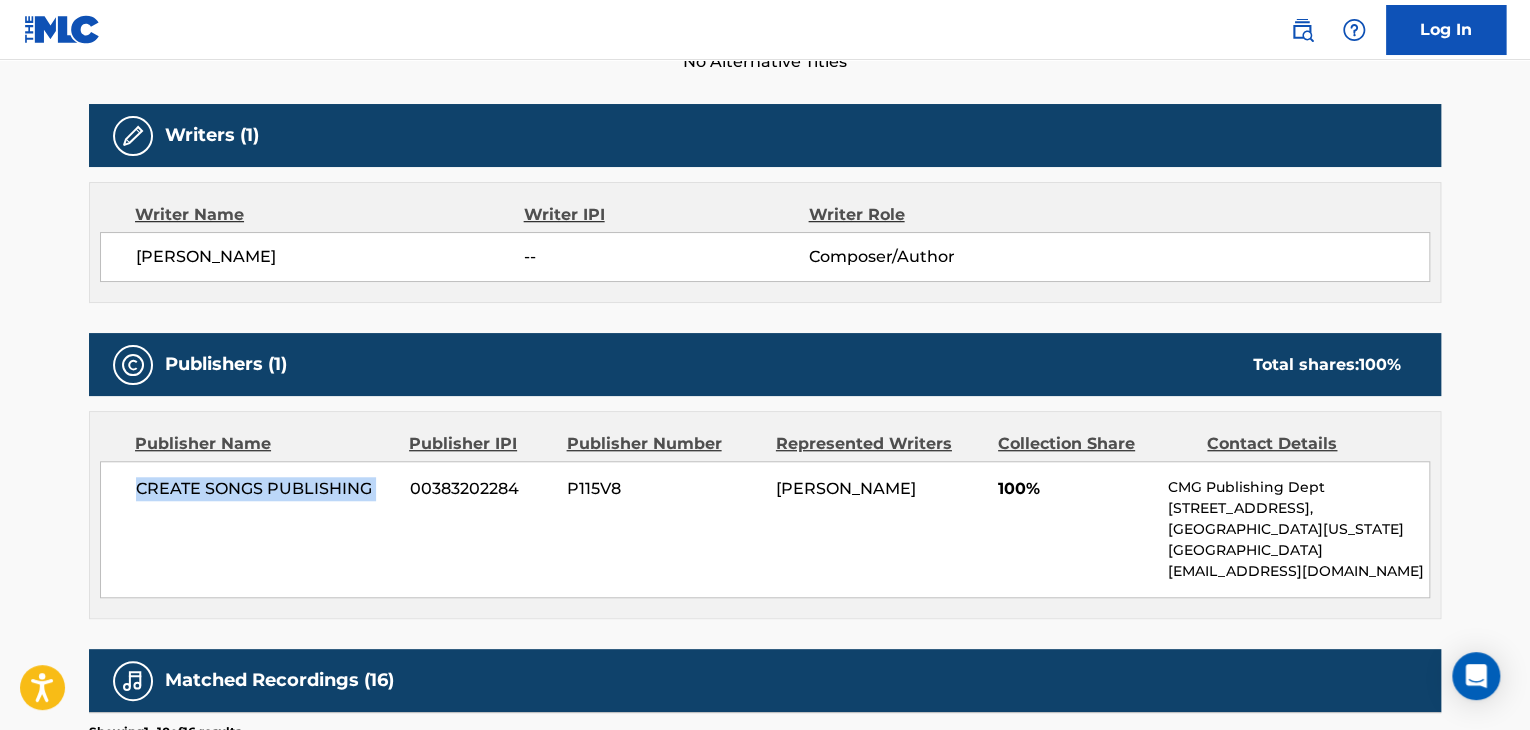 click on "CREATE SONGS PUBLISHING" at bounding box center (265, 489) 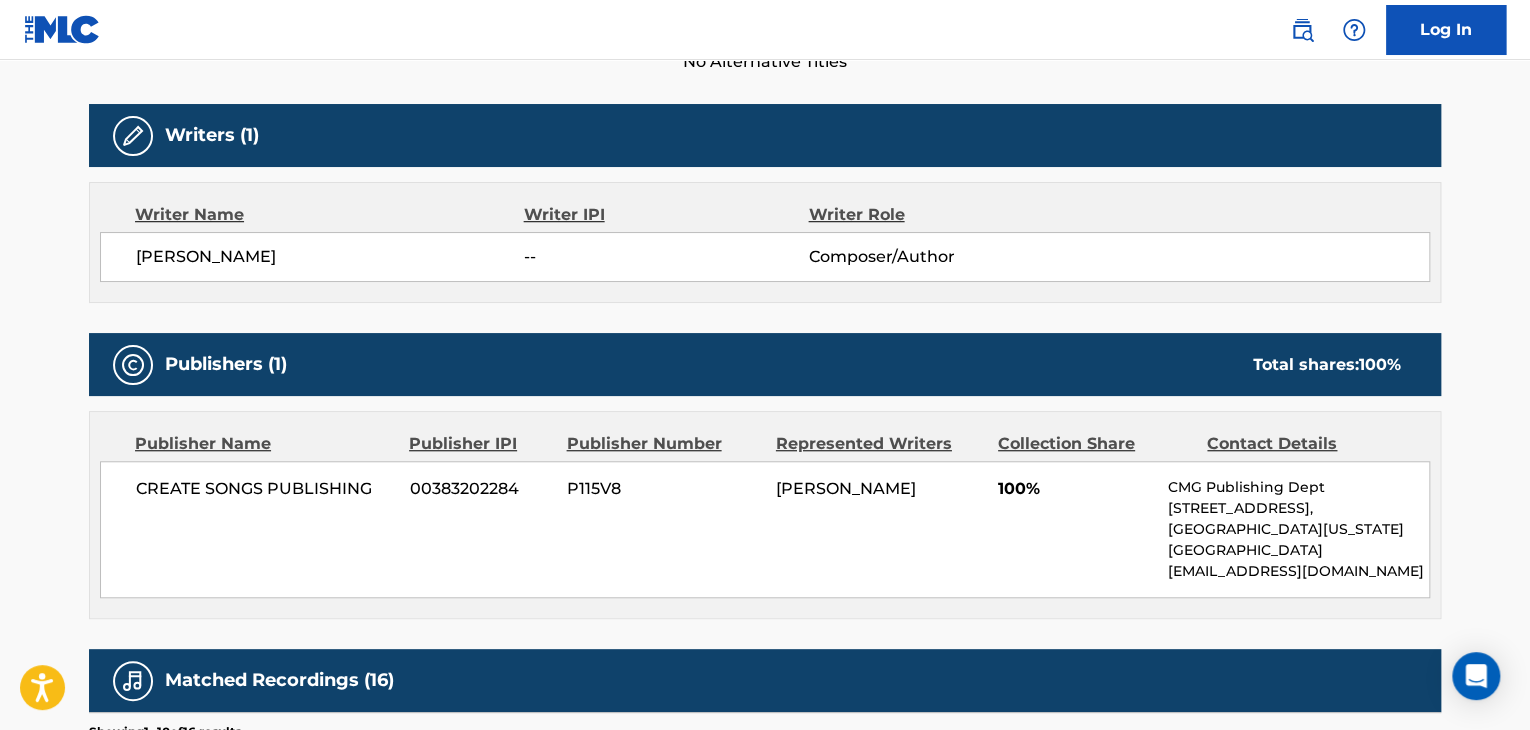 click on "00383202284" at bounding box center [481, 489] 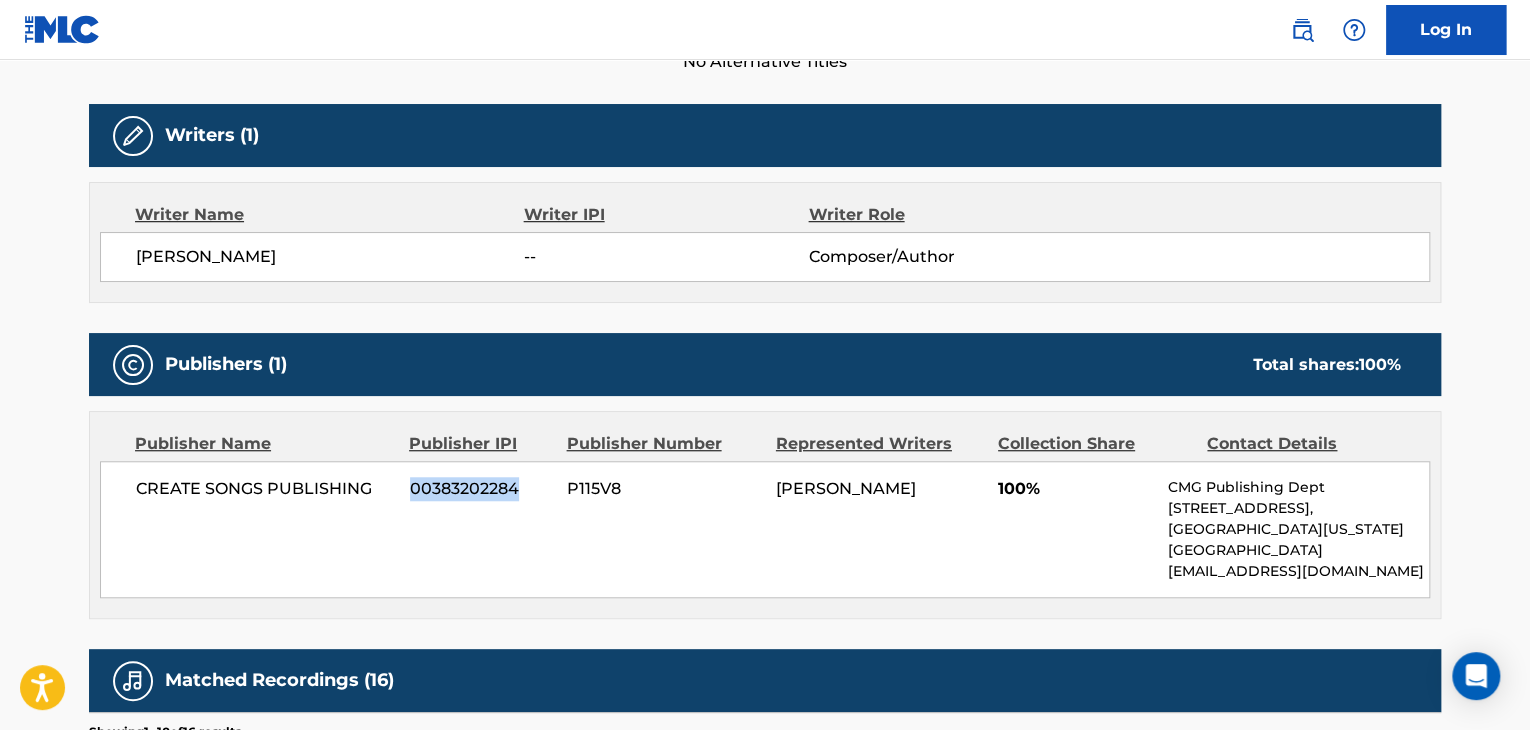 click on "00383202284" at bounding box center (481, 489) 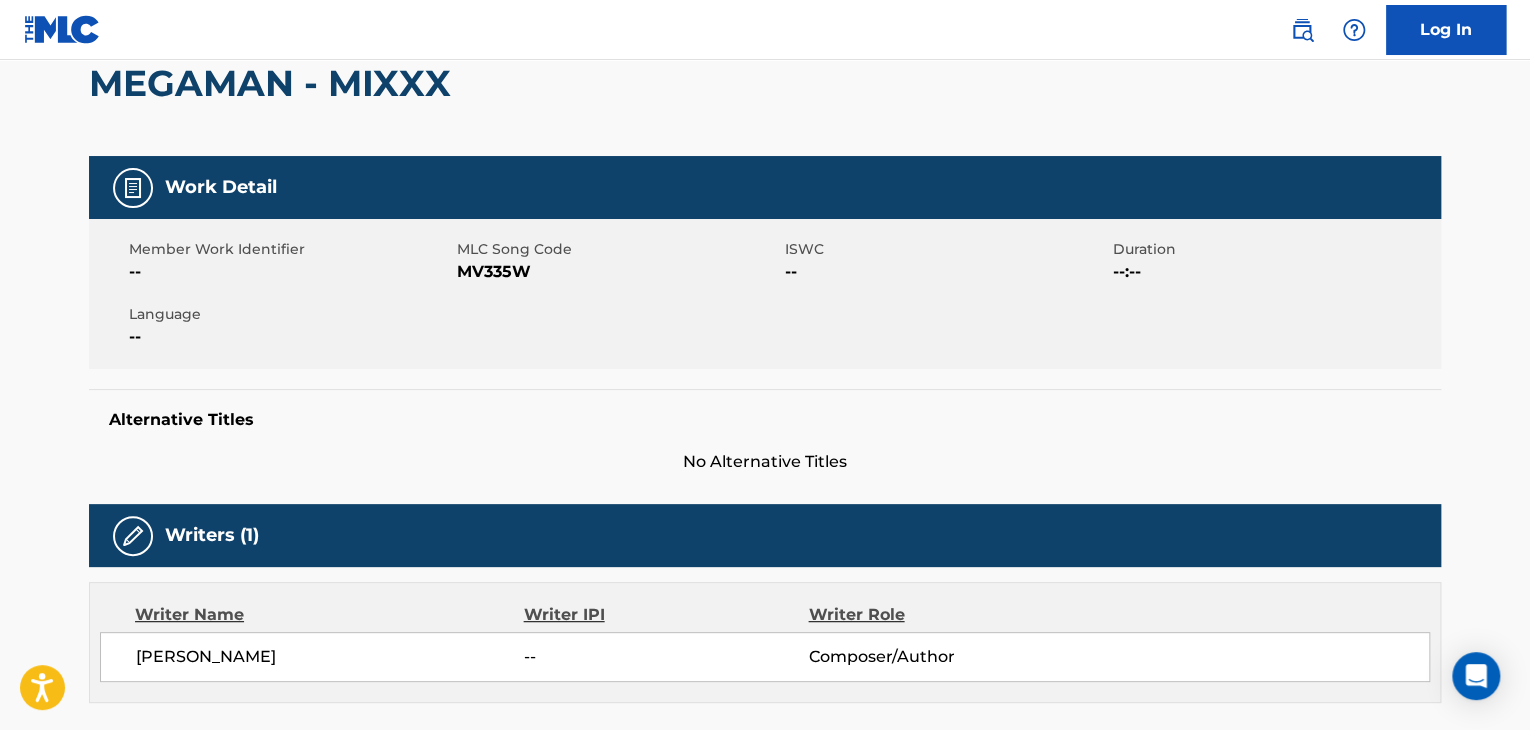 scroll, scrollTop: 200, scrollLeft: 0, axis: vertical 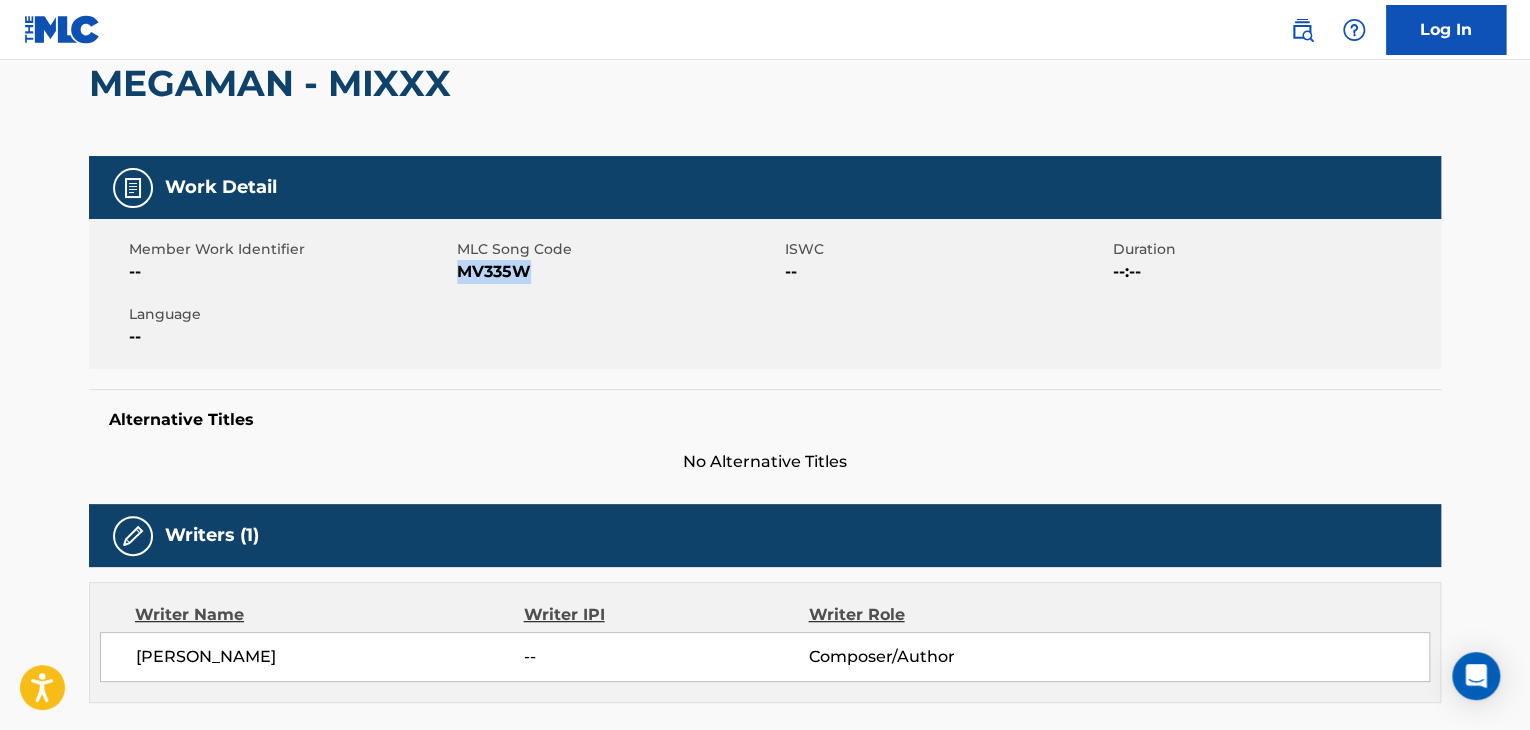 click on "MV335W" at bounding box center (618, 272) 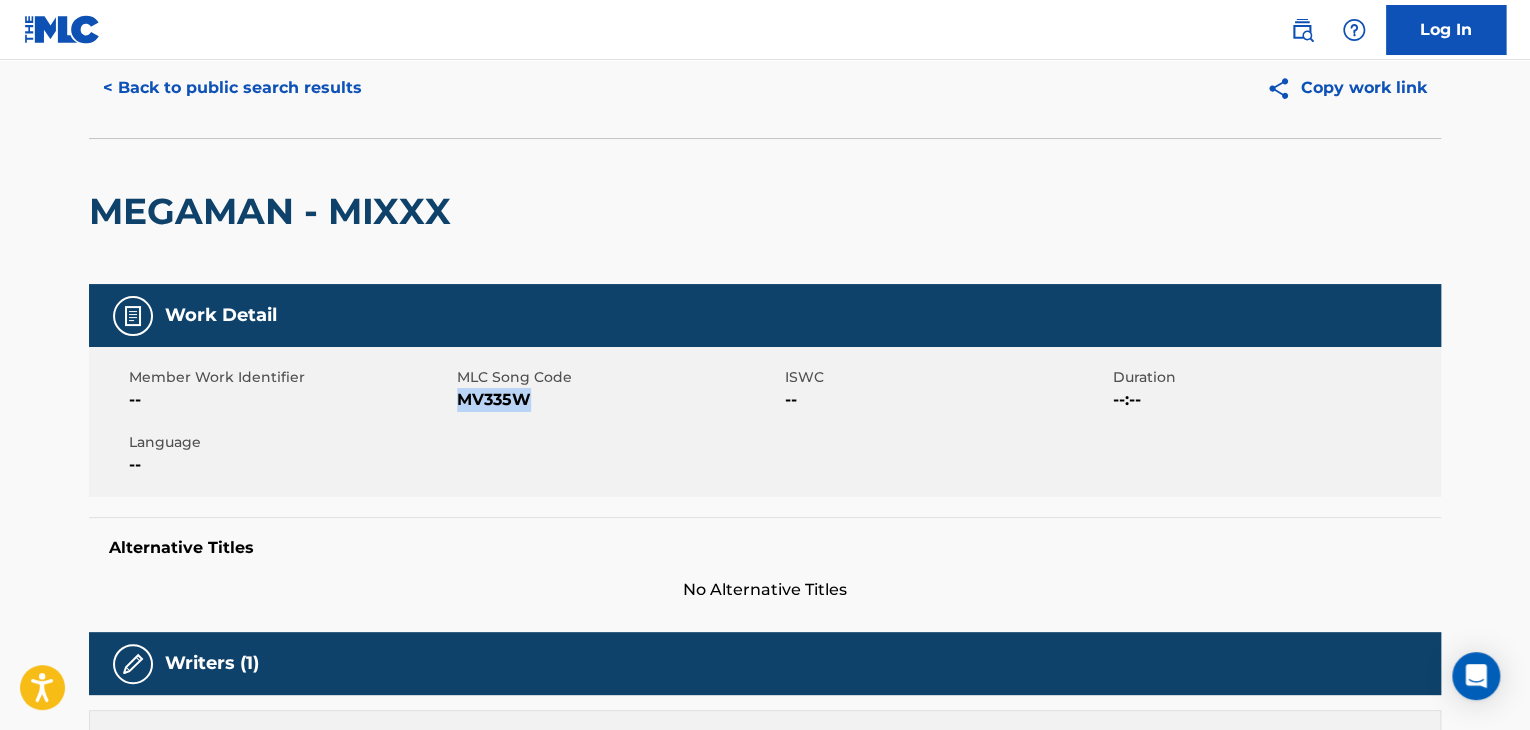 scroll, scrollTop: 0, scrollLeft: 0, axis: both 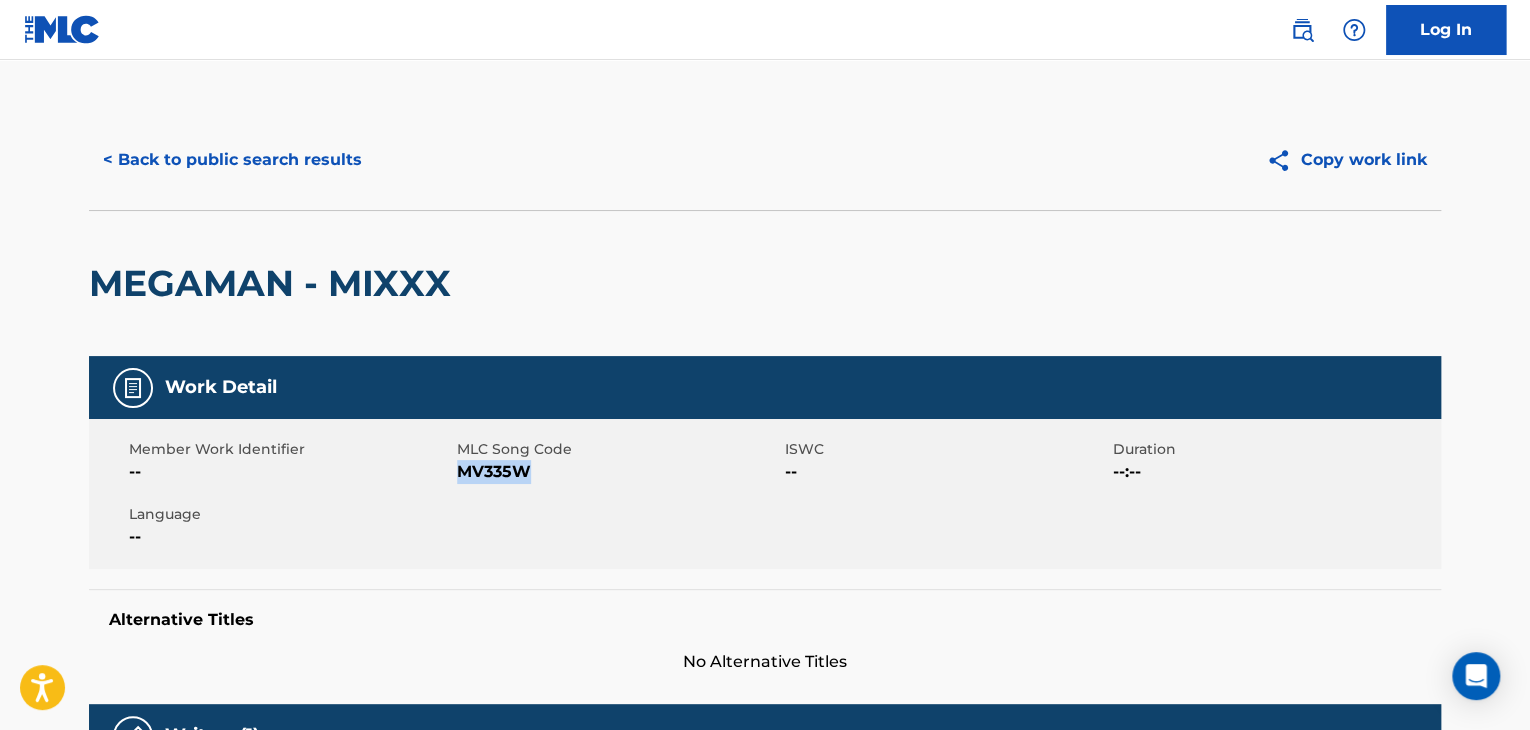 click on "< Back to public search results" at bounding box center (232, 160) 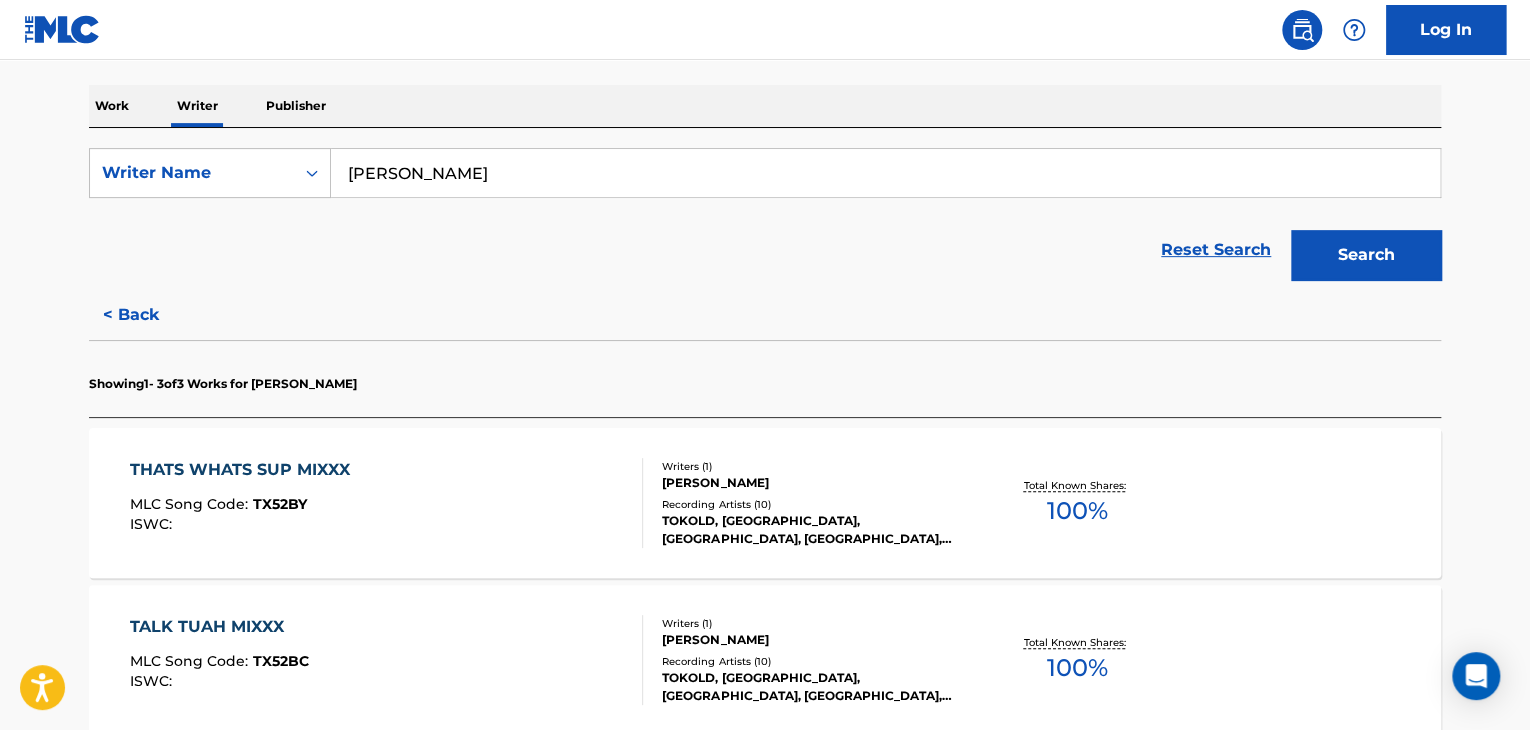 scroll, scrollTop: 24, scrollLeft: 0, axis: vertical 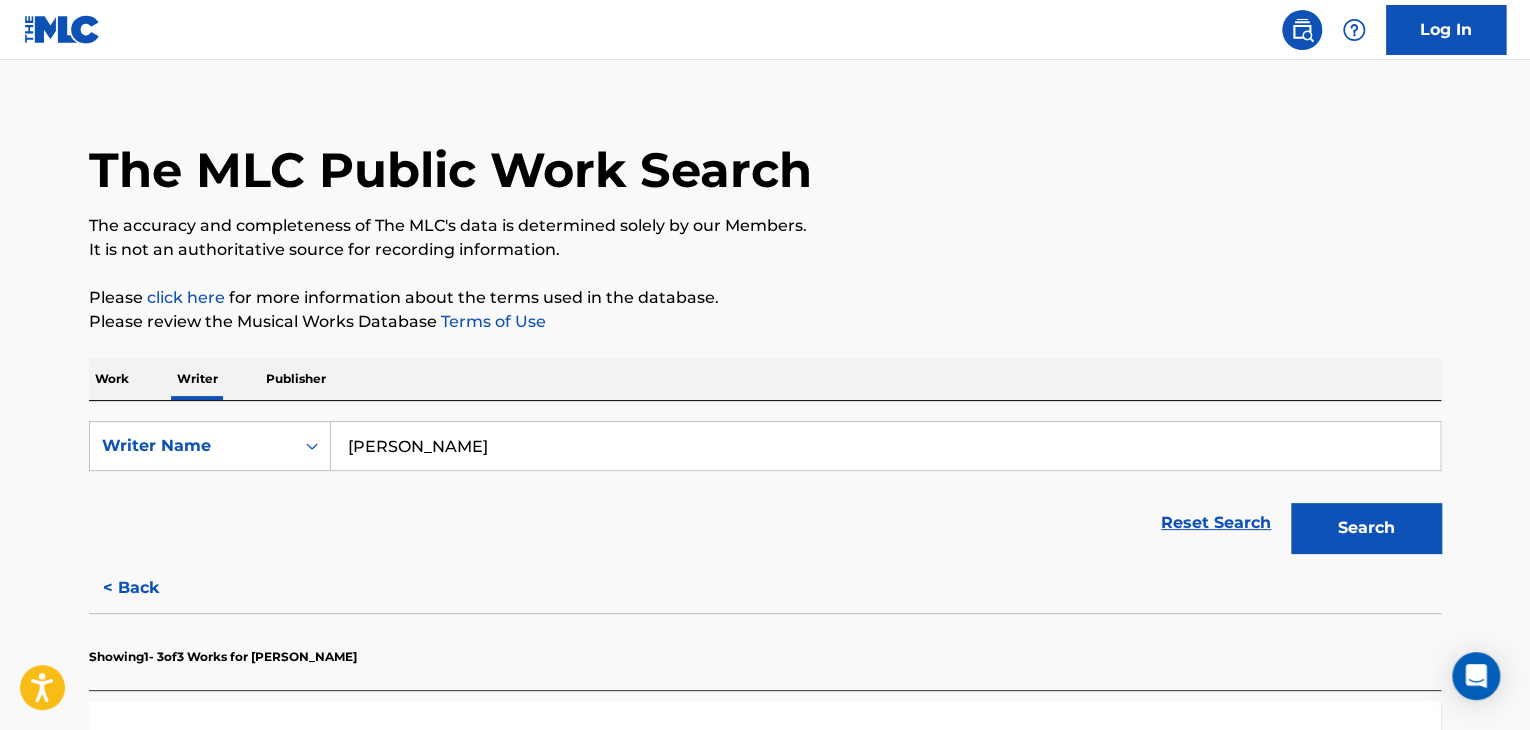 click on "[PERSON_NAME]" at bounding box center (885, 446) 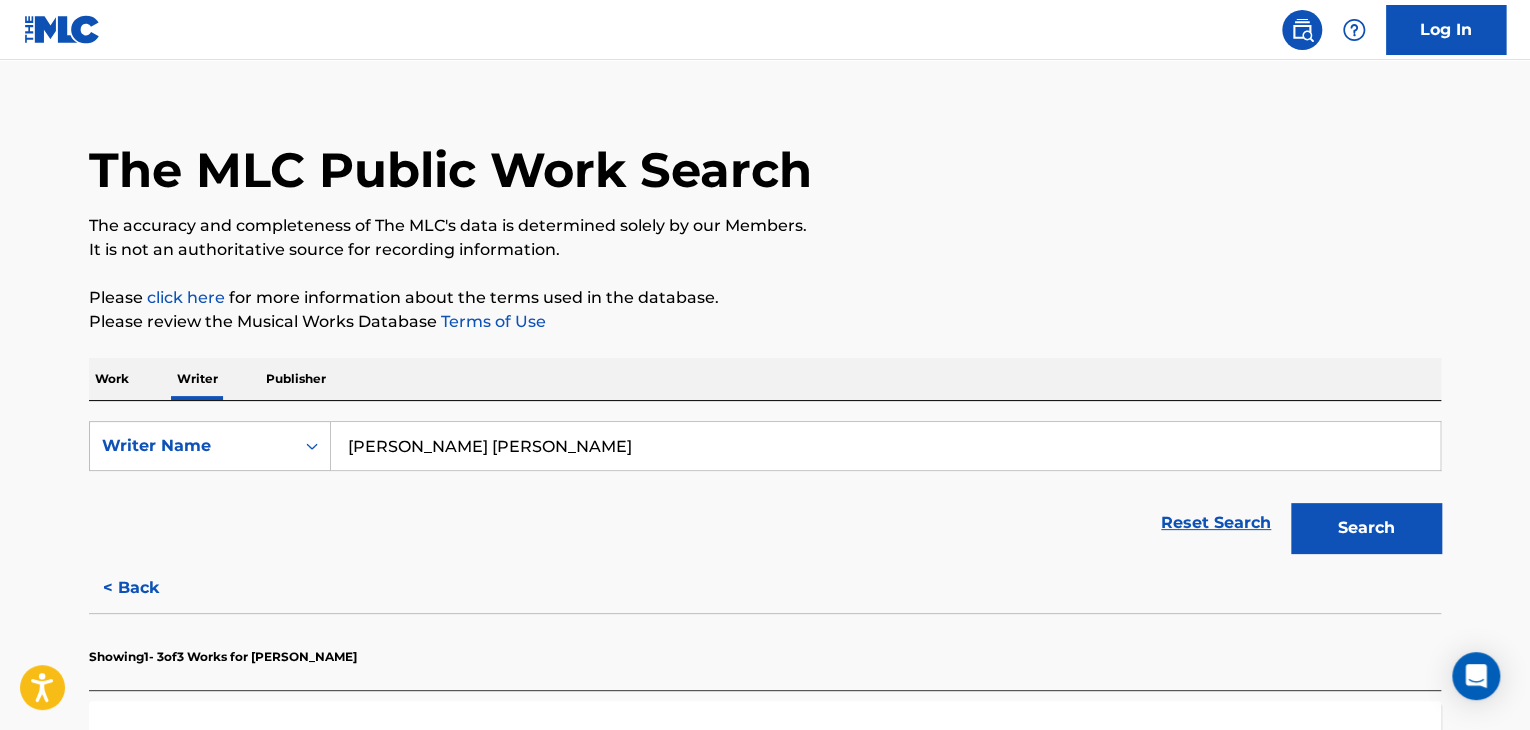 type on "[PERSON_NAME] [PERSON_NAME]" 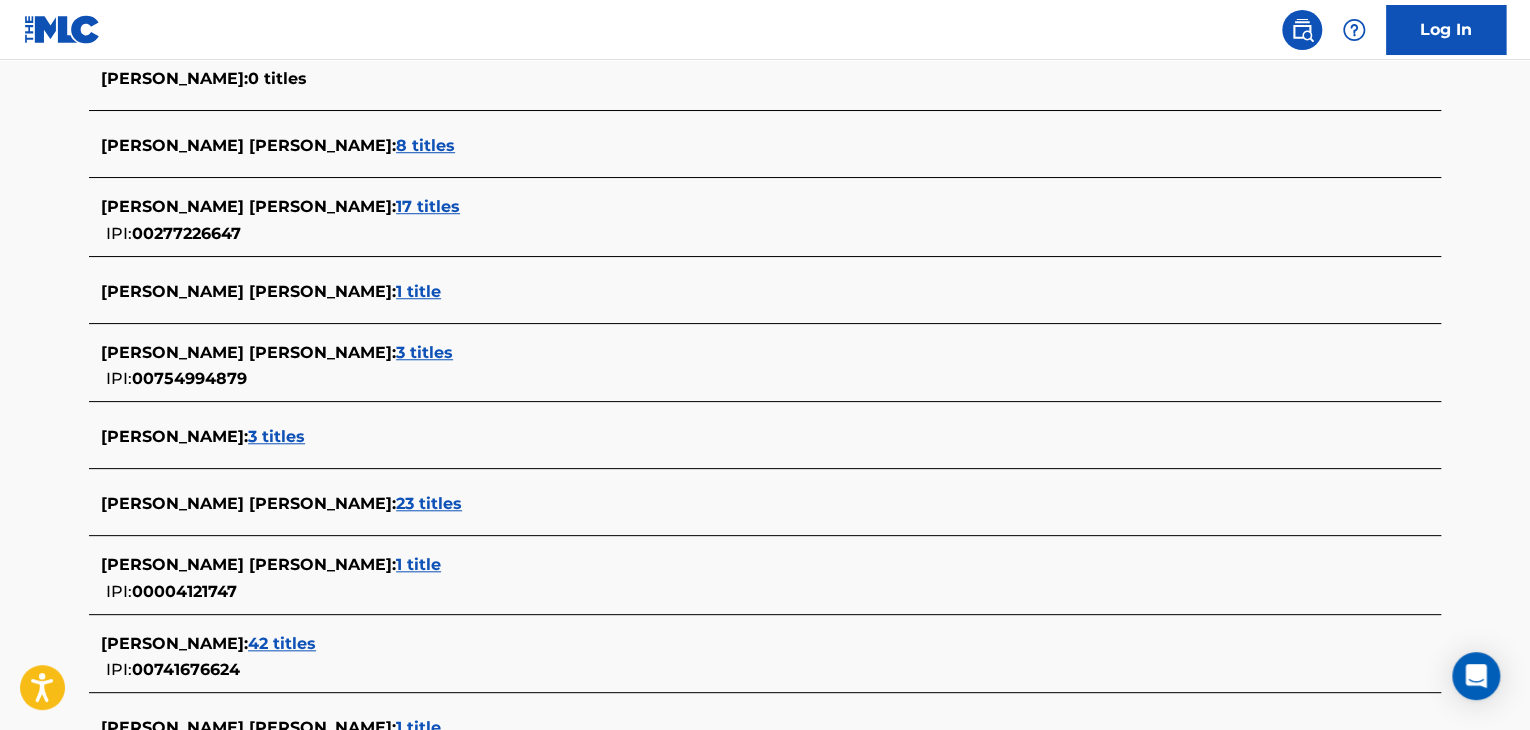 scroll, scrollTop: 424, scrollLeft: 0, axis: vertical 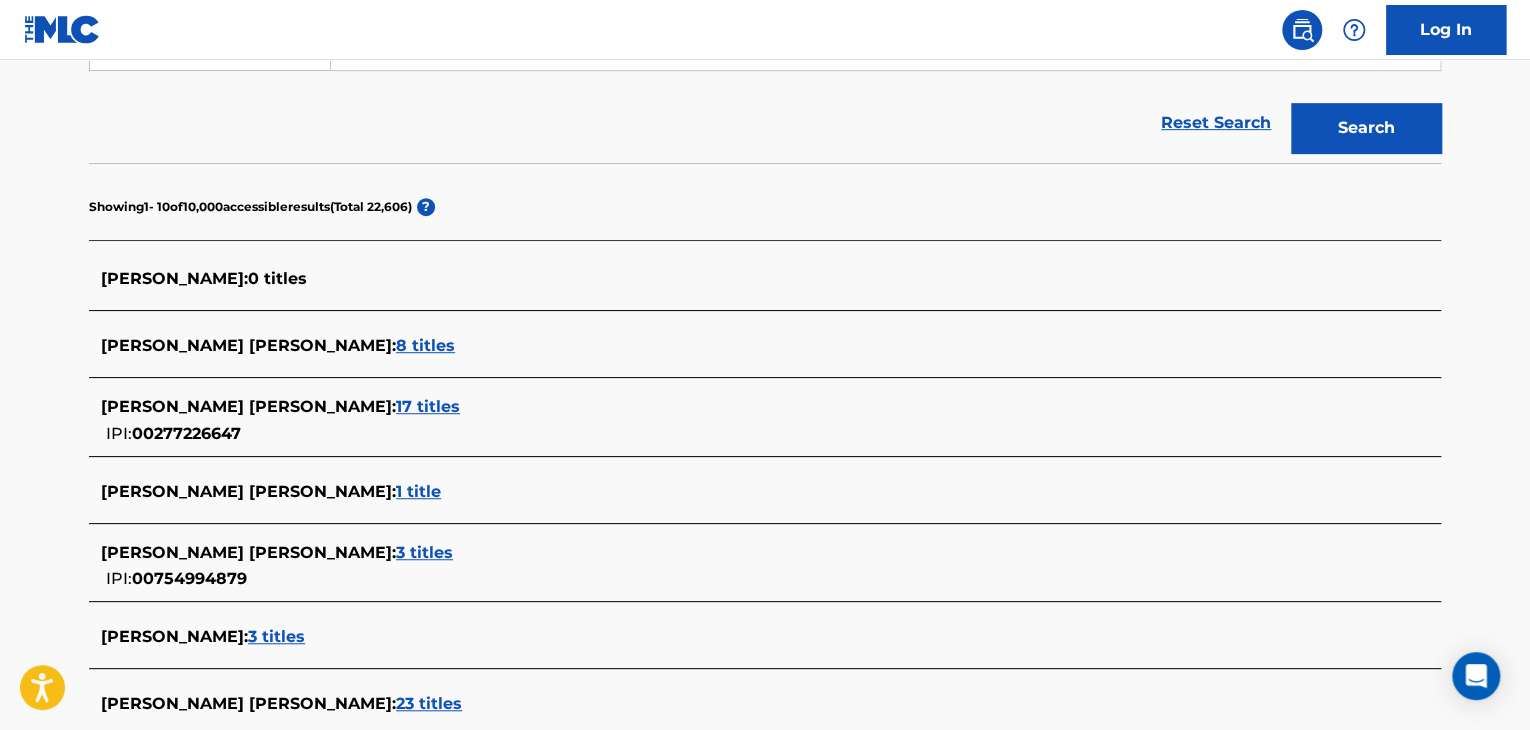 click on "[PERSON_NAME] [PERSON_NAME] :  3 titles" at bounding box center [739, 553] 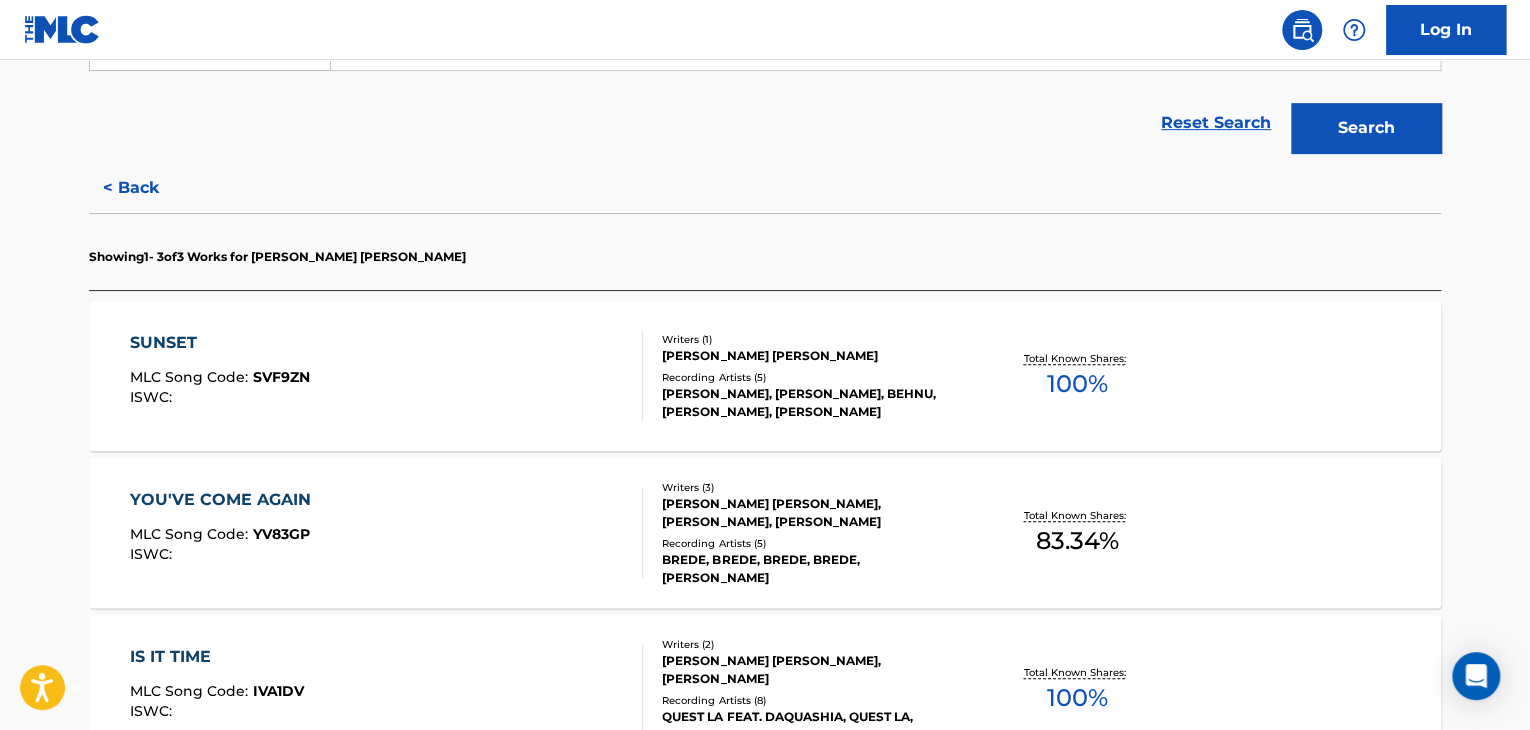 click on "SUNSET MLC Song Code : SVF9ZN ISWC :" at bounding box center [387, 376] 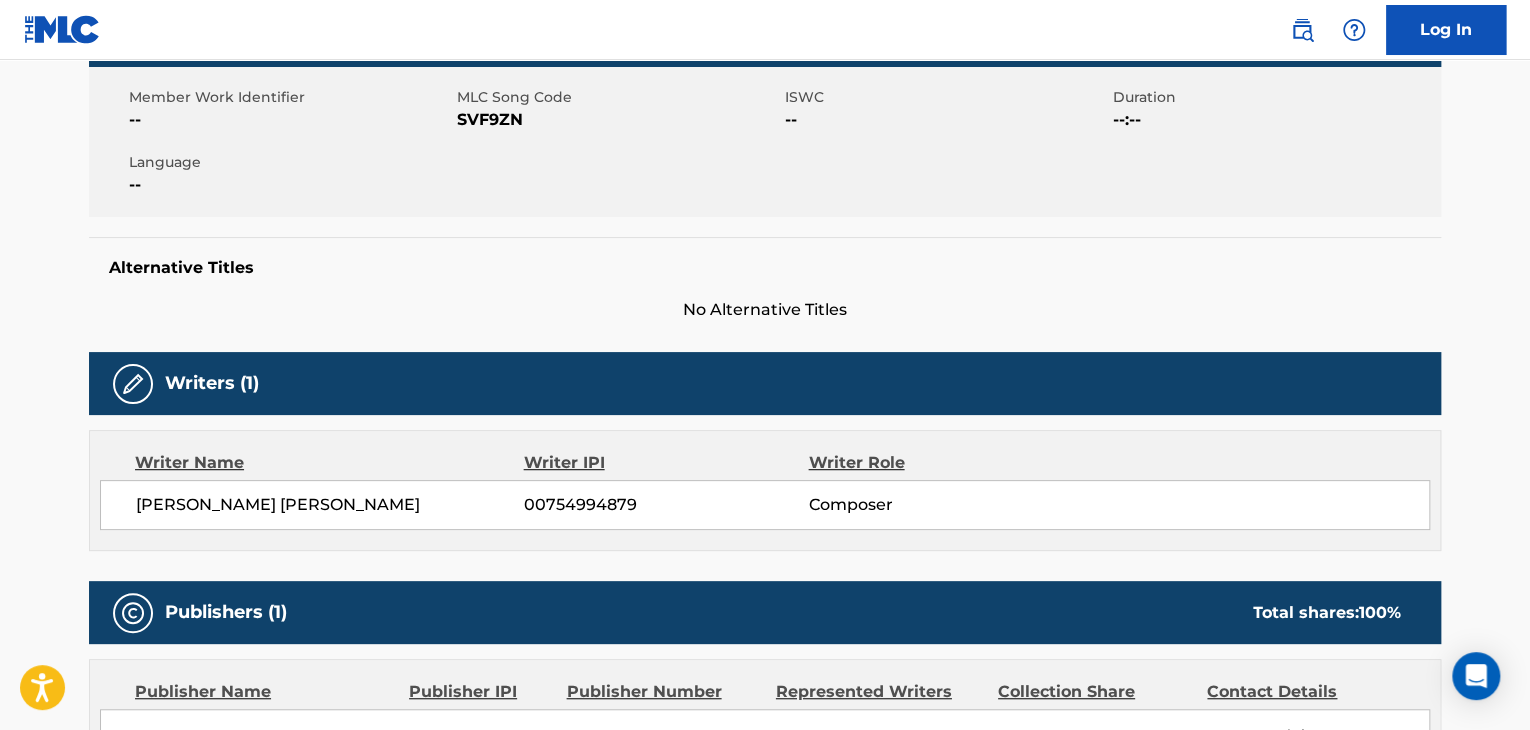 scroll, scrollTop: 600, scrollLeft: 0, axis: vertical 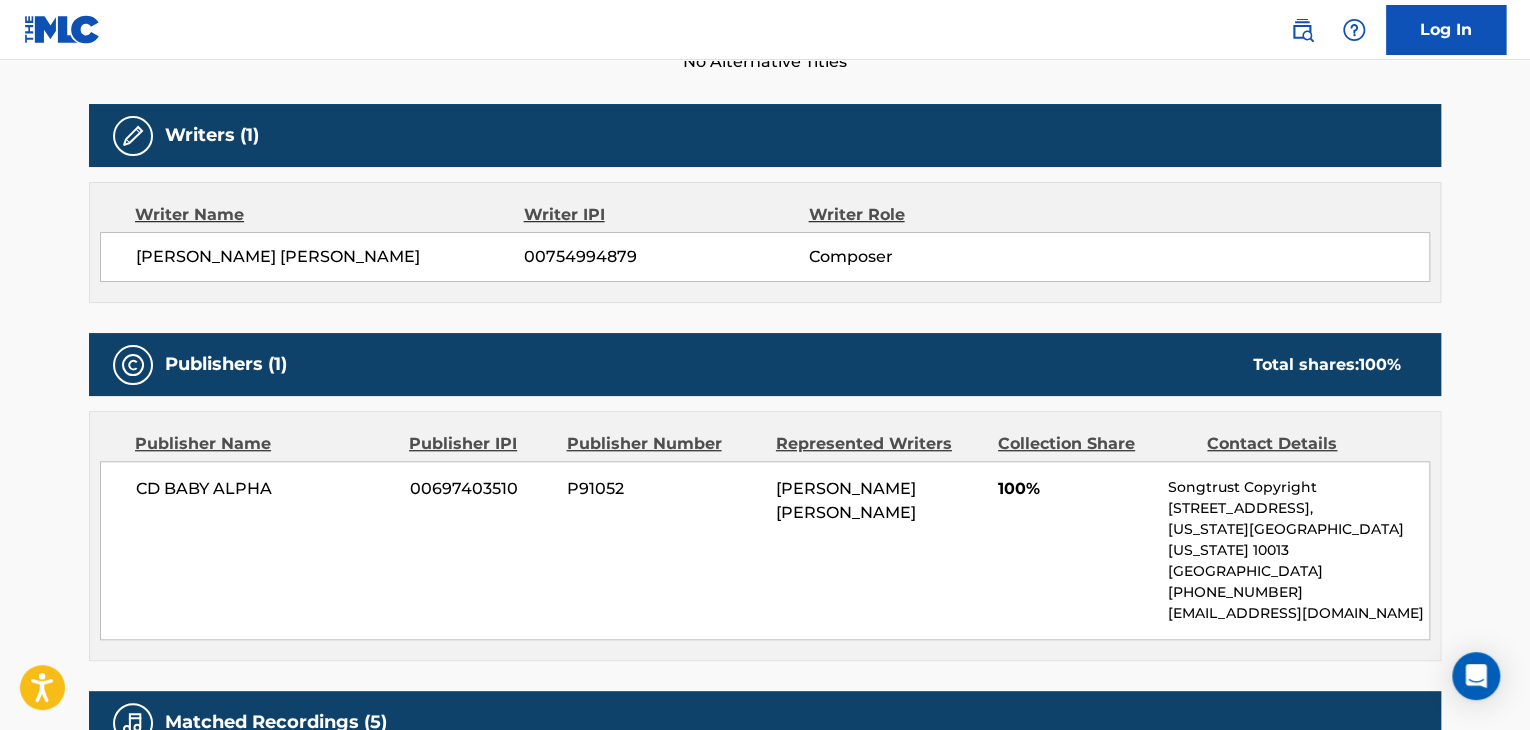 click on "CD BABY ALPHA" at bounding box center (265, 489) 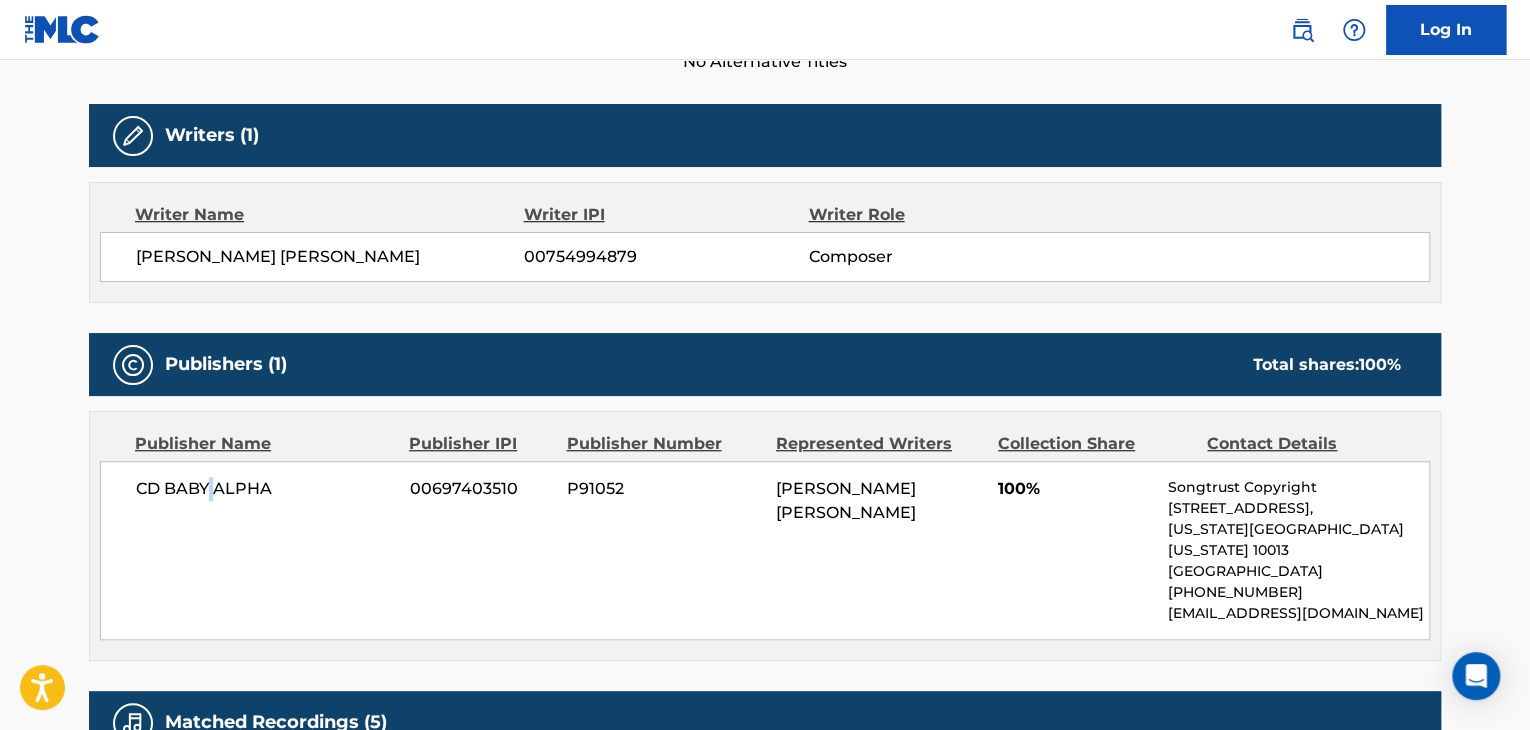 click on "CD BABY ALPHA" at bounding box center (265, 489) 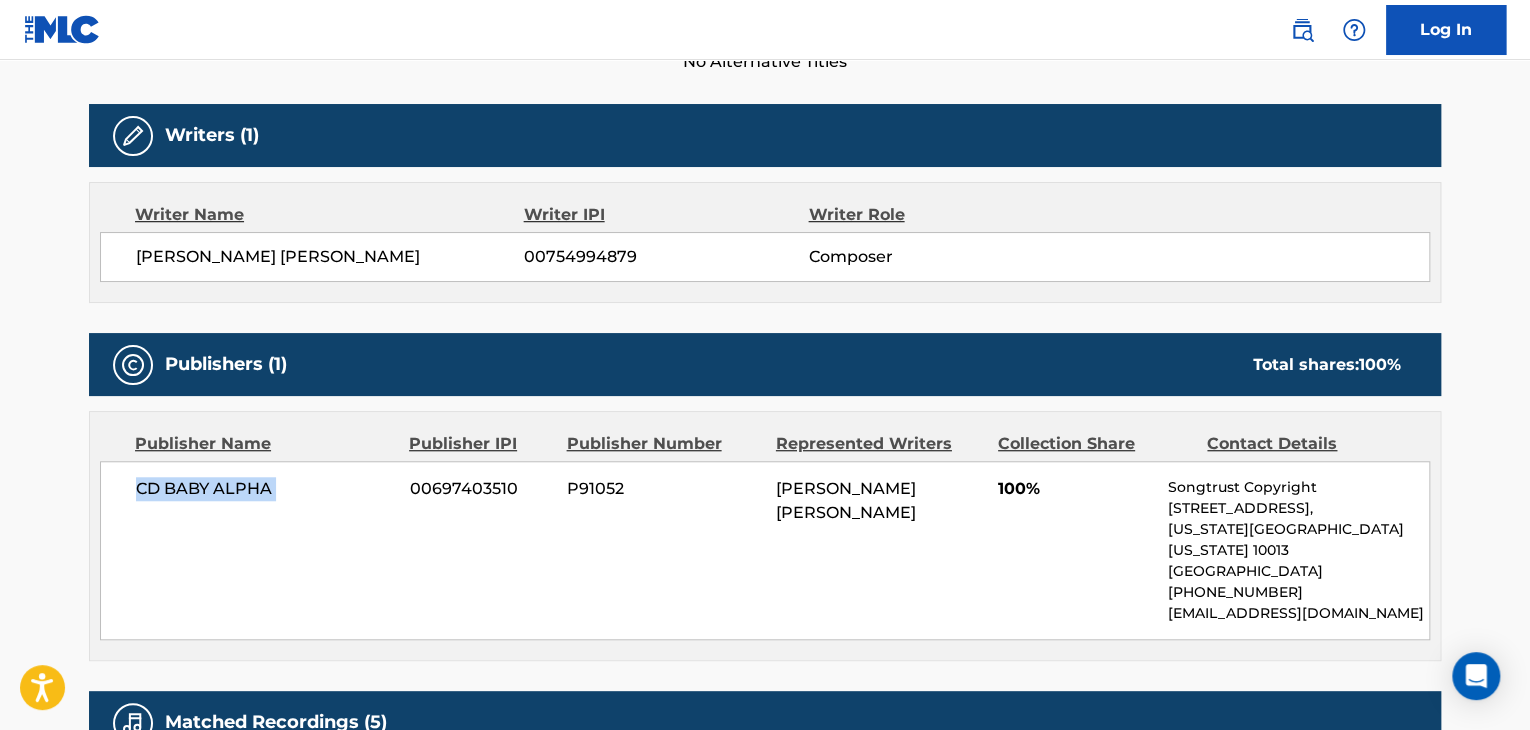 click on "CD BABY ALPHA" at bounding box center (265, 489) 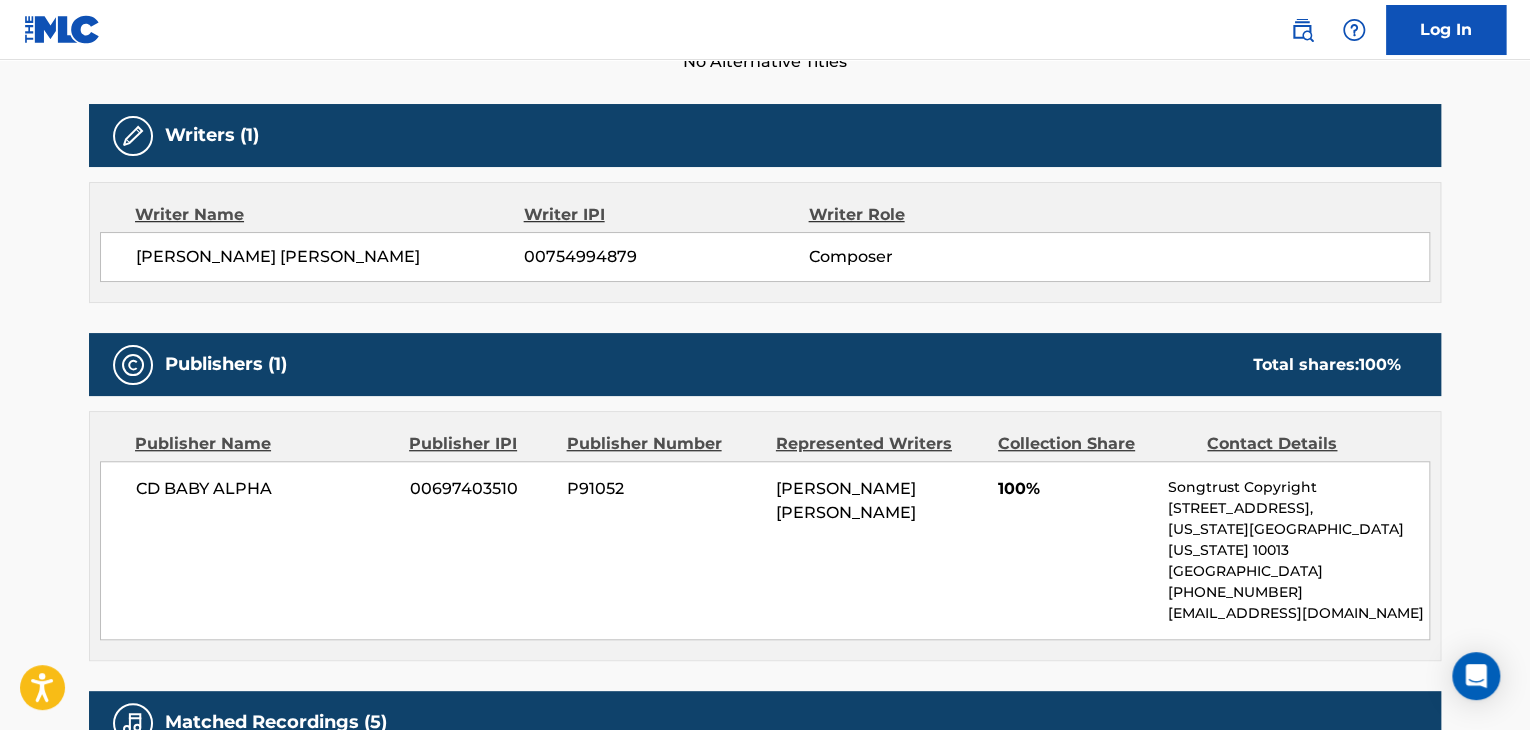 drag, startPoint x: 233, startPoint y: 488, endPoint x: 390, endPoint y: 416, distance: 172.72232 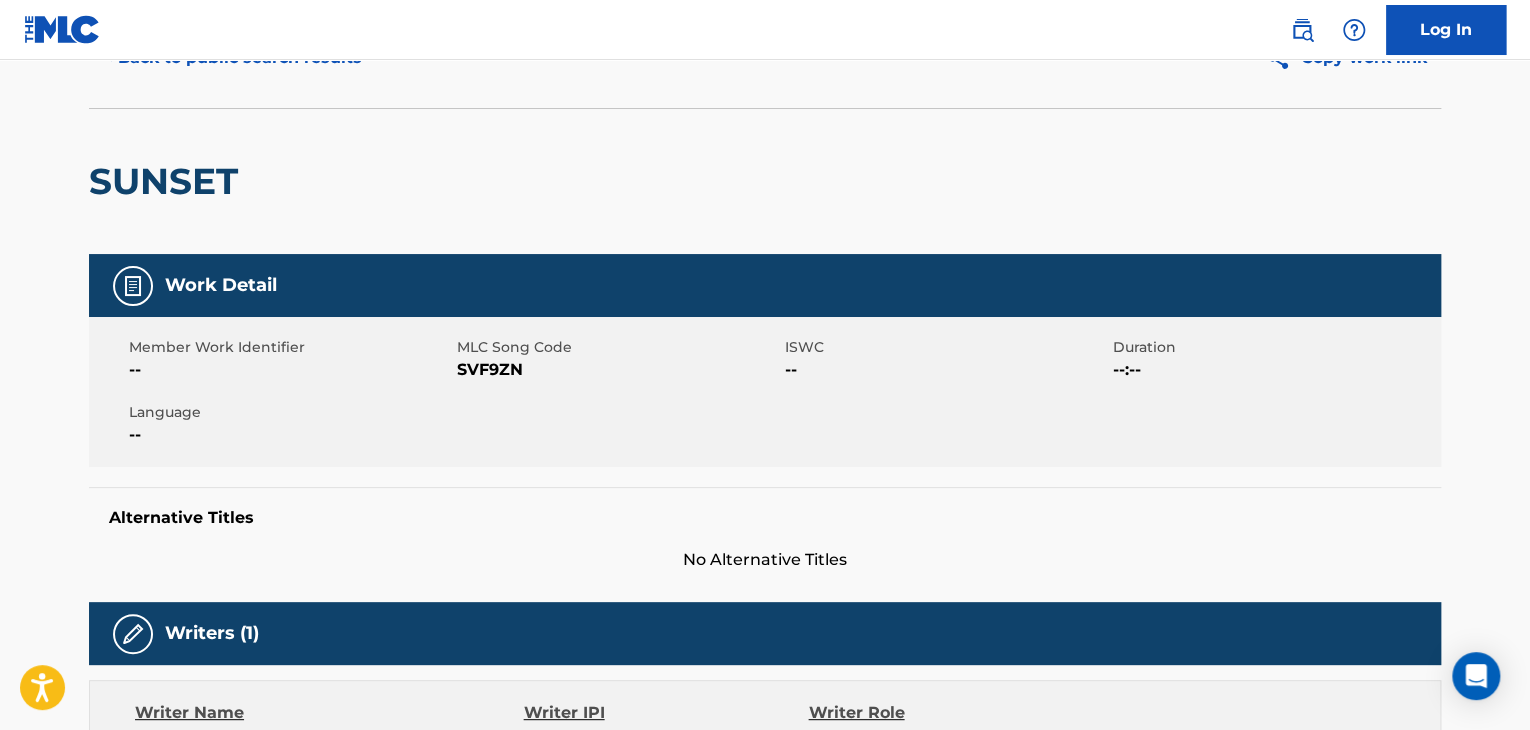 scroll, scrollTop: 100, scrollLeft: 0, axis: vertical 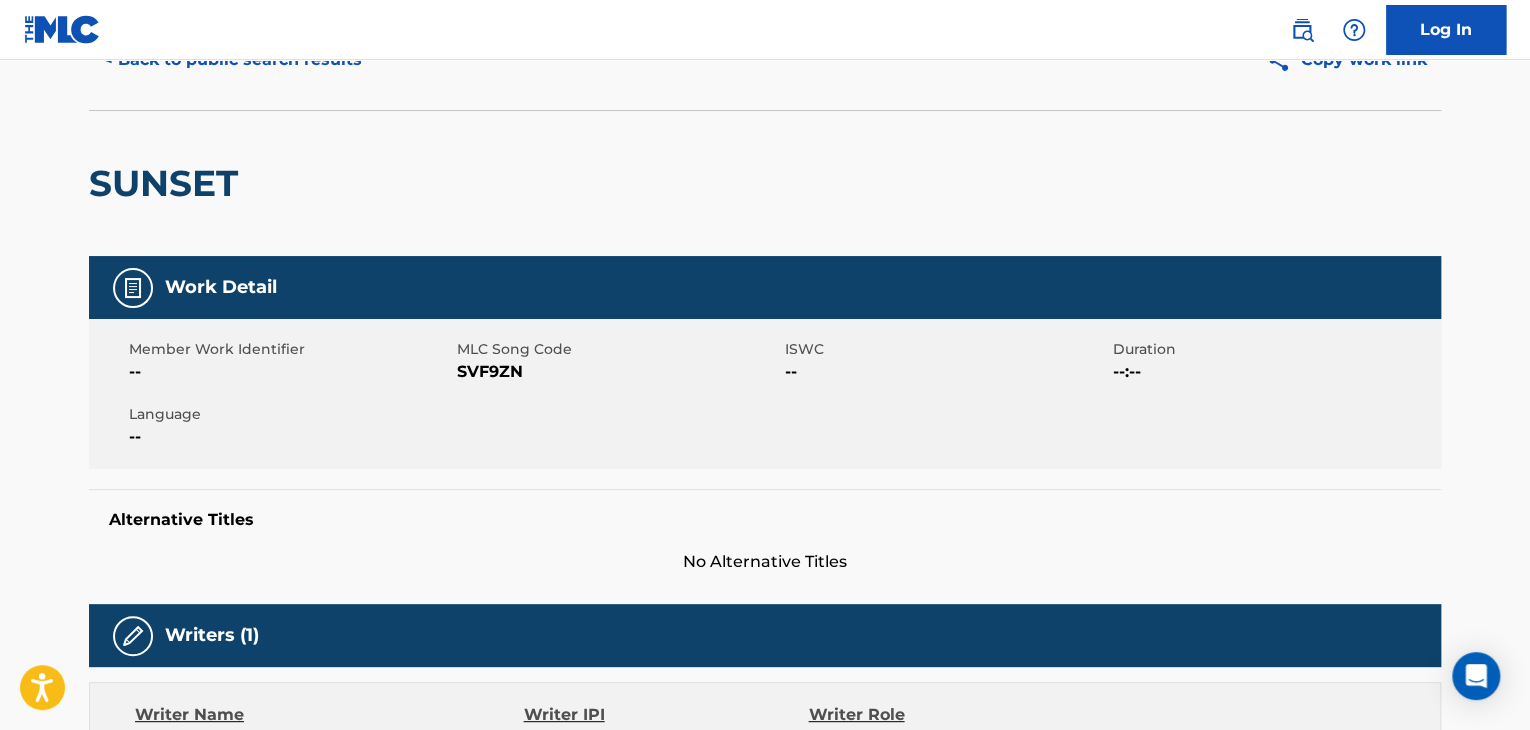 click on "SVF9ZN" at bounding box center (618, 372) 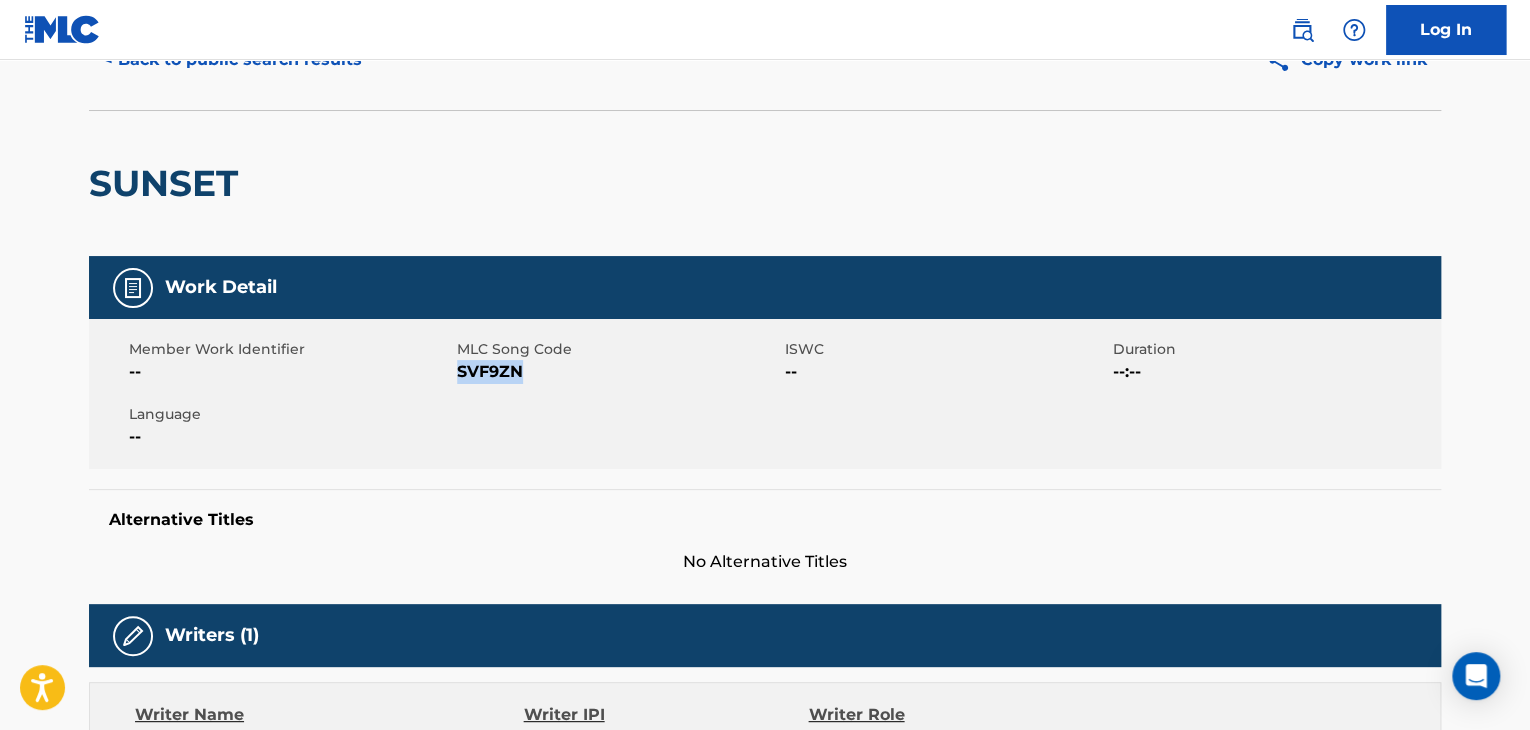 click on "SVF9ZN" at bounding box center (618, 372) 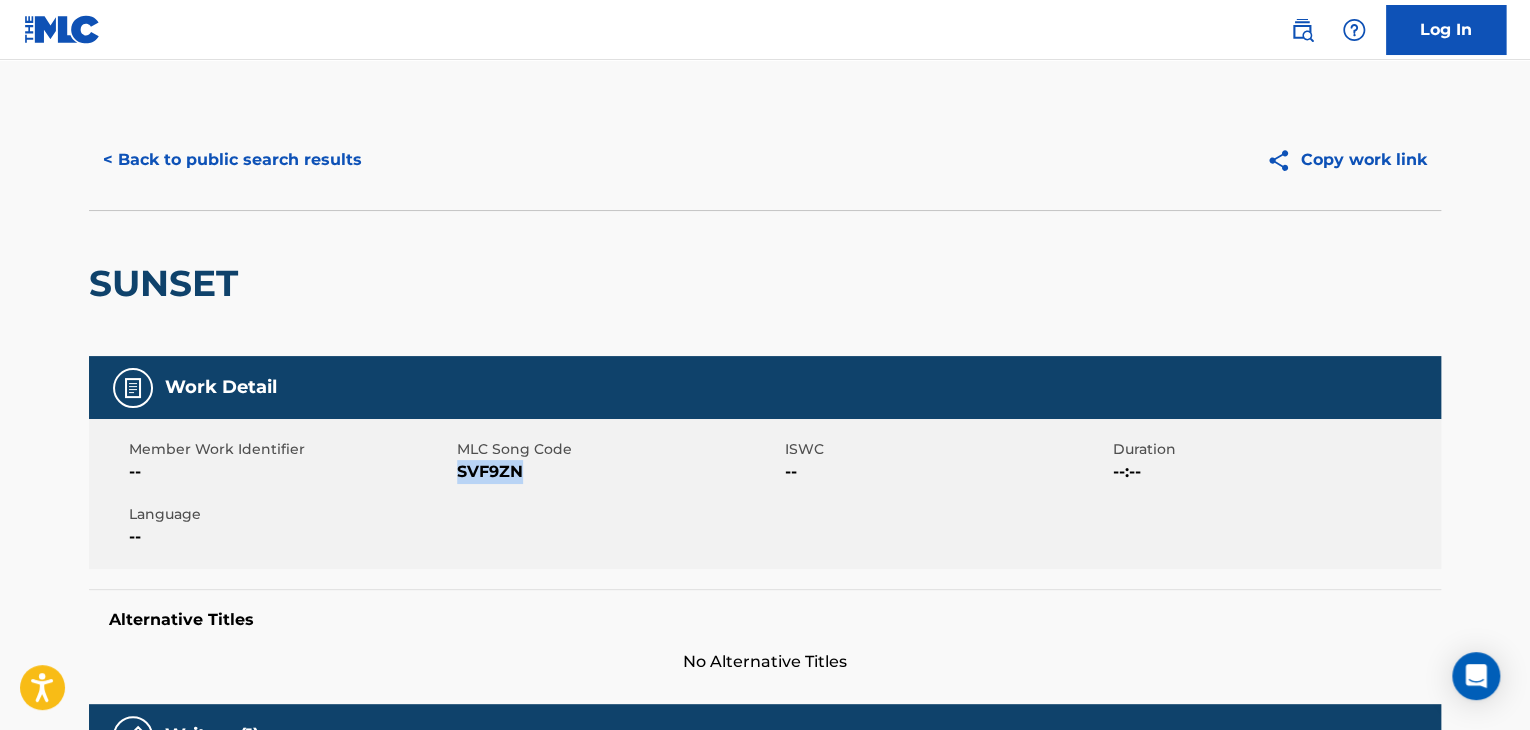click on "< Back to public search results" at bounding box center (232, 160) 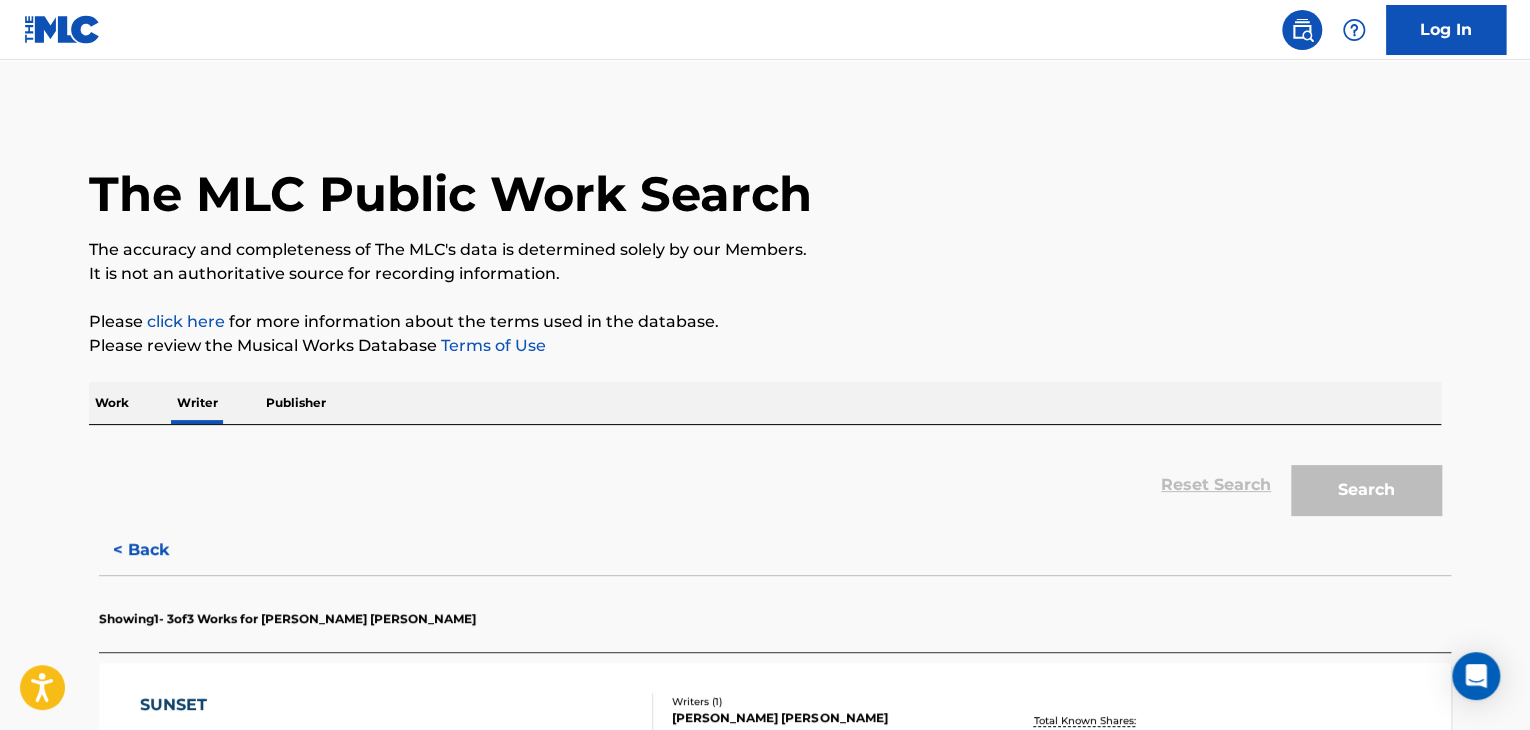 scroll, scrollTop: 24, scrollLeft: 0, axis: vertical 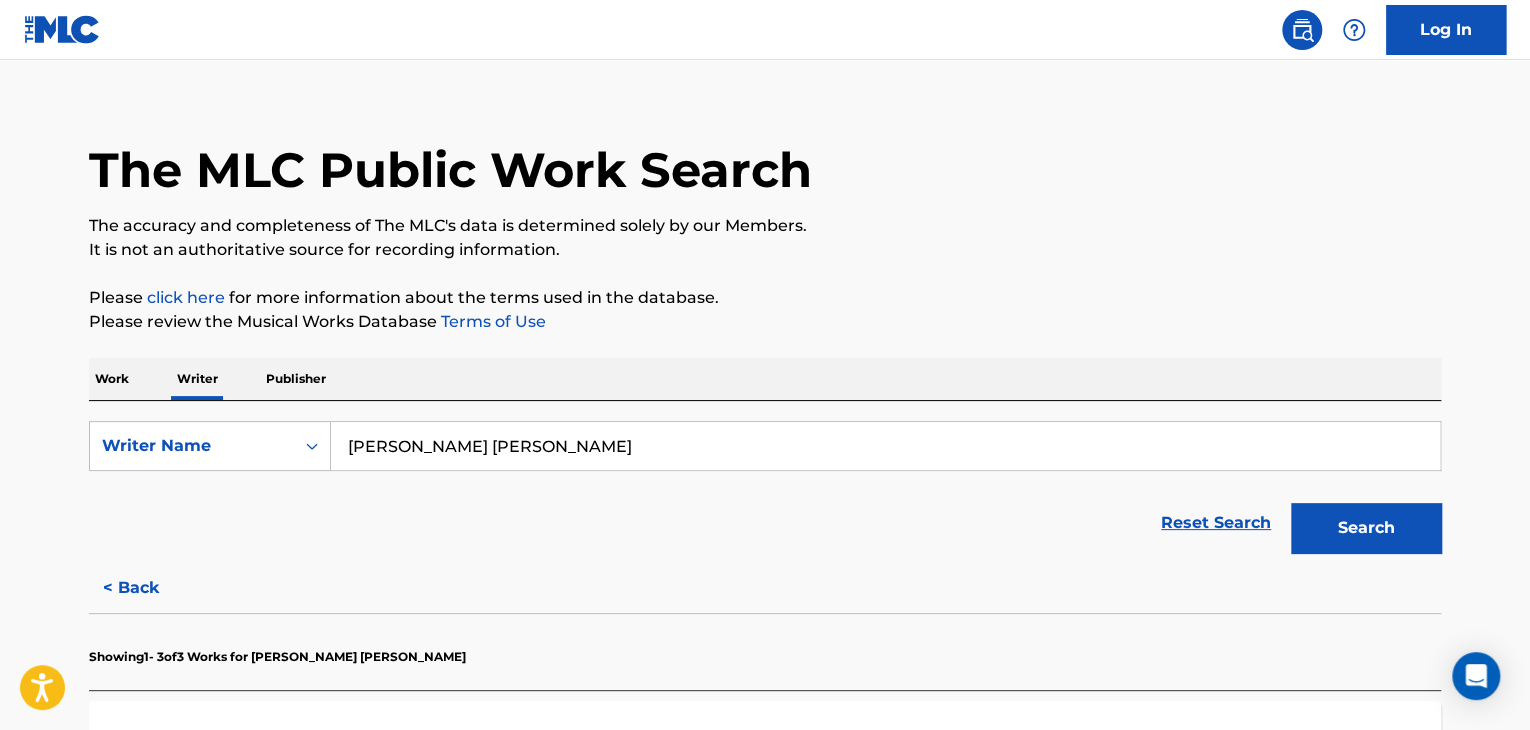 click on "Work" at bounding box center [112, 379] 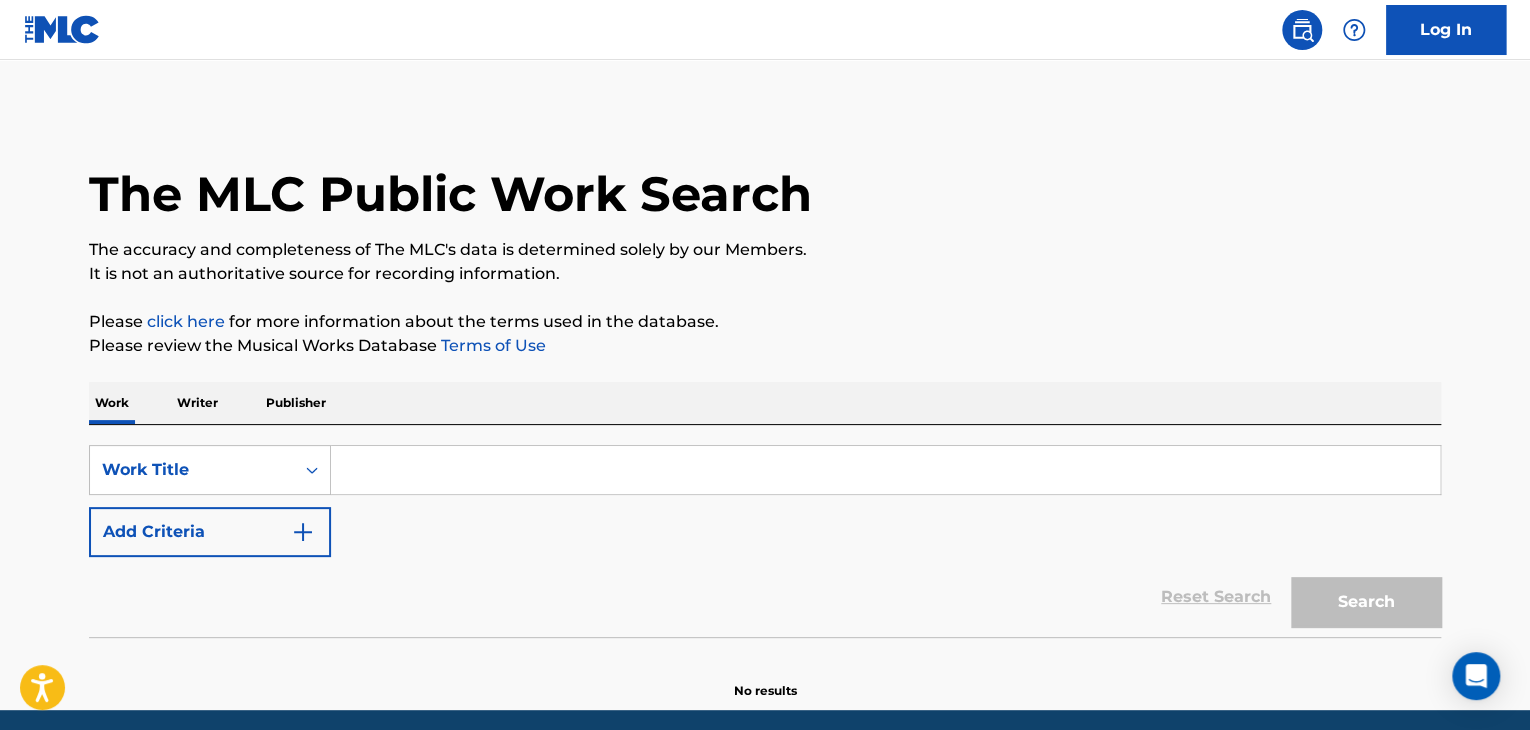 click at bounding box center [885, 470] 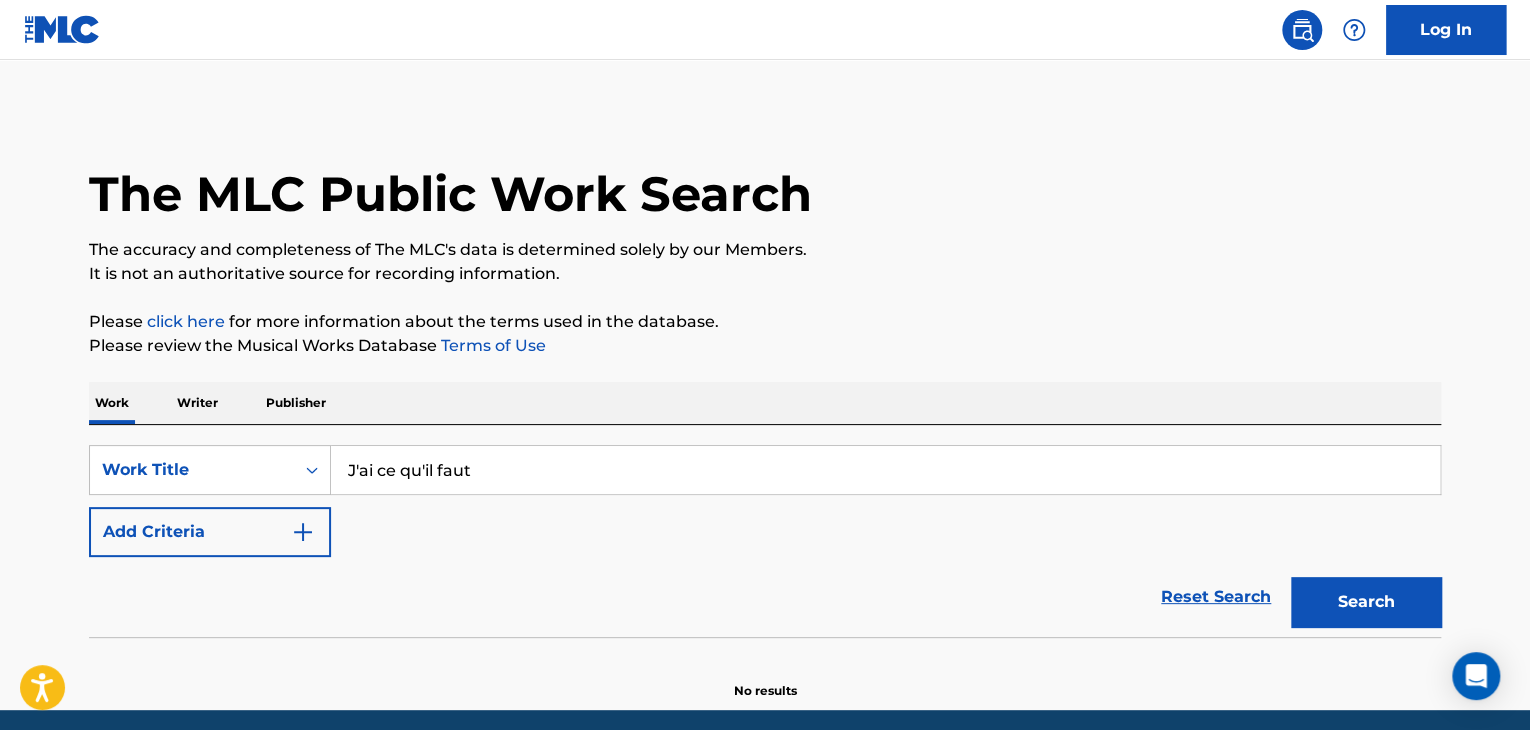 type on "J'ai ce qu'il faut" 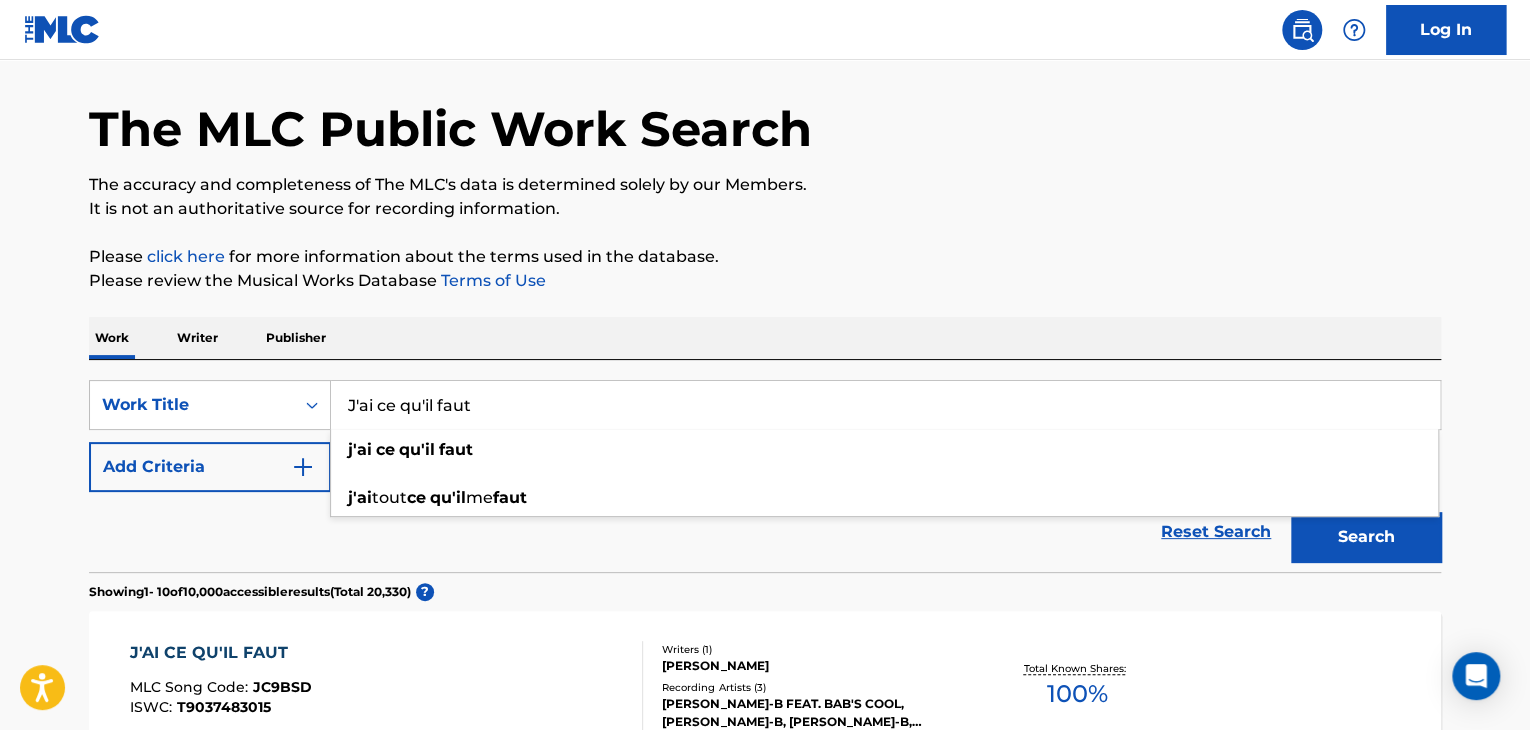 scroll, scrollTop: 100, scrollLeft: 0, axis: vertical 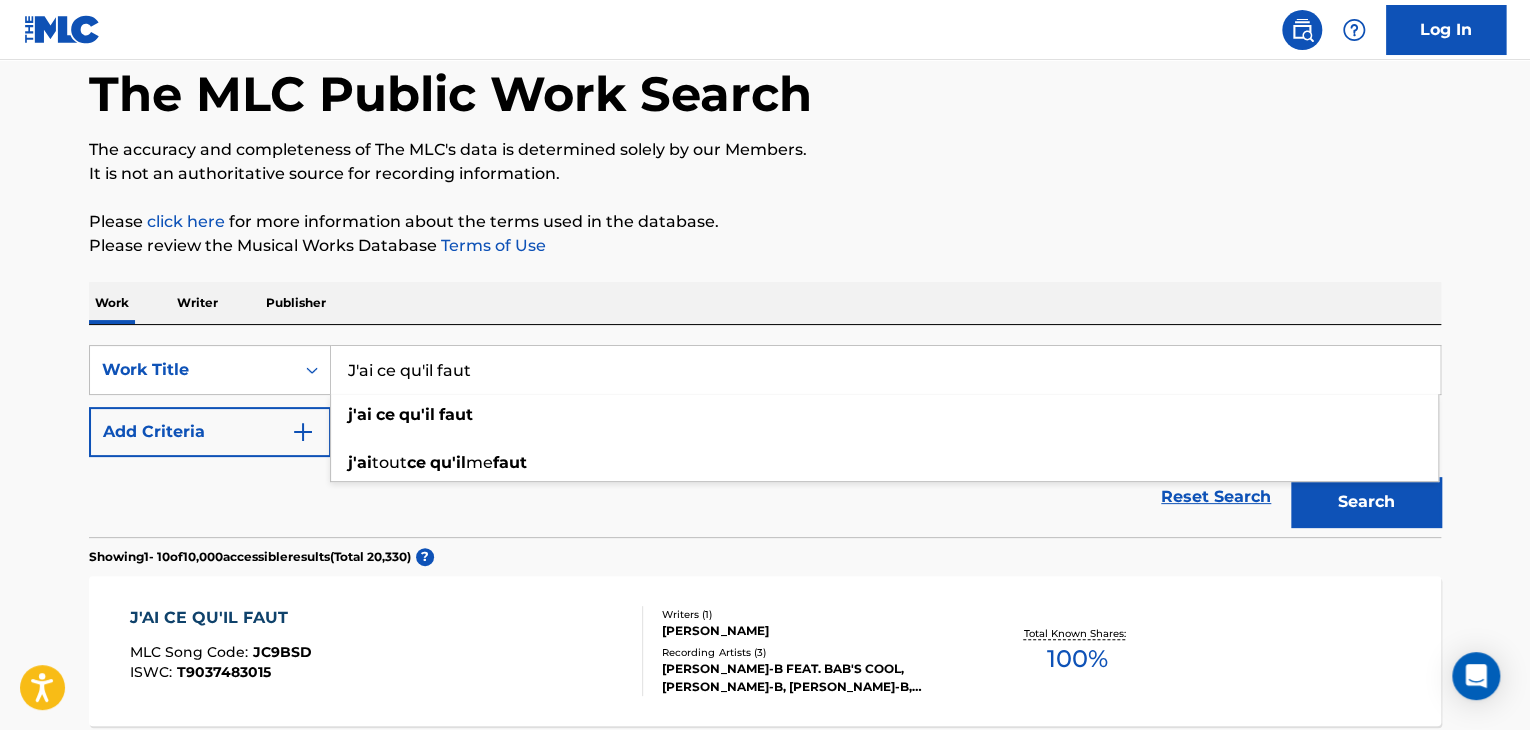 click on "Reset Search Search" at bounding box center [765, 497] 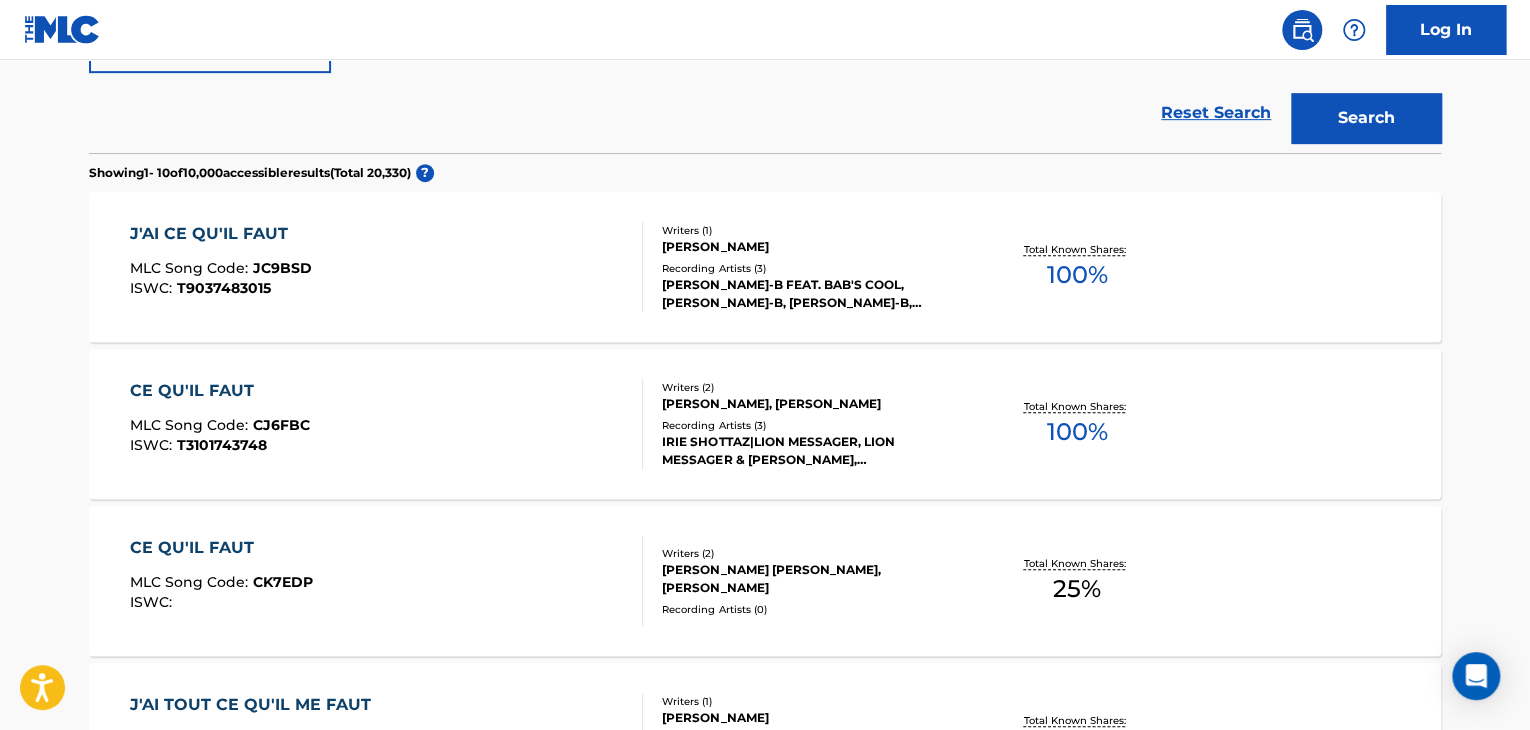 scroll, scrollTop: 200, scrollLeft: 0, axis: vertical 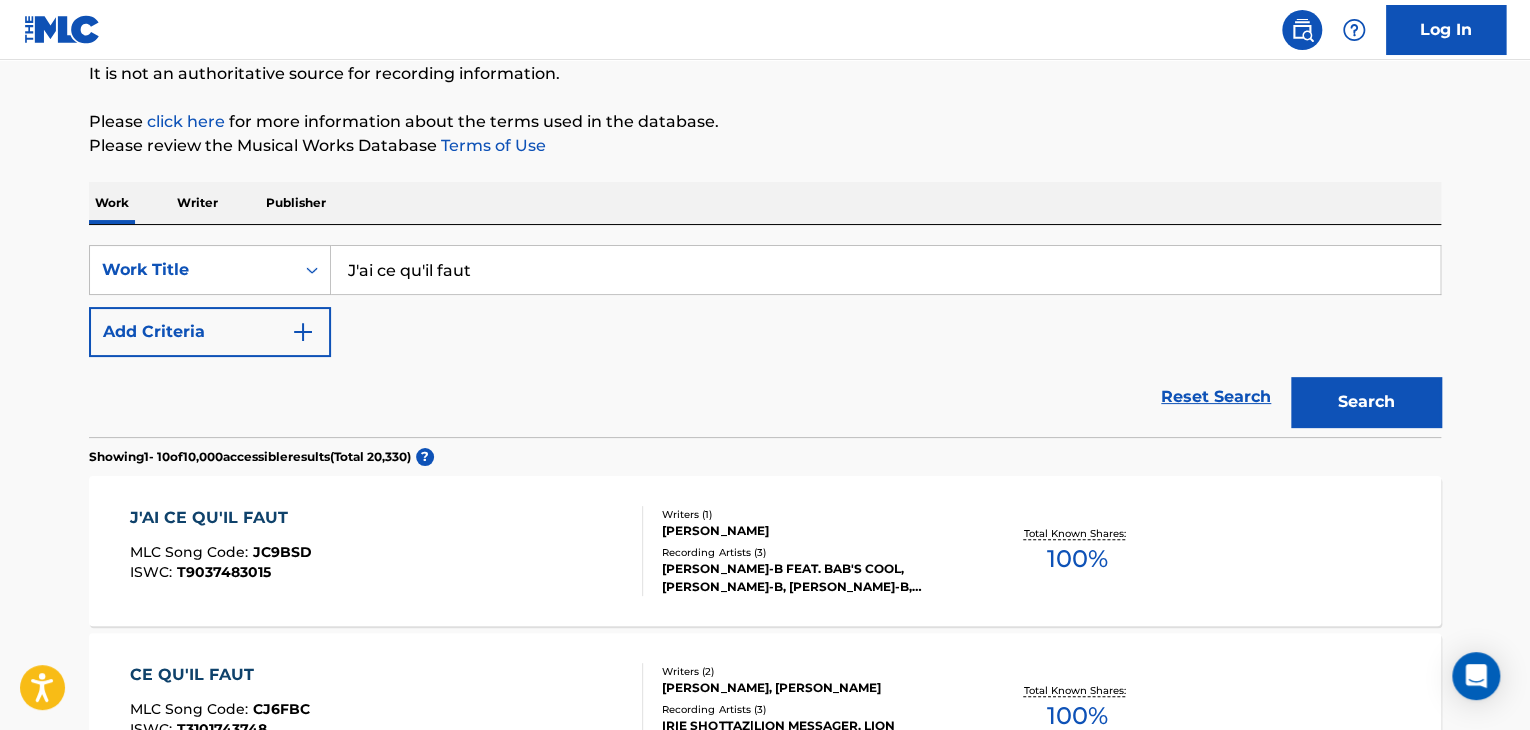 click at bounding box center [303, 332] 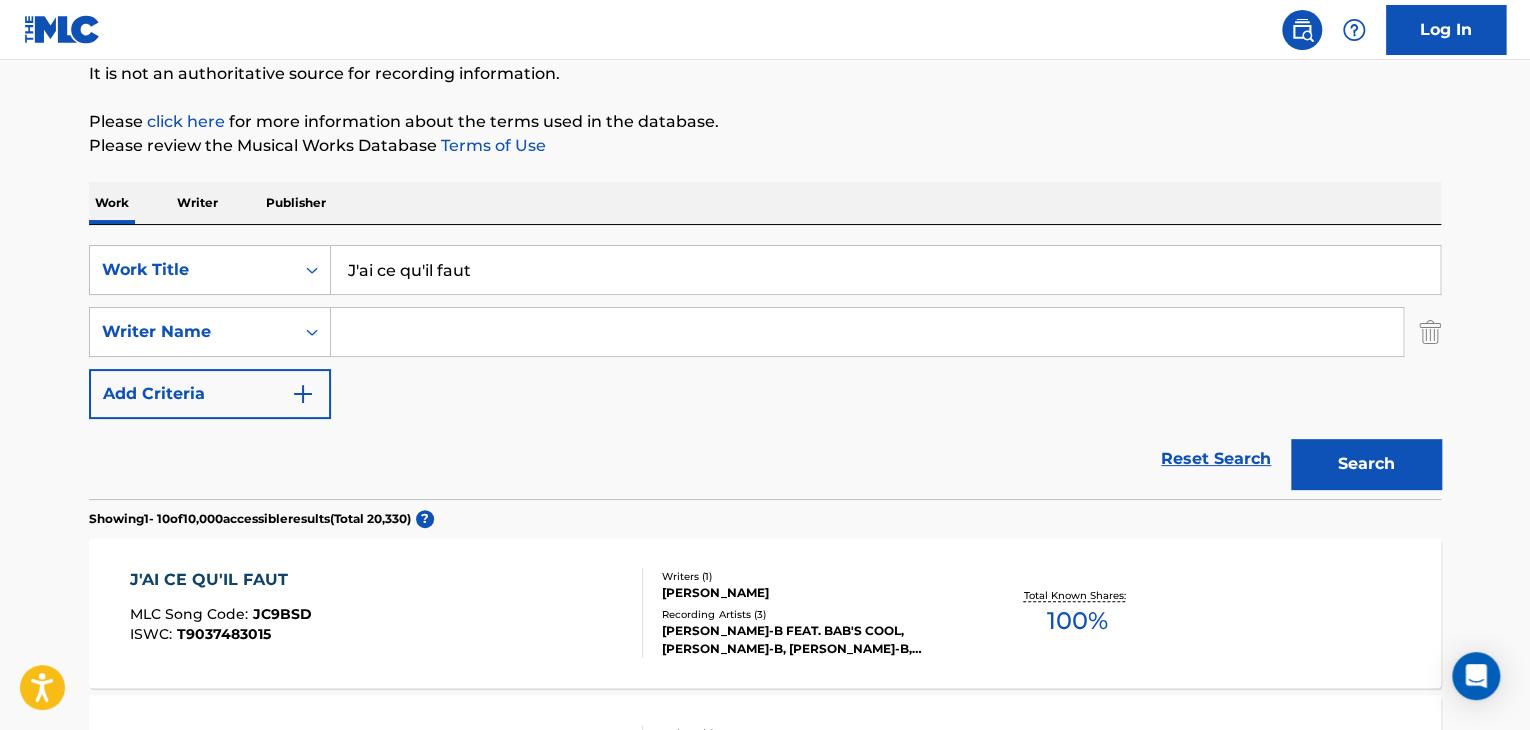 click at bounding box center (867, 332) 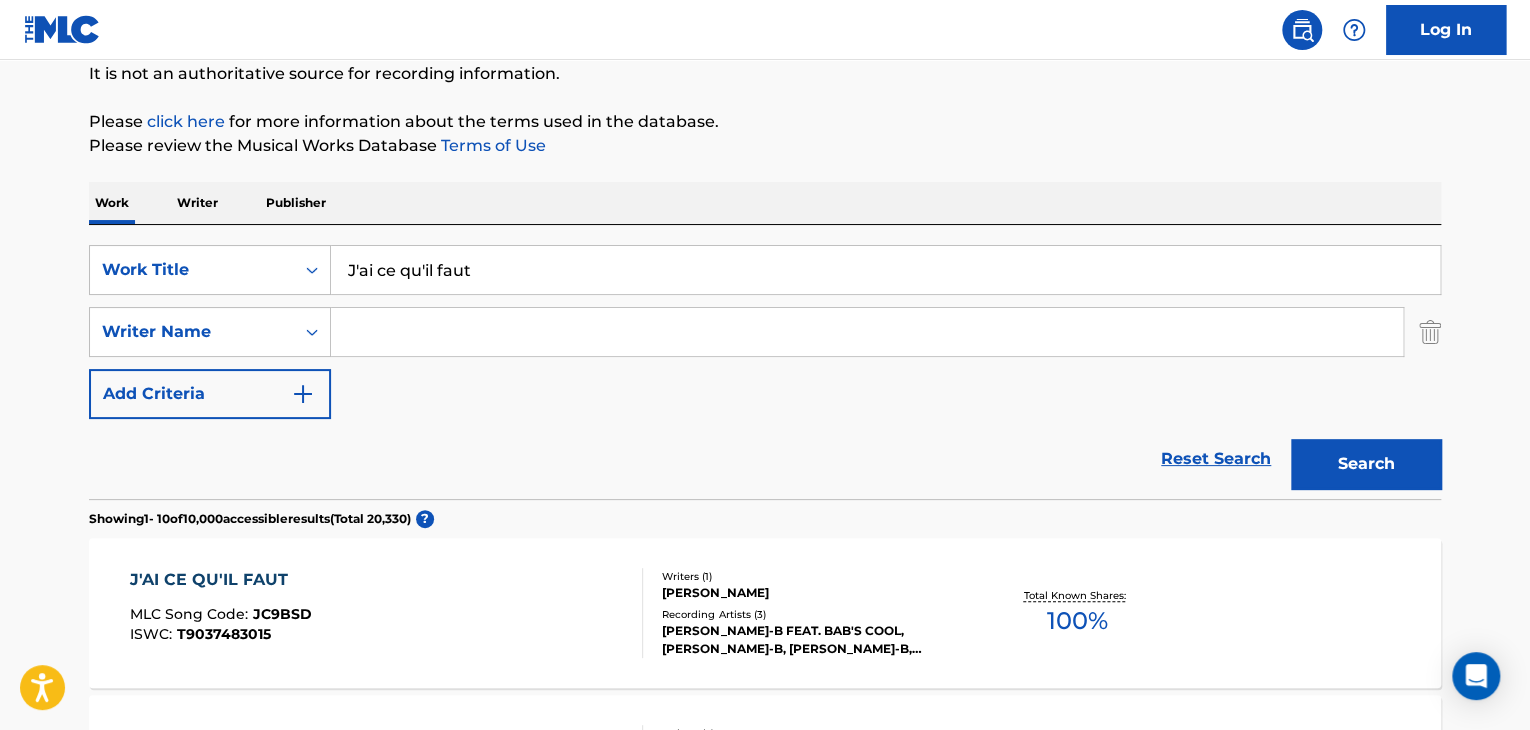 paste on "[PERSON_NAME]" 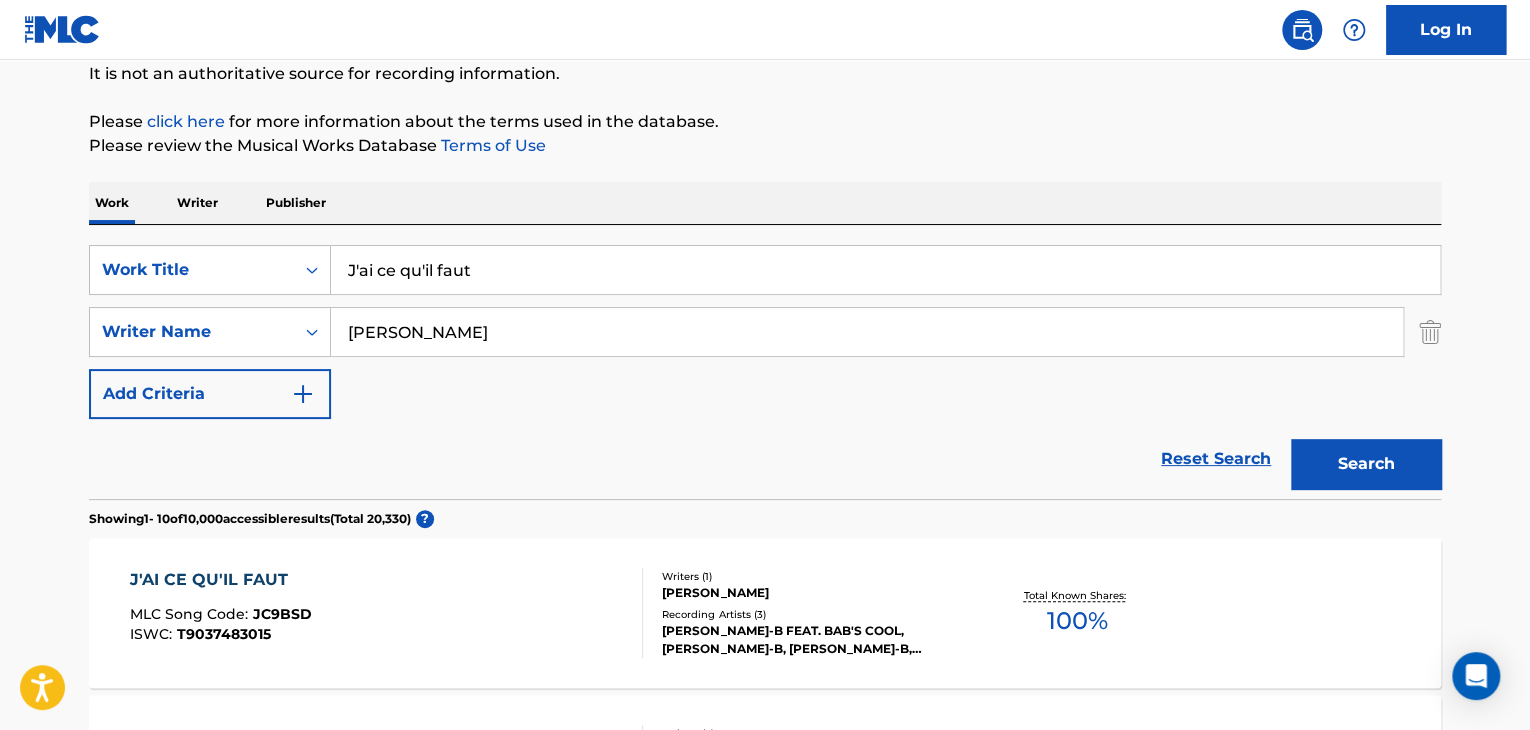 click on "Search" at bounding box center [1366, 464] 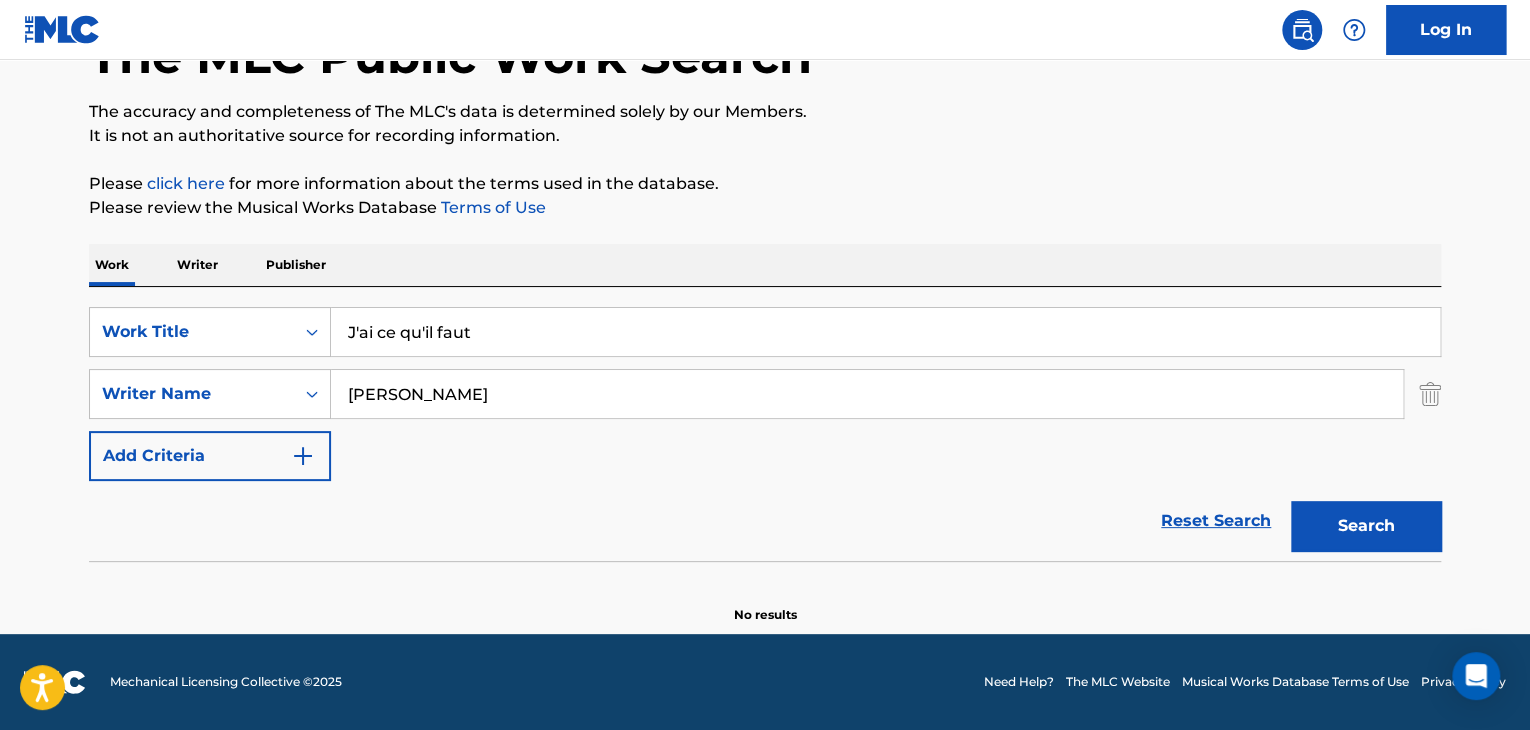 scroll, scrollTop: 138, scrollLeft: 0, axis: vertical 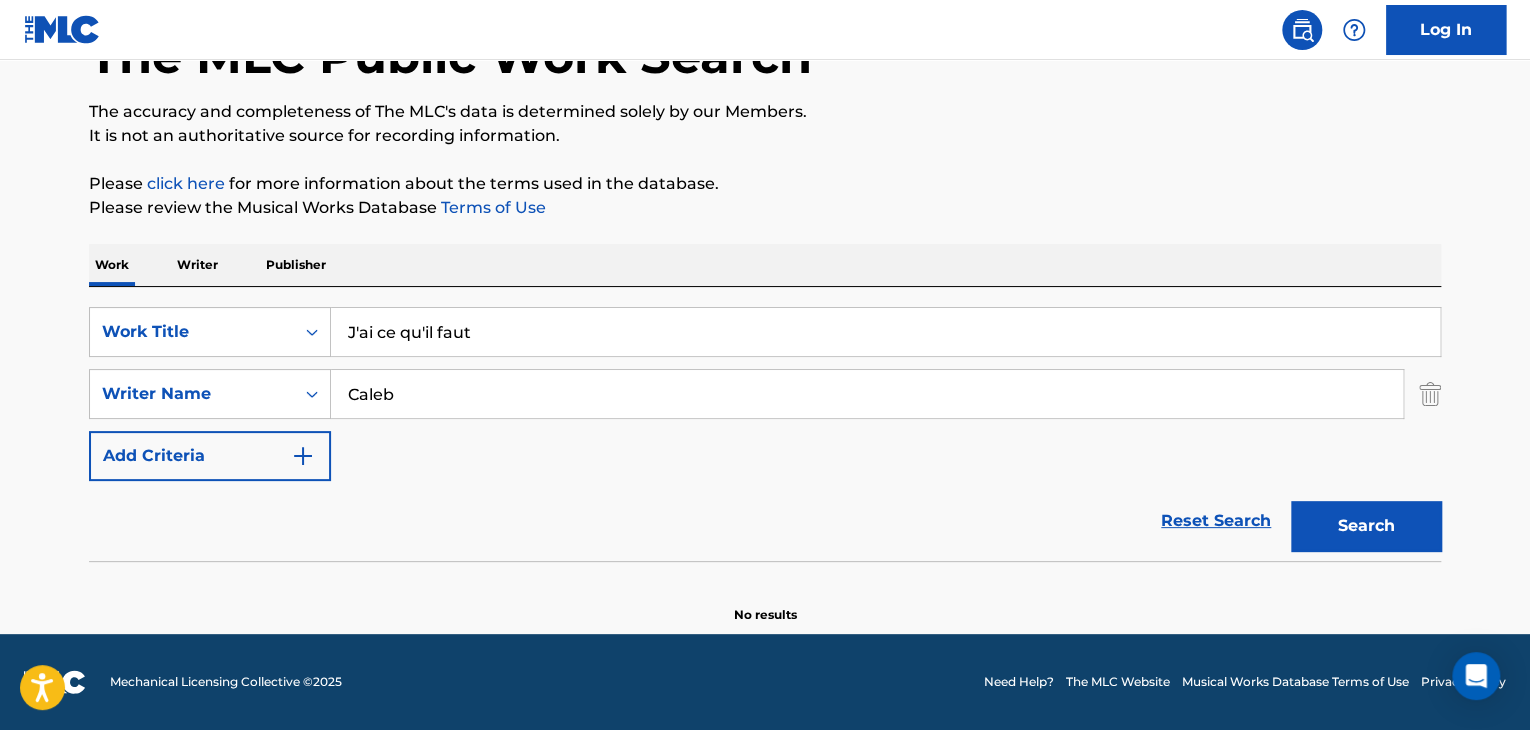 type on "Caleb" 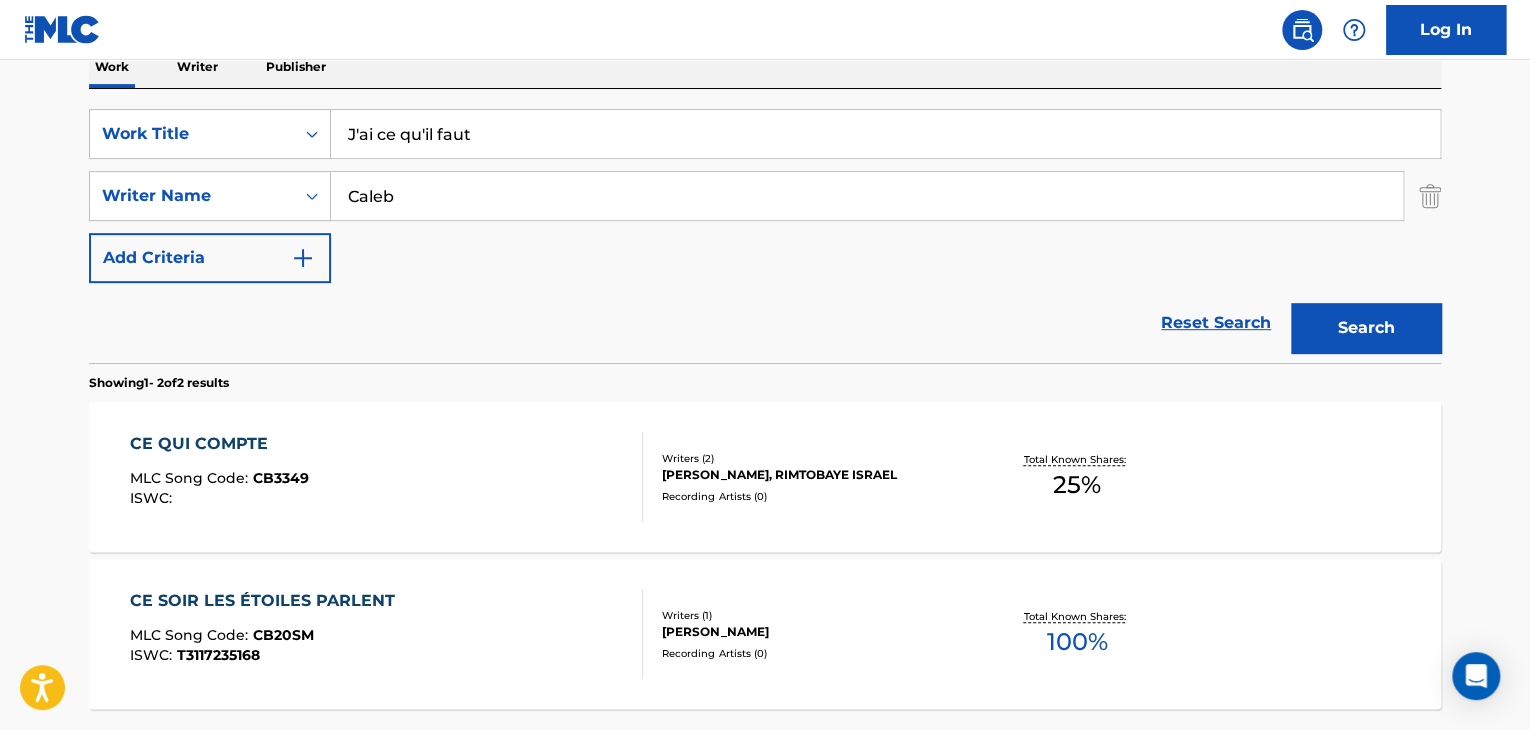 scroll, scrollTop: 338, scrollLeft: 0, axis: vertical 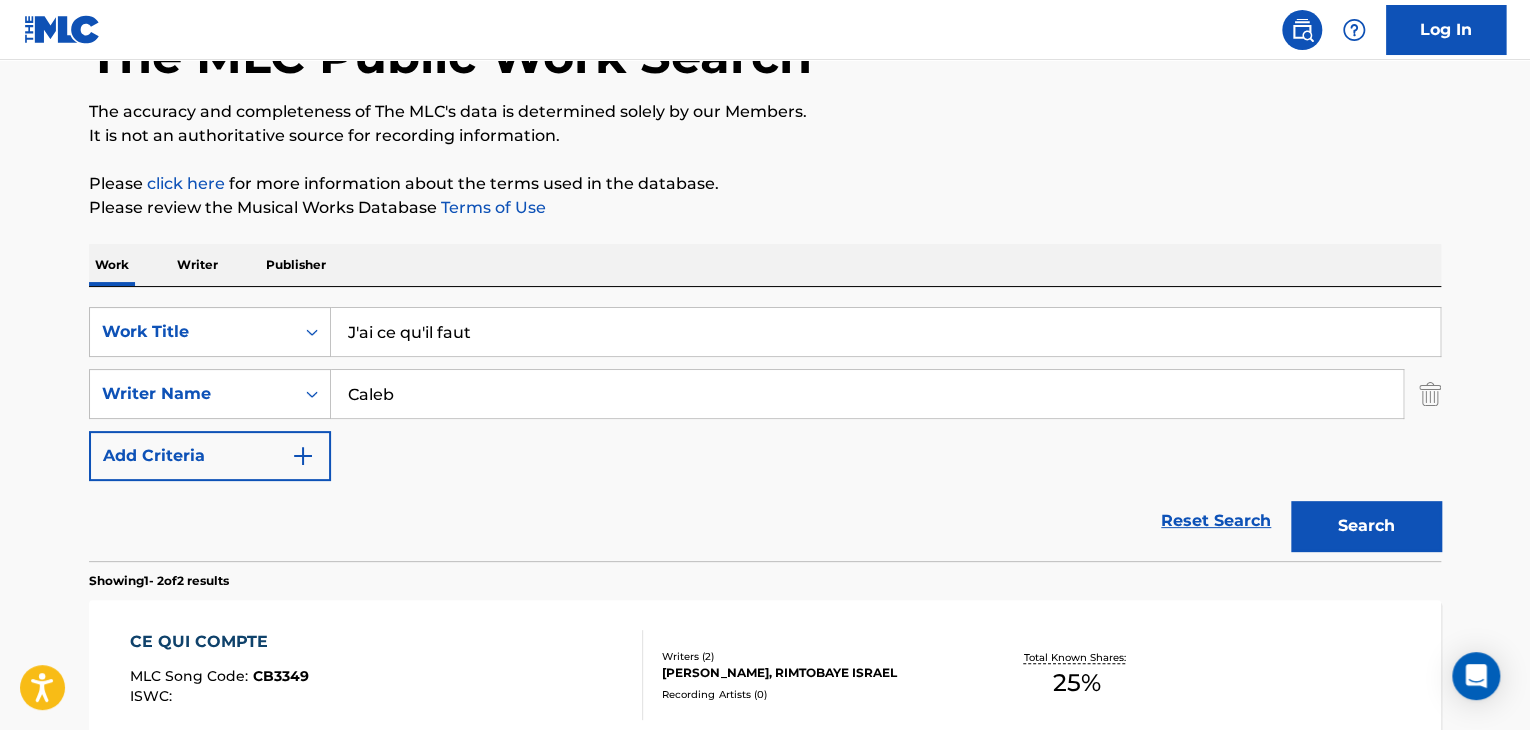 click on "Writer" at bounding box center (197, 265) 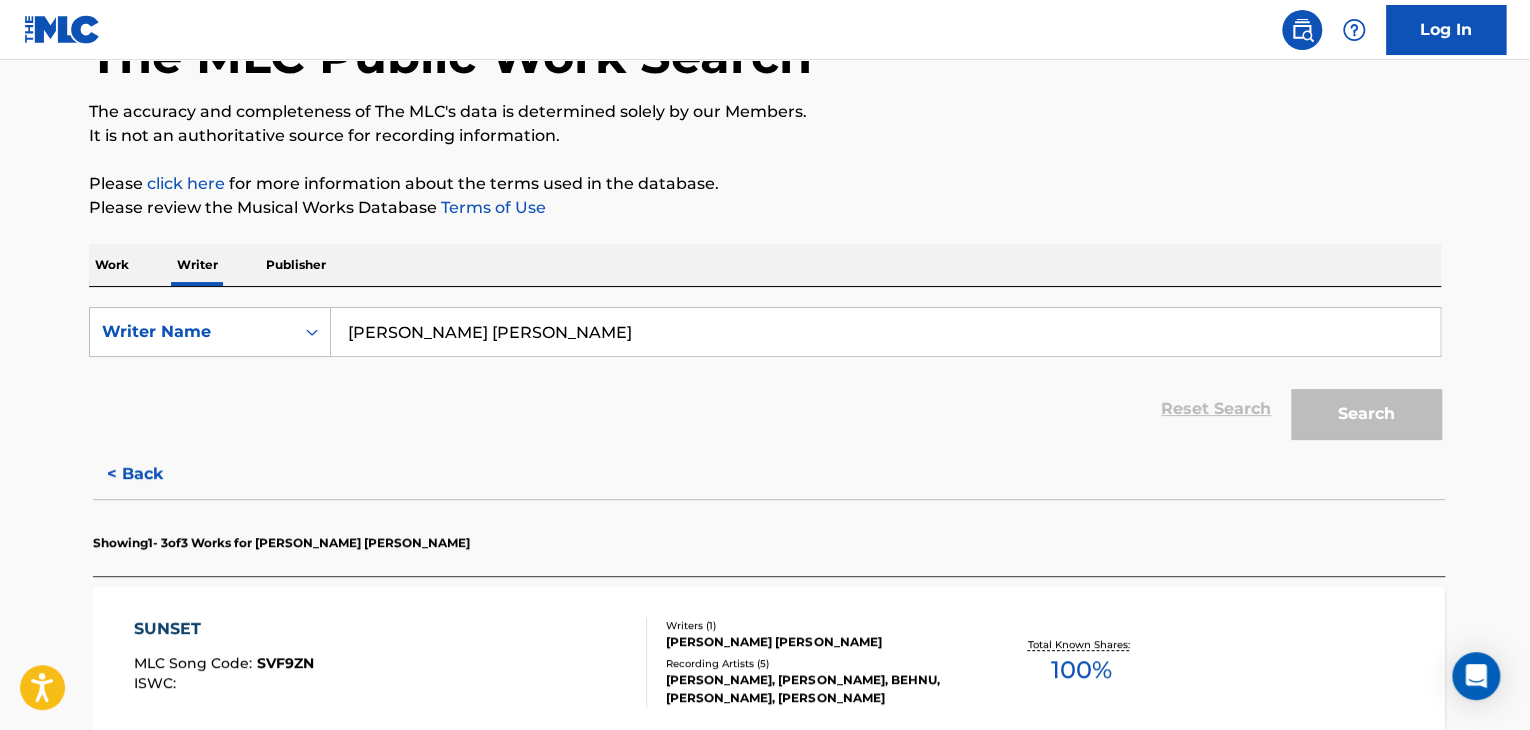 scroll, scrollTop: 0, scrollLeft: 0, axis: both 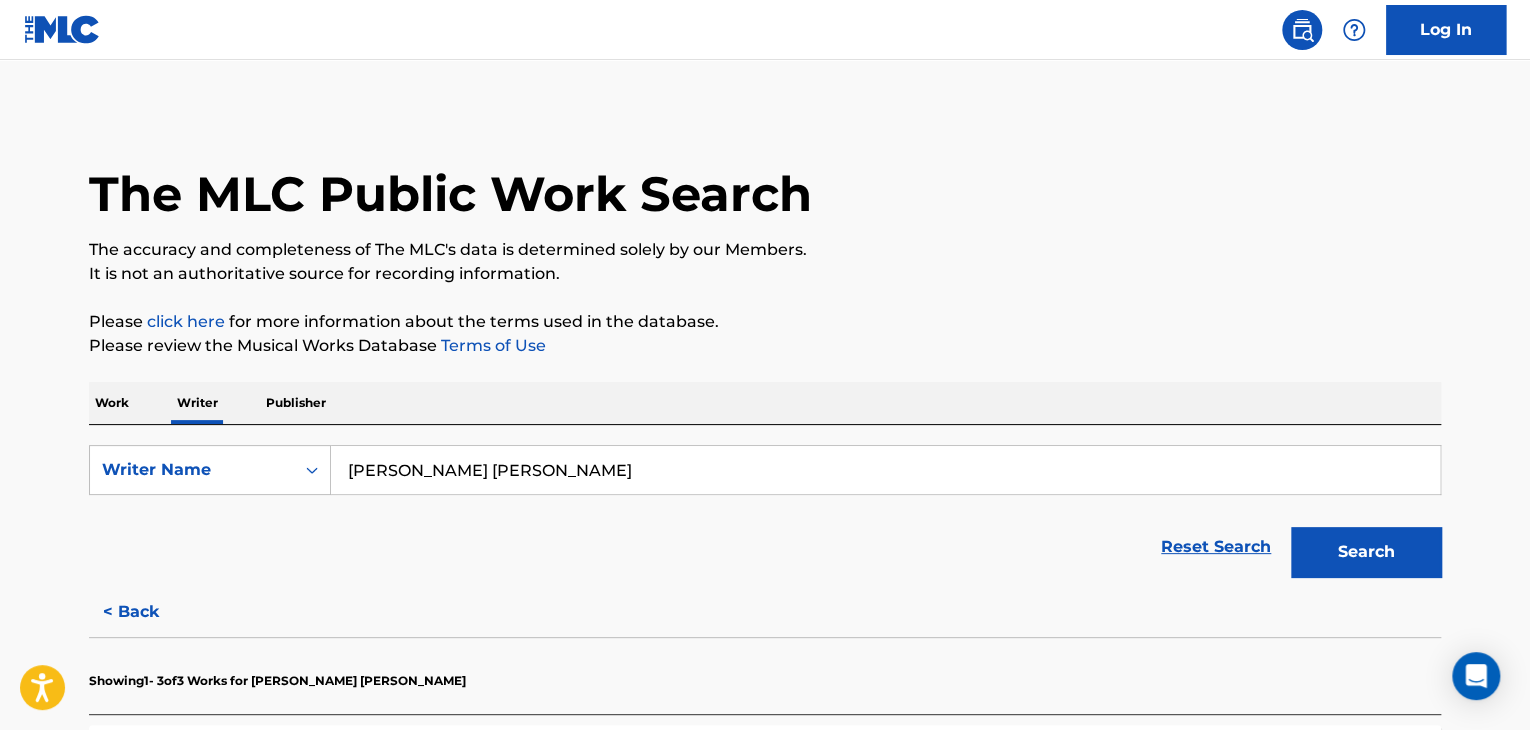 click on "[PERSON_NAME] [PERSON_NAME]" at bounding box center [885, 470] 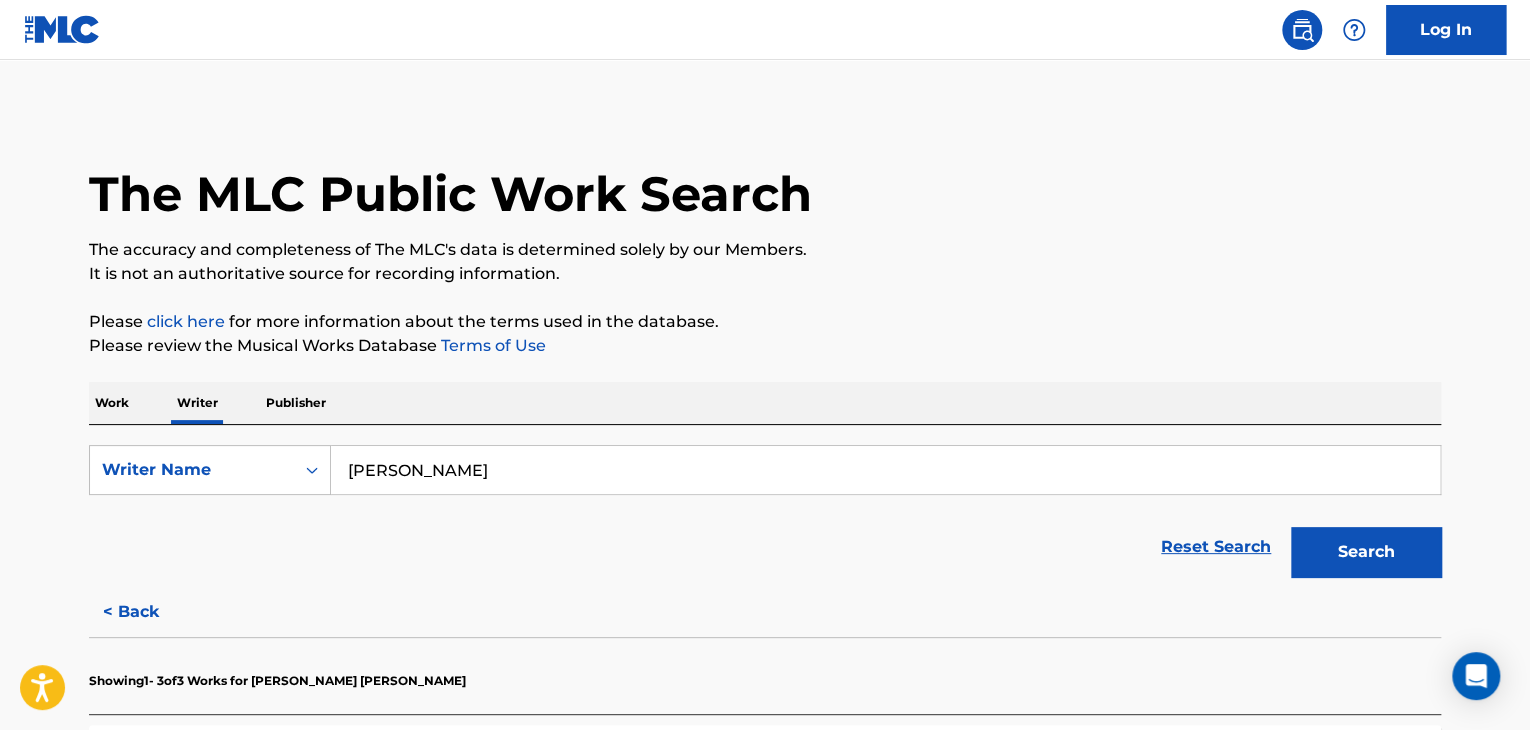 type on "[PERSON_NAME]" 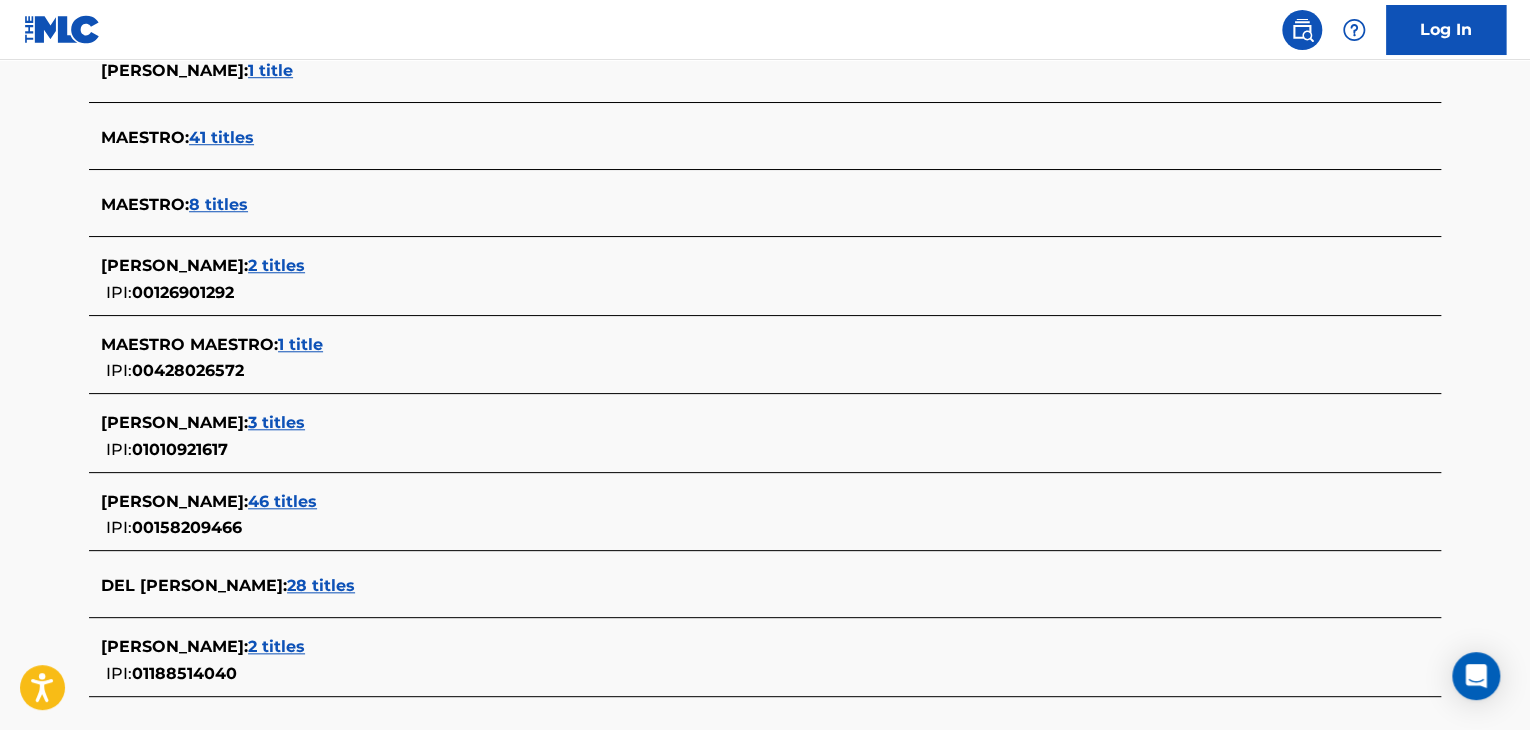scroll, scrollTop: 700, scrollLeft: 0, axis: vertical 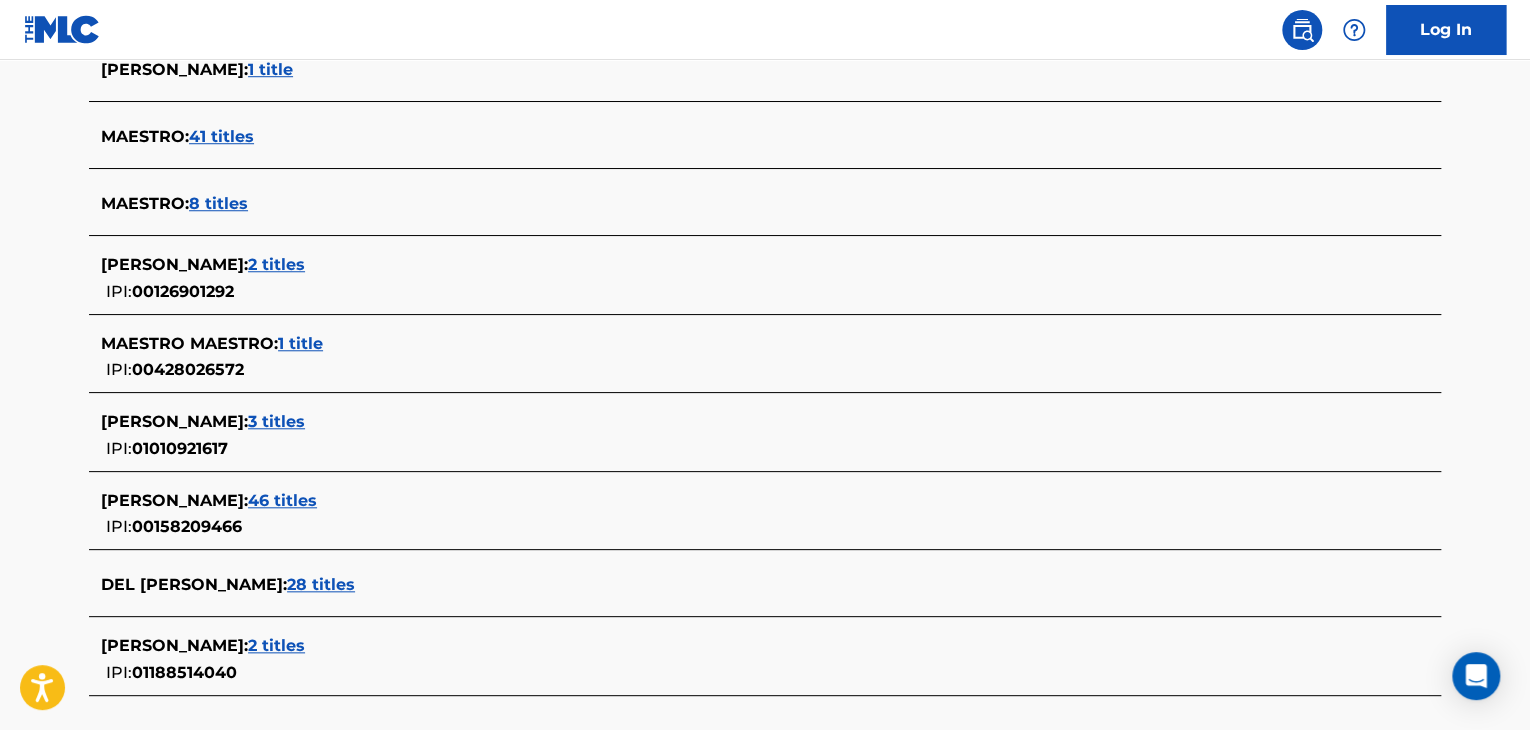 click on "2 titles" at bounding box center [276, 264] 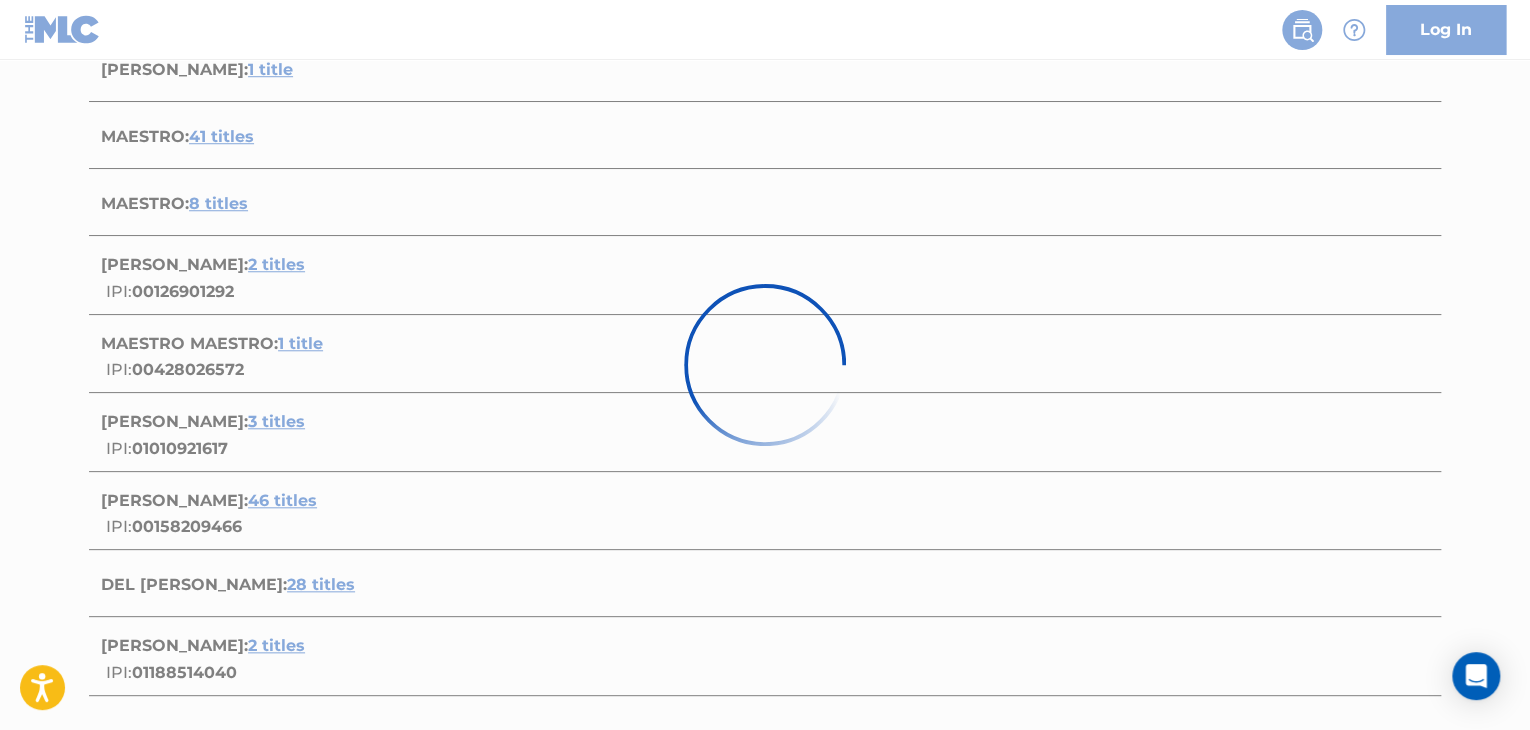 scroll, scrollTop: 533, scrollLeft: 0, axis: vertical 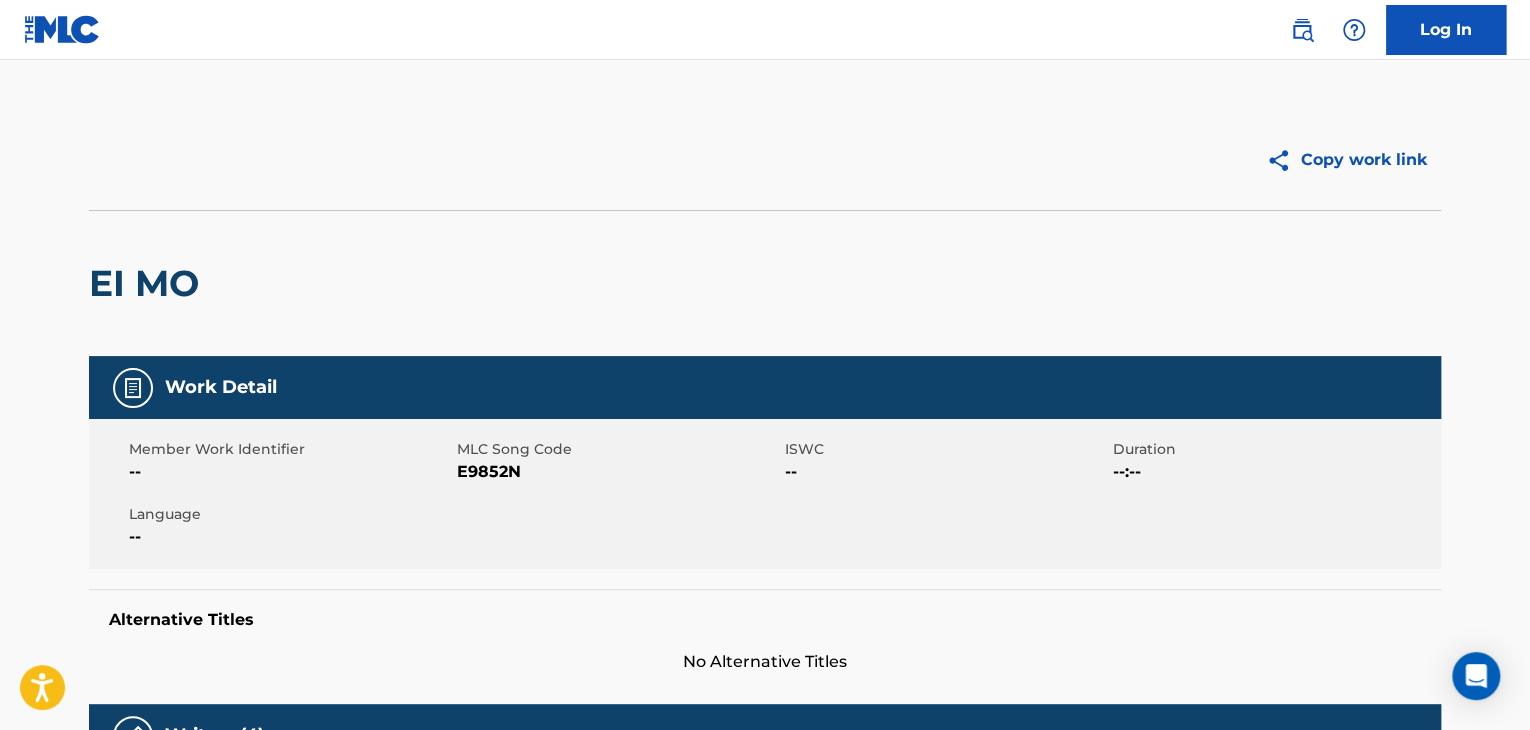 click at bounding box center (1302, 30) 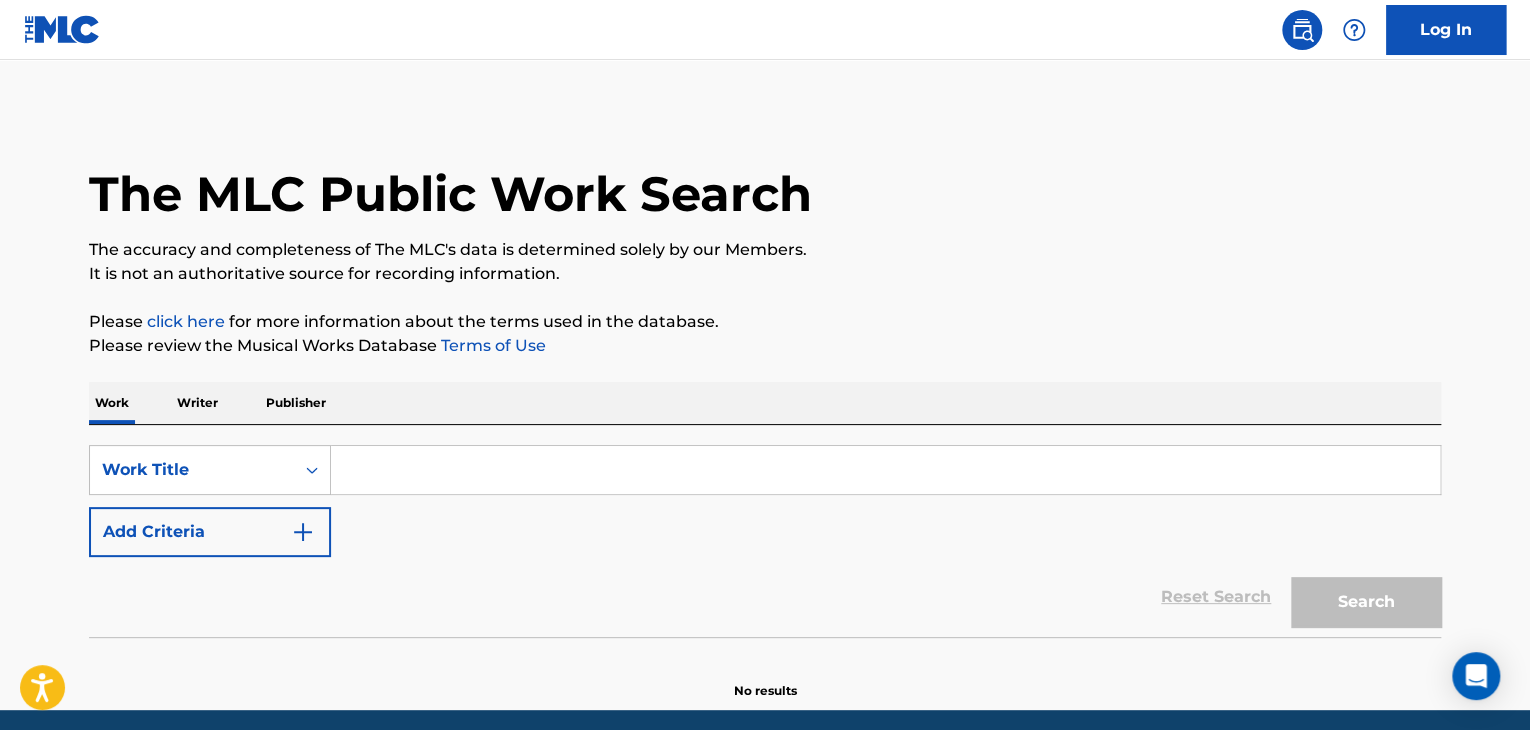 click on "Writer" at bounding box center [197, 403] 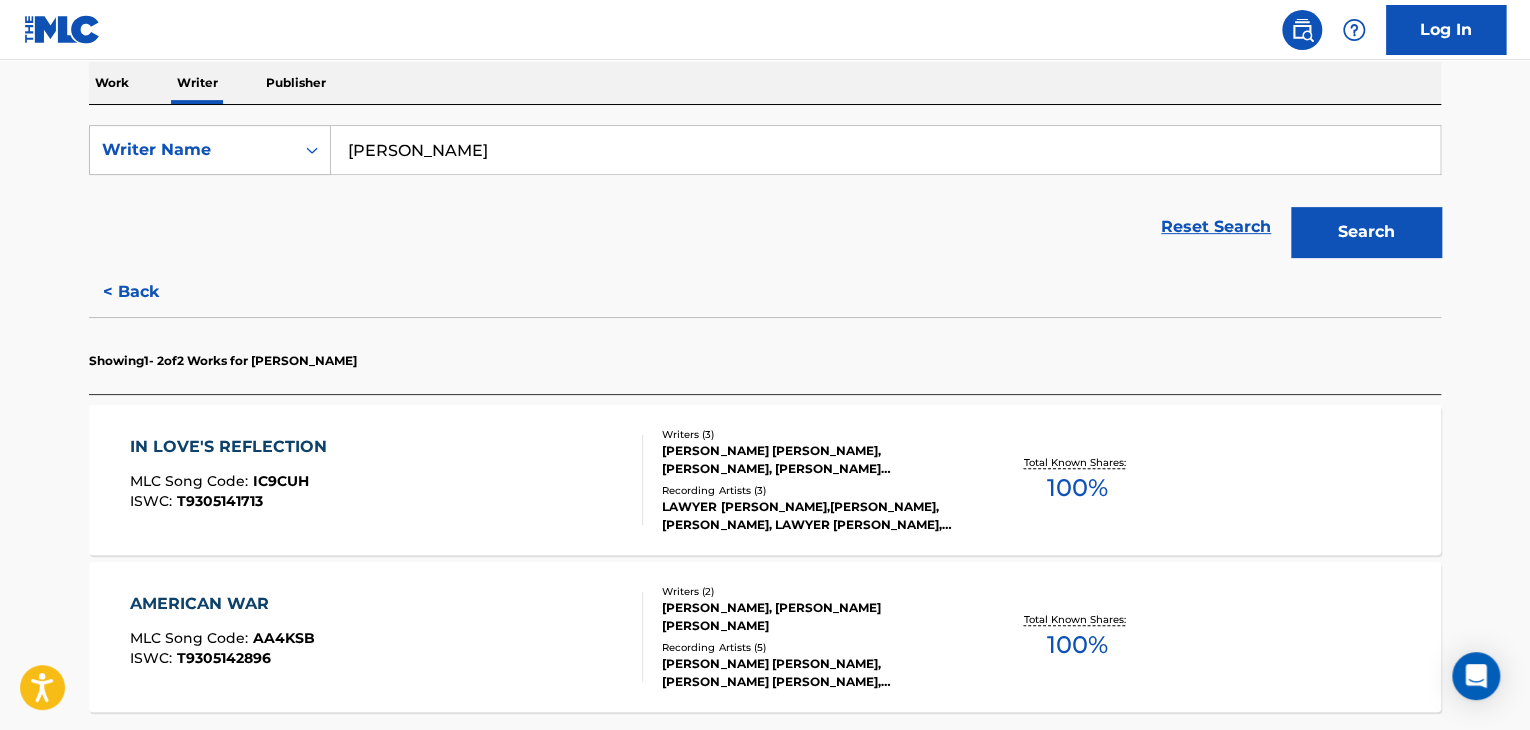 scroll, scrollTop: 400, scrollLeft: 0, axis: vertical 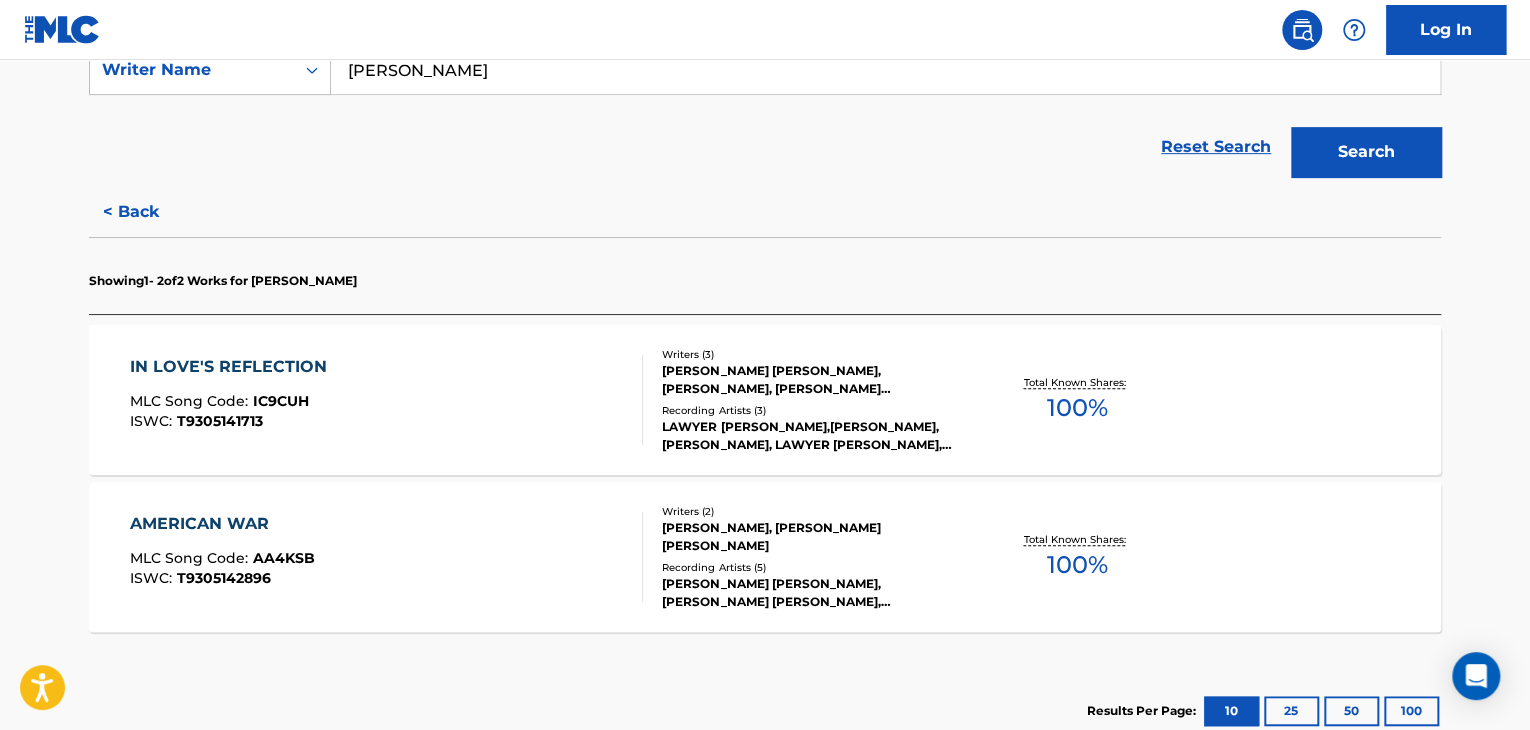click on "< Back" at bounding box center (149, 212) 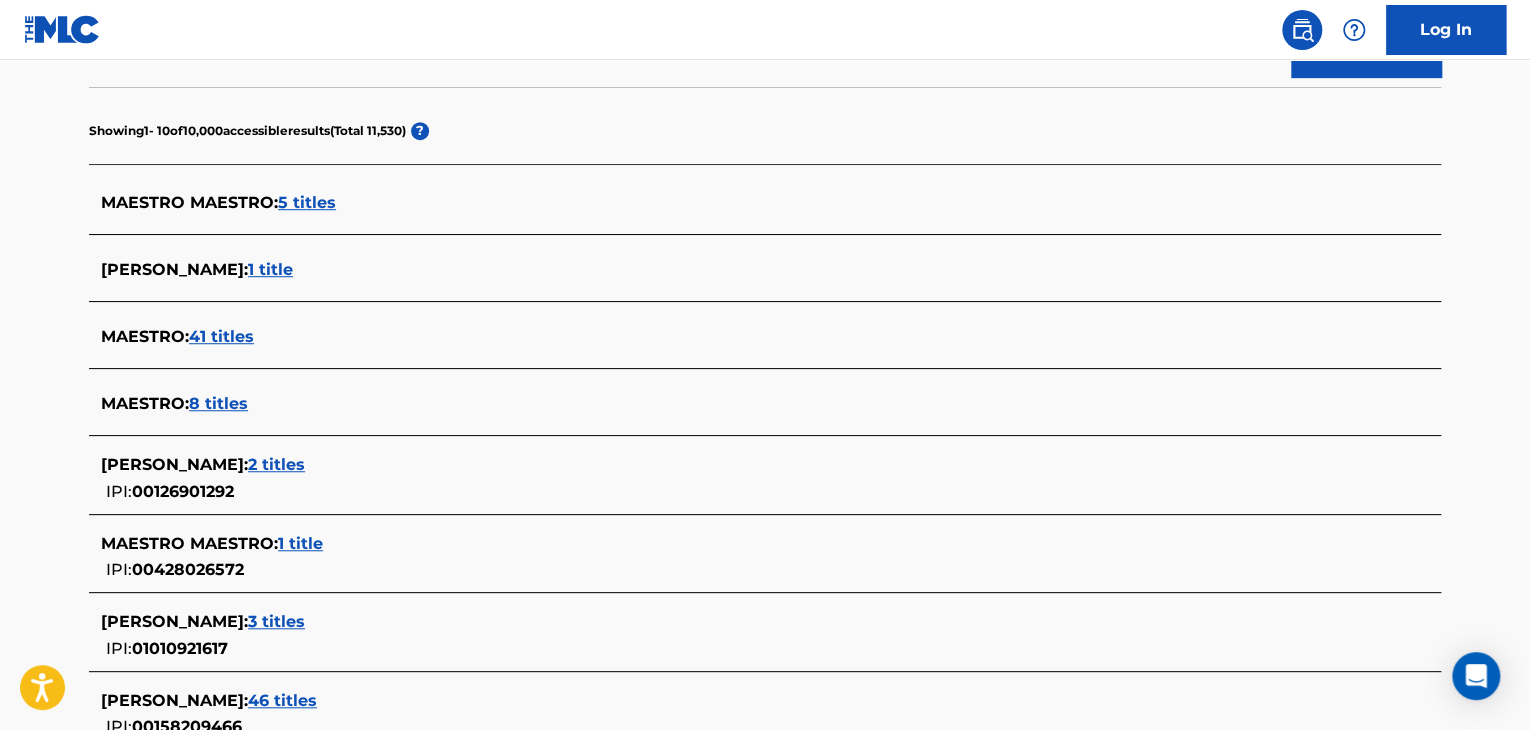 scroll, scrollTop: 400, scrollLeft: 0, axis: vertical 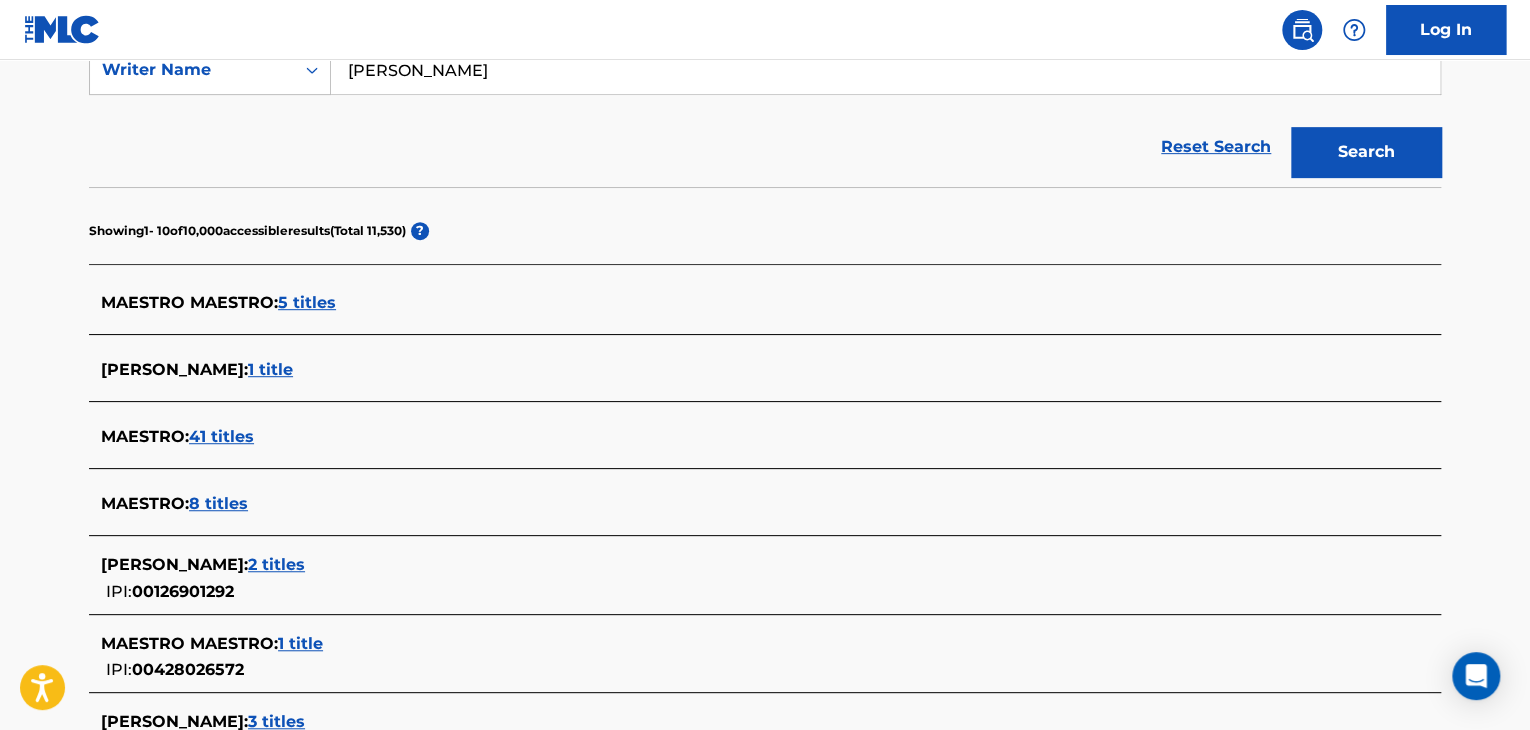 click on "[PERSON_NAME]" at bounding box center [885, 70] 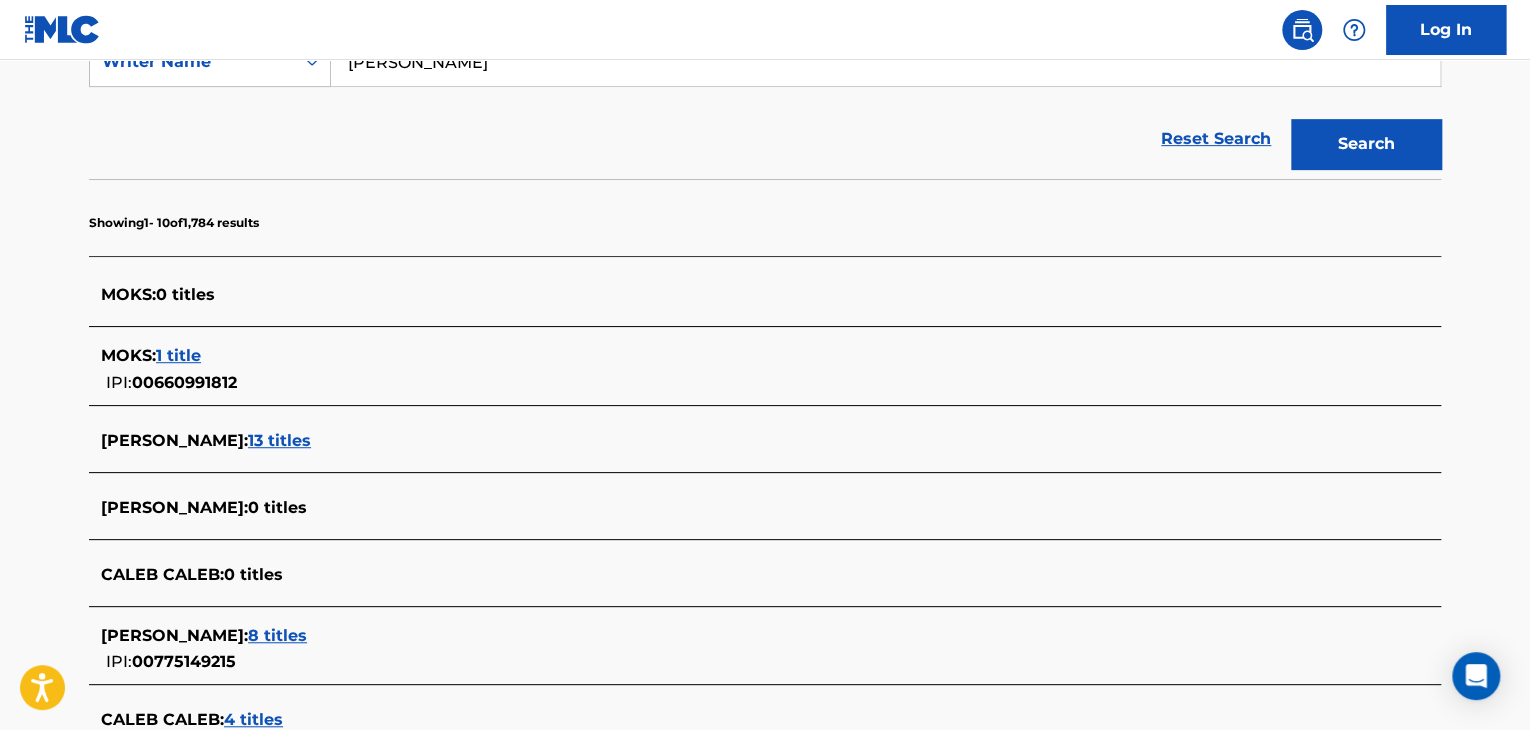 scroll, scrollTop: 400, scrollLeft: 0, axis: vertical 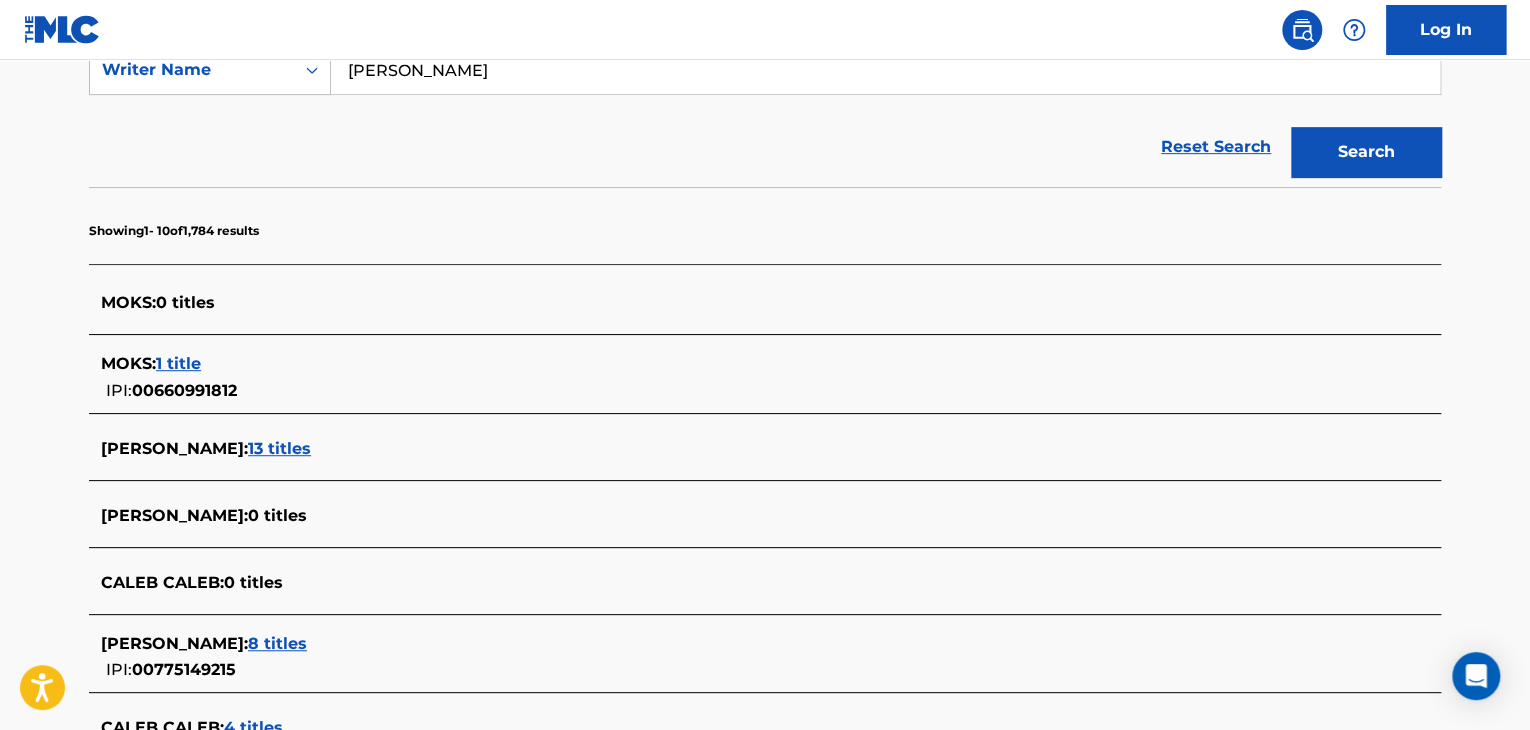 click on "[PERSON_NAME]" at bounding box center [885, 70] 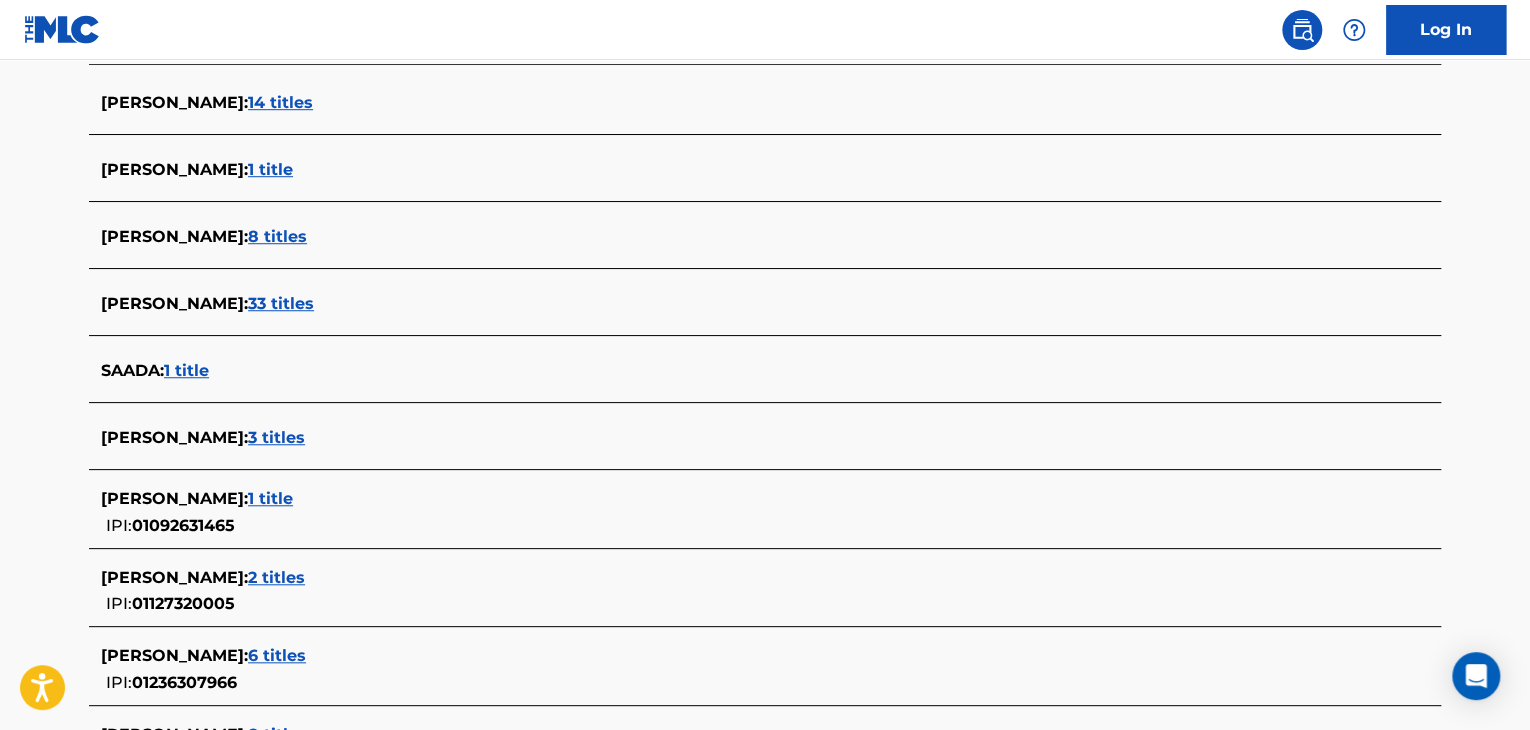 scroll, scrollTop: 700, scrollLeft: 0, axis: vertical 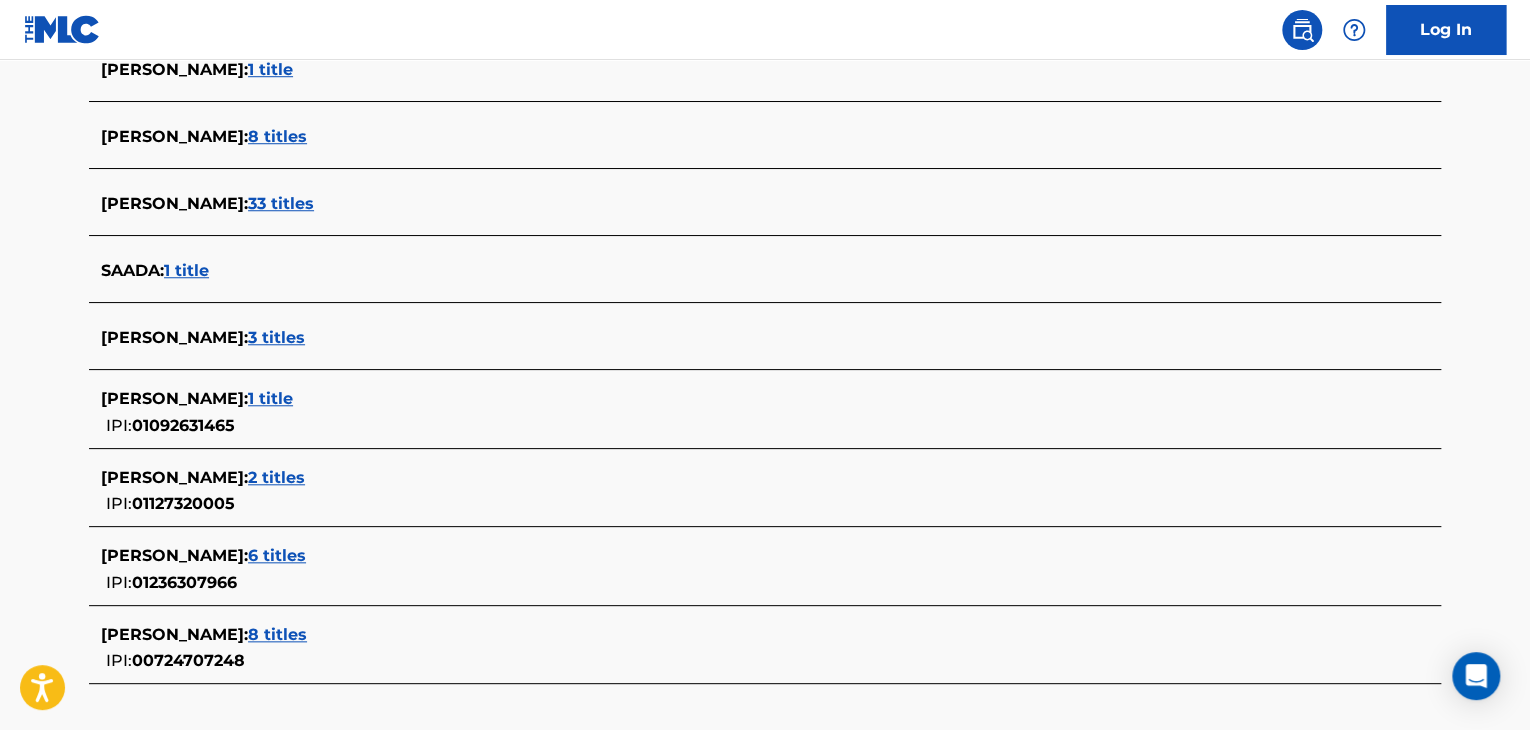 click on "2 titles" at bounding box center [276, 477] 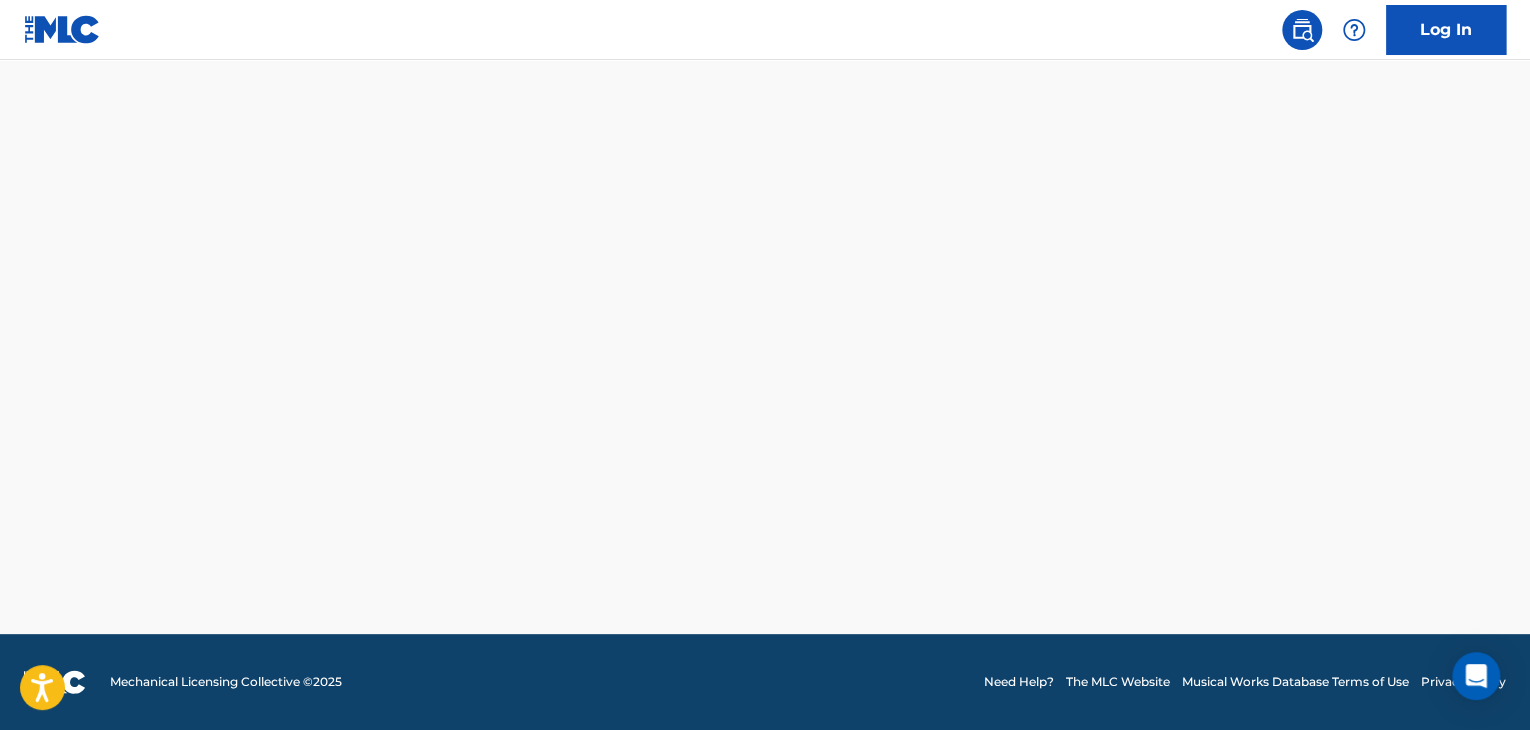 scroll, scrollTop: 533, scrollLeft: 0, axis: vertical 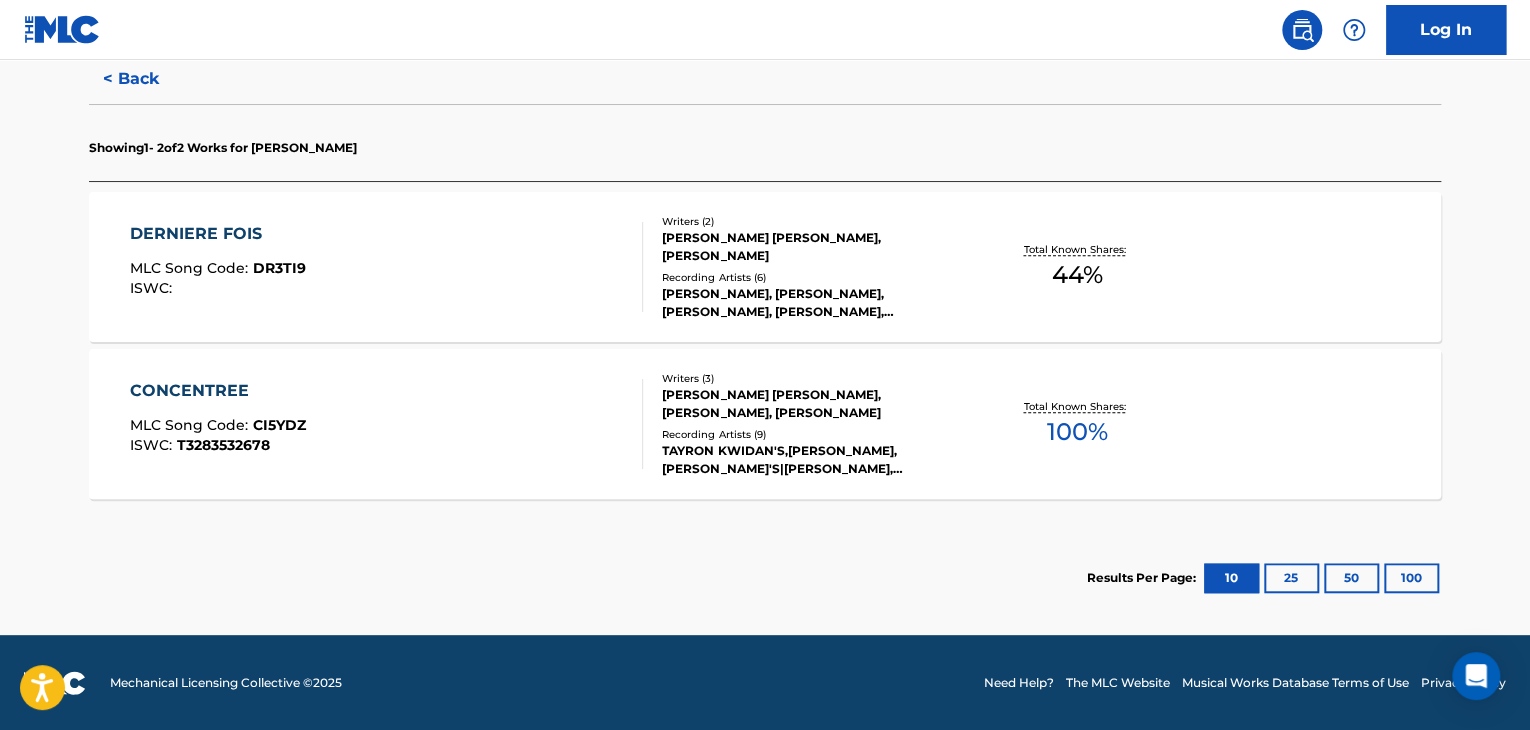 click on "CONCENTREE MLC Song Code : CI5YDZ ISWC : T3283532678" at bounding box center [387, 424] 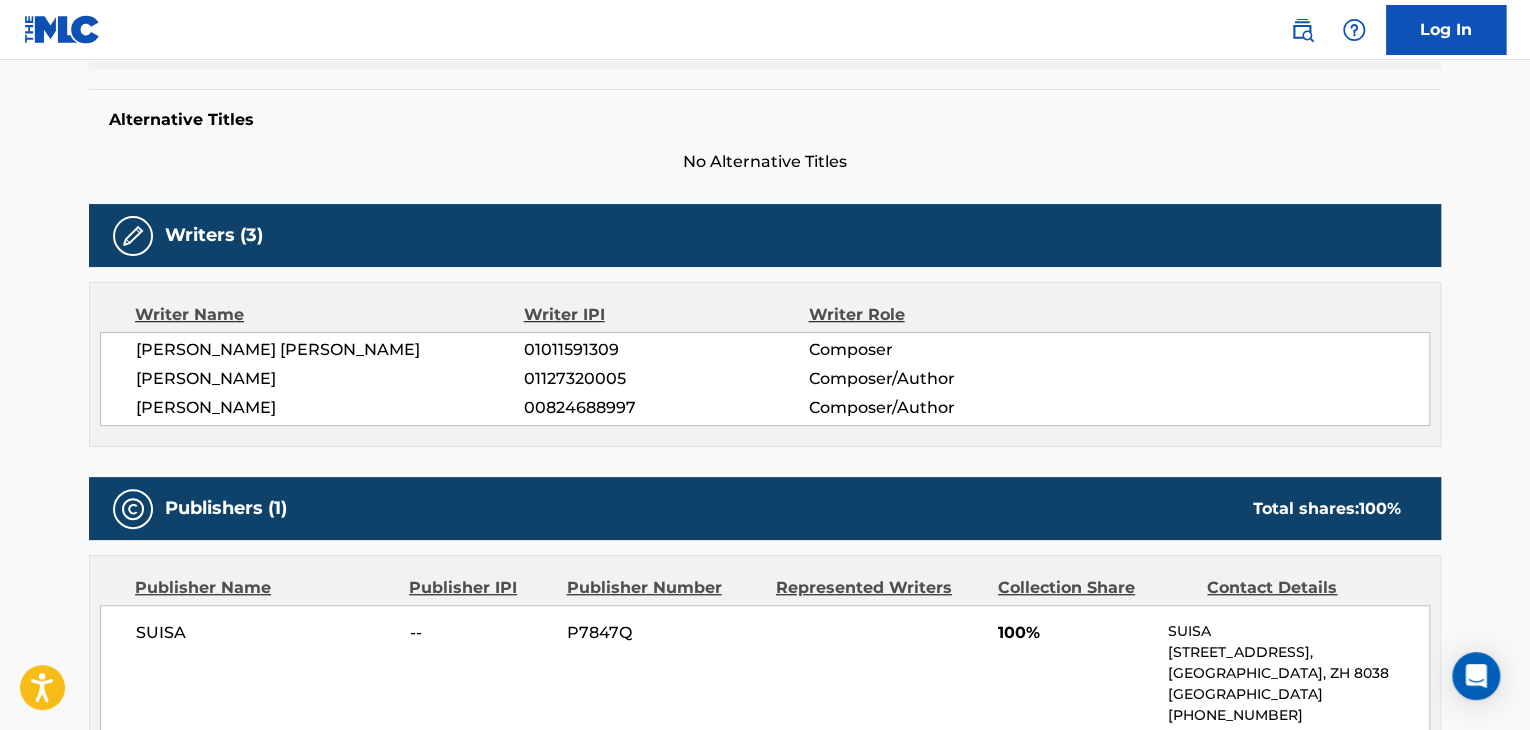scroll, scrollTop: 600, scrollLeft: 0, axis: vertical 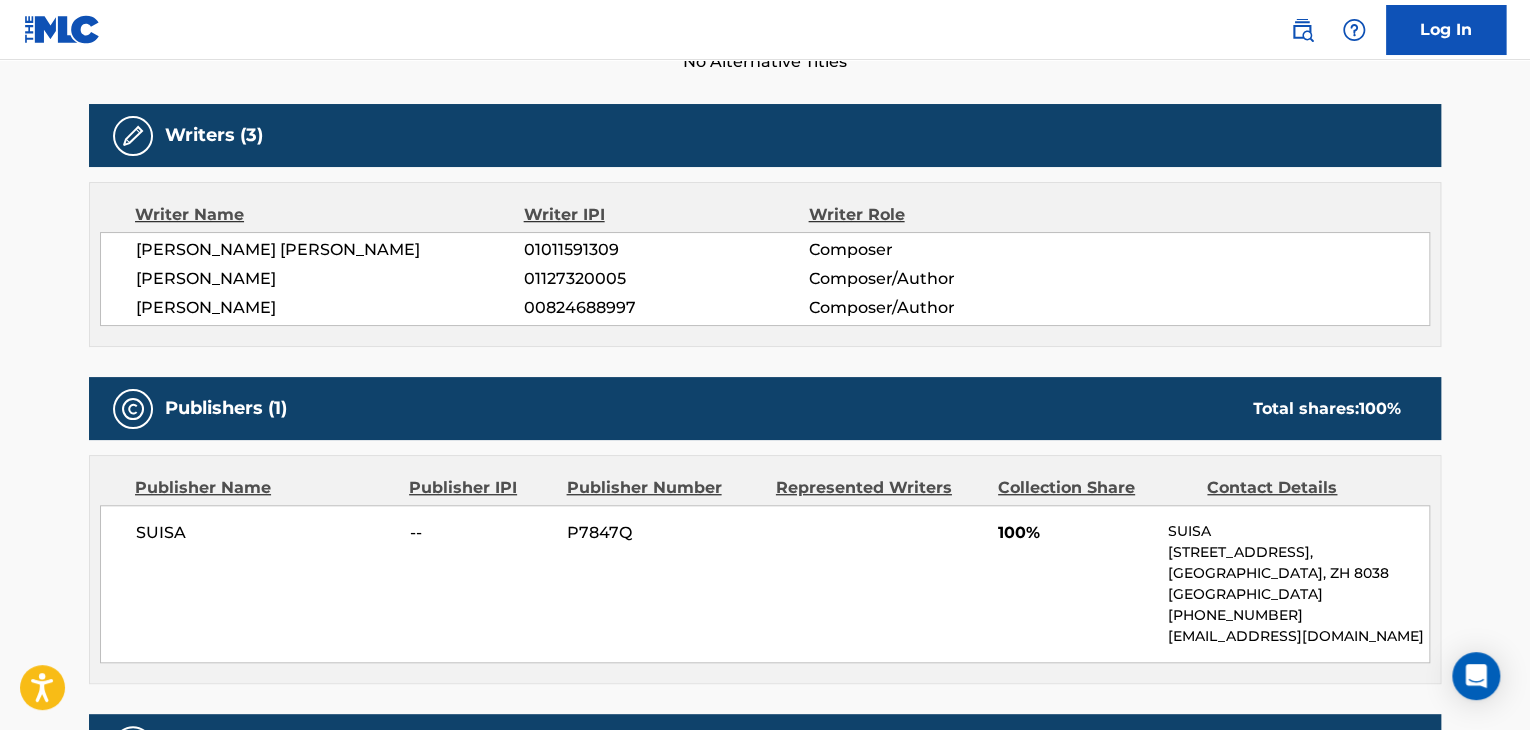 click on "[PERSON_NAME]" at bounding box center (330, 279) 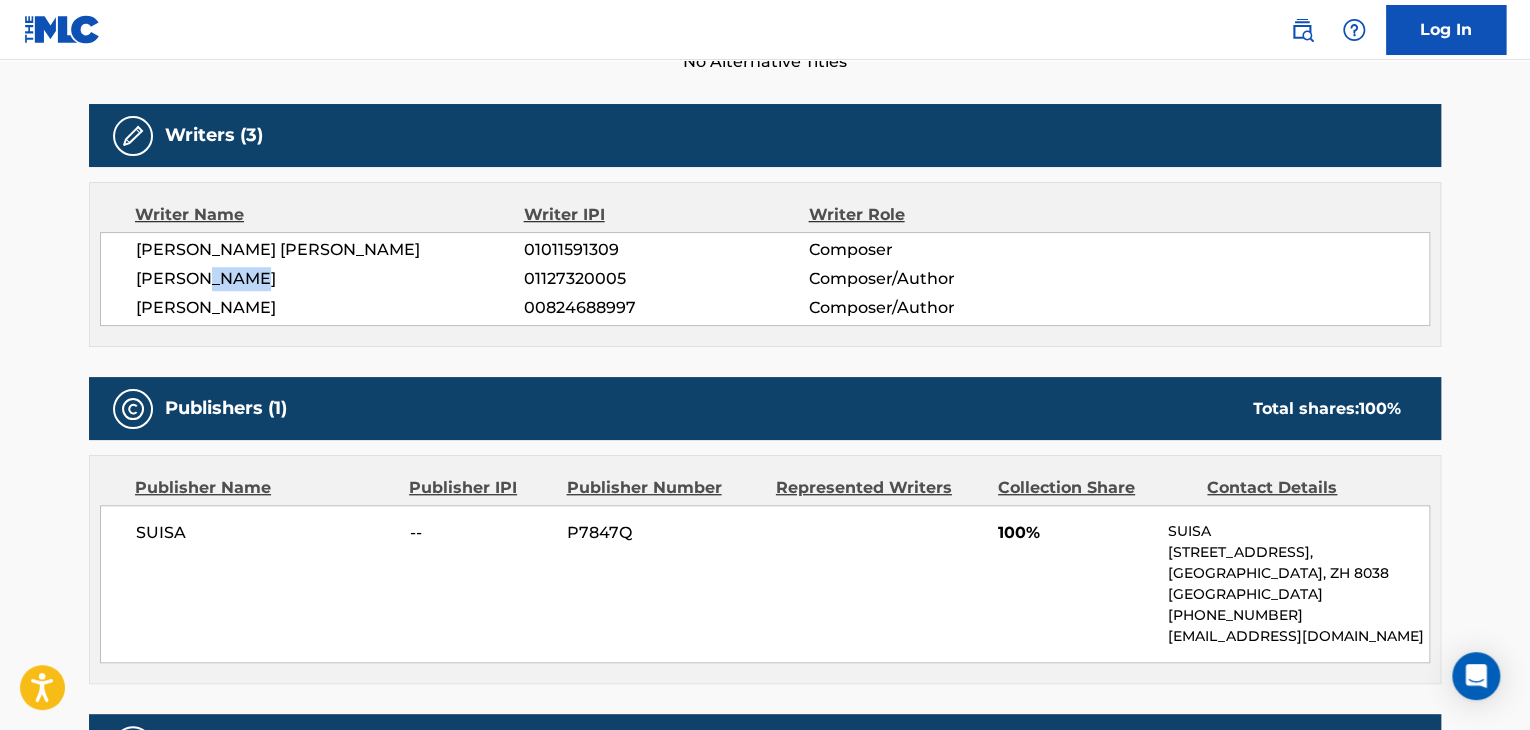 click on "[PERSON_NAME]" at bounding box center [330, 279] 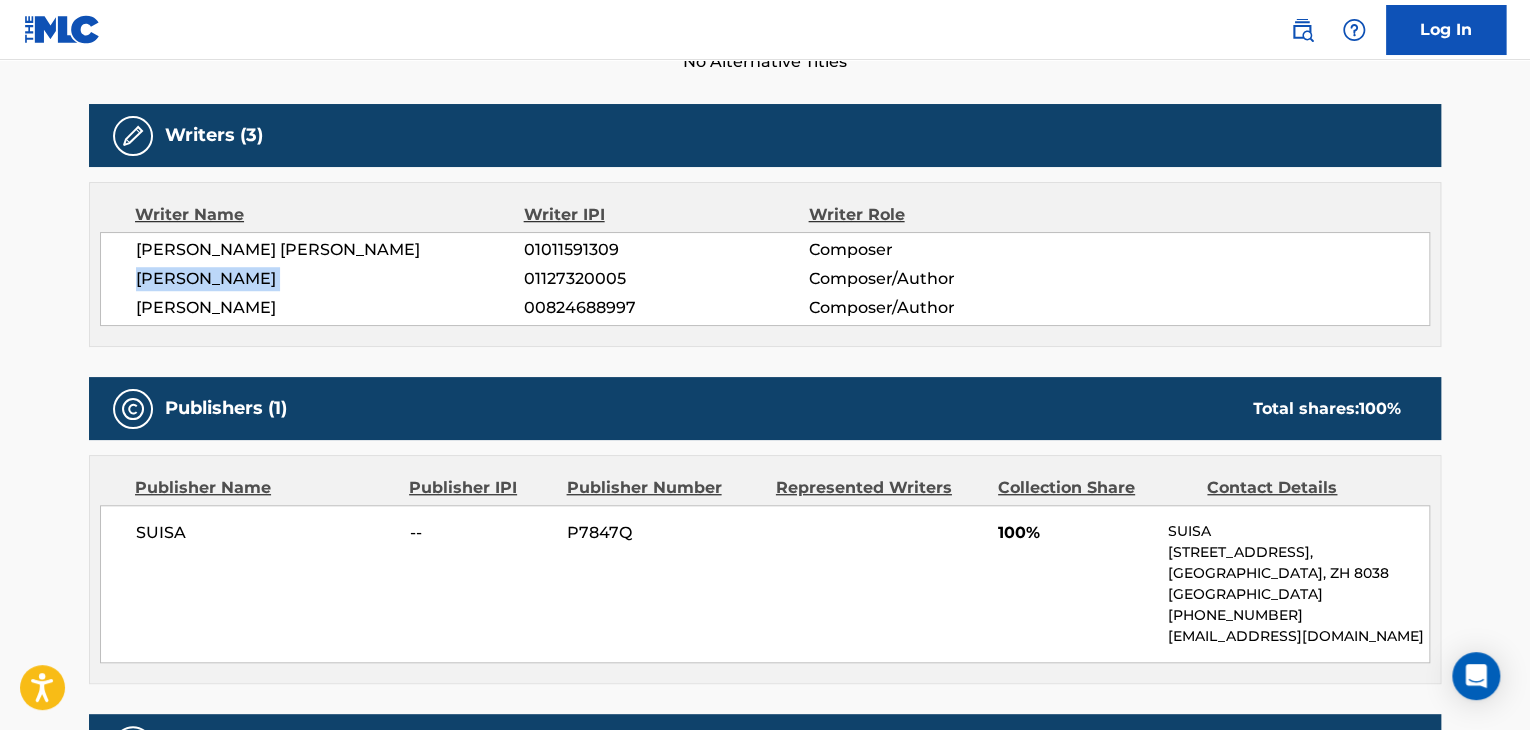 click on "[PERSON_NAME]" at bounding box center [330, 279] 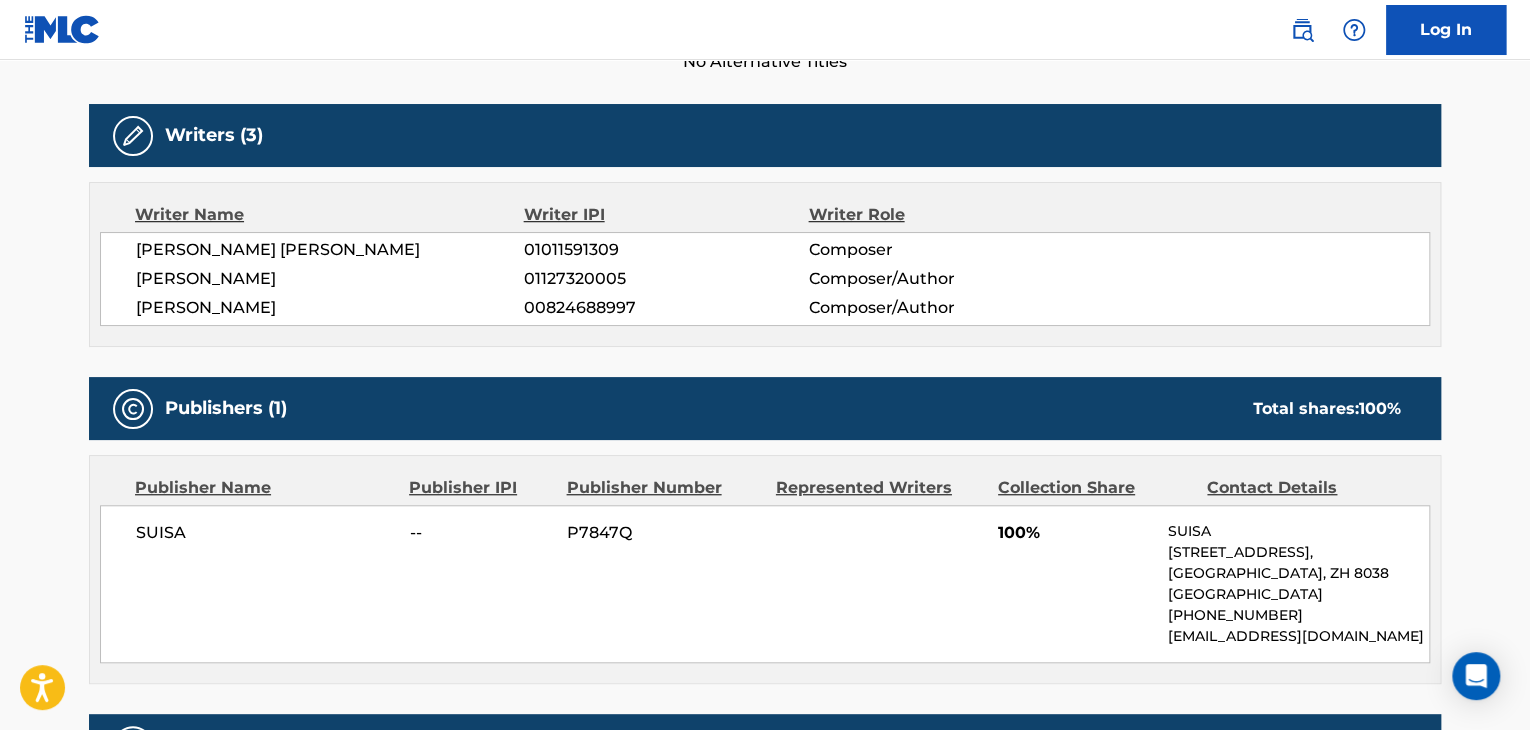 click on "01127320005" at bounding box center [666, 279] 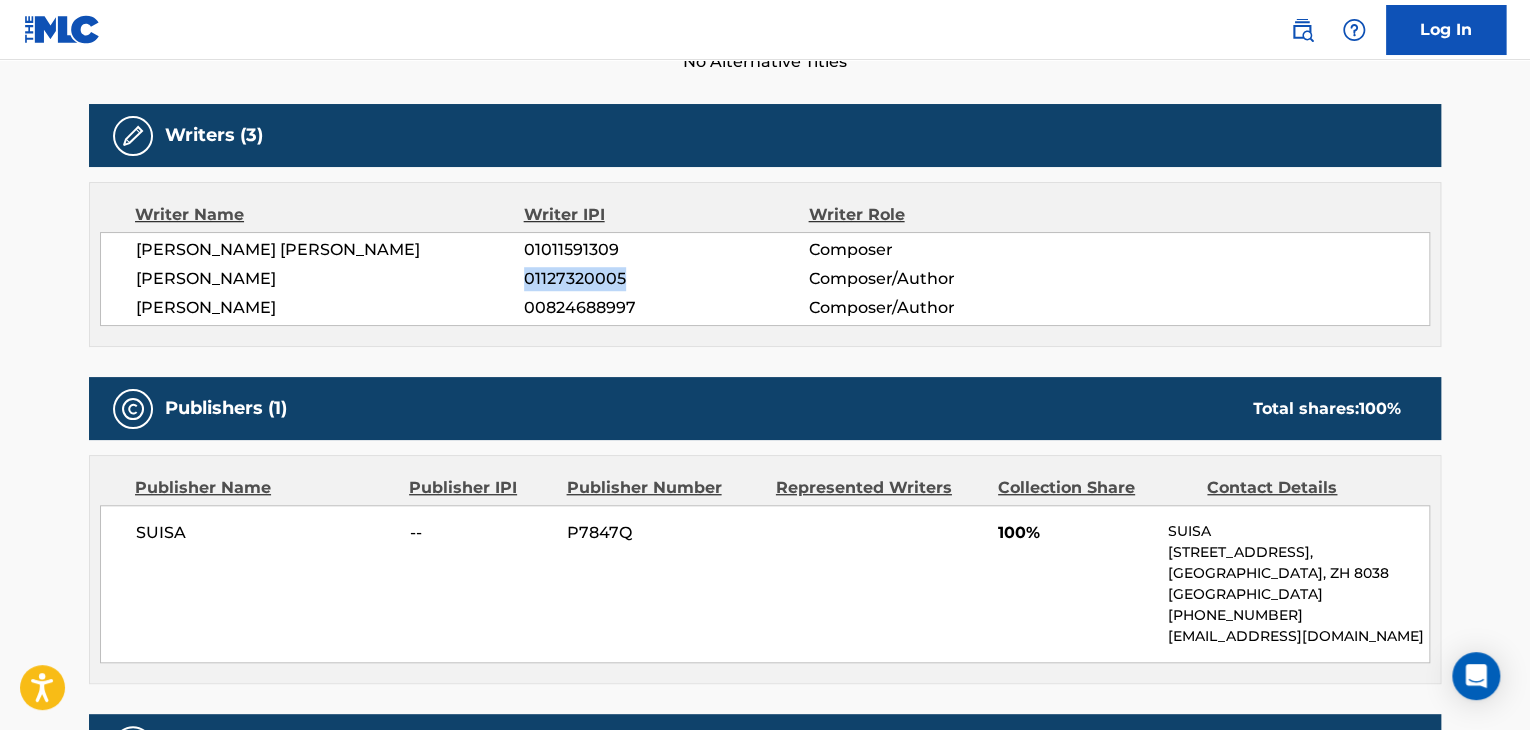 click on "01127320005" at bounding box center [666, 279] 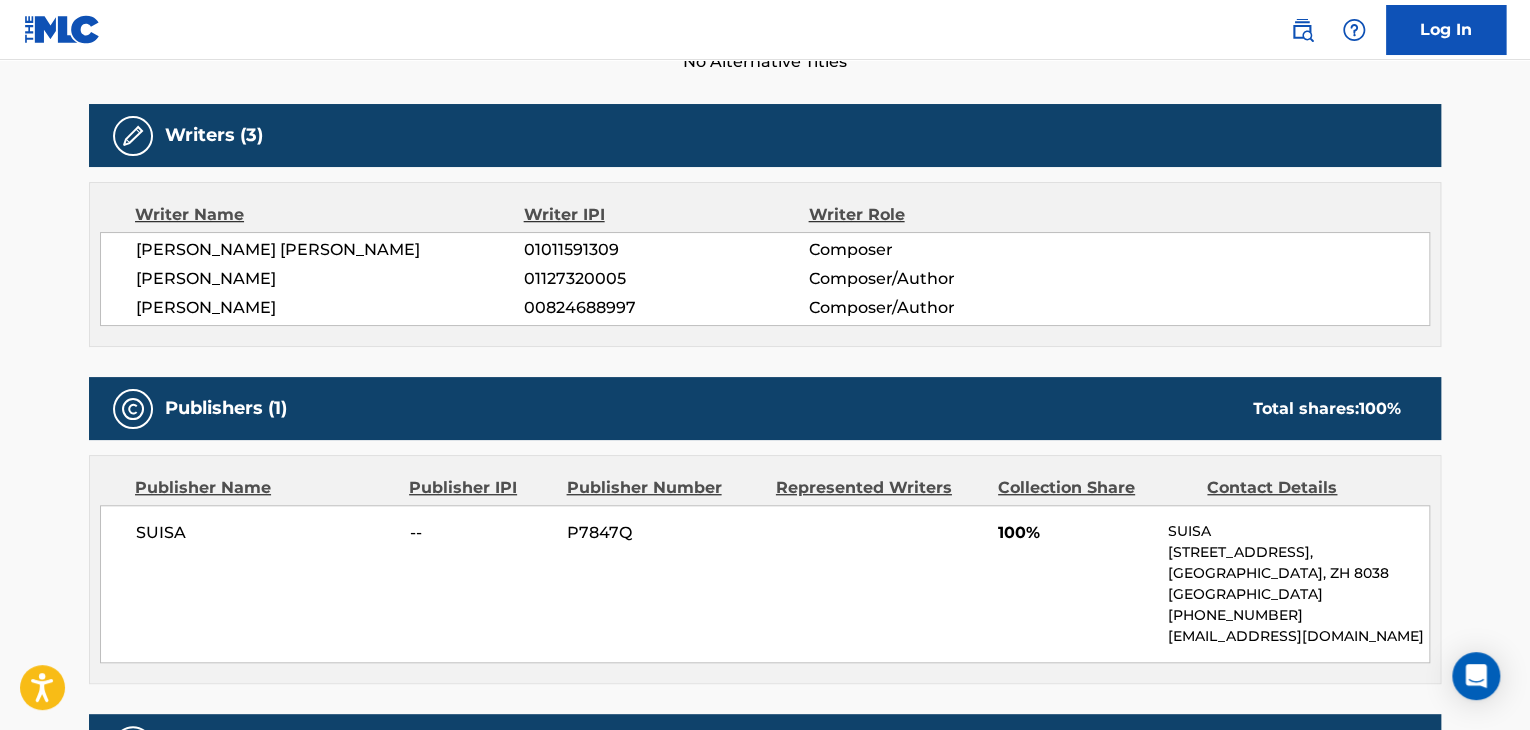 click on "SUISA" at bounding box center (265, 533) 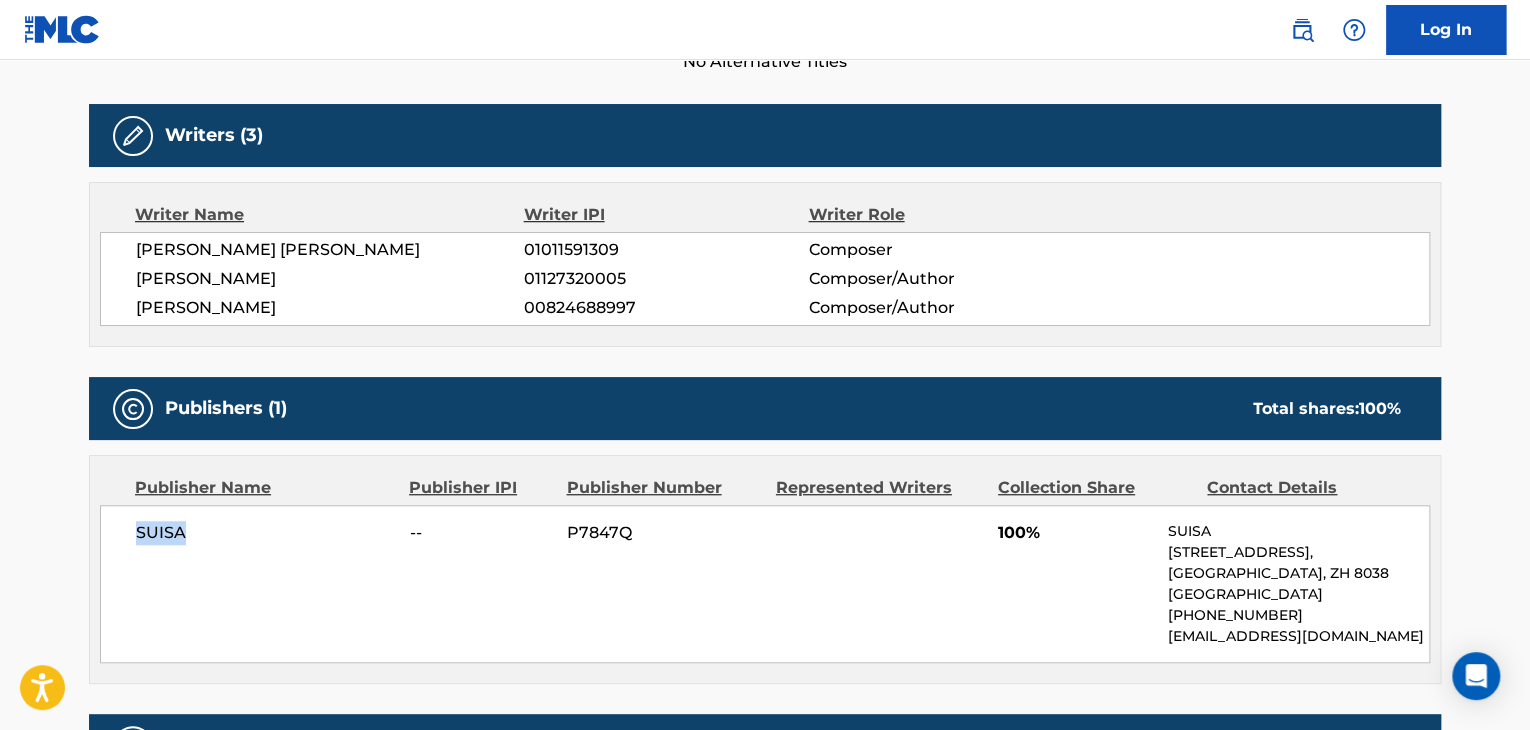 click on "SUISA" at bounding box center (265, 533) 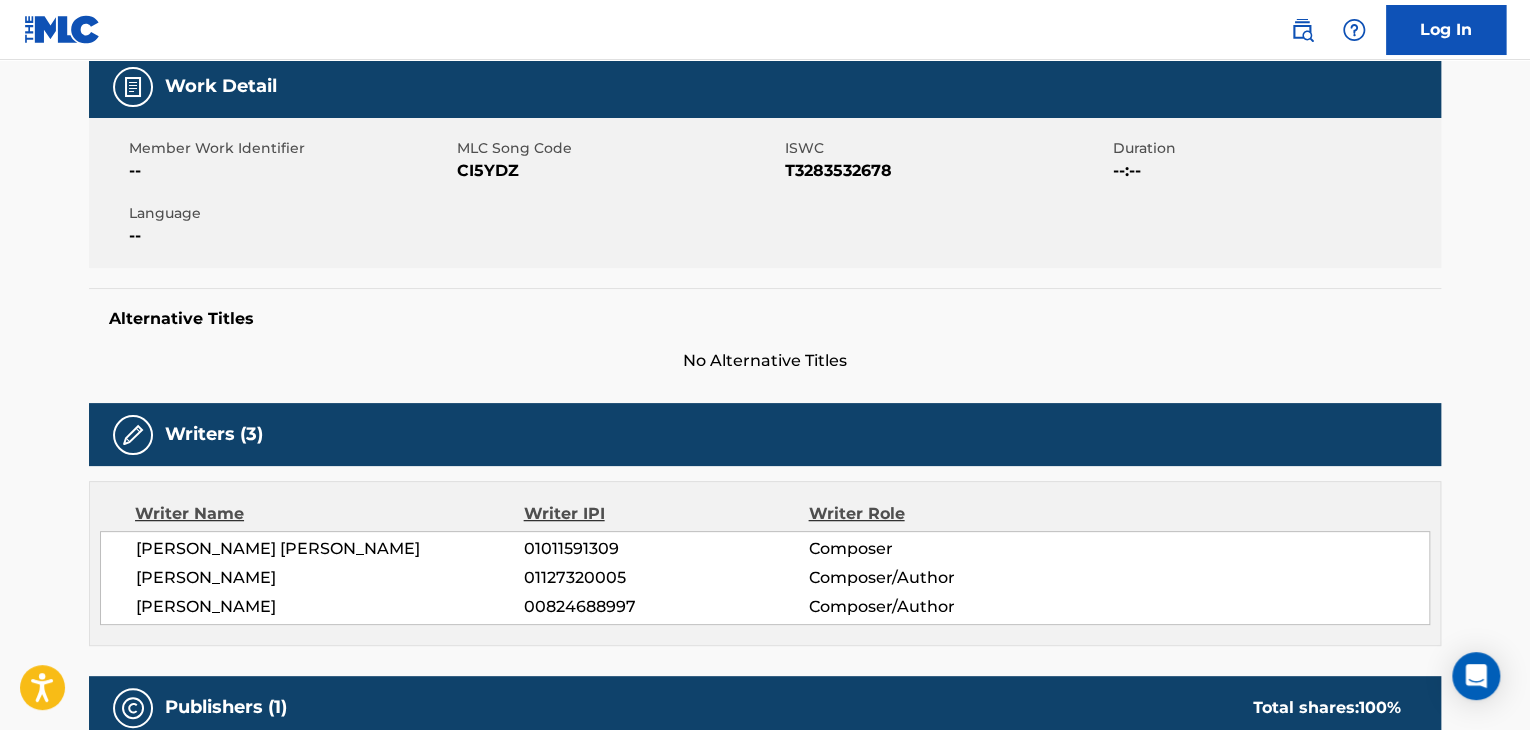 scroll, scrollTop: 300, scrollLeft: 0, axis: vertical 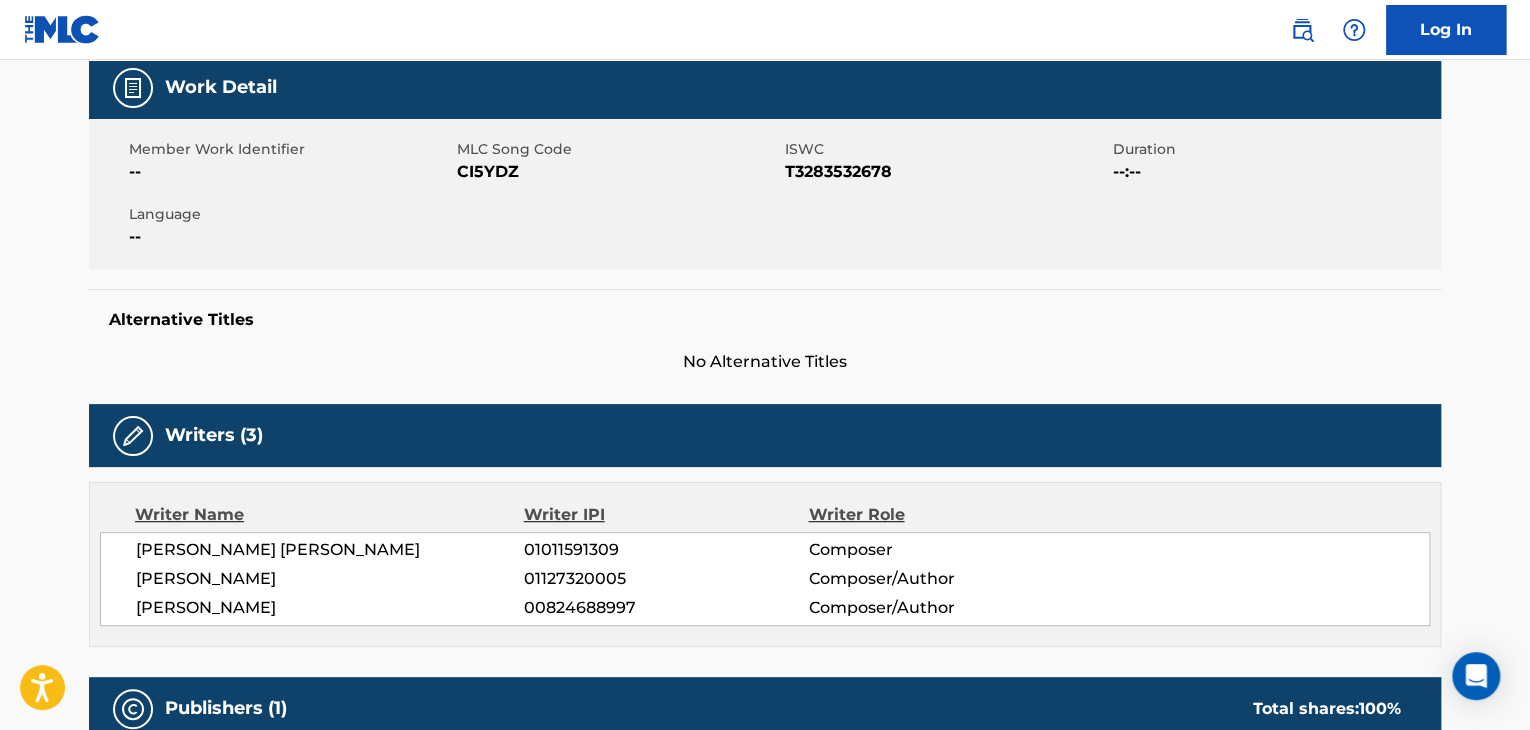 click on "CI5YDZ" at bounding box center [618, 172] 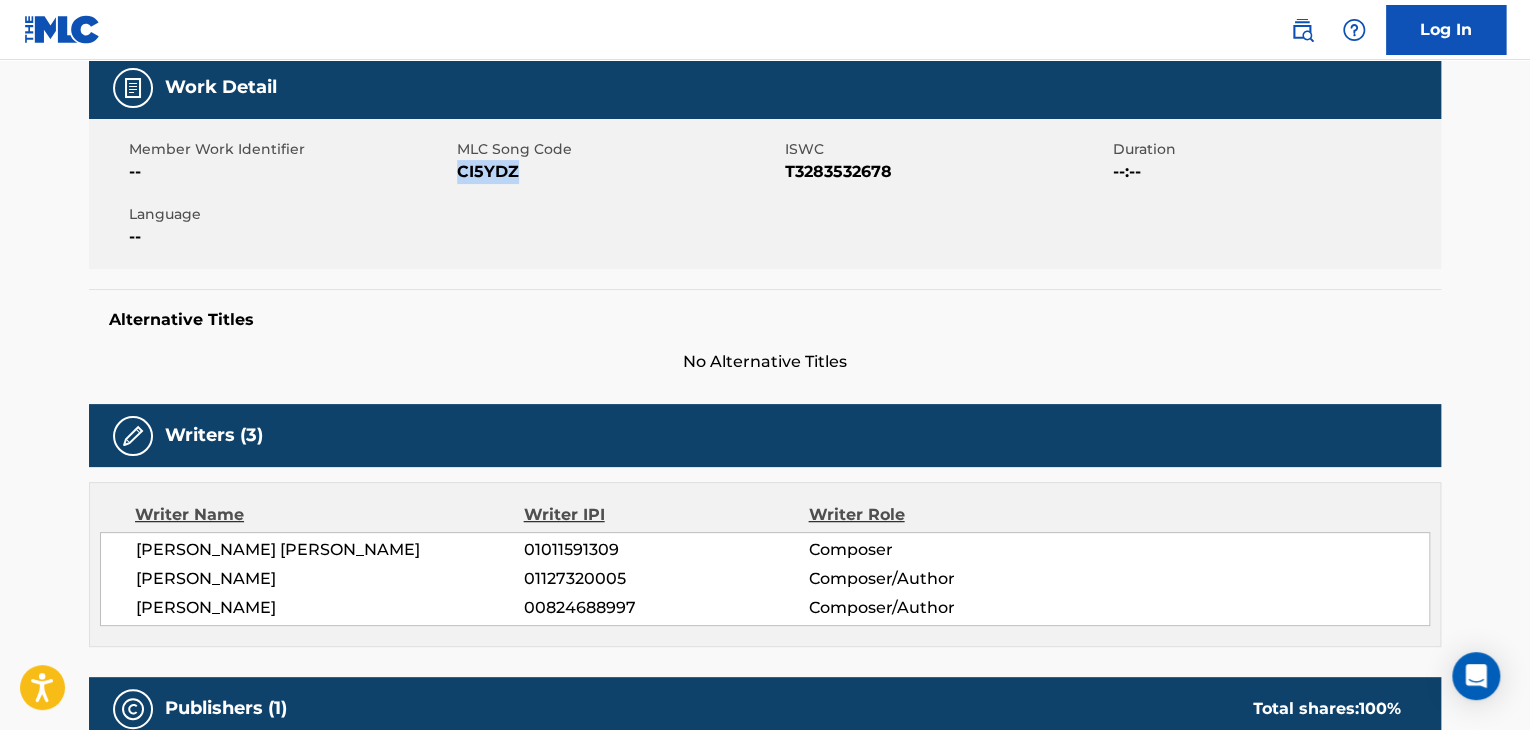 click on "CI5YDZ" at bounding box center (618, 172) 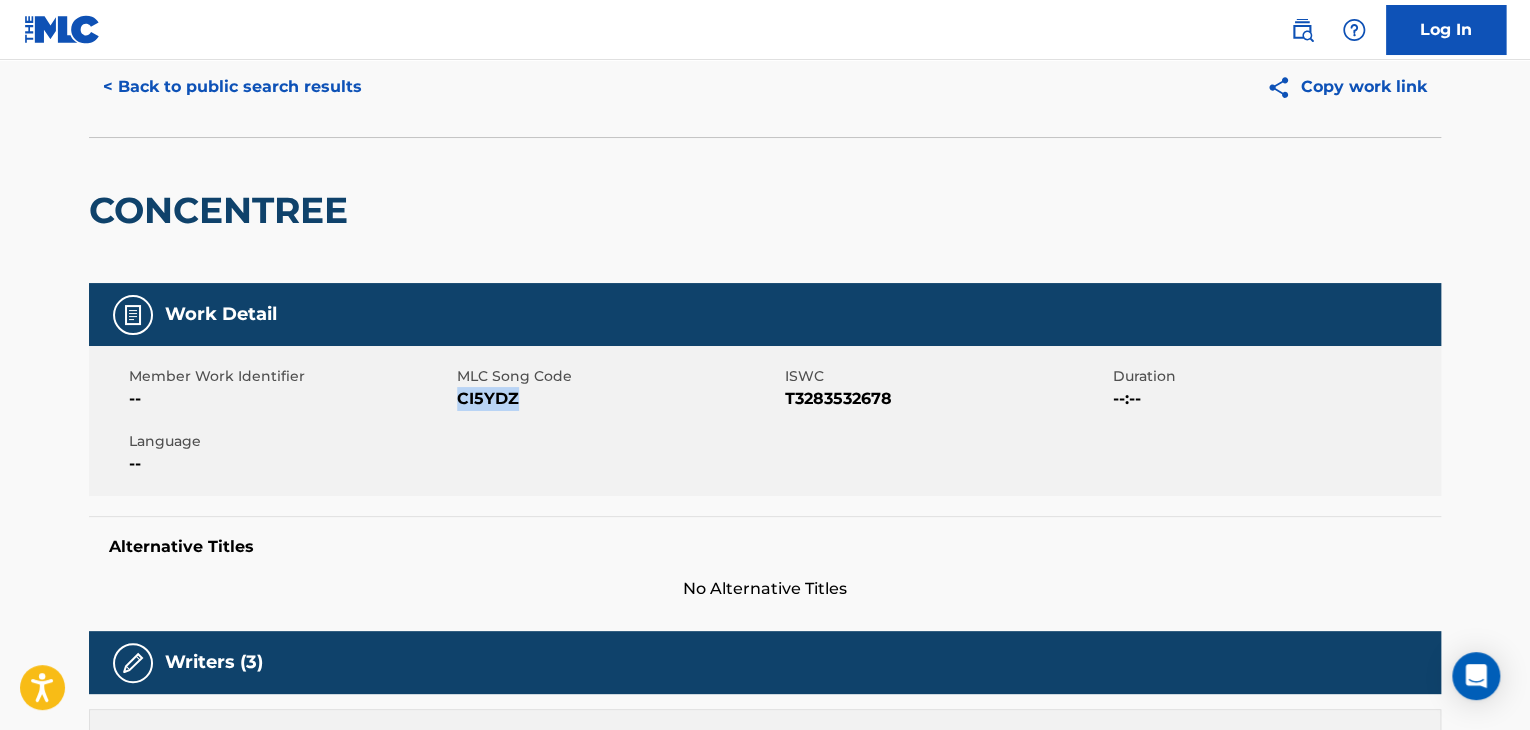 scroll, scrollTop: 0, scrollLeft: 0, axis: both 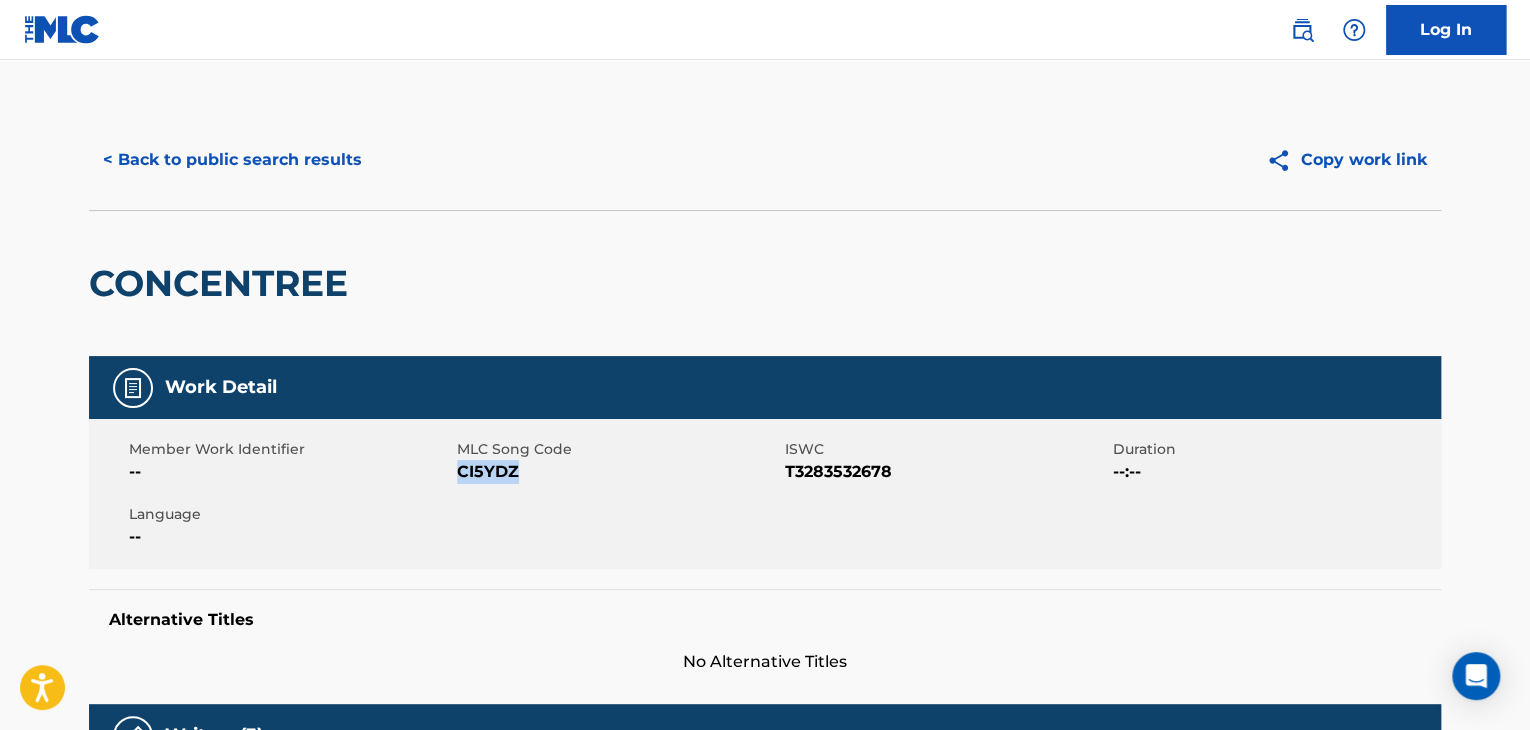 click on "< Back to public search results" at bounding box center [232, 160] 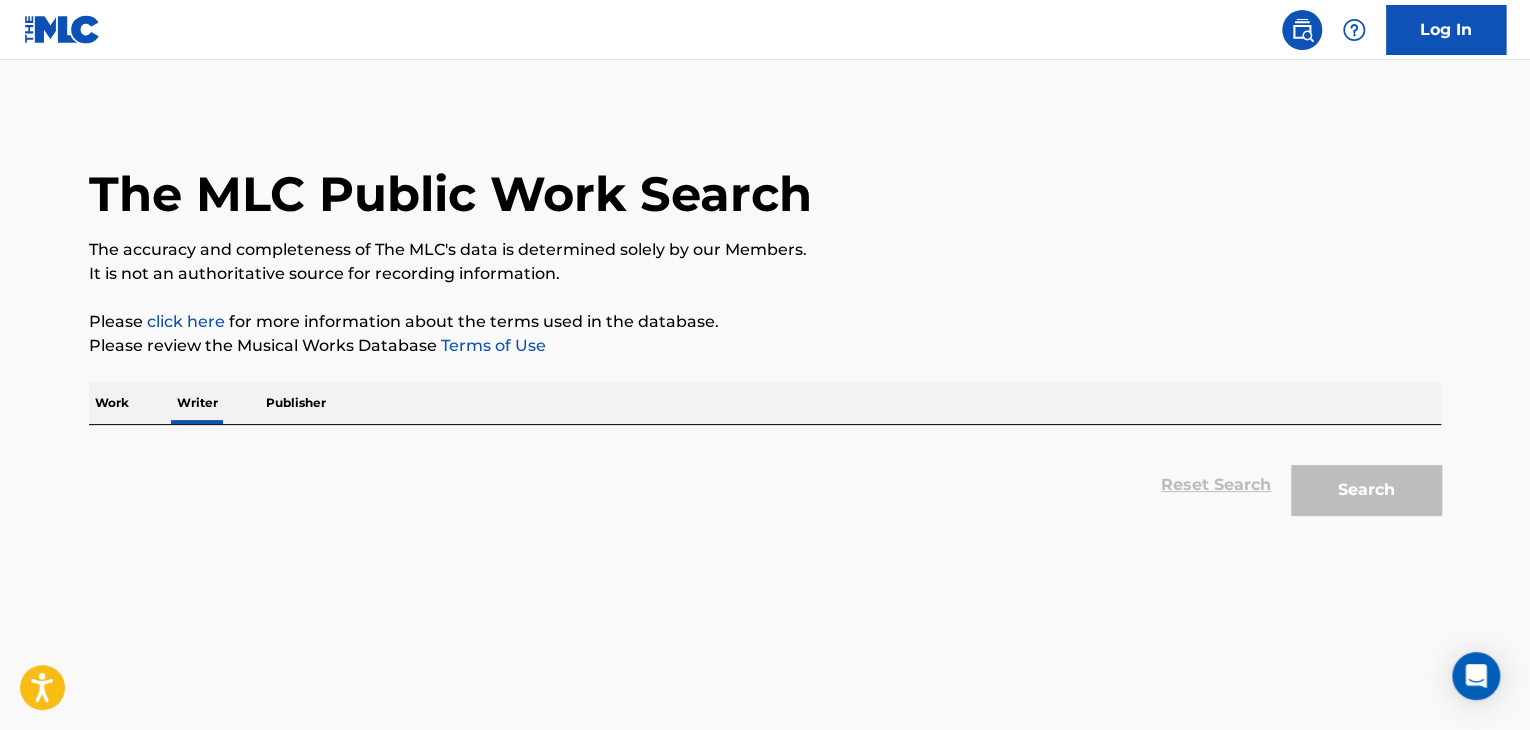 scroll, scrollTop: 24, scrollLeft: 0, axis: vertical 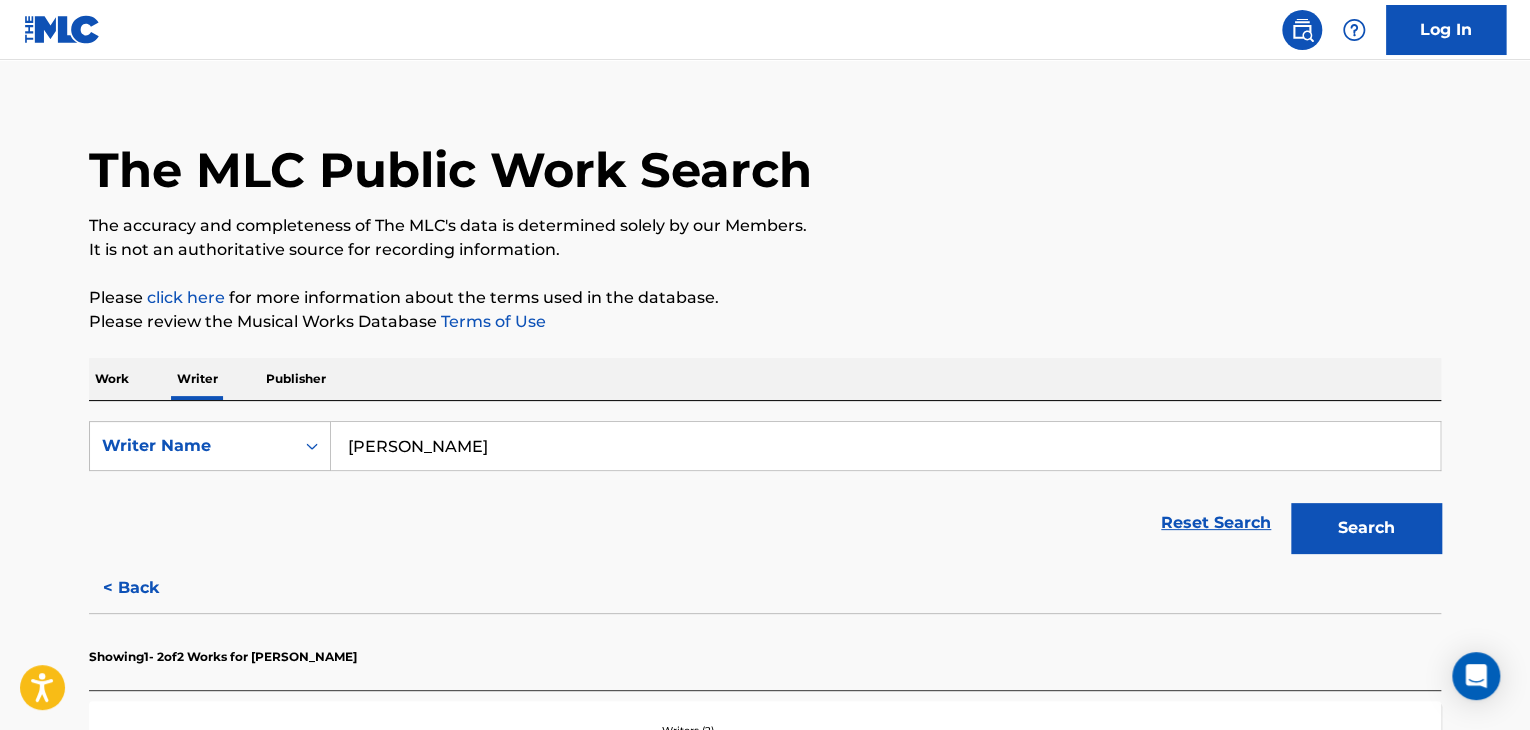 click on "Work" at bounding box center [112, 379] 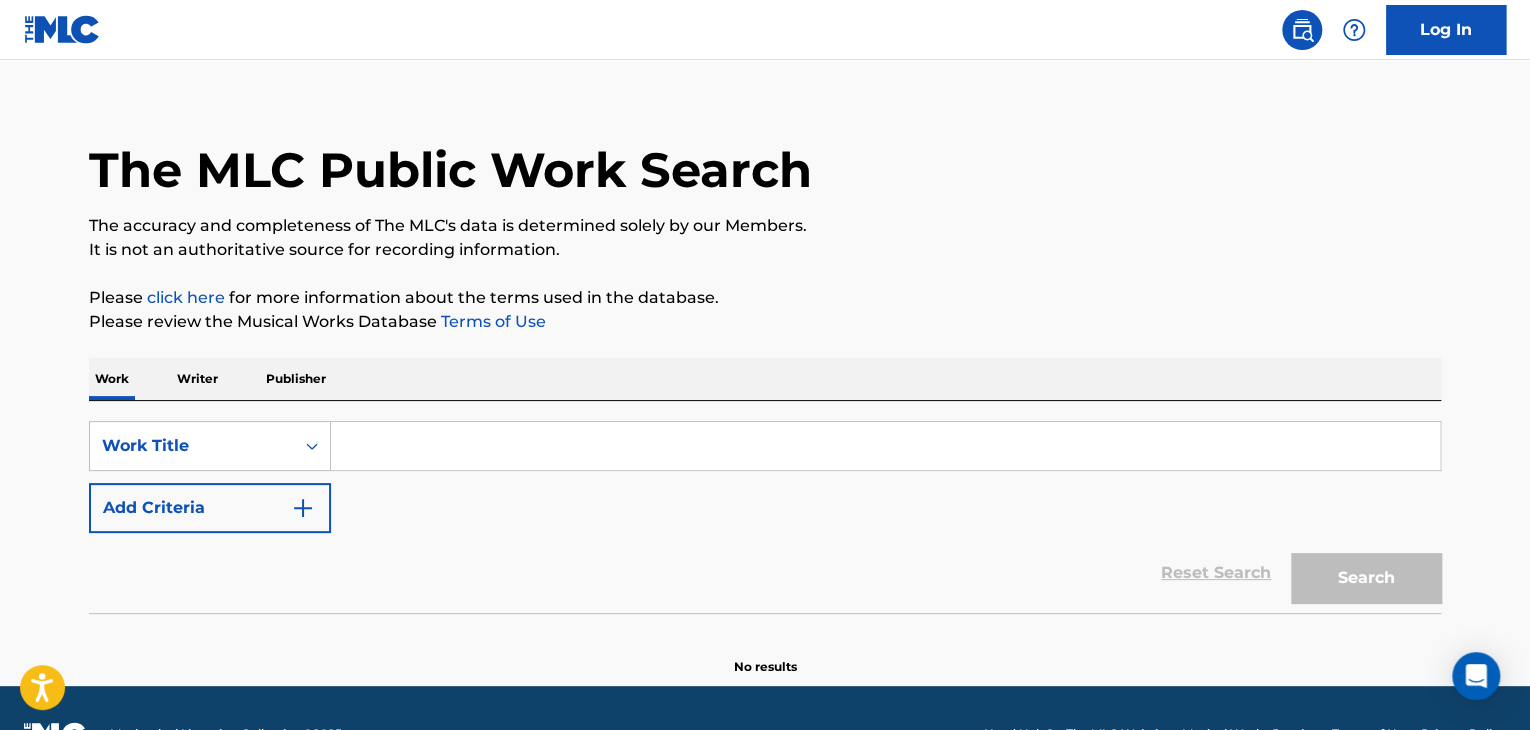 scroll, scrollTop: 0, scrollLeft: 0, axis: both 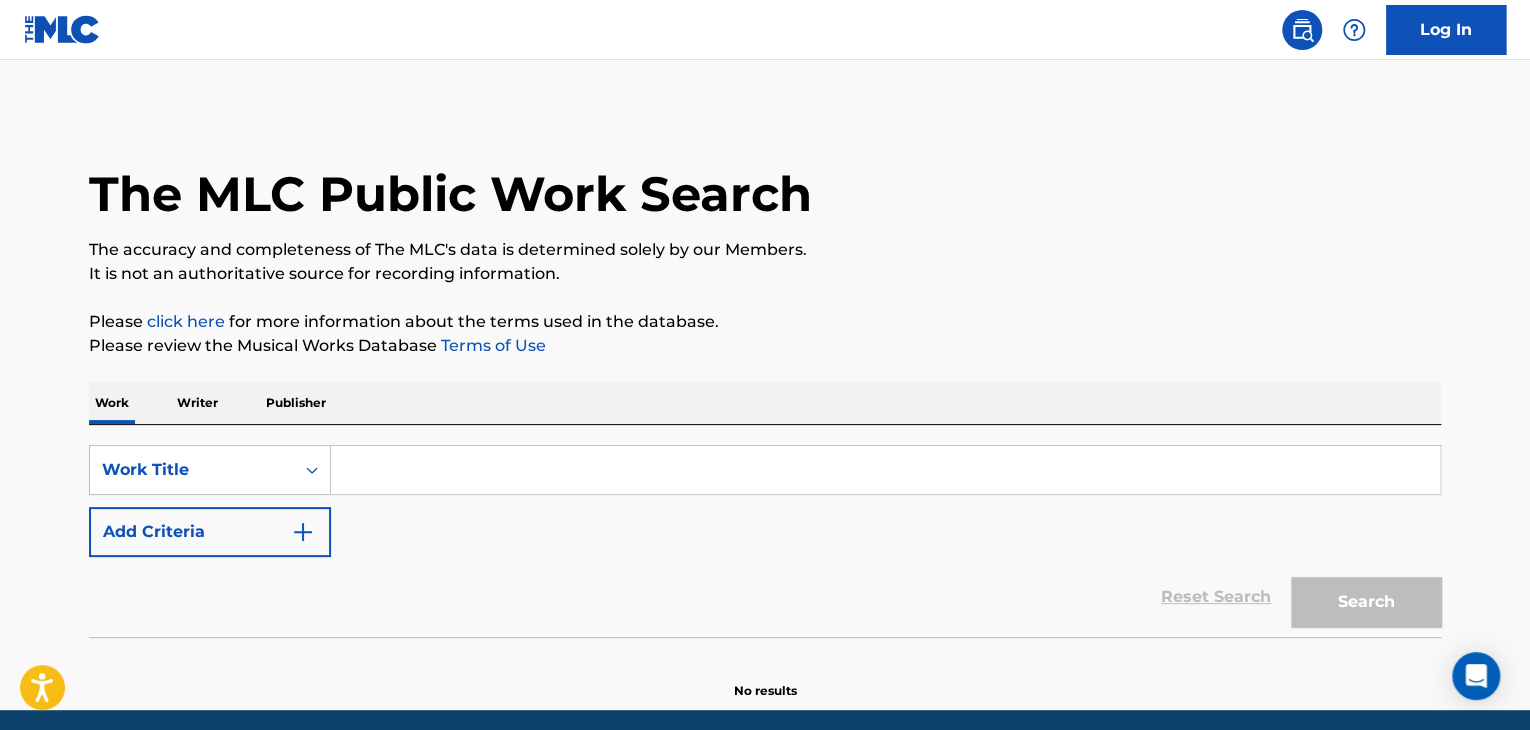 click at bounding box center [885, 470] 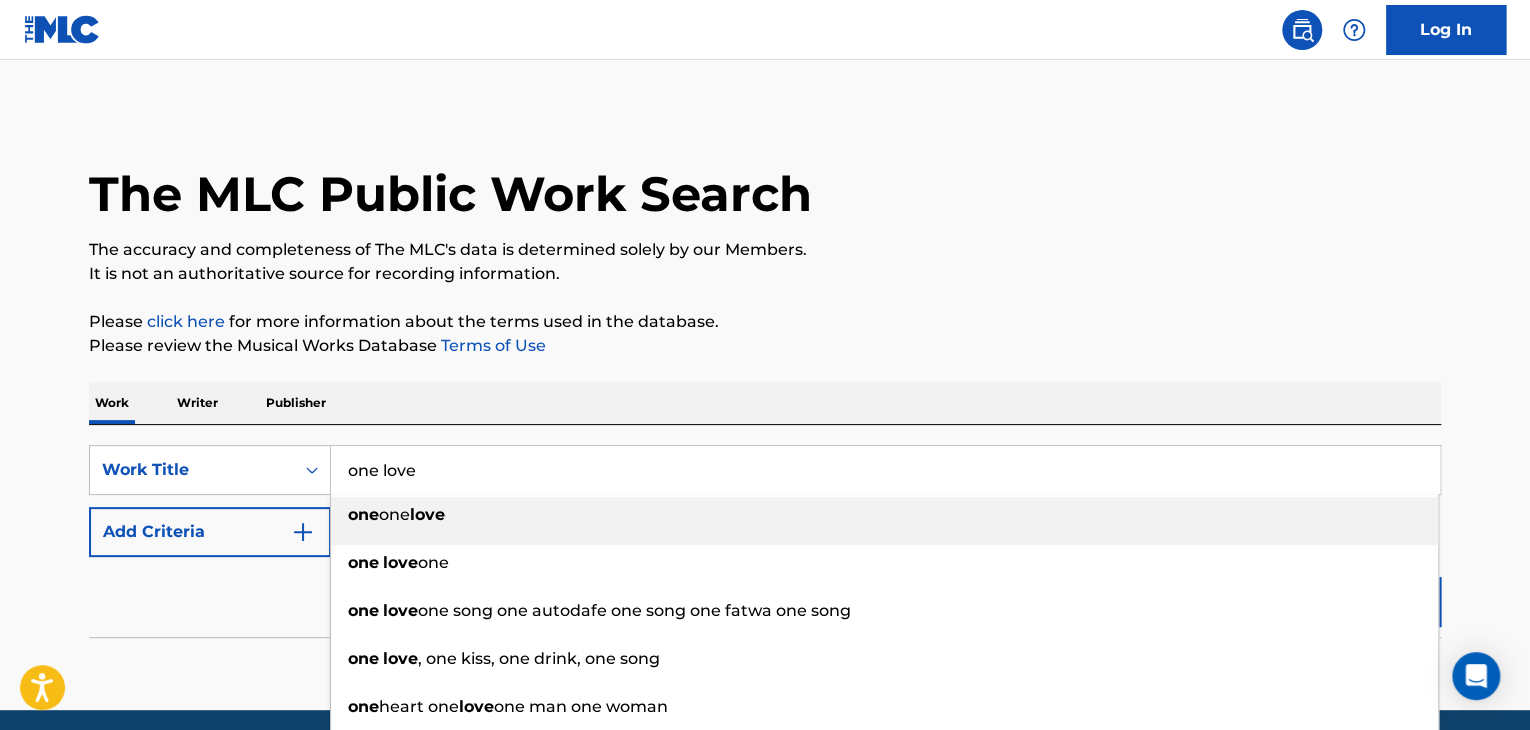 type on "one love" 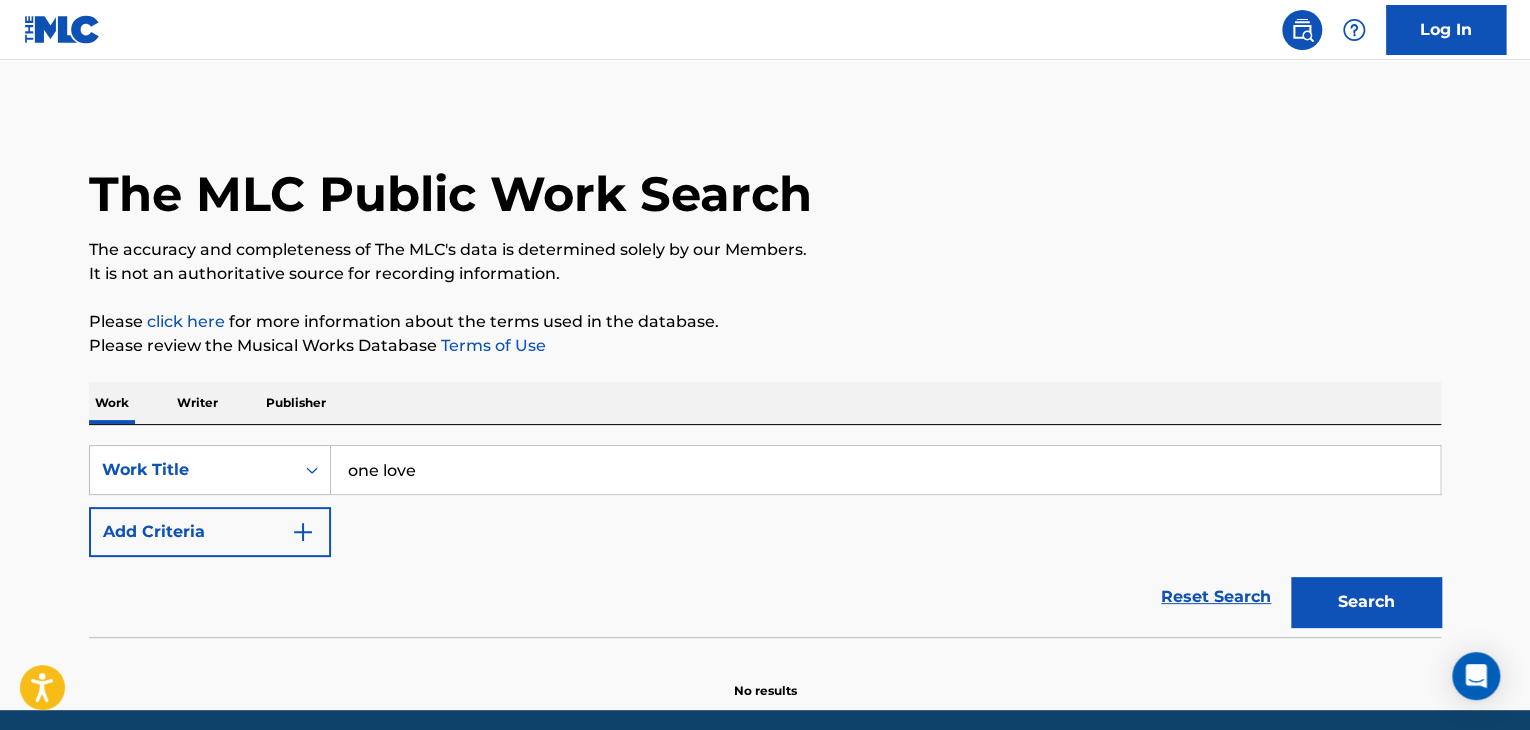 click on "Add Criteria" at bounding box center [210, 532] 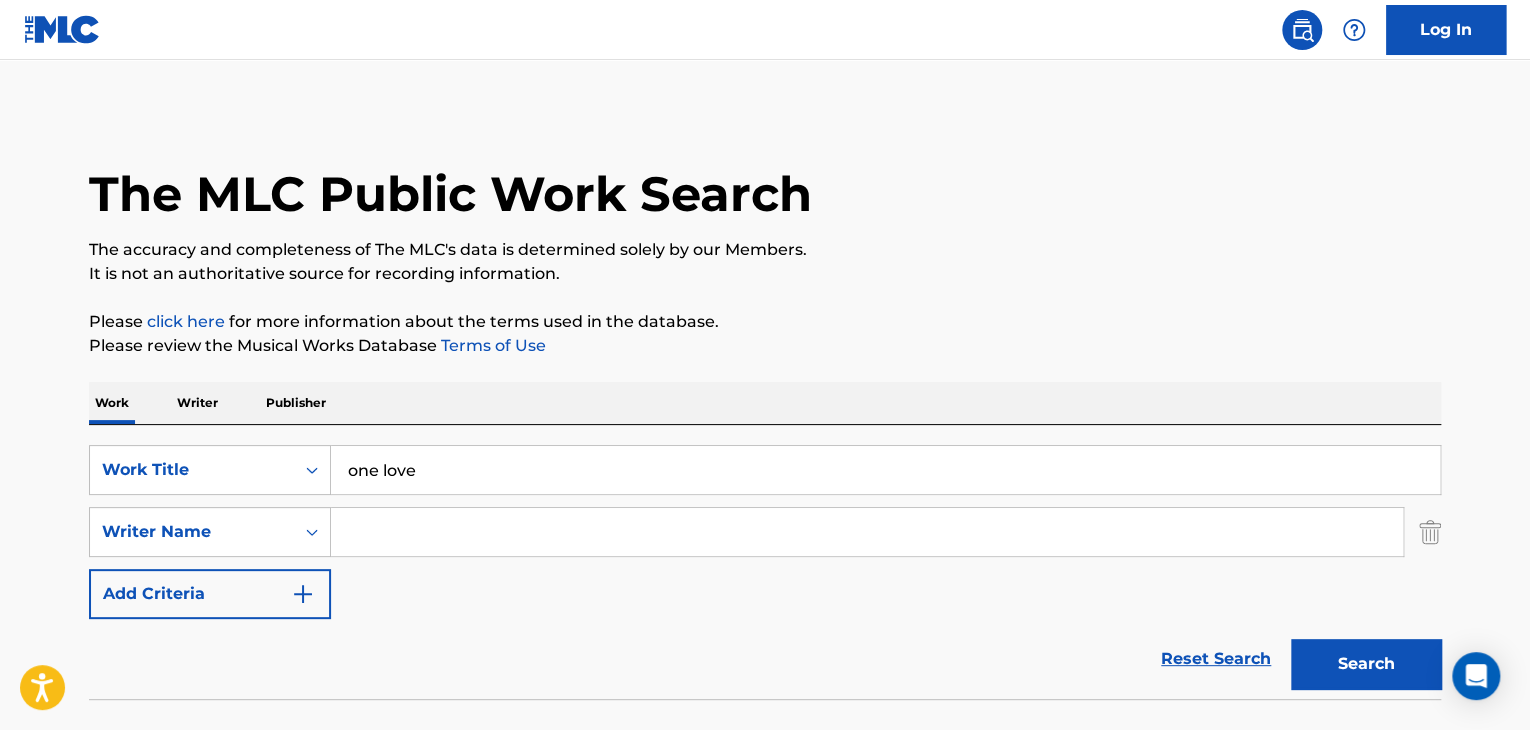 click at bounding box center [867, 532] 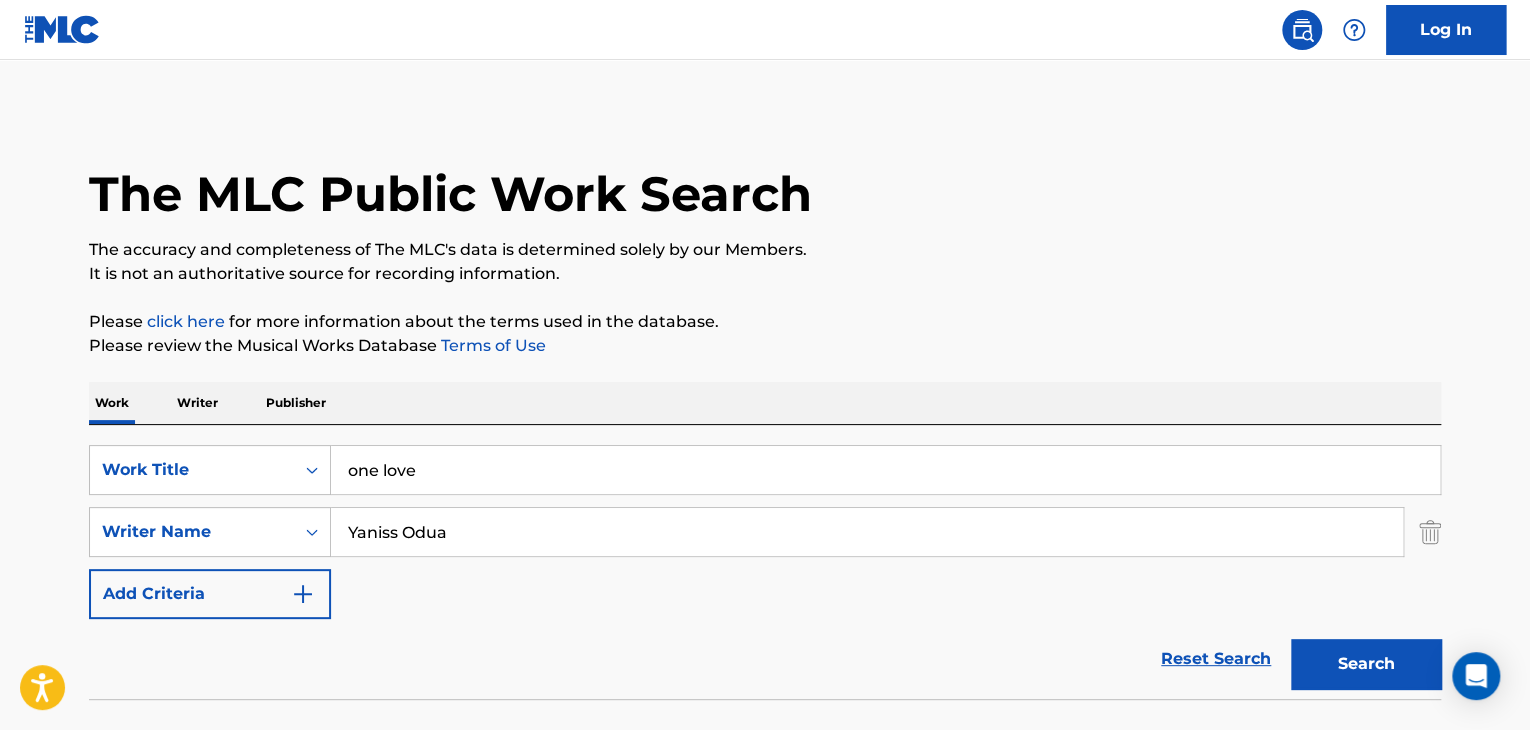 type on "Yaniss Odua" 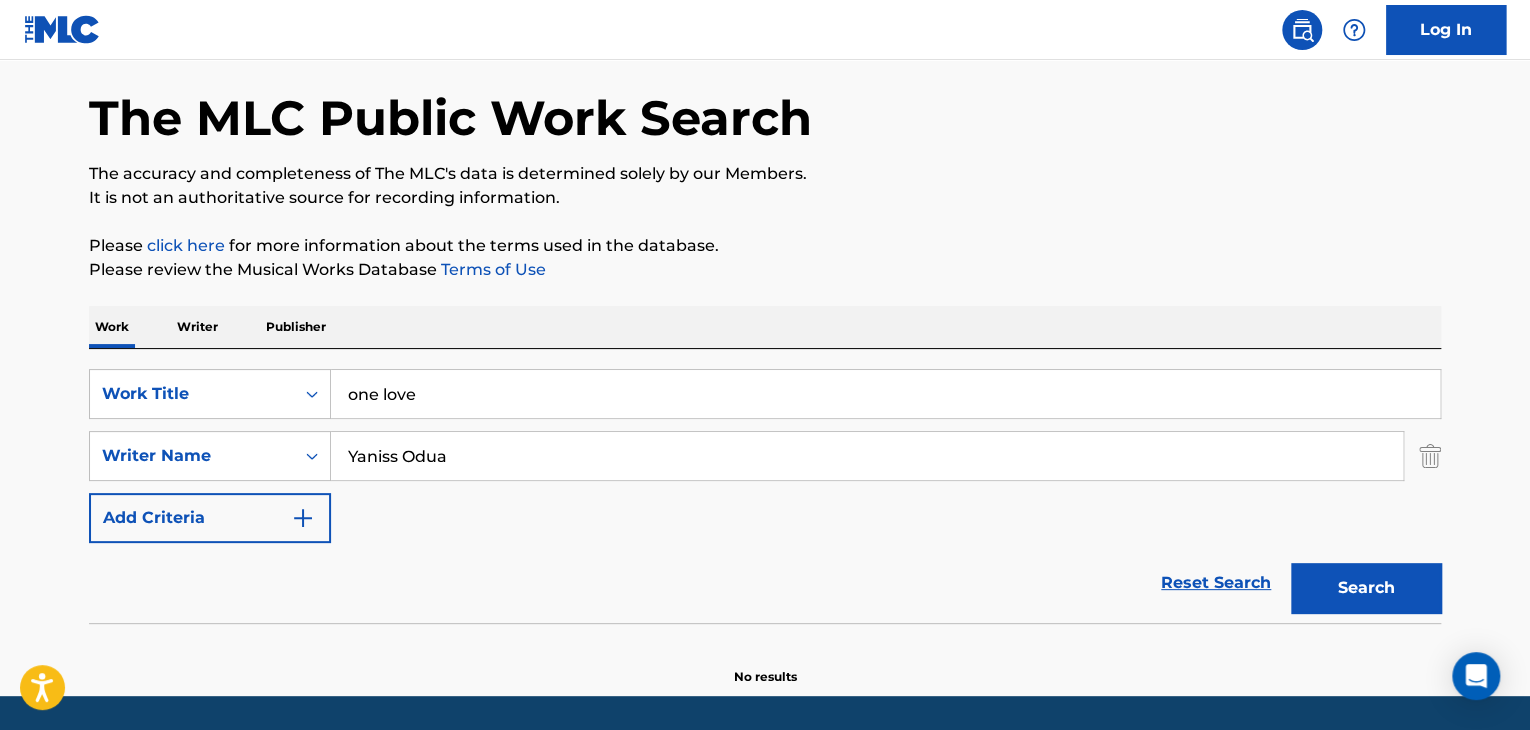 scroll, scrollTop: 138, scrollLeft: 0, axis: vertical 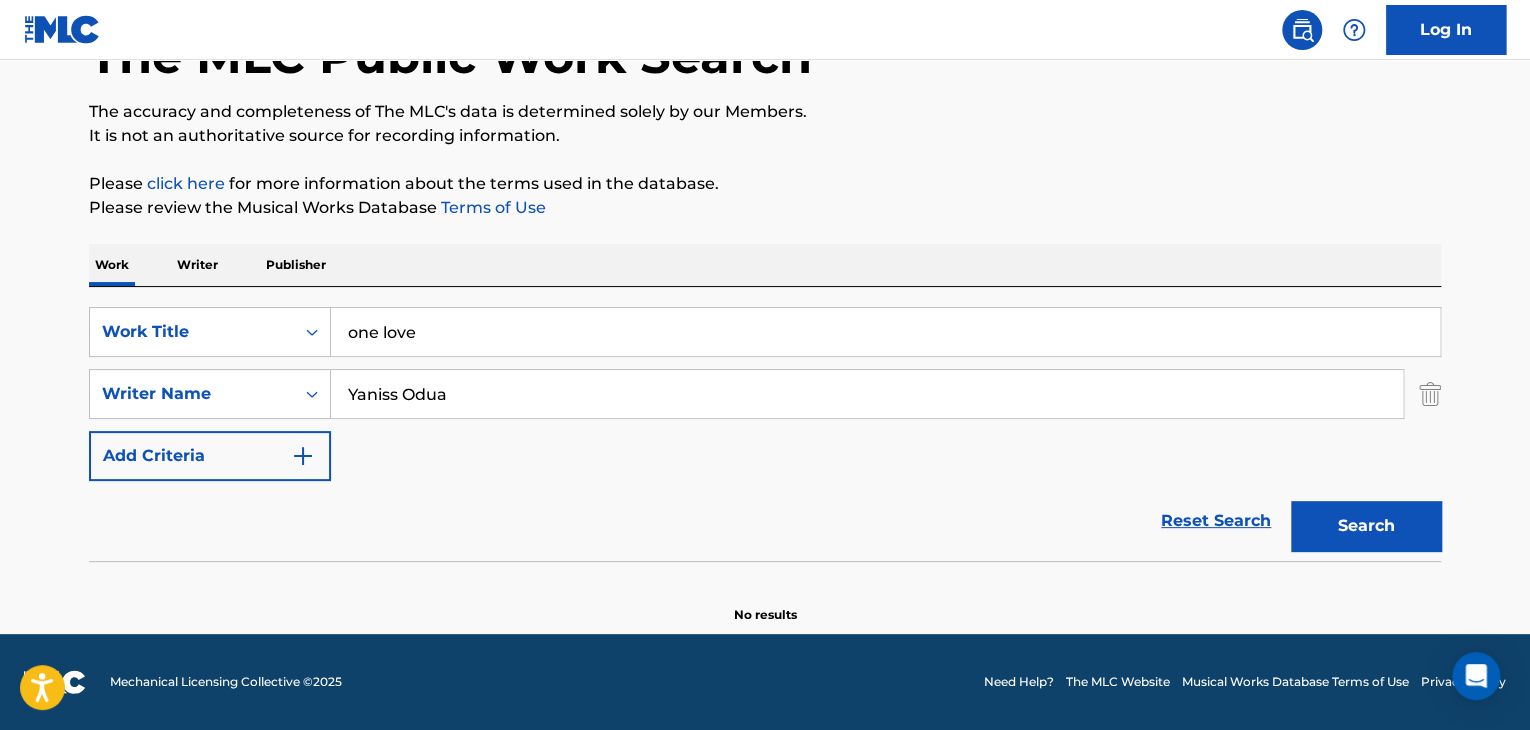 click on "Writer" at bounding box center [197, 265] 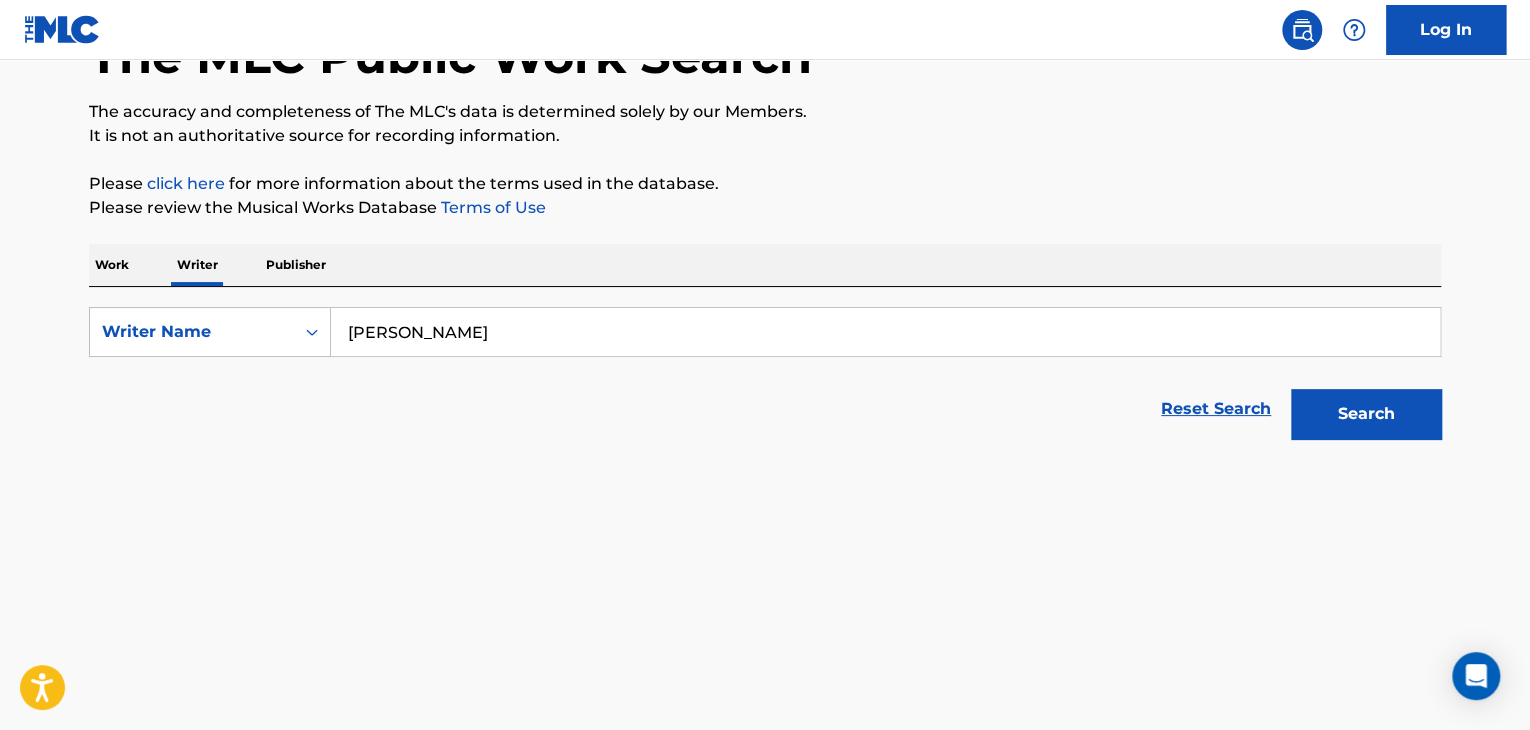 scroll, scrollTop: 0, scrollLeft: 0, axis: both 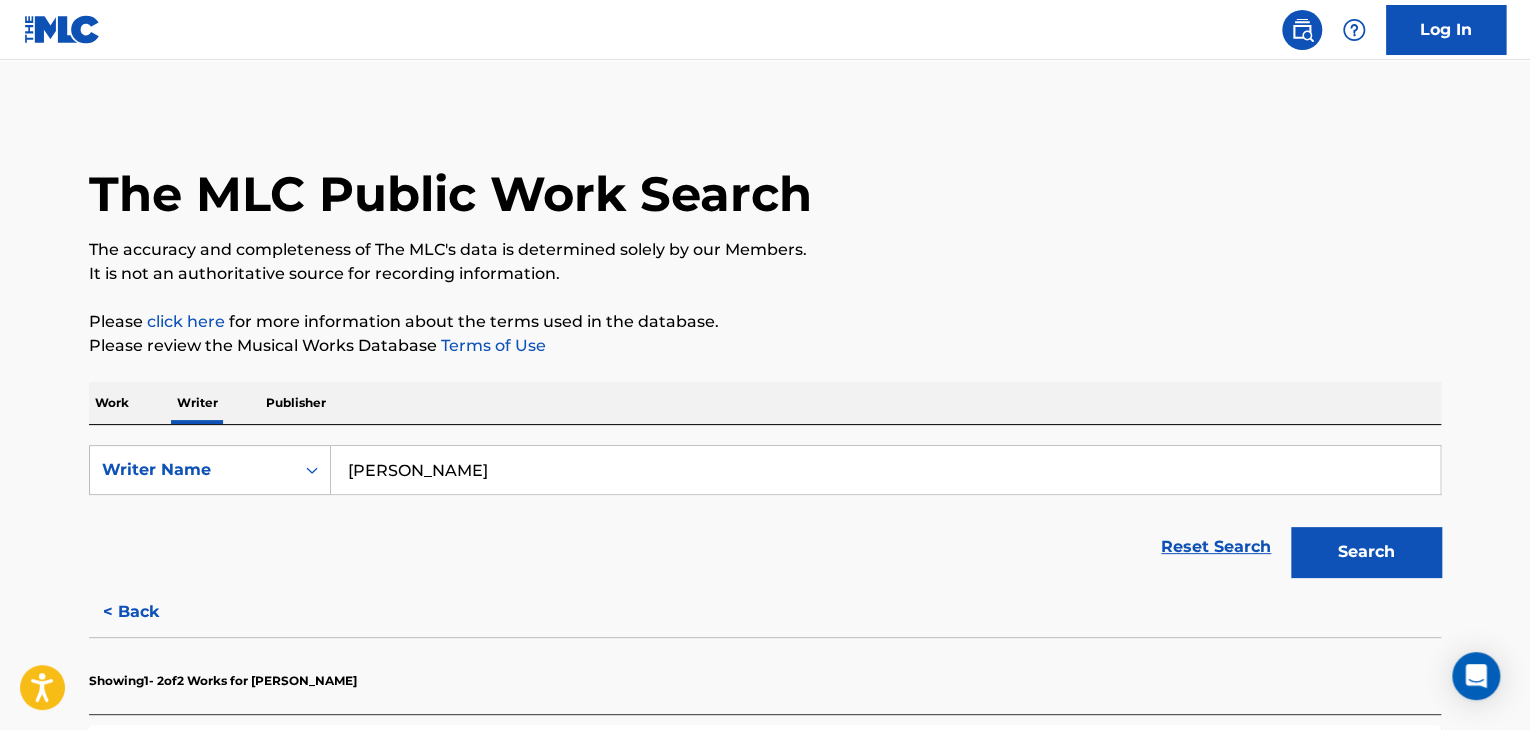 click on "[PERSON_NAME]" at bounding box center [885, 470] 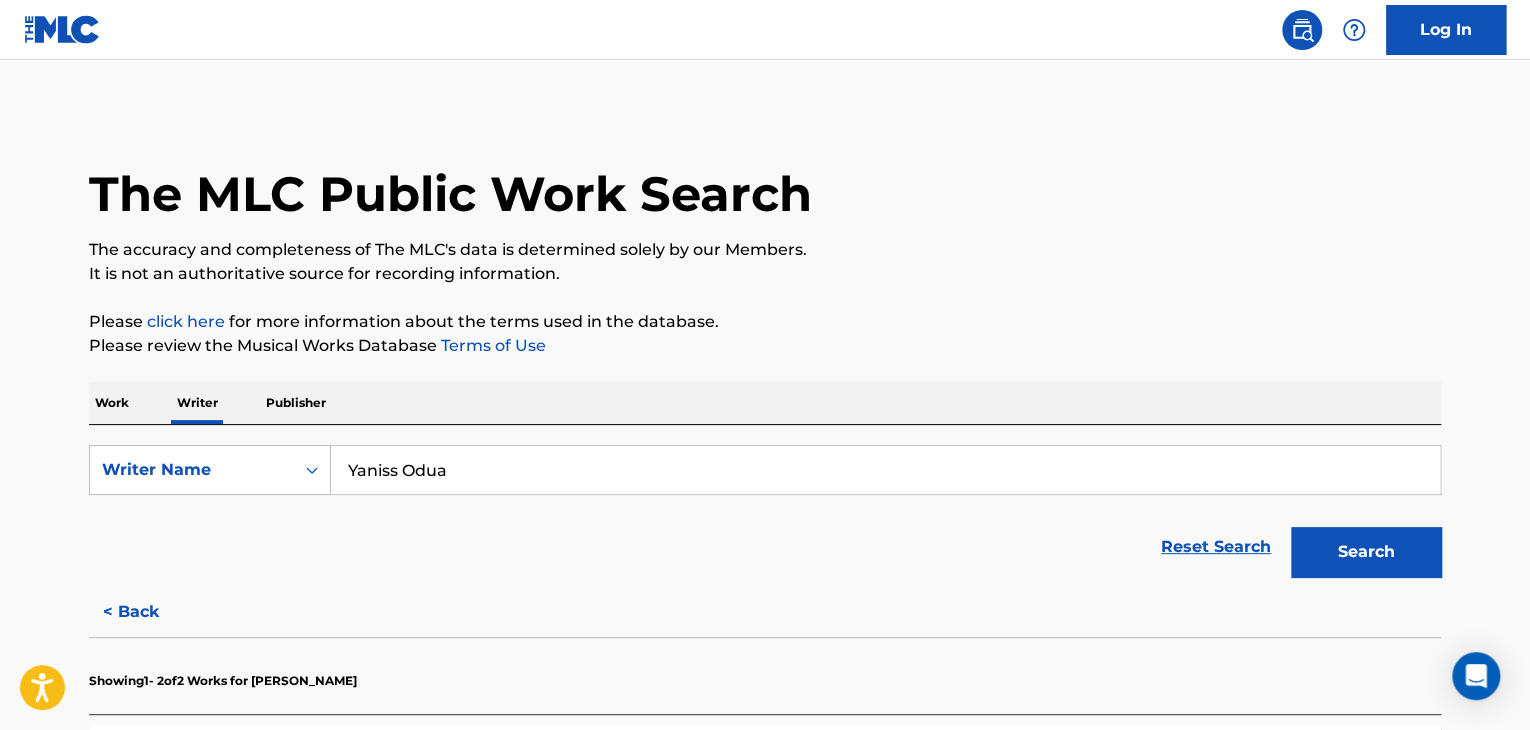 type on "Yaniss Odua" 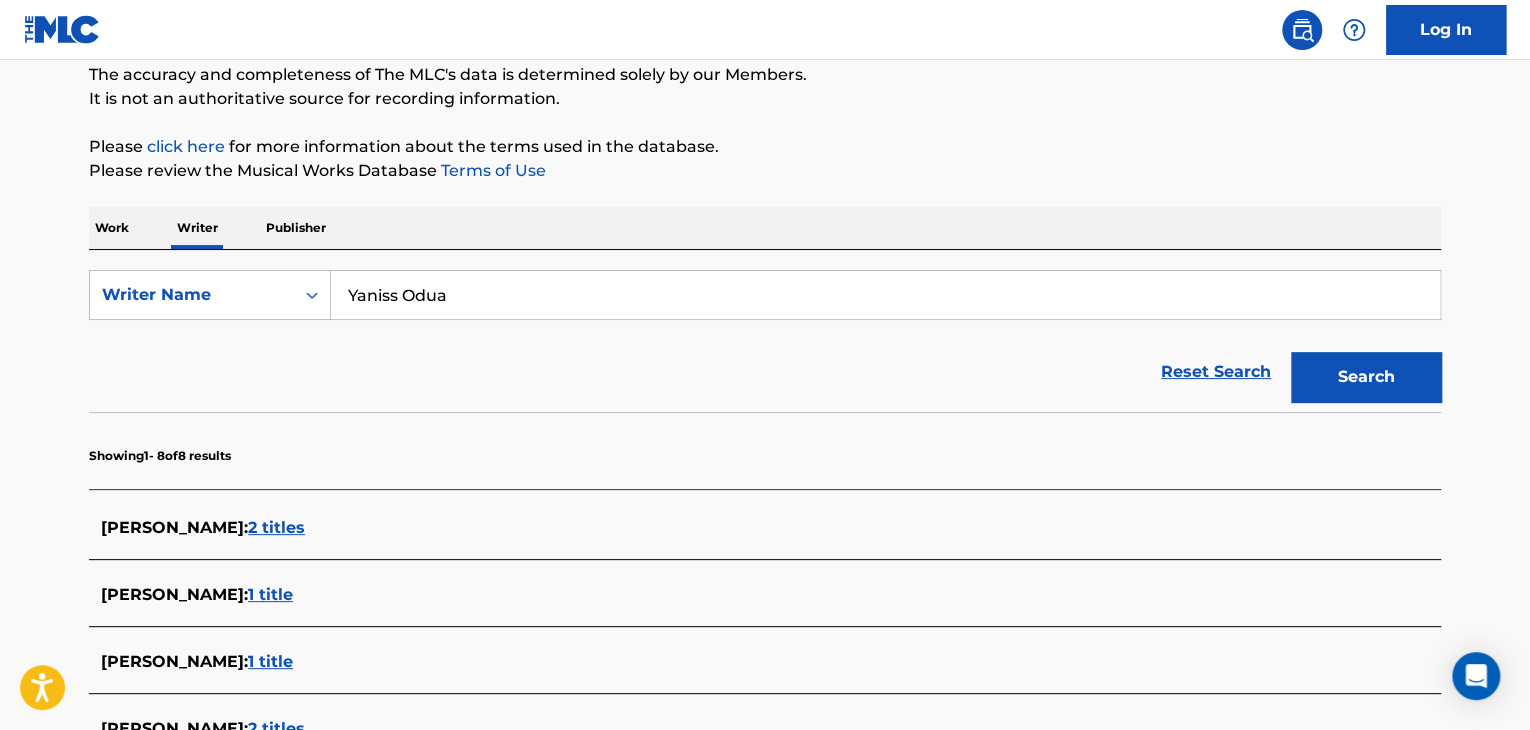 scroll, scrollTop: 291, scrollLeft: 0, axis: vertical 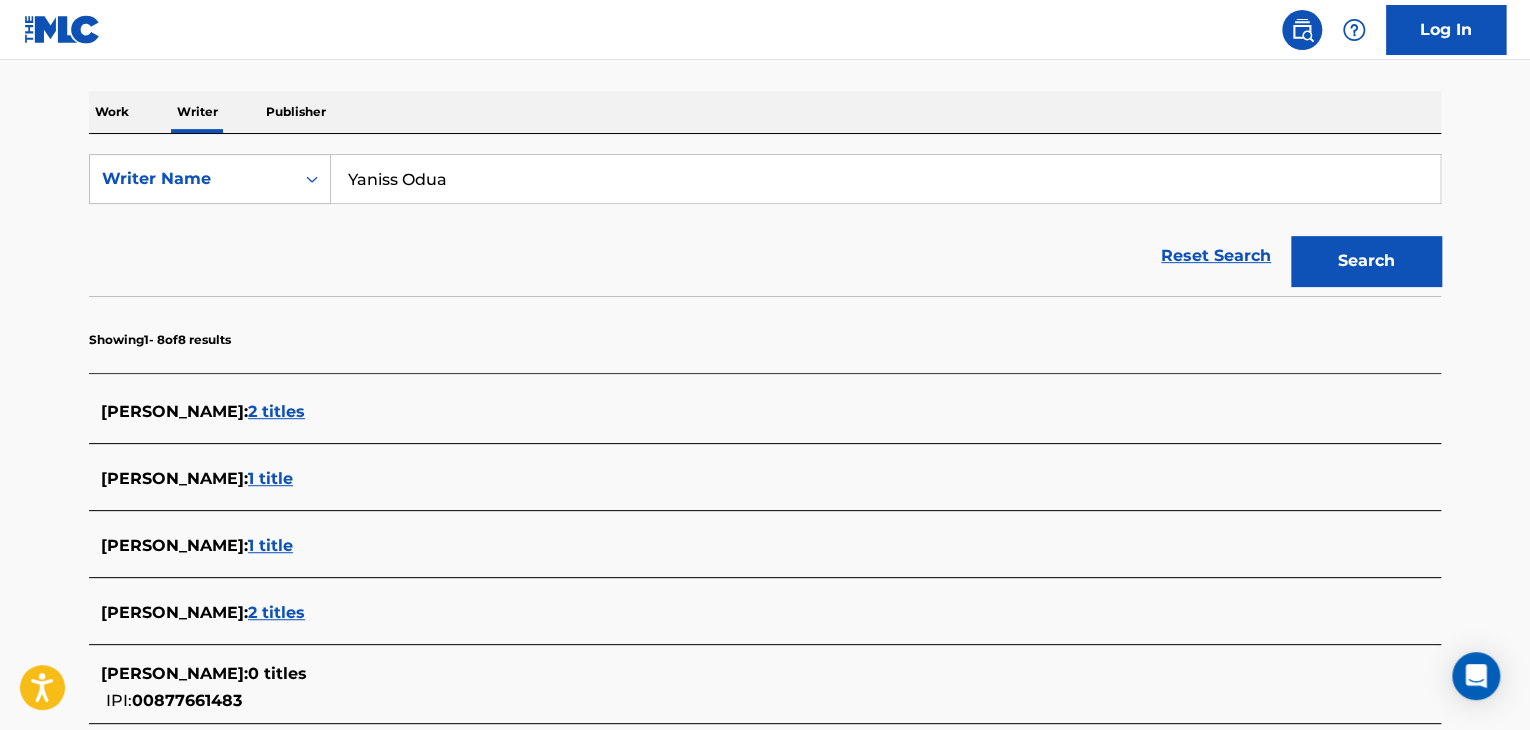 click on "1 title" at bounding box center [270, 478] 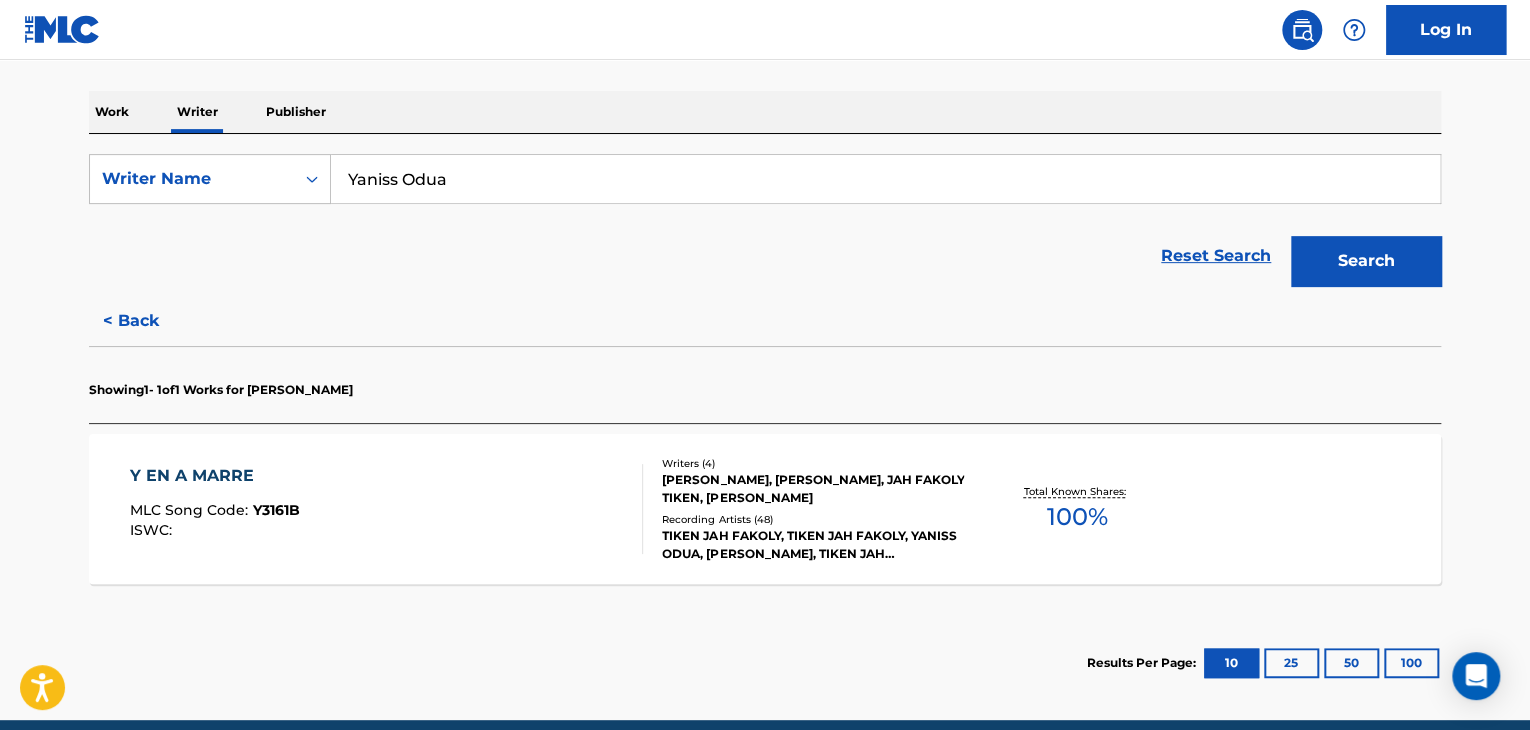 click on "Y EN A MARRE MLC Song Code : Y3161B ISWC :" at bounding box center [387, 509] 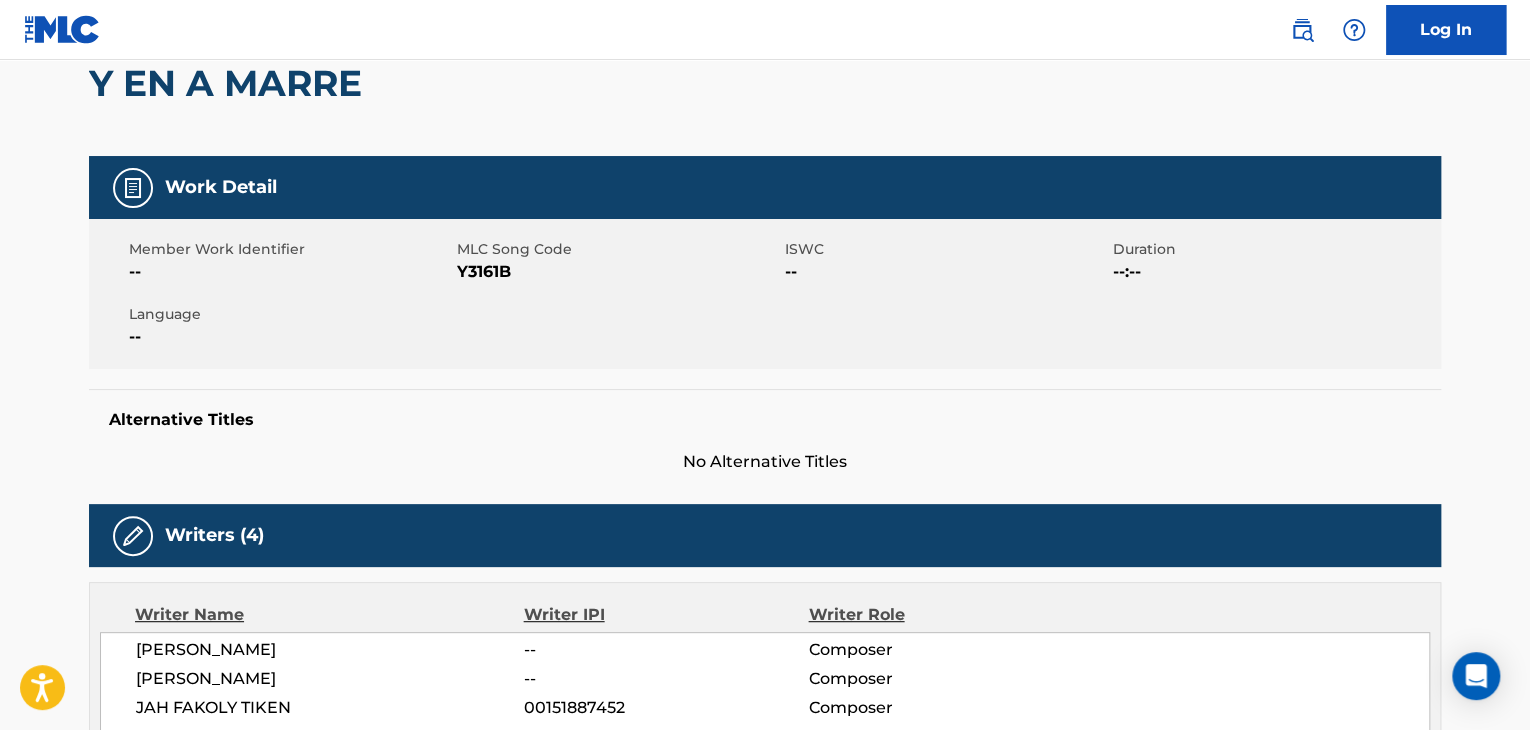 scroll, scrollTop: 400, scrollLeft: 0, axis: vertical 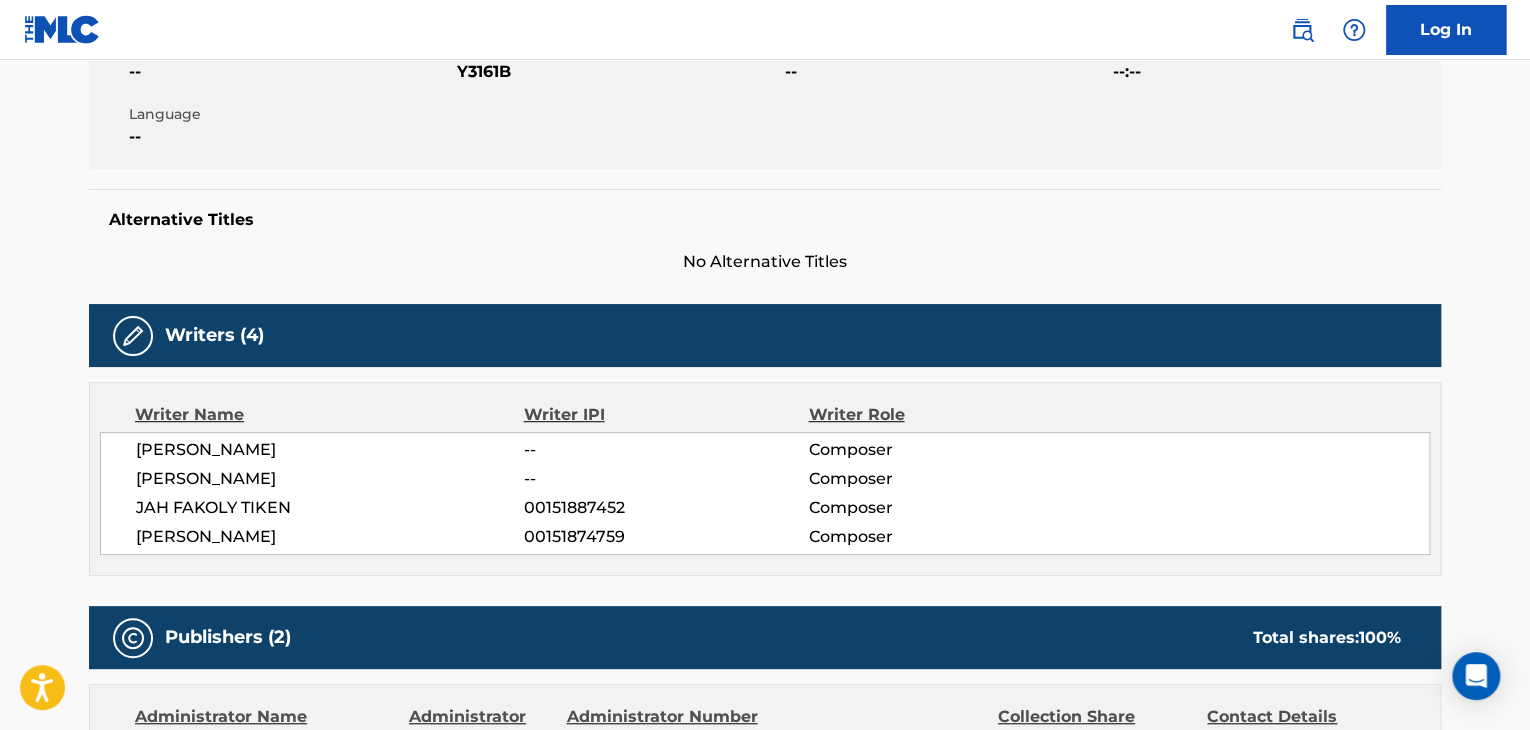 click on "Y3161B" at bounding box center (618, 72) 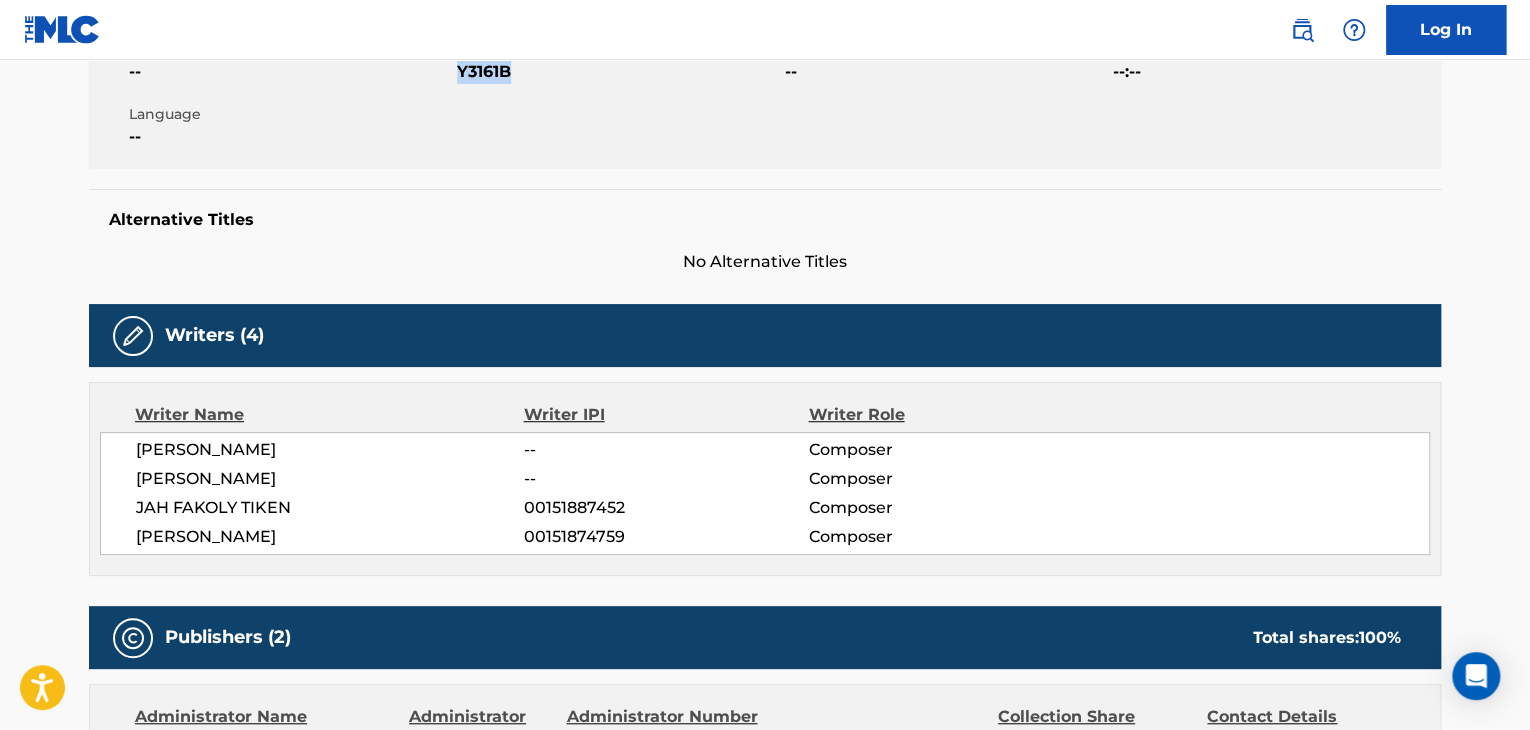 click on "Y3161B" at bounding box center (618, 72) 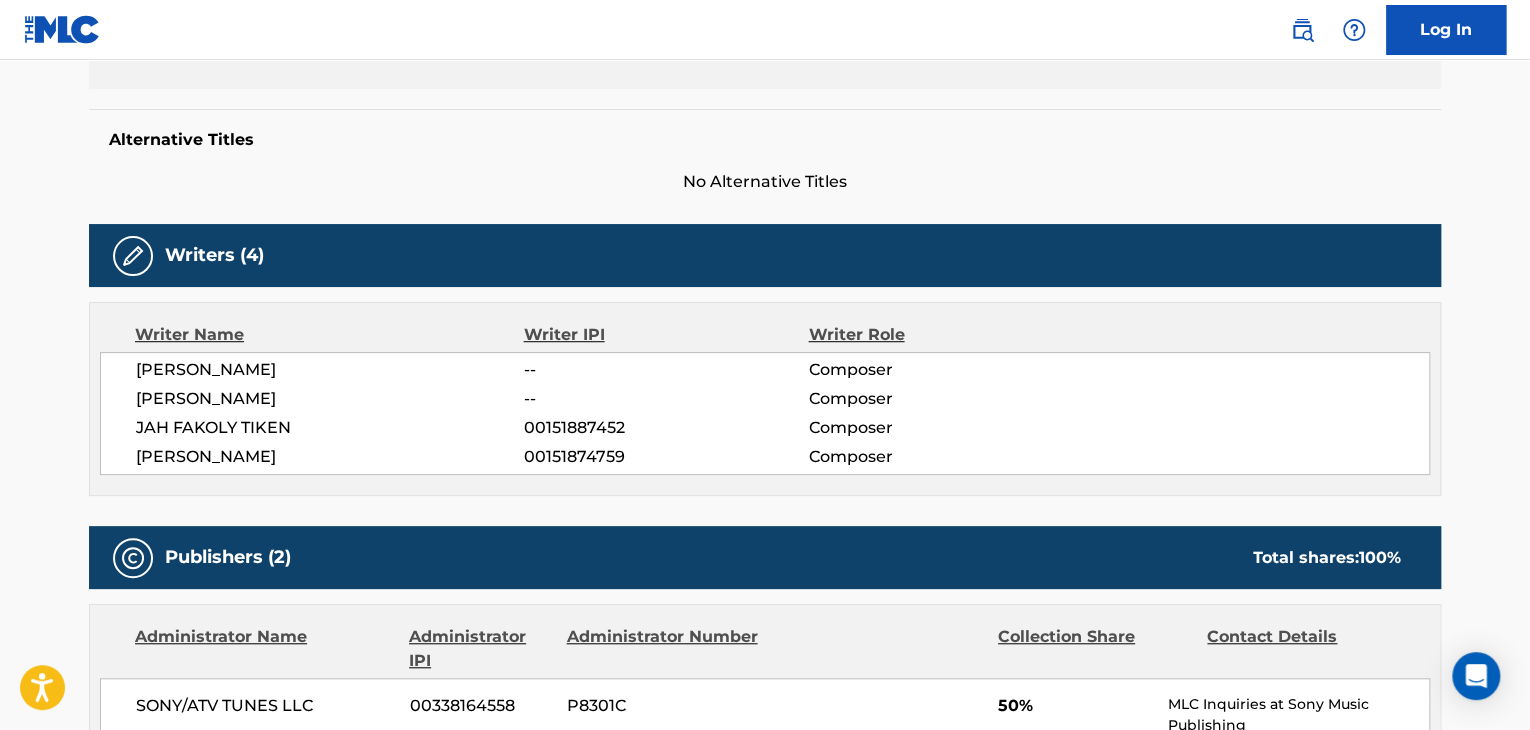 scroll, scrollTop: 600, scrollLeft: 0, axis: vertical 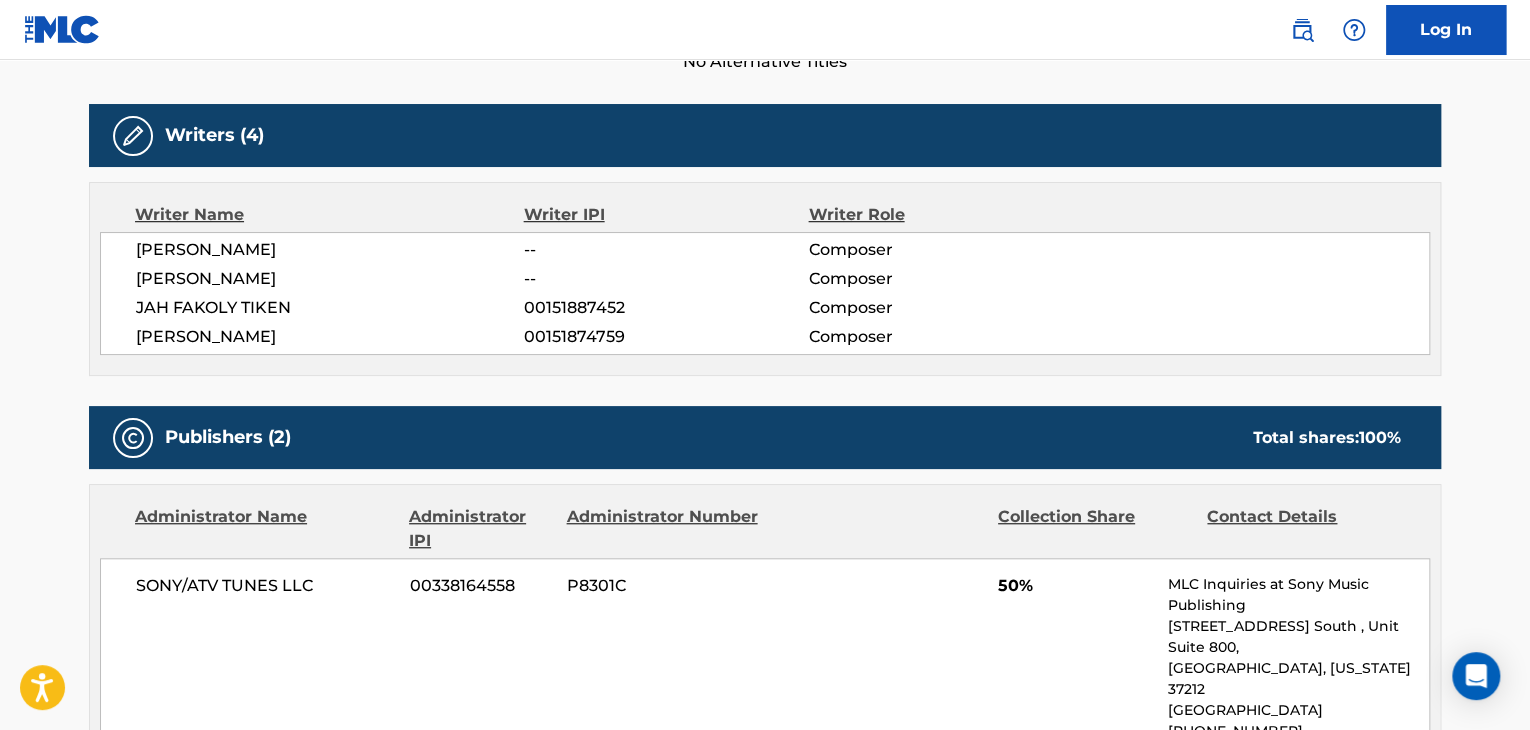 click on "[PERSON_NAME]" at bounding box center (330, 279) 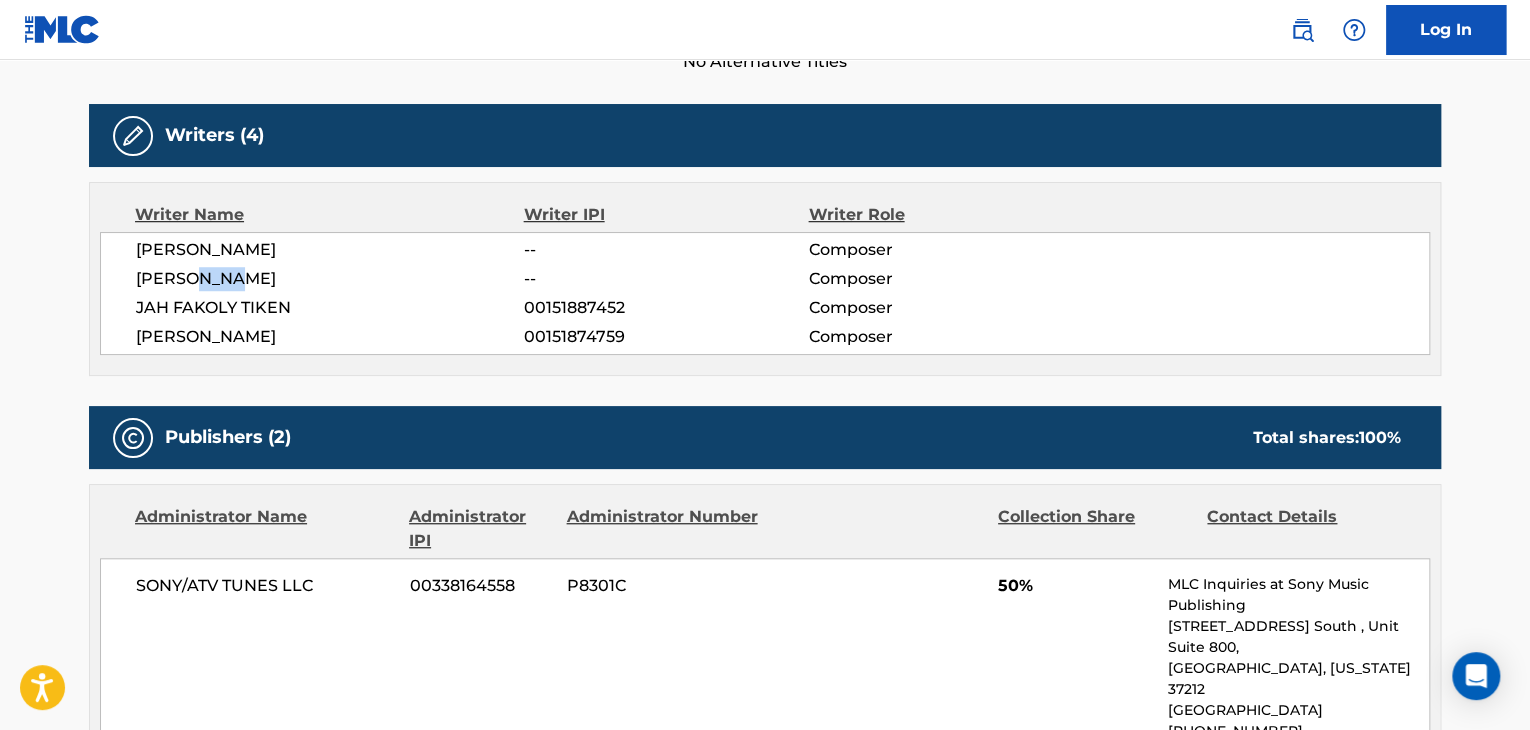 click on "[PERSON_NAME]" at bounding box center (330, 279) 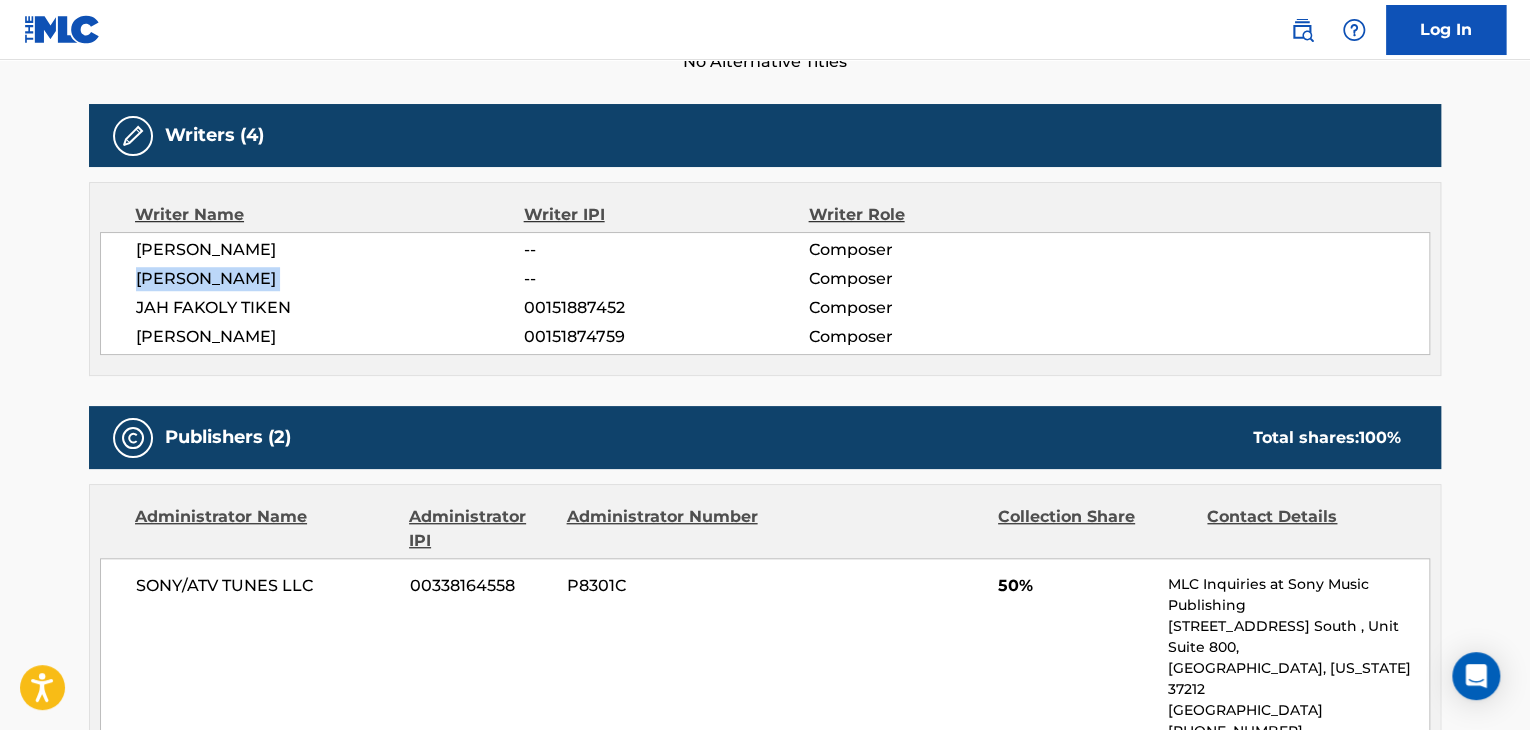 click on "[PERSON_NAME]" at bounding box center (330, 279) 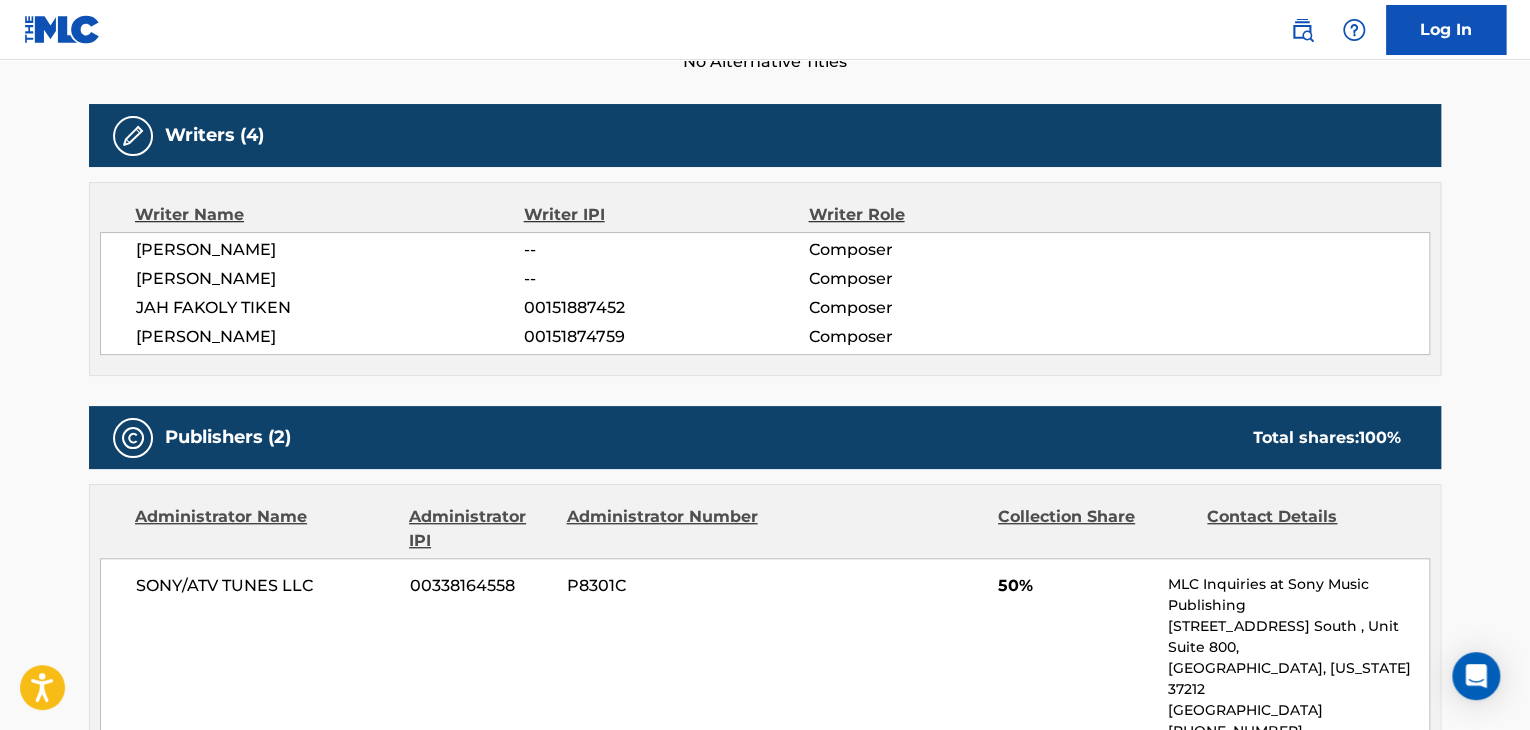 click on "SONY/ATV TUNES LLC" at bounding box center [265, 586] 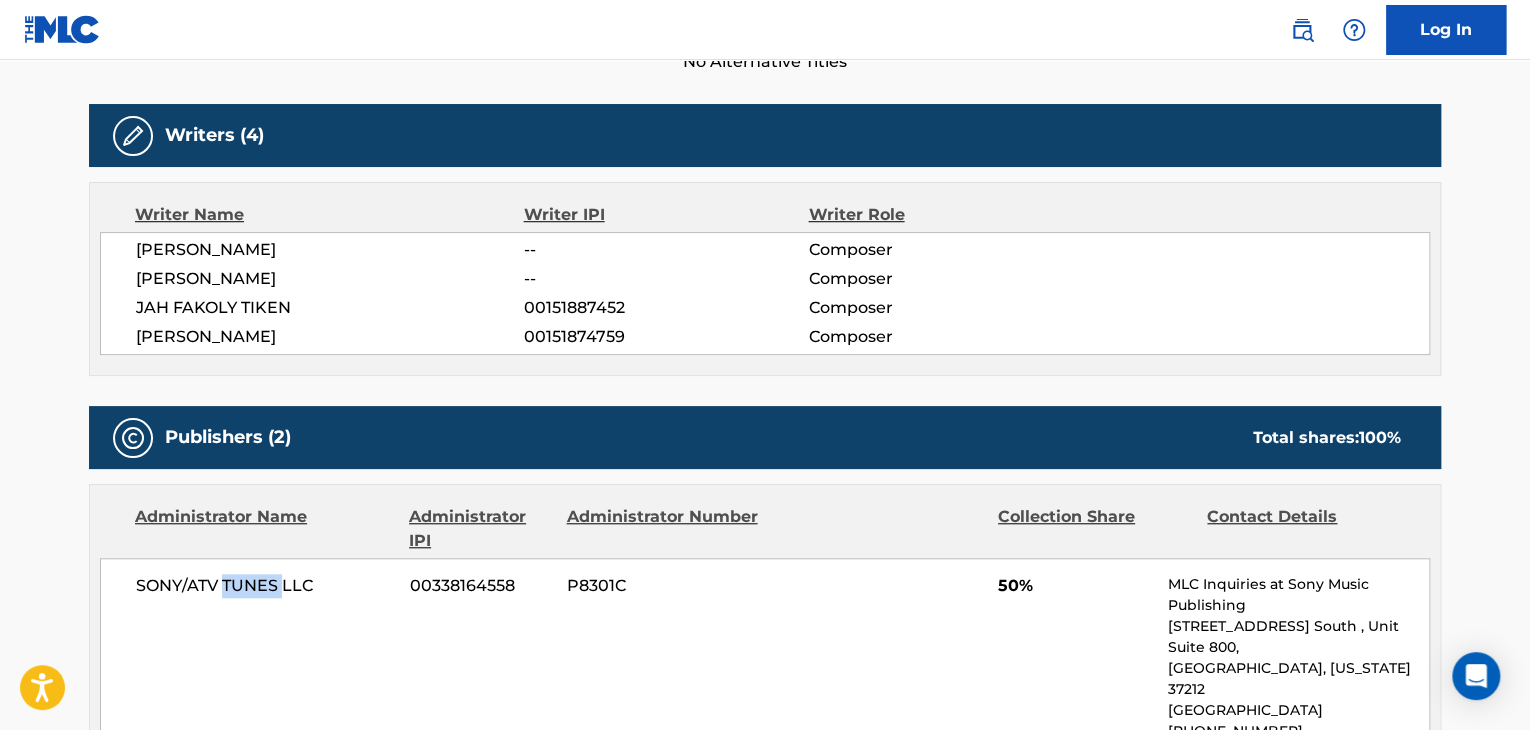 click on "SONY/ATV TUNES LLC" at bounding box center [265, 586] 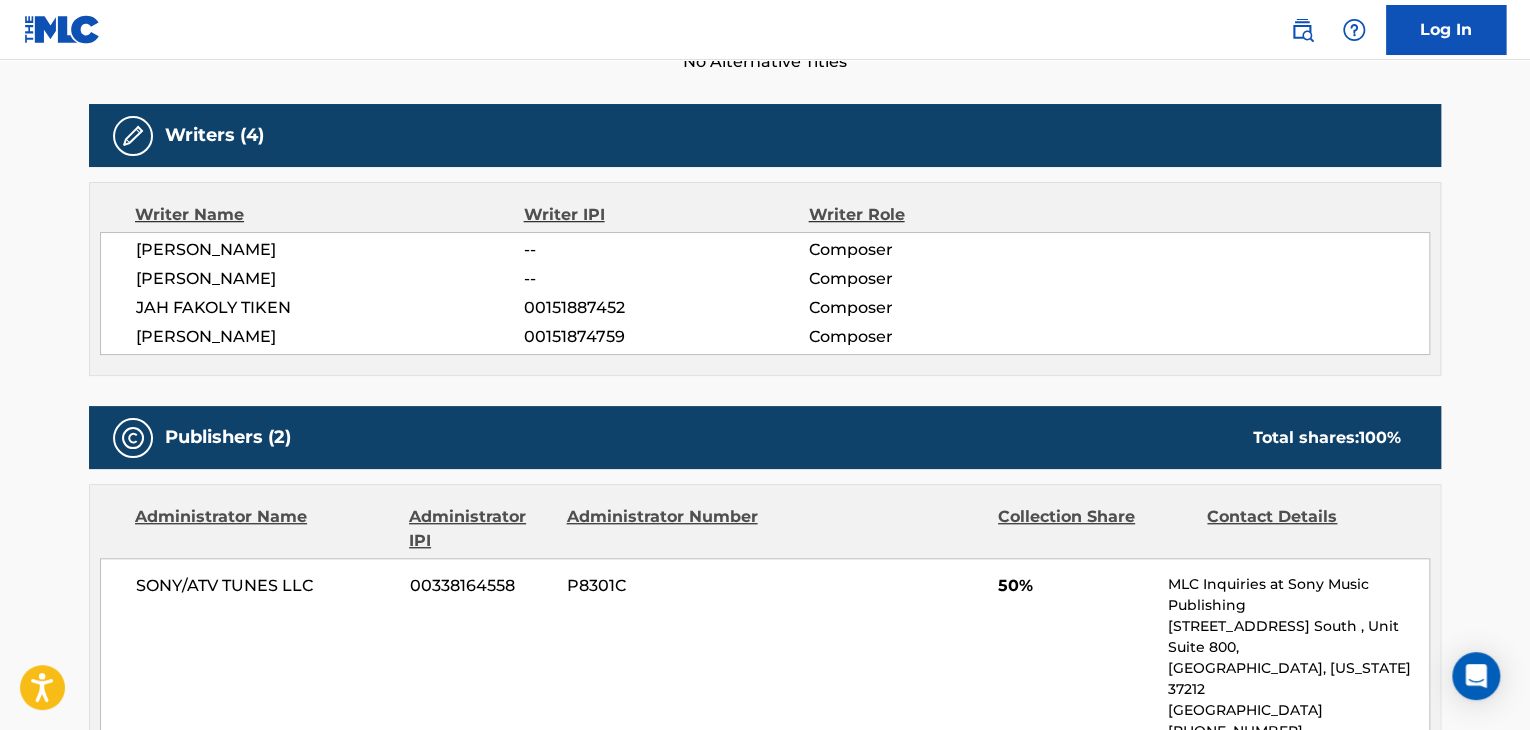 drag, startPoint x: 231, startPoint y: 575, endPoint x: 194, endPoint y: 591, distance: 40.311287 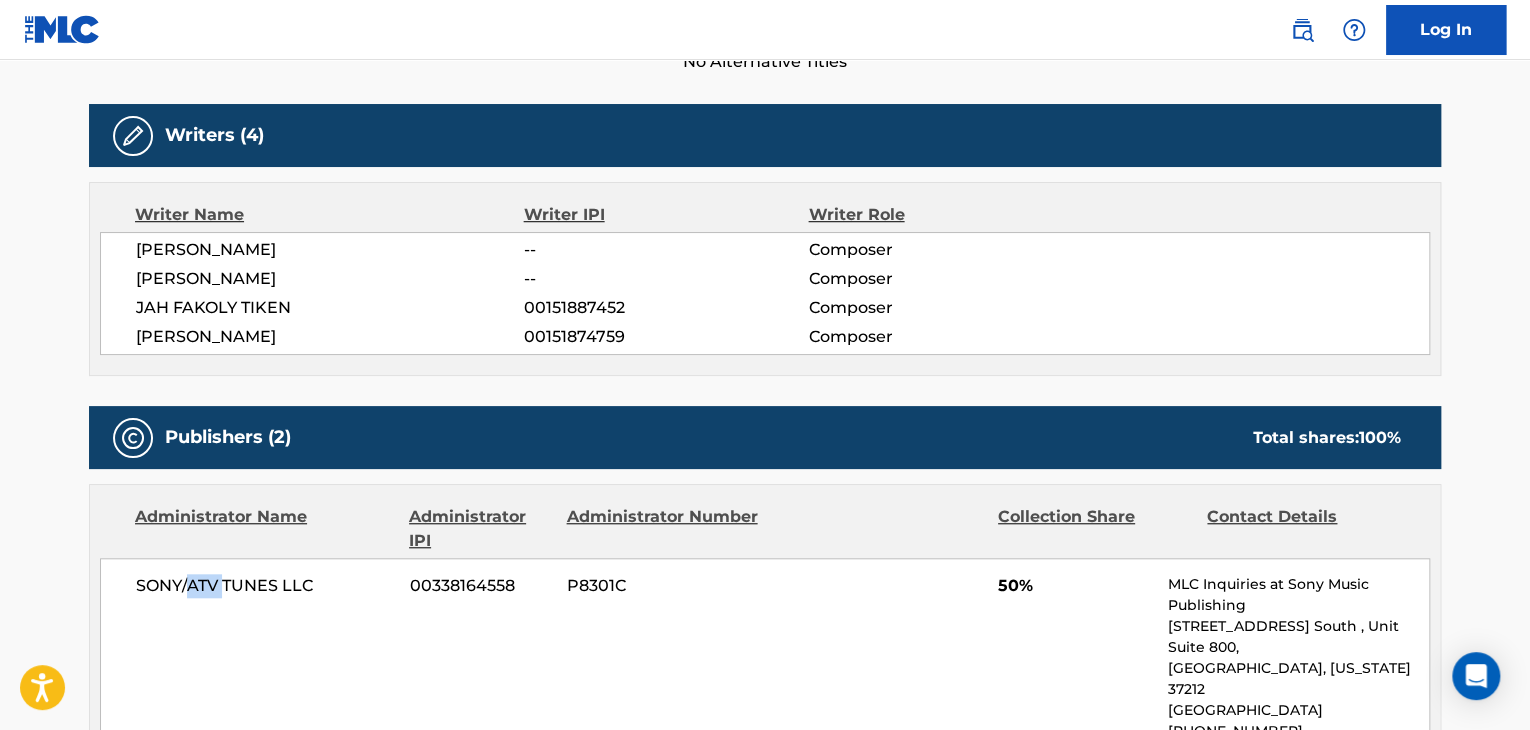 click on "SONY/ATV TUNES LLC" at bounding box center [265, 586] 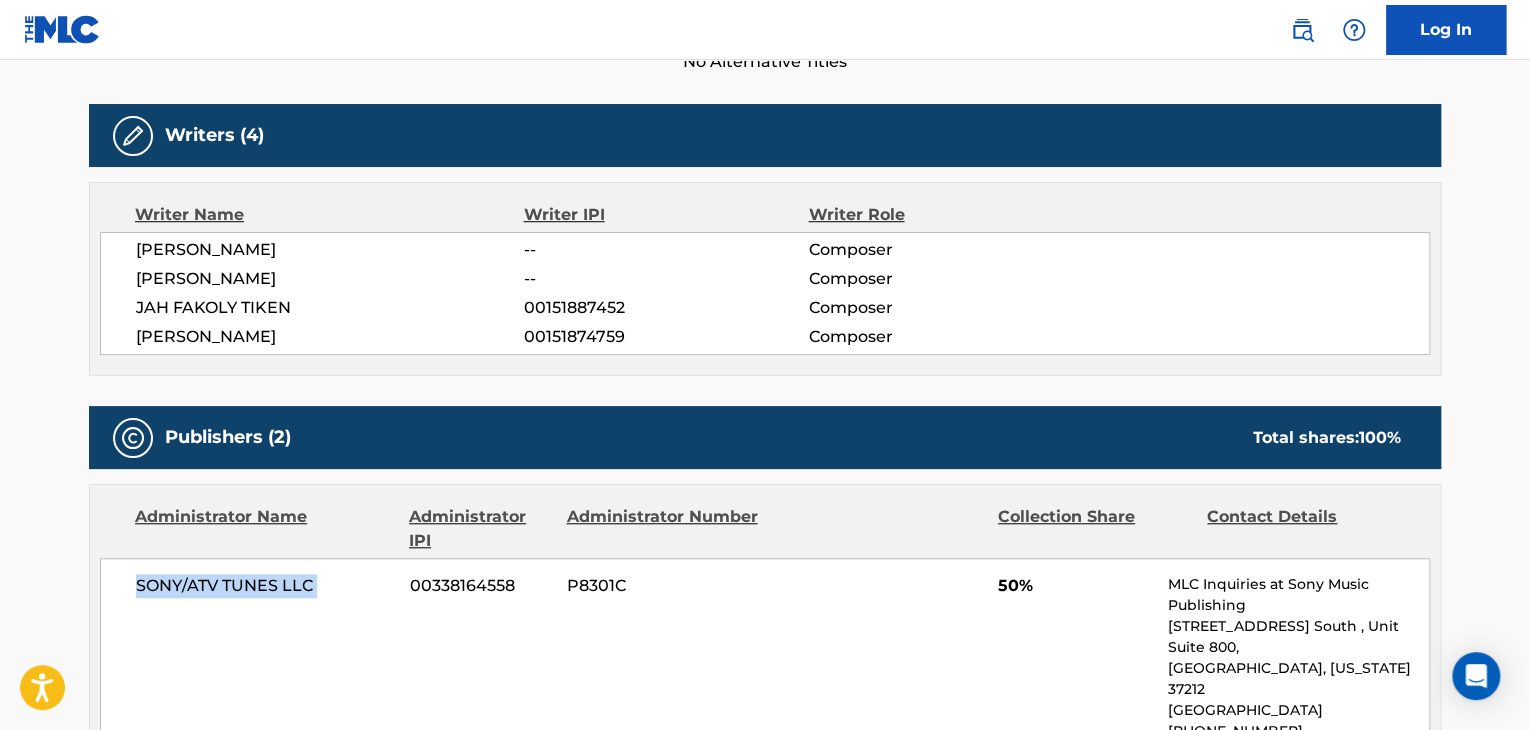 click on "SONY/ATV TUNES LLC" at bounding box center [265, 586] 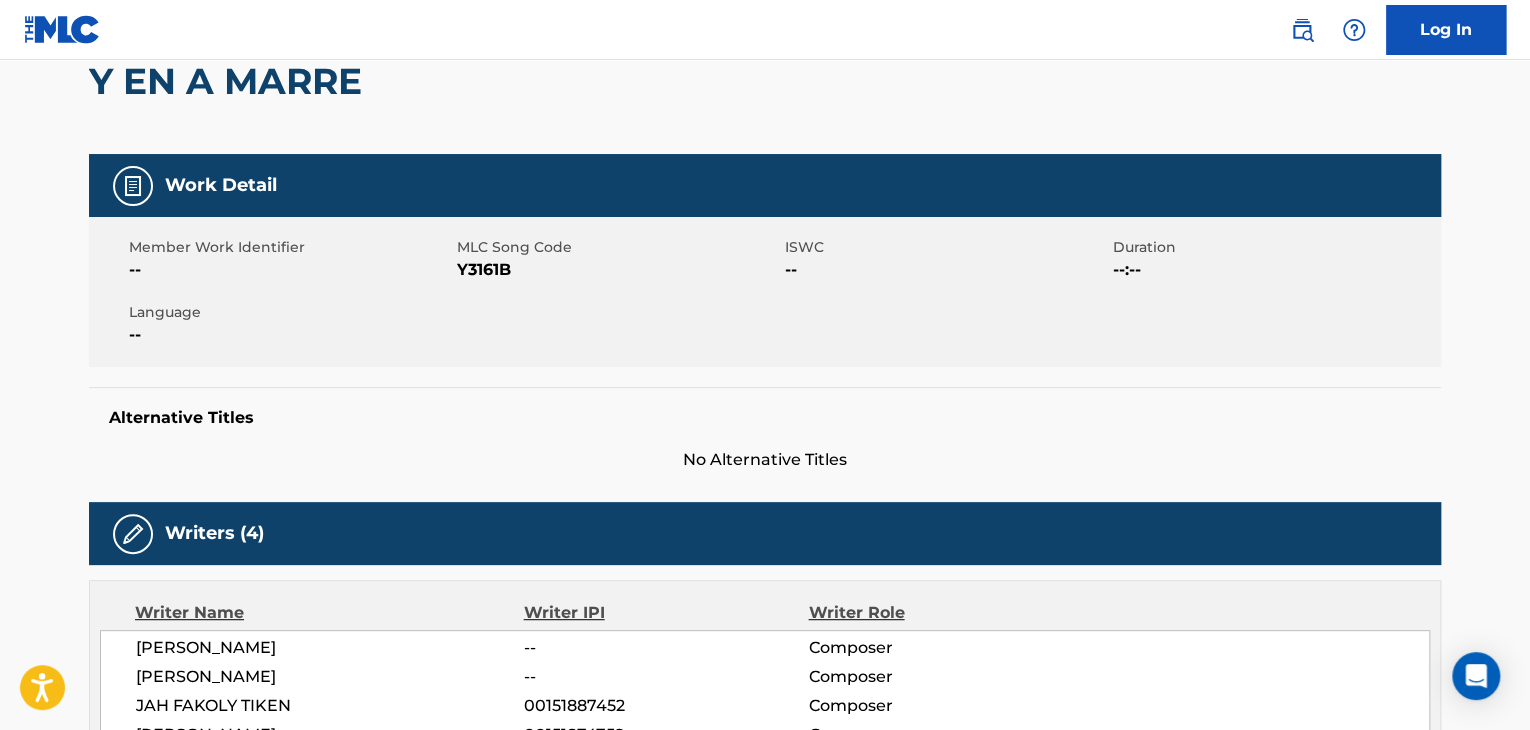 scroll, scrollTop: 200, scrollLeft: 0, axis: vertical 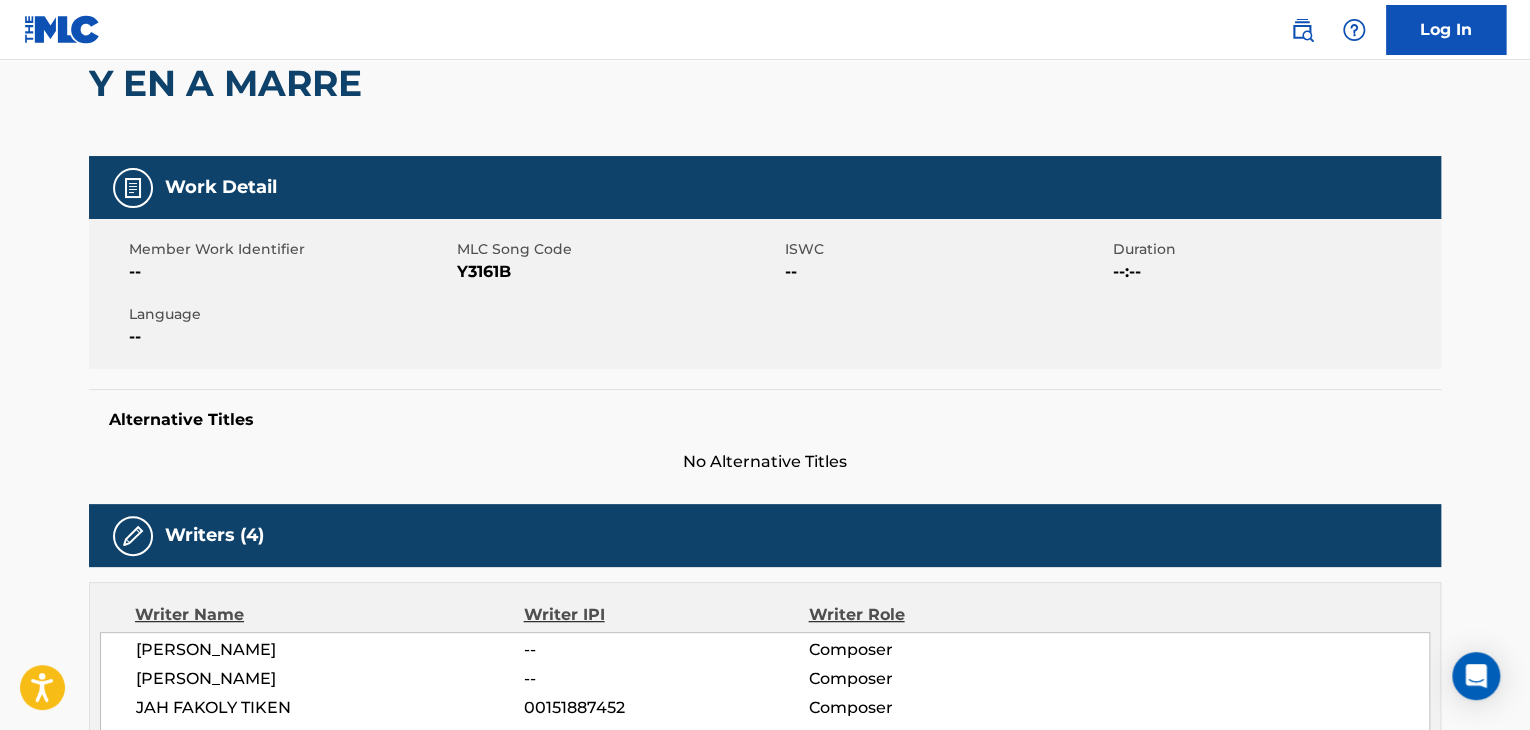 click on "Y3161B" at bounding box center [618, 272] 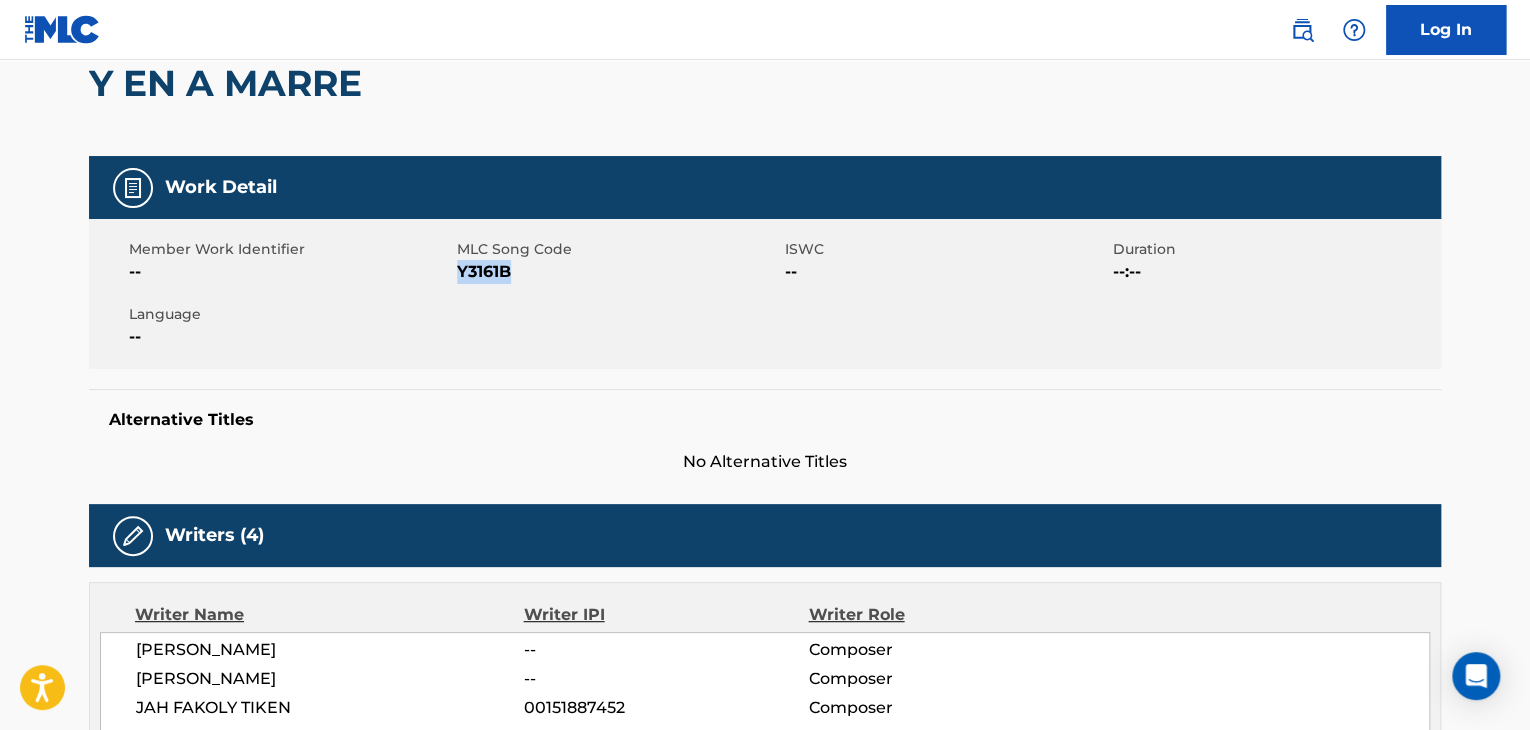 click on "Y3161B" at bounding box center (618, 272) 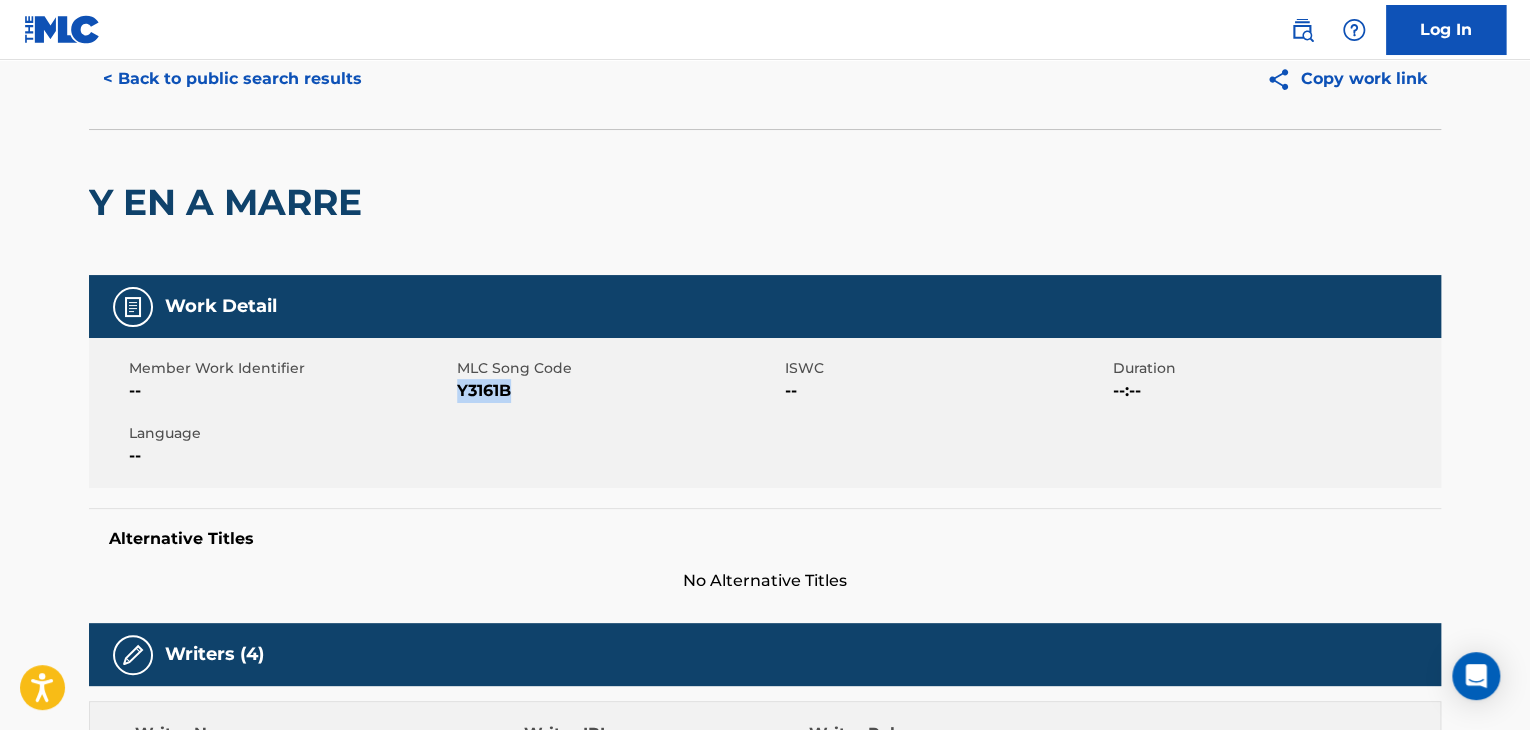 scroll, scrollTop: 0, scrollLeft: 0, axis: both 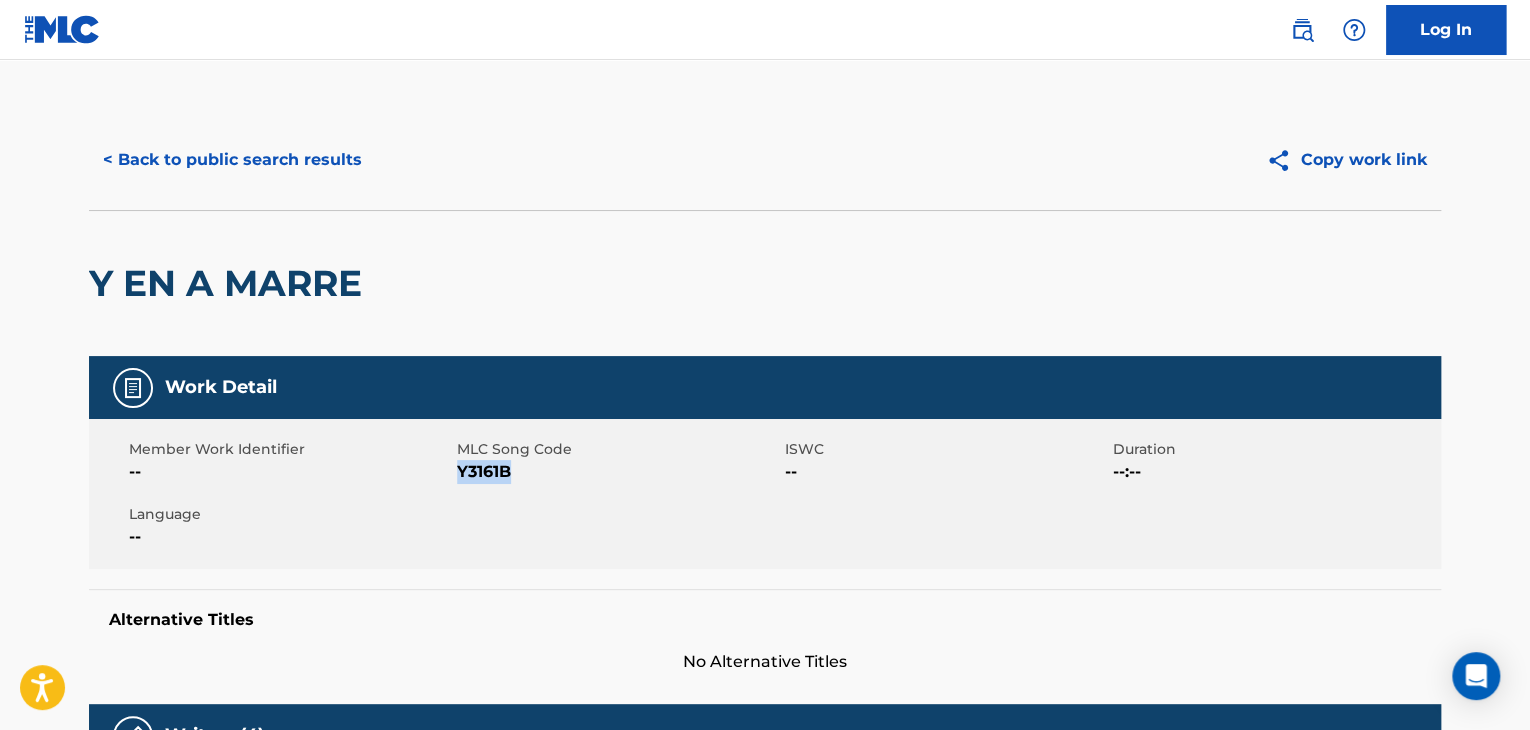 click on "< Back to public search results" at bounding box center [232, 160] 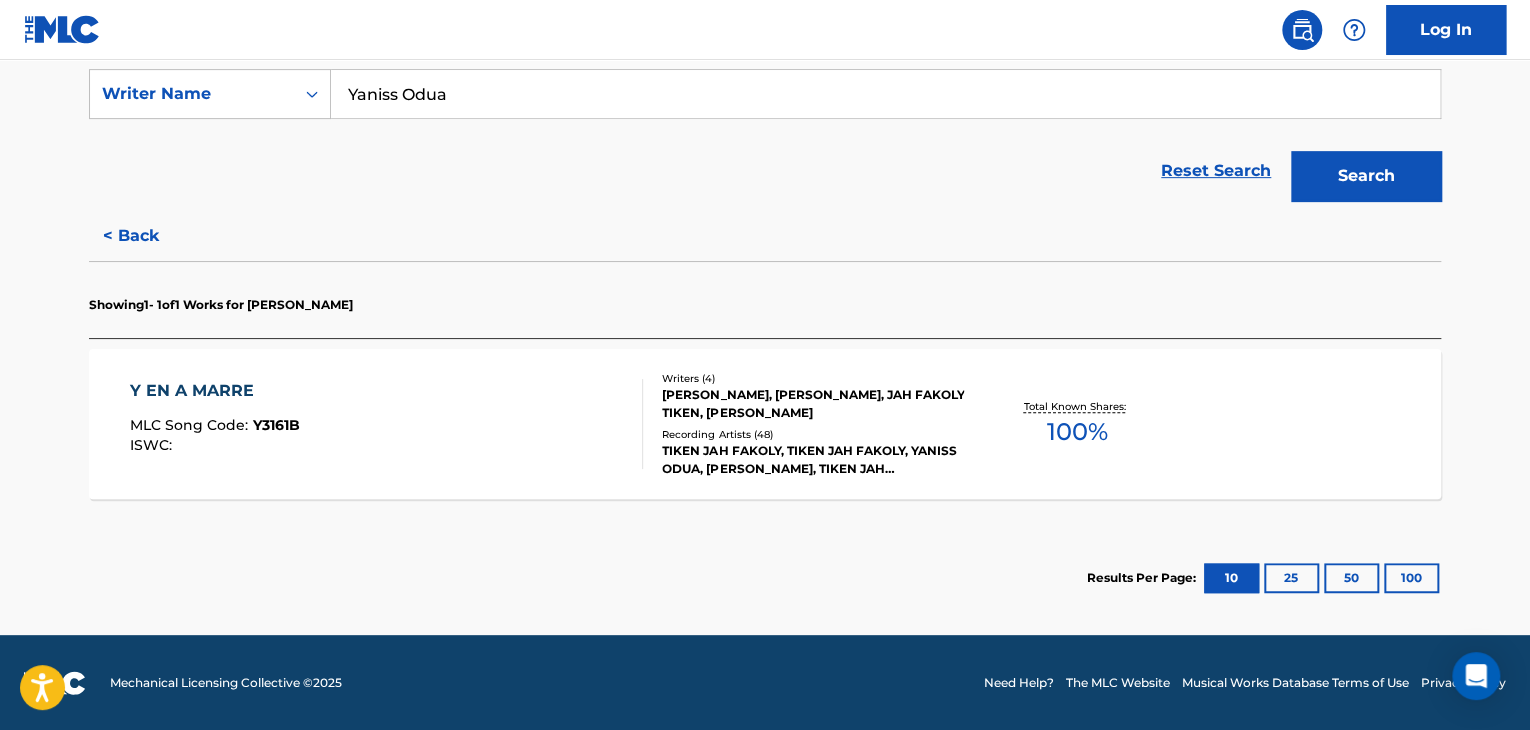 scroll, scrollTop: 376, scrollLeft: 0, axis: vertical 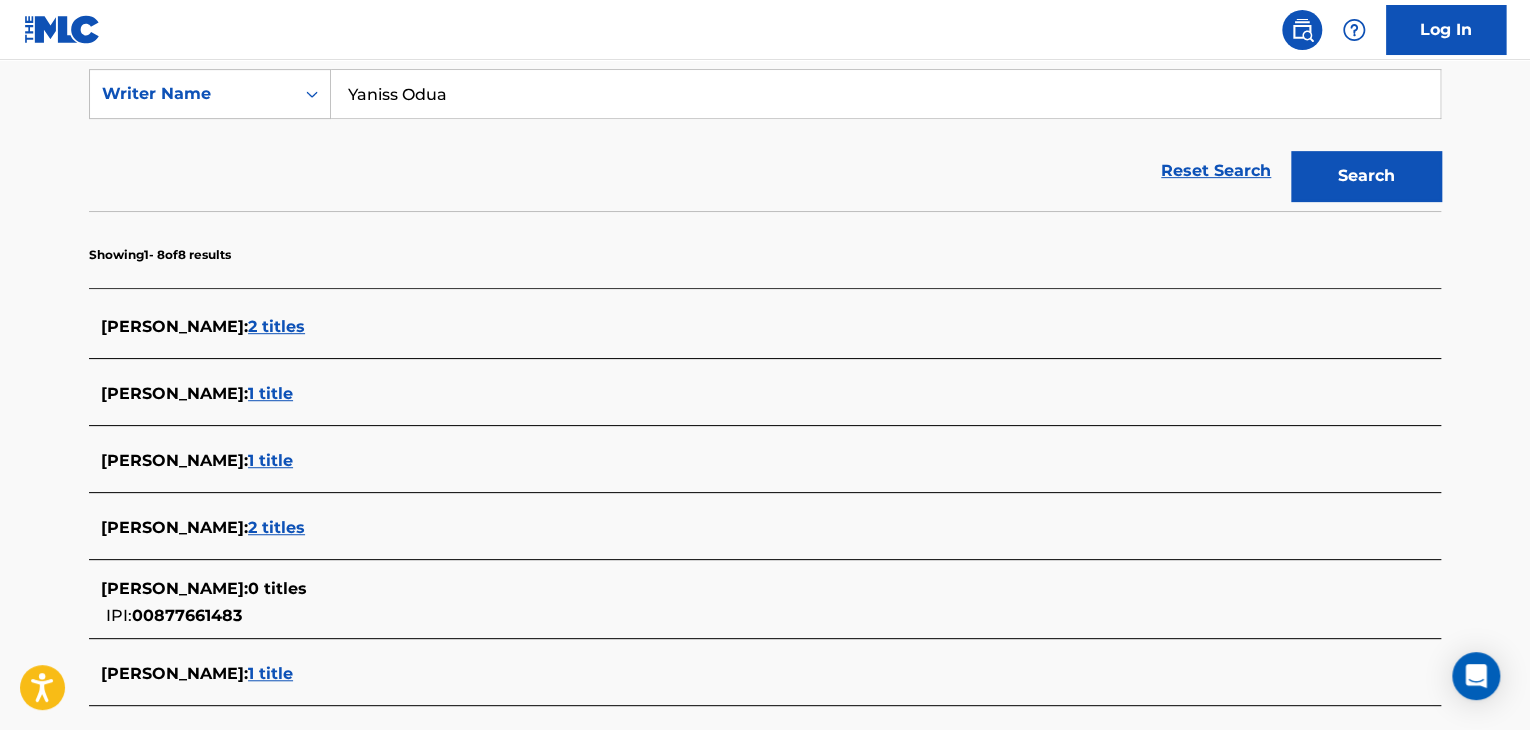 click on "Yaniss Odua" at bounding box center [885, 94] 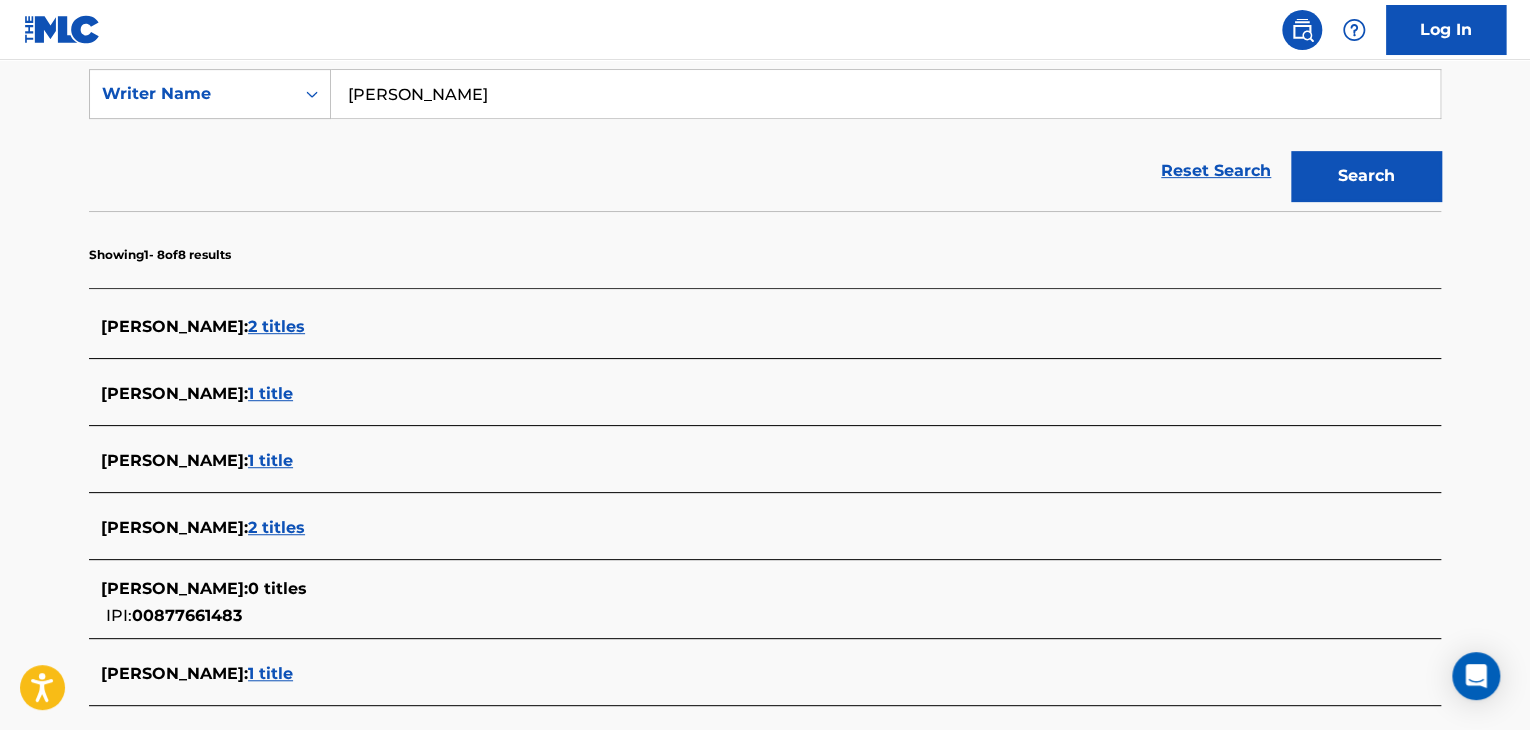 type on "[PERSON_NAME]" 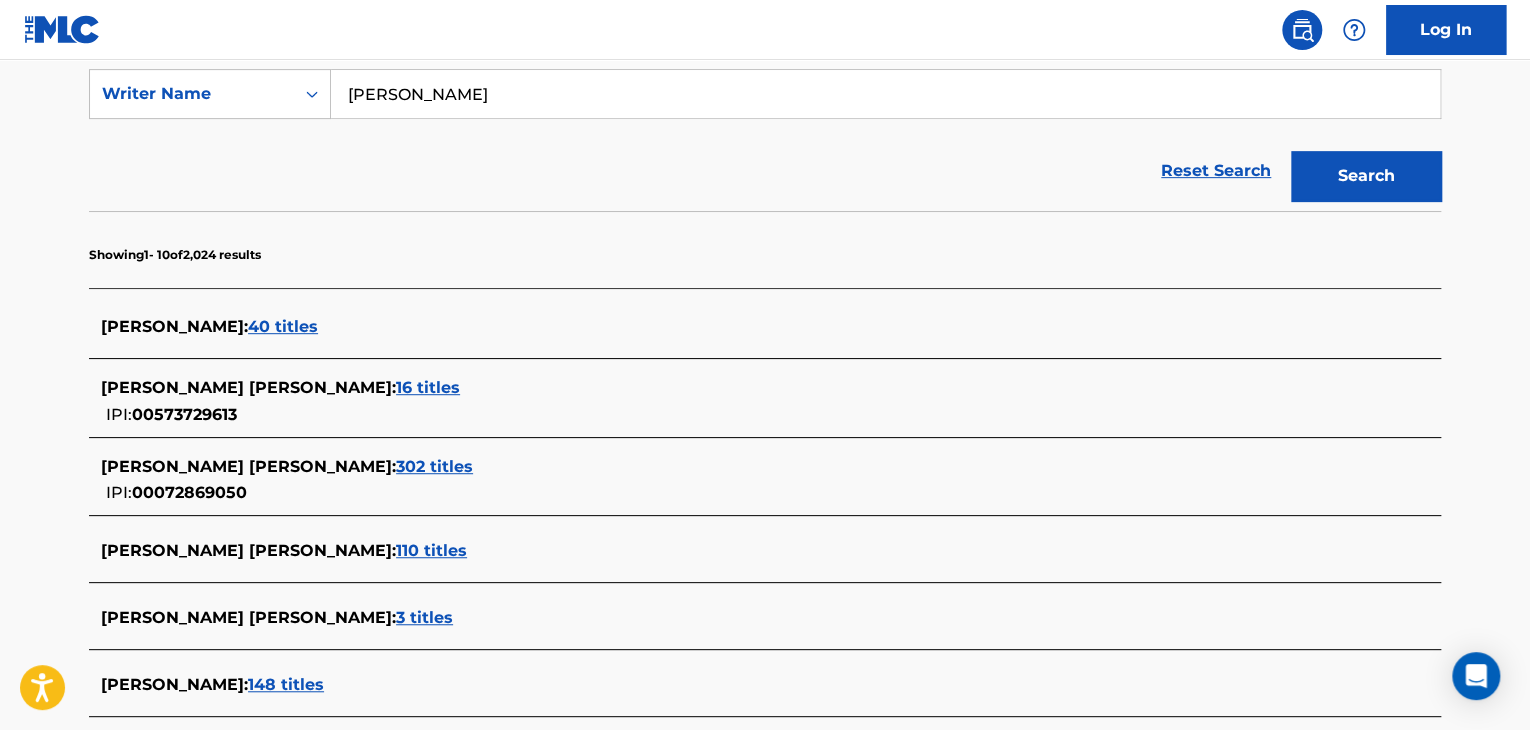 scroll, scrollTop: 176, scrollLeft: 0, axis: vertical 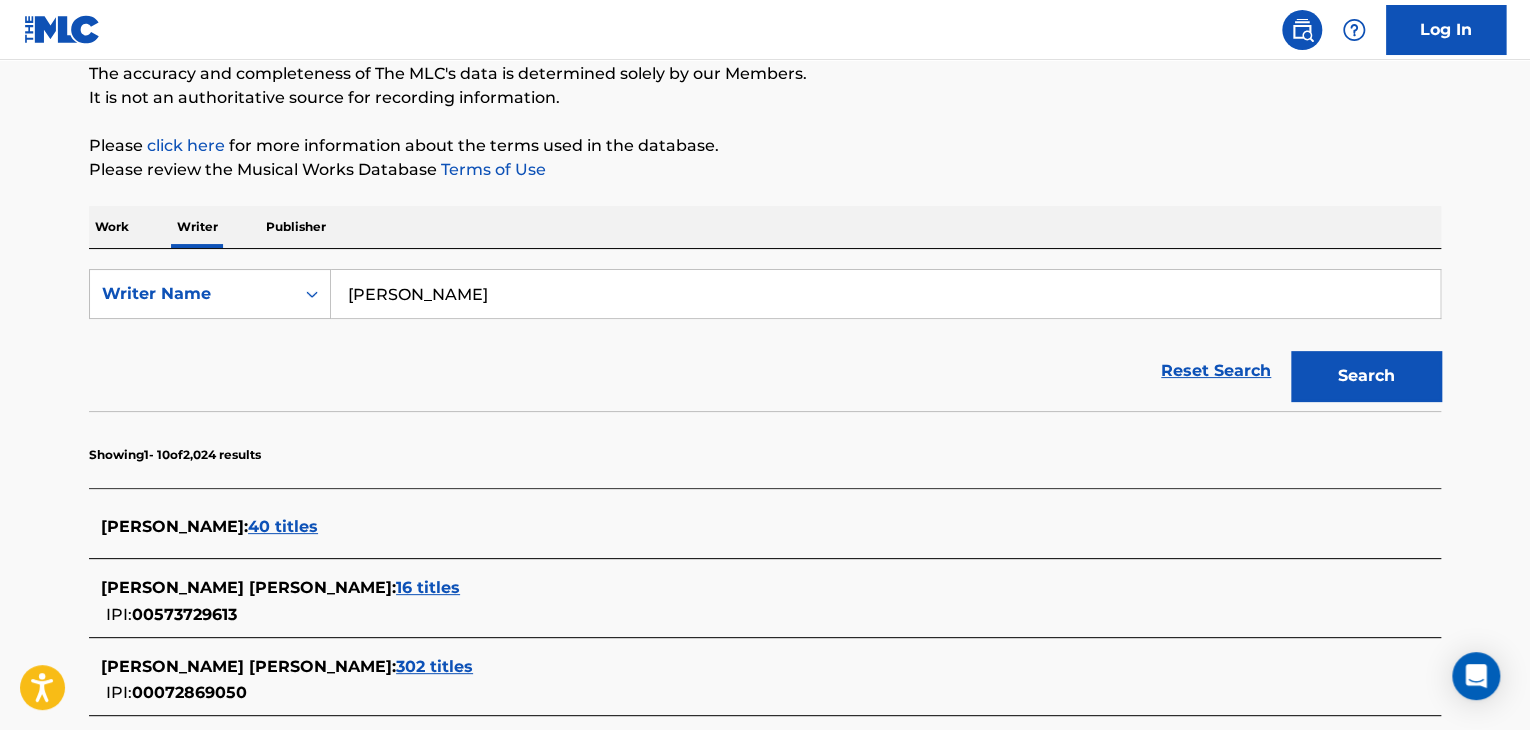 click on "Work" at bounding box center [112, 227] 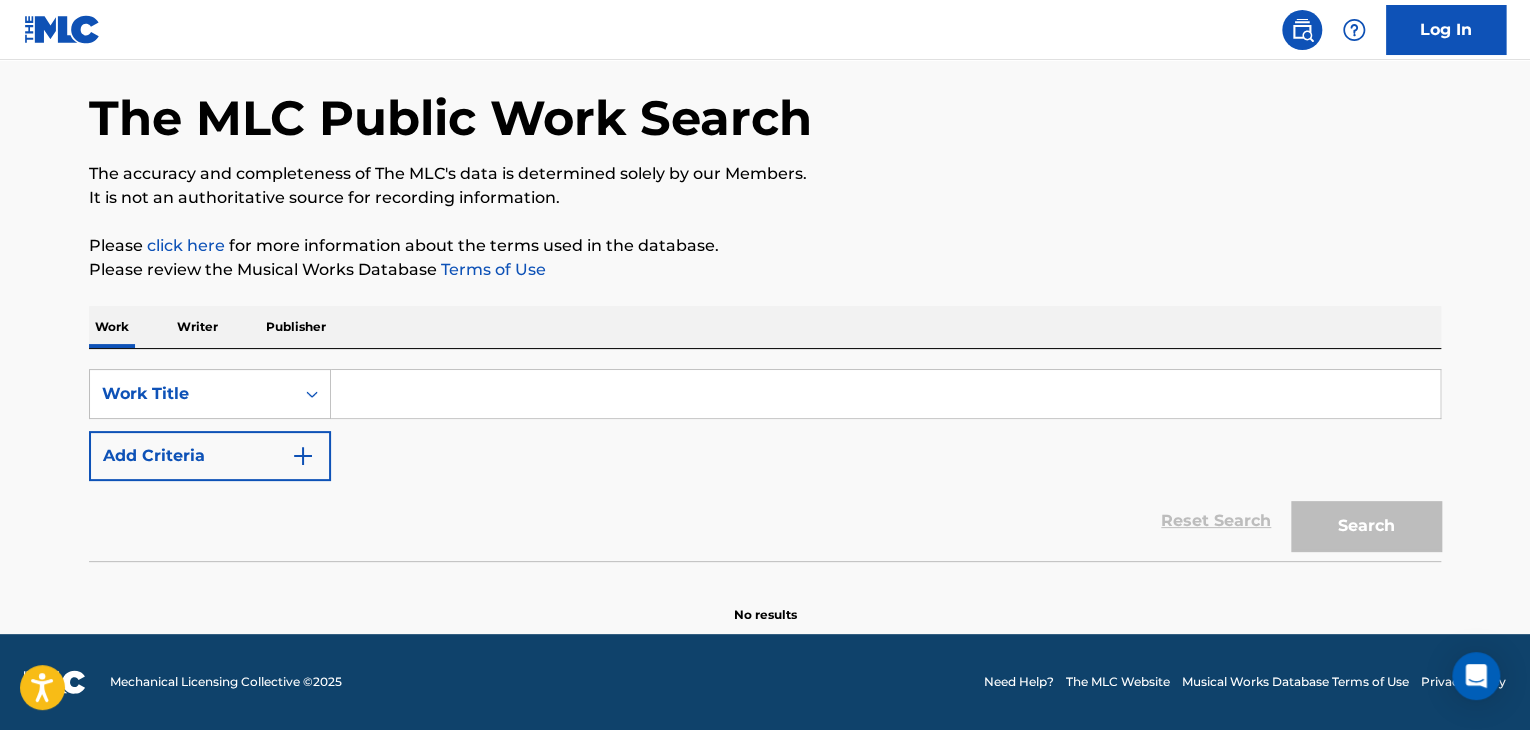 scroll, scrollTop: 0, scrollLeft: 0, axis: both 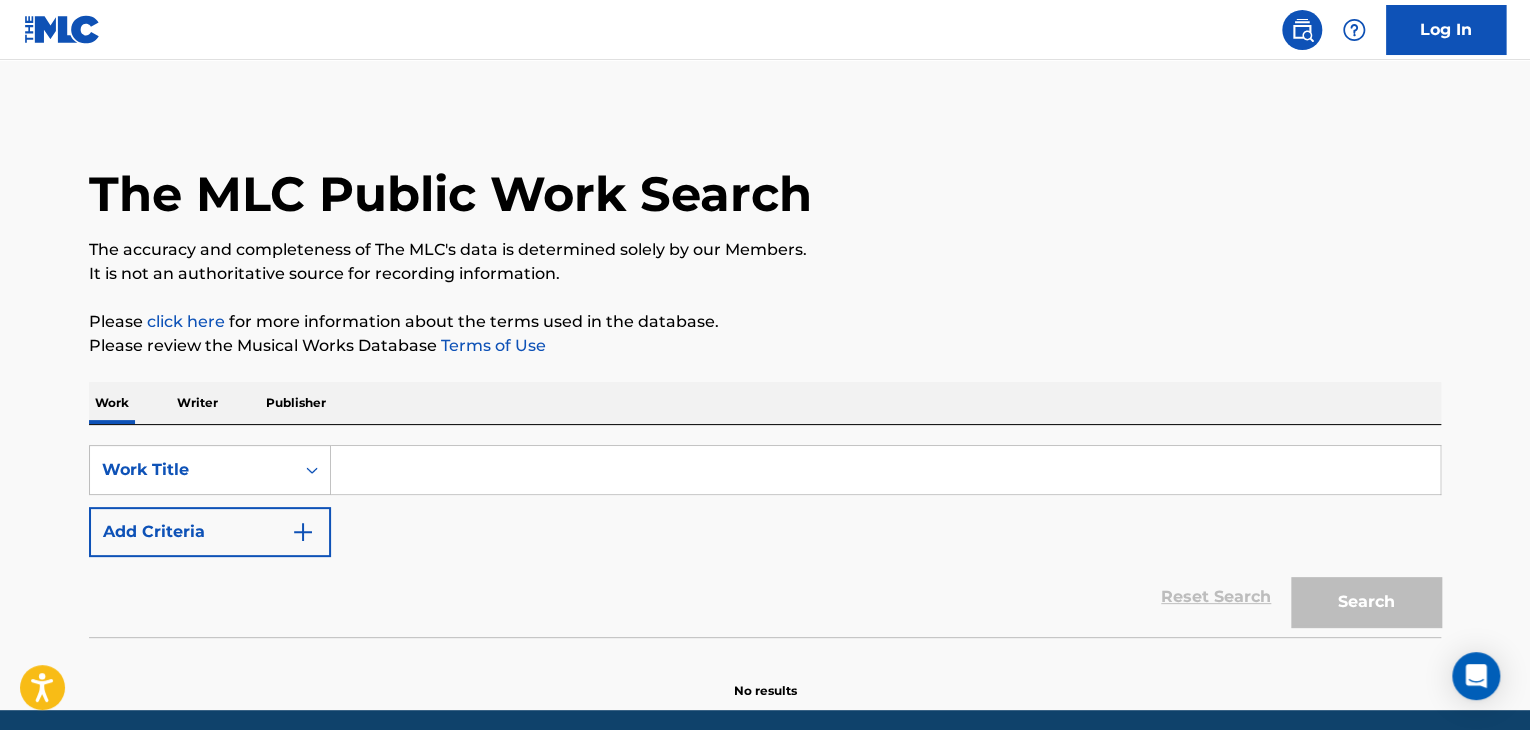 click at bounding box center [885, 470] 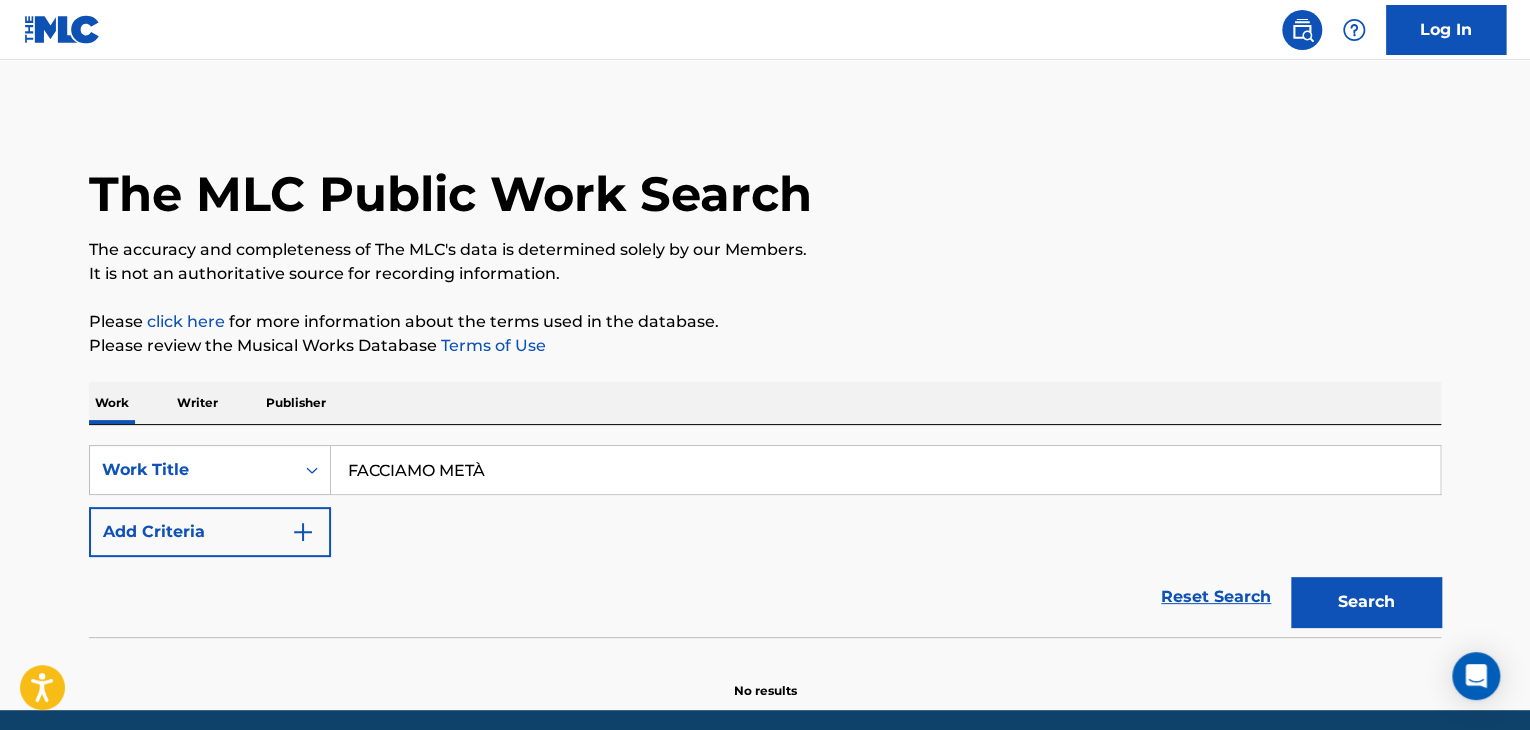 type on "FACCIAMO METÀ" 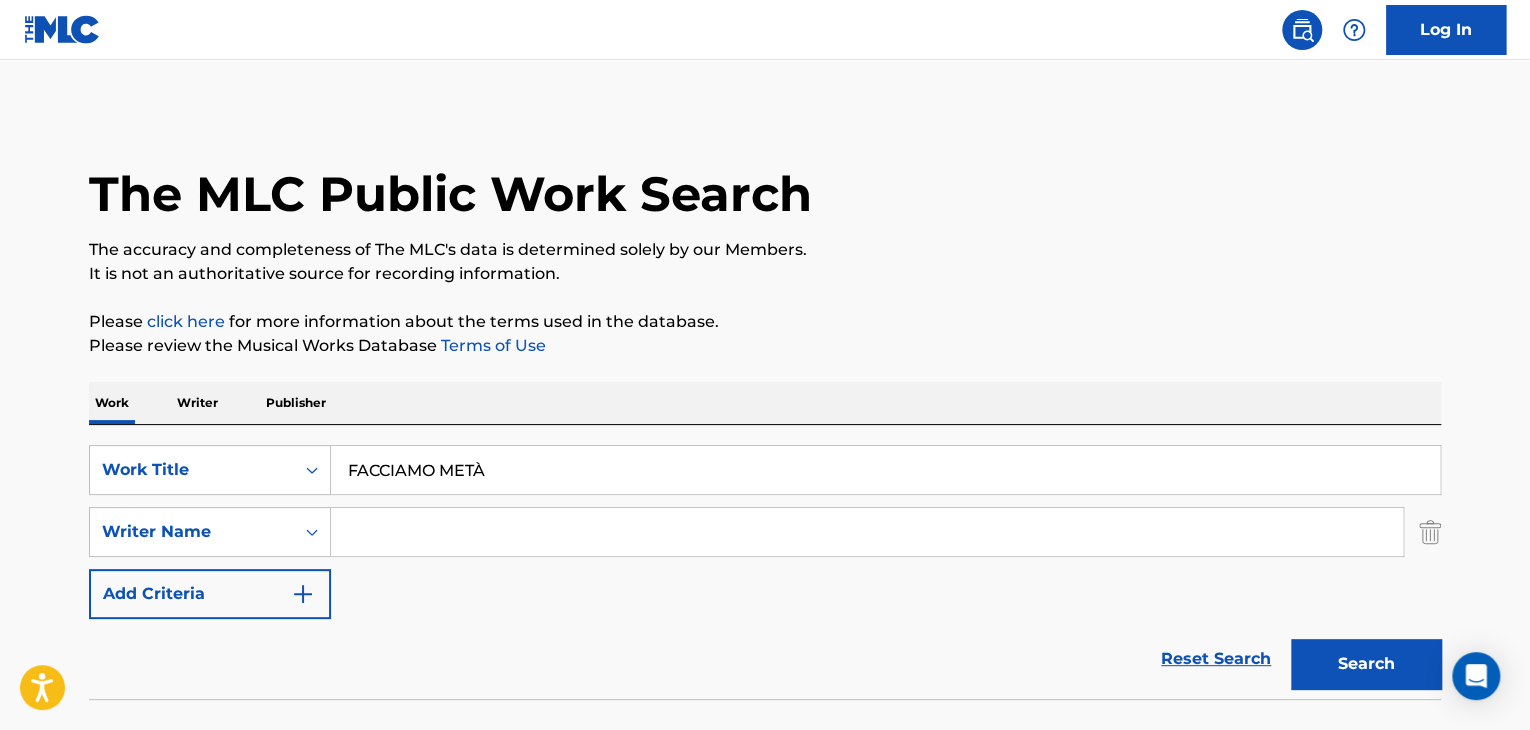 click at bounding box center (867, 532) 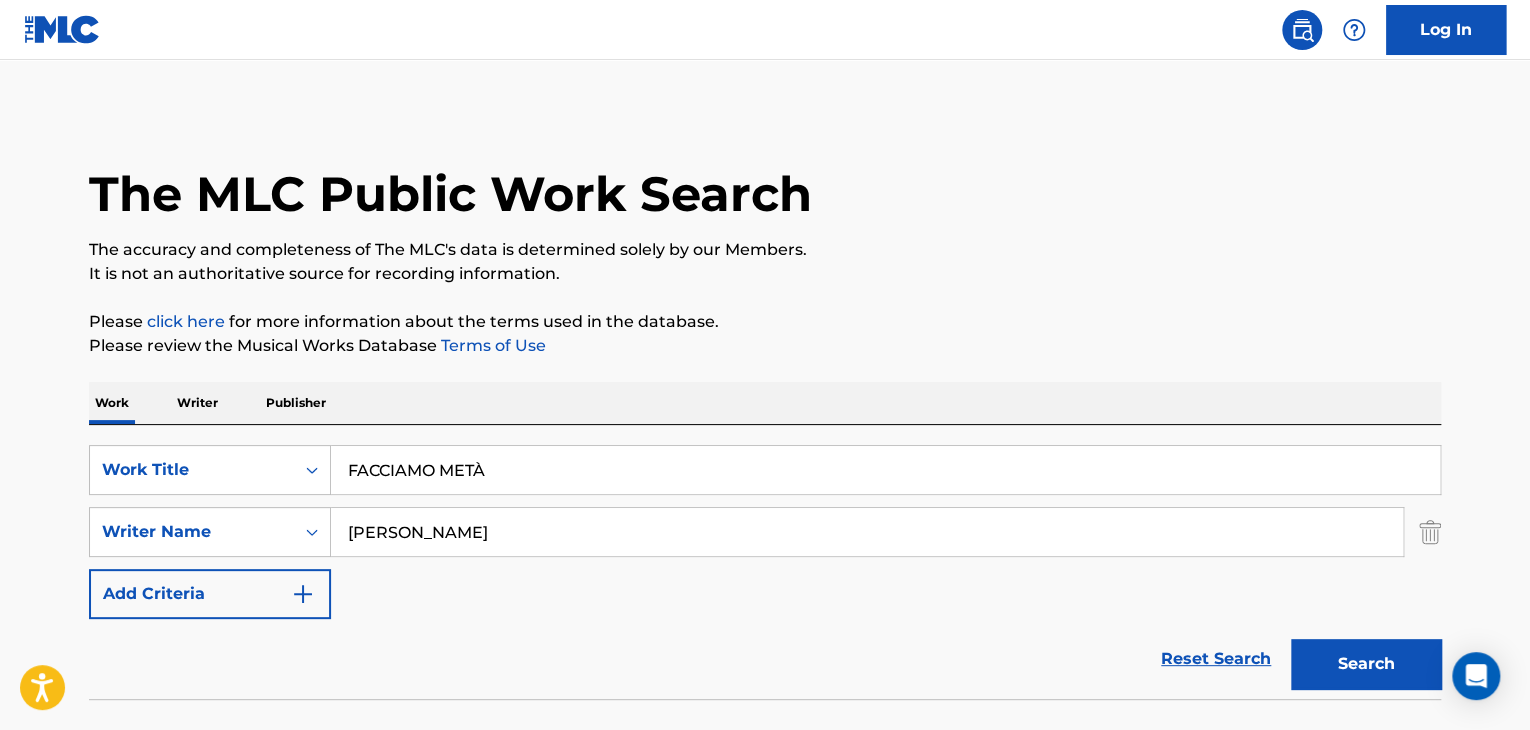 type on "[PERSON_NAME]" 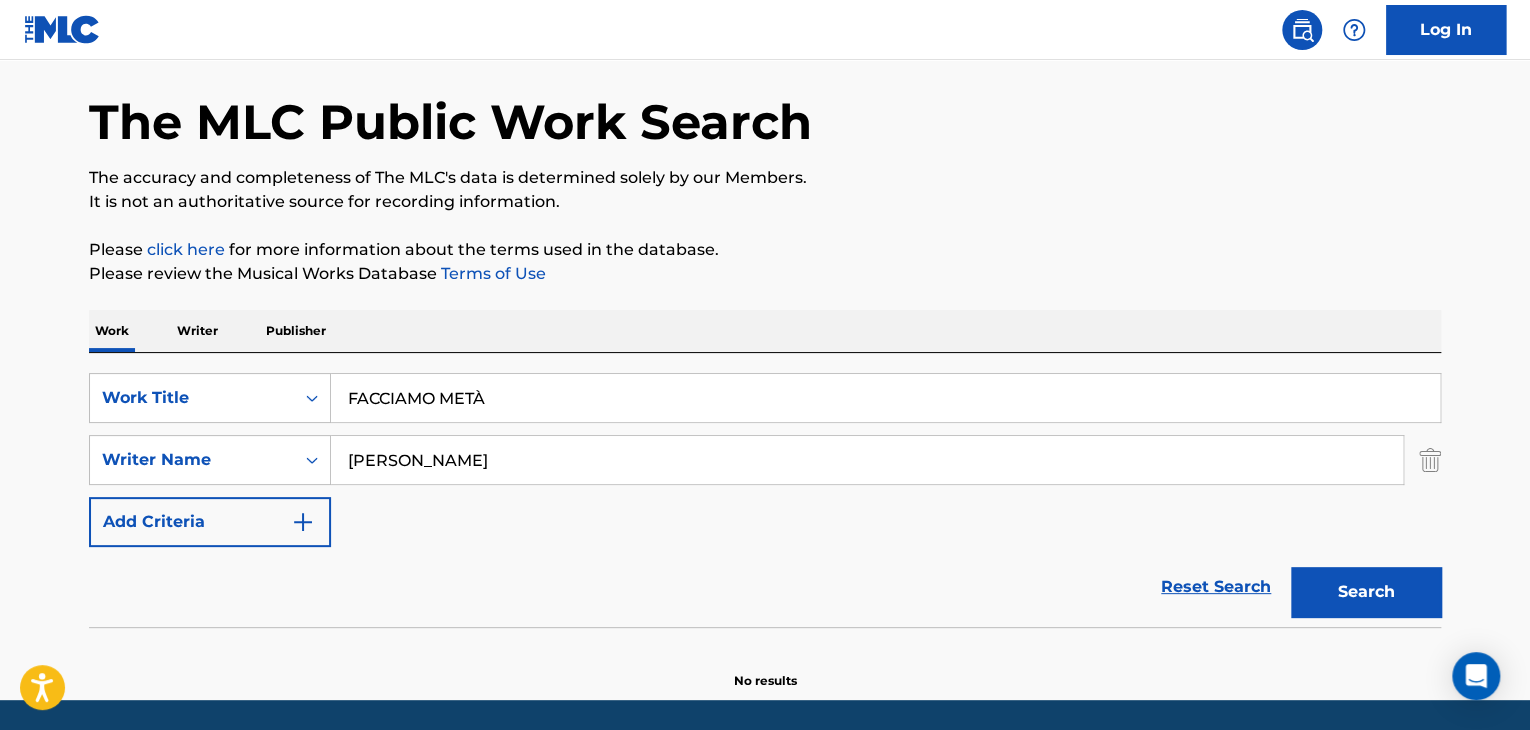 scroll, scrollTop: 138, scrollLeft: 0, axis: vertical 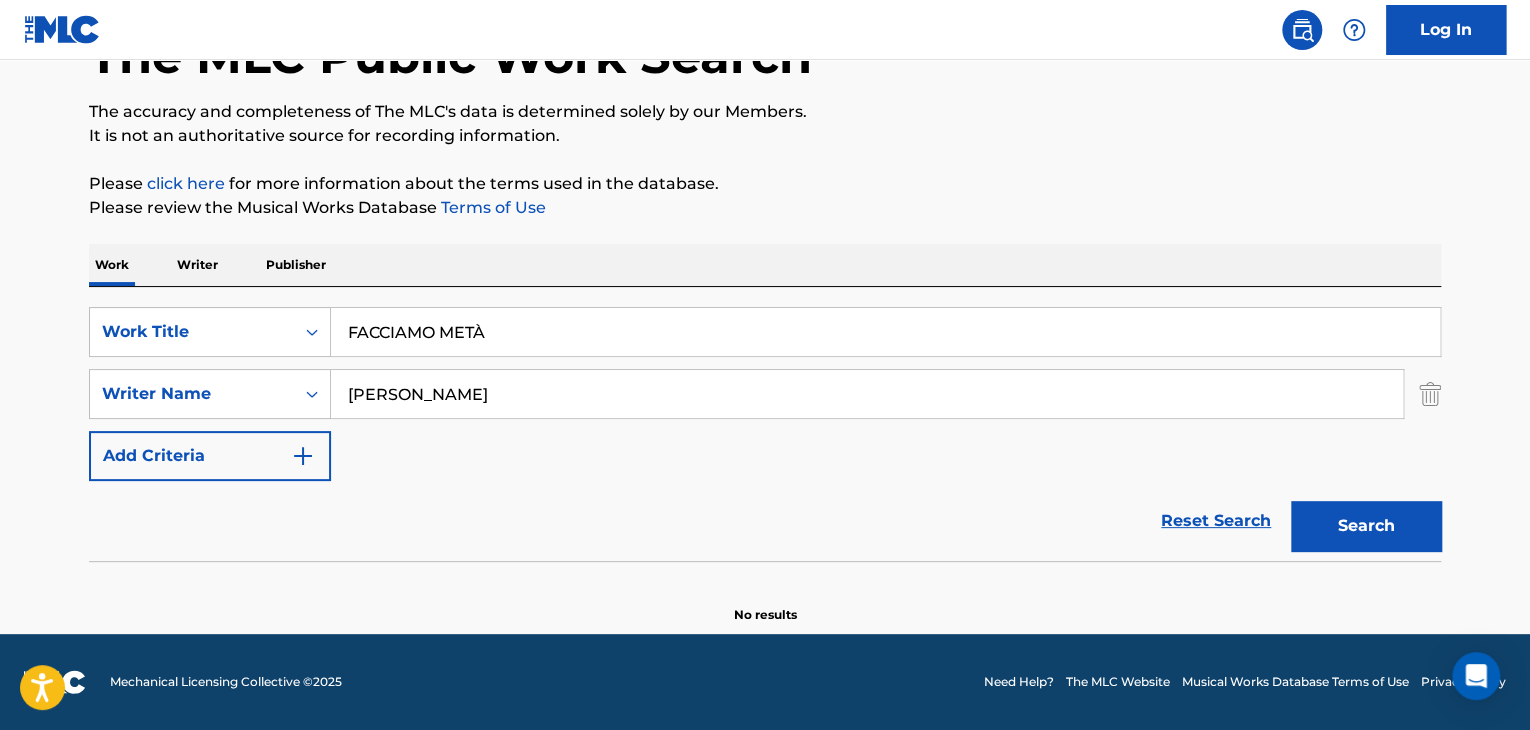 click on "Writer" at bounding box center [197, 265] 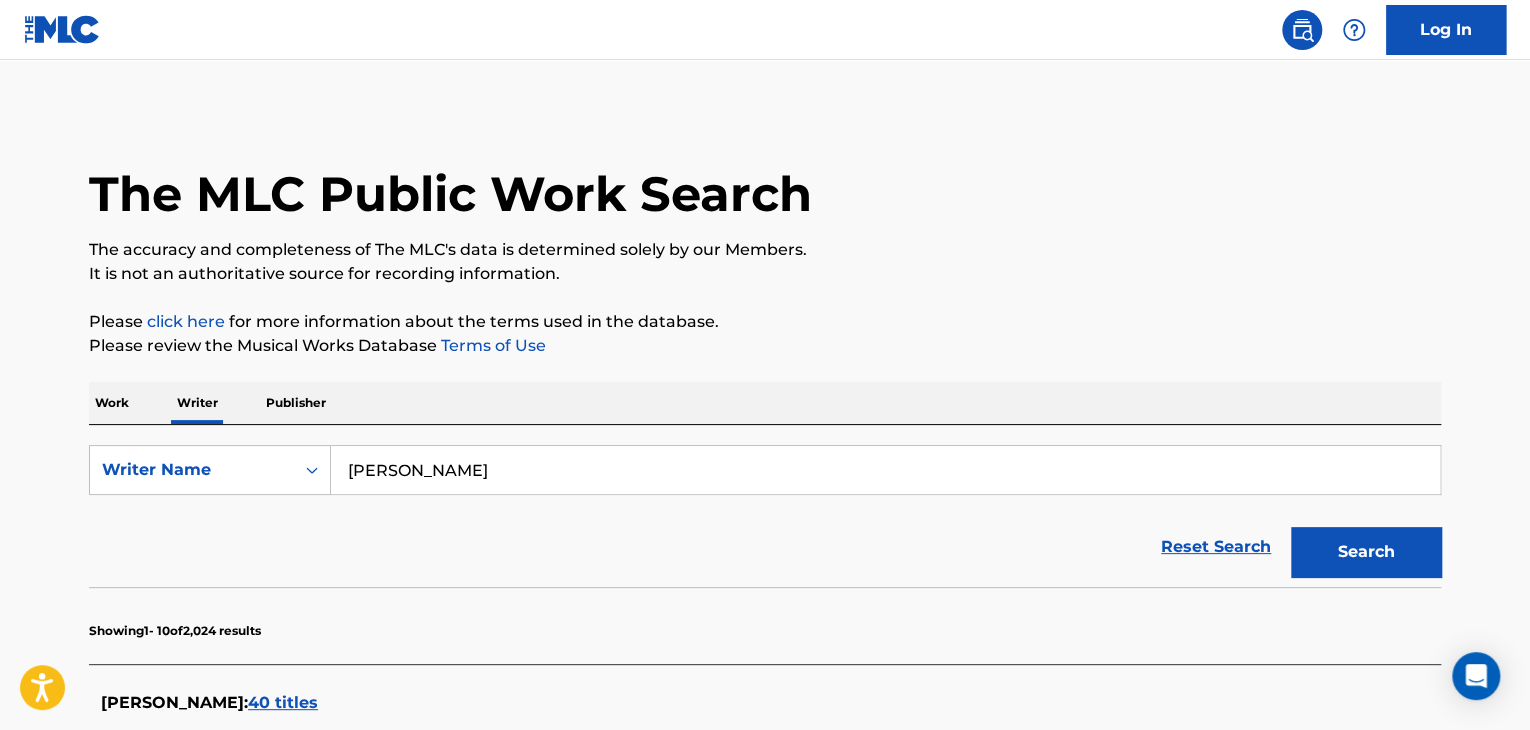 click on "[PERSON_NAME]" at bounding box center (885, 470) 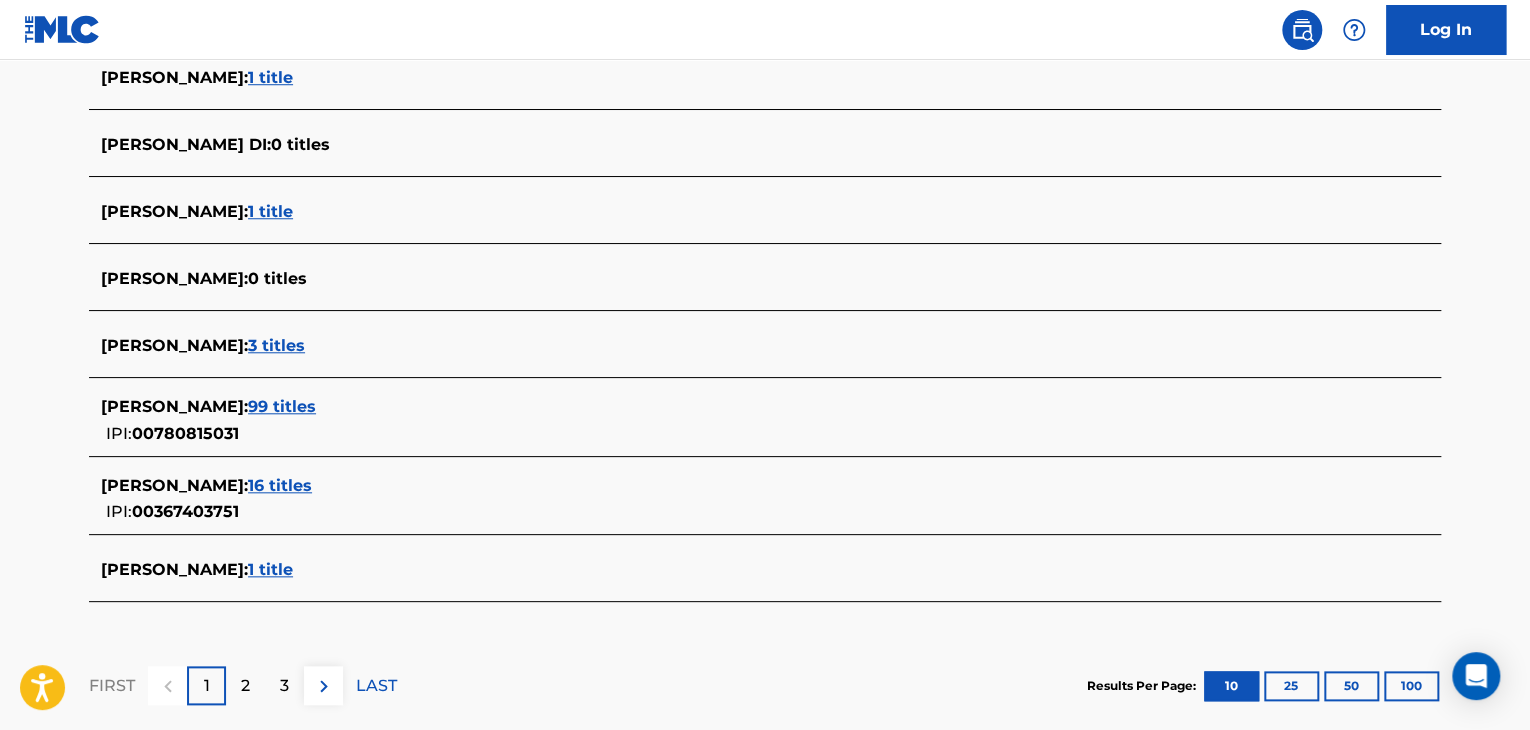 scroll, scrollTop: 791, scrollLeft: 0, axis: vertical 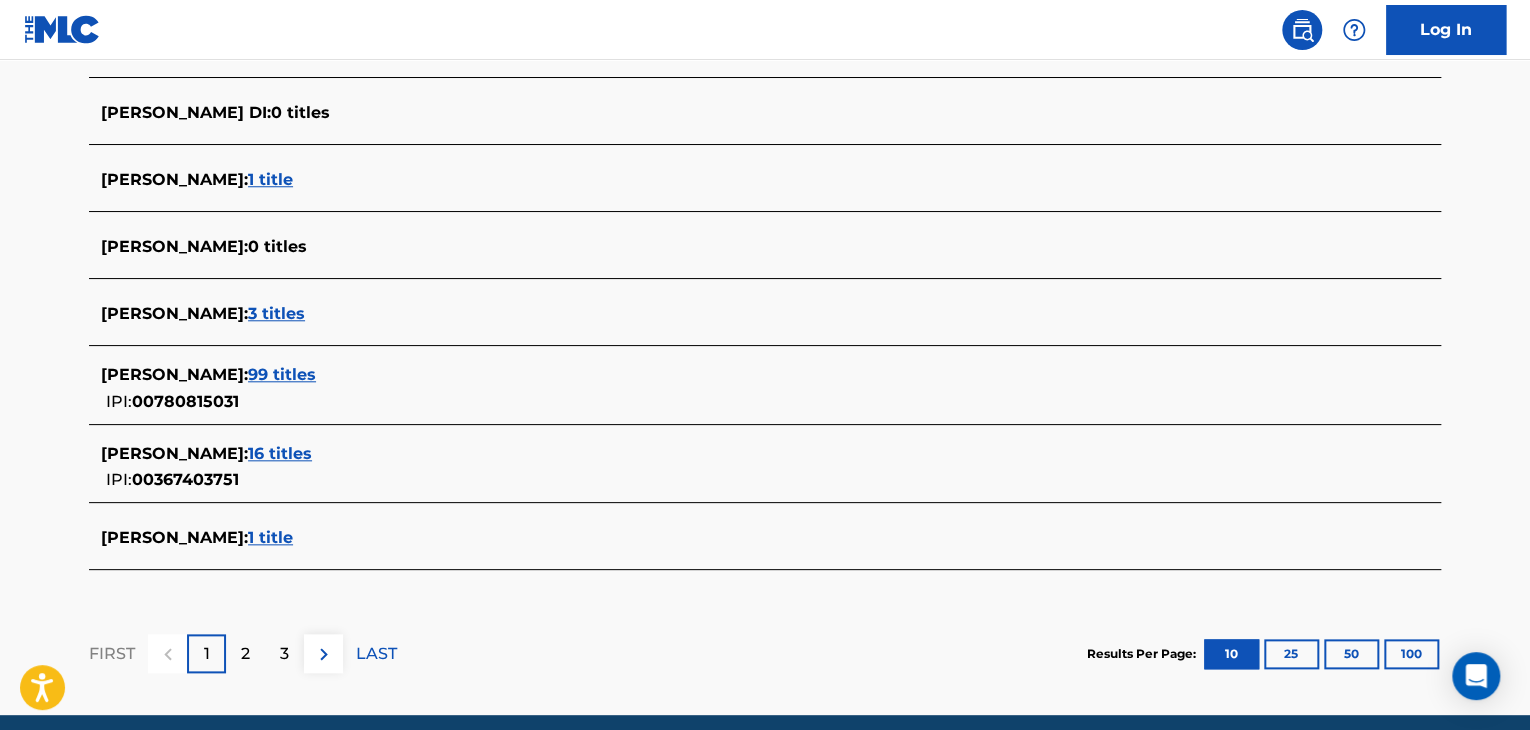 click on "99 titles" at bounding box center (282, 374) 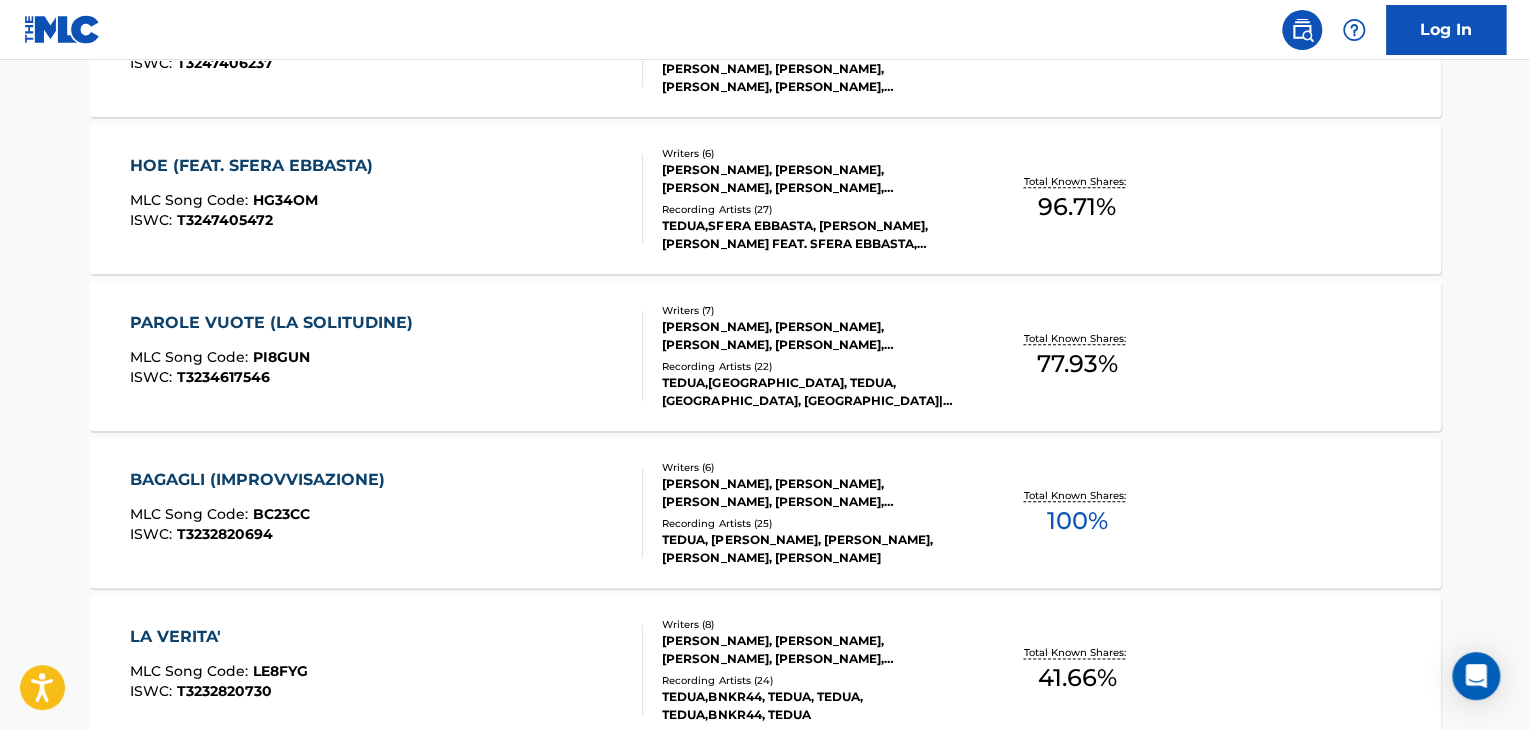 scroll, scrollTop: 991, scrollLeft: 0, axis: vertical 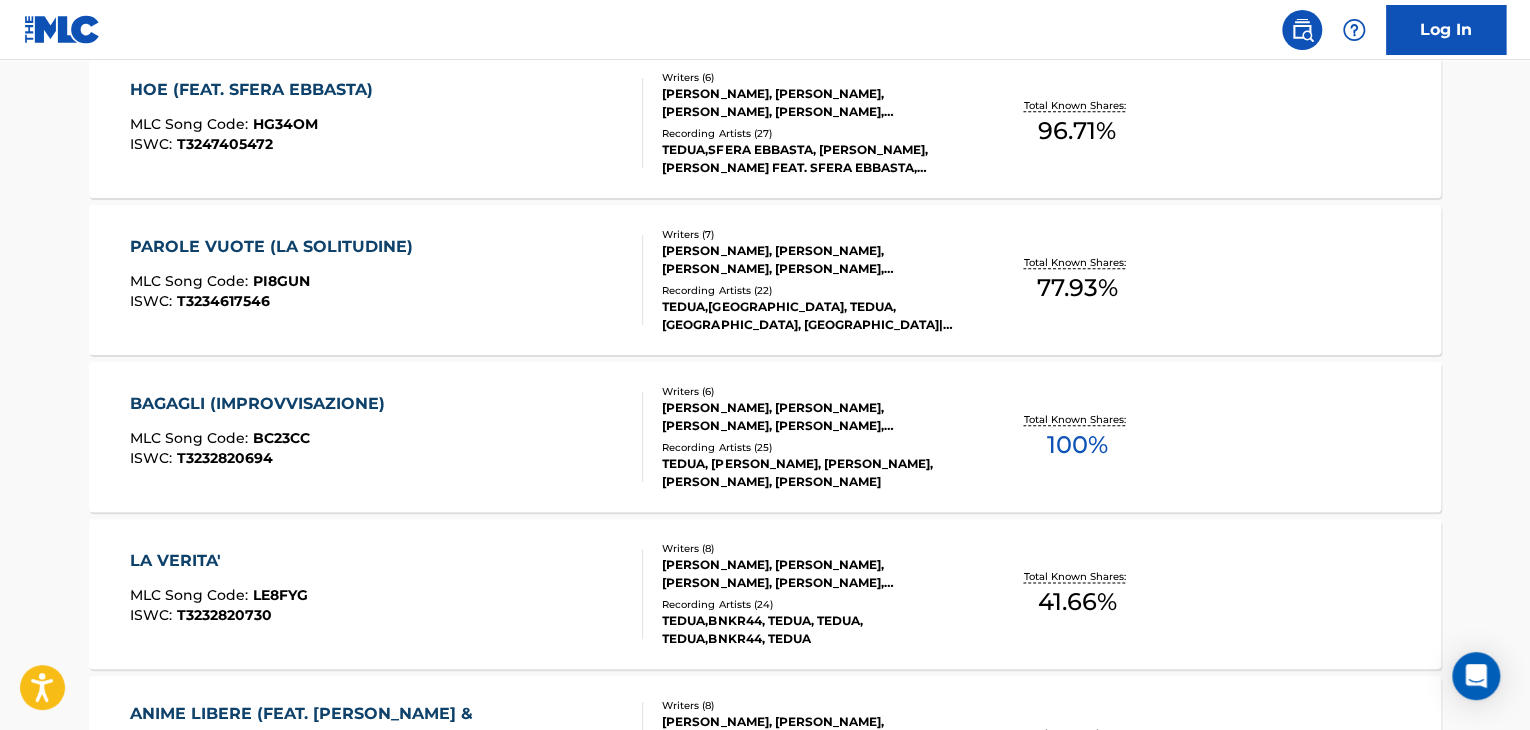 click on "BAGAGLI (IMPROVVISAZIONE) MLC Song Code : BC23CC ISWC : T3232820694" at bounding box center [387, 437] 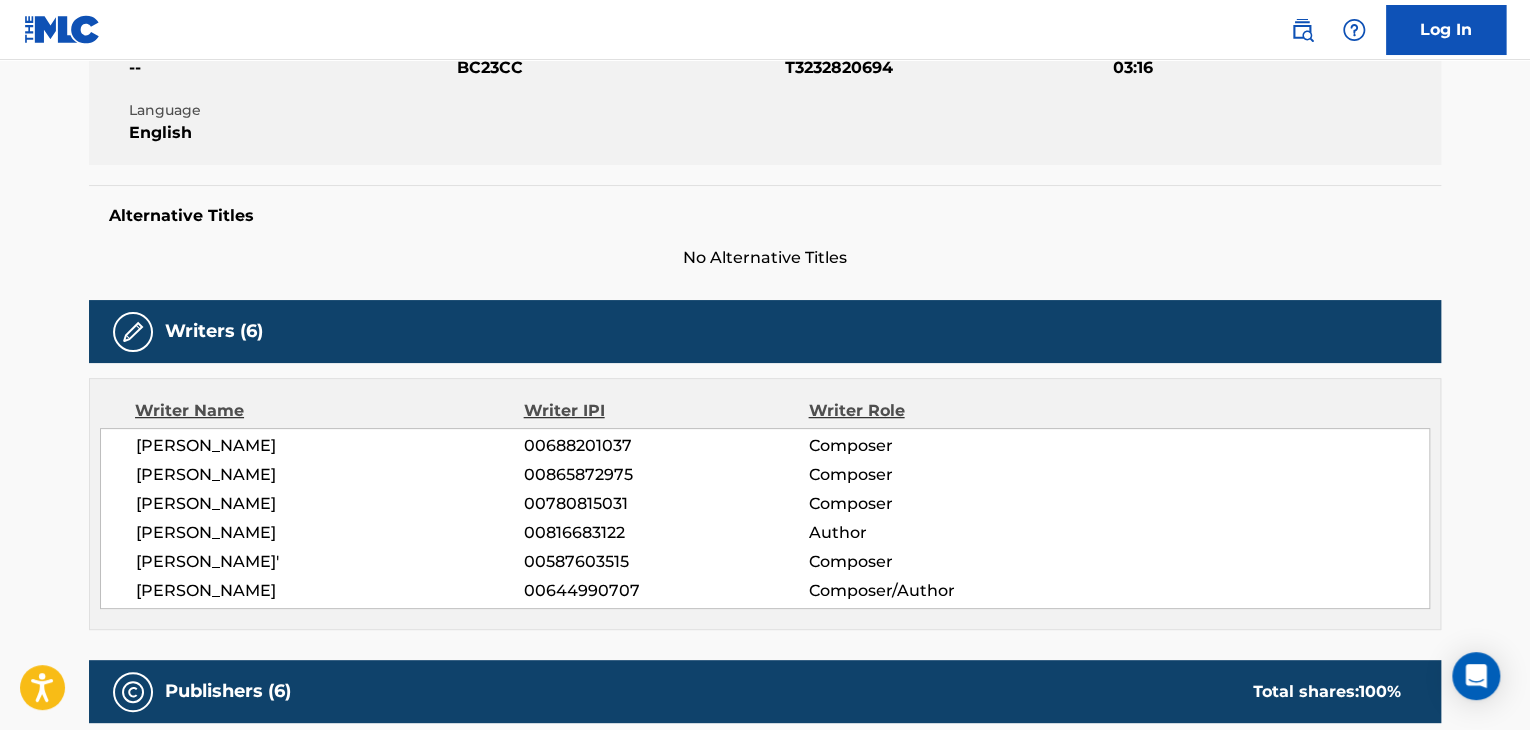 scroll, scrollTop: 400, scrollLeft: 0, axis: vertical 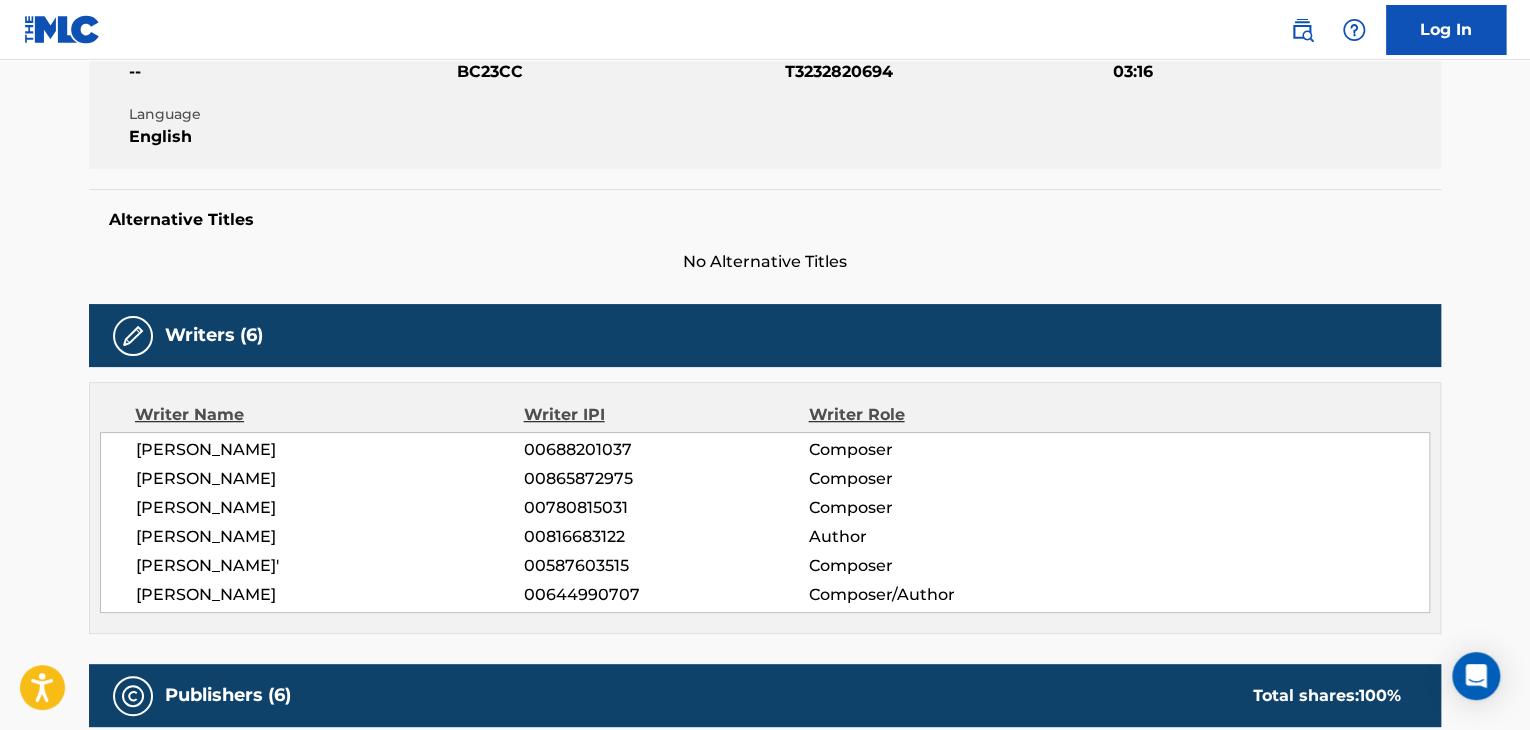 click on "[PERSON_NAME]" at bounding box center [330, 595] 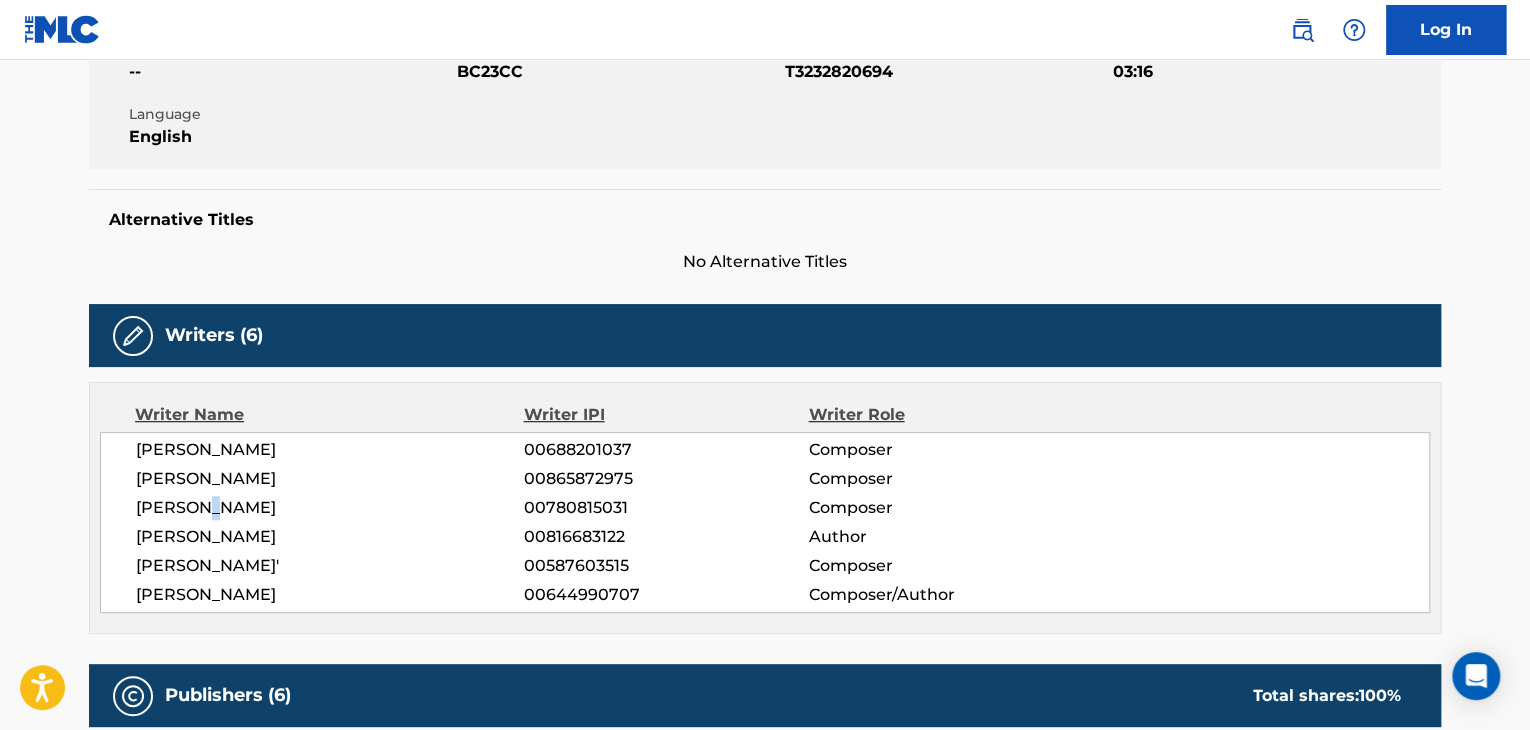 click on "[PERSON_NAME]" at bounding box center (330, 508) 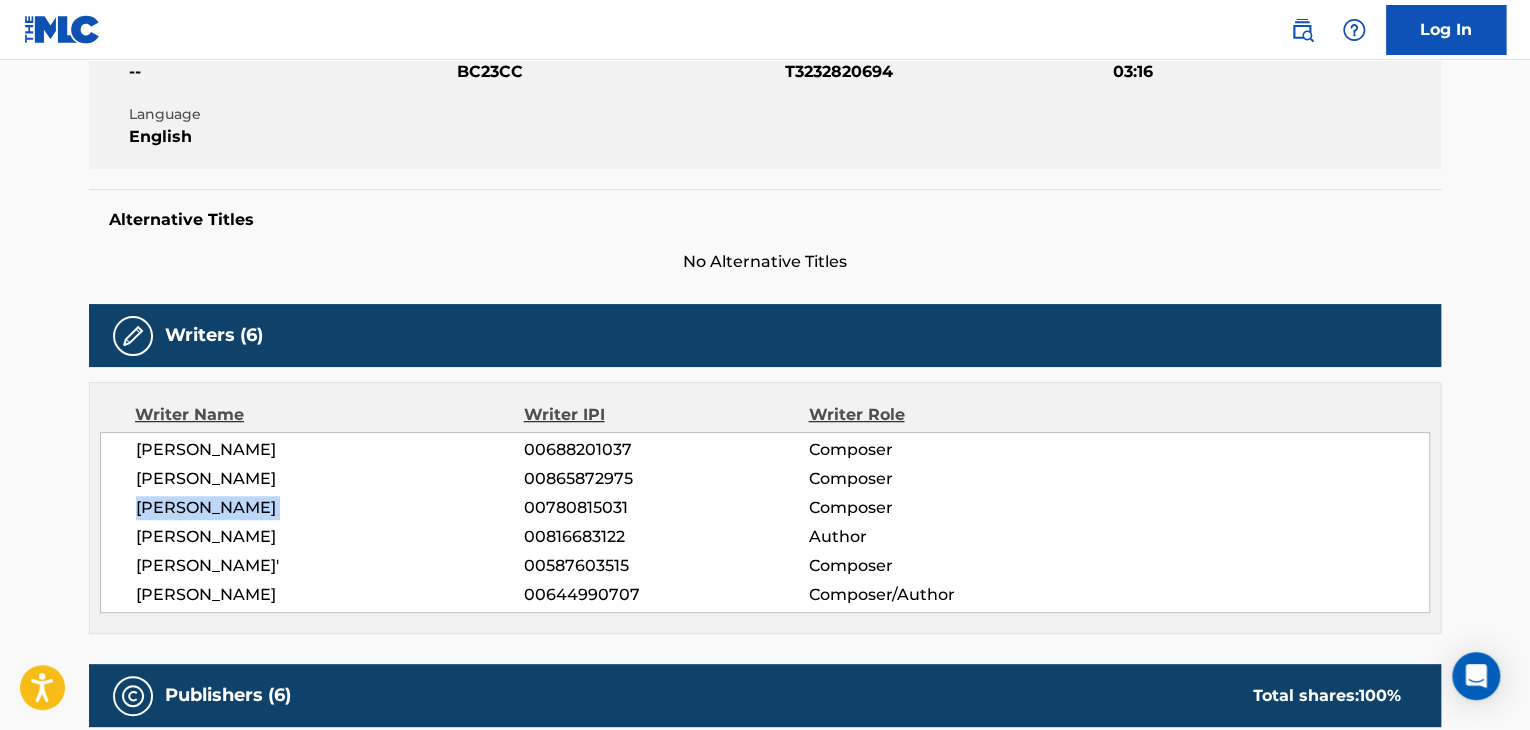 click on "[PERSON_NAME]" at bounding box center (330, 508) 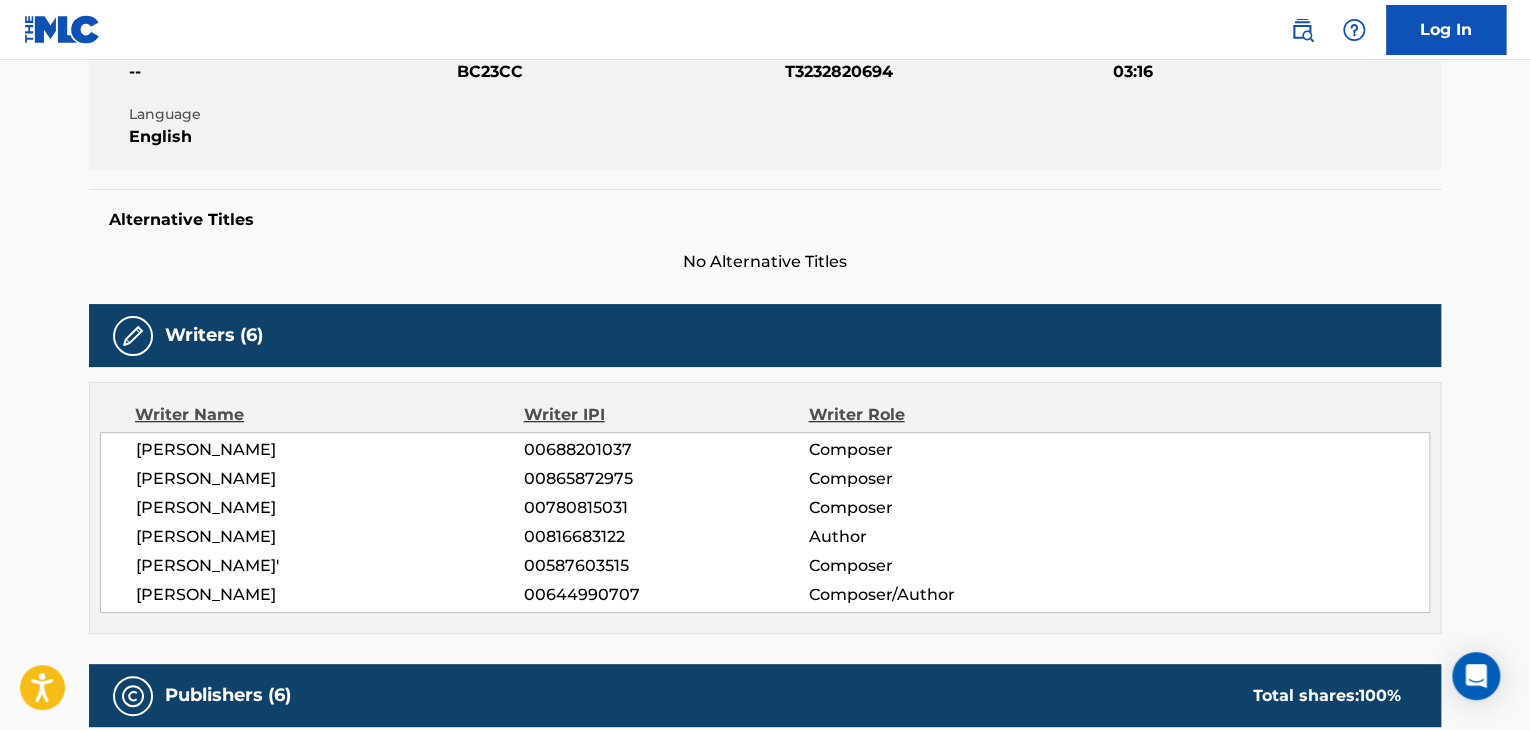 click on "00780815031" at bounding box center [666, 508] 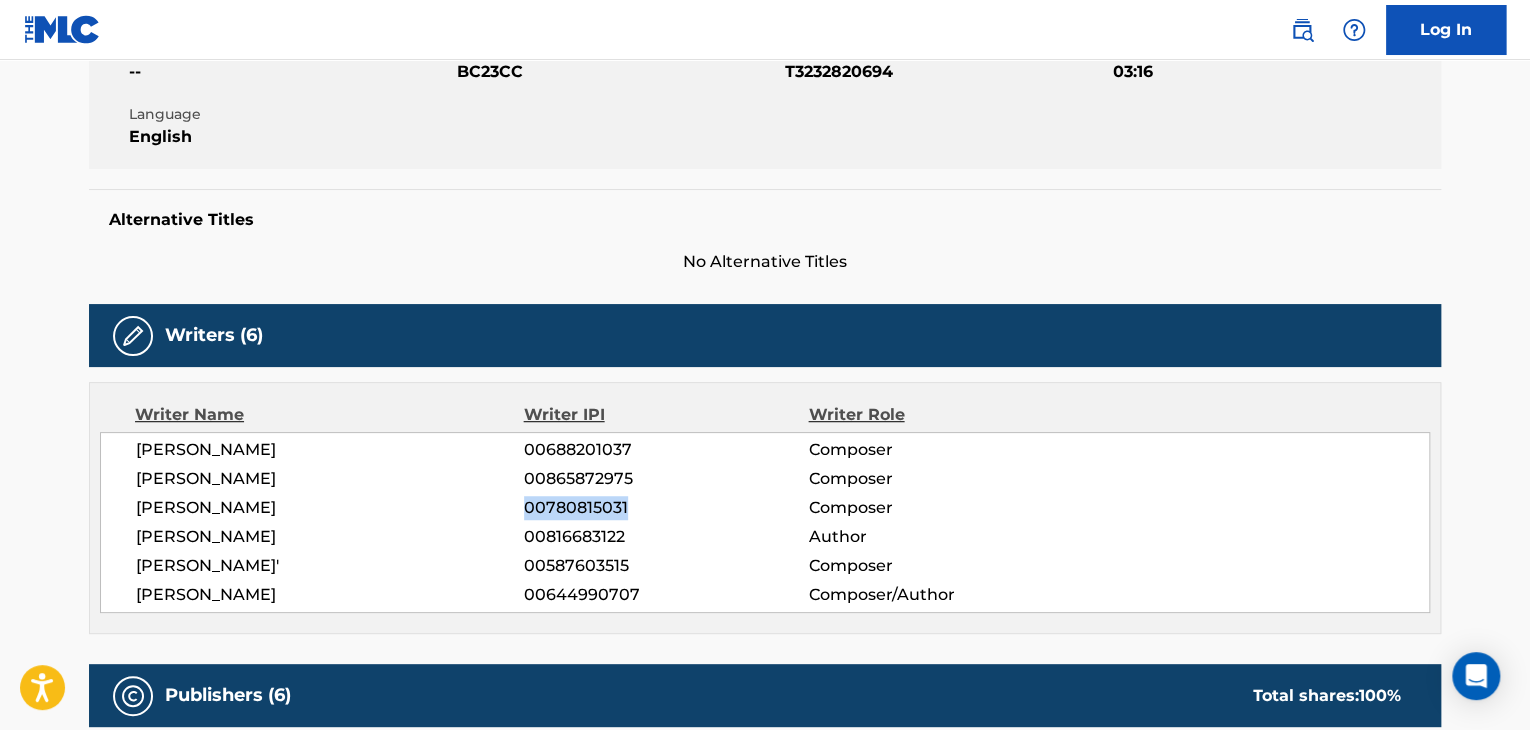 click on "00780815031" at bounding box center (666, 508) 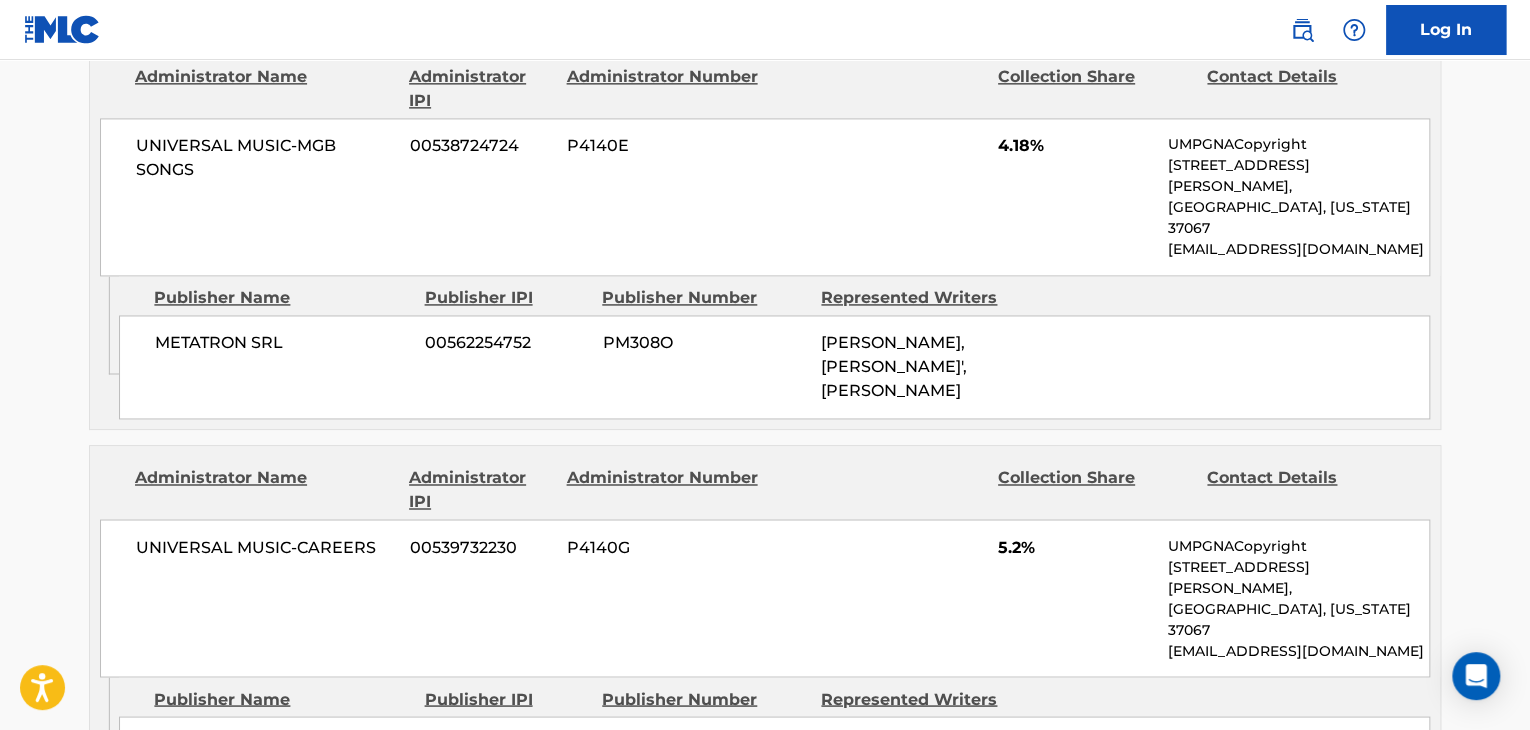 scroll, scrollTop: 1500, scrollLeft: 0, axis: vertical 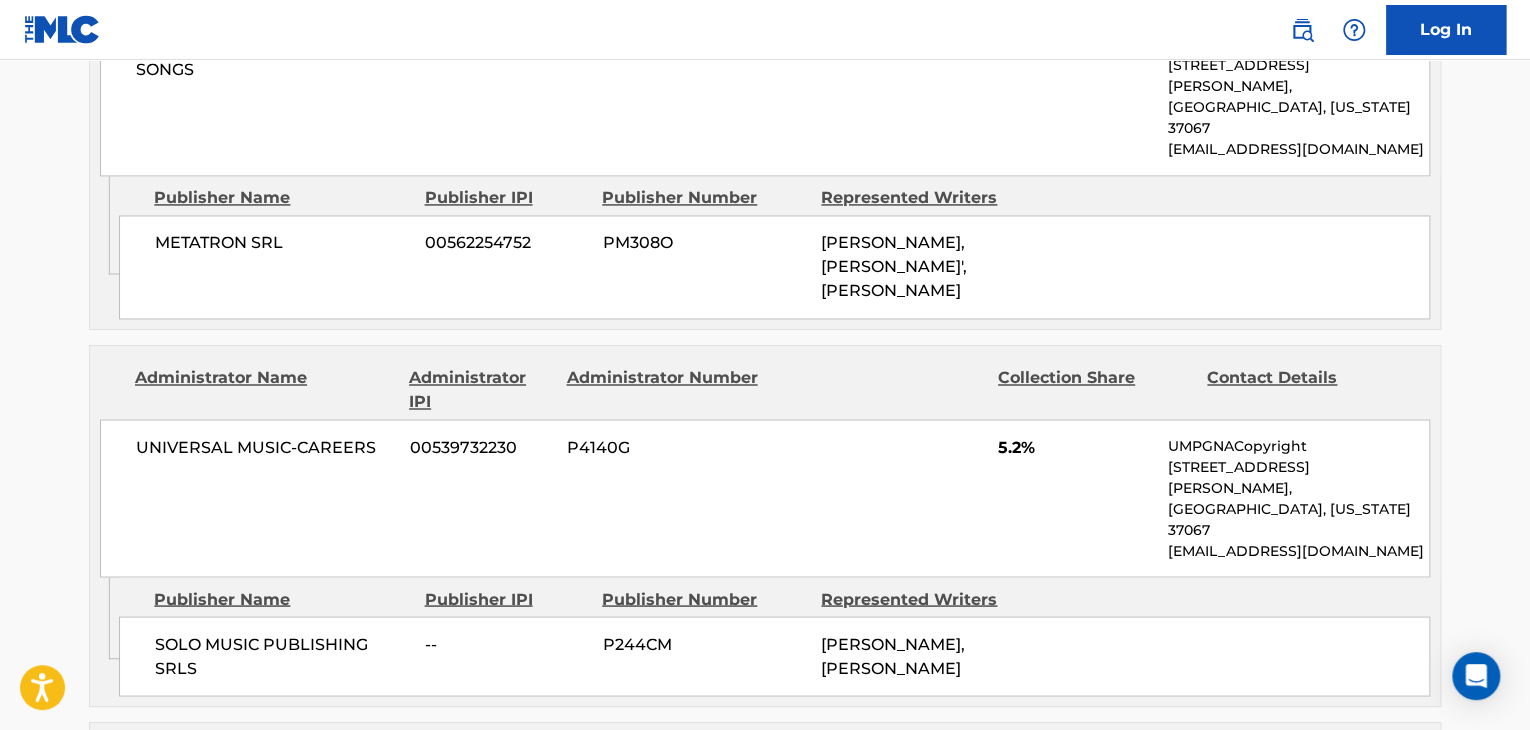 click on "UNIVERSAL MUSIC-CAREERS" at bounding box center (265, 447) 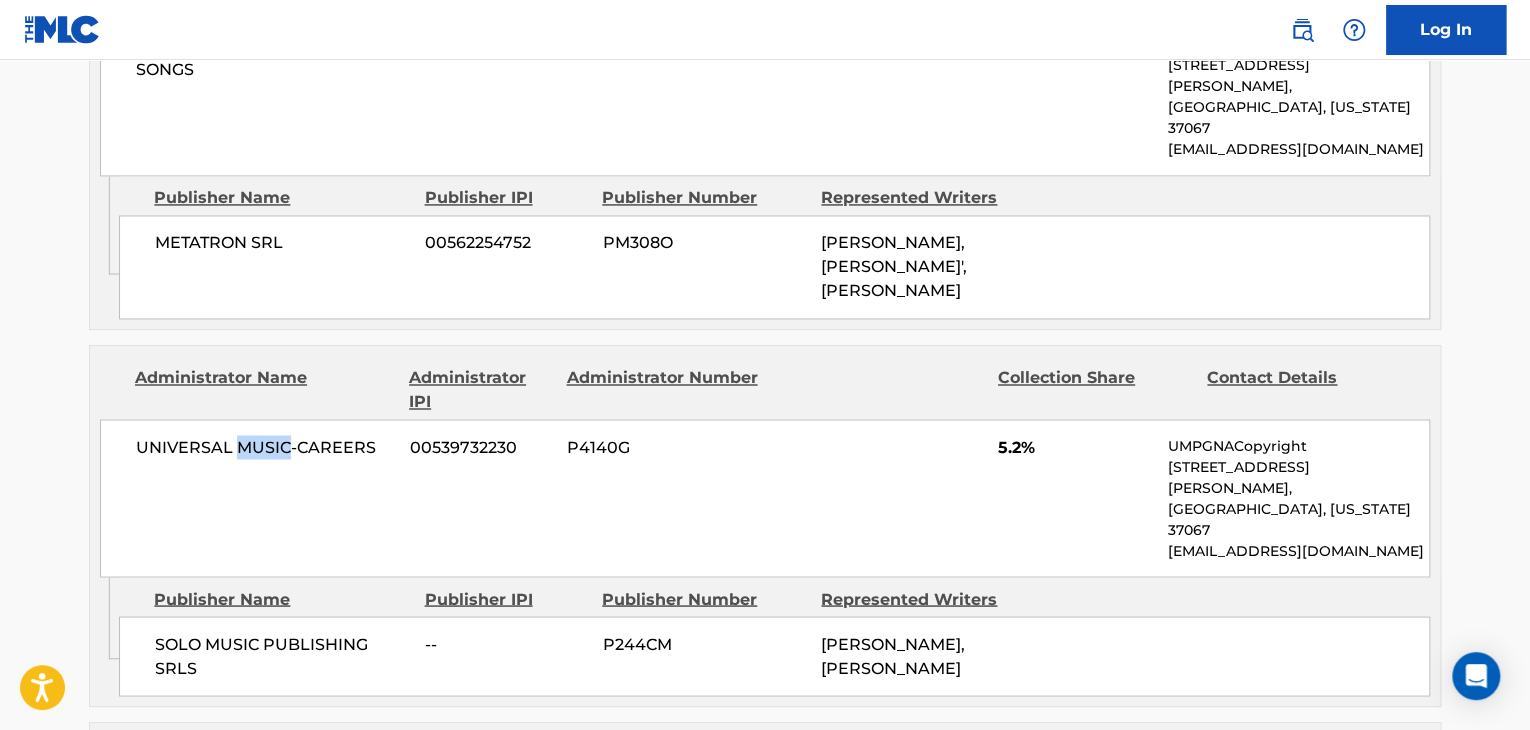 click on "UNIVERSAL MUSIC-CAREERS" at bounding box center [265, 447] 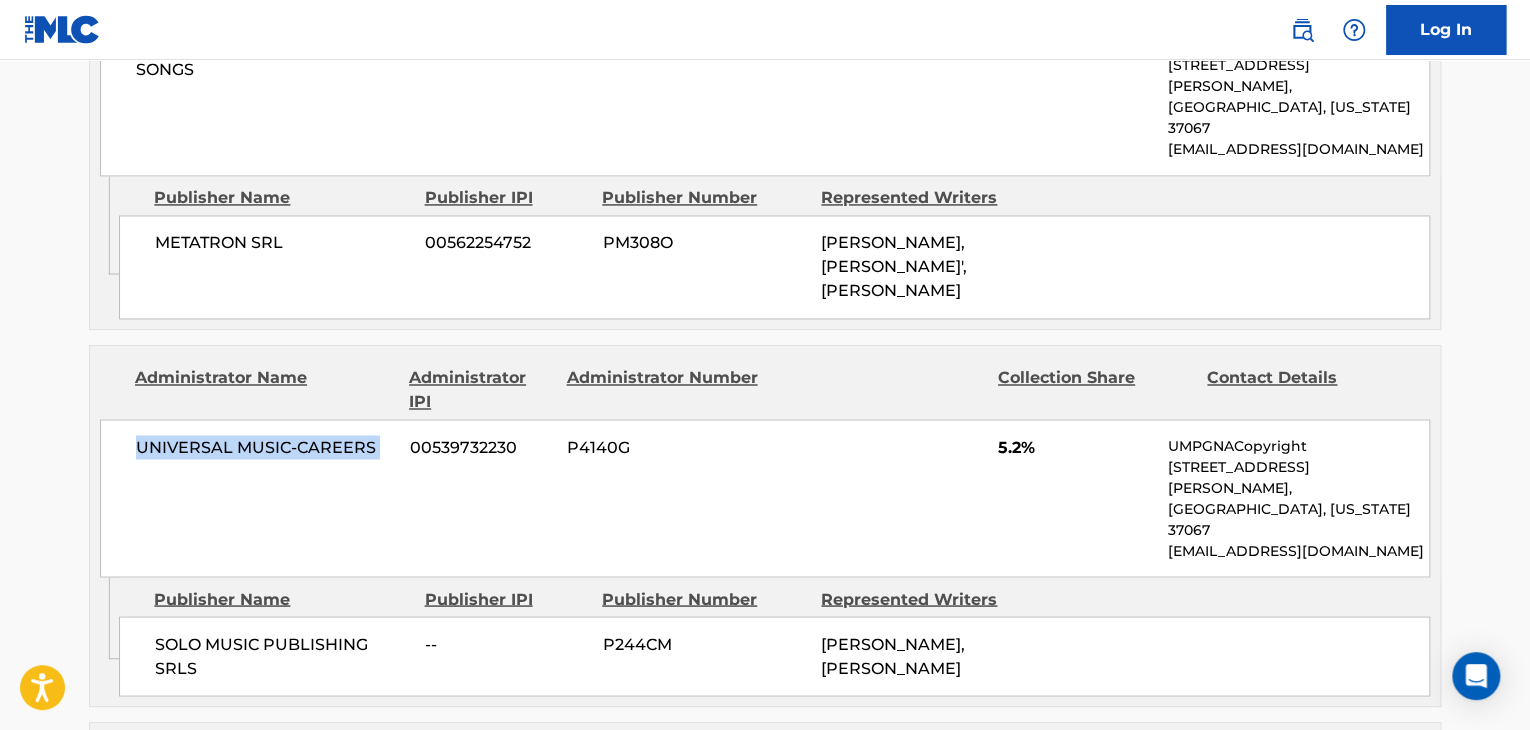 click on "UNIVERSAL MUSIC-CAREERS" at bounding box center [265, 447] 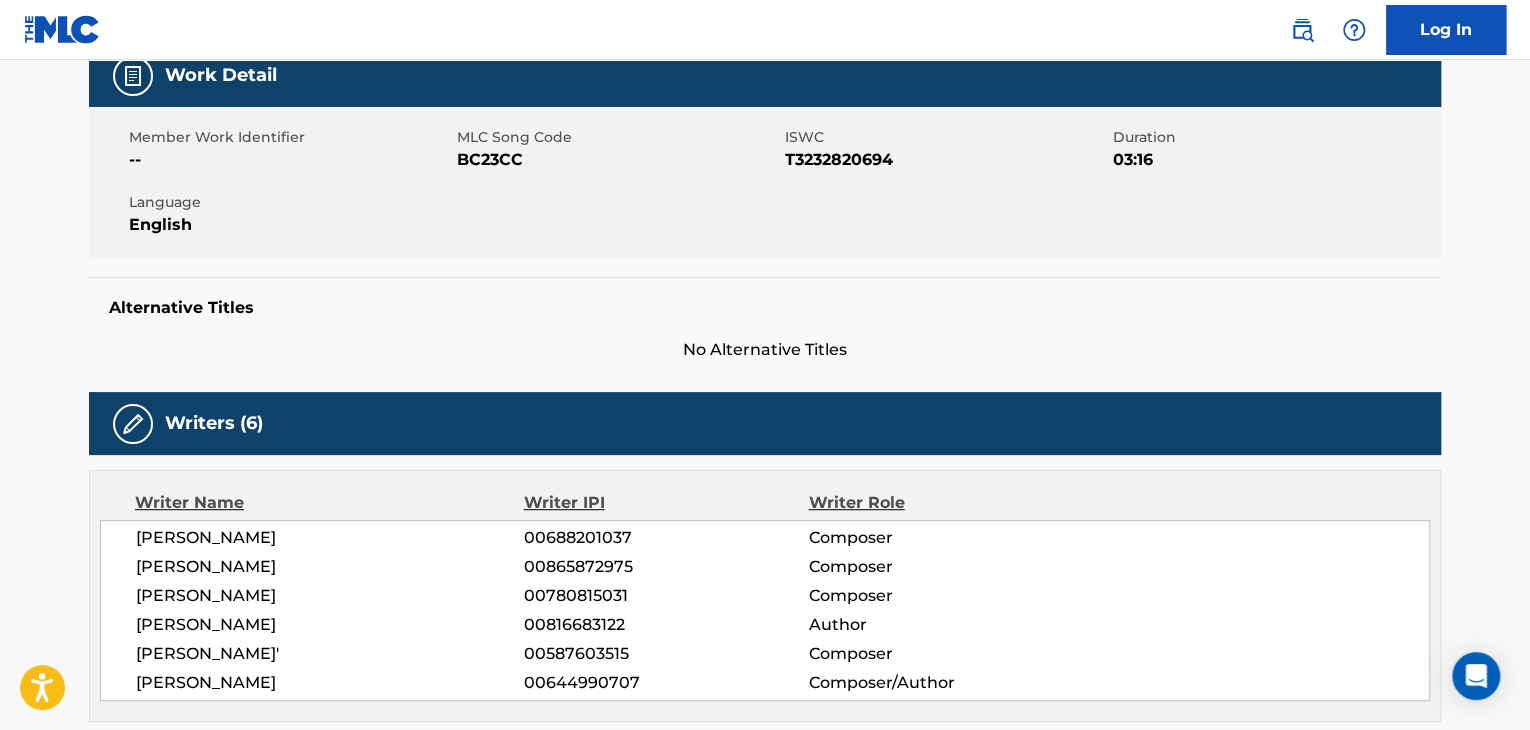 scroll, scrollTop: 100, scrollLeft: 0, axis: vertical 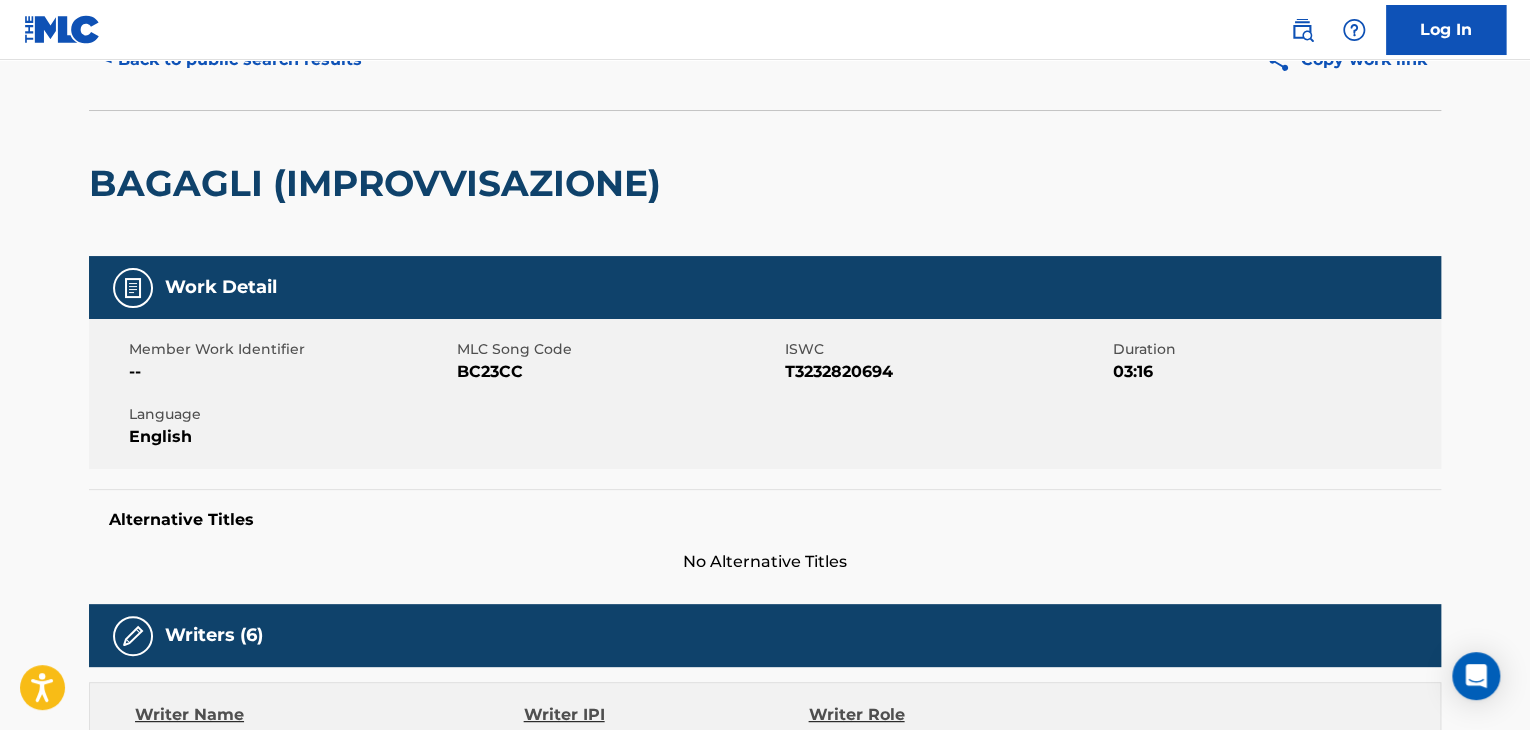 click on "BC23CC" at bounding box center (618, 372) 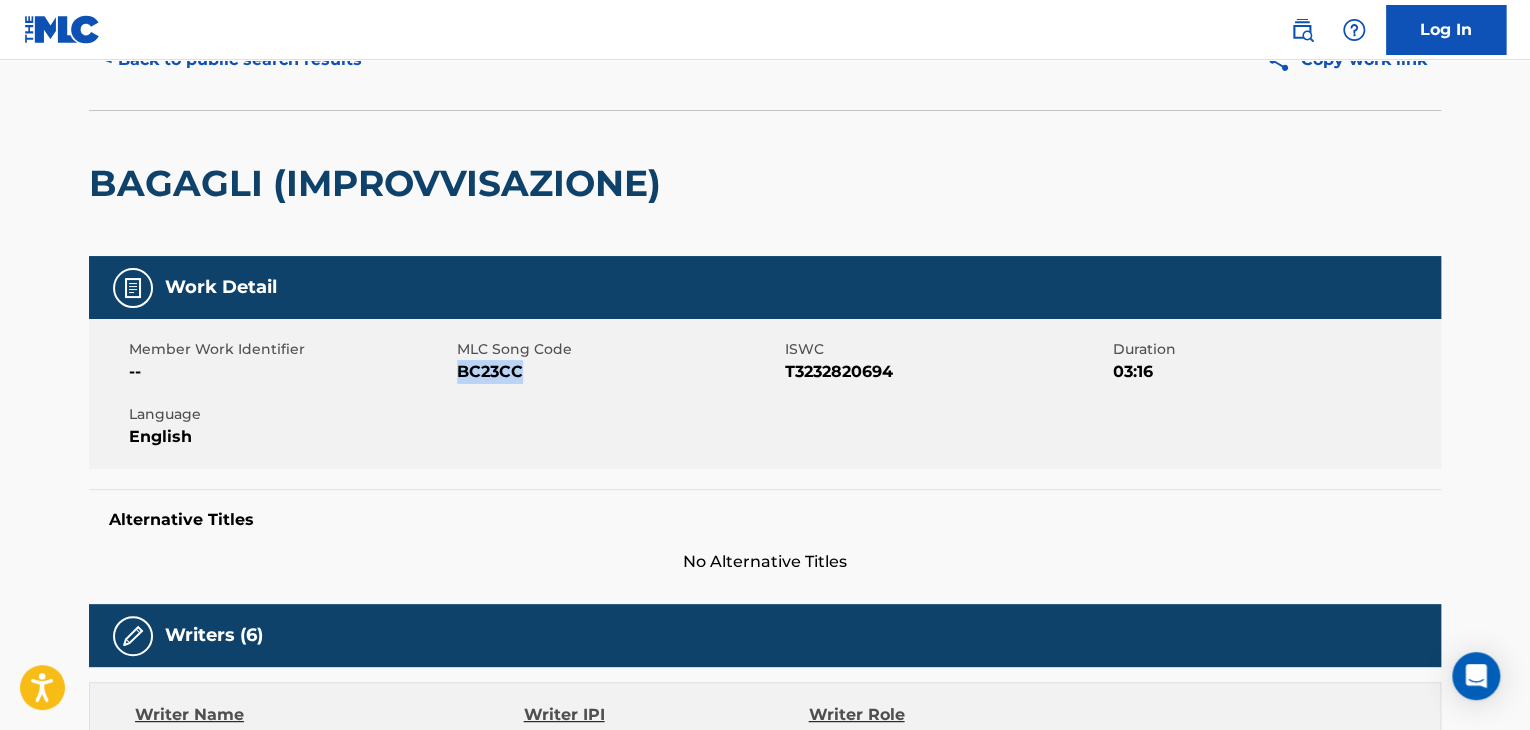 click on "BC23CC" at bounding box center [618, 372] 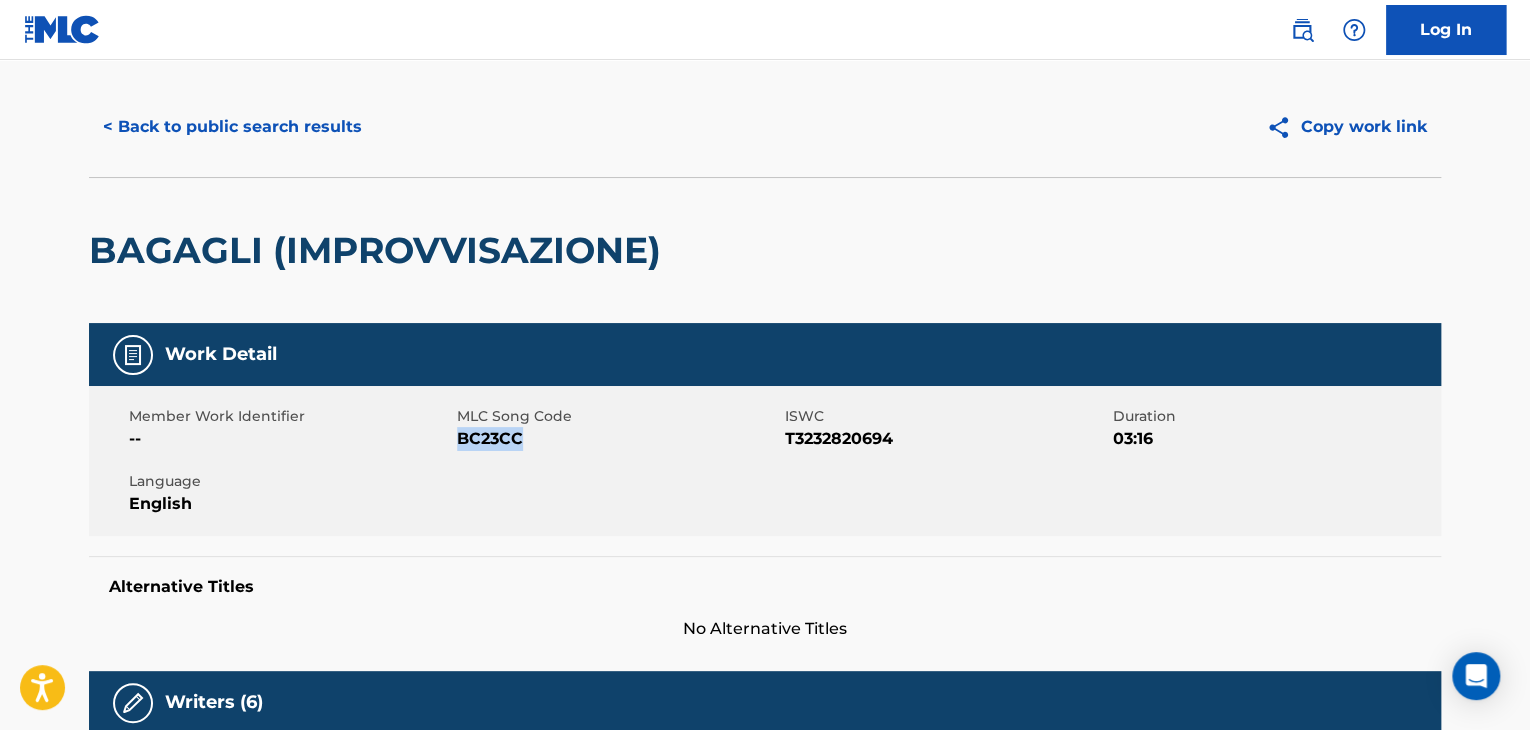 scroll, scrollTop: 0, scrollLeft: 0, axis: both 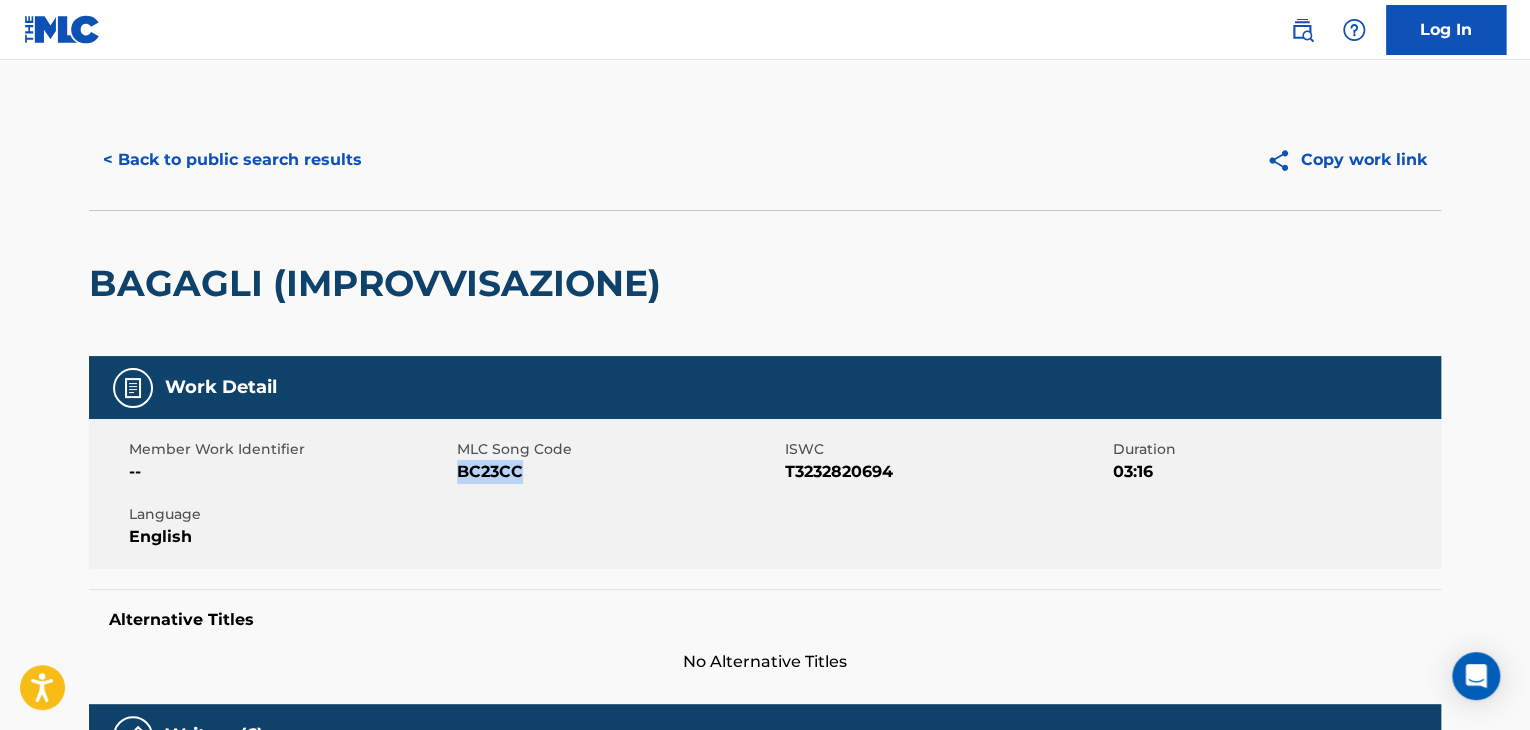 click on "< Back to public search results" at bounding box center [232, 160] 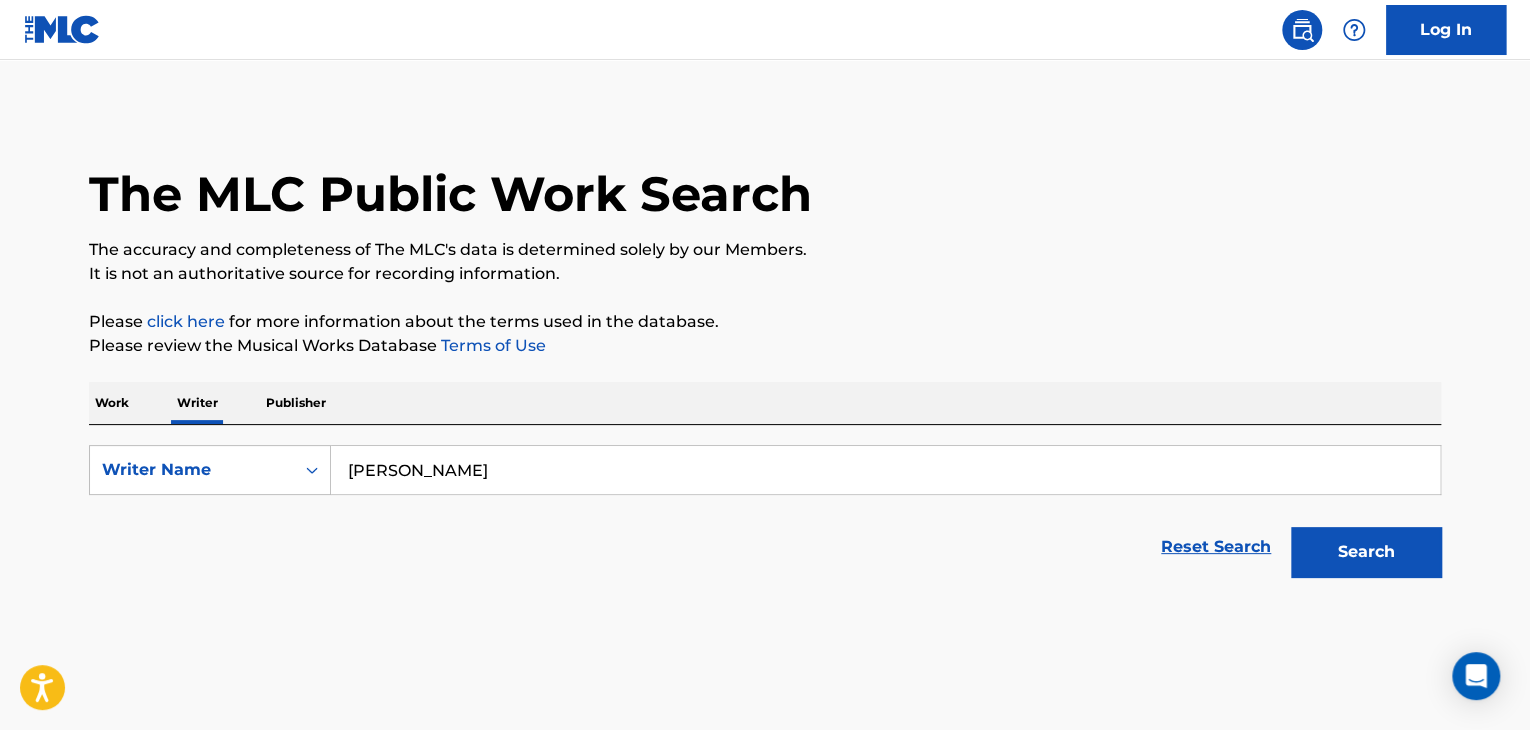 scroll, scrollTop: 24, scrollLeft: 0, axis: vertical 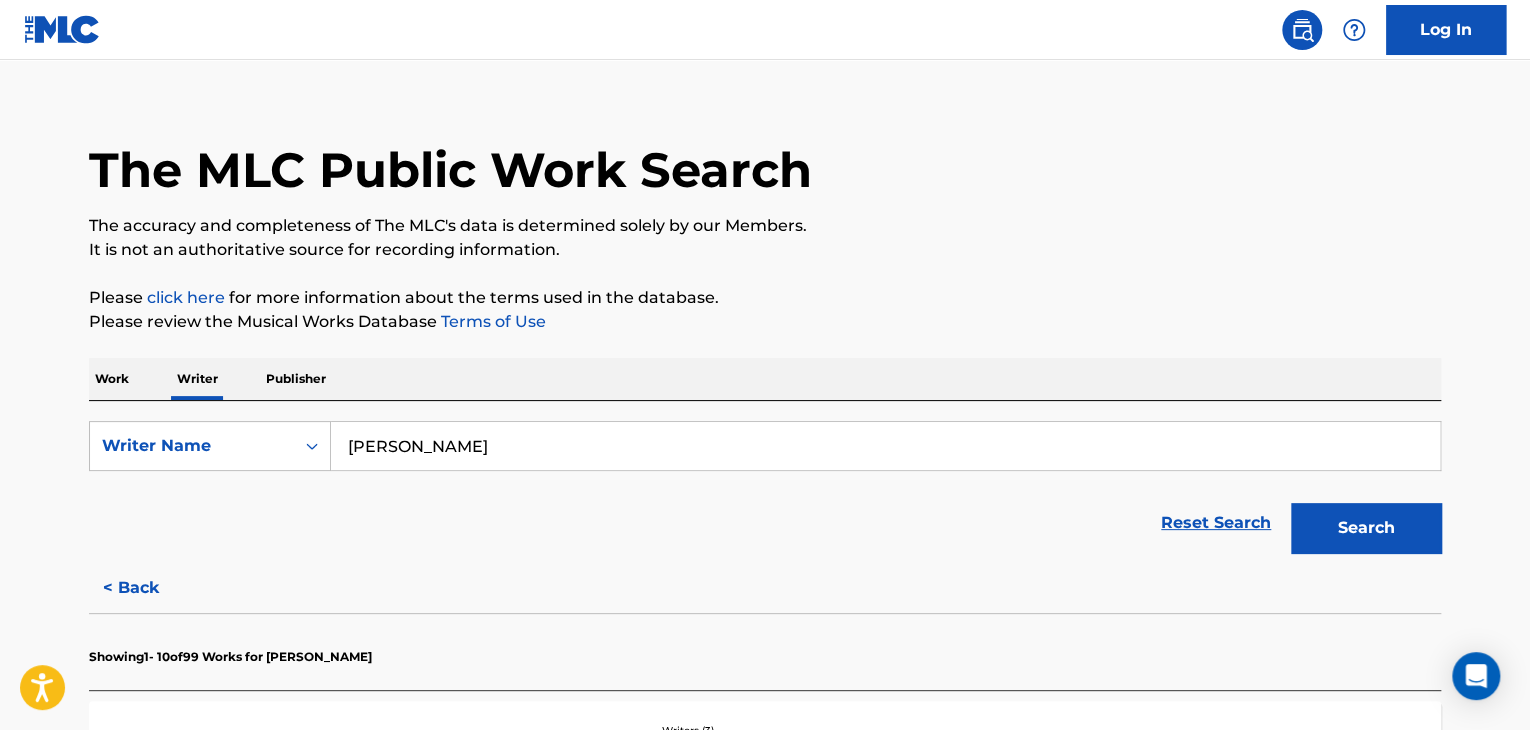 click on "[PERSON_NAME]" at bounding box center [885, 446] 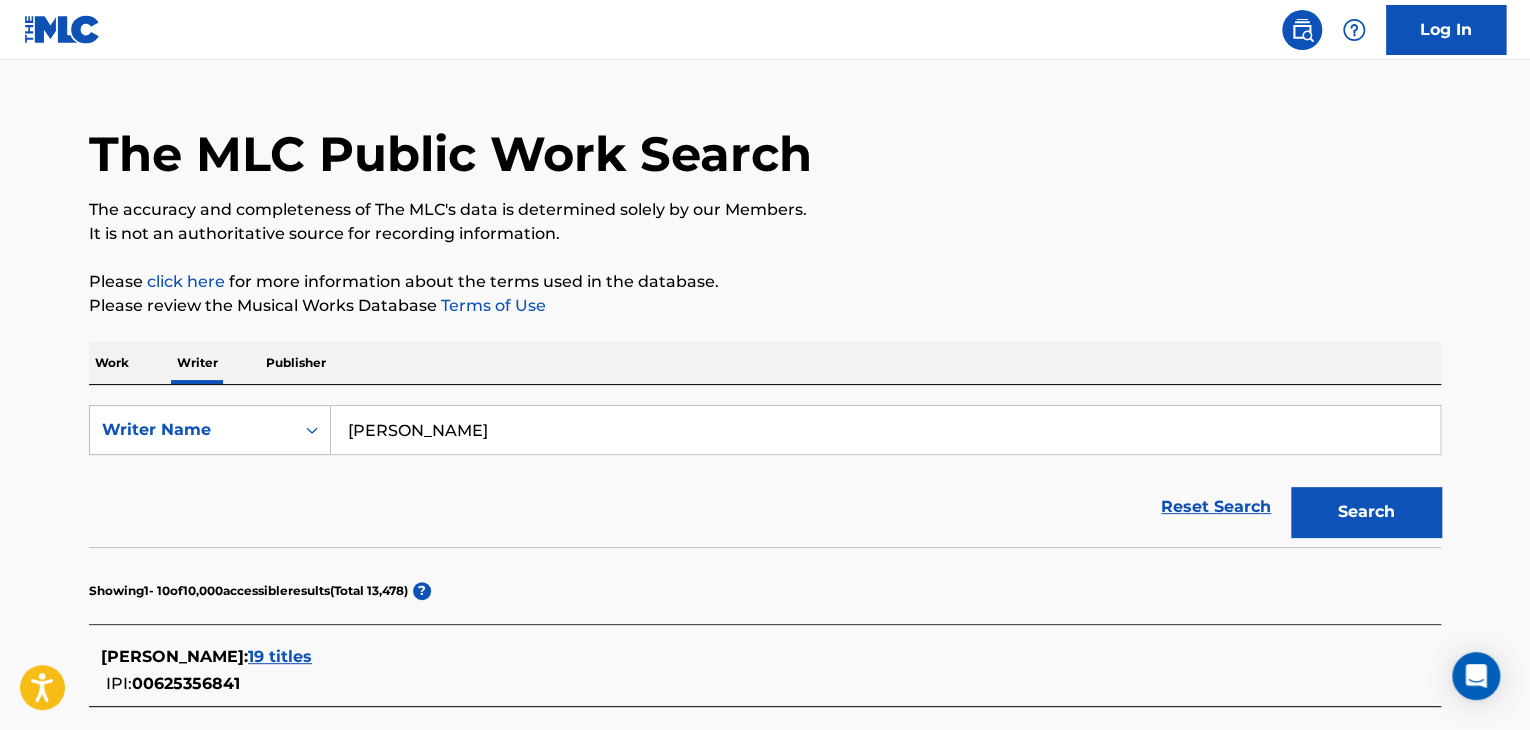 scroll, scrollTop: 24, scrollLeft: 0, axis: vertical 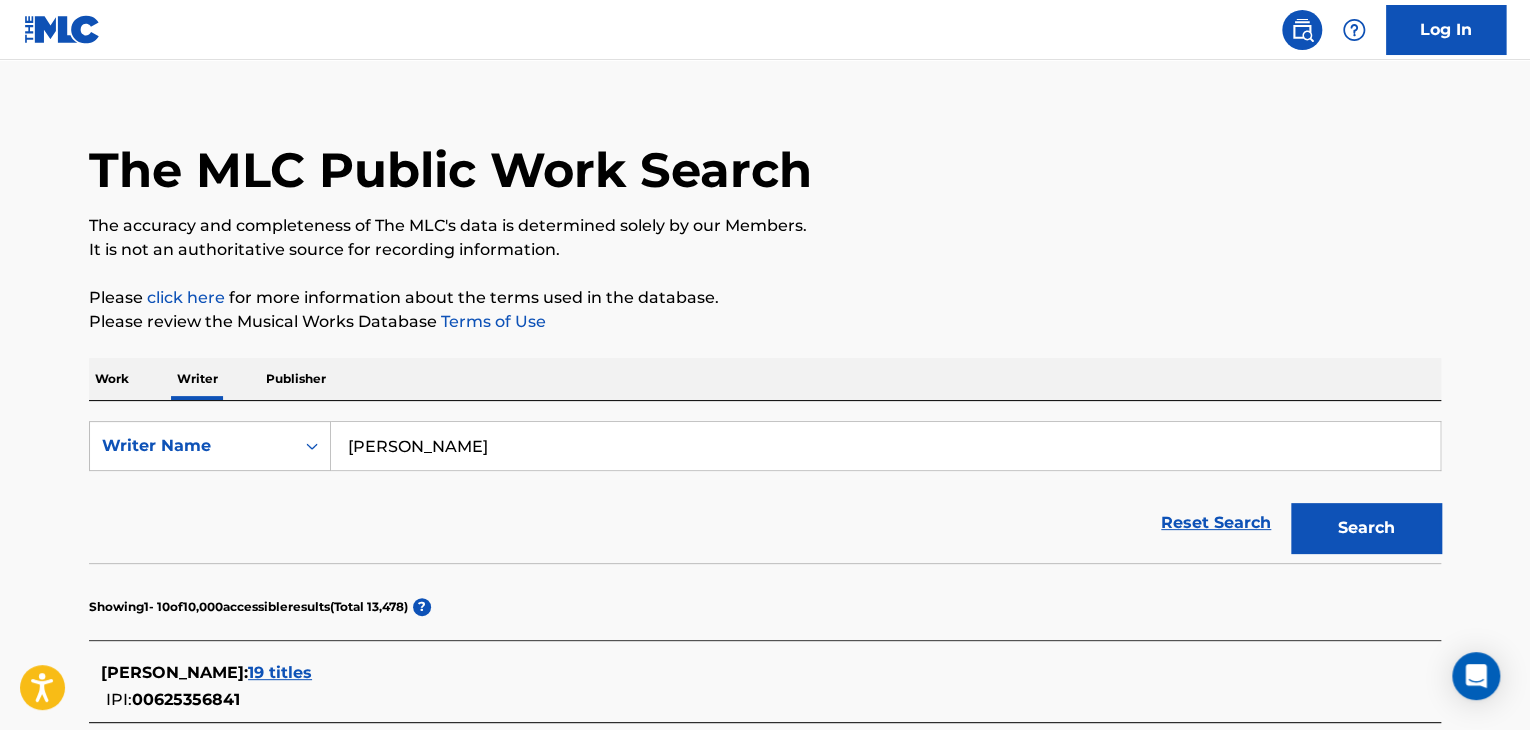 click on "[PERSON_NAME]" at bounding box center [885, 446] 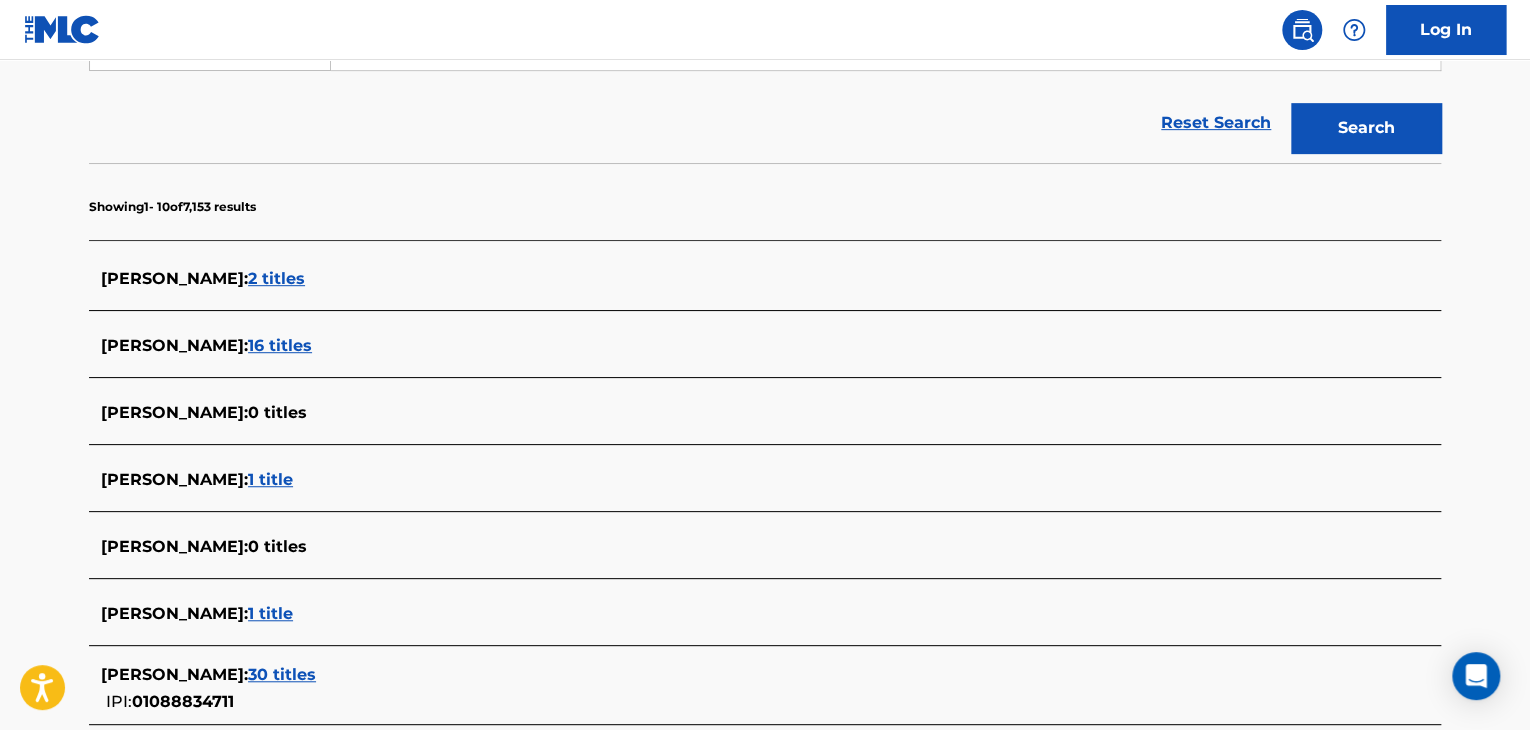 scroll, scrollTop: 524, scrollLeft: 0, axis: vertical 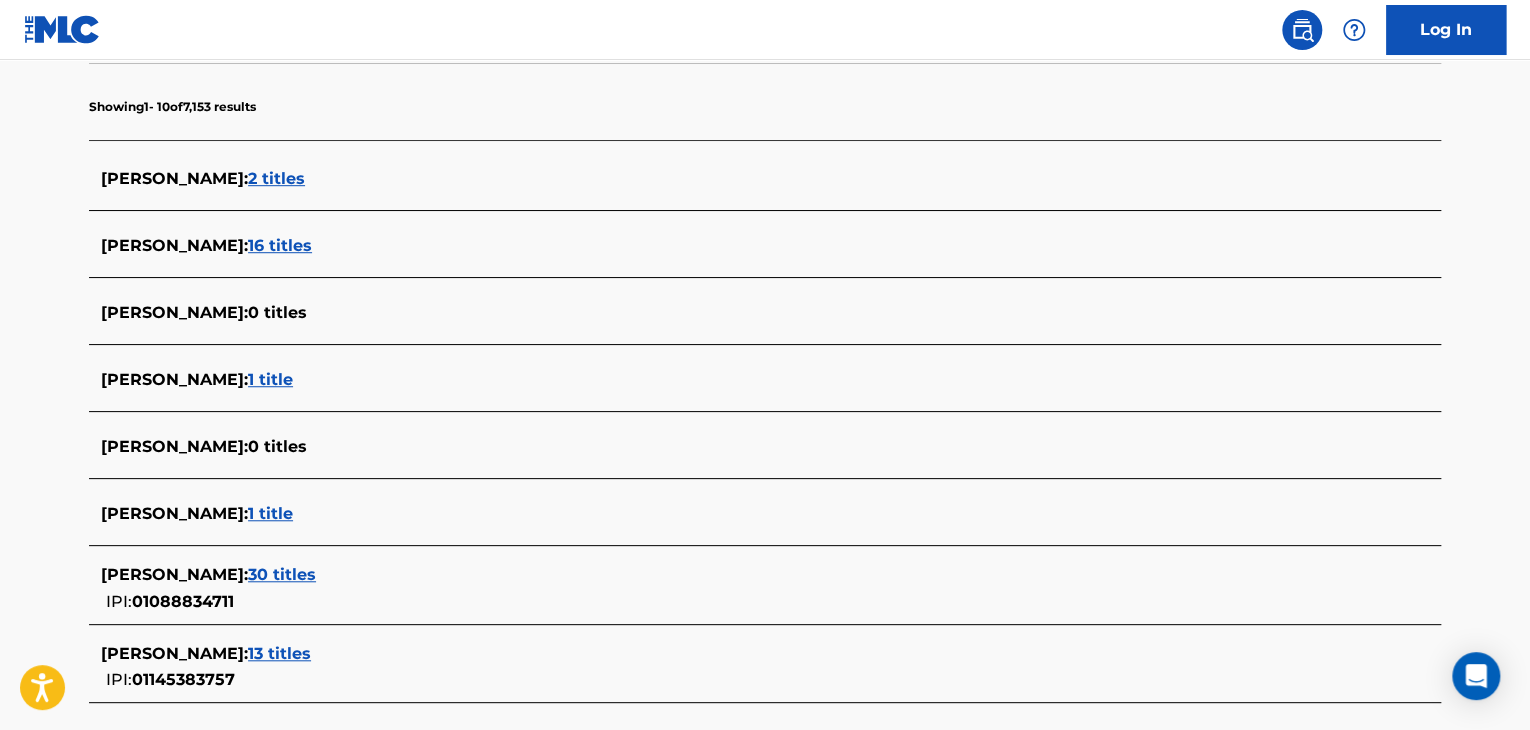 click on "30 titles" at bounding box center (282, 574) 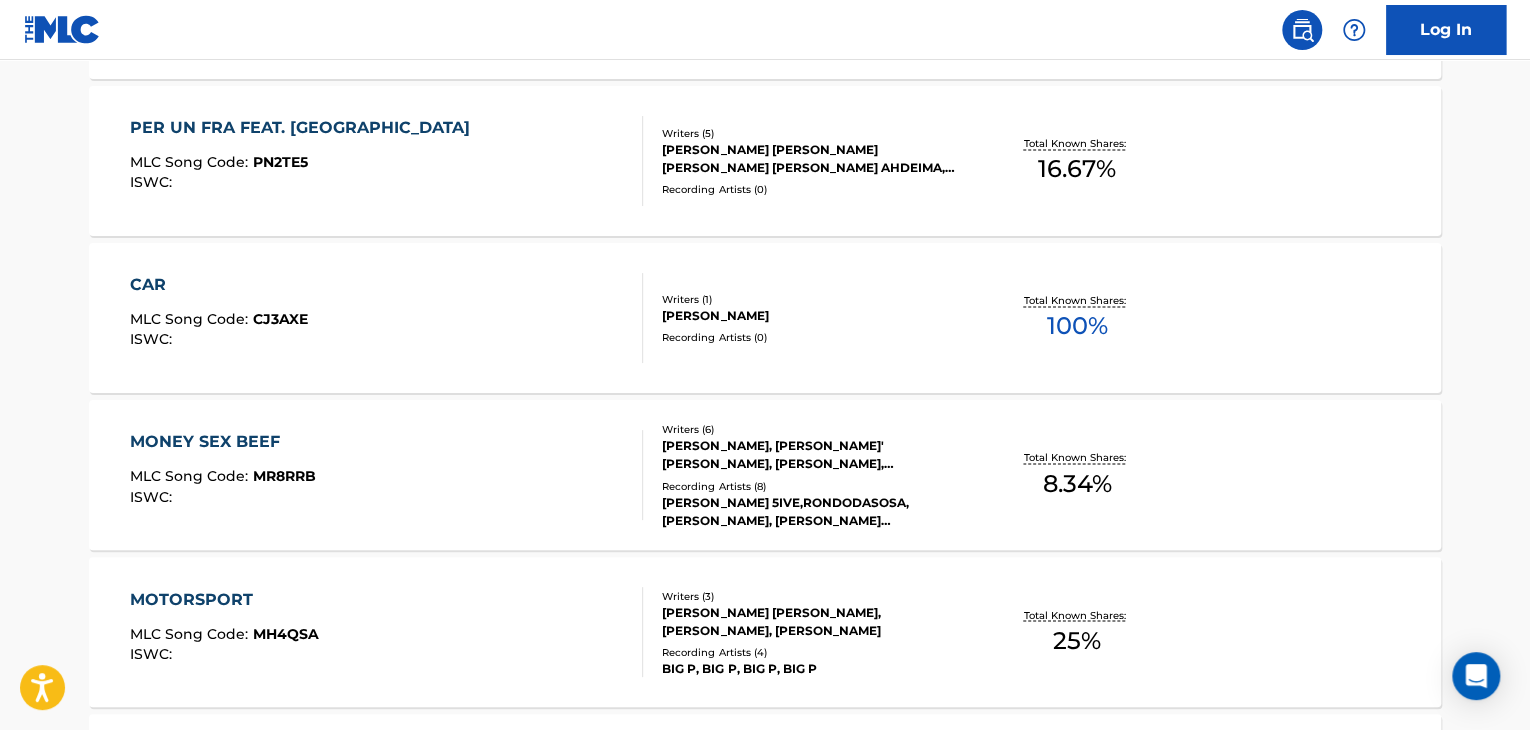 scroll, scrollTop: 1124, scrollLeft: 0, axis: vertical 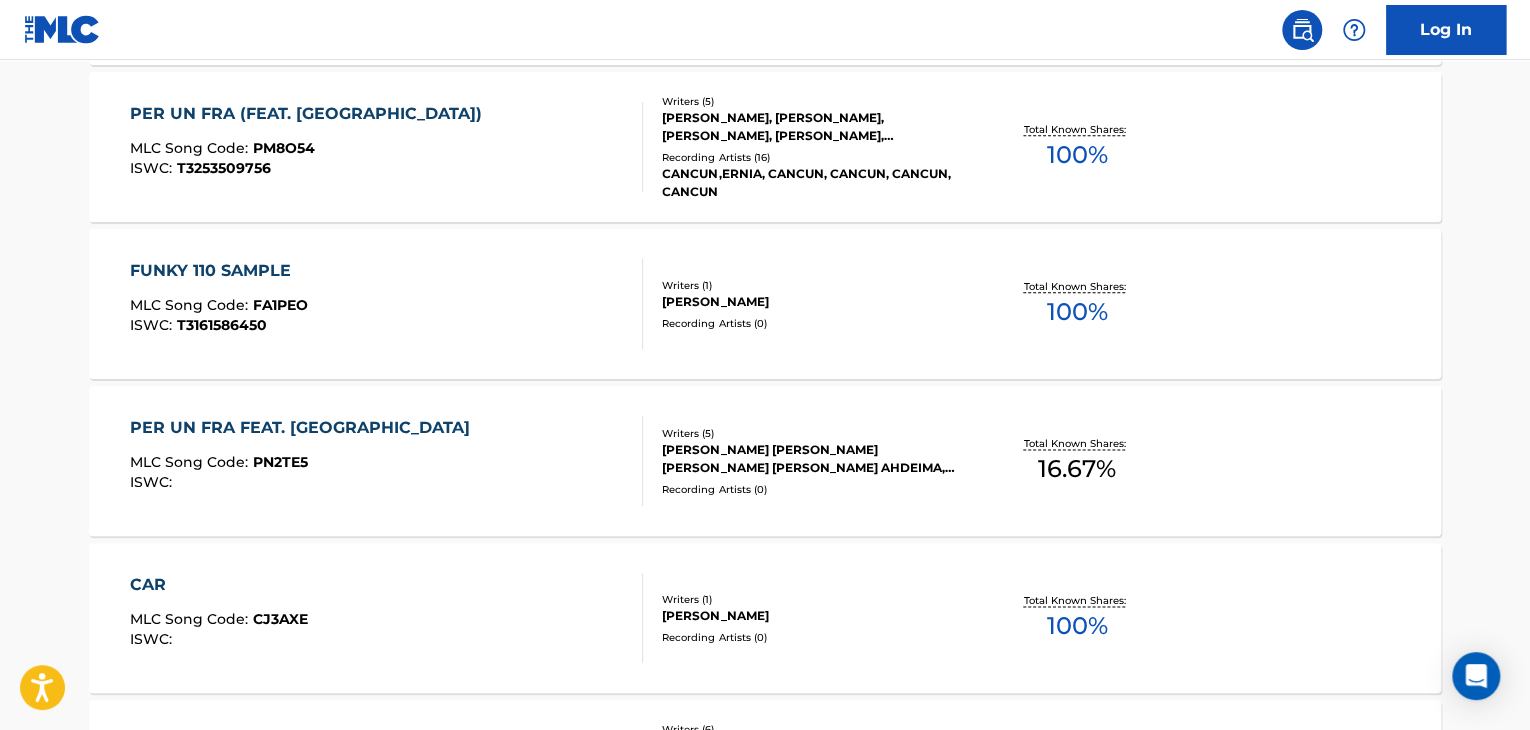 click on "CAR MLC Song Code : CJ3AXE ISWC :" at bounding box center (387, 618) 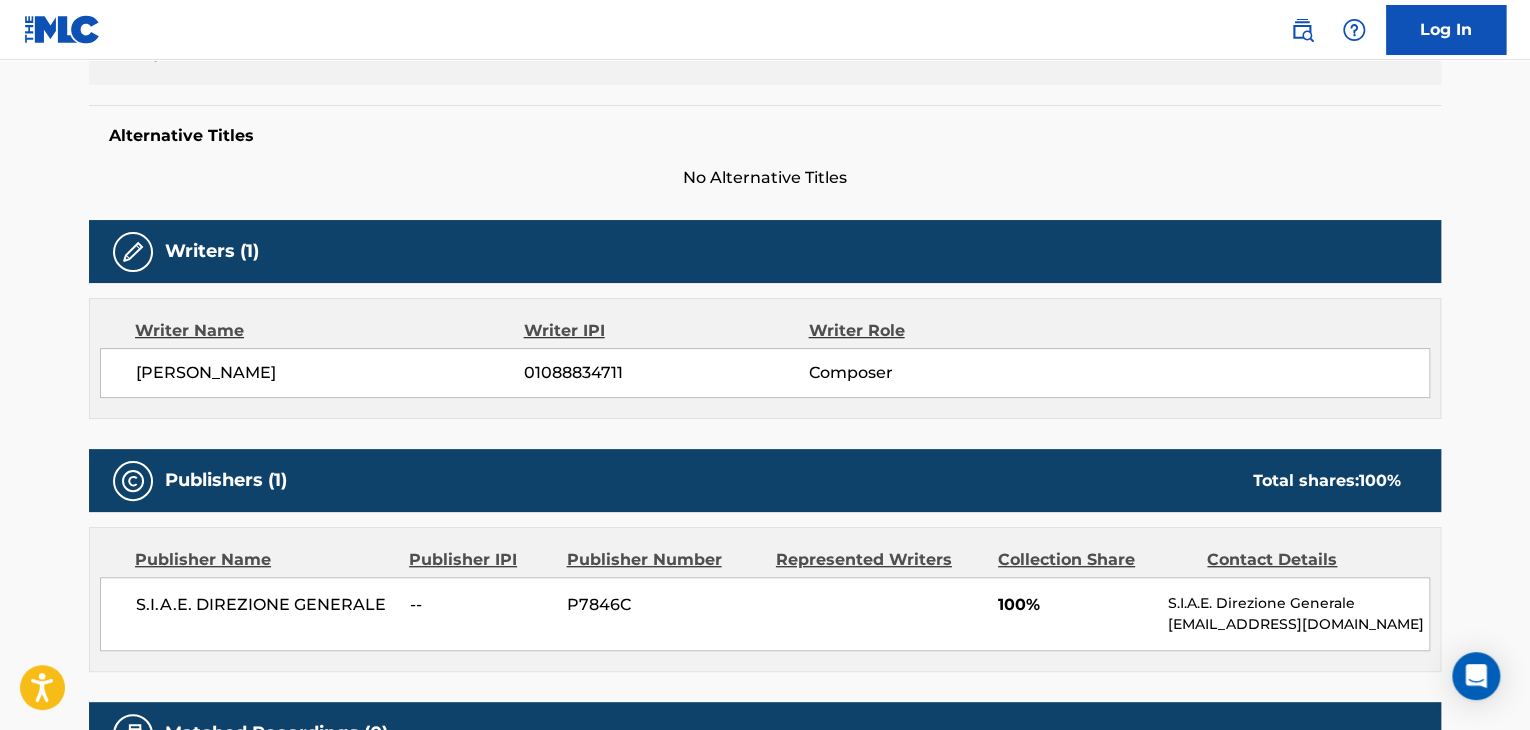 scroll, scrollTop: 600, scrollLeft: 0, axis: vertical 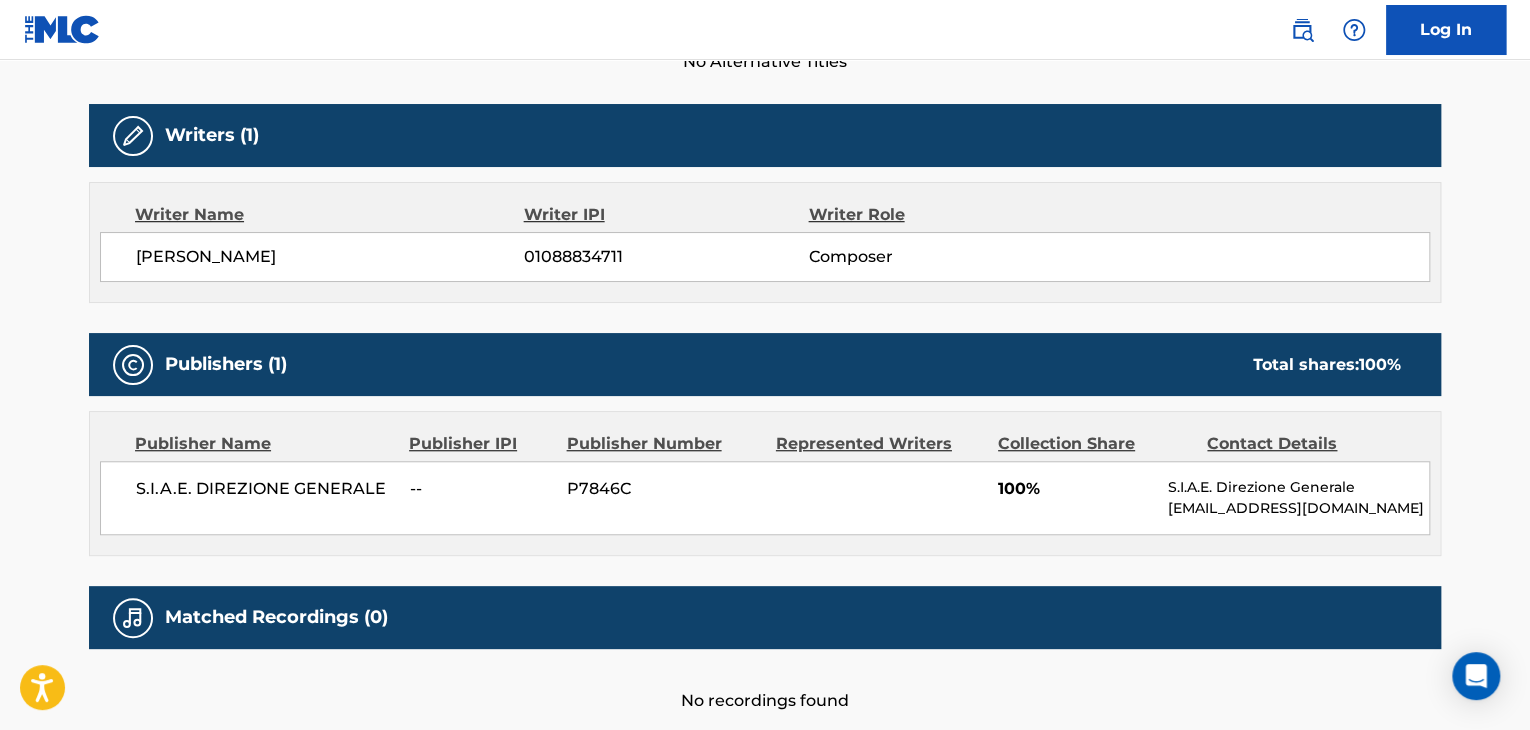 click on "[PERSON_NAME]" at bounding box center (330, 257) 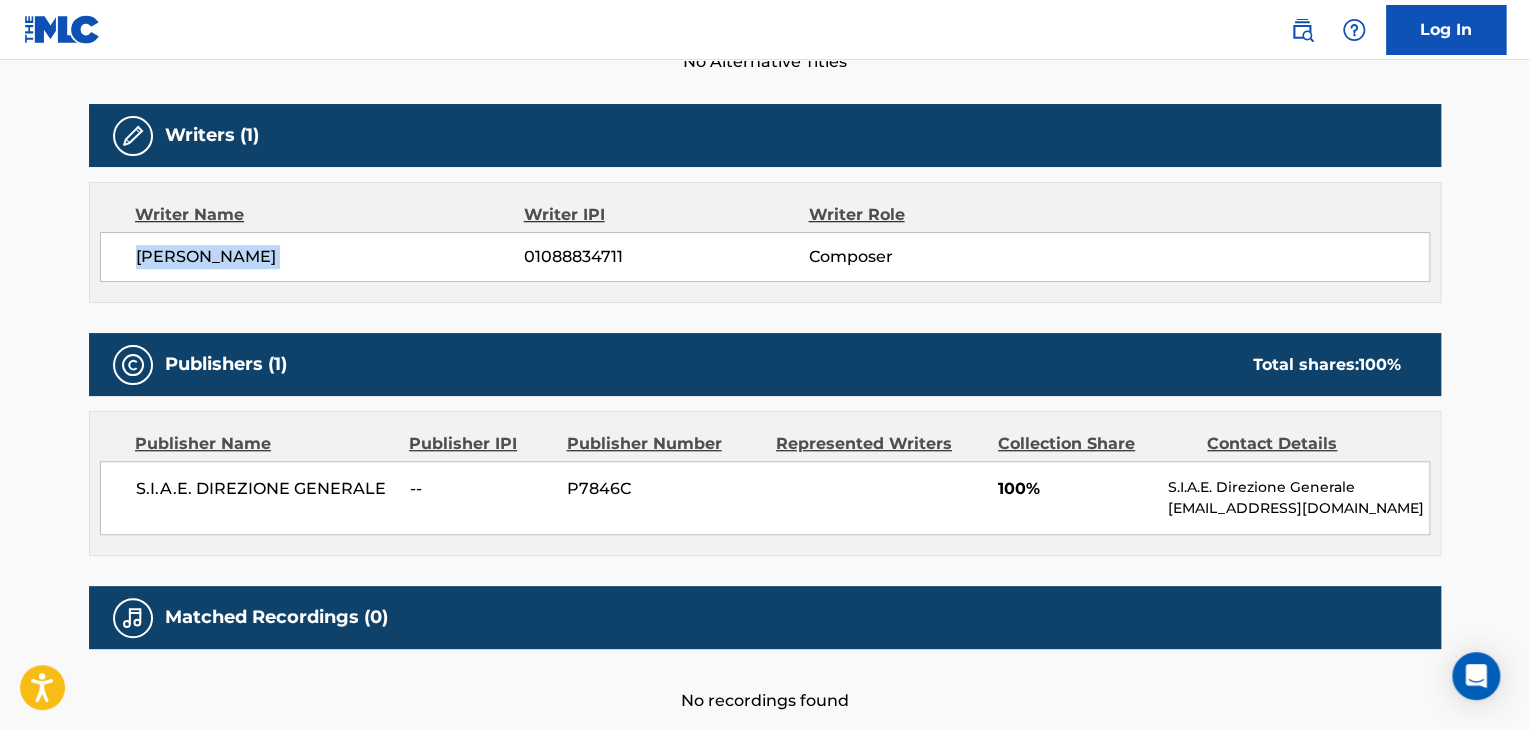 click on "[PERSON_NAME]" at bounding box center (330, 257) 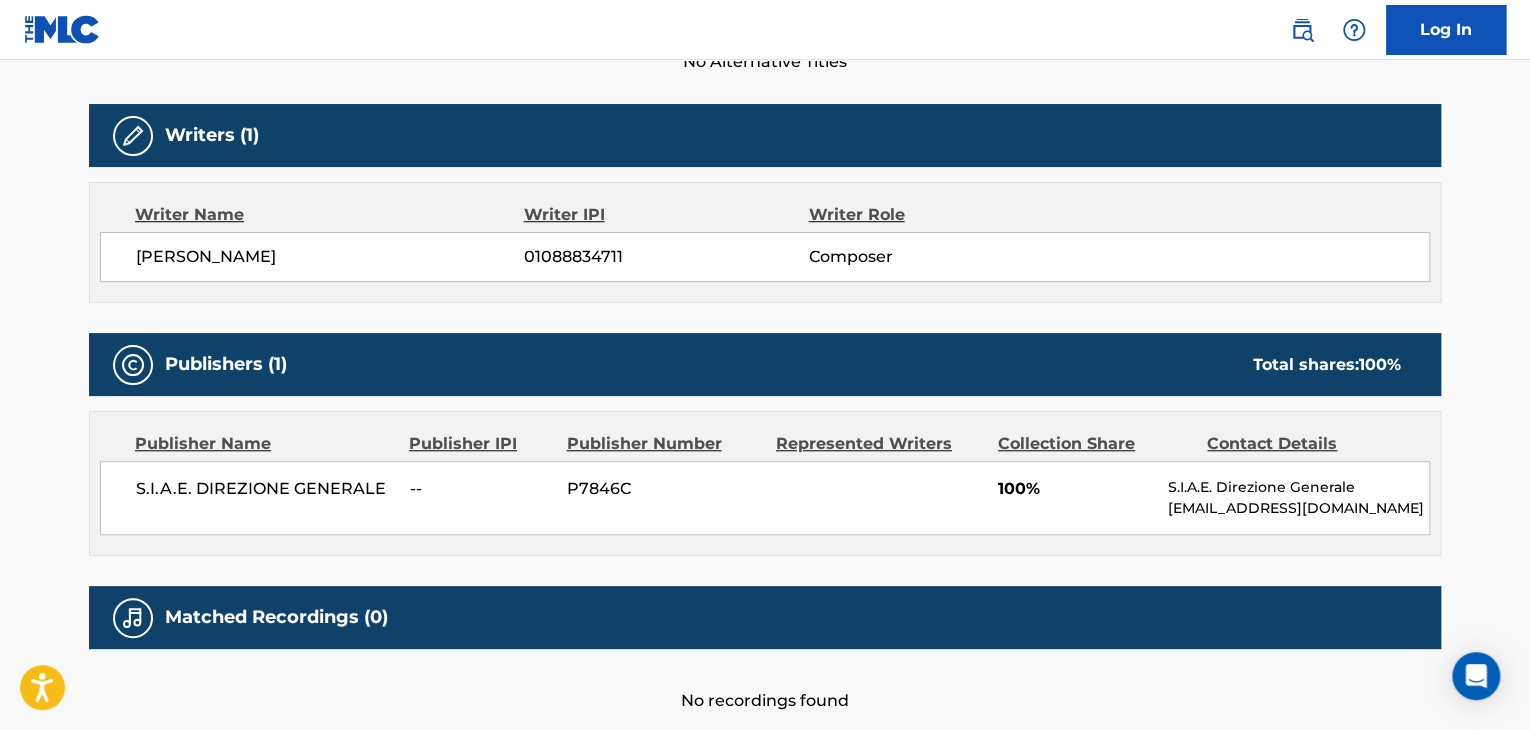 click on "01088834711" at bounding box center [666, 257] 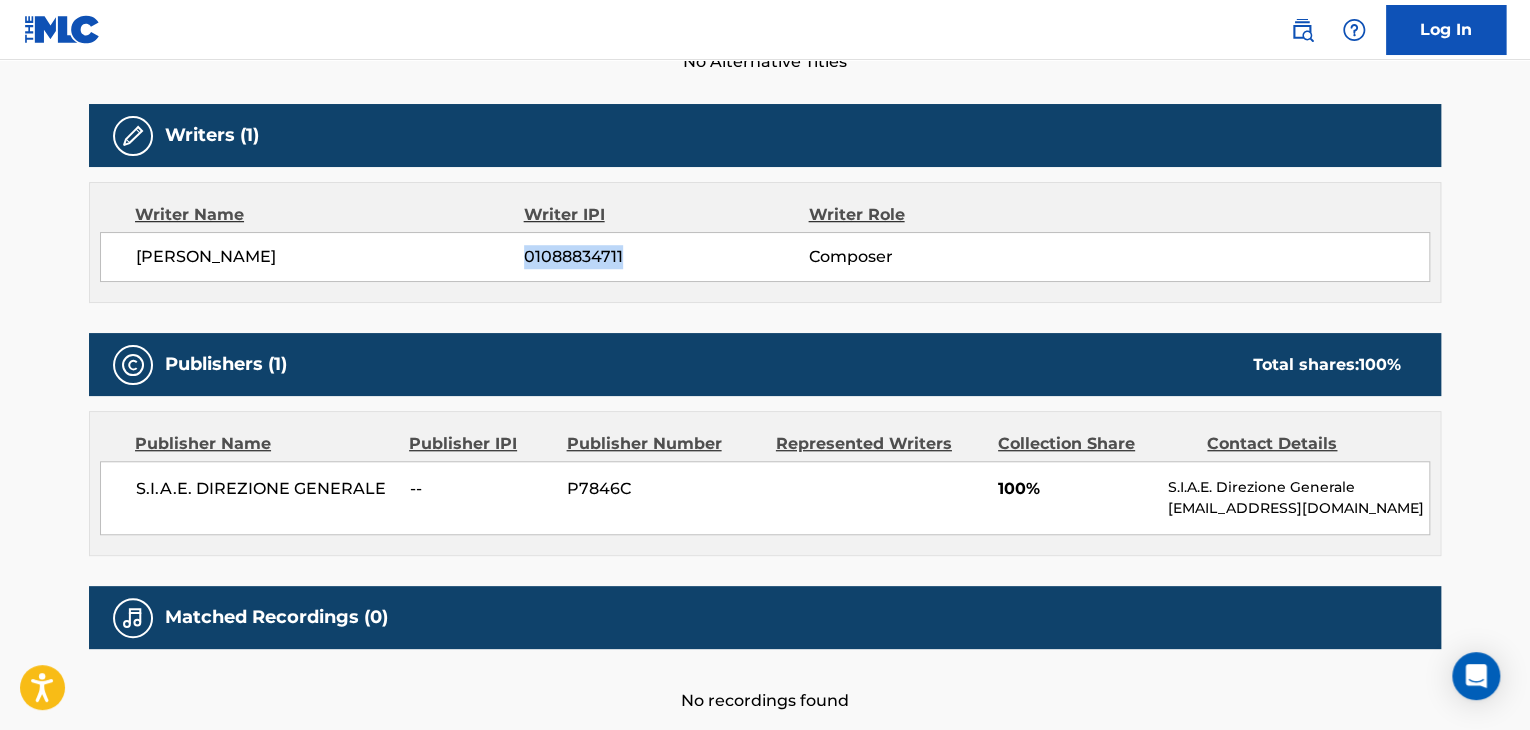 click on "01088834711" at bounding box center (666, 257) 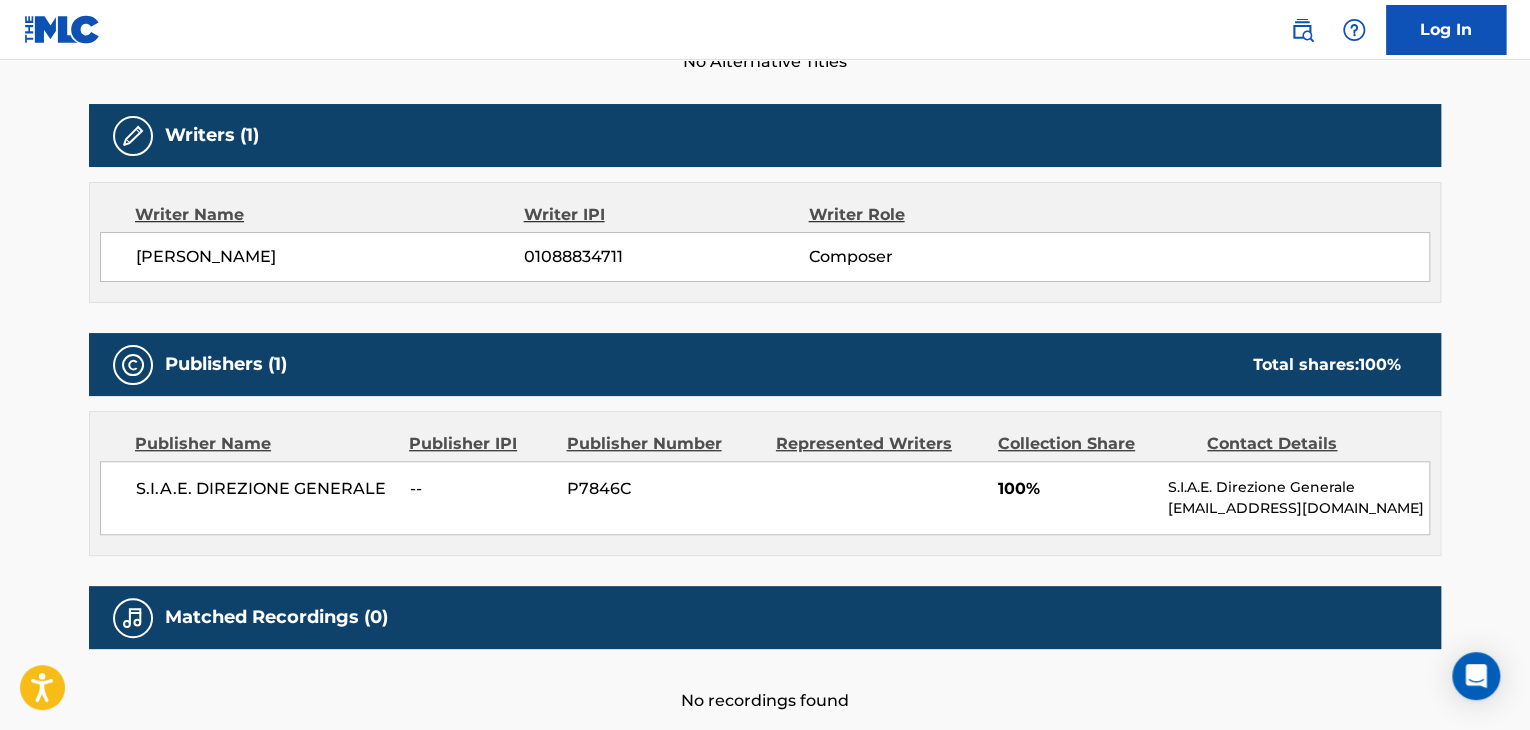 click on "S.I.A.E. DIREZIONE GENERALE" at bounding box center (265, 489) 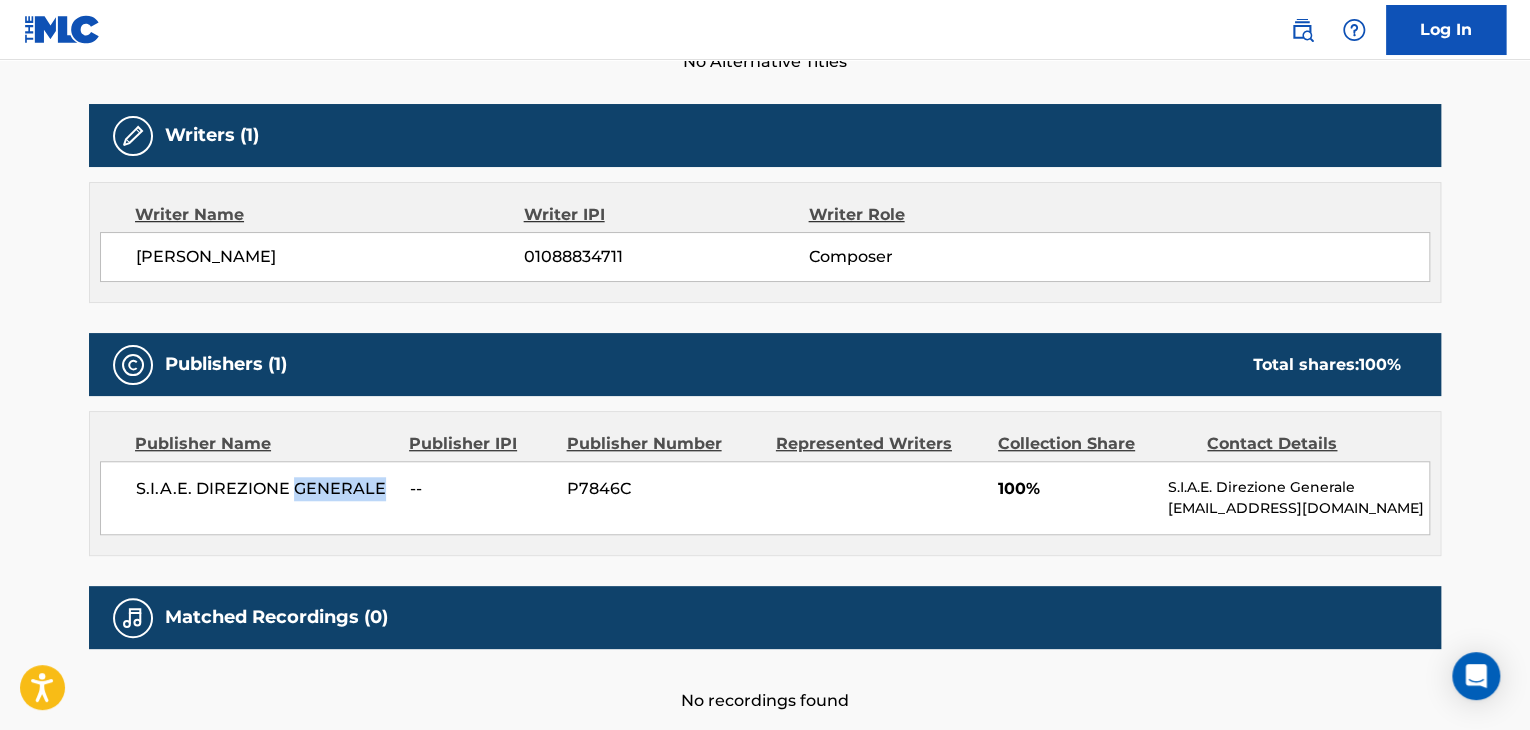 click on "S.I.A.E. DIREZIONE GENERALE" at bounding box center [265, 489] 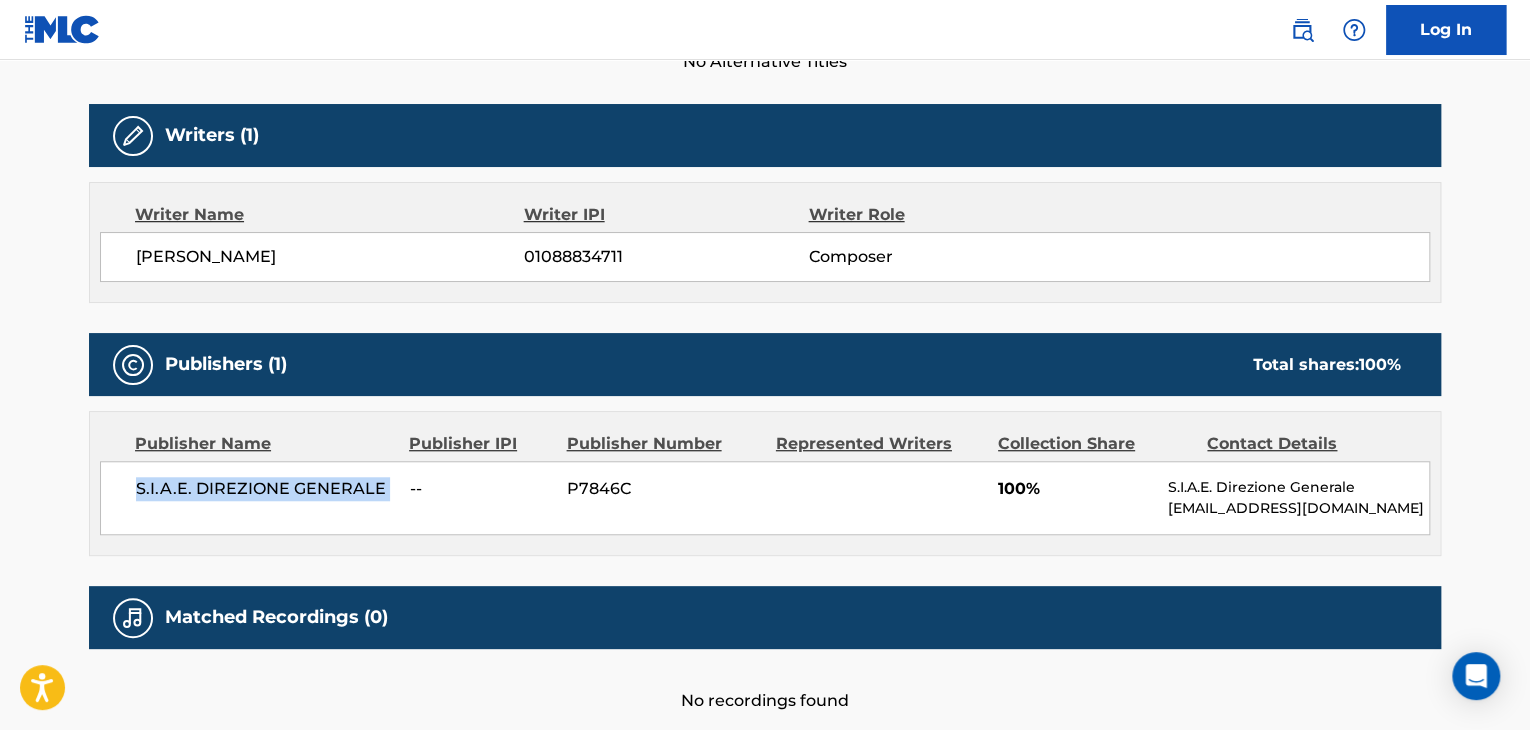 click on "S.I.A.E. DIREZIONE GENERALE" at bounding box center (265, 489) 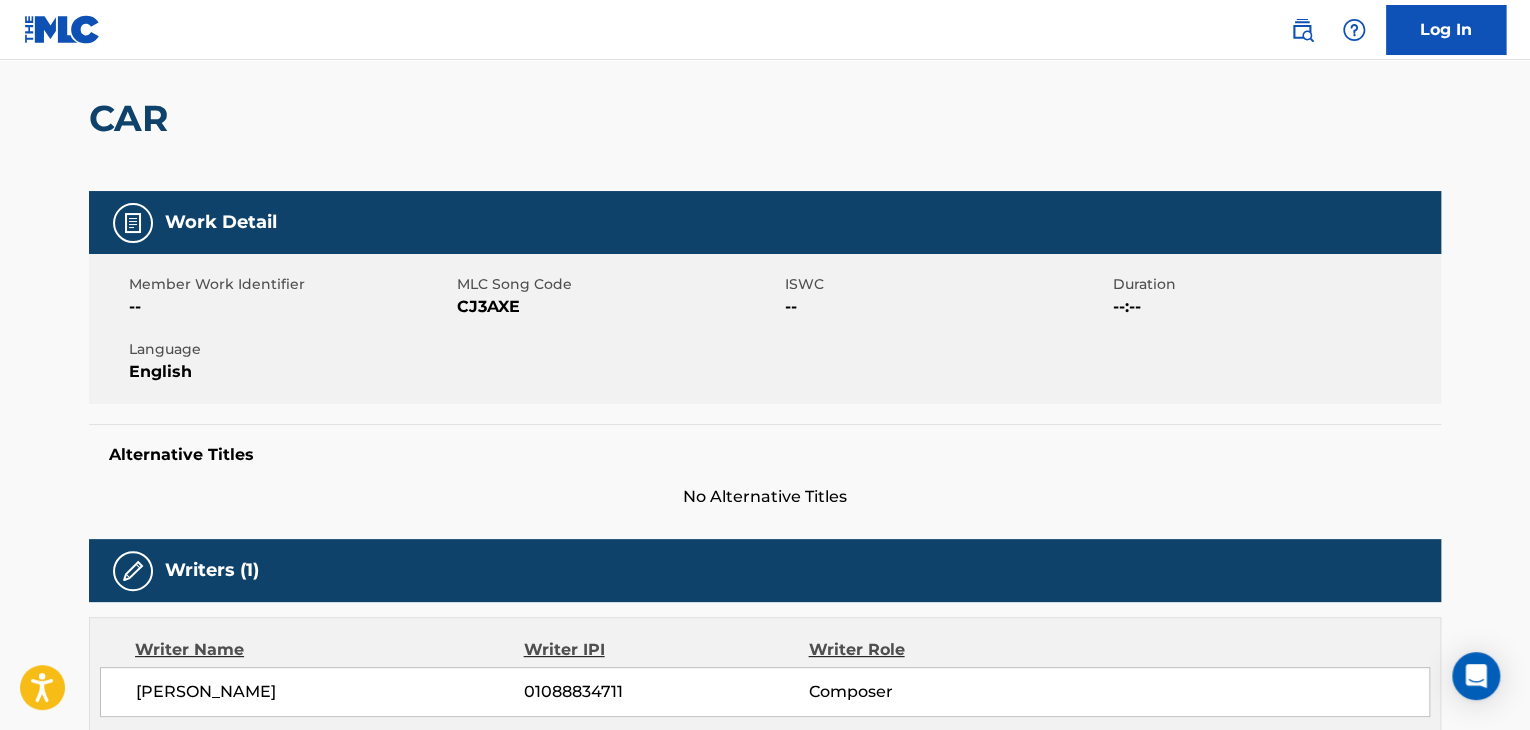 scroll, scrollTop: 0, scrollLeft: 0, axis: both 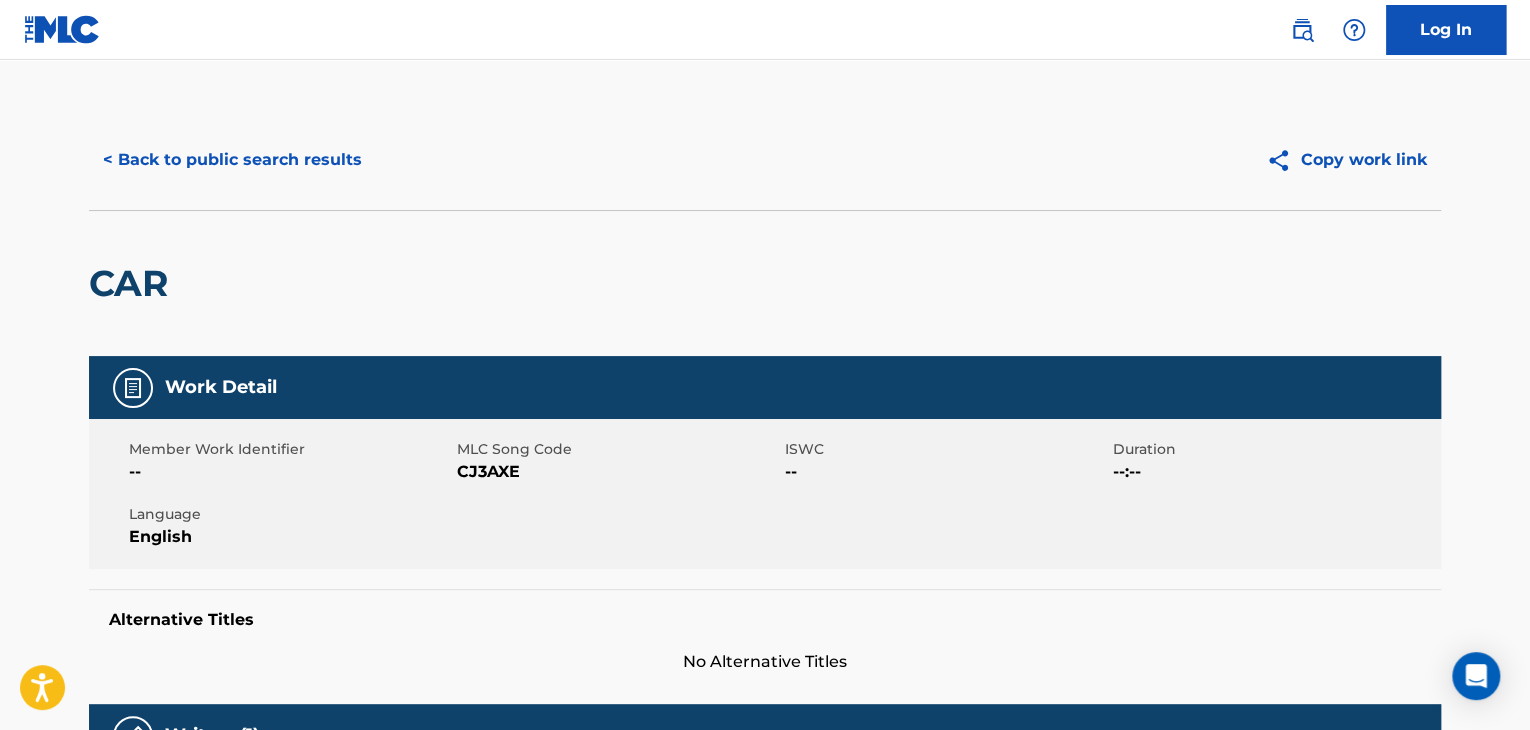 click on "CJ3AXE" at bounding box center [618, 472] 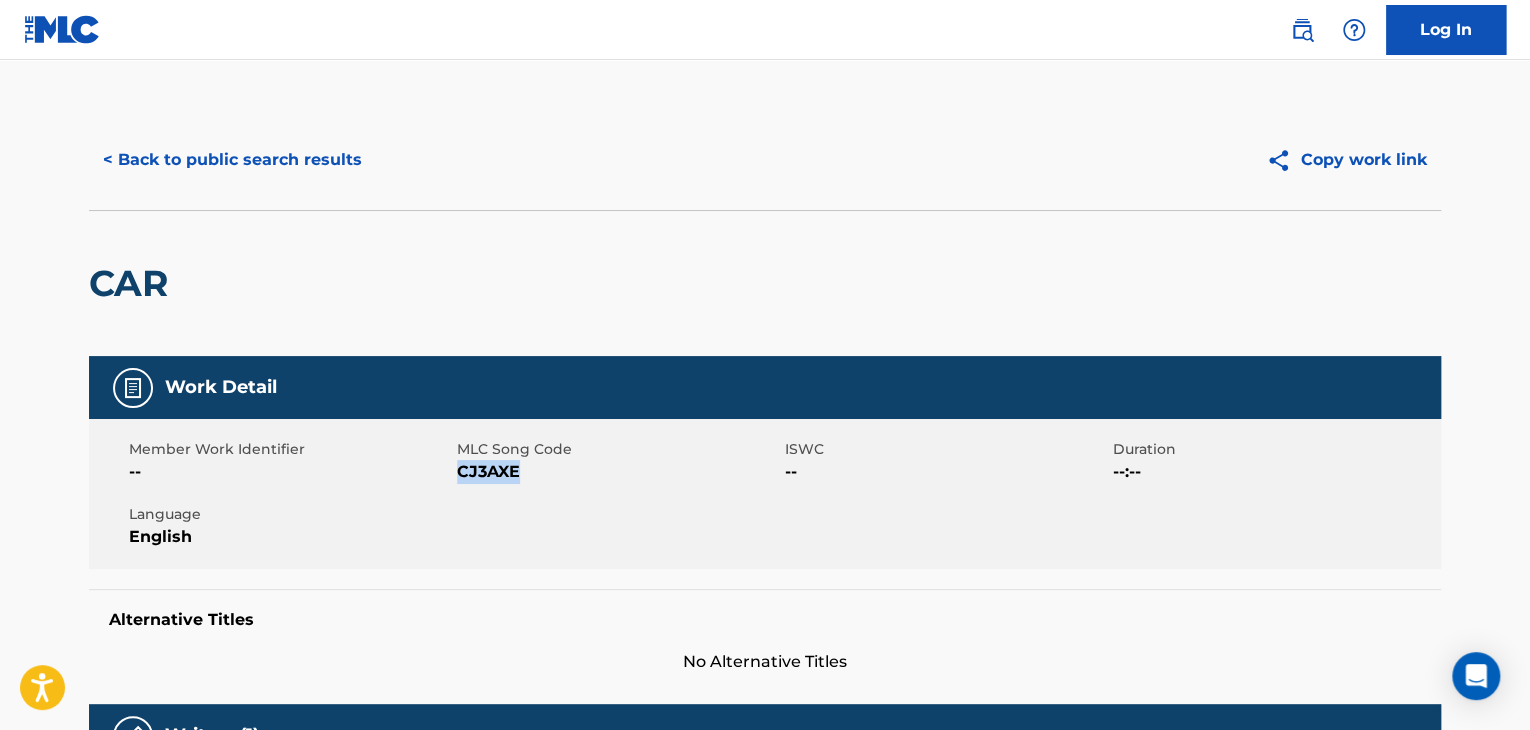 click on "CJ3AXE" at bounding box center [618, 472] 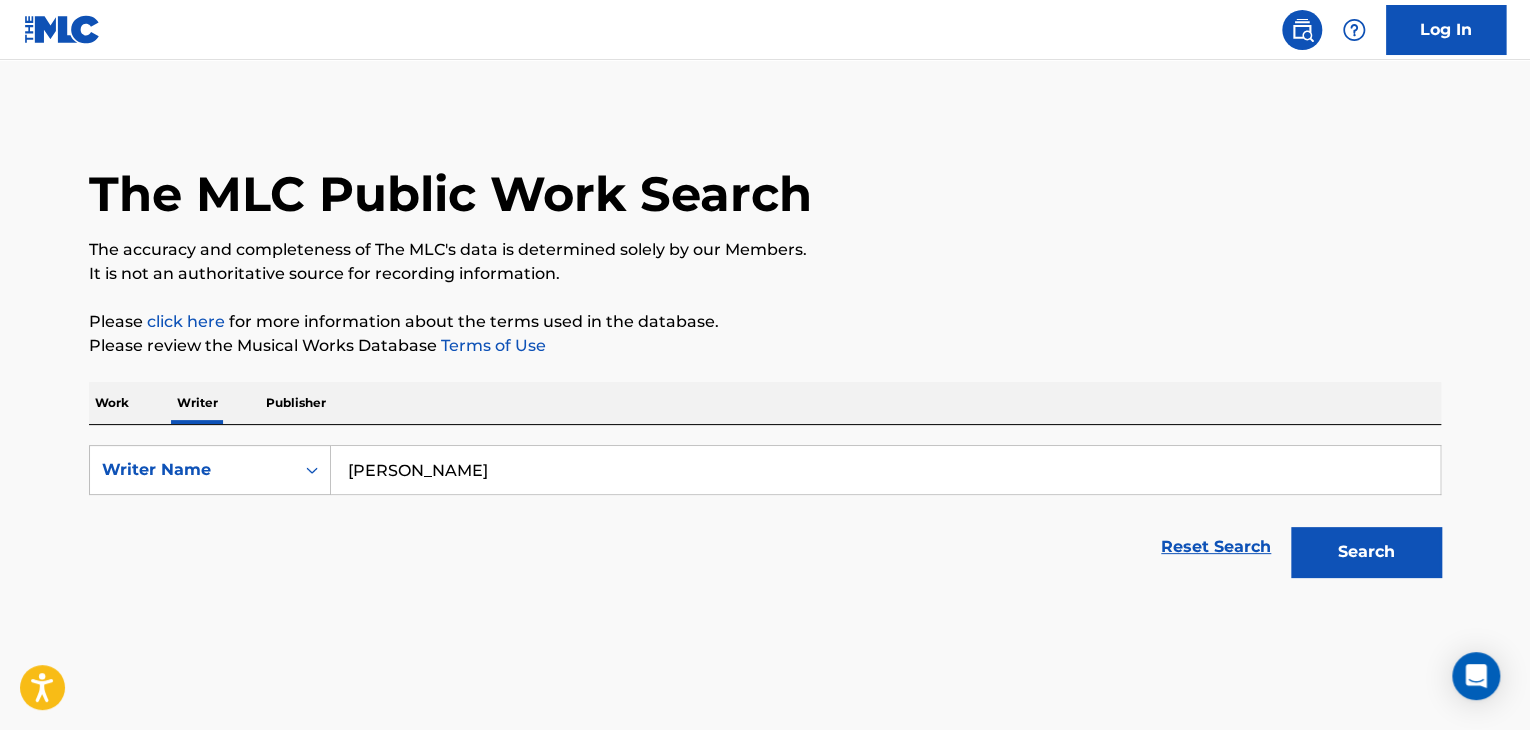 scroll, scrollTop: 24, scrollLeft: 0, axis: vertical 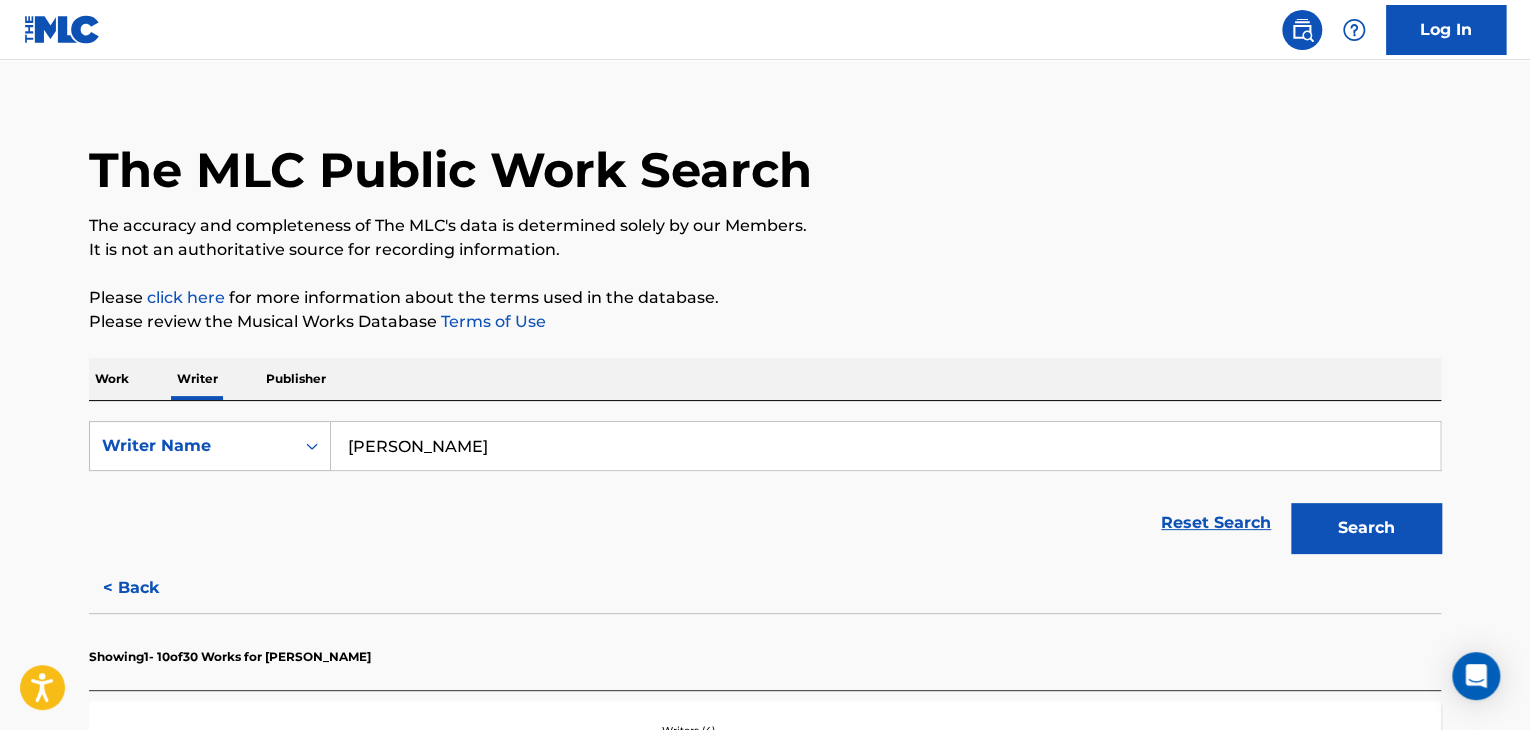 click on "[PERSON_NAME]" at bounding box center [885, 446] 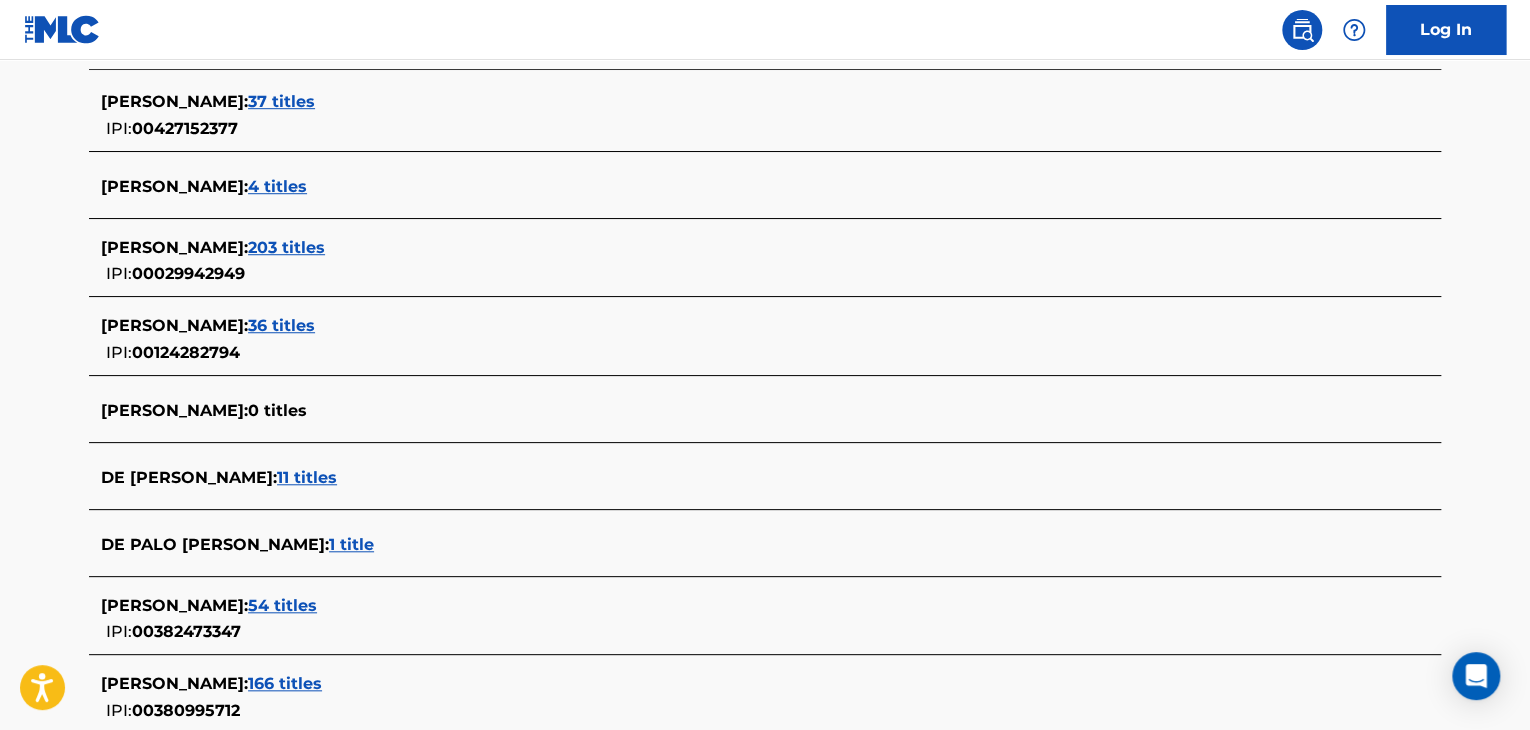 scroll, scrollTop: 724, scrollLeft: 0, axis: vertical 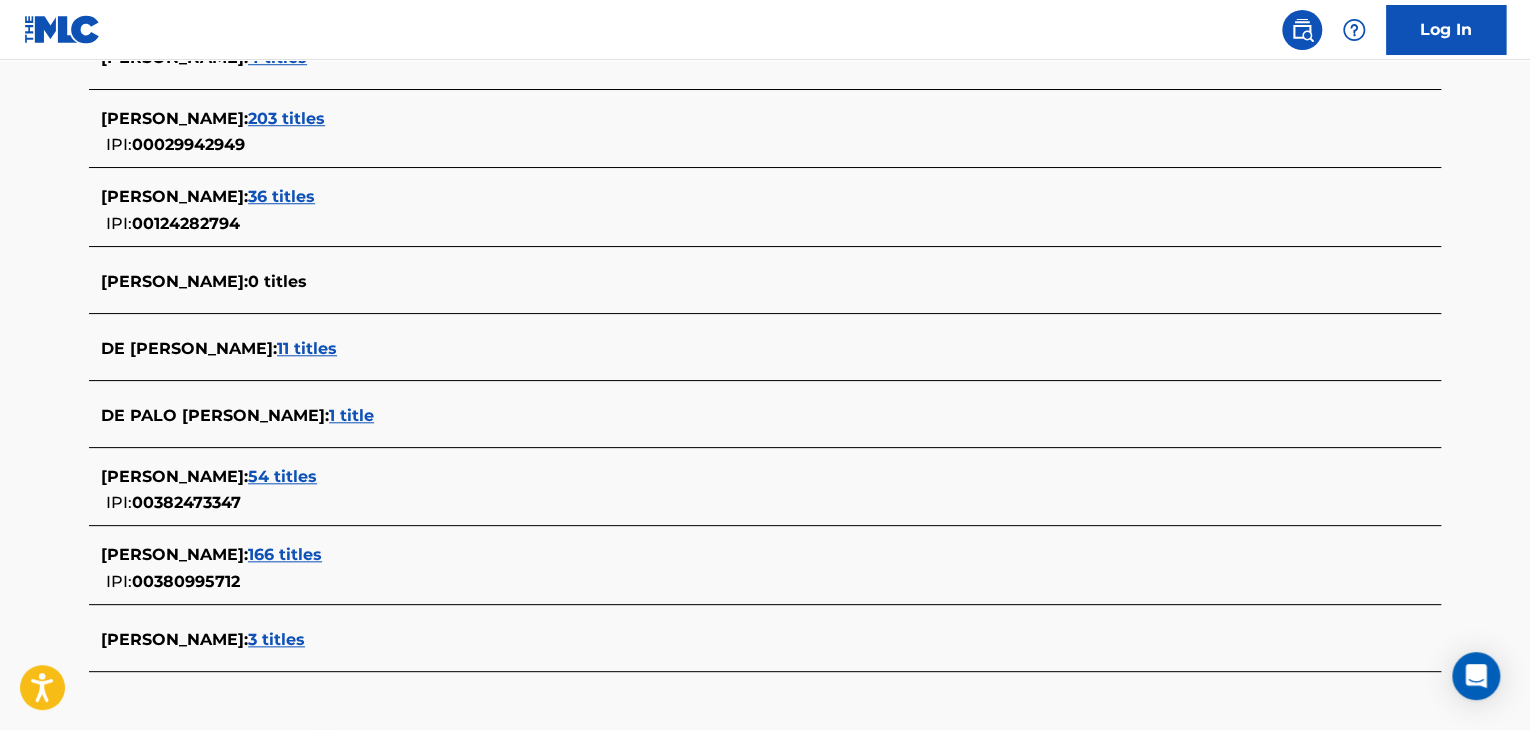 click on "166 titles" at bounding box center [285, 554] 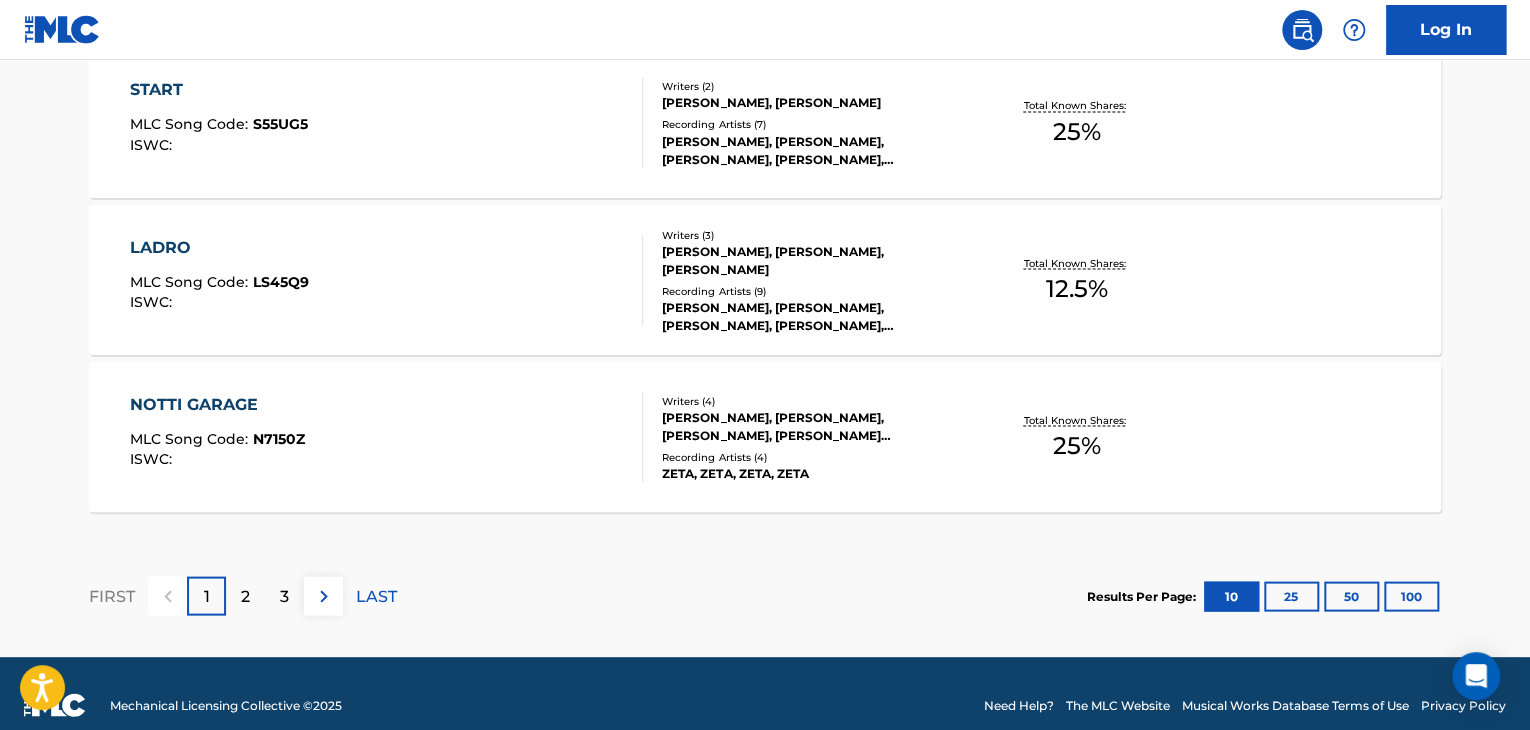 scroll, scrollTop: 1799, scrollLeft: 0, axis: vertical 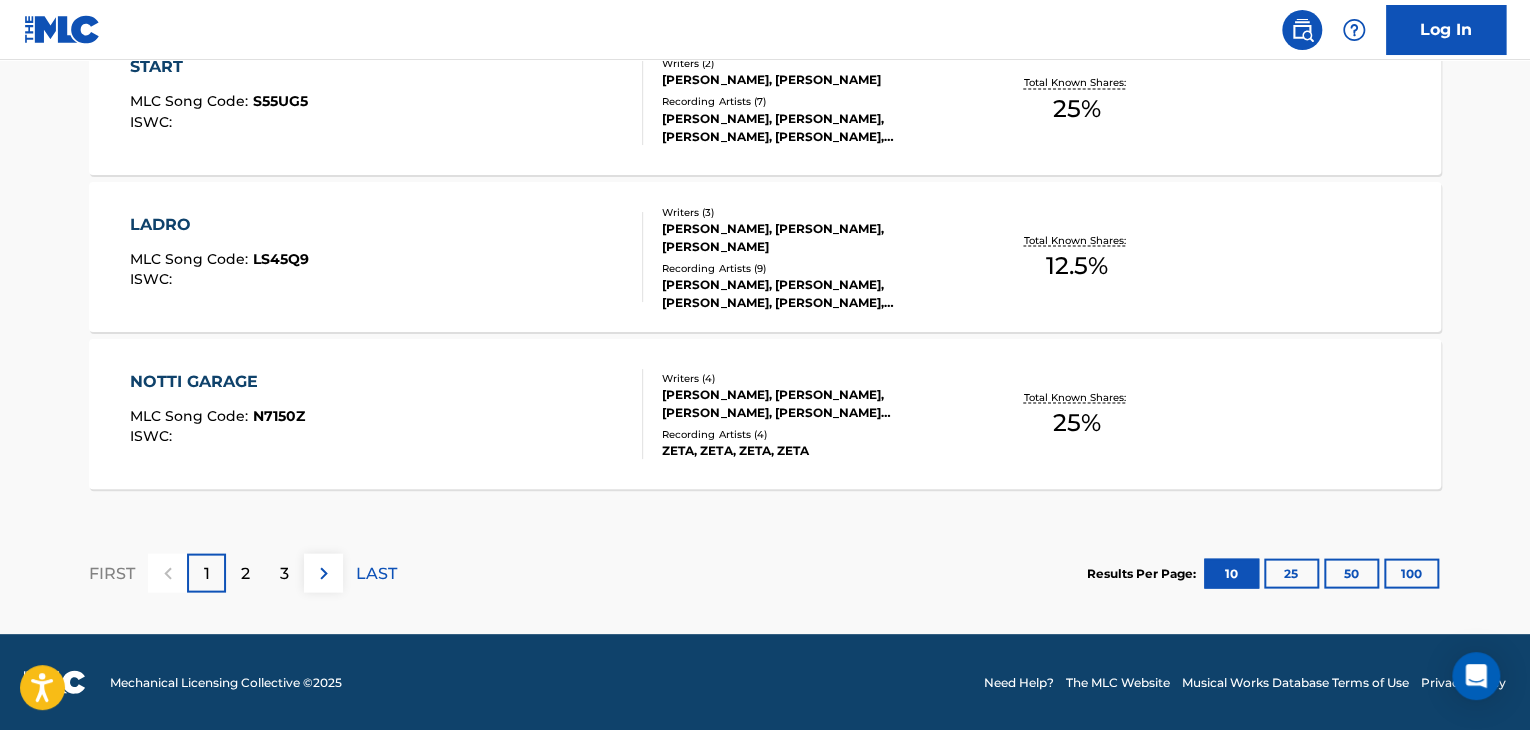 click on "3" at bounding box center [284, 572] 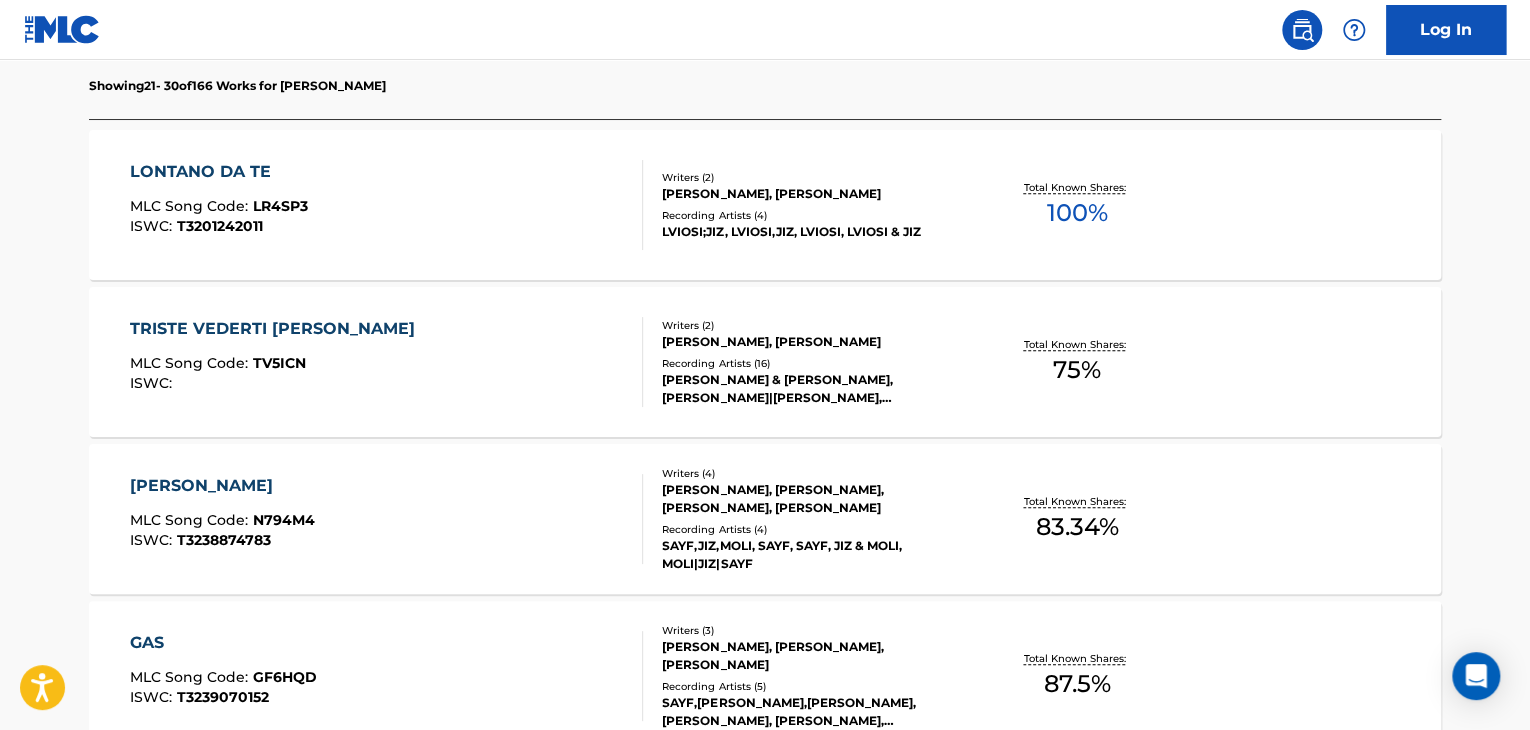 scroll, scrollTop: 499, scrollLeft: 0, axis: vertical 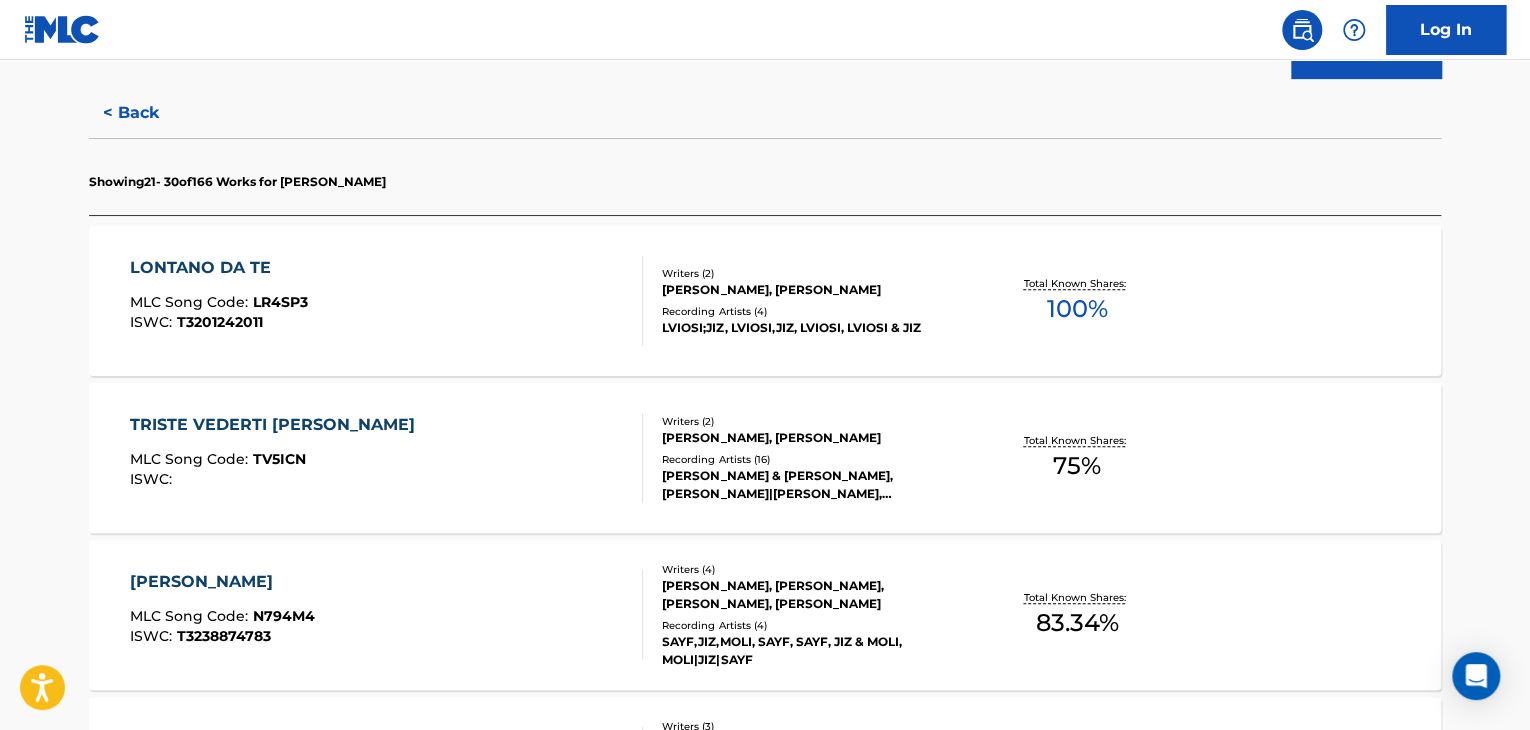 click on "LONTANO DA TE MLC Song Code : LR4SP3 ISWC : T3201242011" at bounding box center [387, 301] 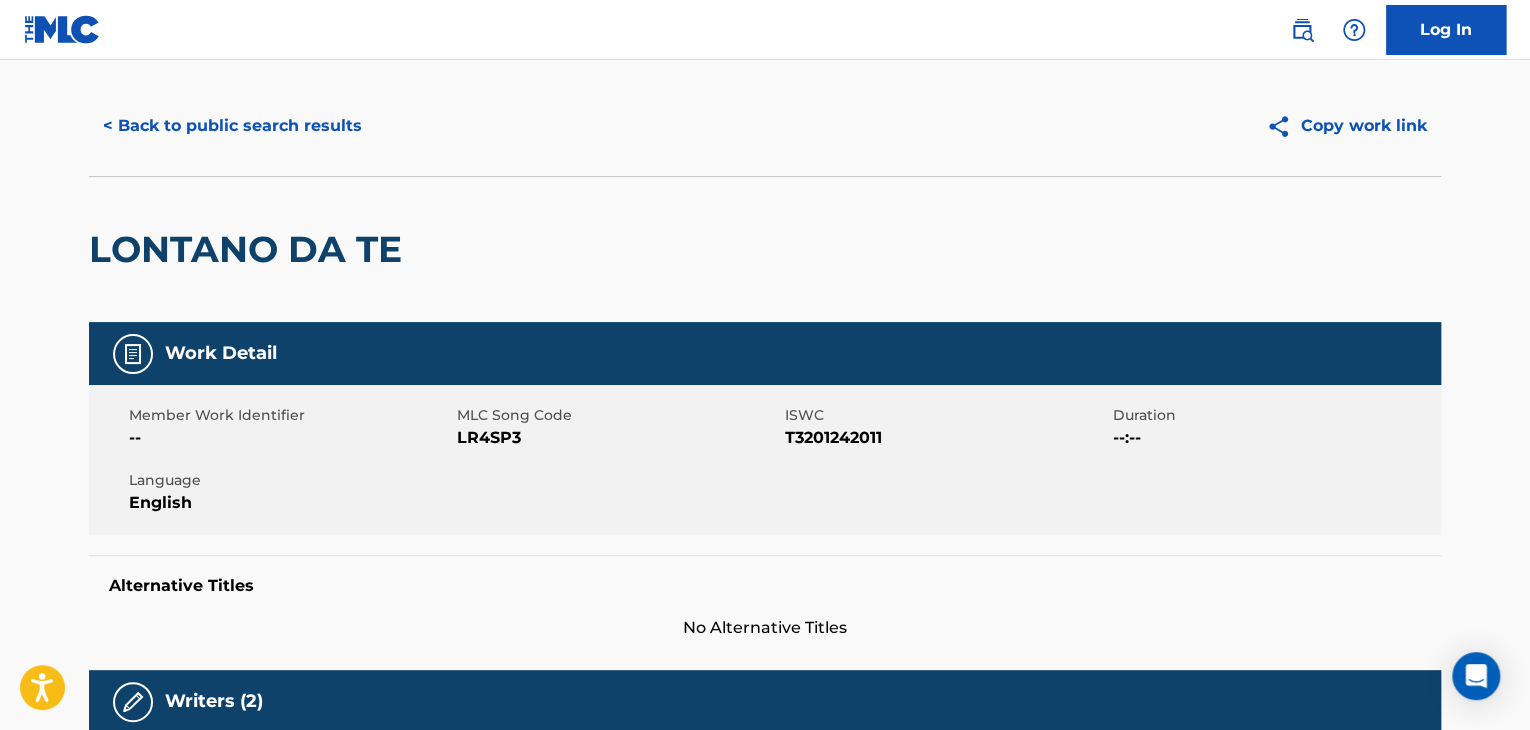 scroll, scrollTop: 0, scrollLeft: 0, axis: both 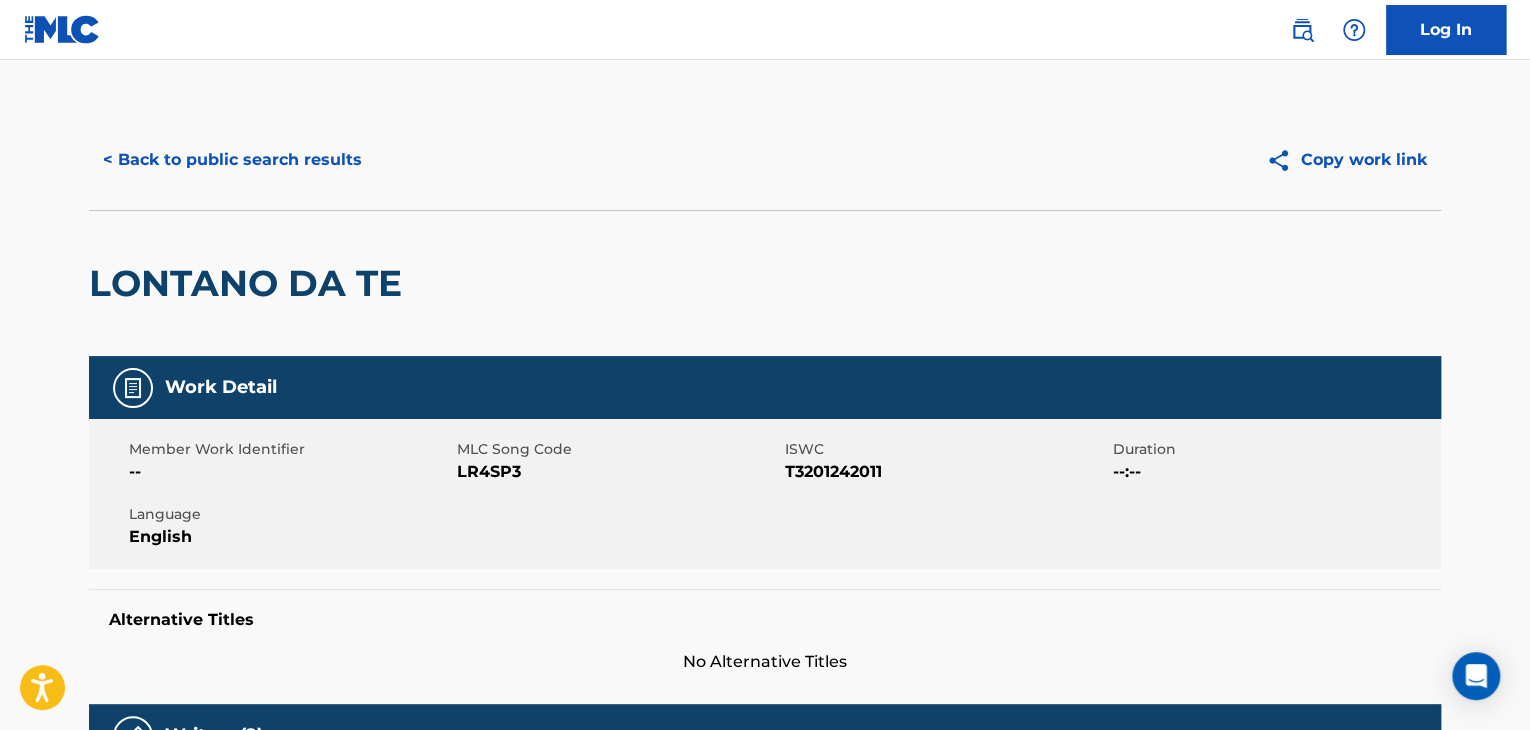 click on "< Back to public search results" at bounding box center [232, 160] 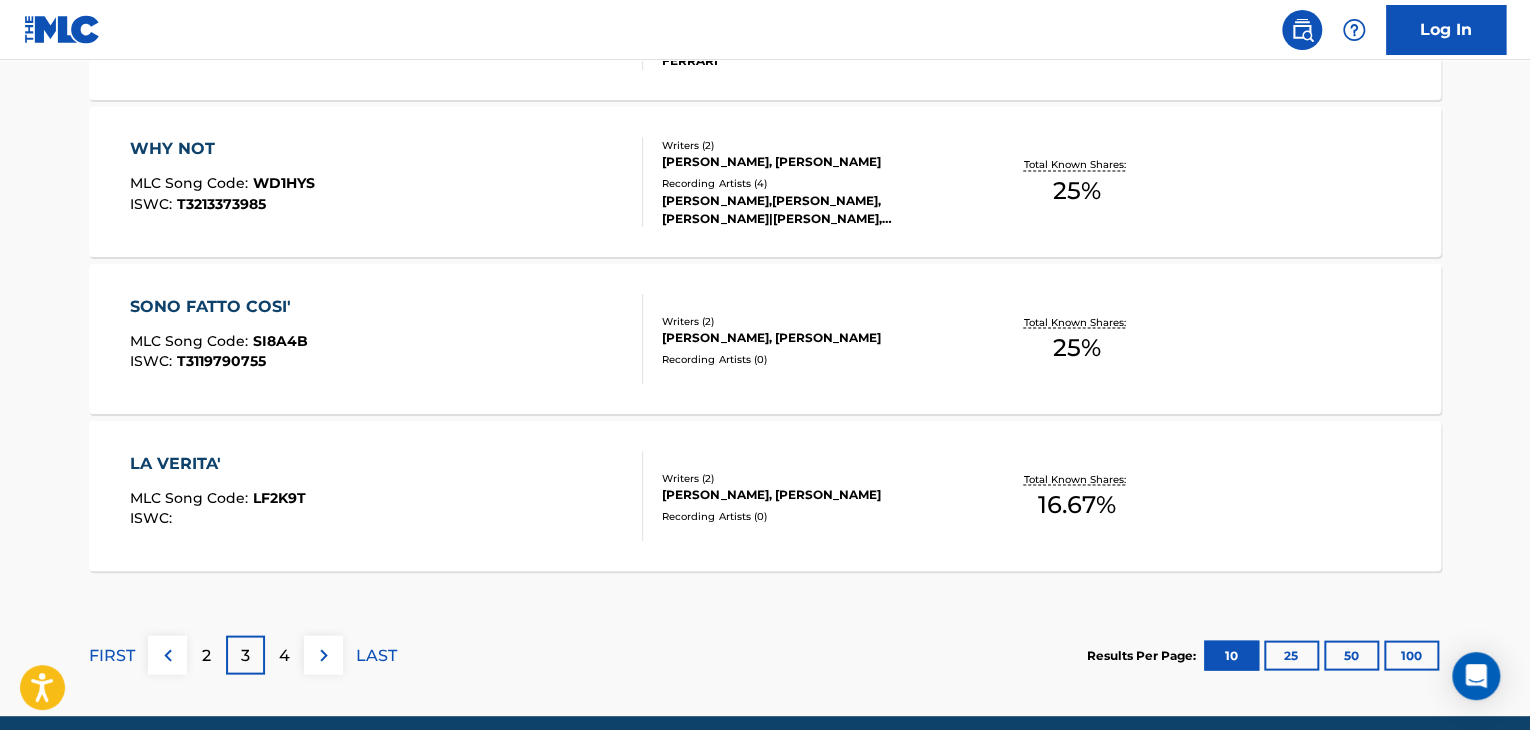 scroll, scrollTop: 1799, scrollLeft: 0, axis: vertical 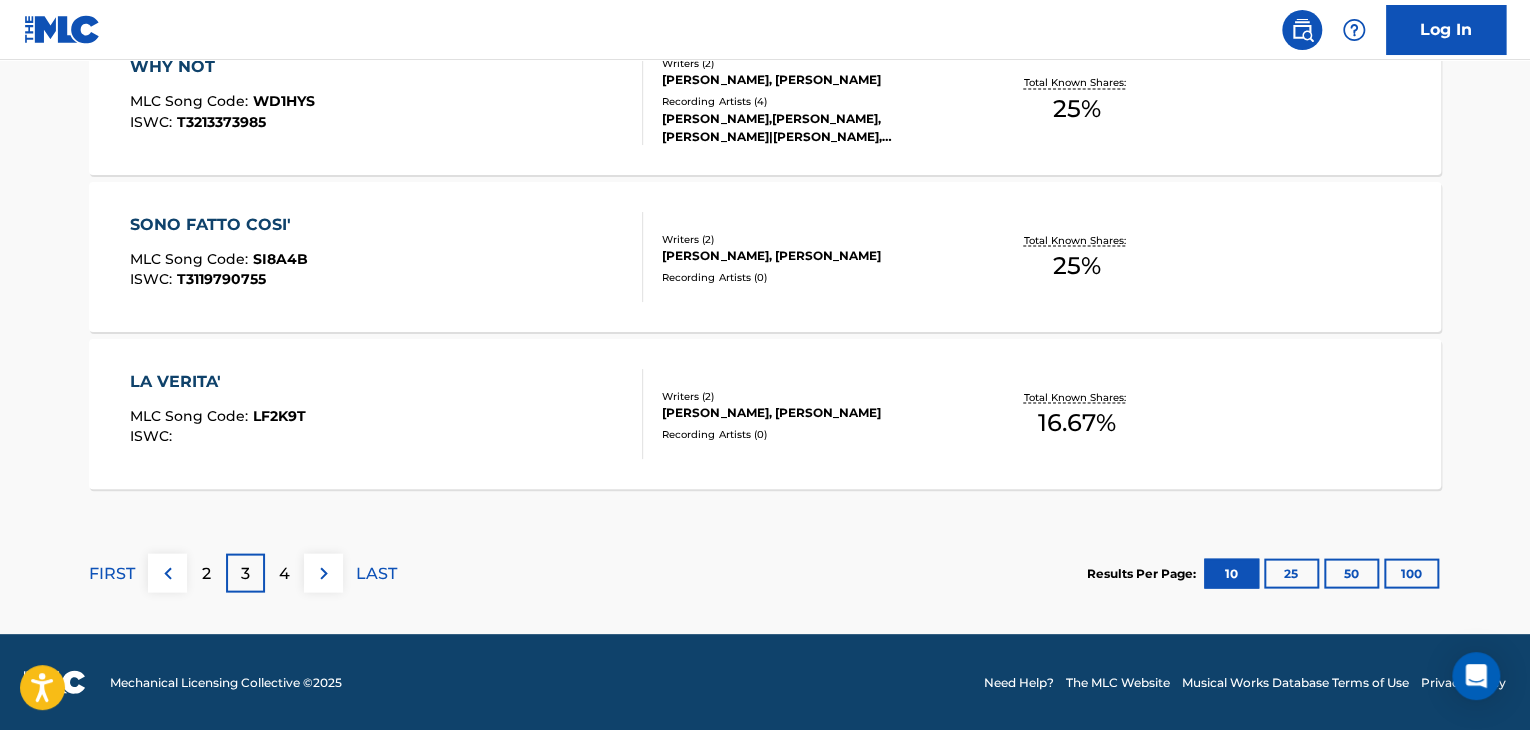 click on "4" at bounding box center [284, 572] 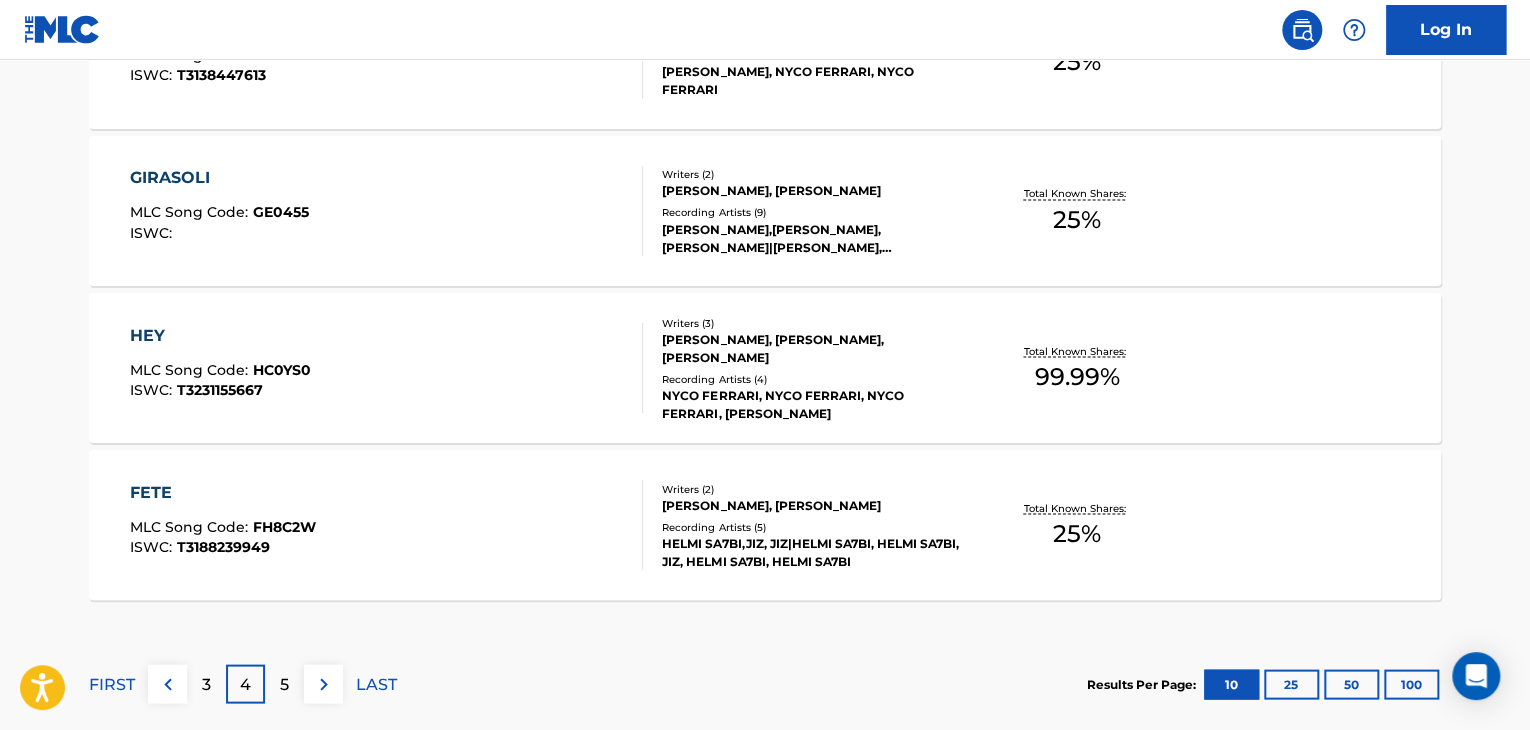 scroll, scrollTop: 1799, scrollLeft: 0, axis: vertical 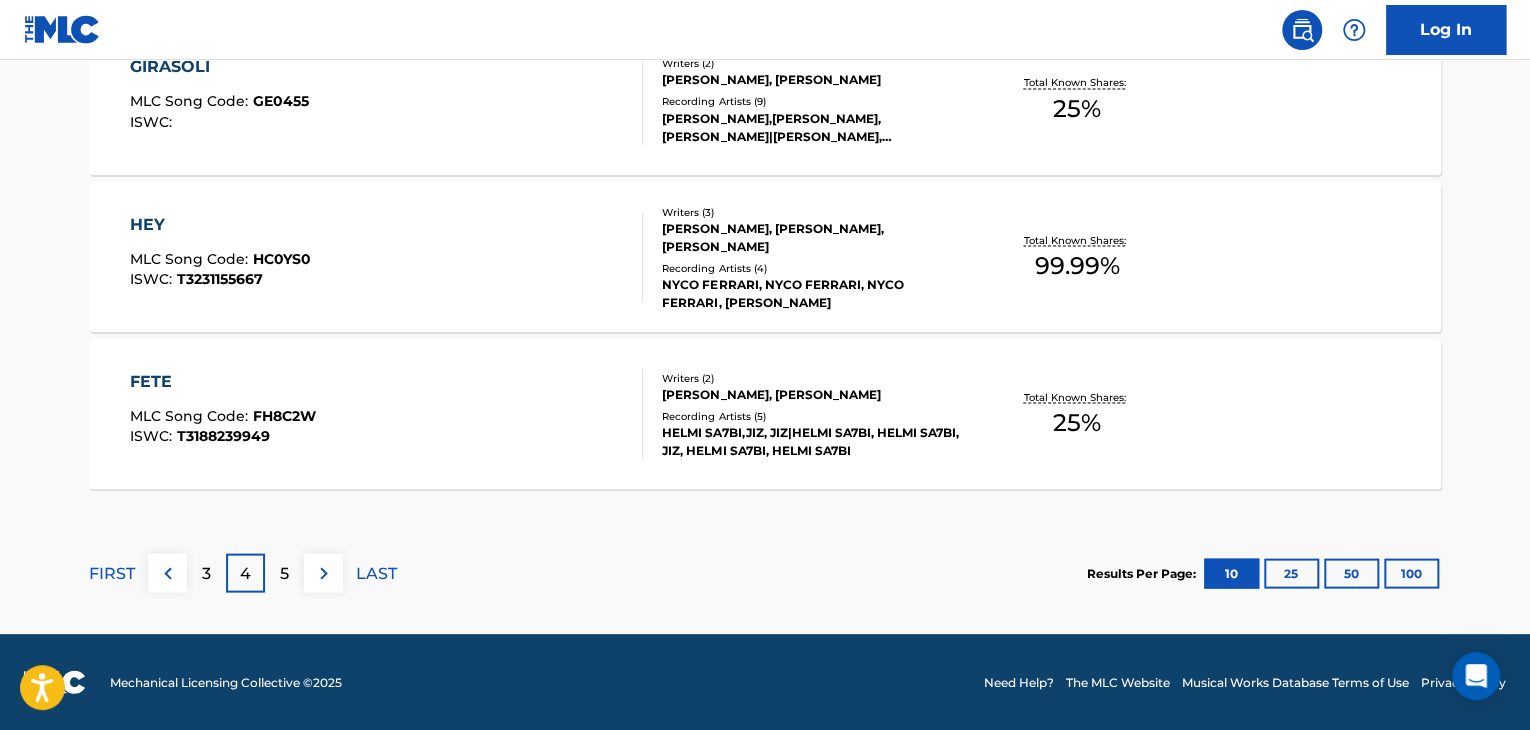 click on "HEY MLC Song Code : HC0YS0 ISWC : T3231155667" at bounding box center [387, 257] 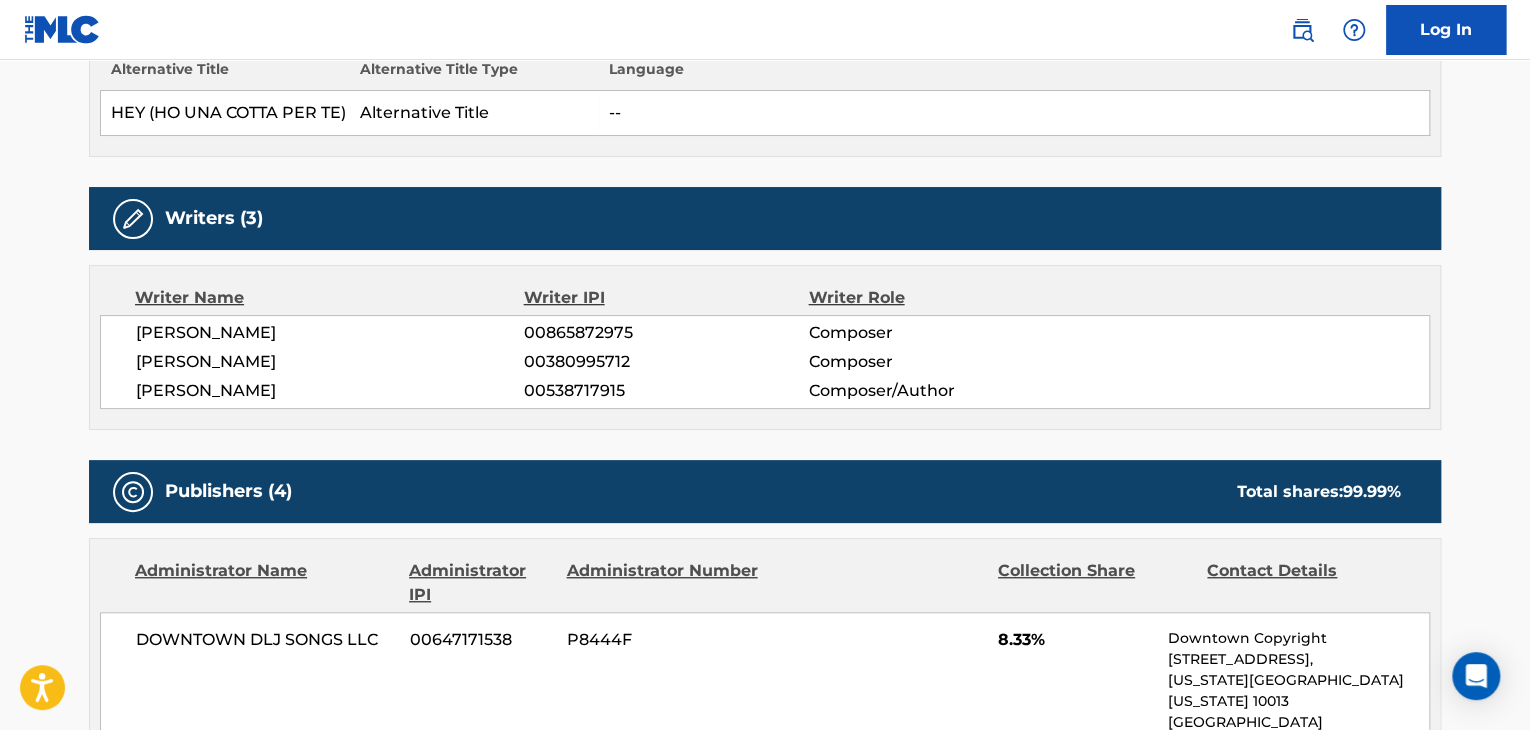 scroll, scrollTop: 500, scrollLeft: 0, axis: vertical 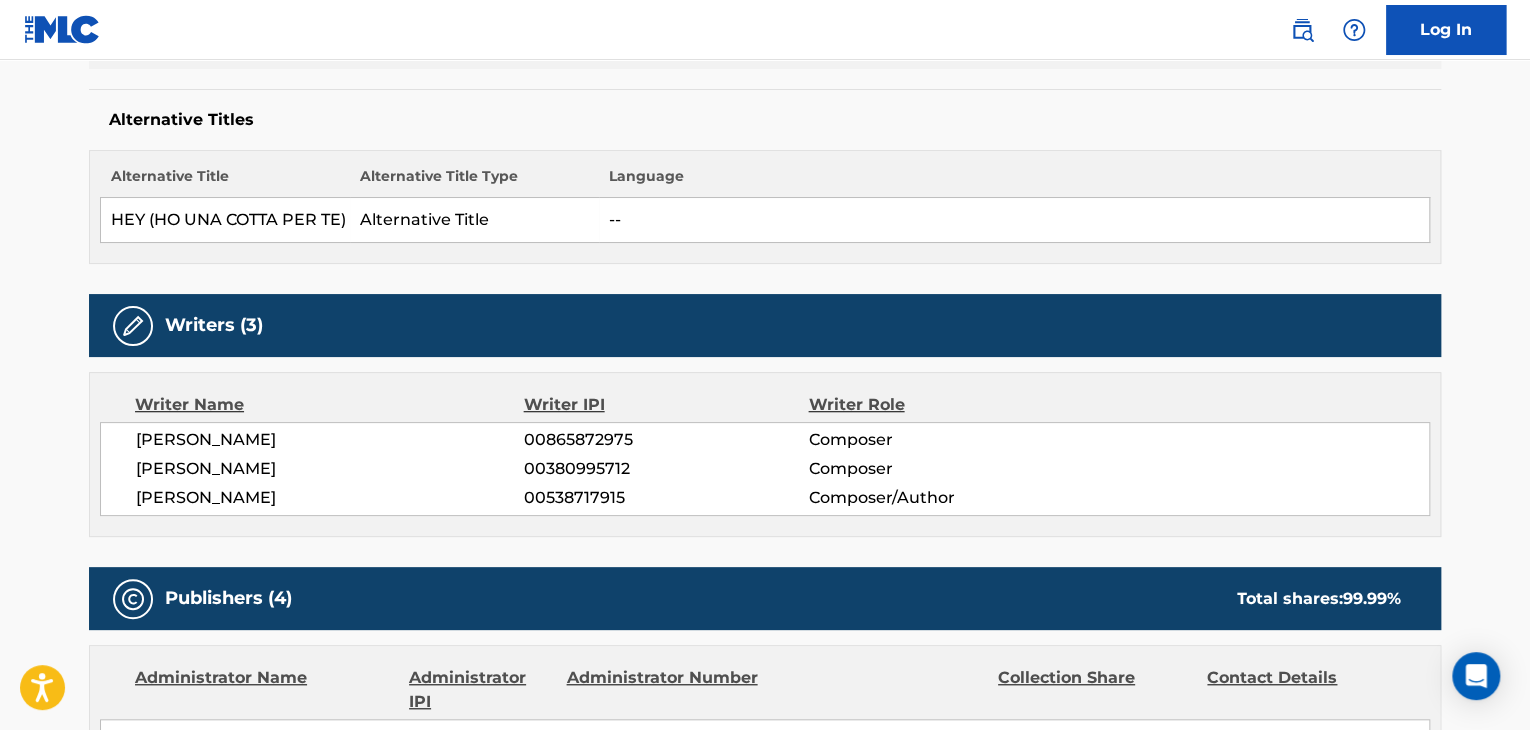 click on "[PERSON_NAME]" at bounding box center (330, 469) 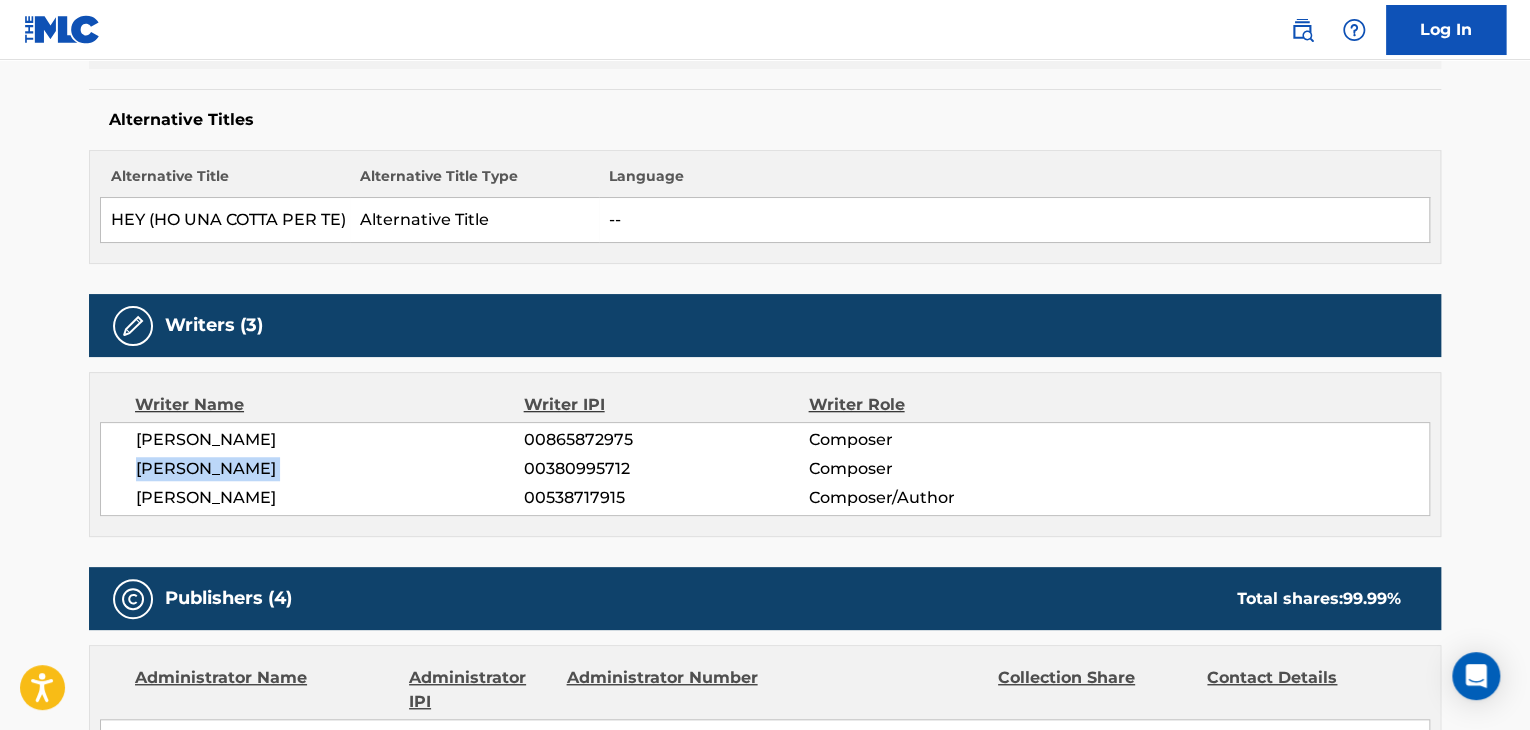 click on "[PERSON_NAME]" at bounding box center (330, 469) 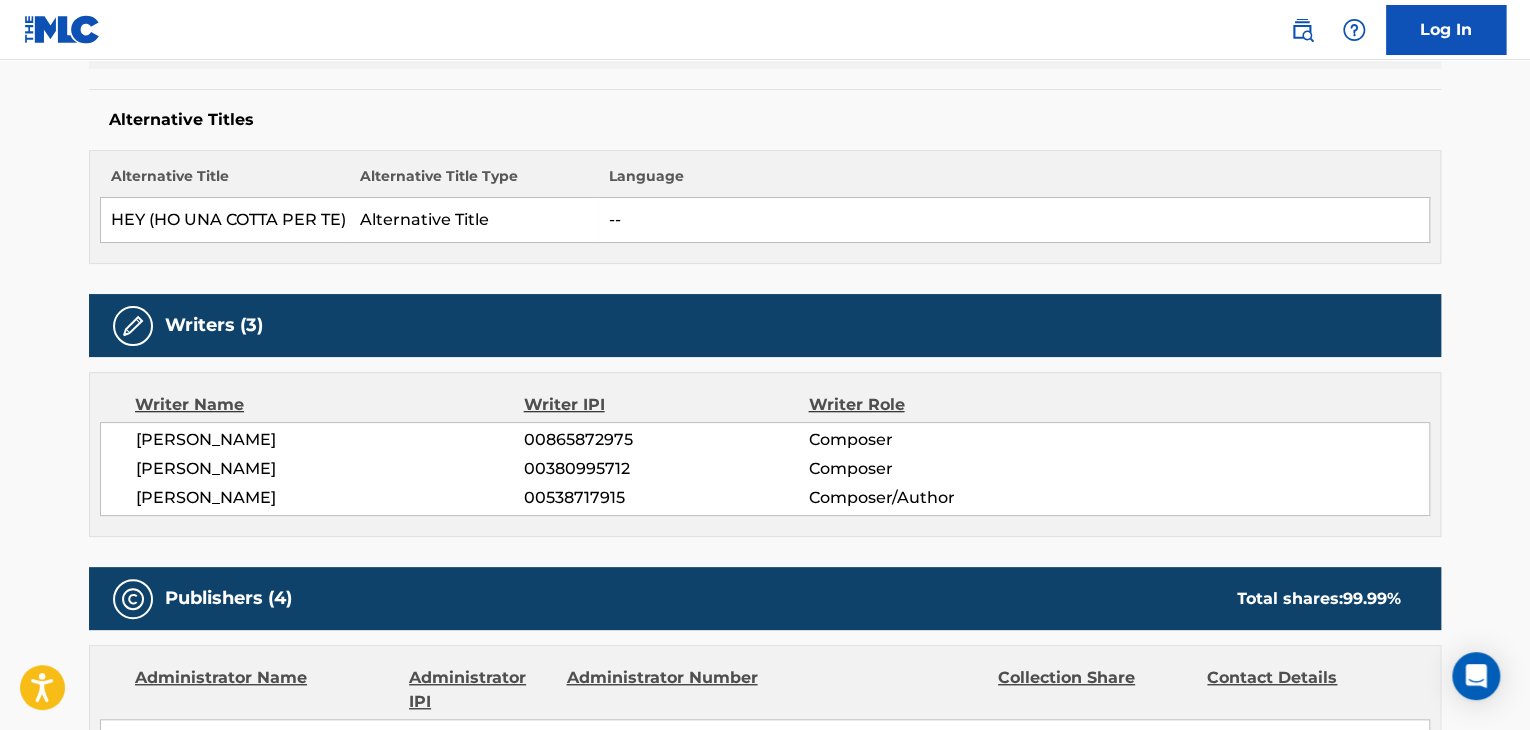 click on "00380995712" at bounding box center [666, 469] 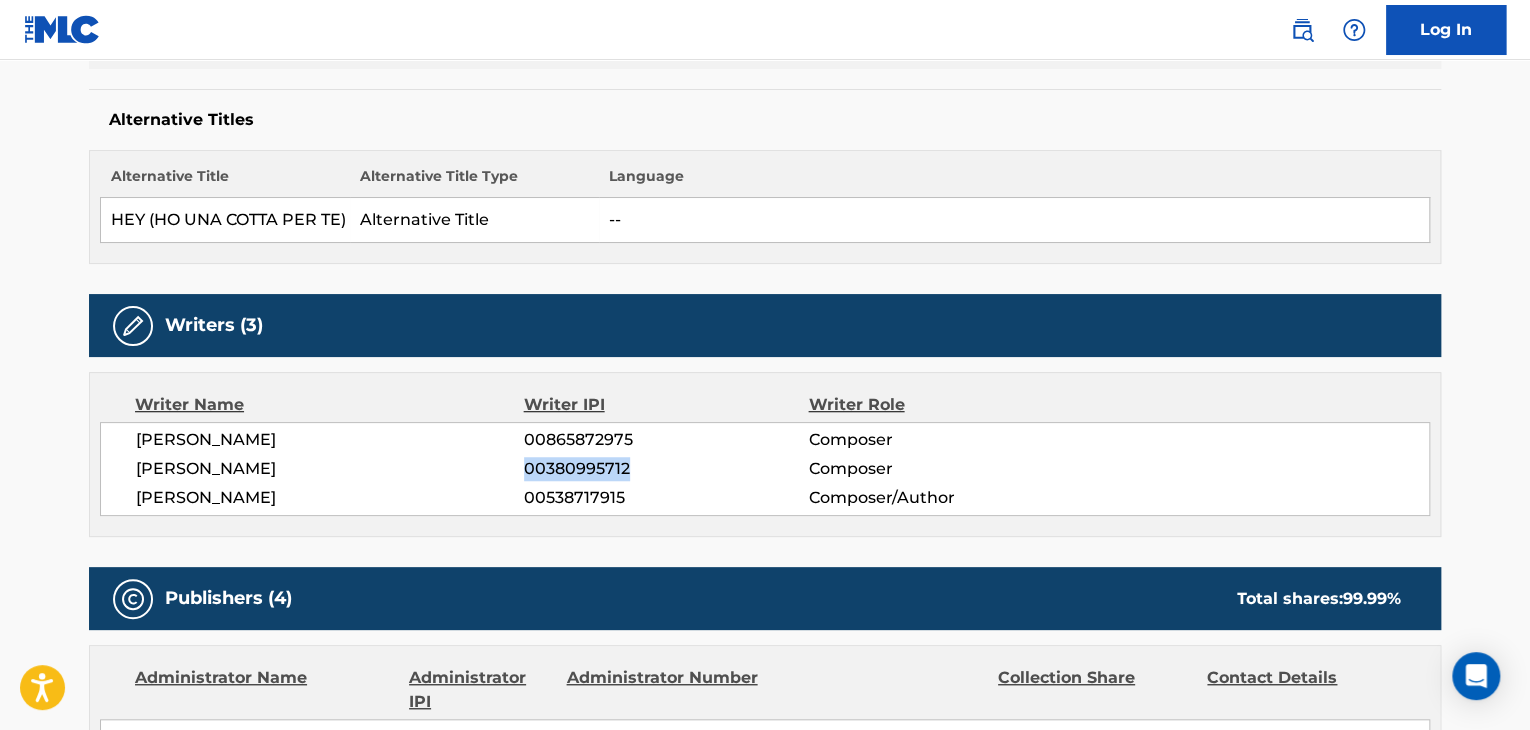 click on "00380995712" at bounding box center [666, 469] 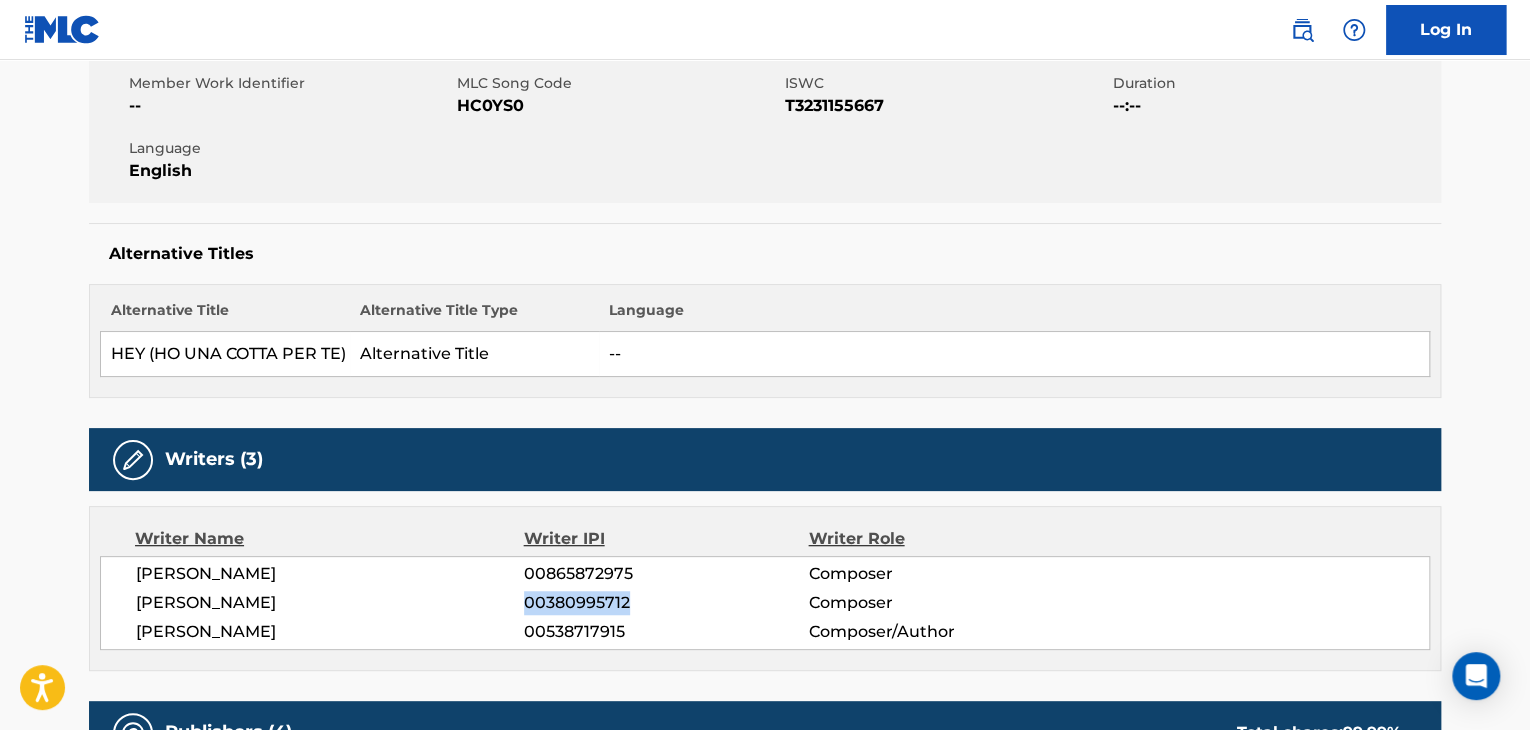 scroll, scrollTop: 200, scrollLeft: 0, axis: vertical 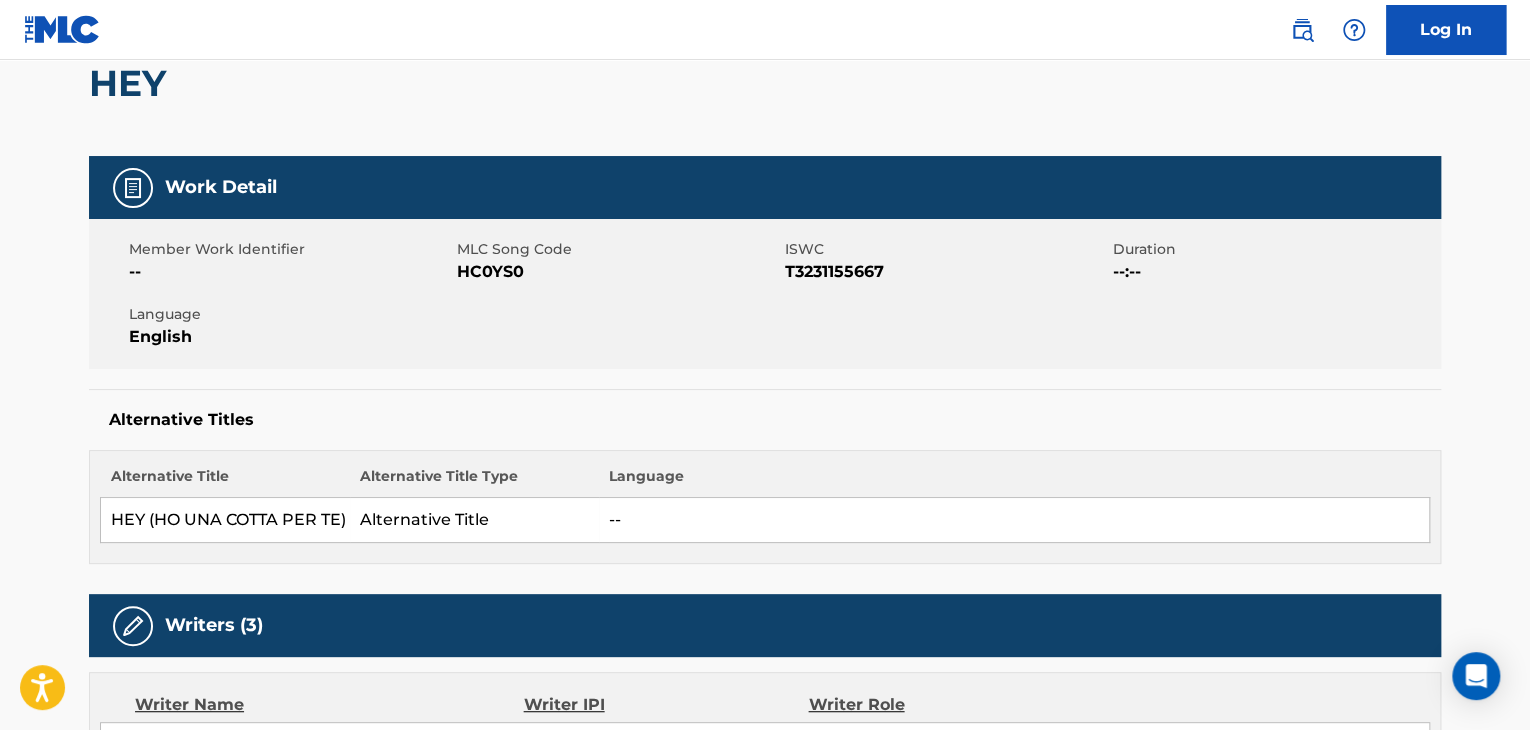click on "Member Work Identifier -- MLC Song Code HC0YS0 ISWC T3231155667 Duration --:-- Language English" at bounding box center (765, 294) 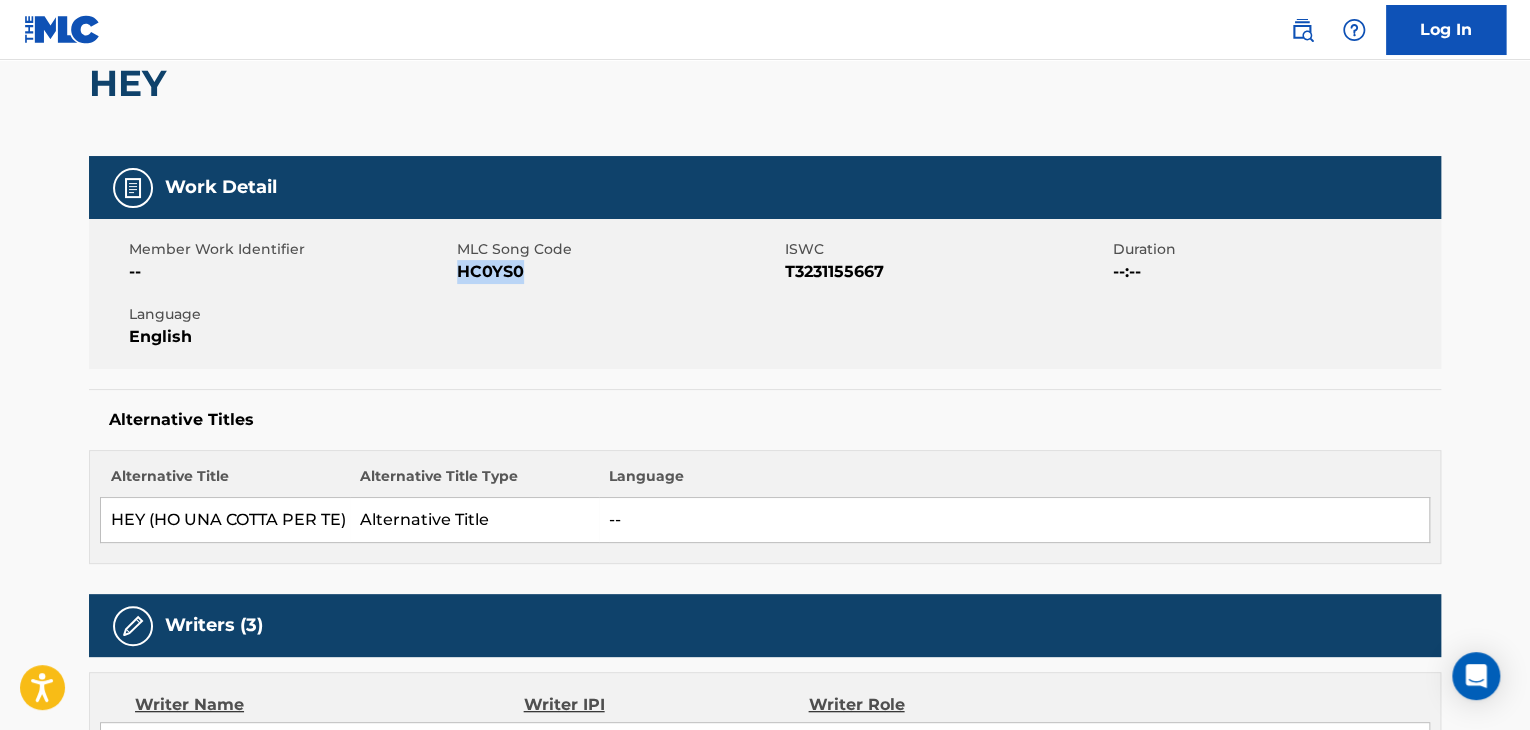 click on "Member Work Identifier -- MLC Song Code HC0YS0 ISWC T3231155667 Duration --:-- Language English" at bounding box center (765, 294) 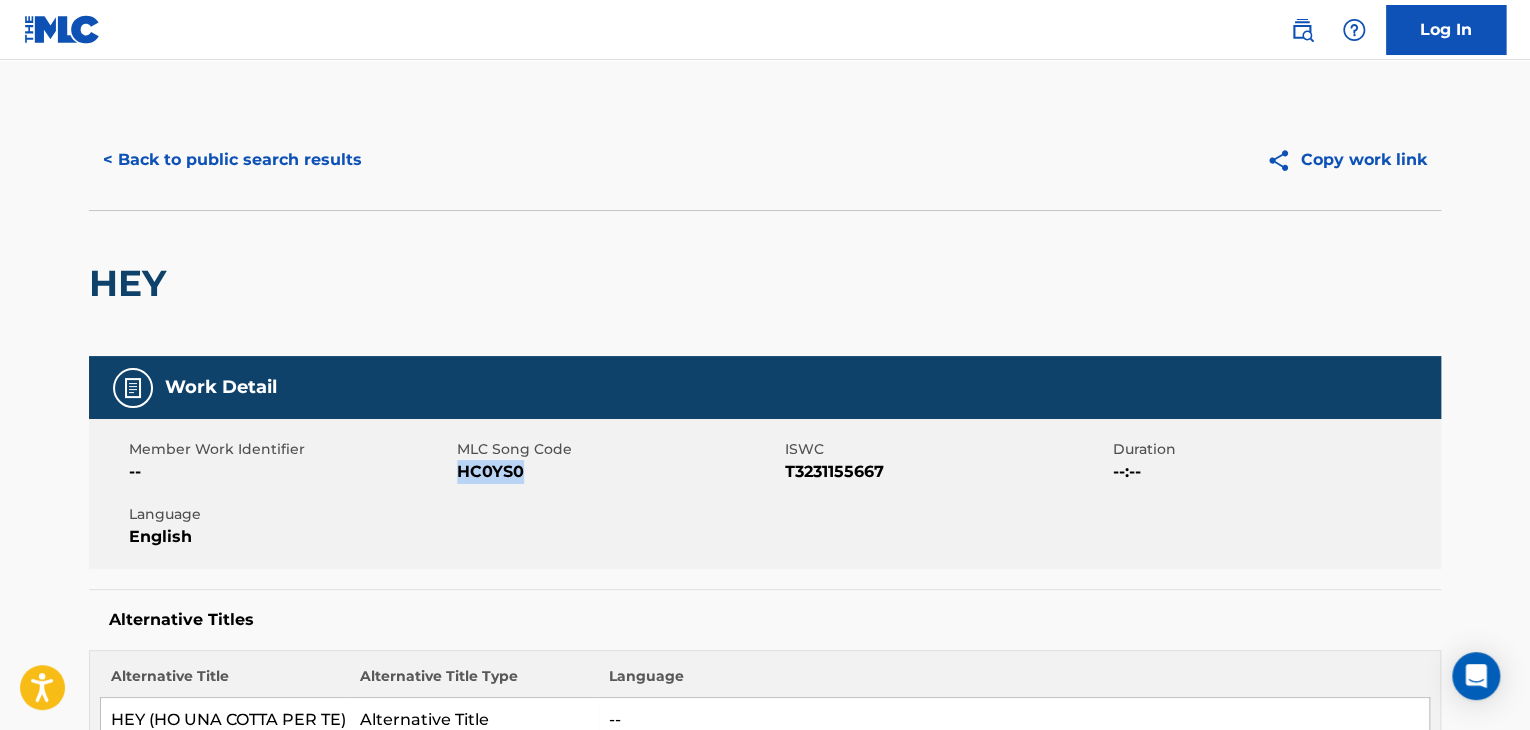 click on "< Back to public search results Copy work link" at bounding box center [765, 160] 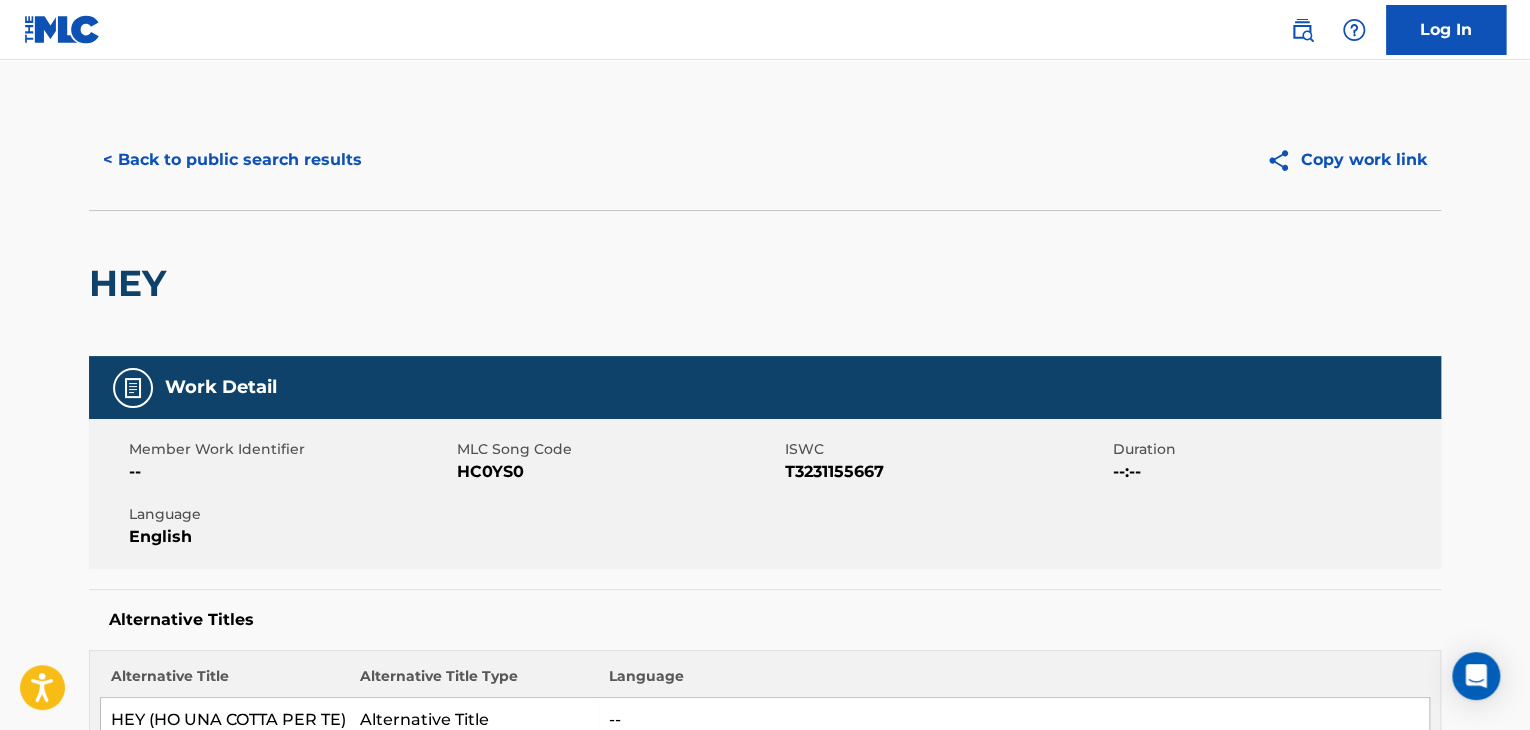click on "< Back to public search results" at bounding box center [232, 160] 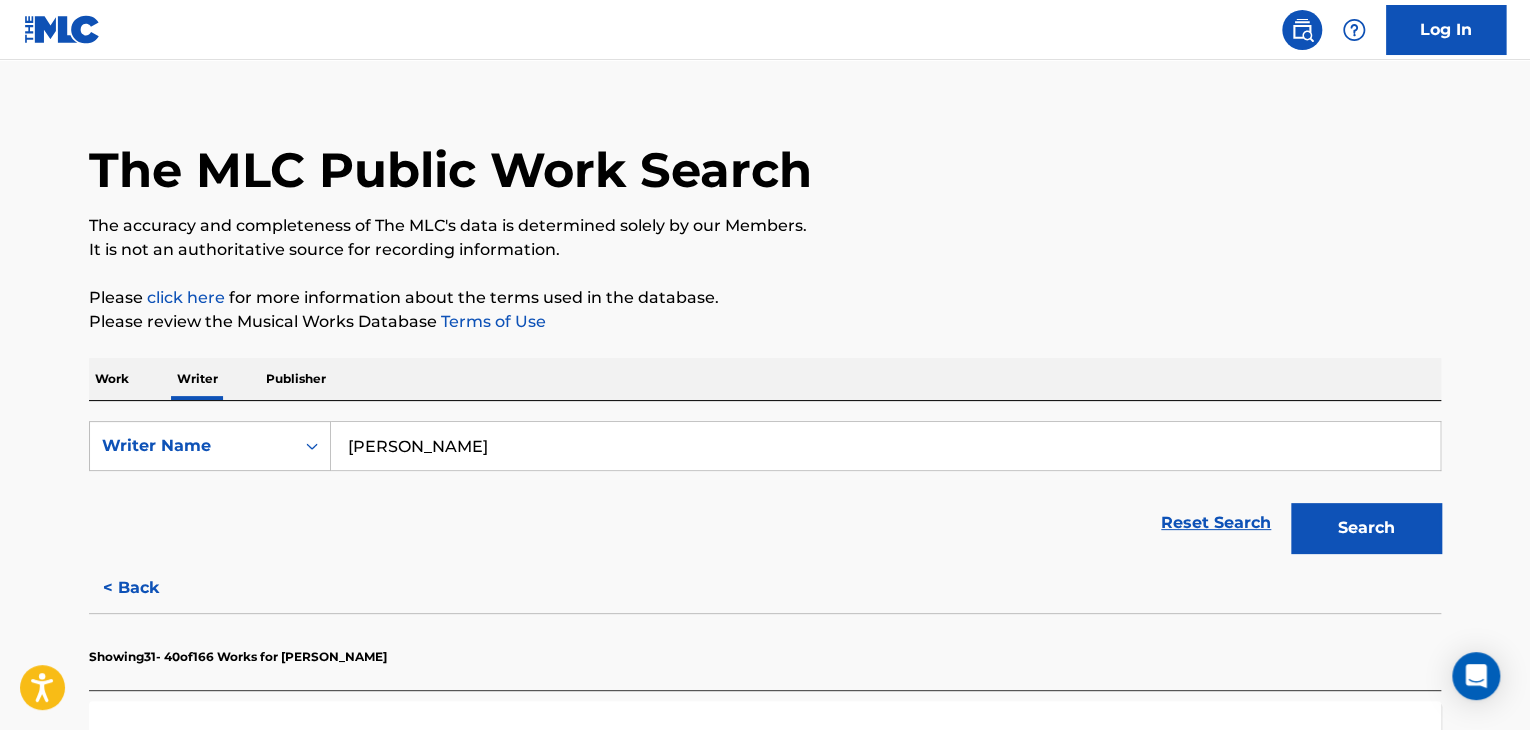 click on "Work" at bounding box center [112, 379] 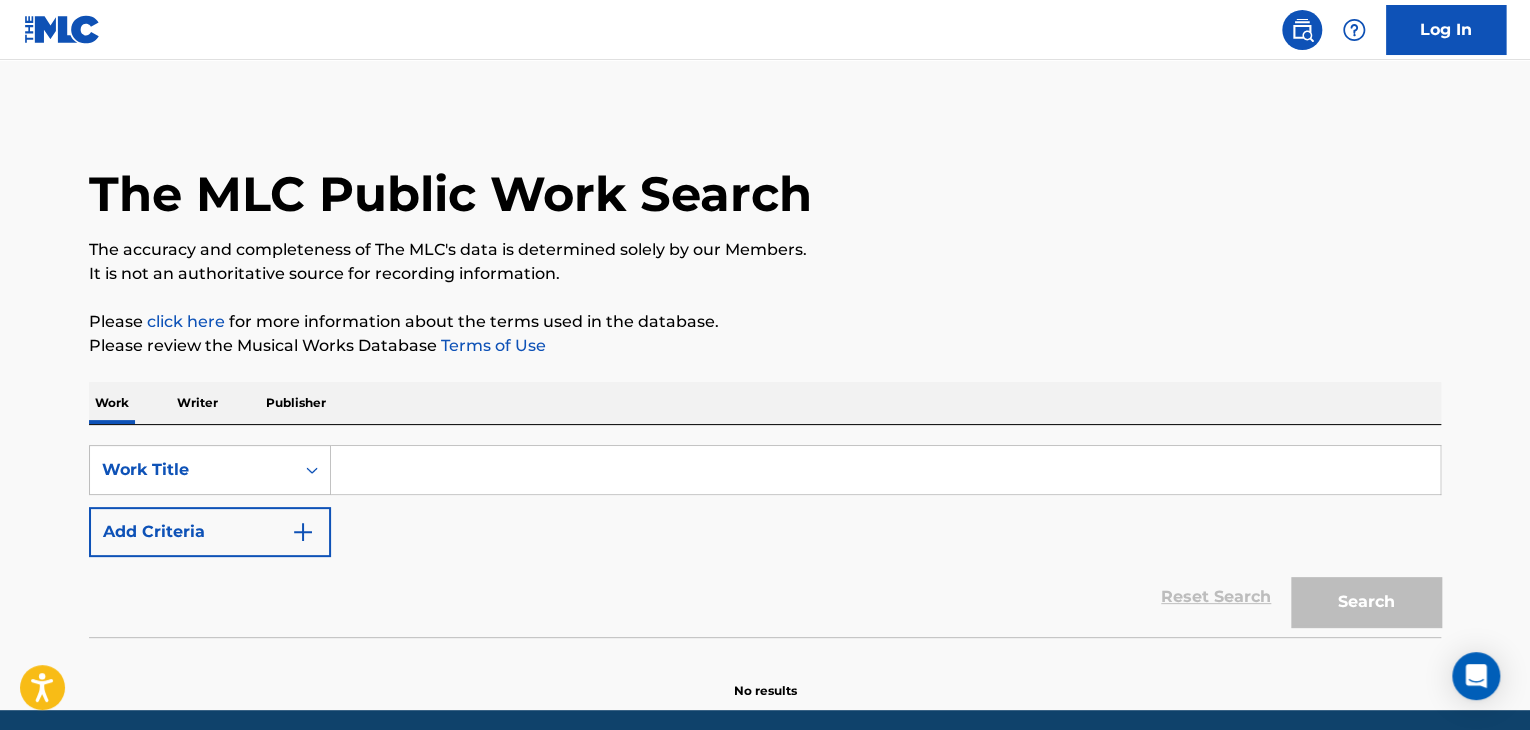 click at bounding box center (885, 470) 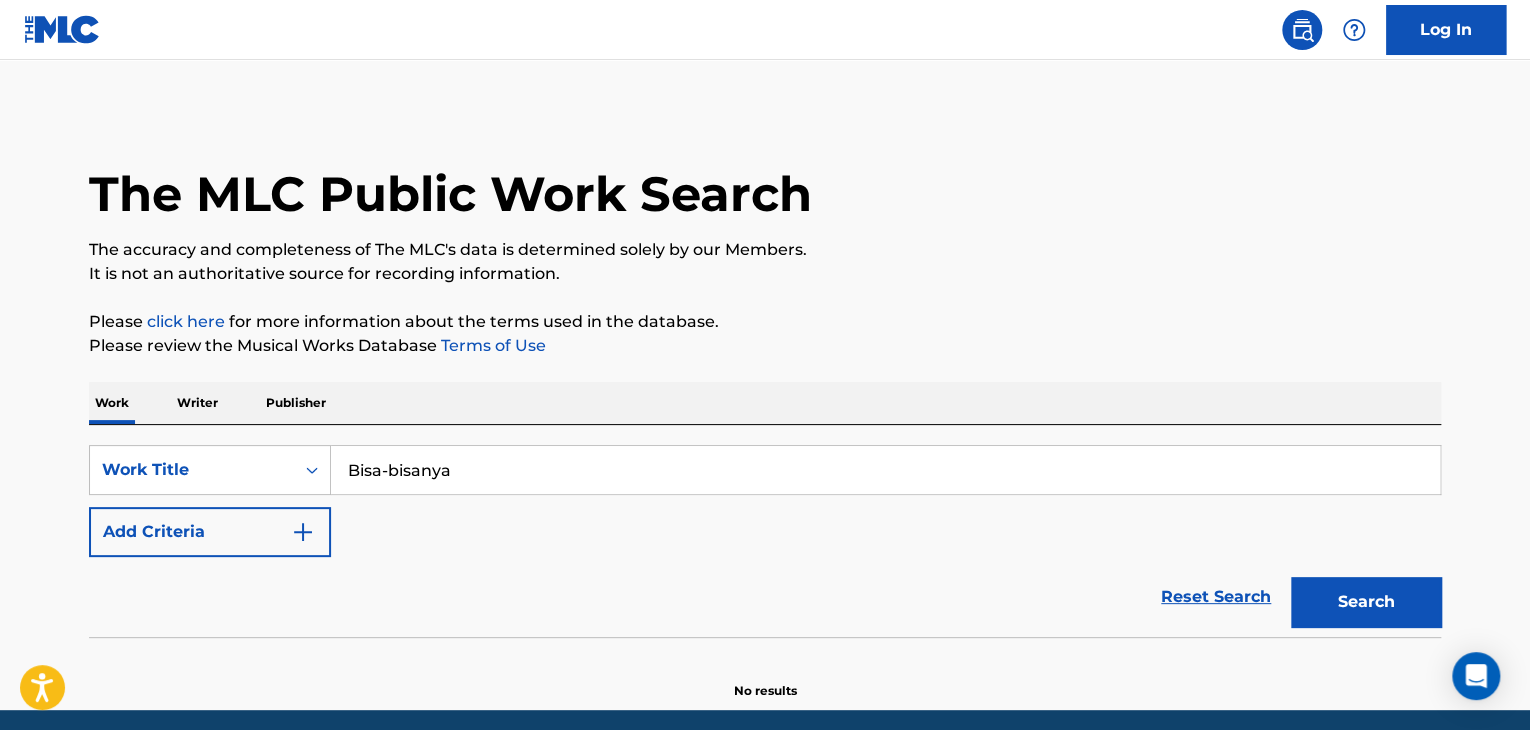 type on "Bisa-bisanya" 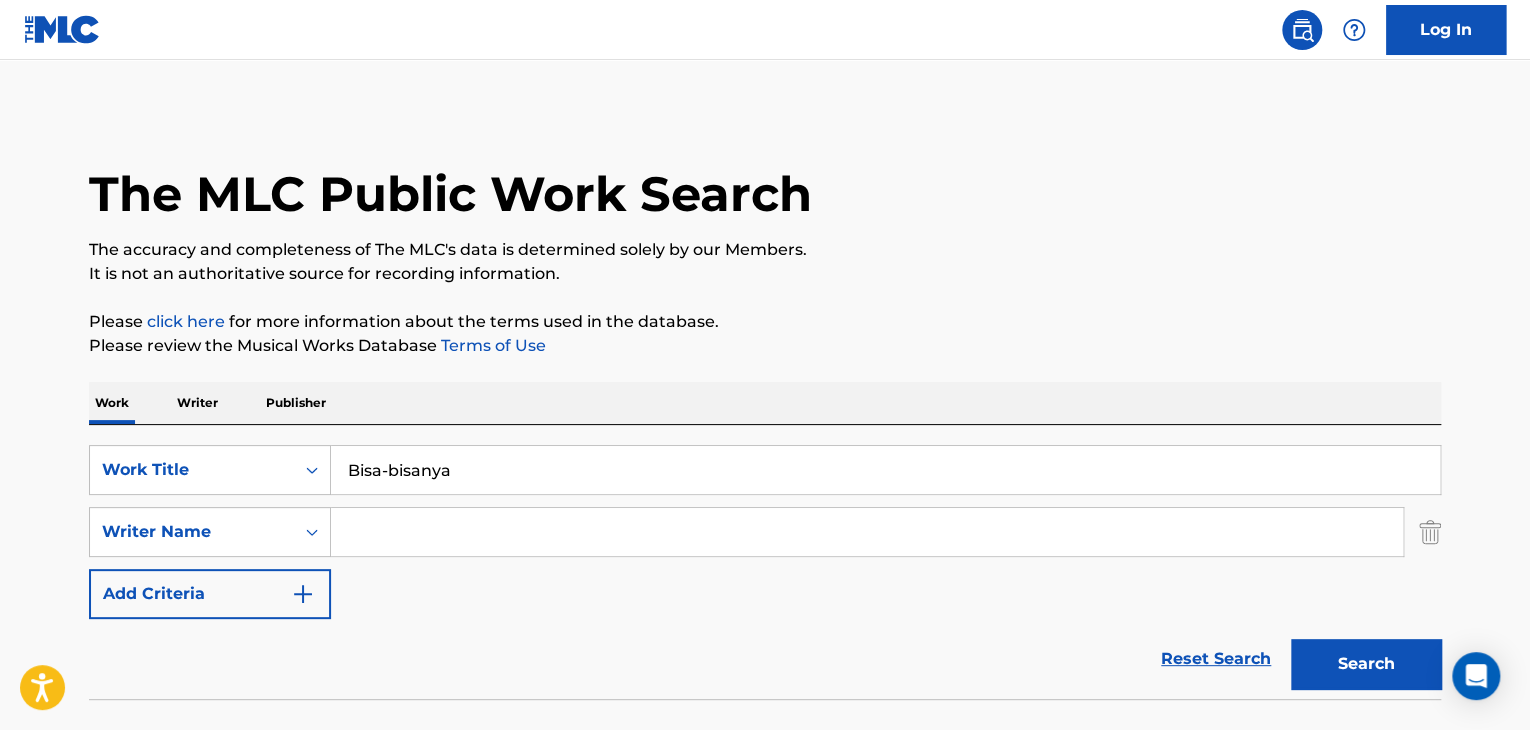 click at bounding box center [867, 532] 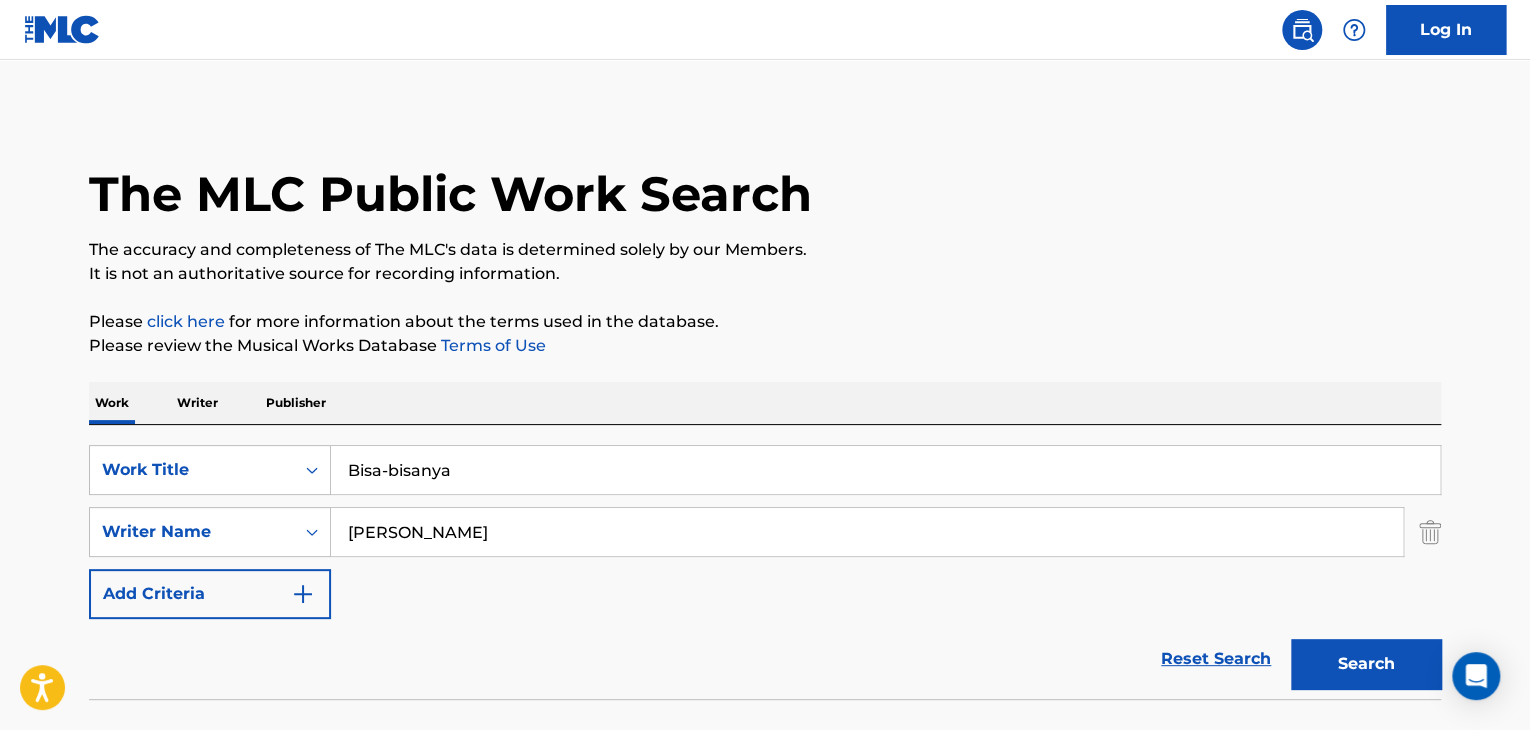 click on "Search" at bounding box center (1366, 664) 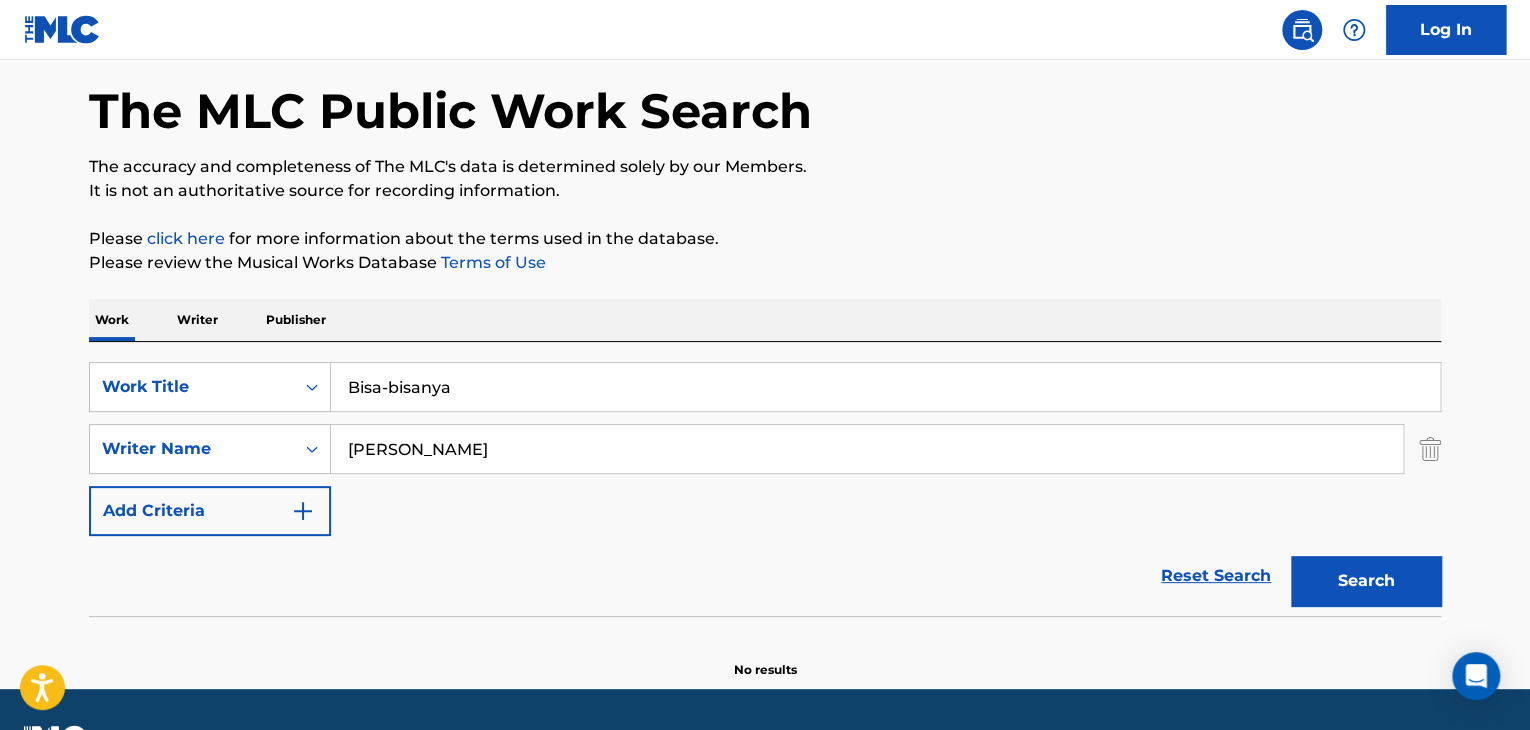 scroll, scrollTop: 138, scrollLeft: 0, axis: vertical 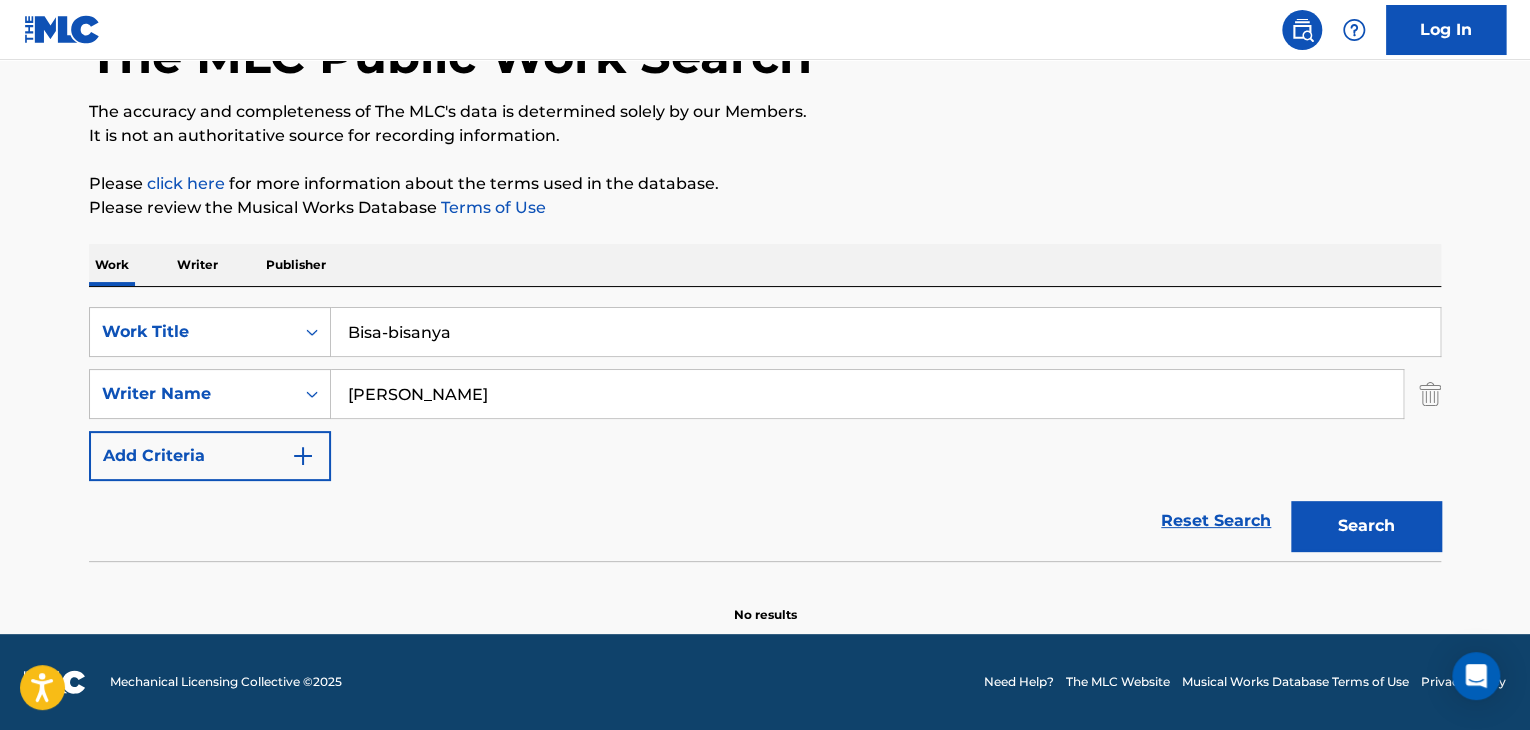 click on "[PERSON_NAME]" at bounding box center [867, 394] 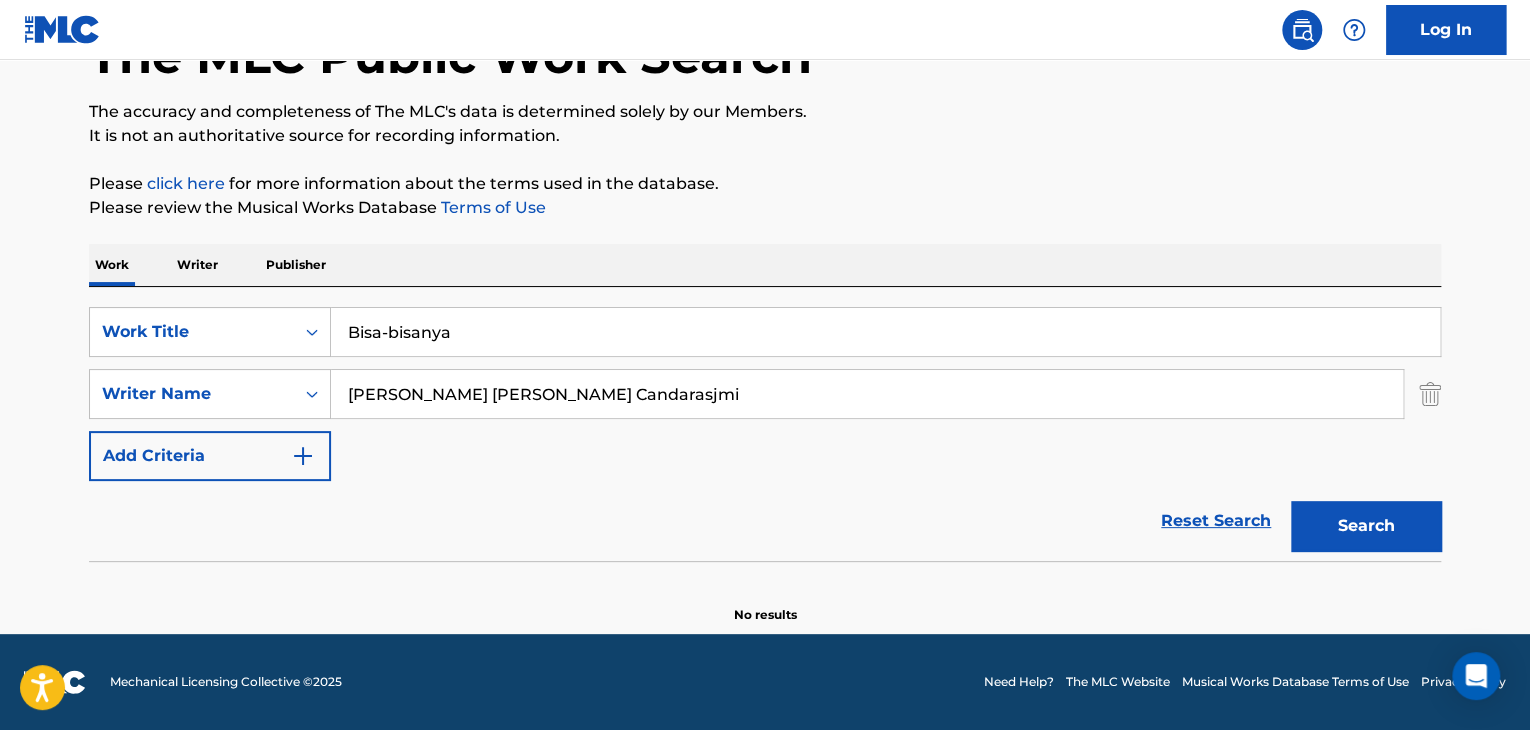 type on "[PERSON_NAME] [PERSON_NAME] Candarasjmi" 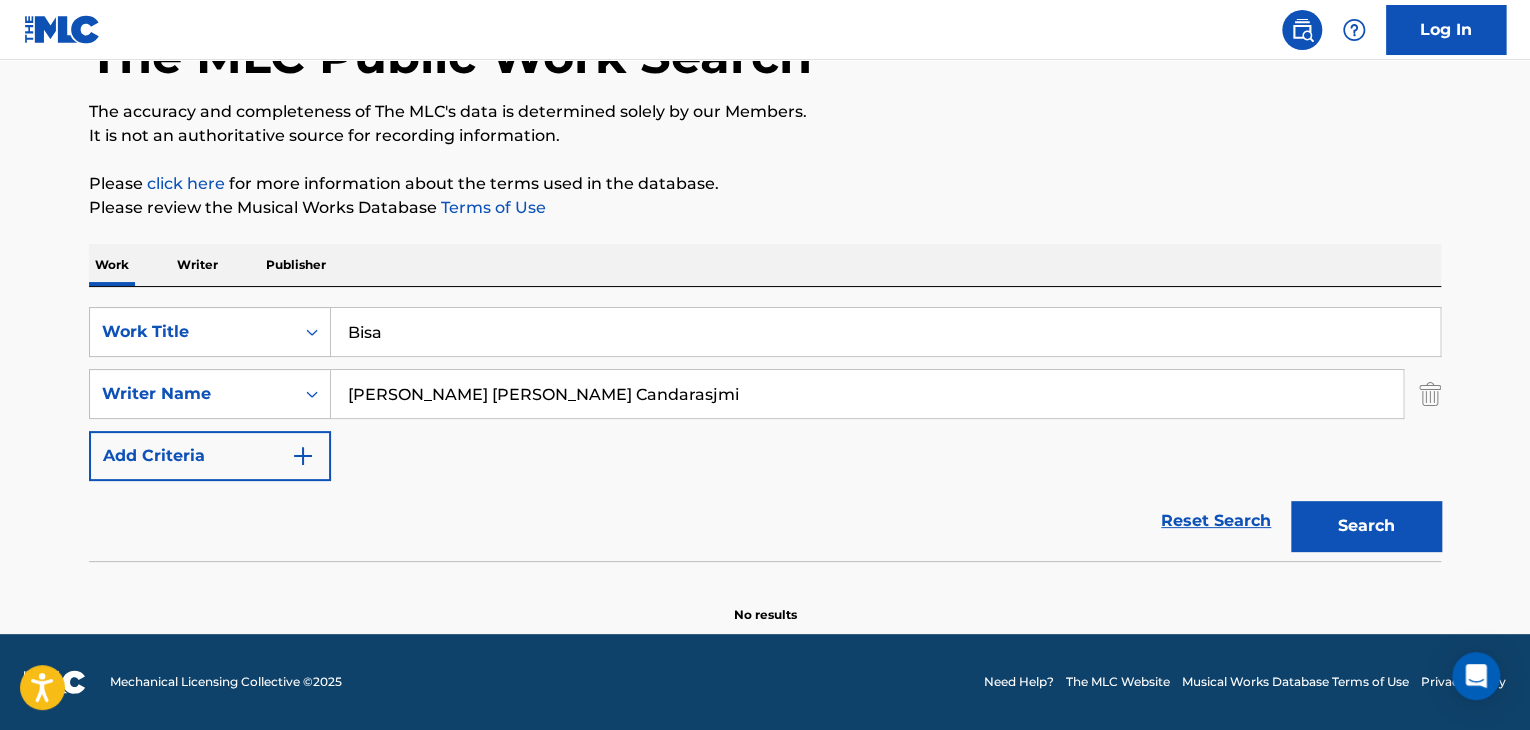 type on "Bisa" 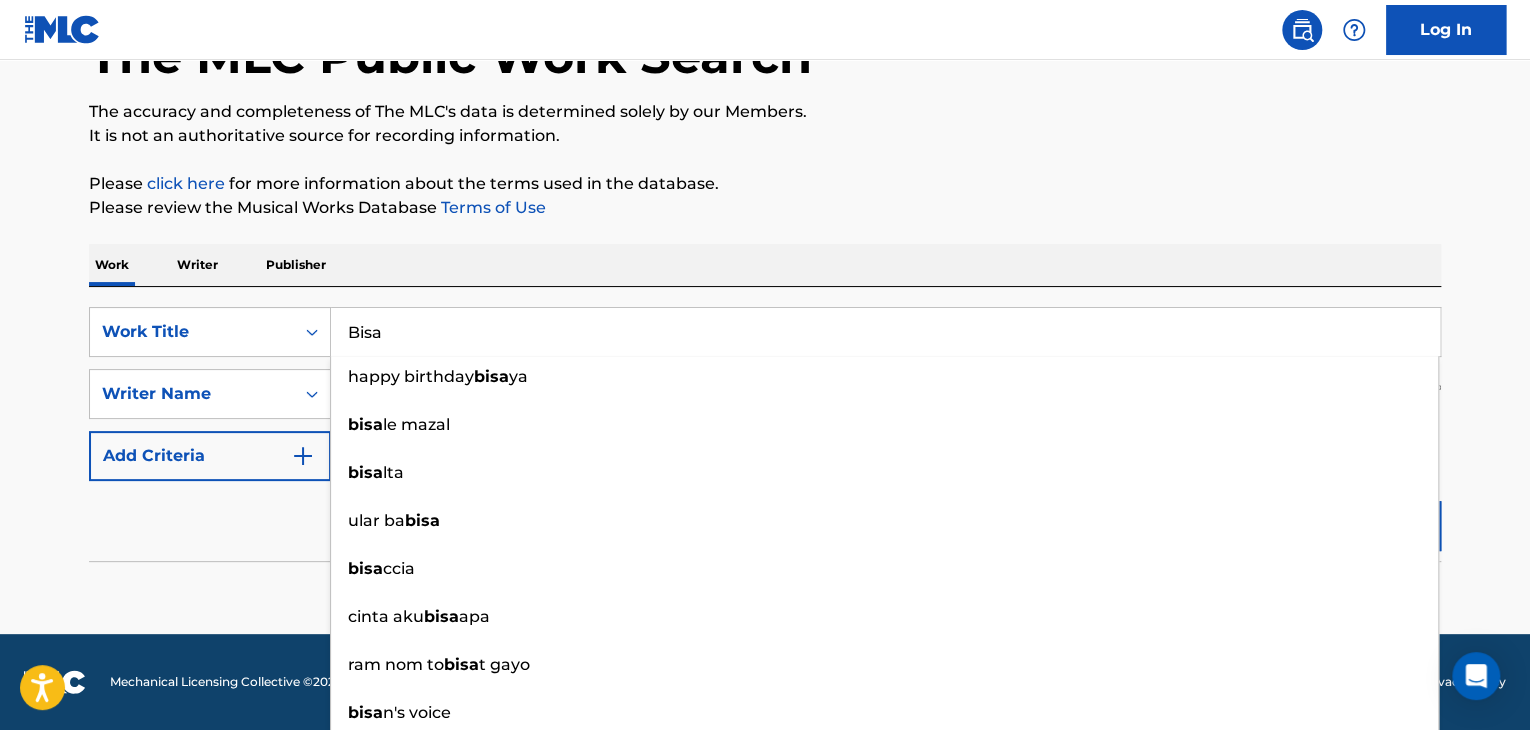 click on "Reset Search Search" at bounding box center [765, 521] 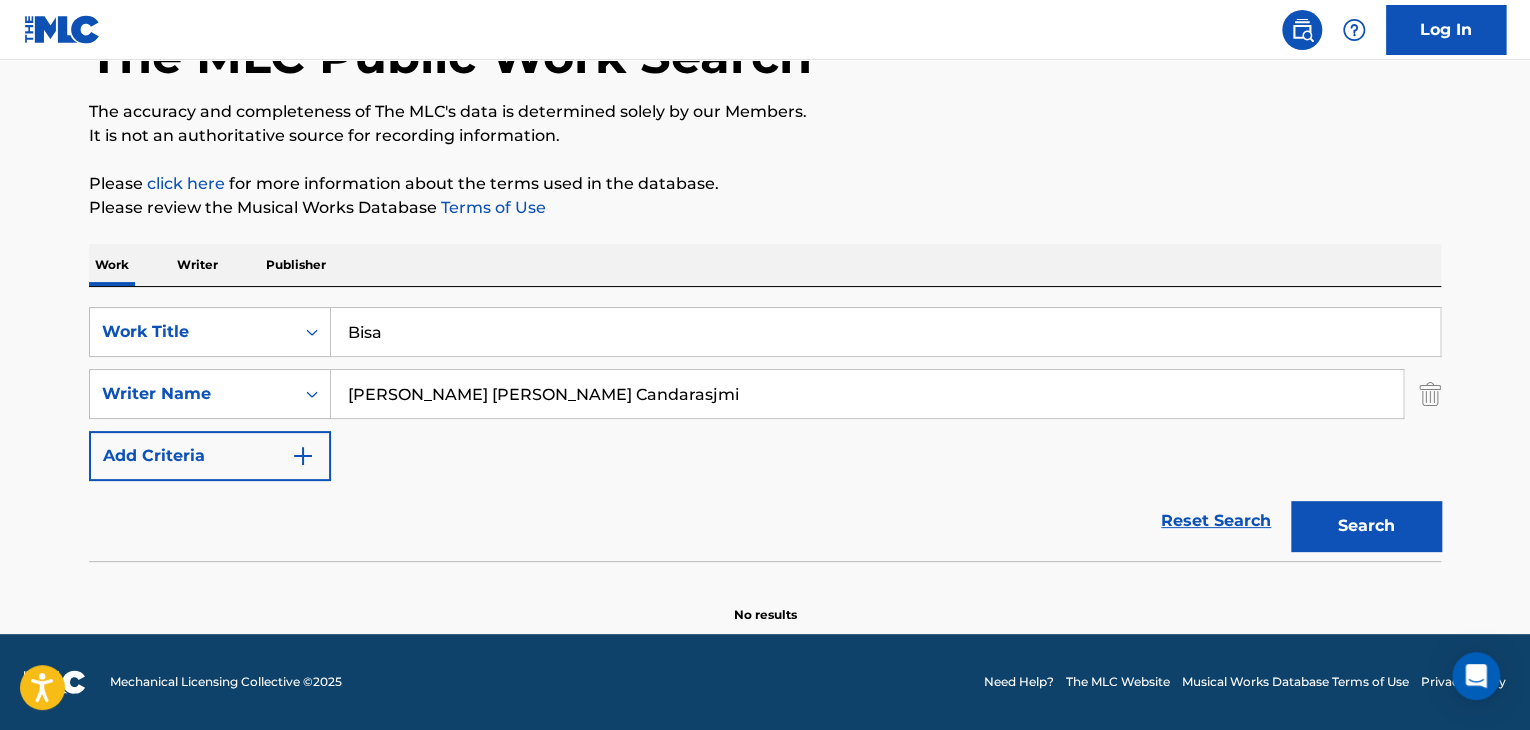 click on "Writer" at bounding box center [197, 265] 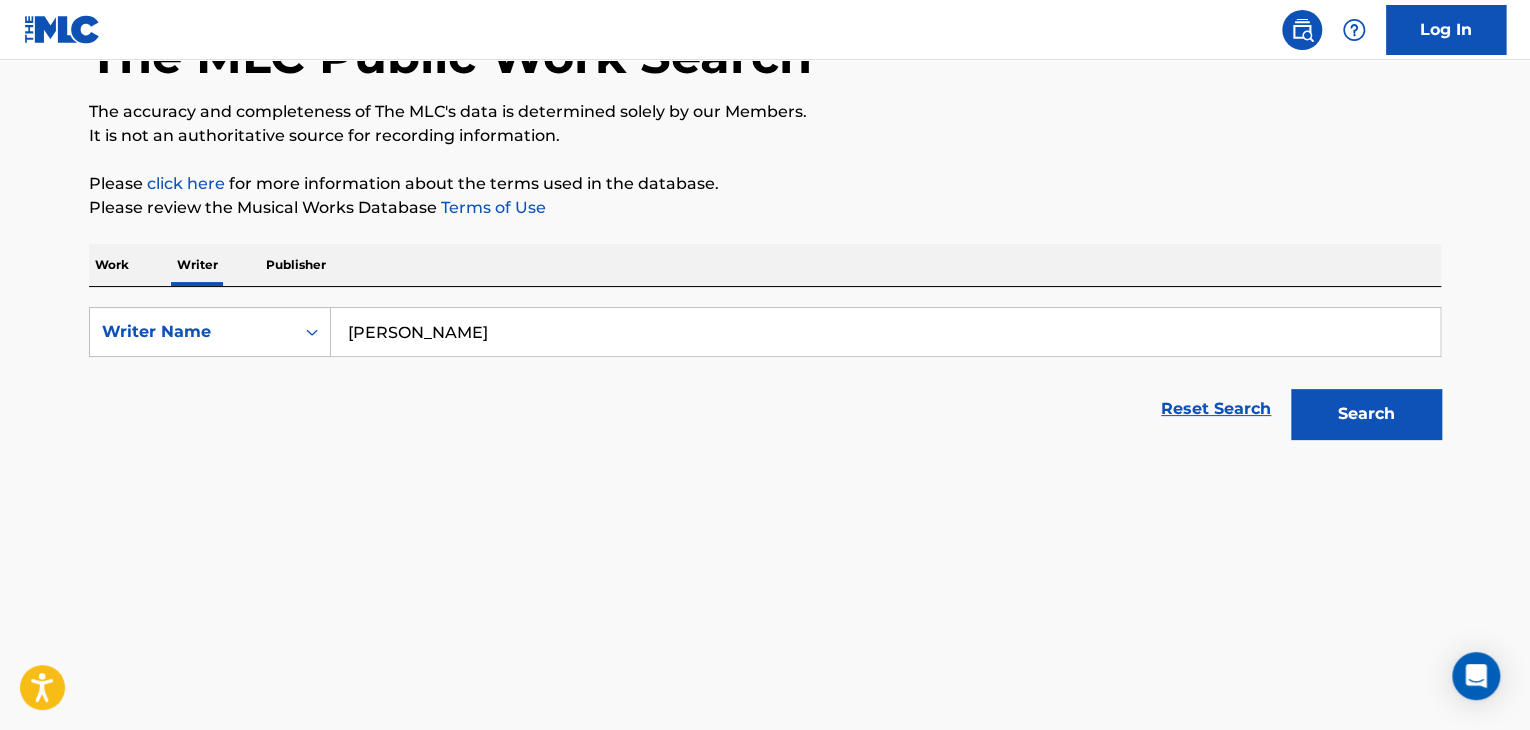 scroll, scrollTop: 0, scrollLeft: 0, axis: both 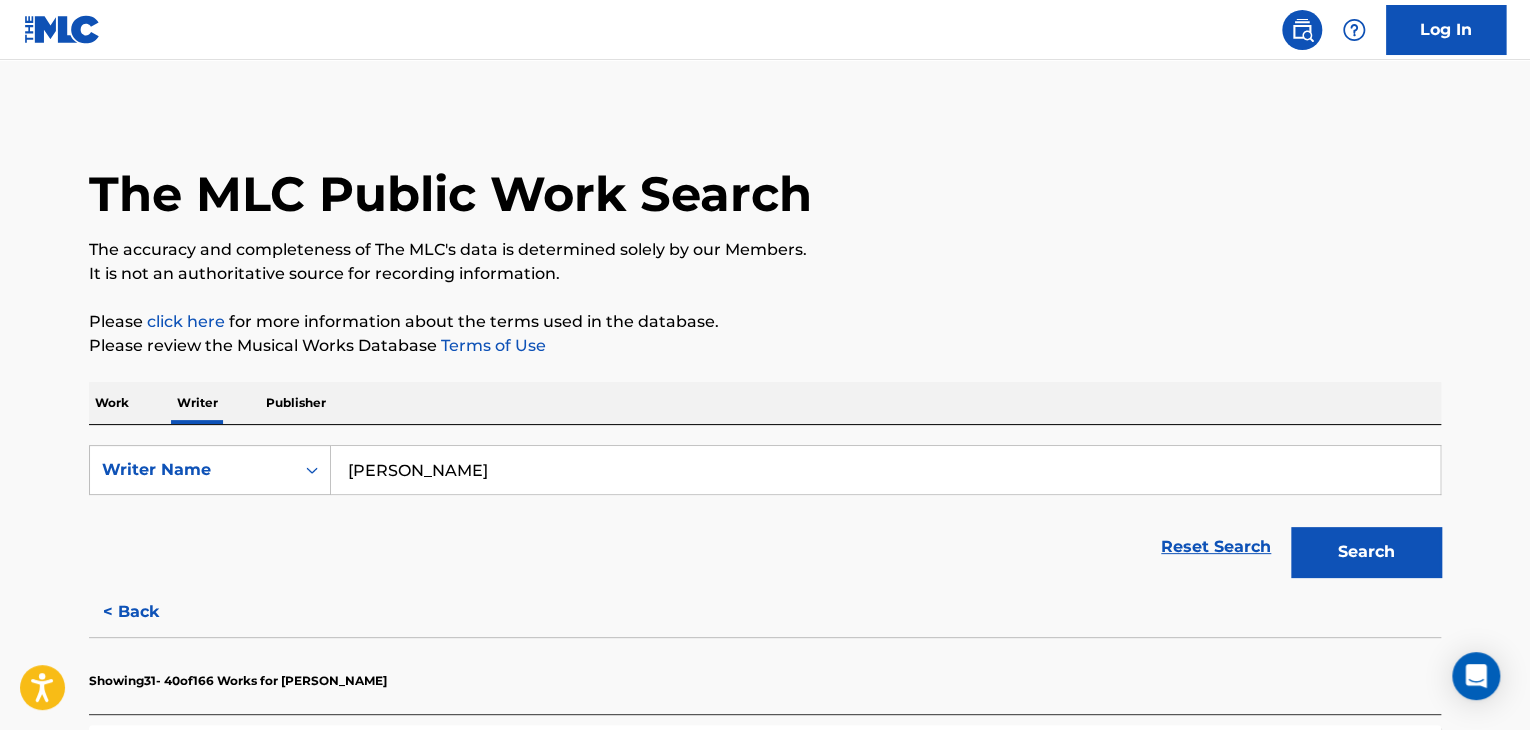 click on "SearchWithCriteria964dc88d-a3c5-4354-8fc2-e71ffb05df89 Writer Name [PERSON_NAME] Reset Search Search" at bounding box center (765, 506) 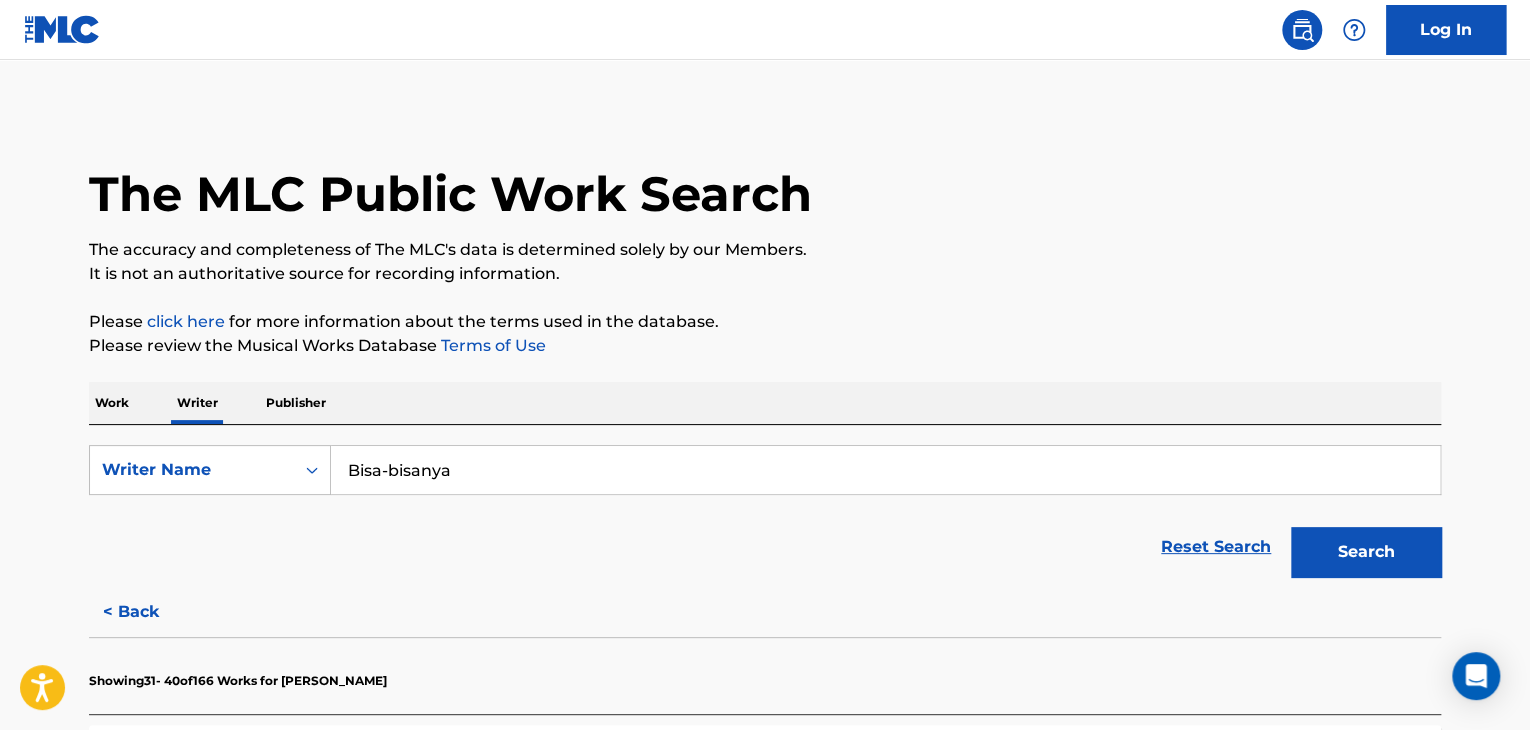 click on "Bisa-bisanya" at bounding box center (885, 470) 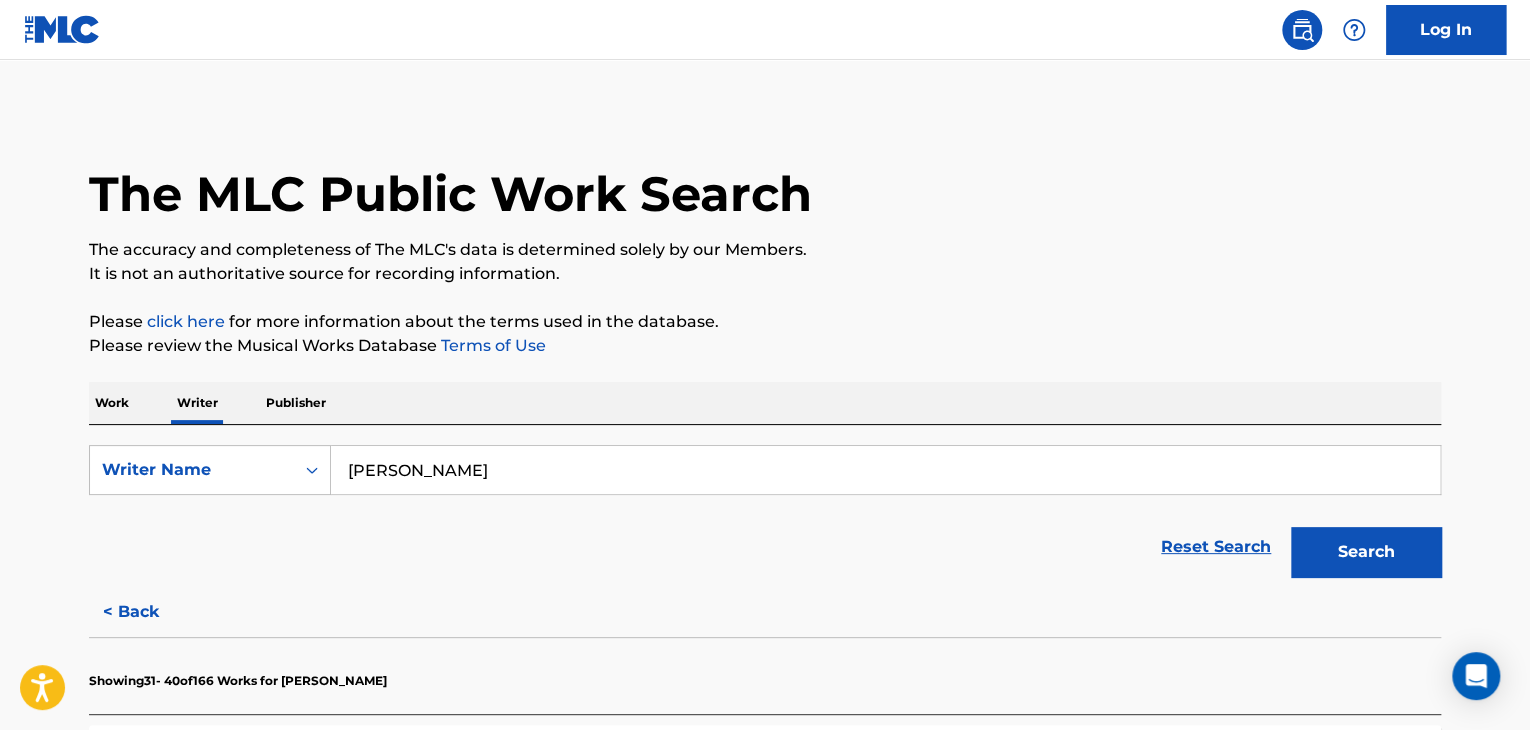 click on "[PERSON_NAME]" at bounding box center (885, 470) 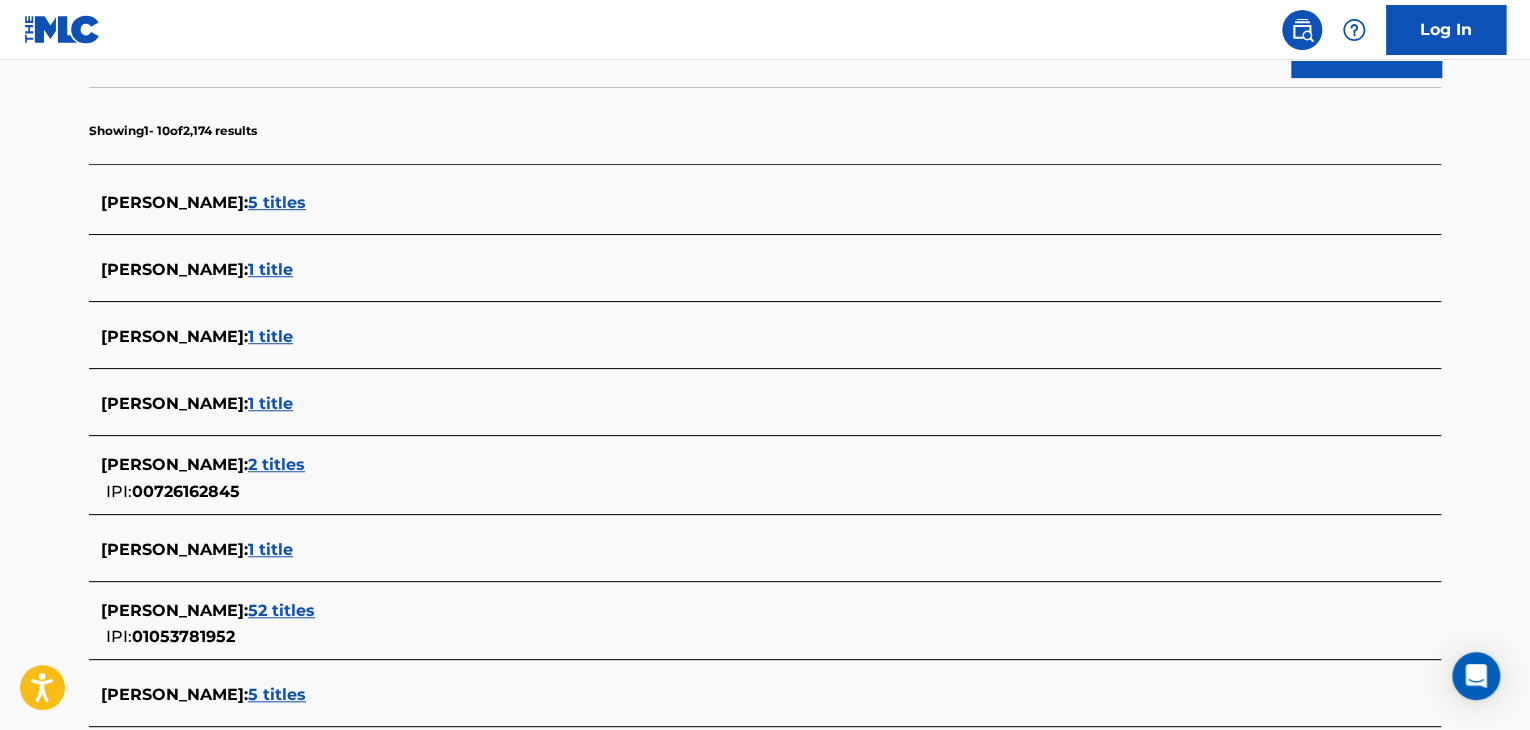 scroll, scrollTop: 700, scrollLeft: 0, axis: vertical 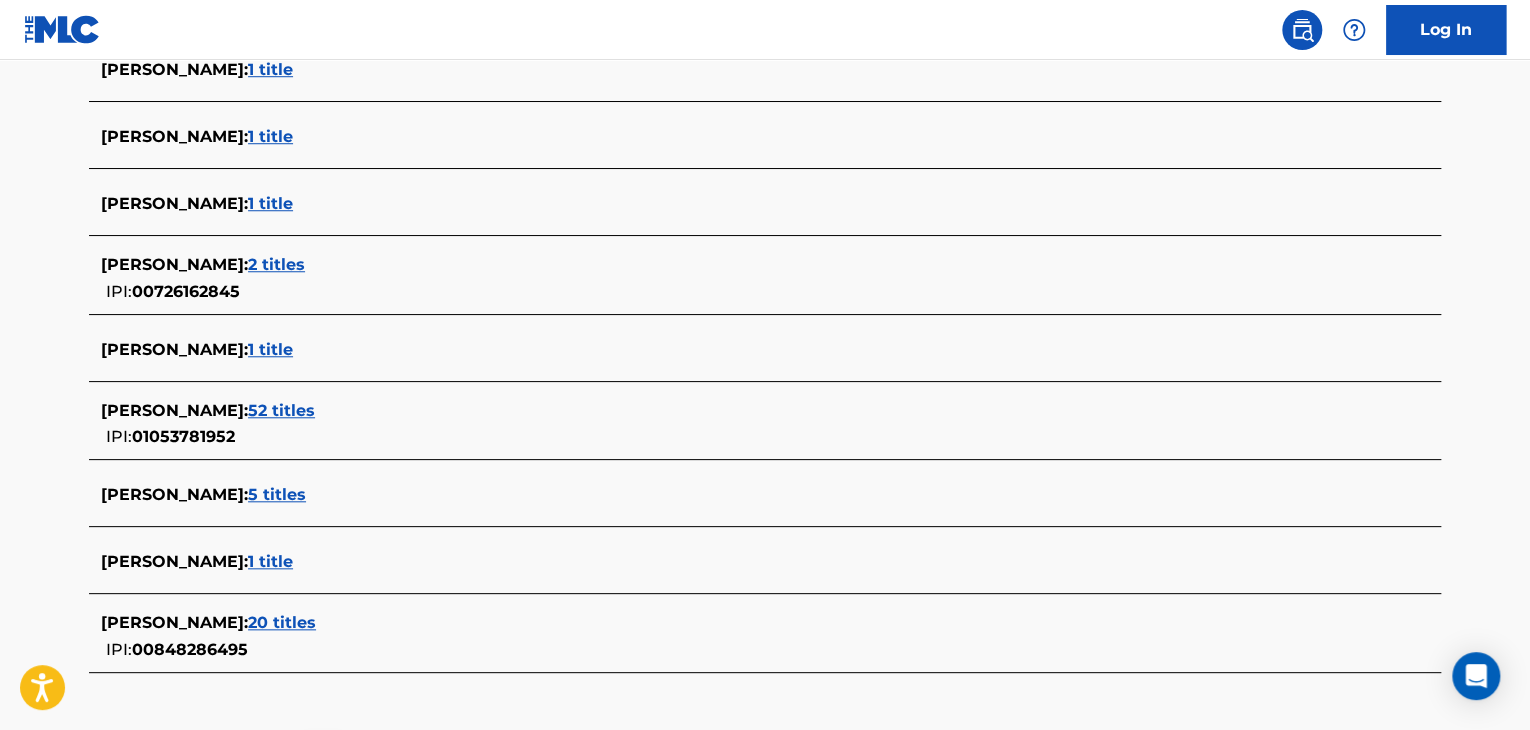 click on "52 titles" at bounding box center (281, 410) 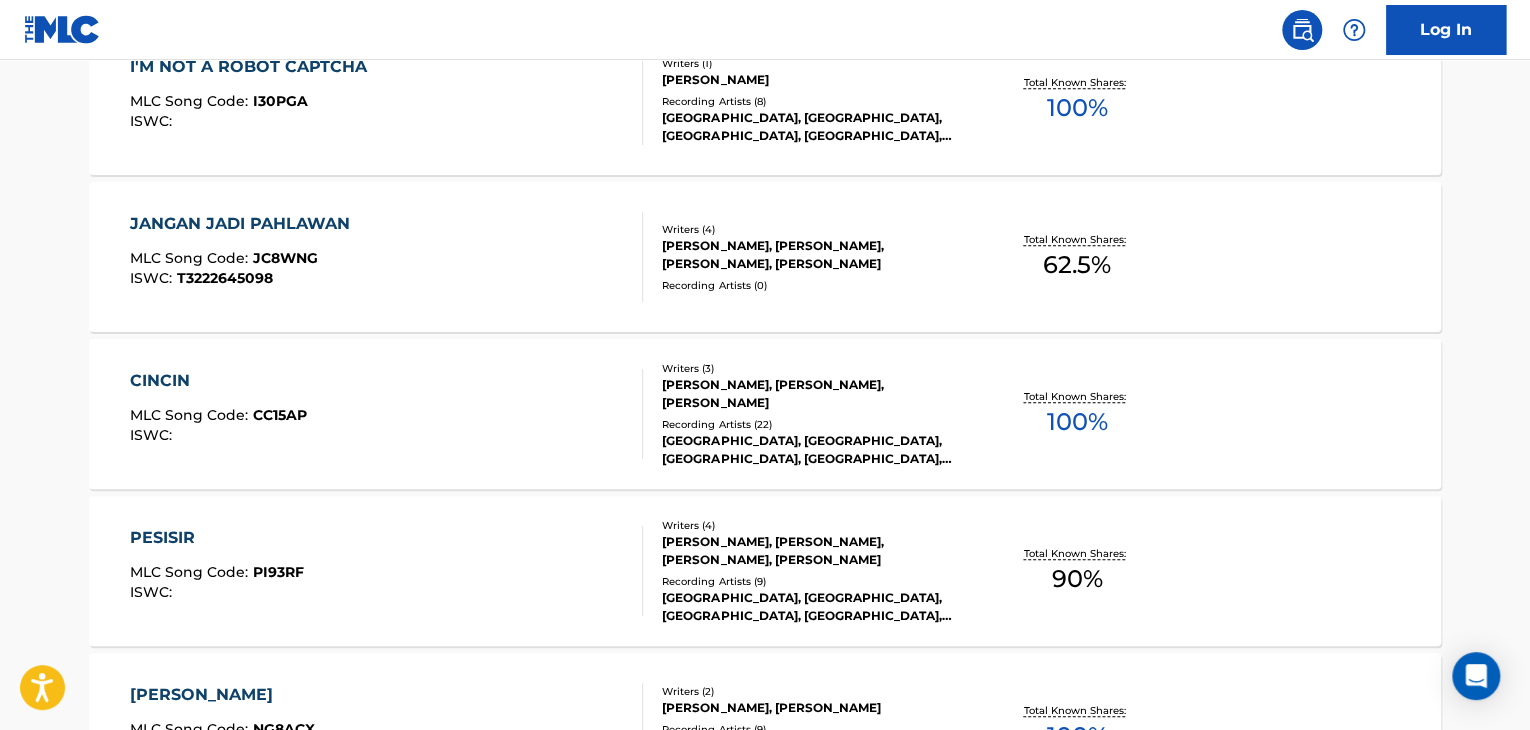 click on "CINCIN MLC Song Code : CC15AP ISWC :" at bounding box center (387, 414) 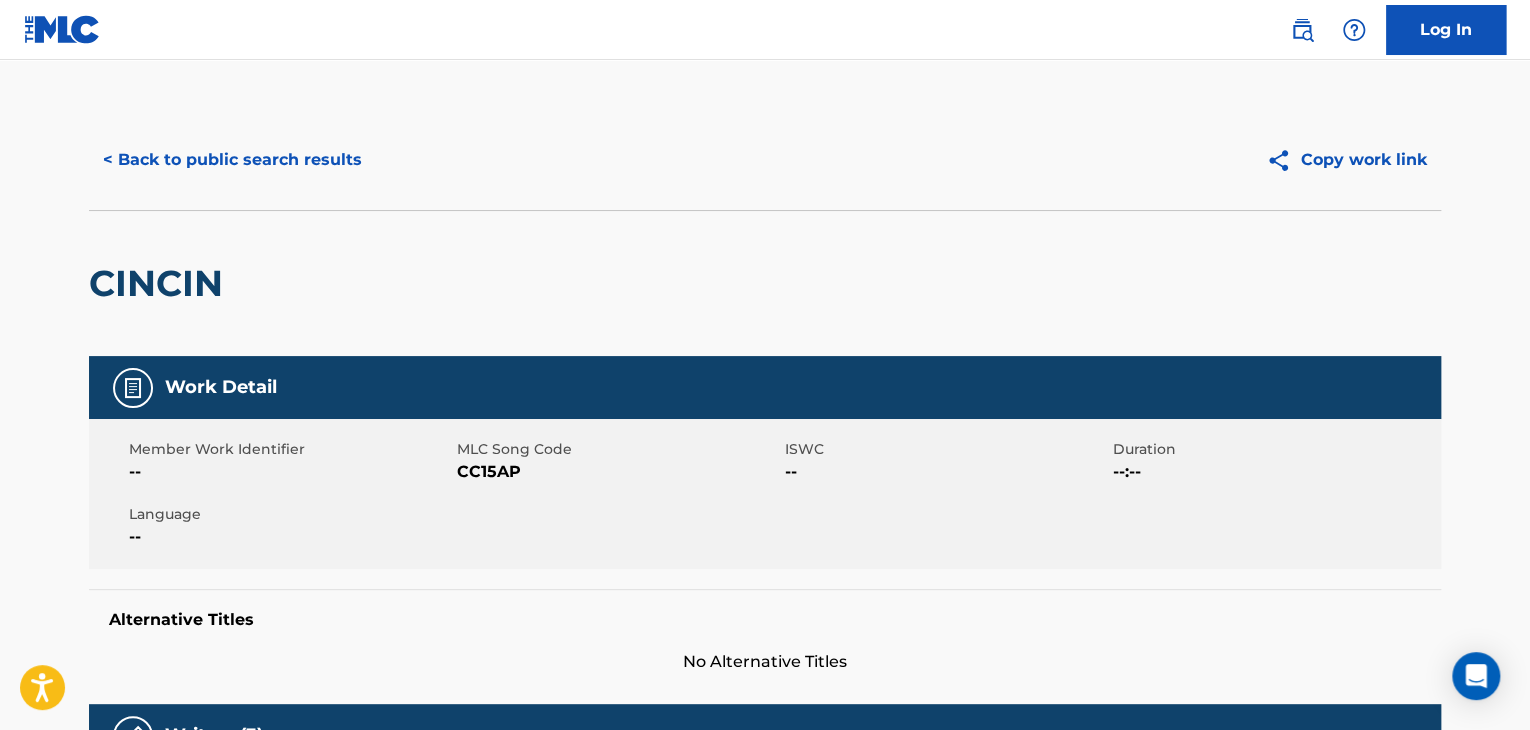 scroll, scrollTop: 0, scrollLeft: 0, axis: both 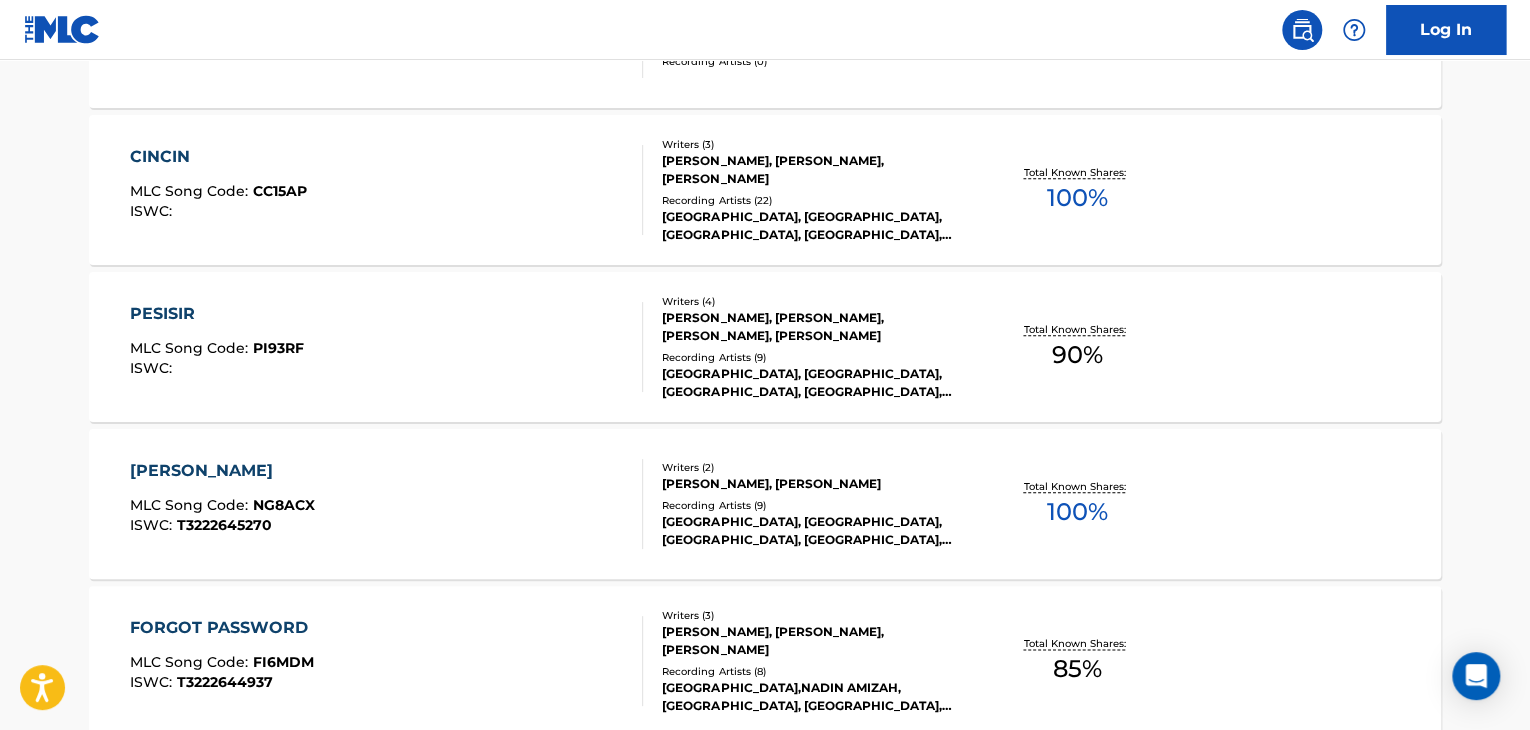 click on "[PERSON_NAME] MLC Song Code : NG8ACX ISWC : T3222645270" at bounding box center [387, 504] 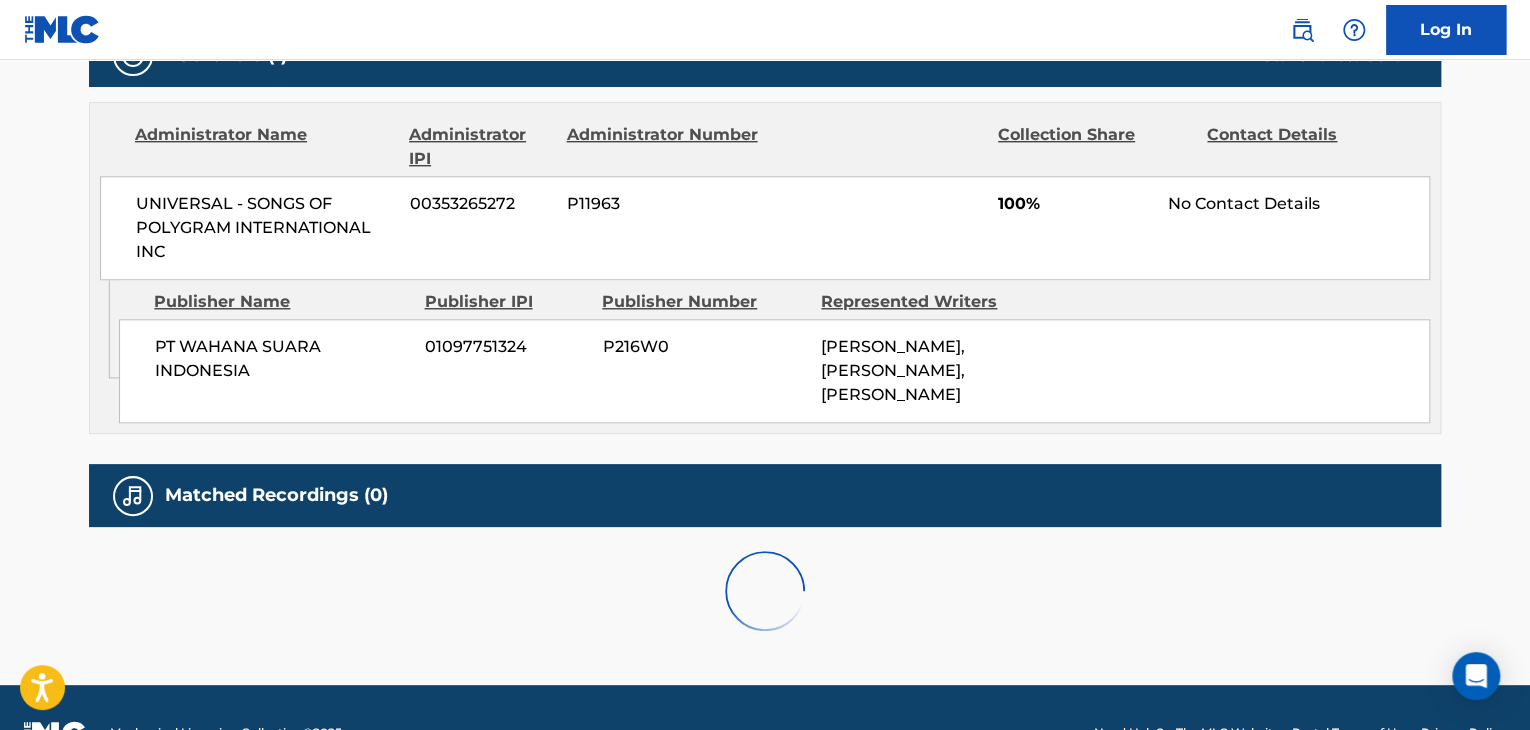 scroll, scrollTop: 0, scrollLeft: 0, axis: both 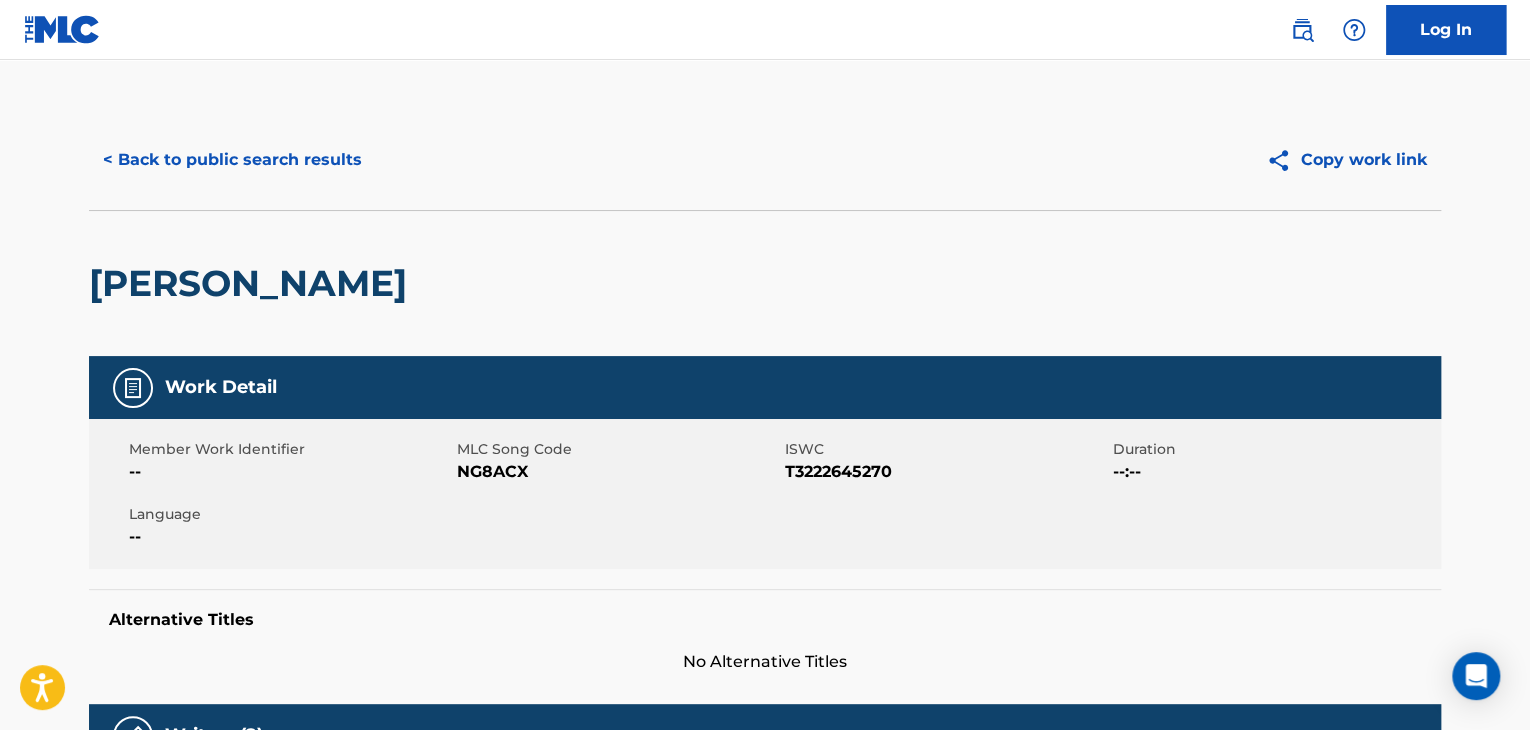 click on "< Back to public search results" at bounding box center [232, 160] 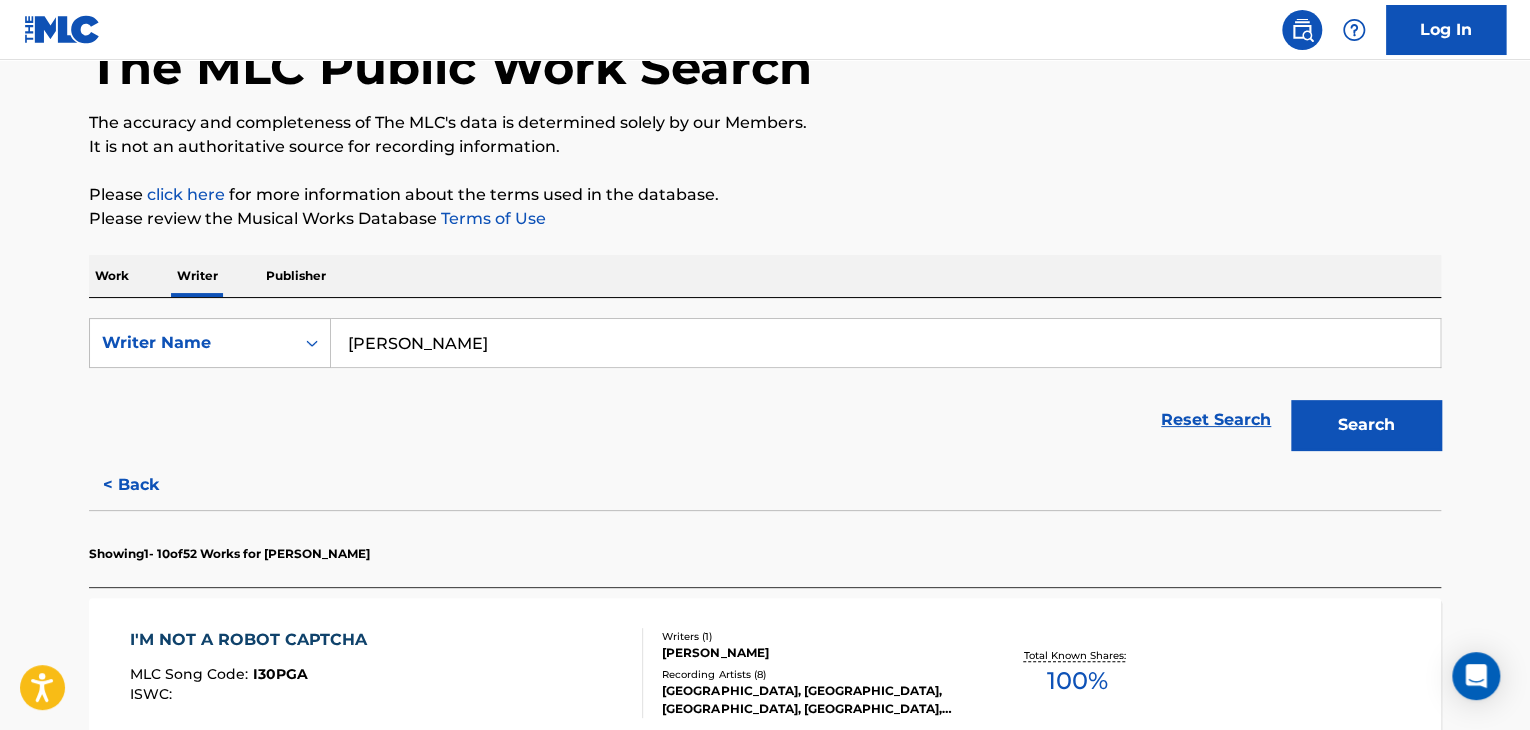 scroll, scrollTop: 200, scrollLeft: 0, axis: vertical 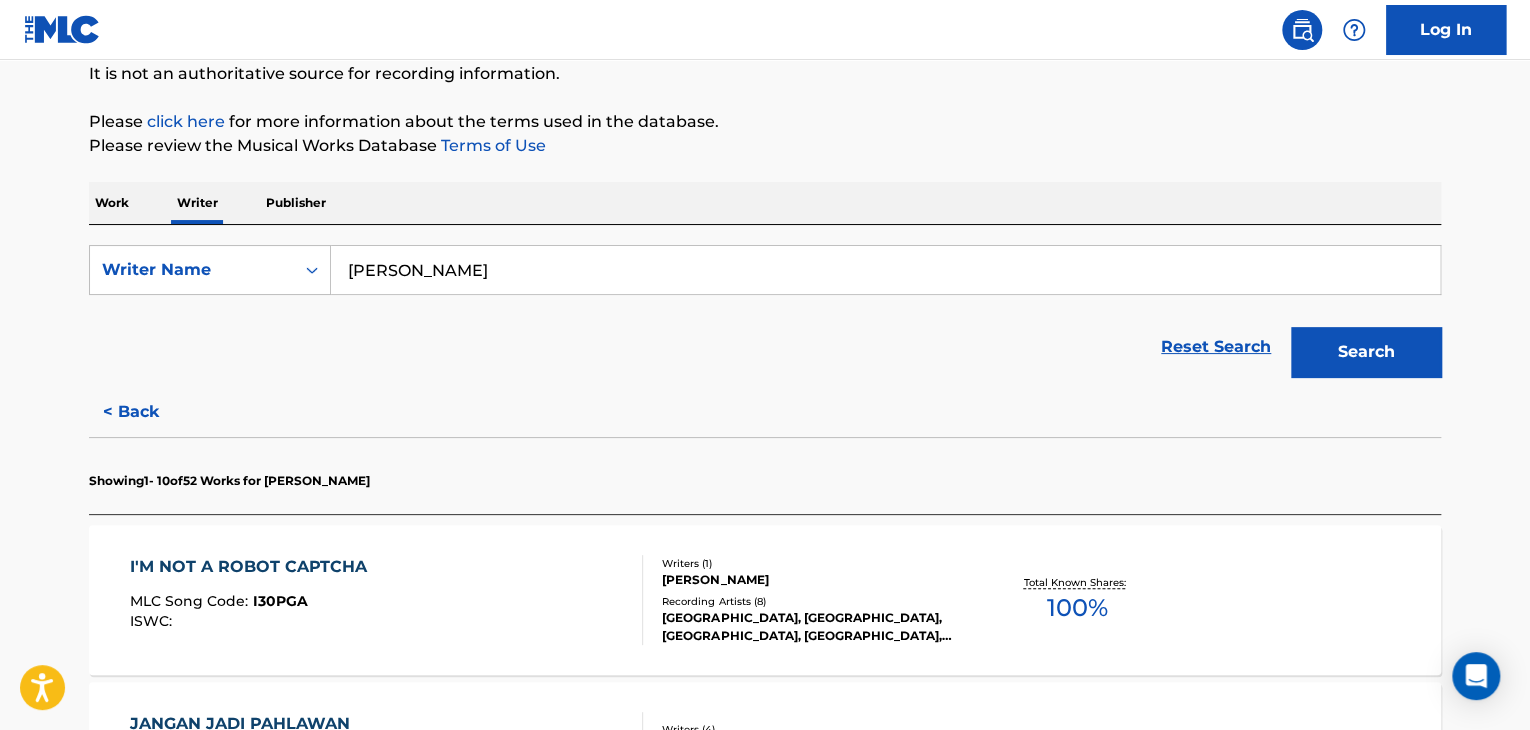 click on "I'M NOT A ROBOT CAPTCHA MLC Song Code : I30PGA ISWC :" at bounding box center (387, 600) 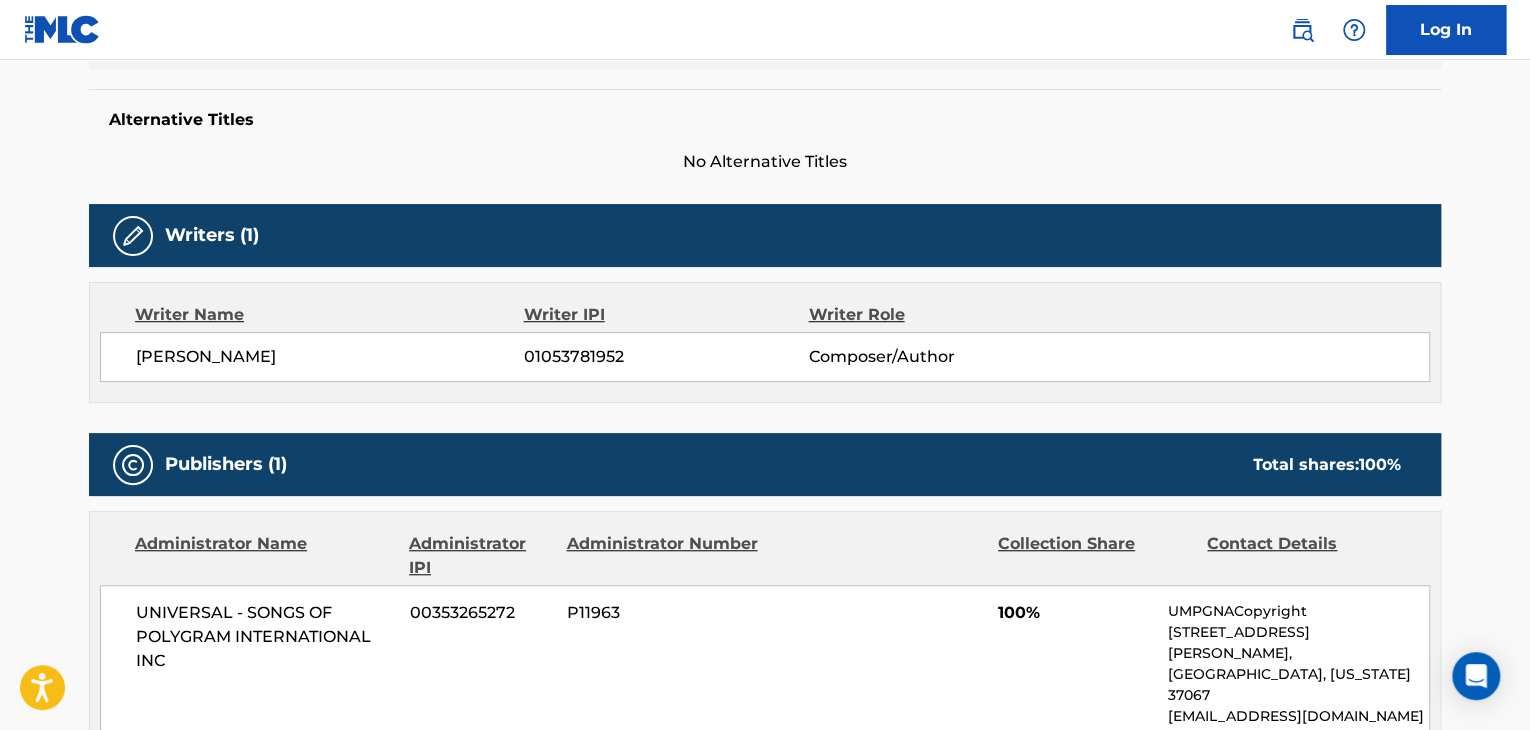 scroll, scrollTop: 400, scrollLeft: 0, axis: vertical 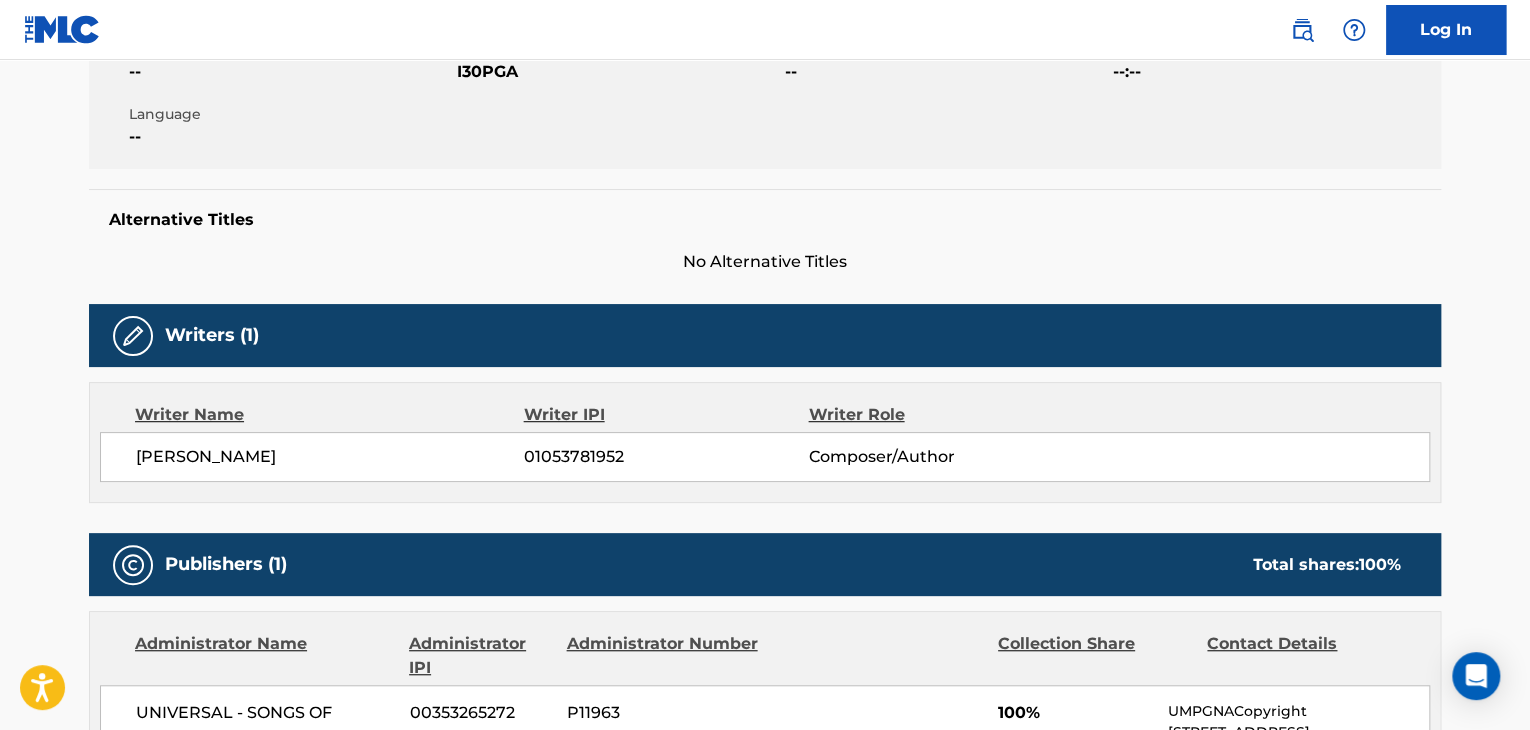 click on "[PERSON_NAME]" at bounding box center (330, 457) 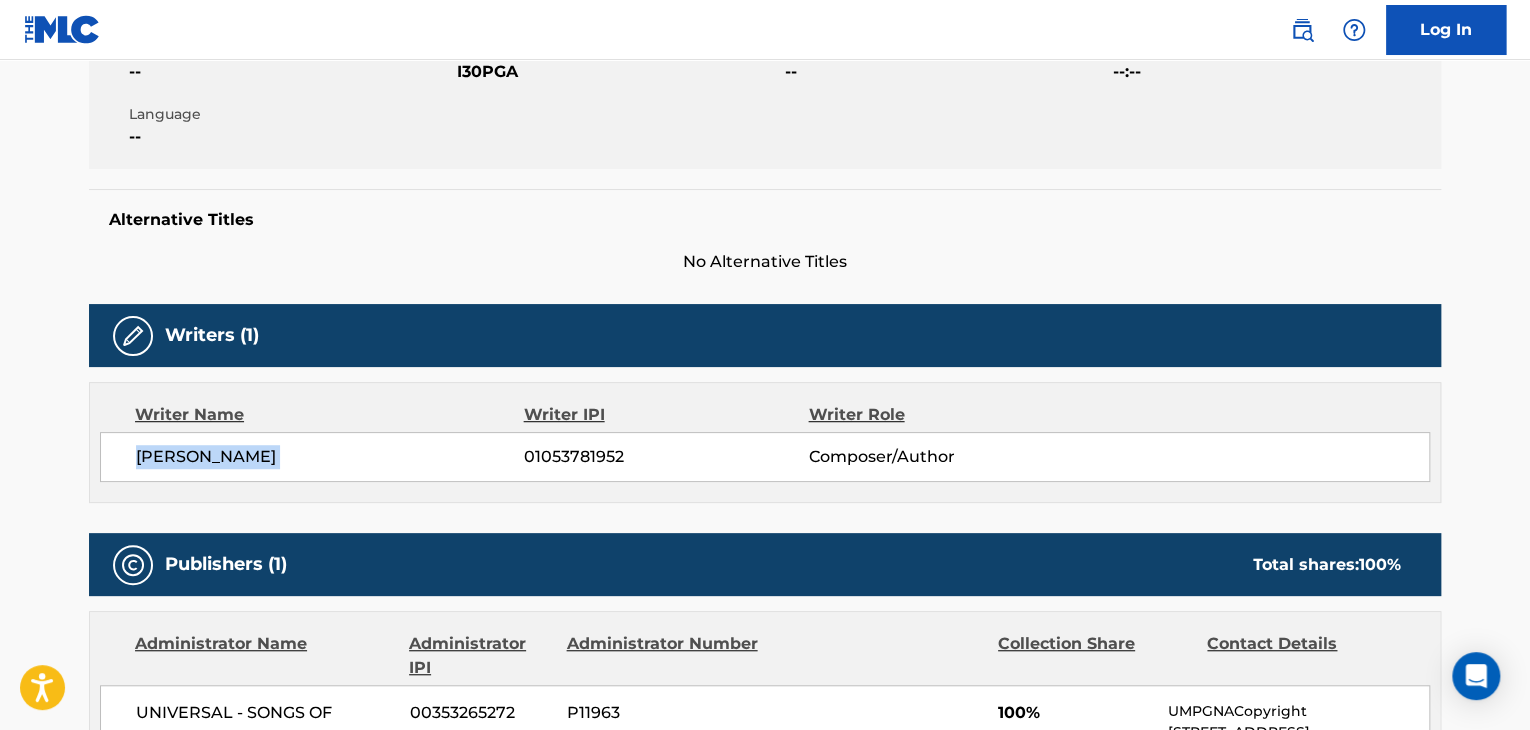 click on "[PERSON_NAME]" at bounding box center (330, 457) 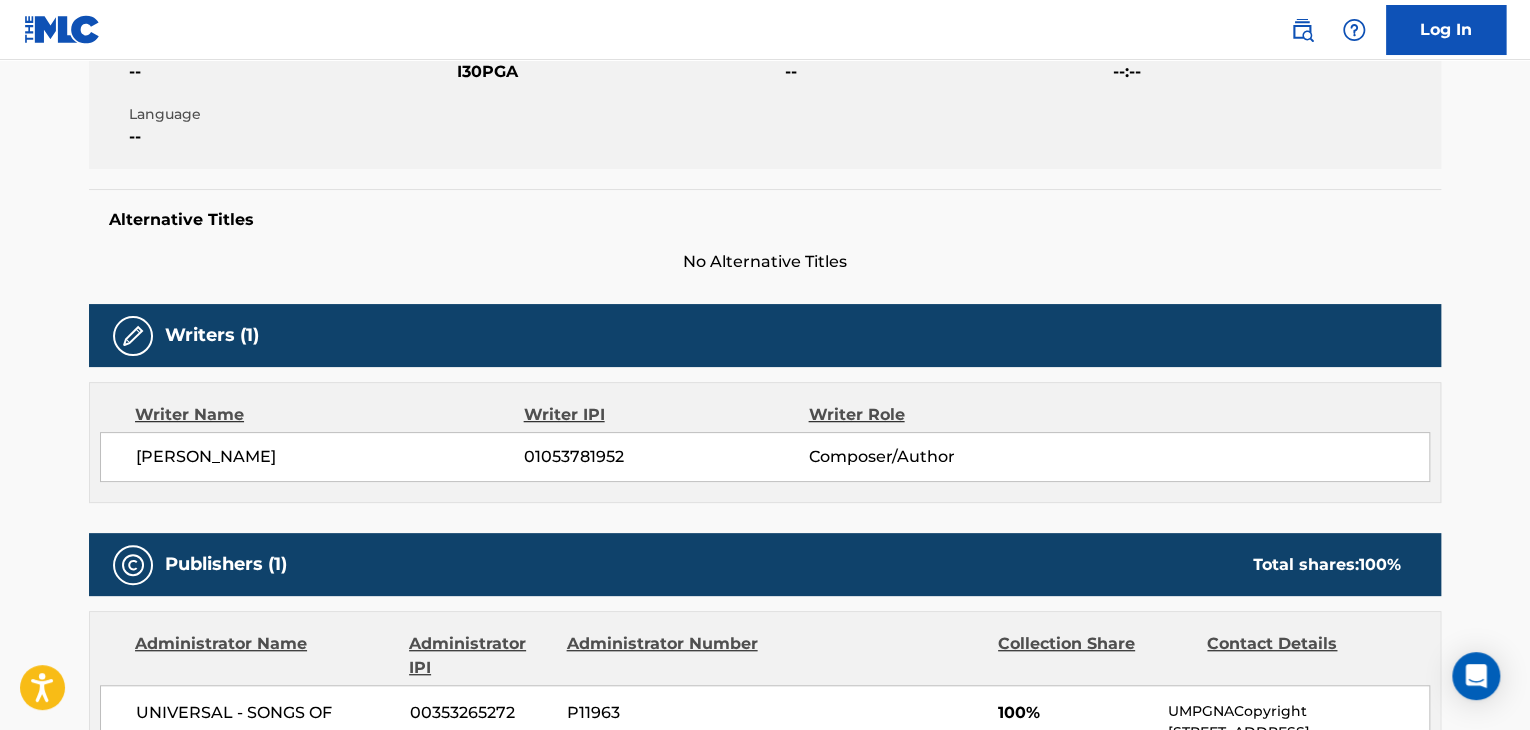 click on "01053781952" at bounding box center [666, 457] 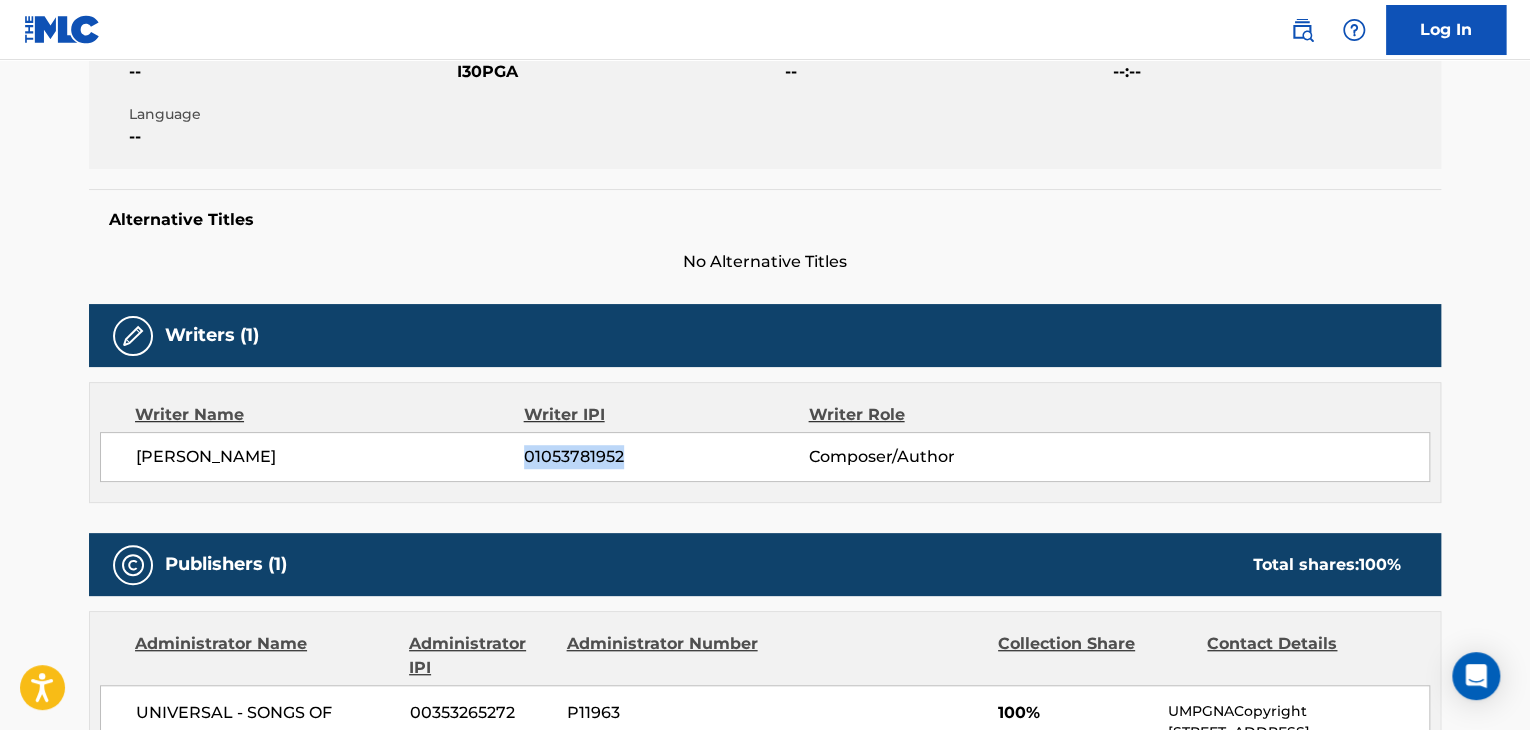 click on "01053781952" at bounding box center (666, 457) 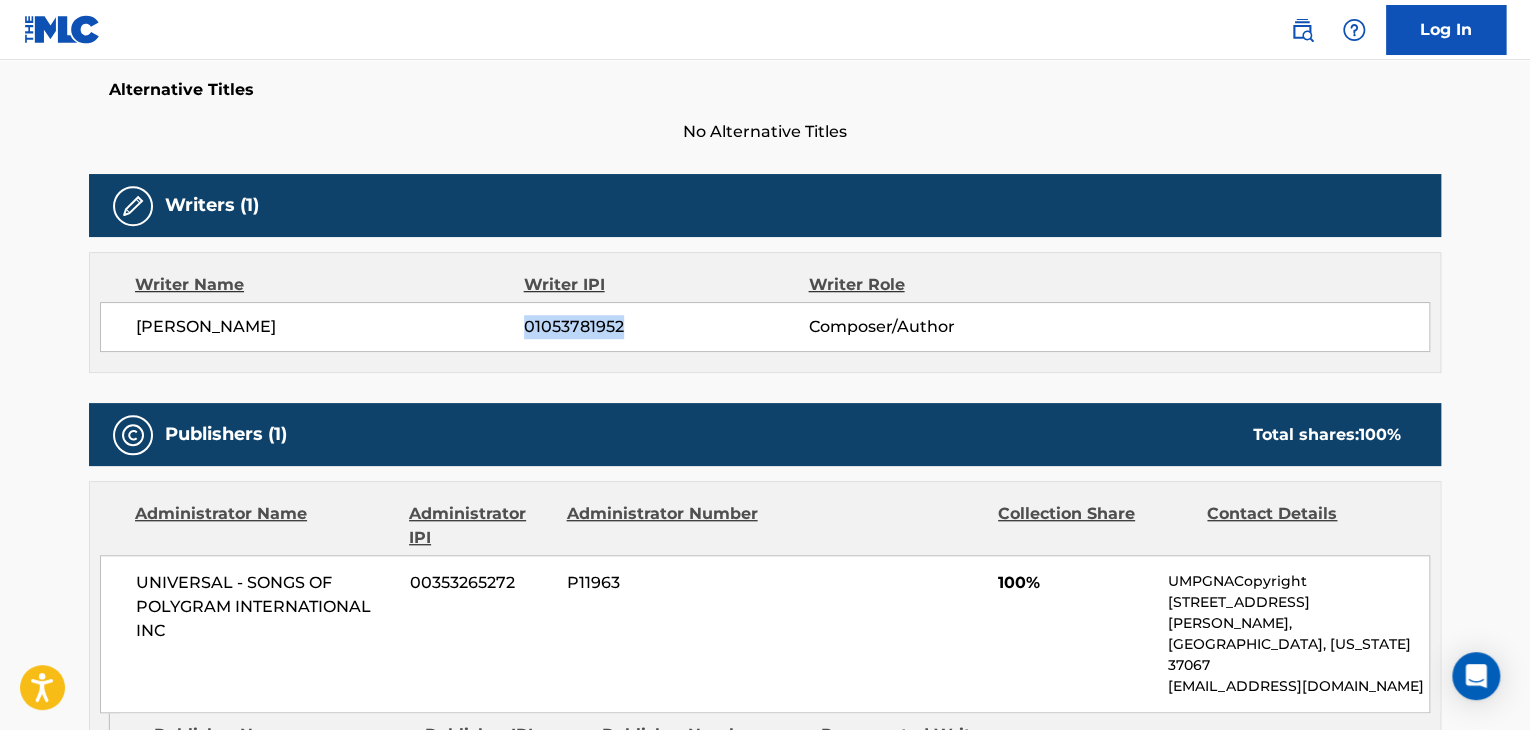 scroll, scrollTop: 600, scrollLeft: 0, axis: vertical 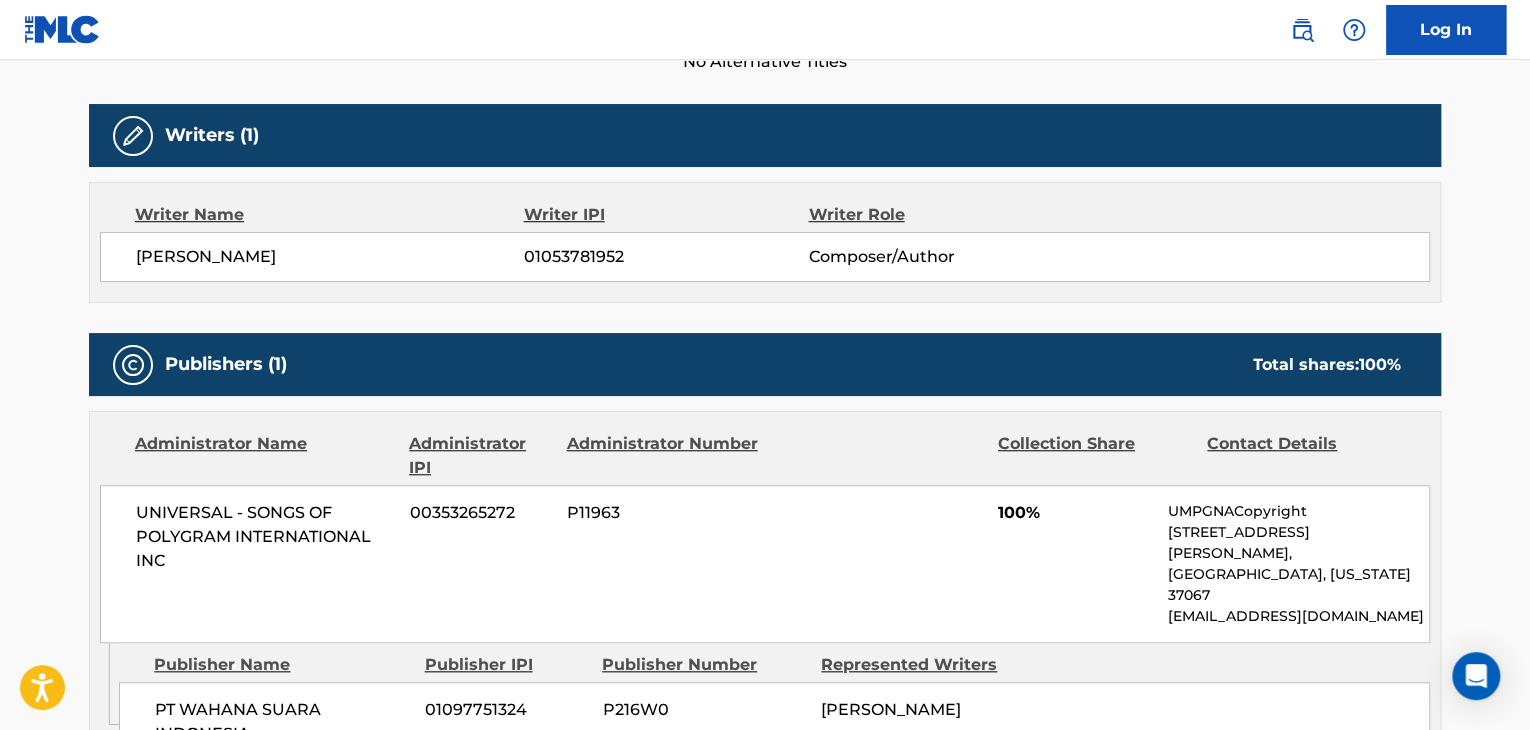 click on "UNIVERSAL - SONGS OF POLYGRAM INTERNATIONAL INC" at bounding box center (265, 537) 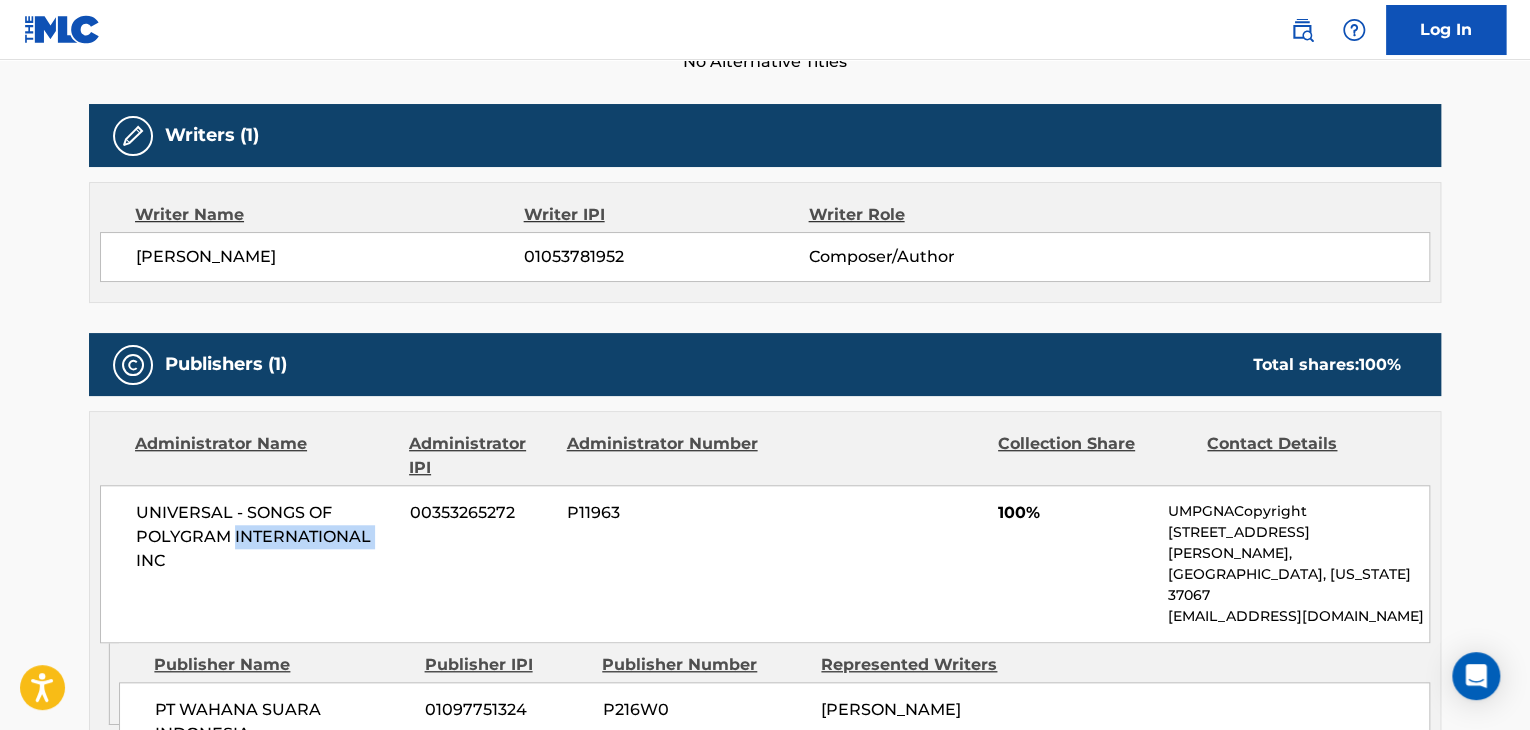 click on "UNIVERSAL - SONGS OF POLYGRAM INTERNATIONAL INC" at bounding box center [265, 537] 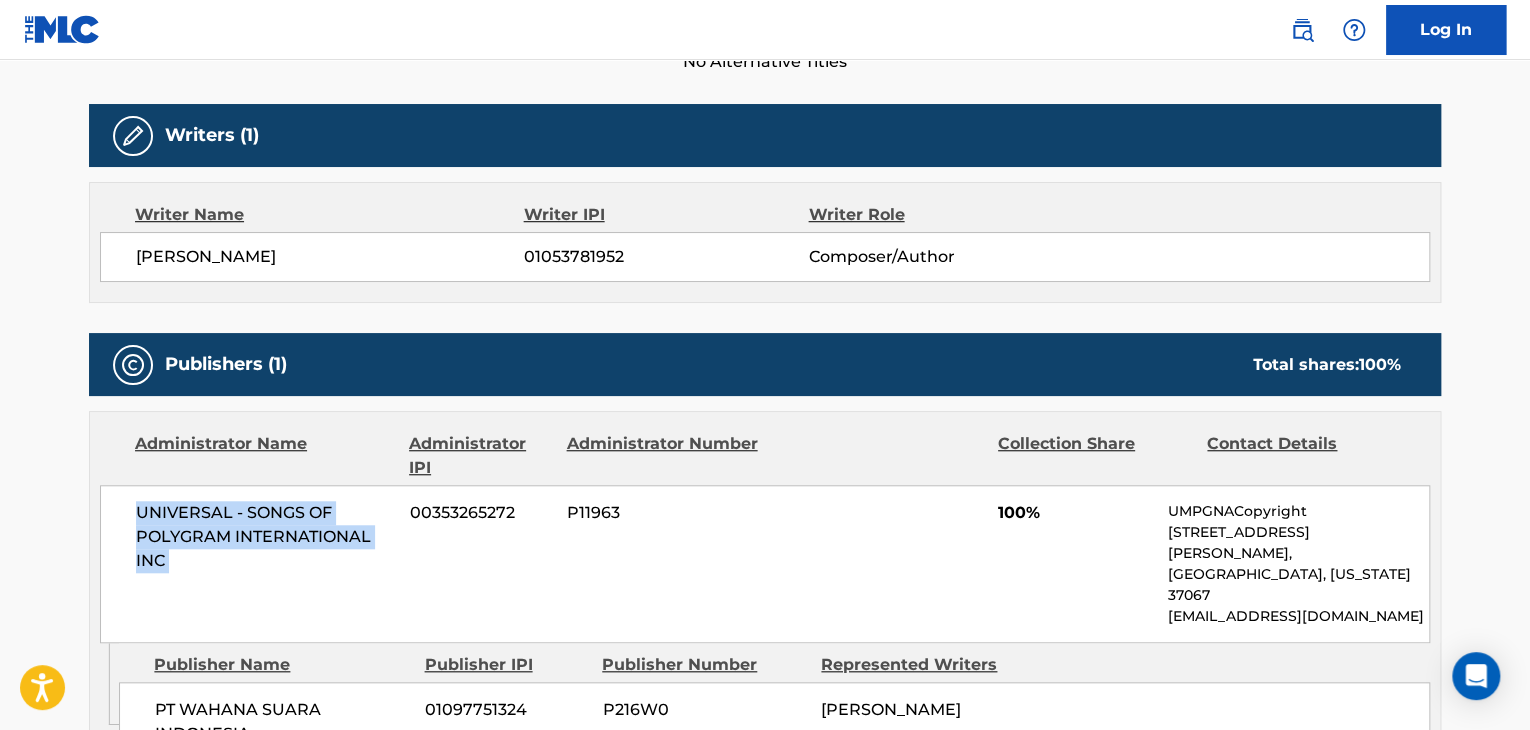 click on "UNIVERSAL - SONGS OF POLYGRAM INTERNATIONAL INC" at bounding box center (265, 537) 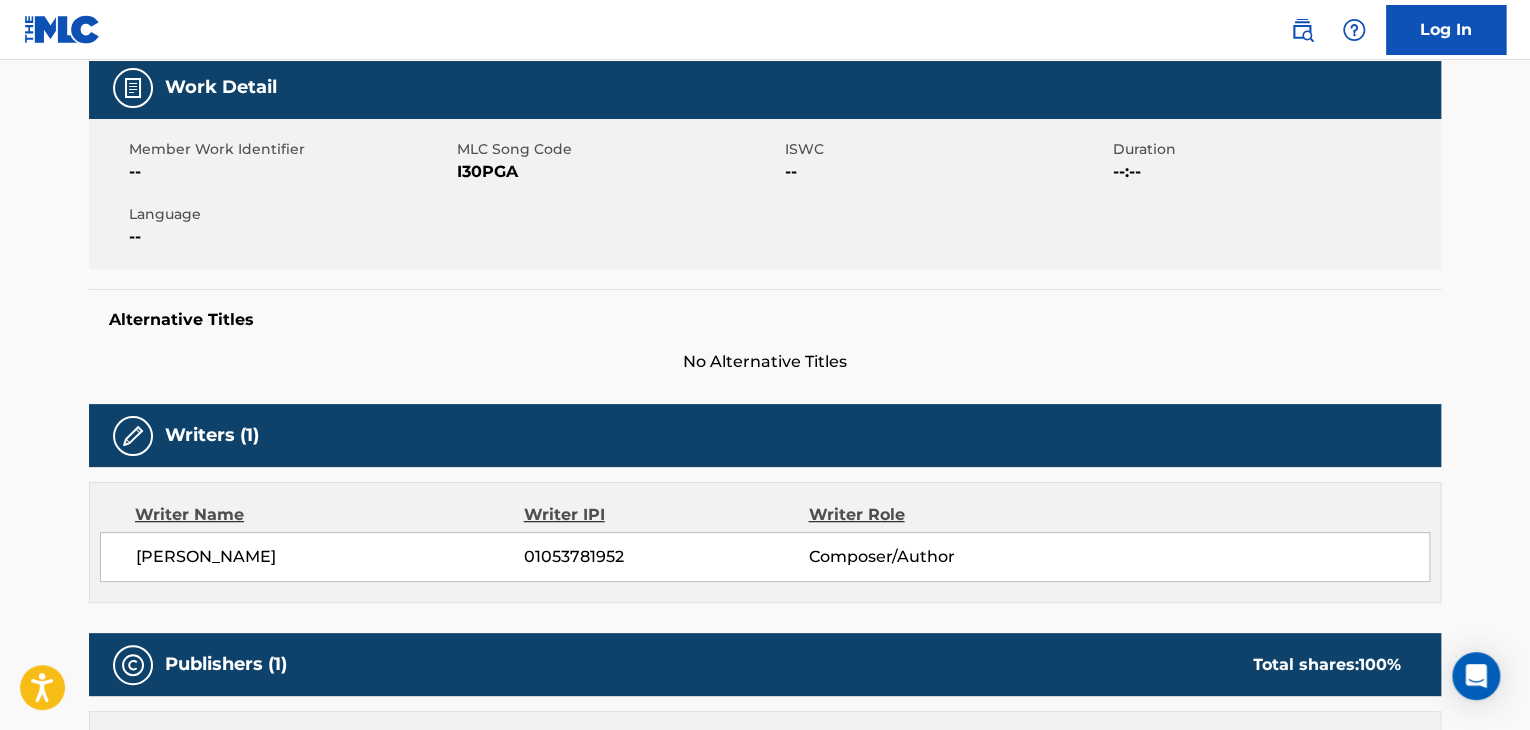 scroll, scrollTop: 100, scrollLeft: 0, axis: vertical 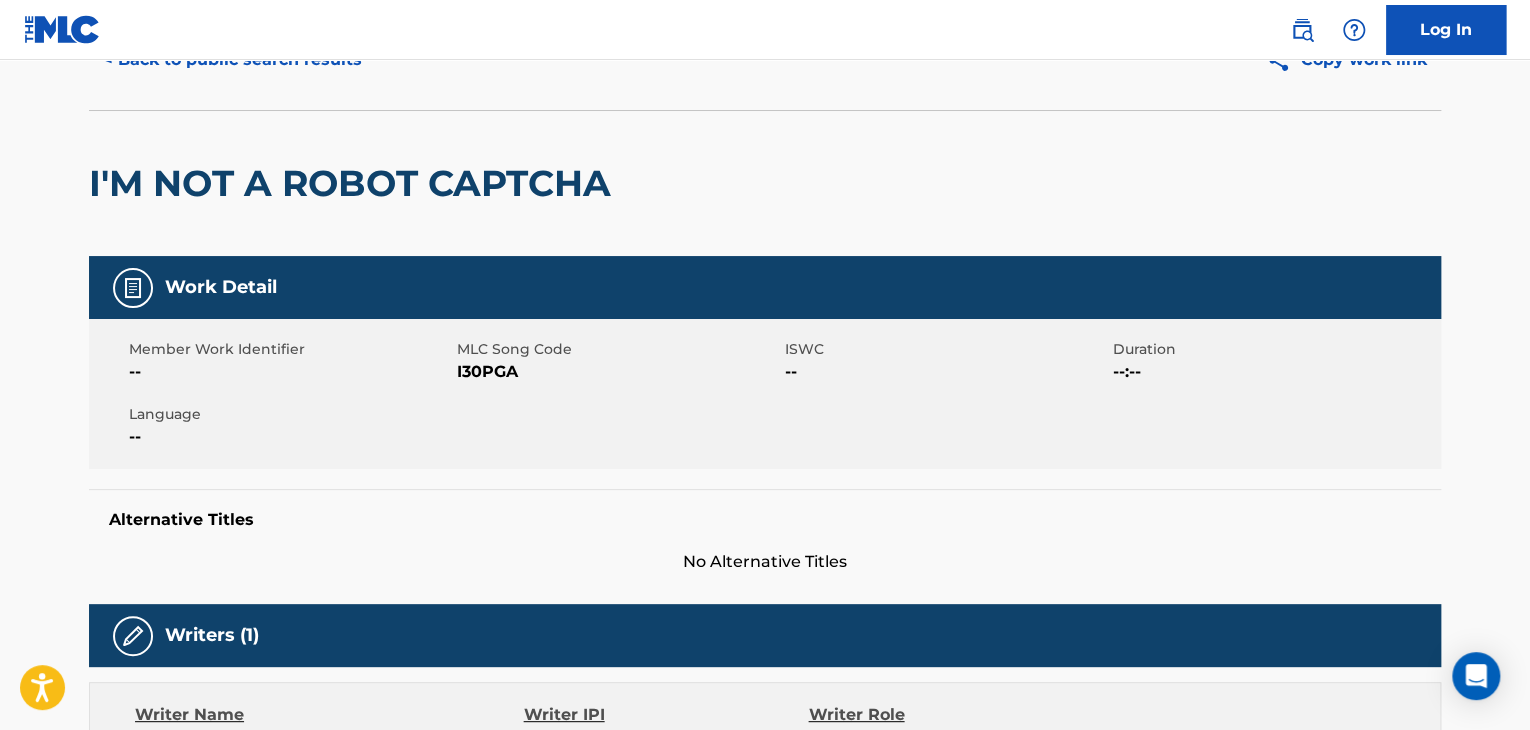 click on "I30PGA" at bounding box center [618, 372] 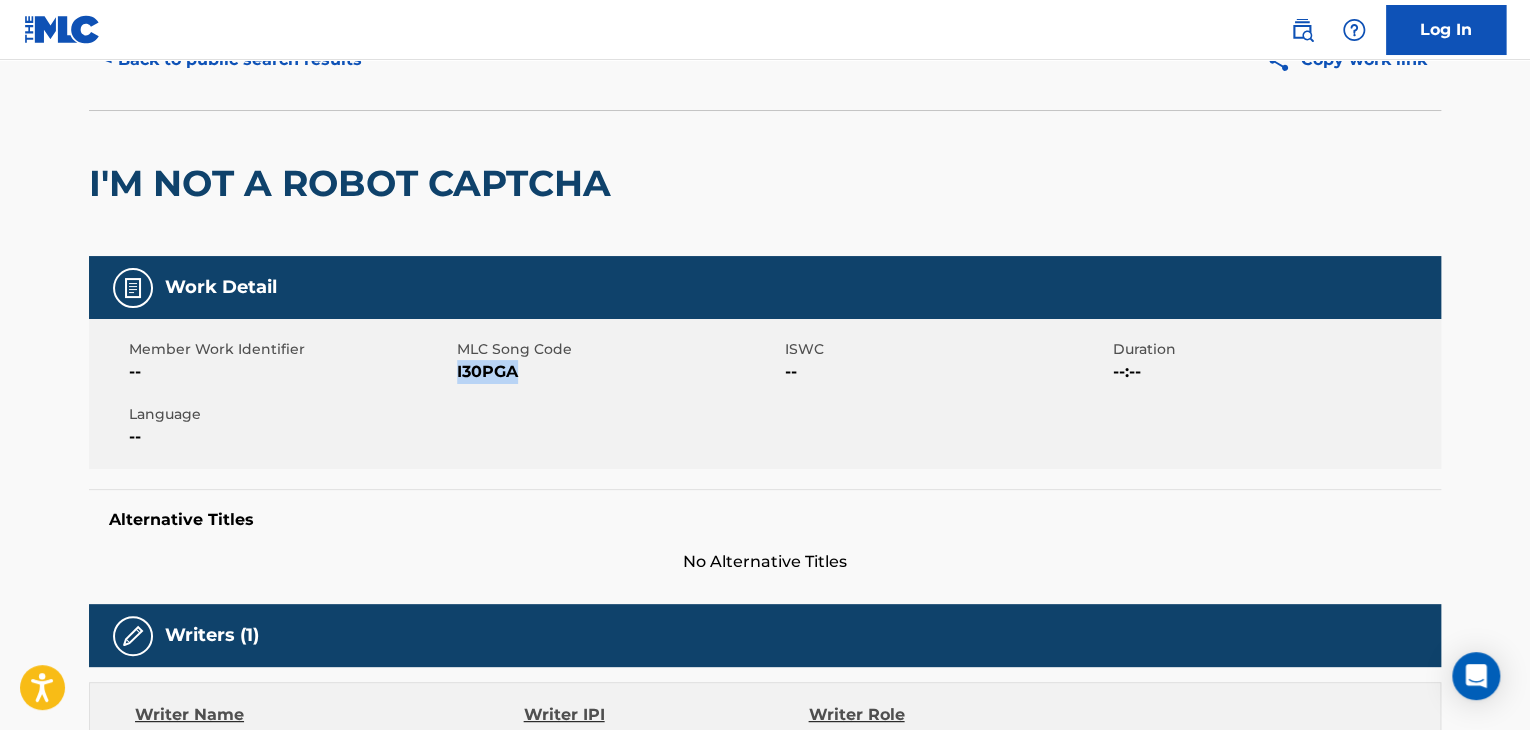 click on "I30PGA" at bounding box center (618, 372) 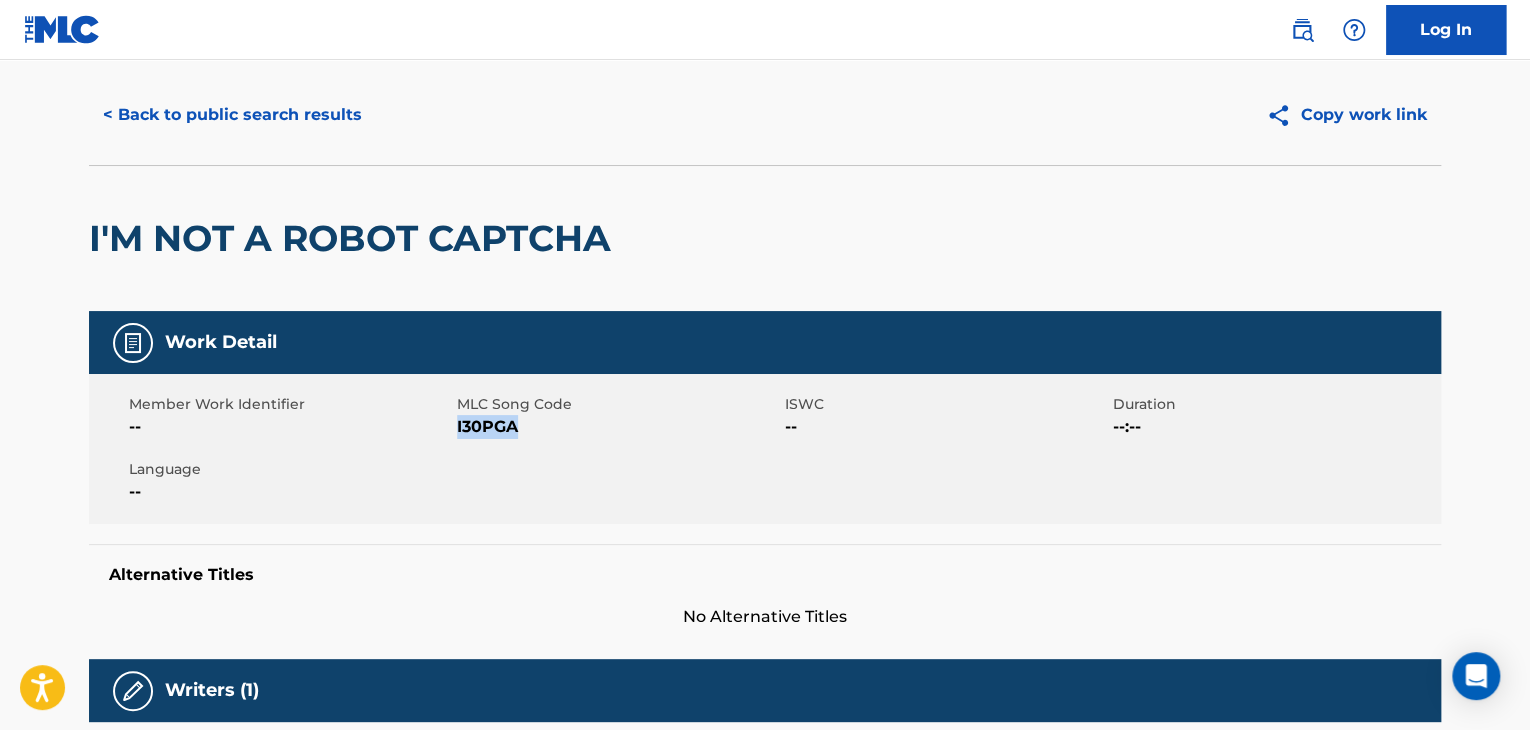 scroll, scrollTop: 0, scrollLeft: 0, axis: both 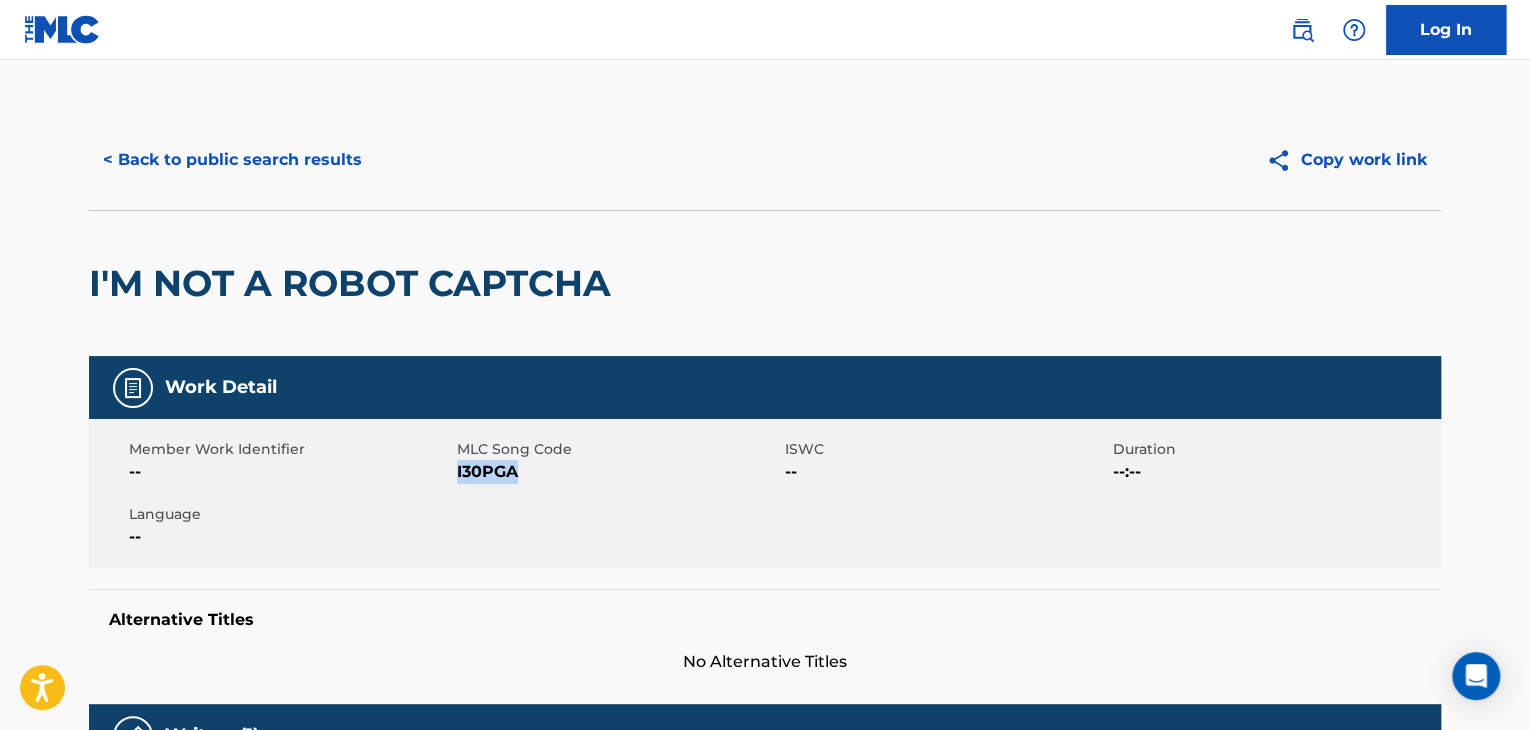 click on "< Back to public search results" at bounding box center [232, 160] 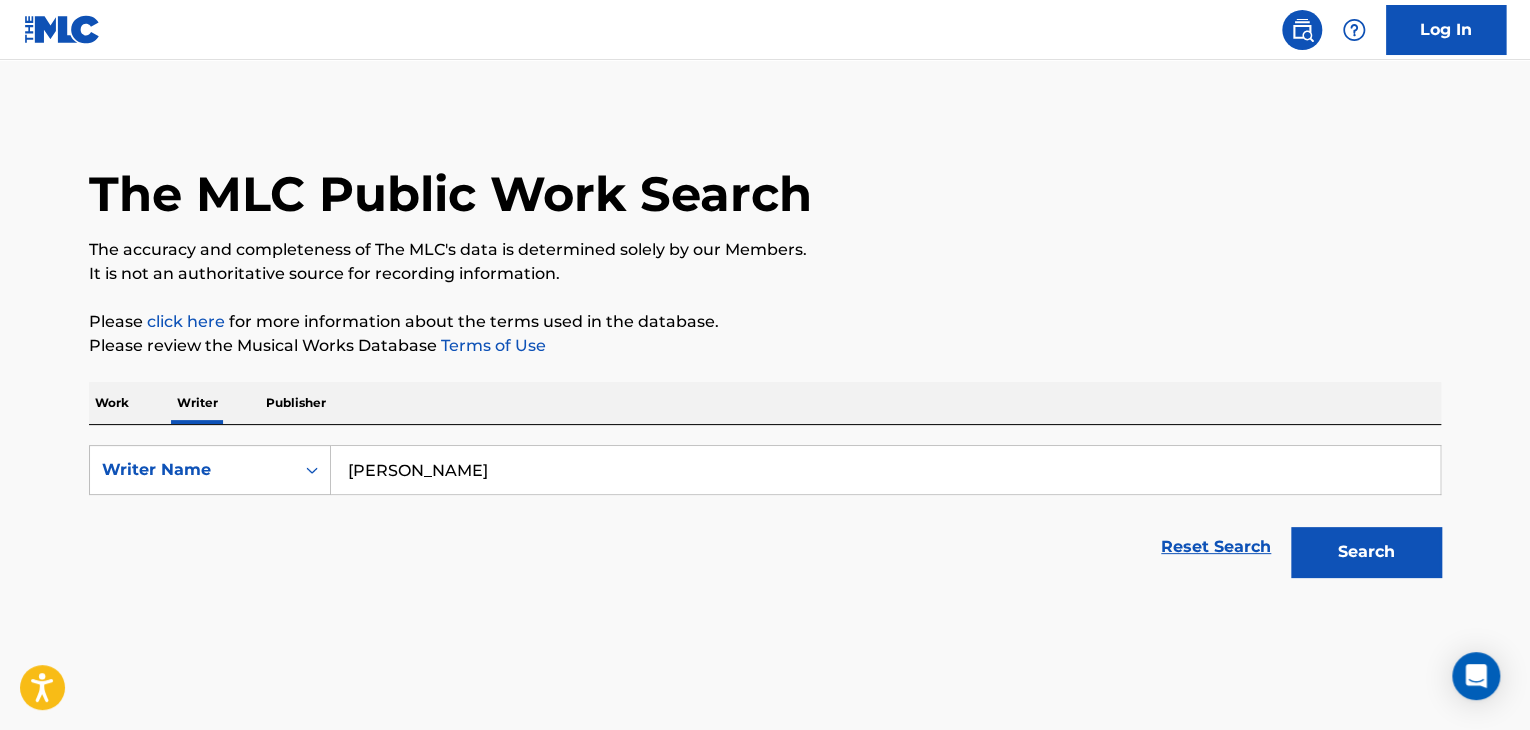 scroll, scrollTop: 24, scrollLeft: 0, axis: vertical 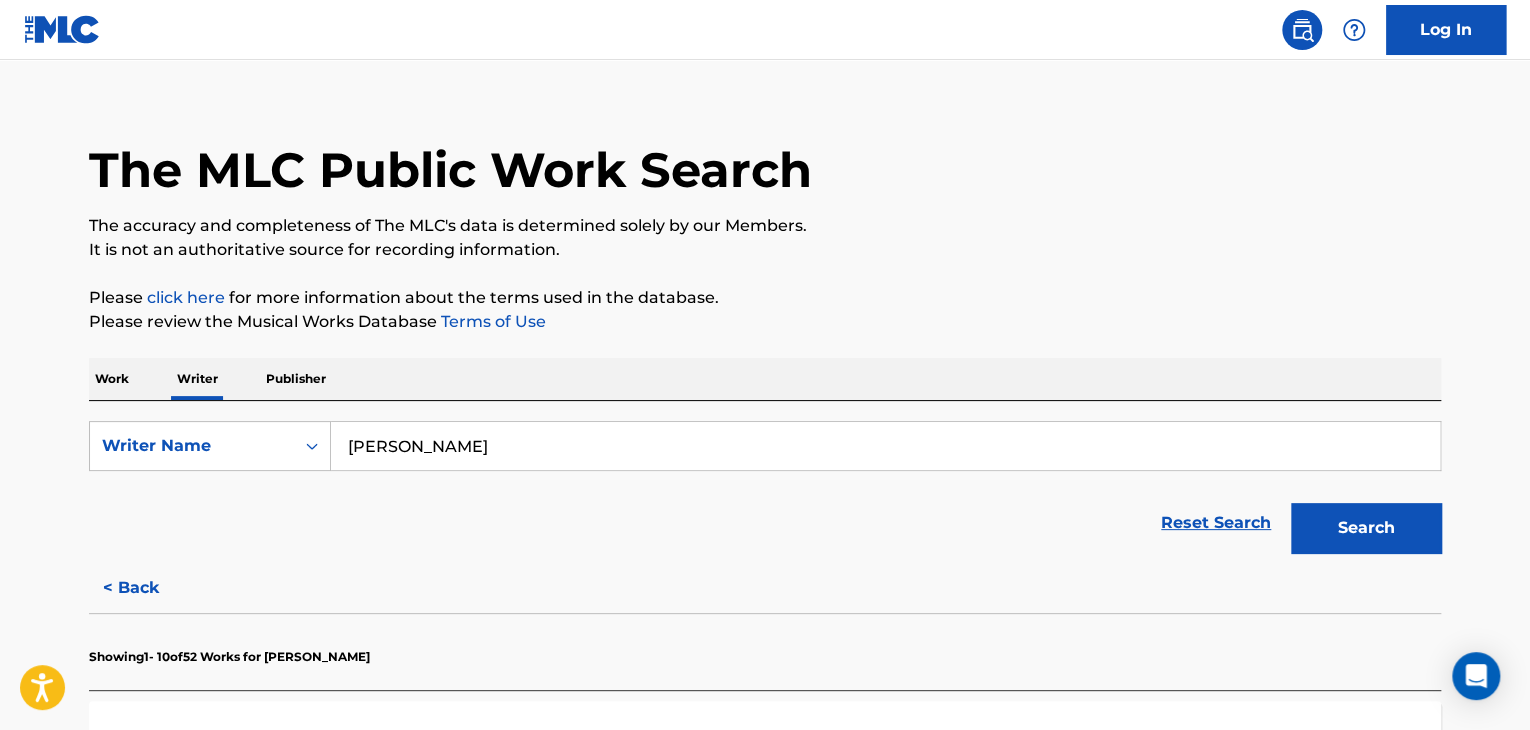 click on "[PERSON_NAME]" at bounding box center [885, 446] 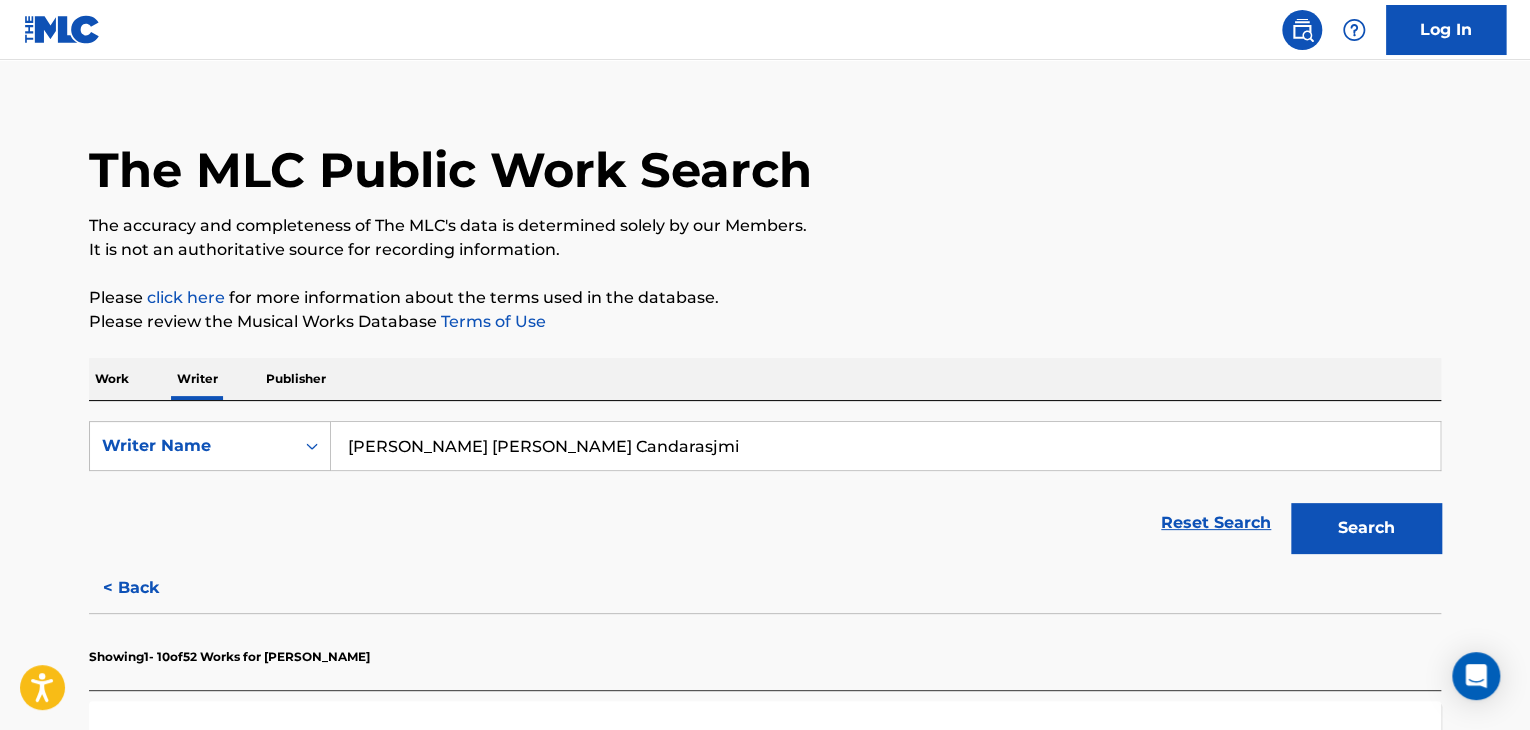 type on "[PERSON_NAME] [PERSON_NAME] Candarasjmi" 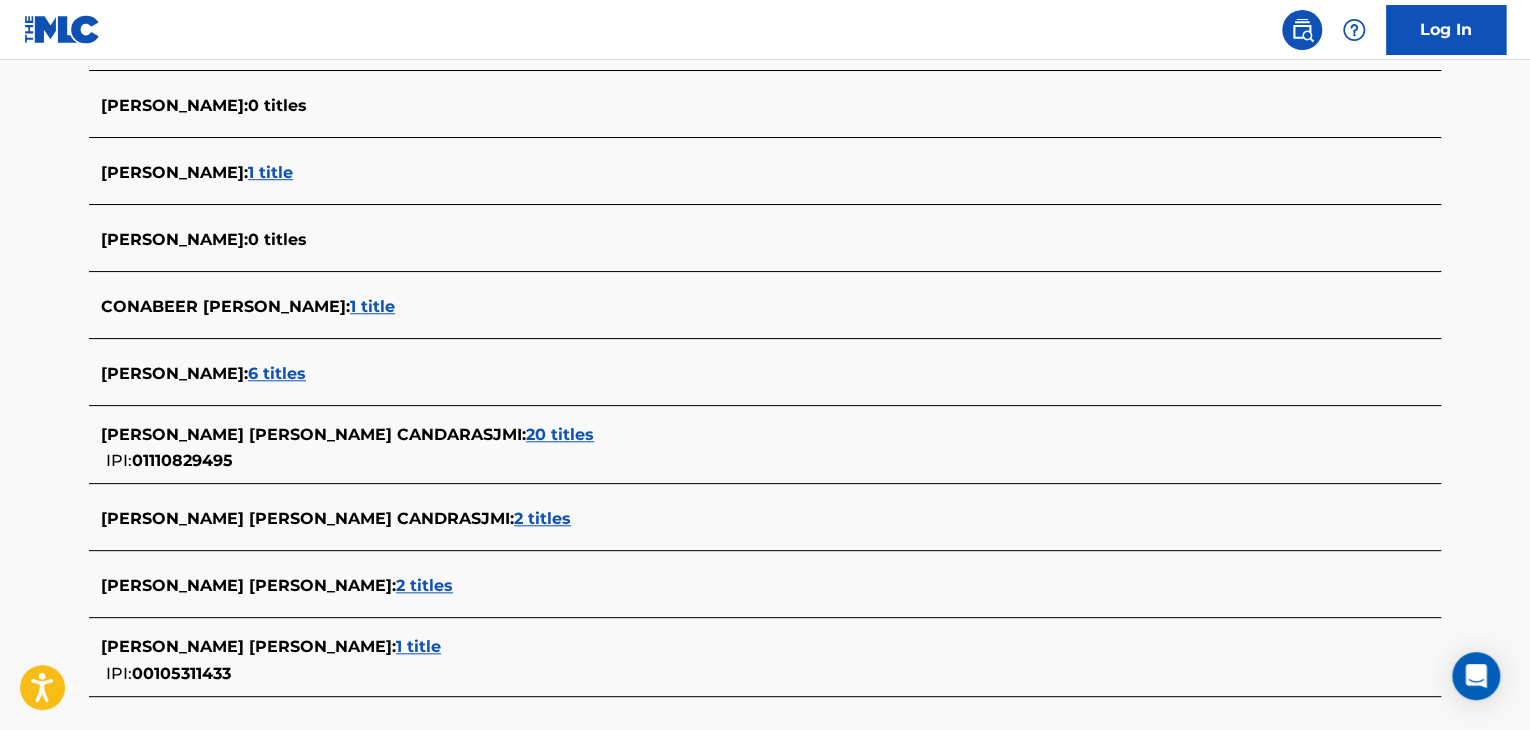 scroll, scrollTop: 724, scrollLeft: 0, axis: vertical 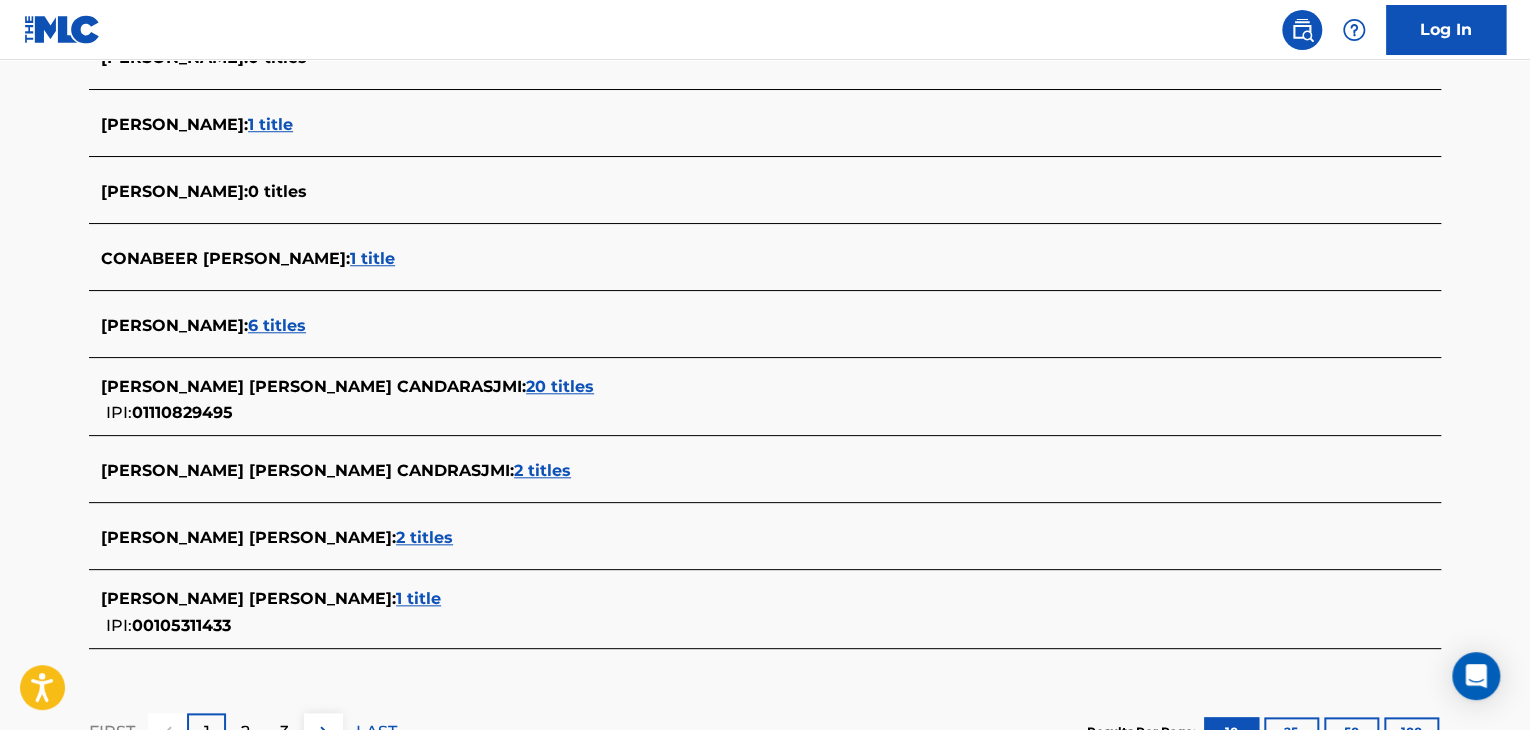 click on "[PERSON_NAME] [PERSON_NAME] CANDARASJMI :  20 titles" at bounding box center [739, 387] 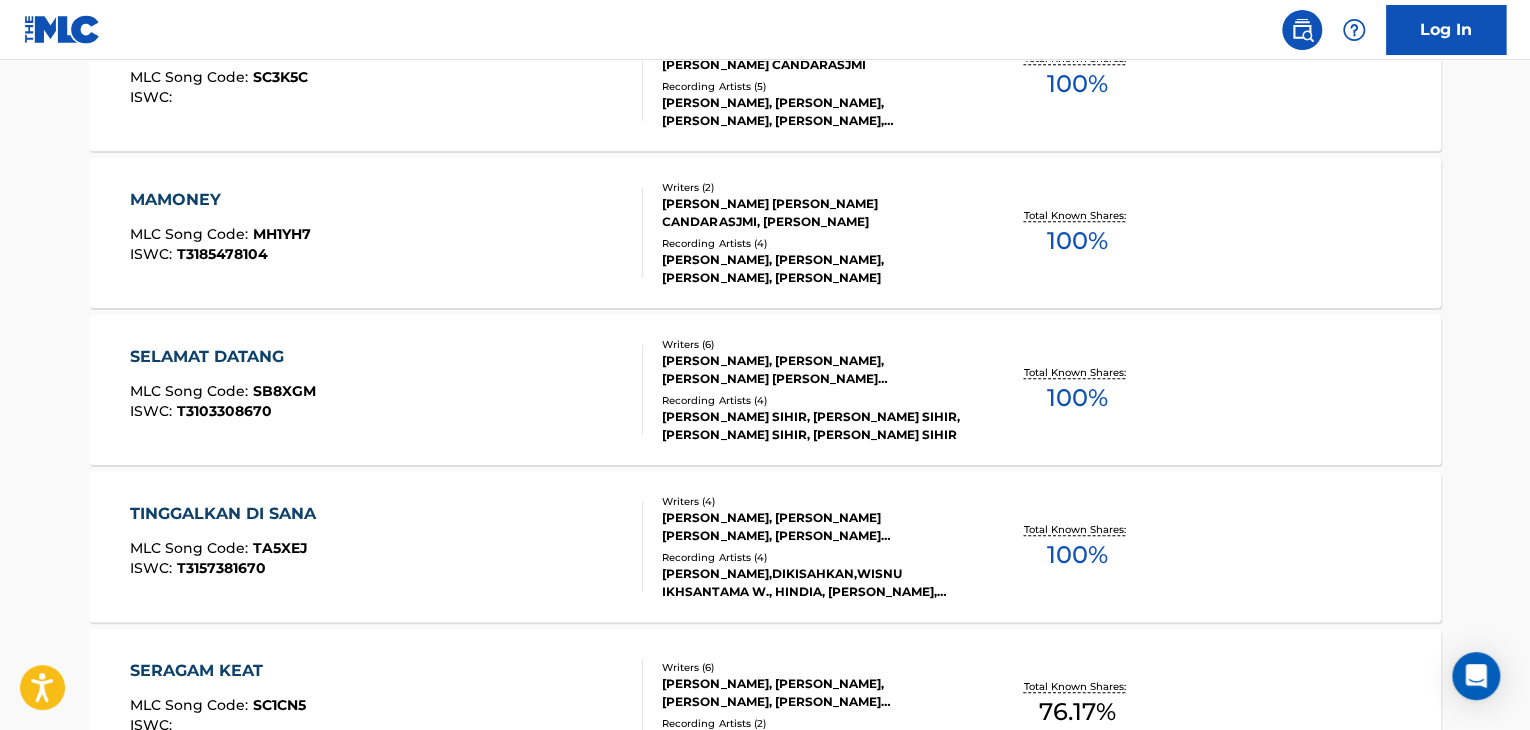 click on "SELAMAT DATANG MLC Song Code : SB8XGM ISWC : T3103308670" at bounding box center [387, 390] 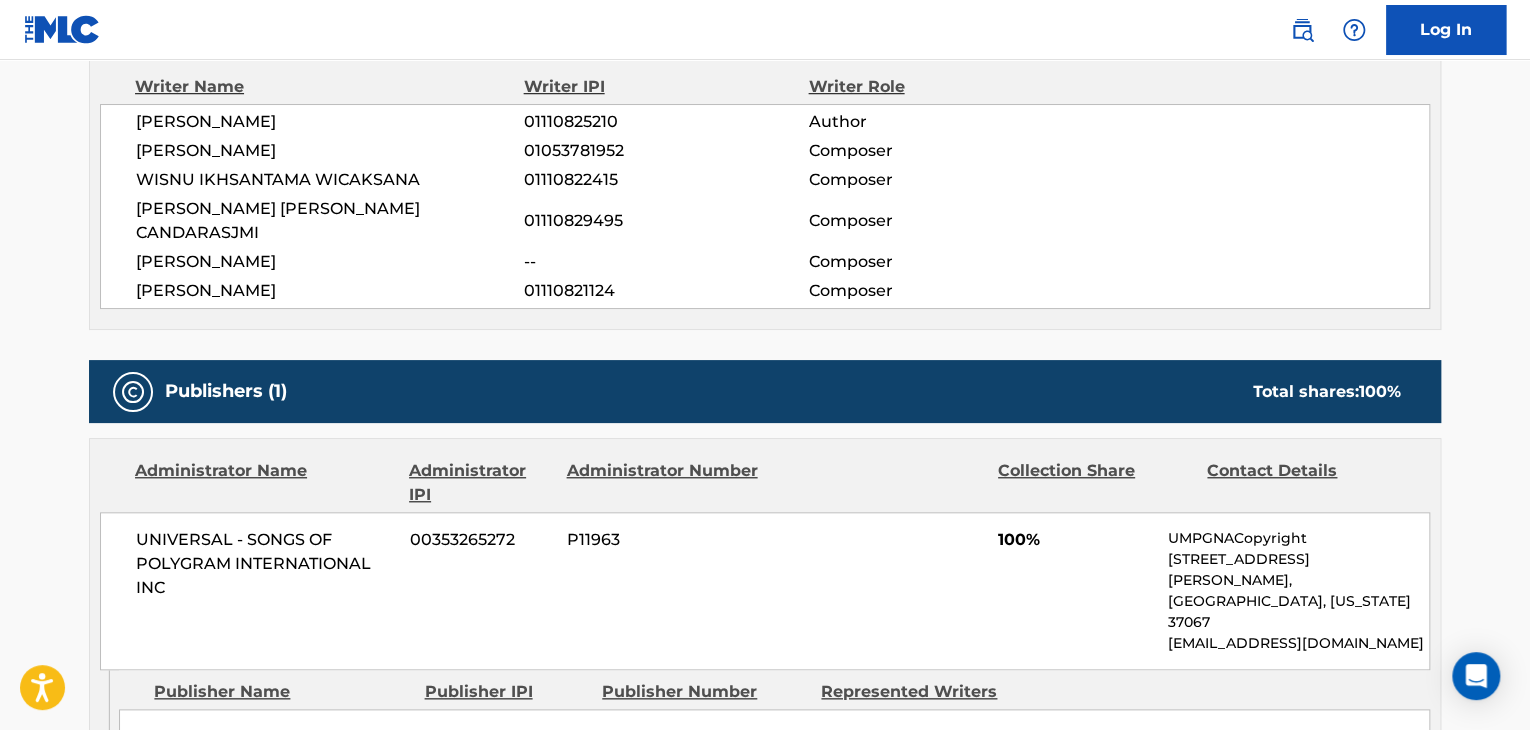 scroll, scrollTop: 600, scrollLeft: 0, axis: vertical 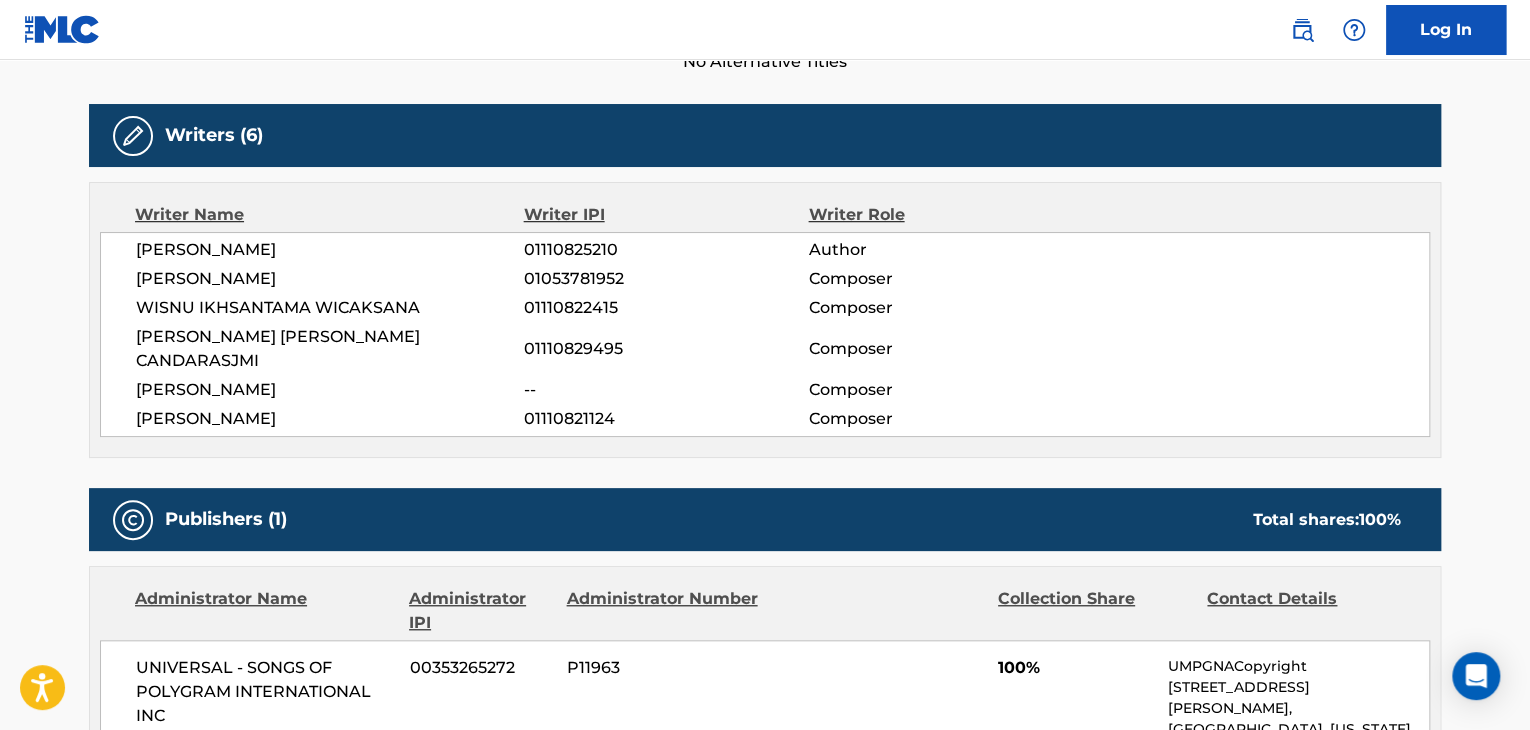 click on "[PERSON_NAME]" at bounding box center [330, 419] 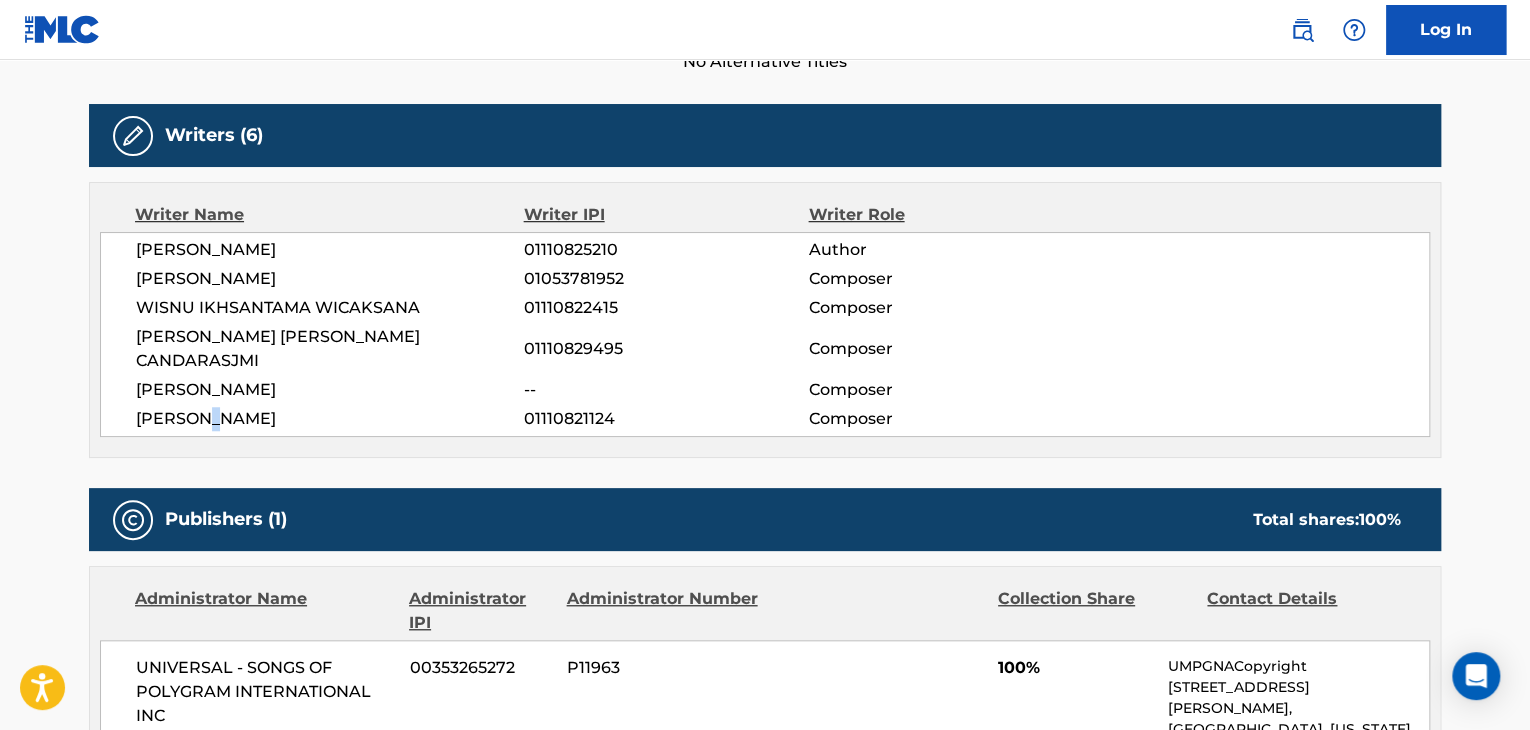 click on "[PERSON_NAME]" at bounding box center (330, 419) 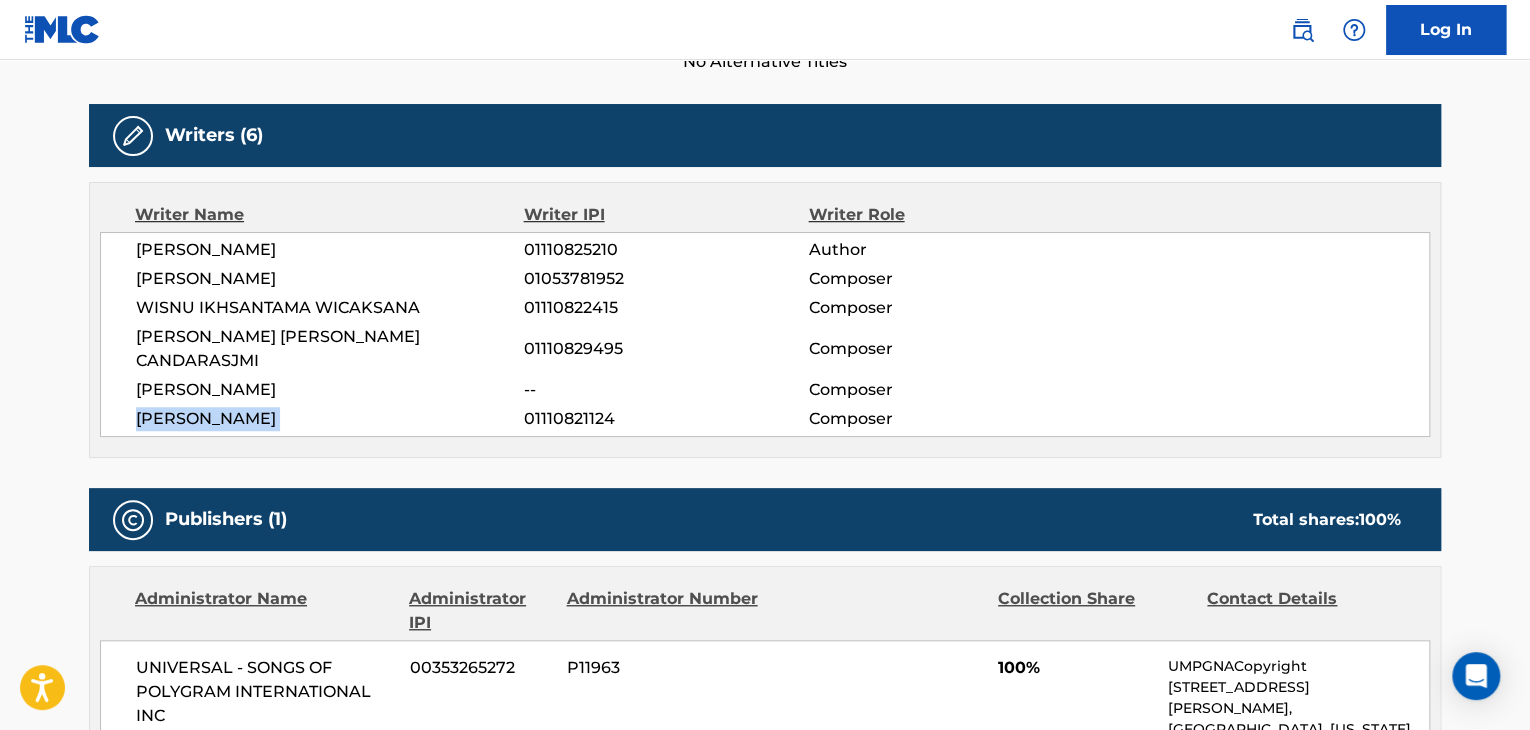 click on "[PERSON_NAME]" at bounding box center [330, 419] 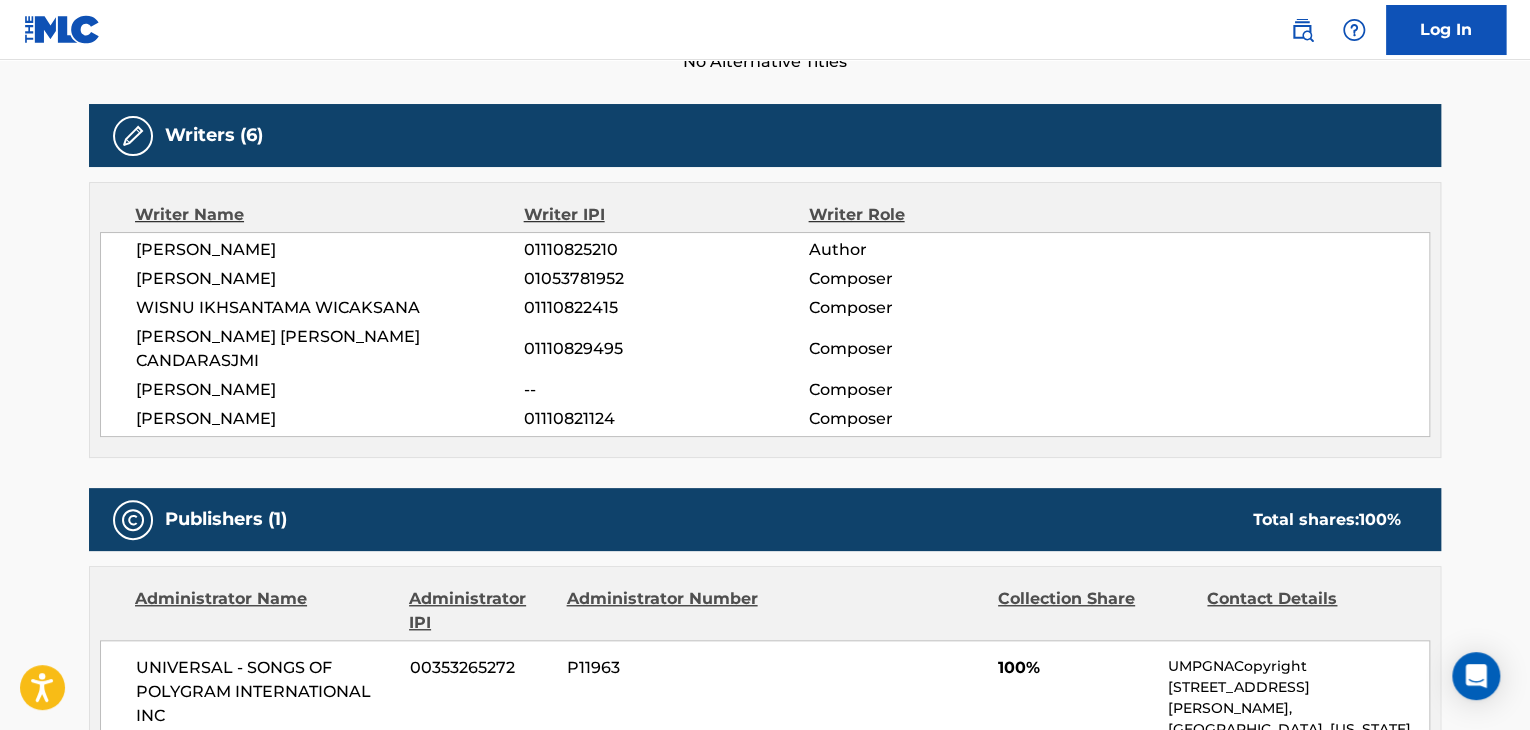click on "01110821124" at bounding box center (666, 419) 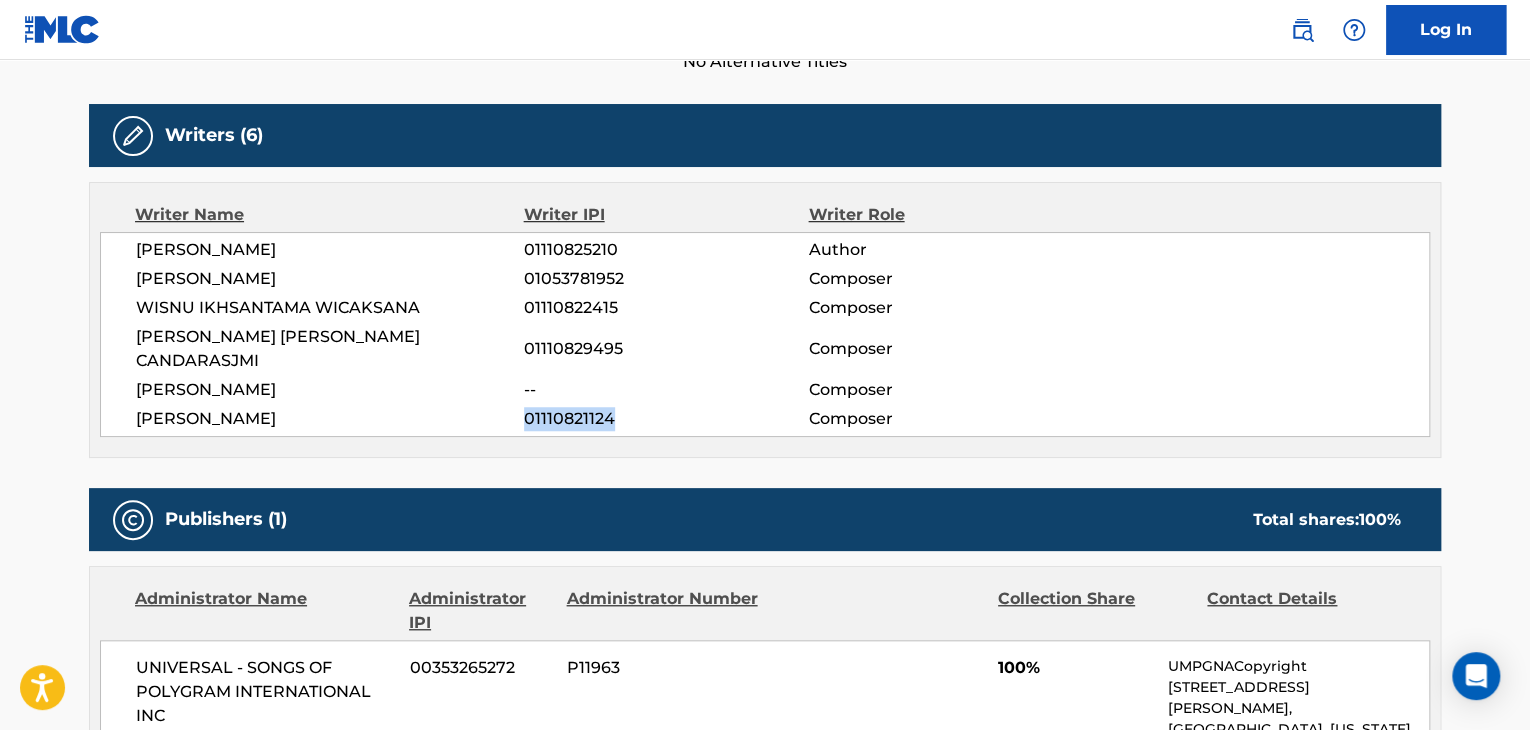click on "01110821124" at bounding box center (666, 419) 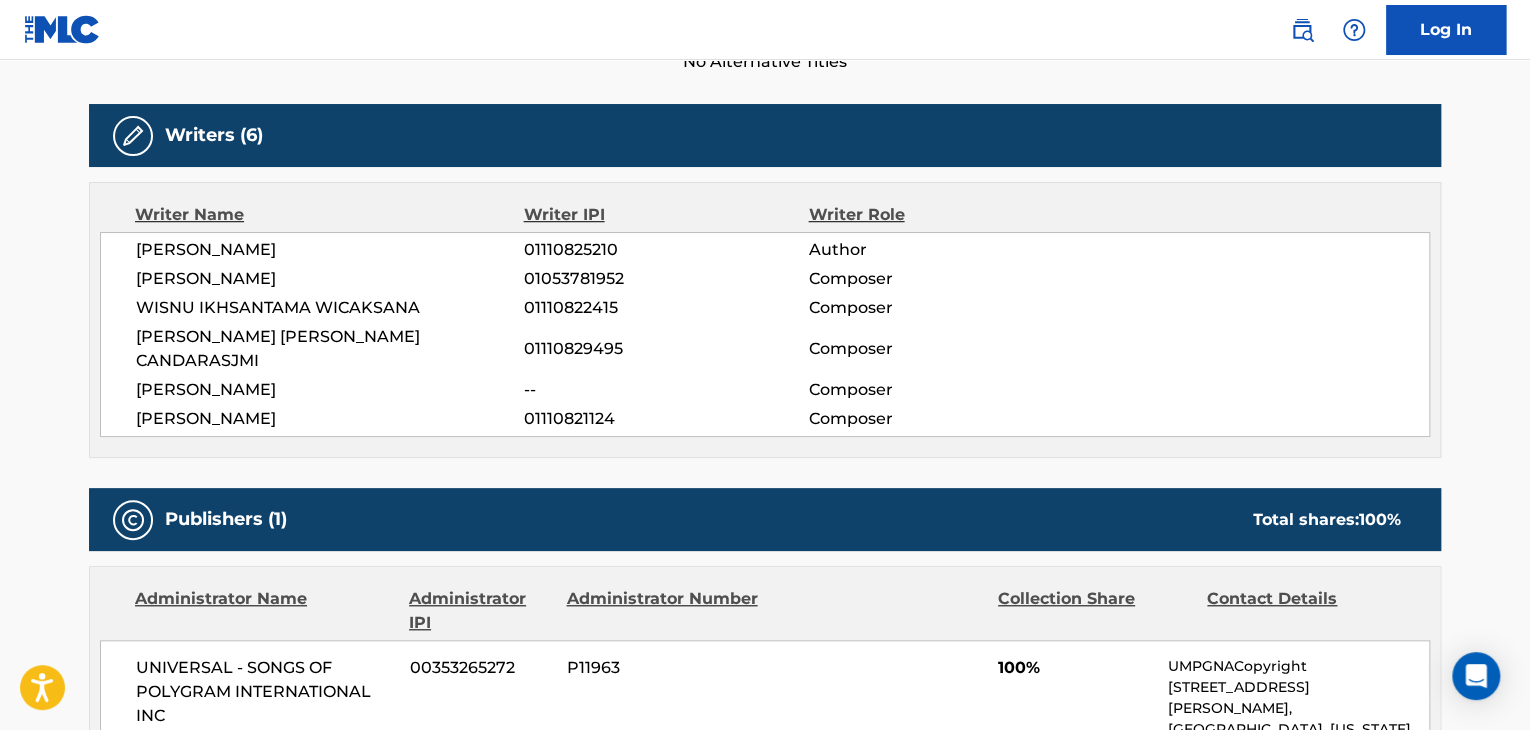 click on "[PERSON_NAME] [PERSON_NAME] CANDARASJMI" at bounding box center [330, 349] 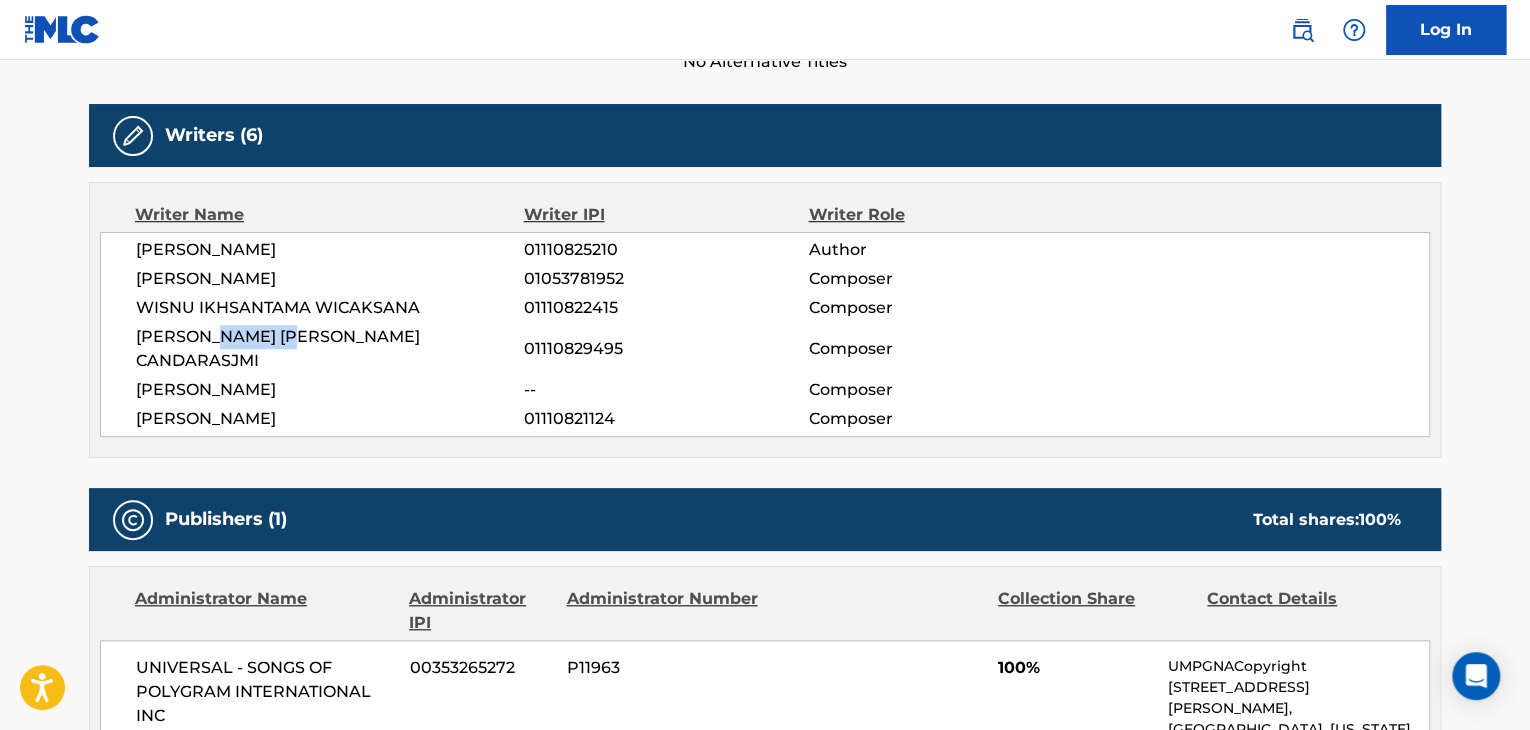 click on "[PERSON_NAME] [PERSON_NAME] CANDARASJMI" at bounding box center (330, 349) 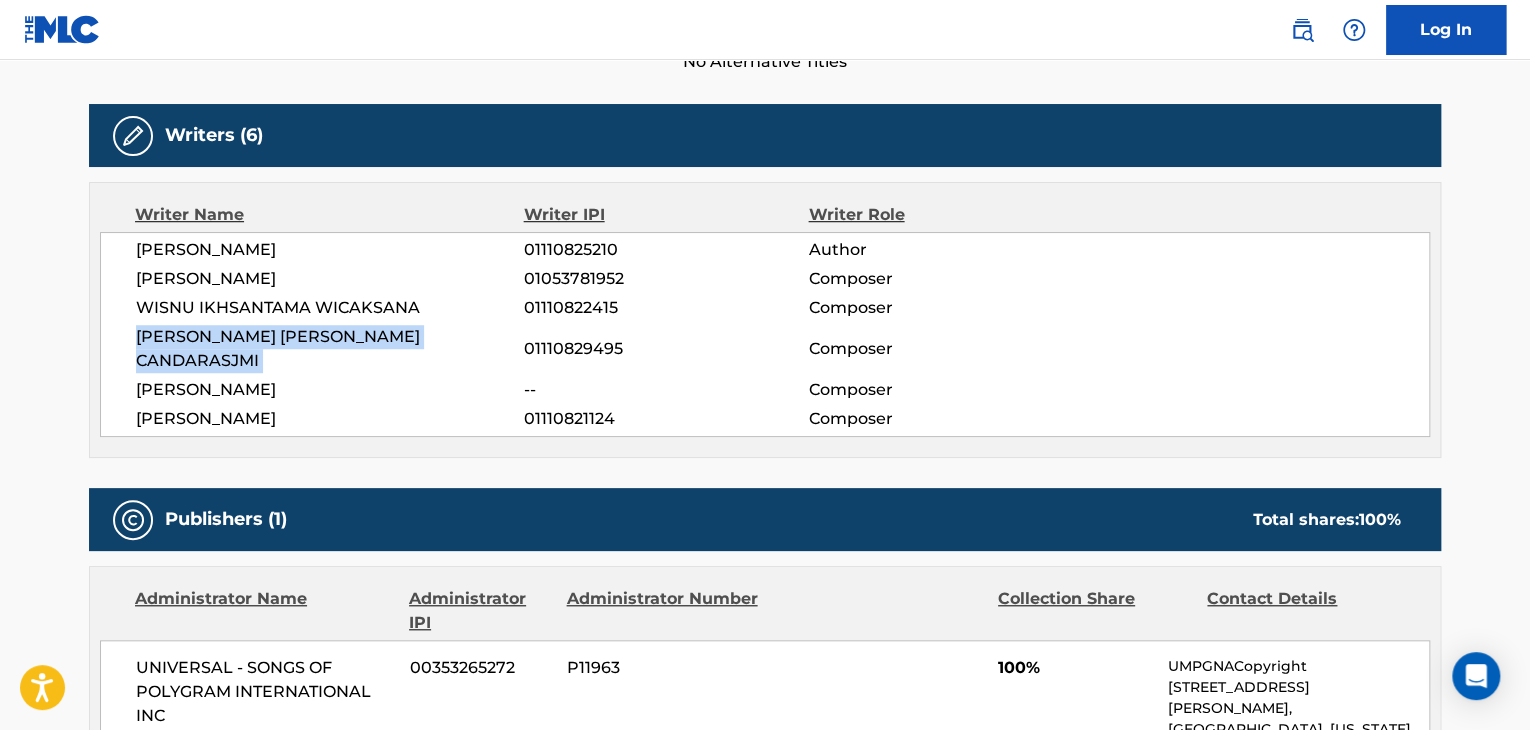 click on "[PERSON_NAME] [PERSON_NAME] CANDARASJMI" at bounding box center [330, 349] 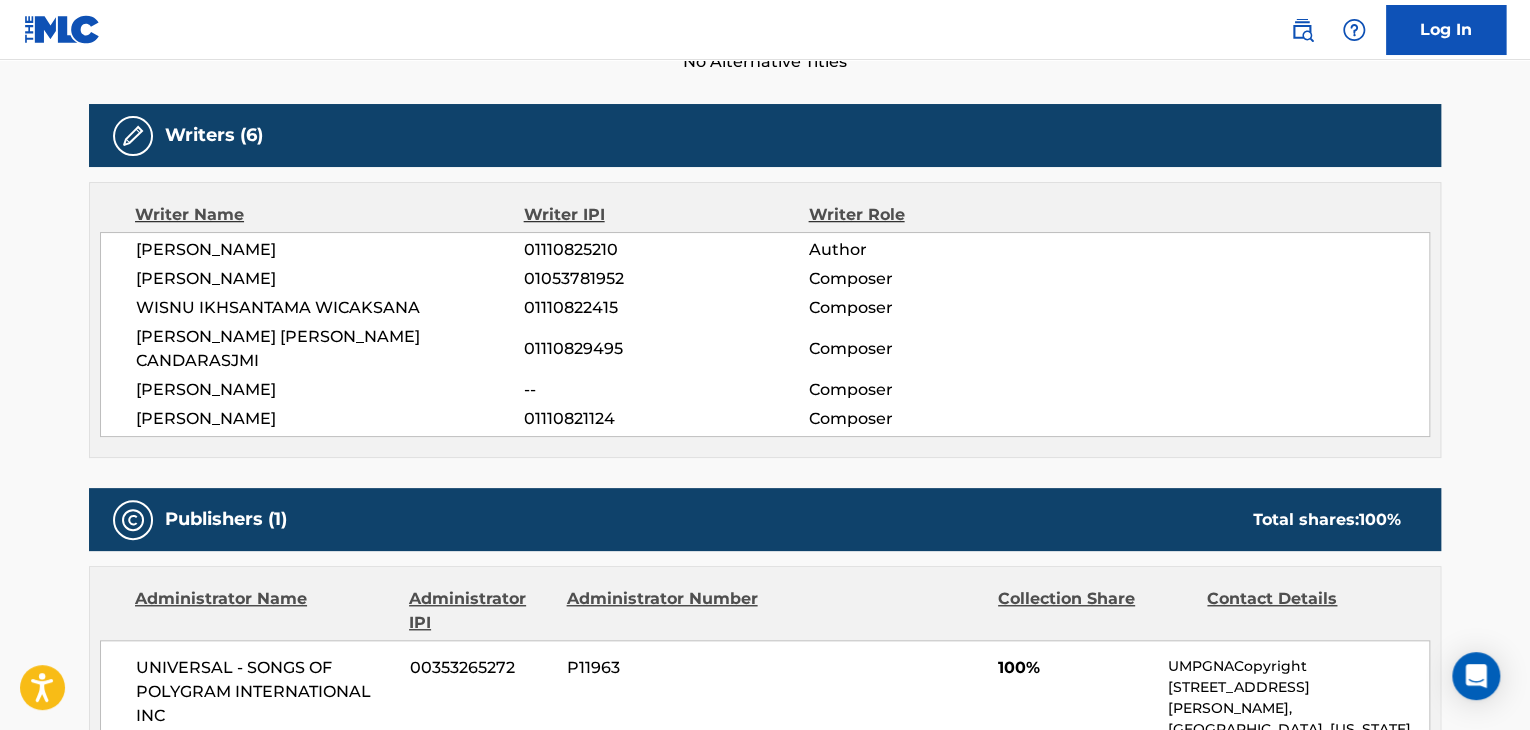 click on "01110829495" at bounding box center [666, 349] 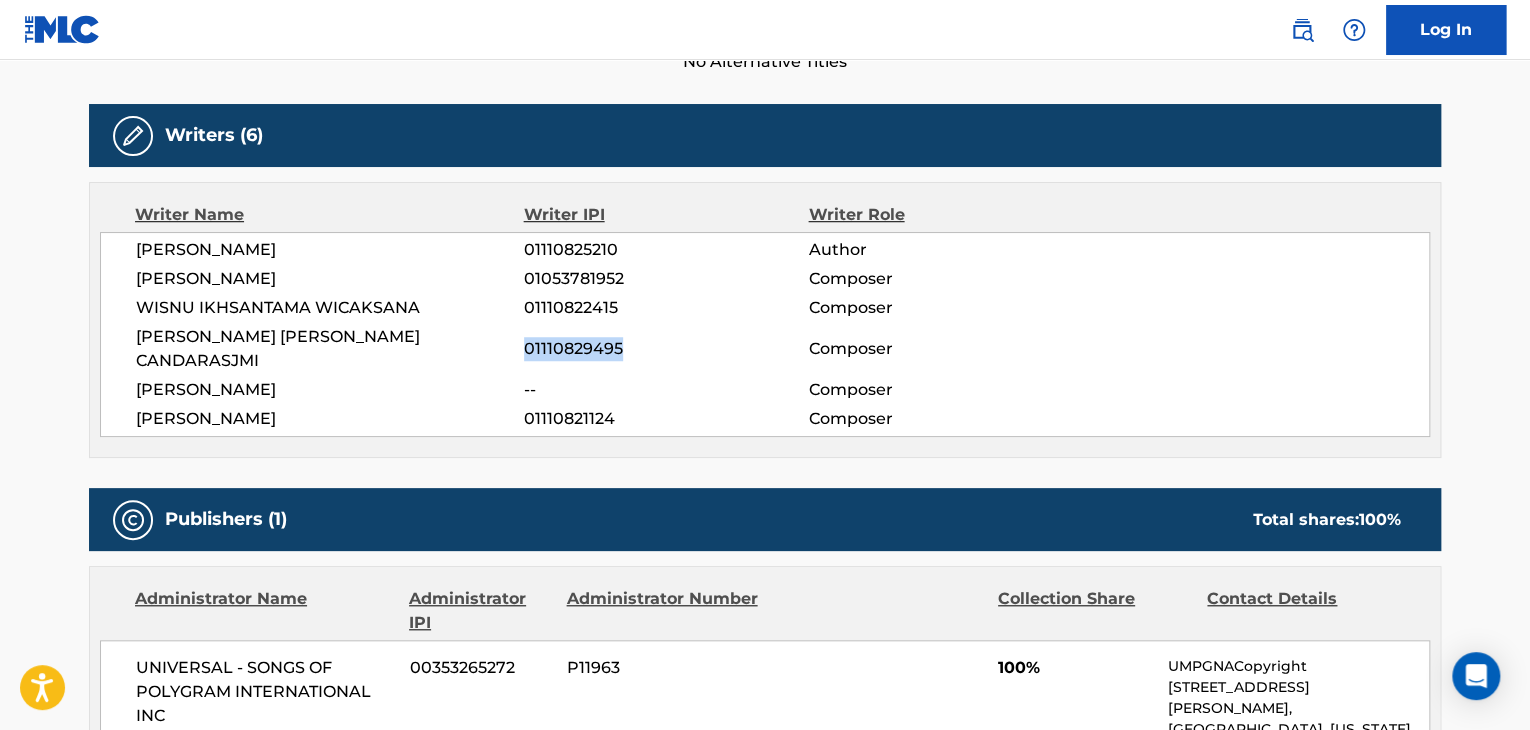 click on "01110829495" at bounding box center (666, 349) 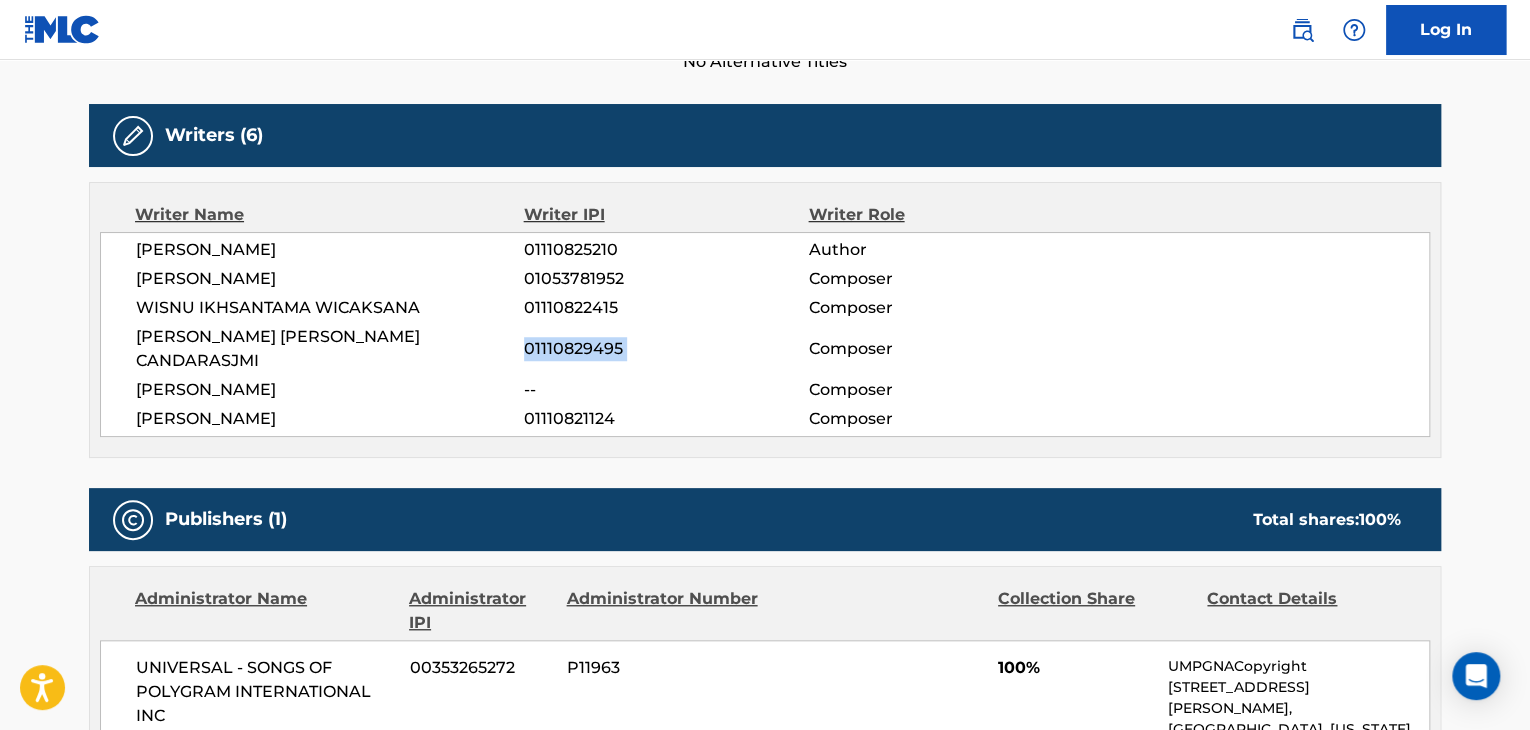click on "01110829495" at bounding box center [666, 349] 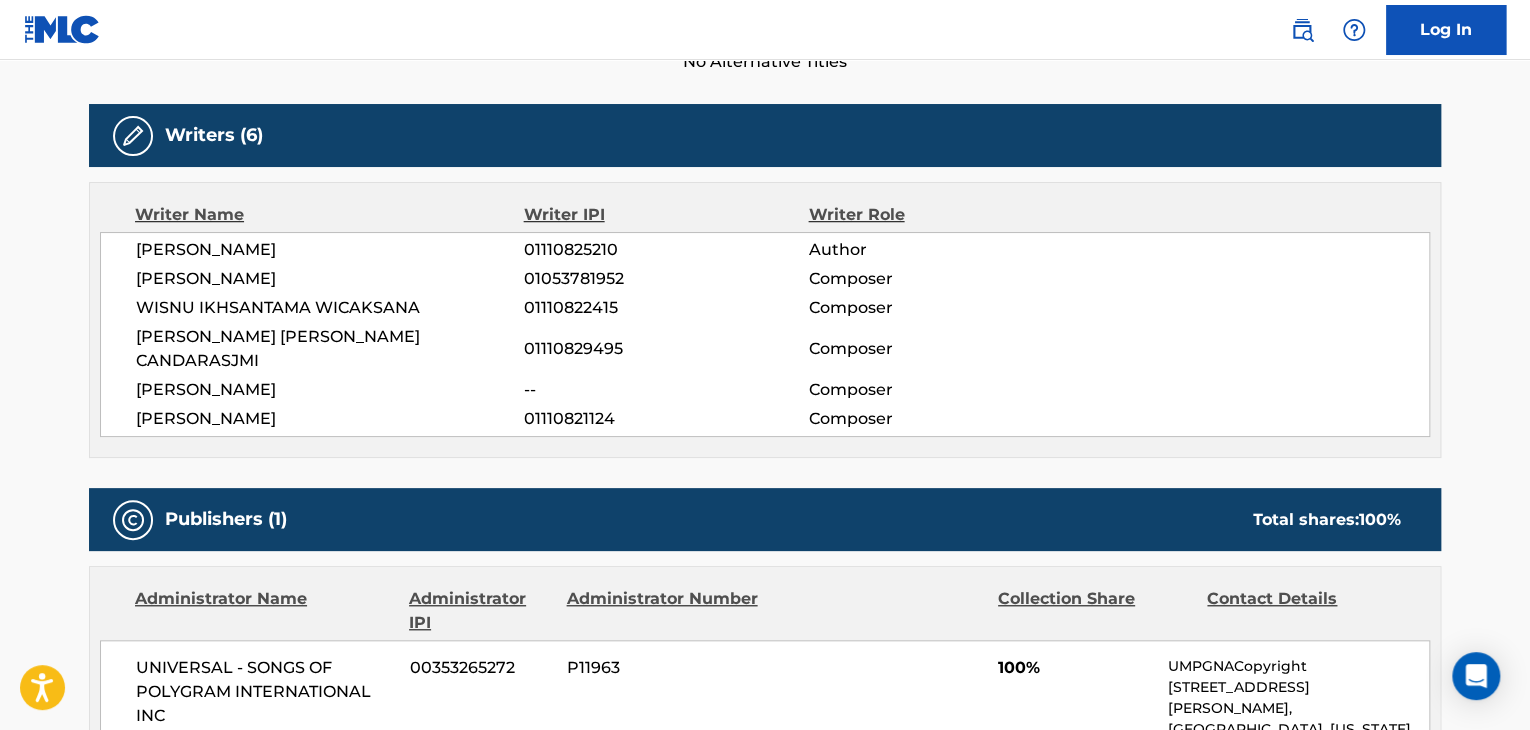 click on "[PERSON_NAME]" at bounding box center (330, 279) 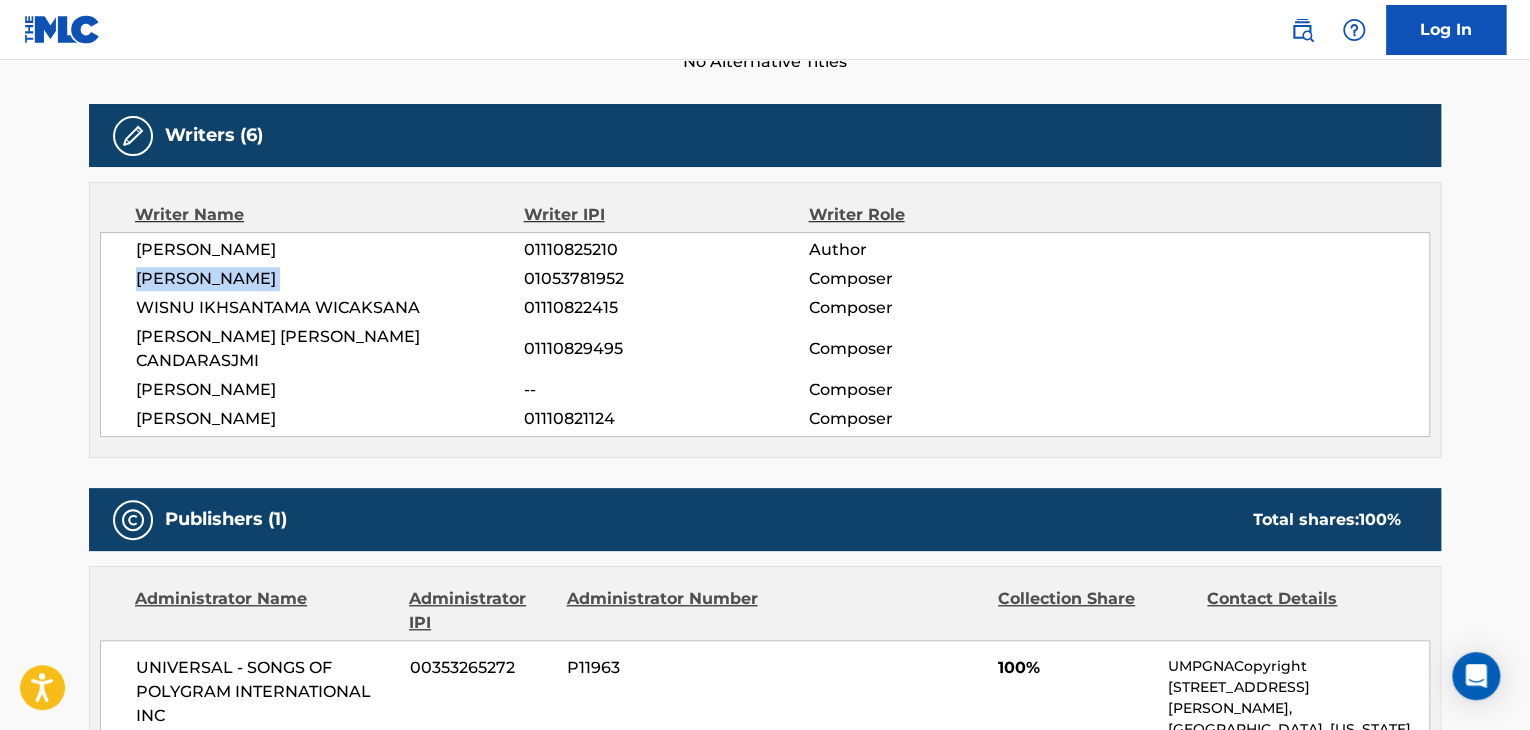 click on "[PERSON_NAME]" at bounding box center (330, 279) 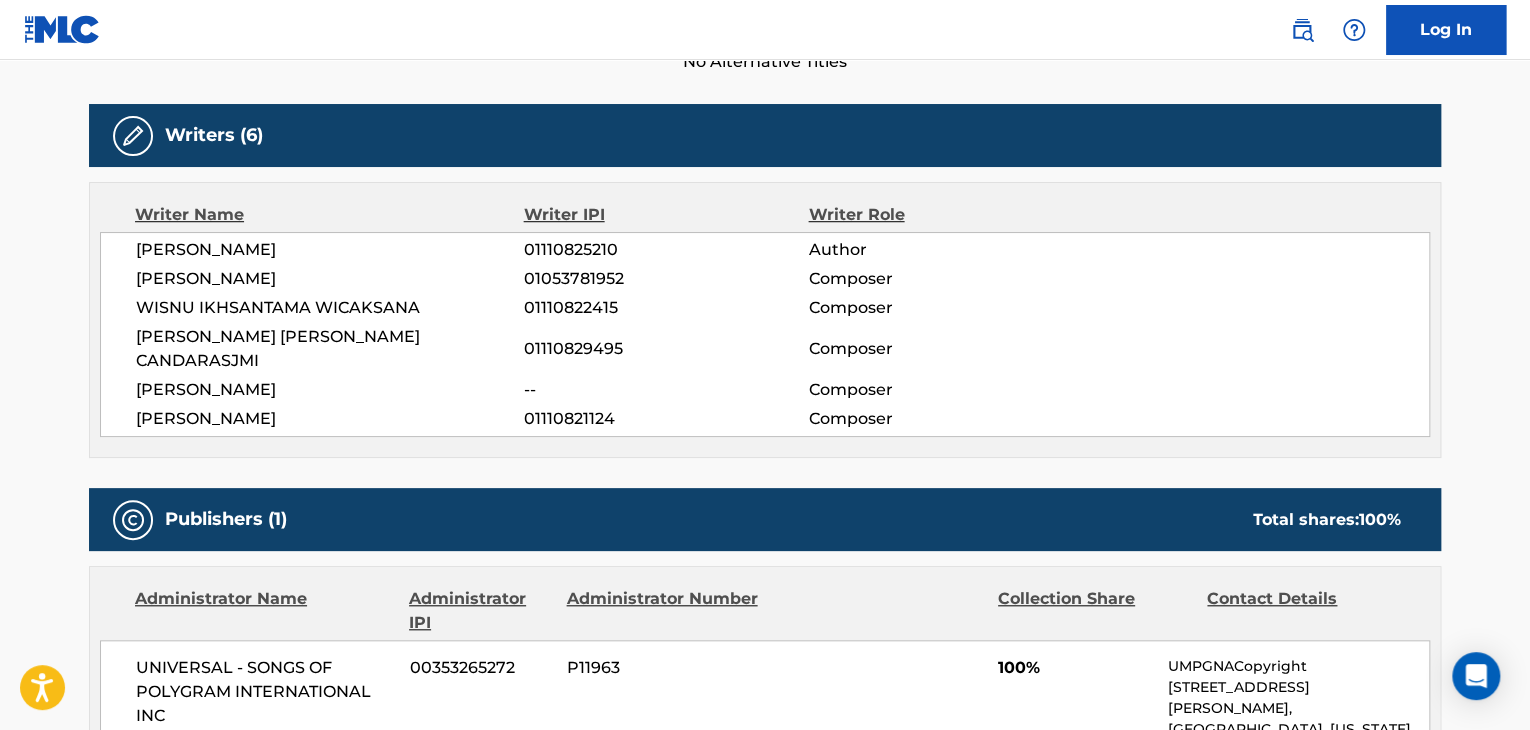 click on "01053781952" at bounding box center (666, 279) 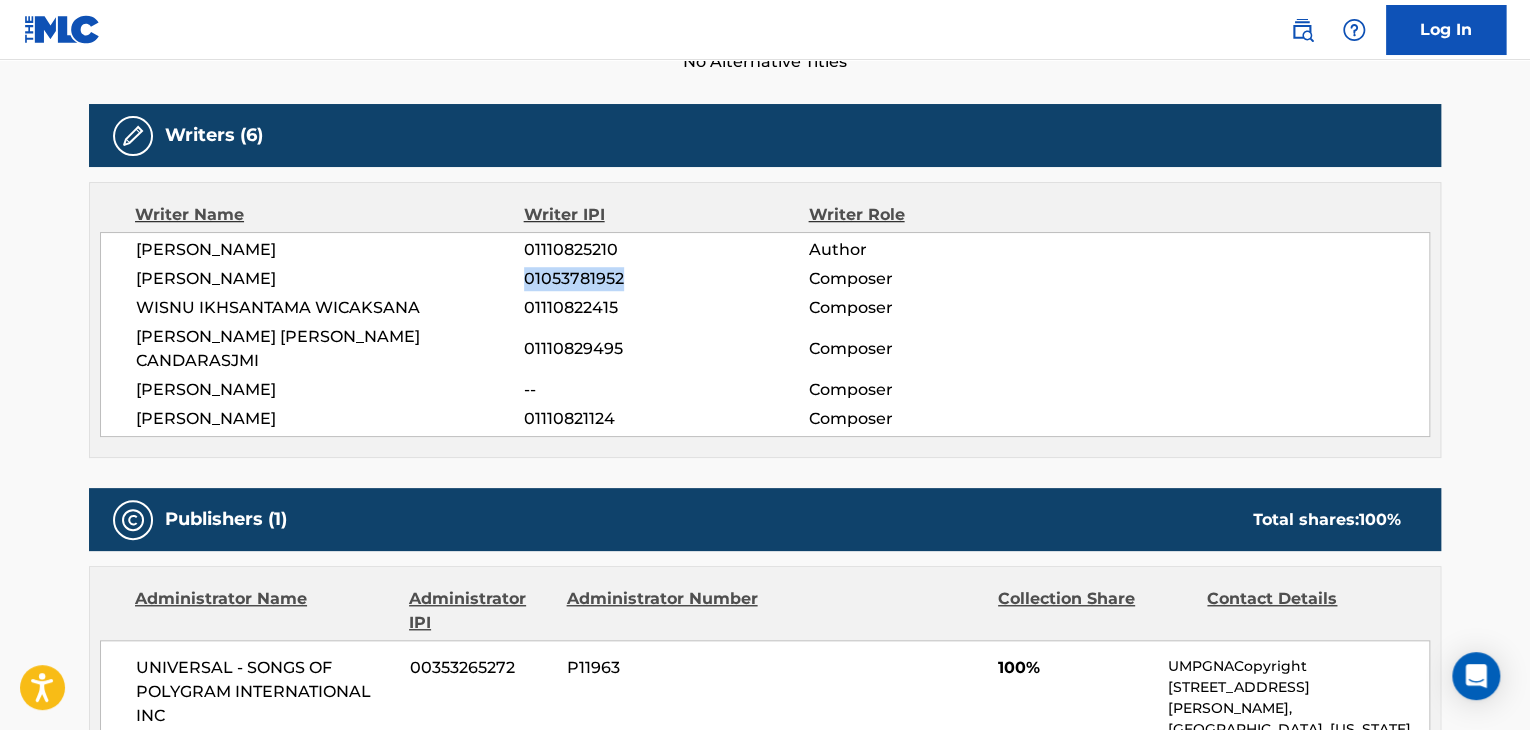 click on "01053781952" at bounding box center (666, 279) 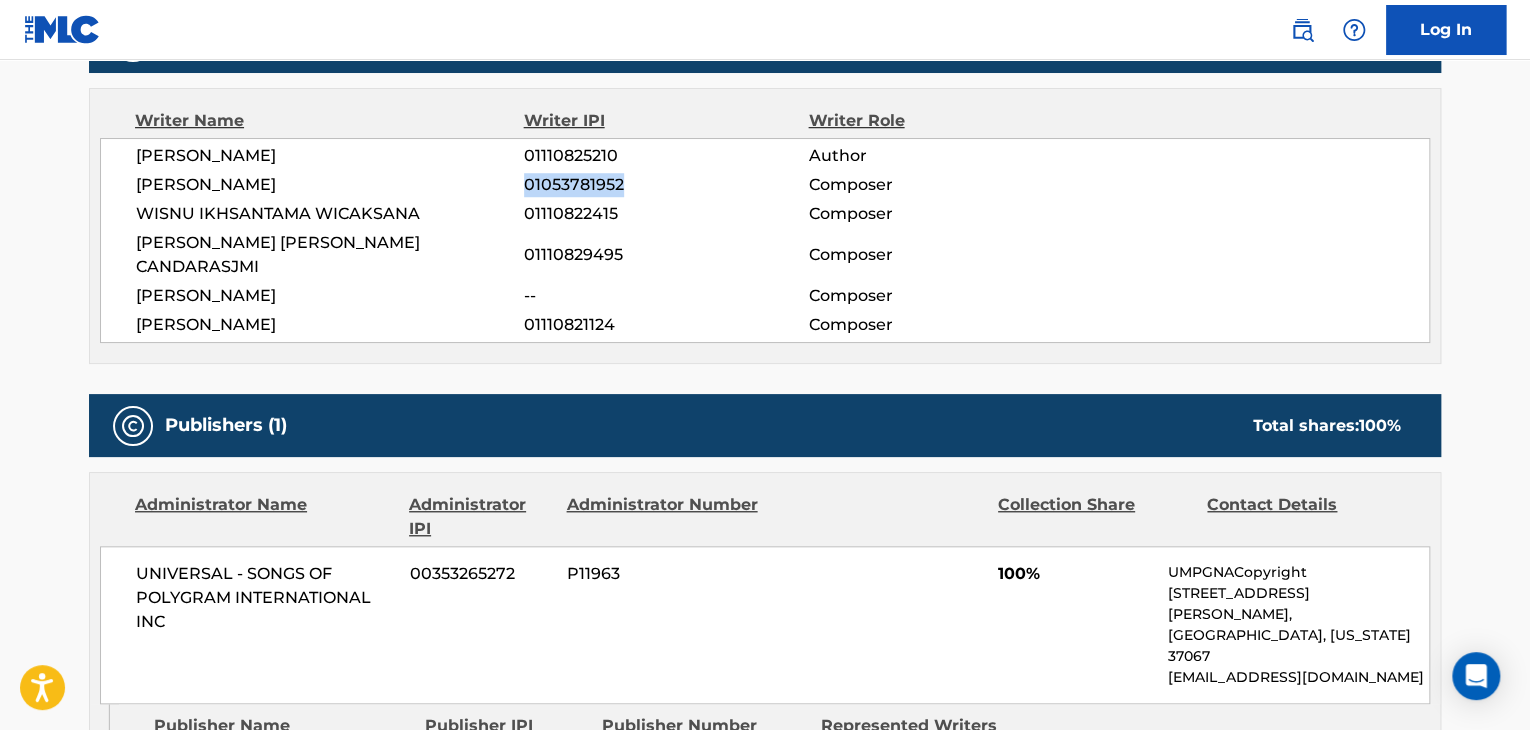 scroll, scrollTop: 400, scrollLeft: 0, axis: vertical 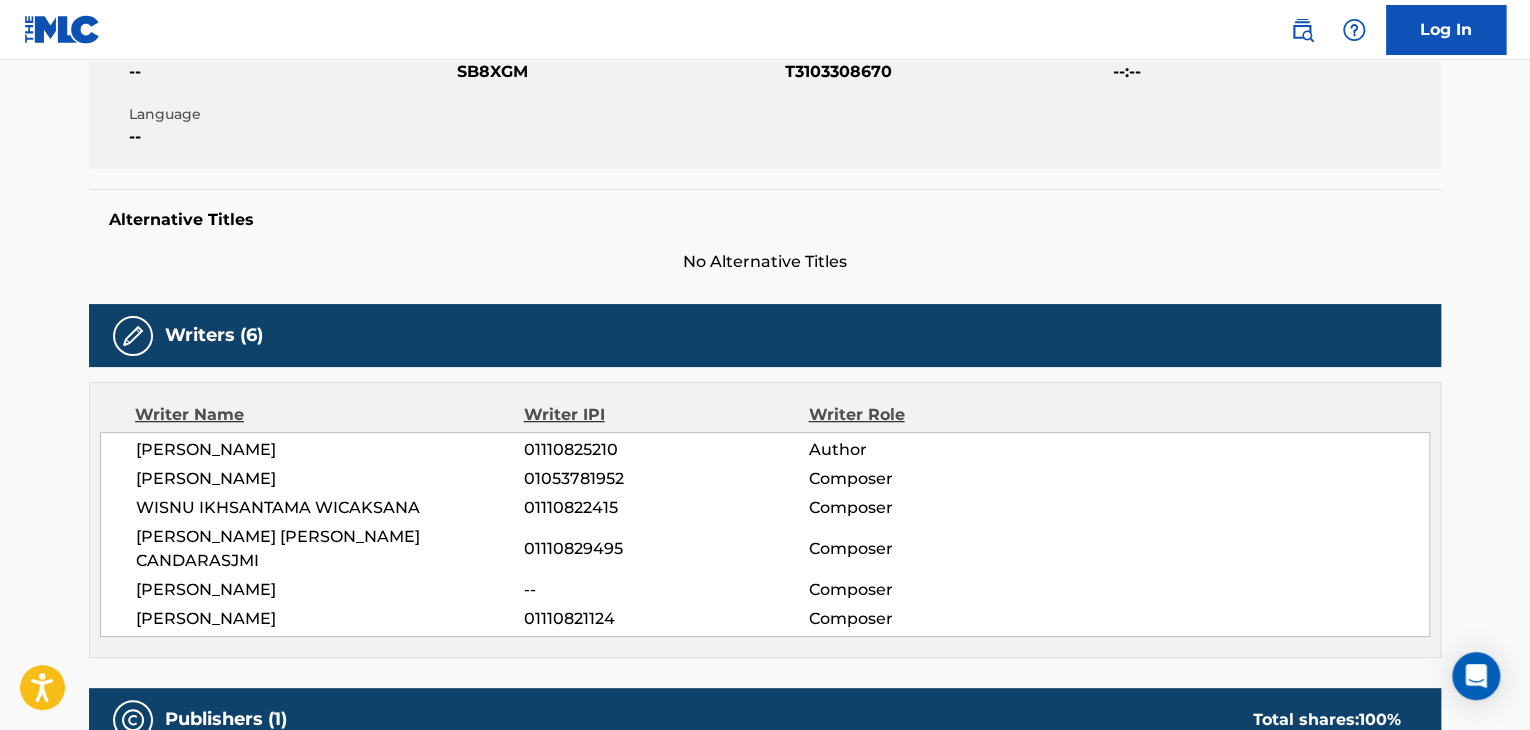 click on "SB8XGM" at bounding box center [618, 72] 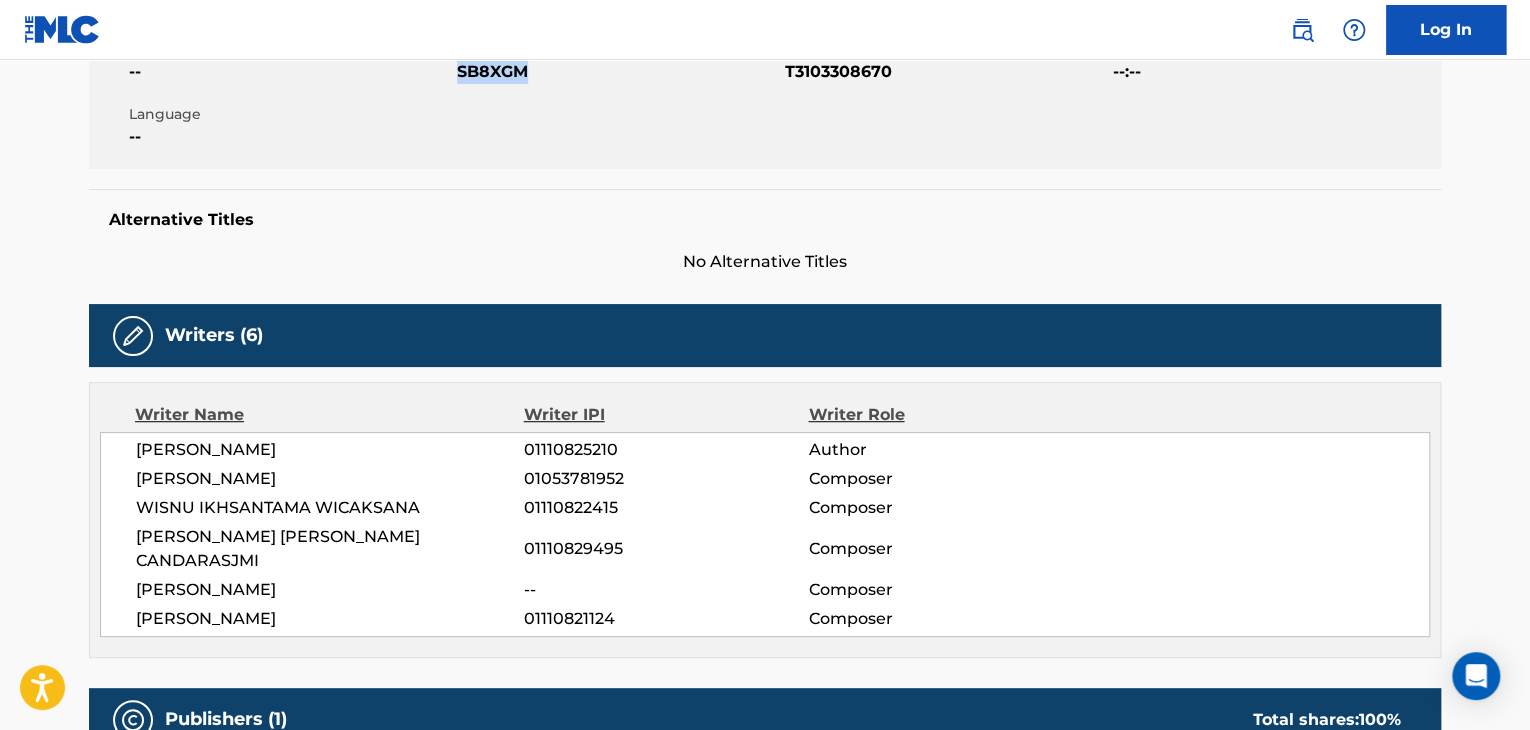 click on "SB8XGM" at bounding box center (618, 72) 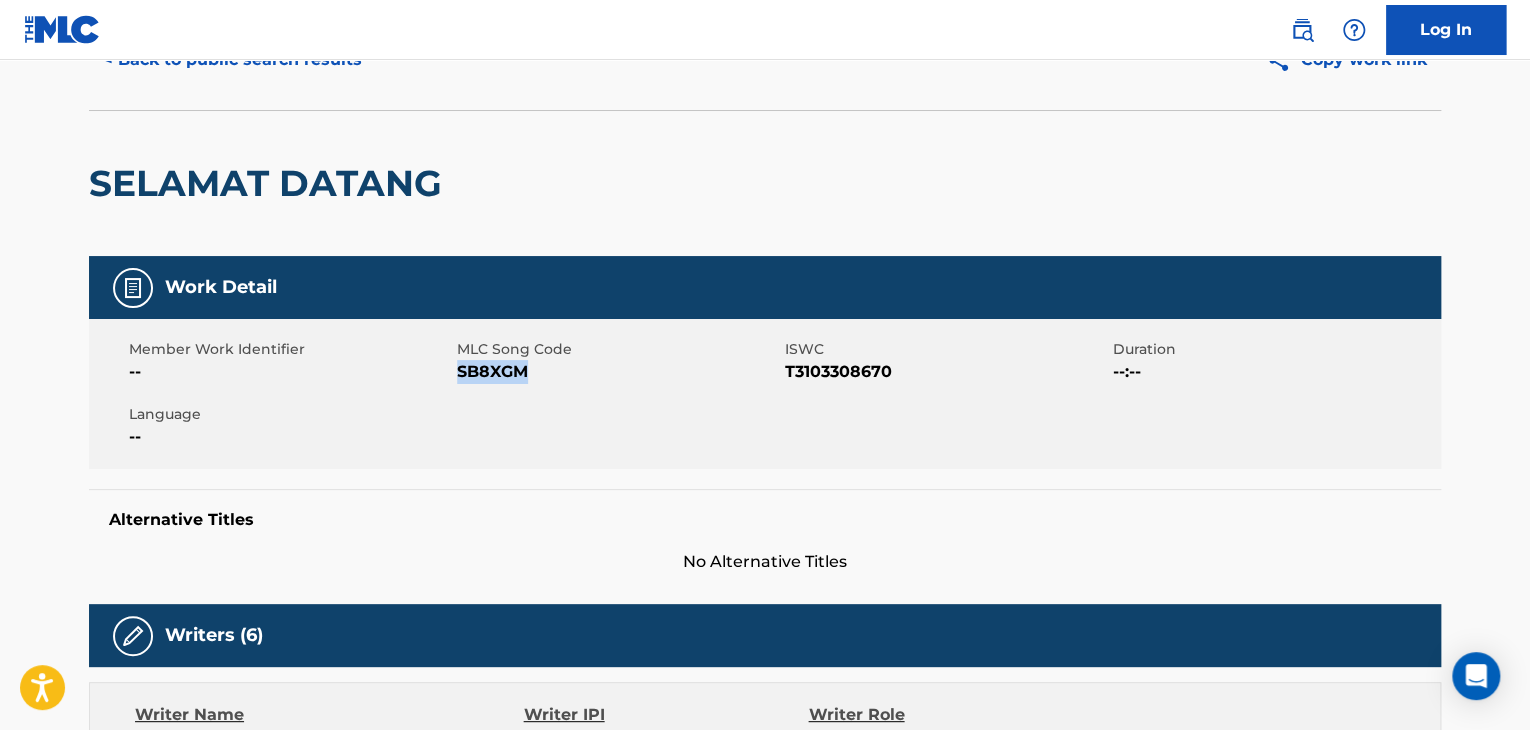 scroll, scrollTop: 0, scrollLeft: 0, axis: both 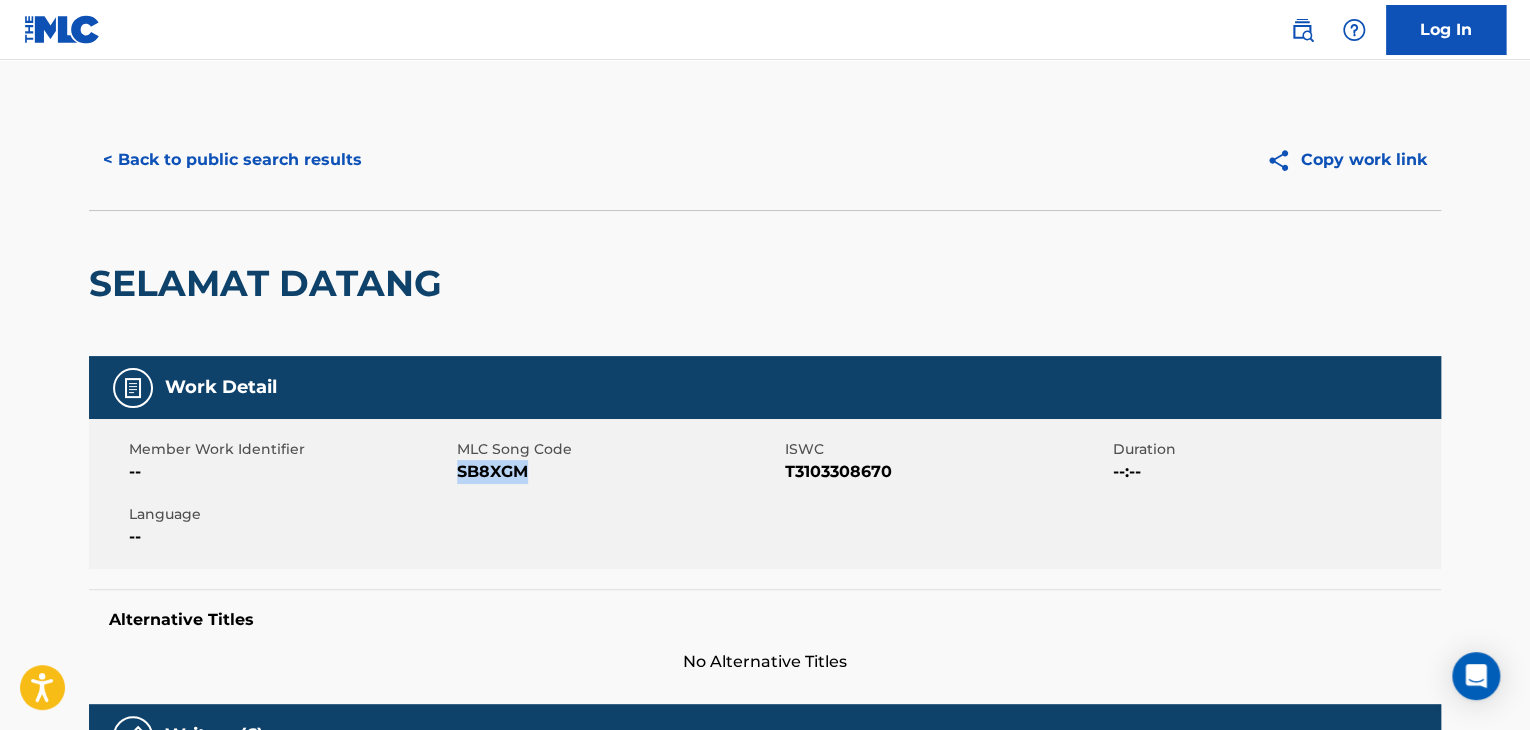 click on "< Back to public search results" at bounding box center [232, 160] 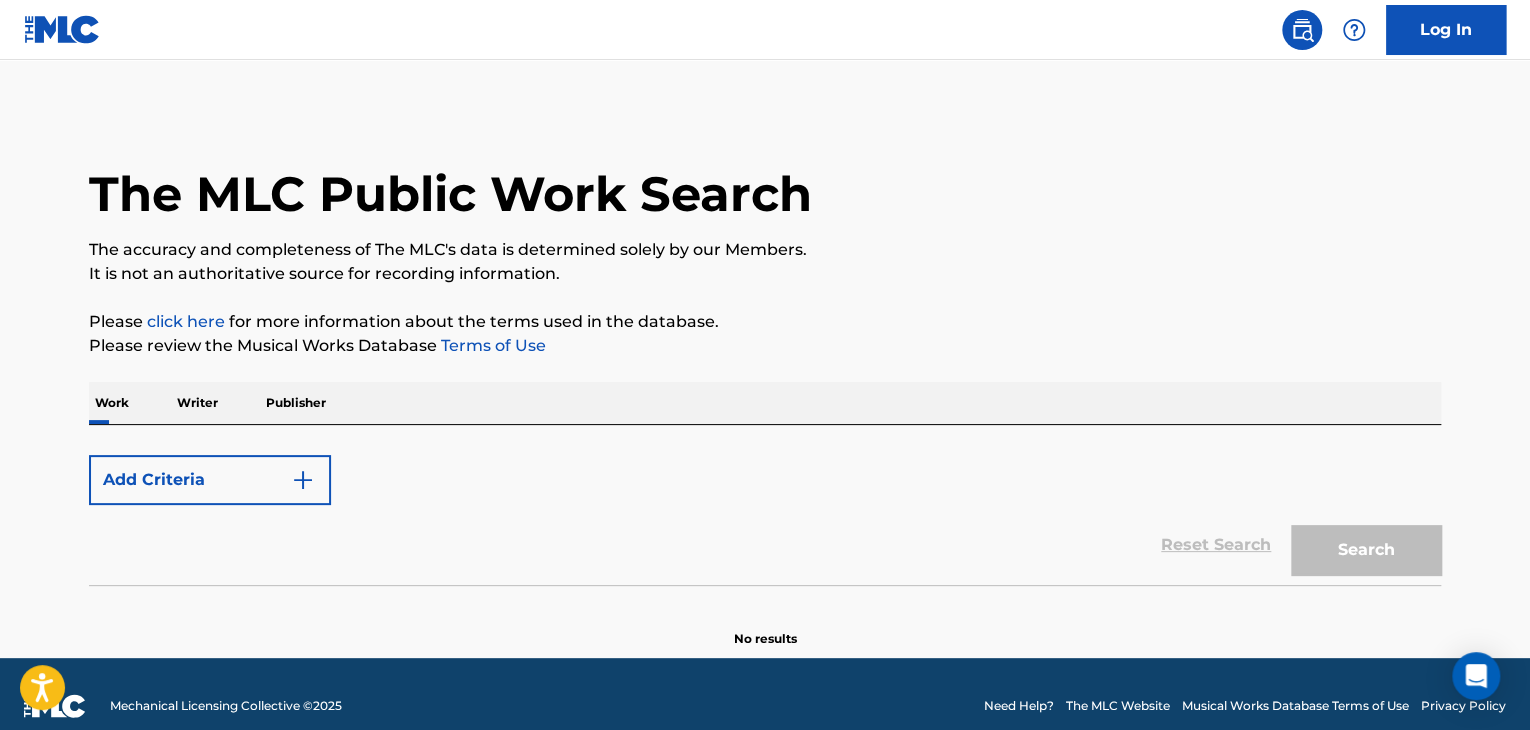 scroll, scrollTop: 24, scrollLeft: 0, axis: vertical 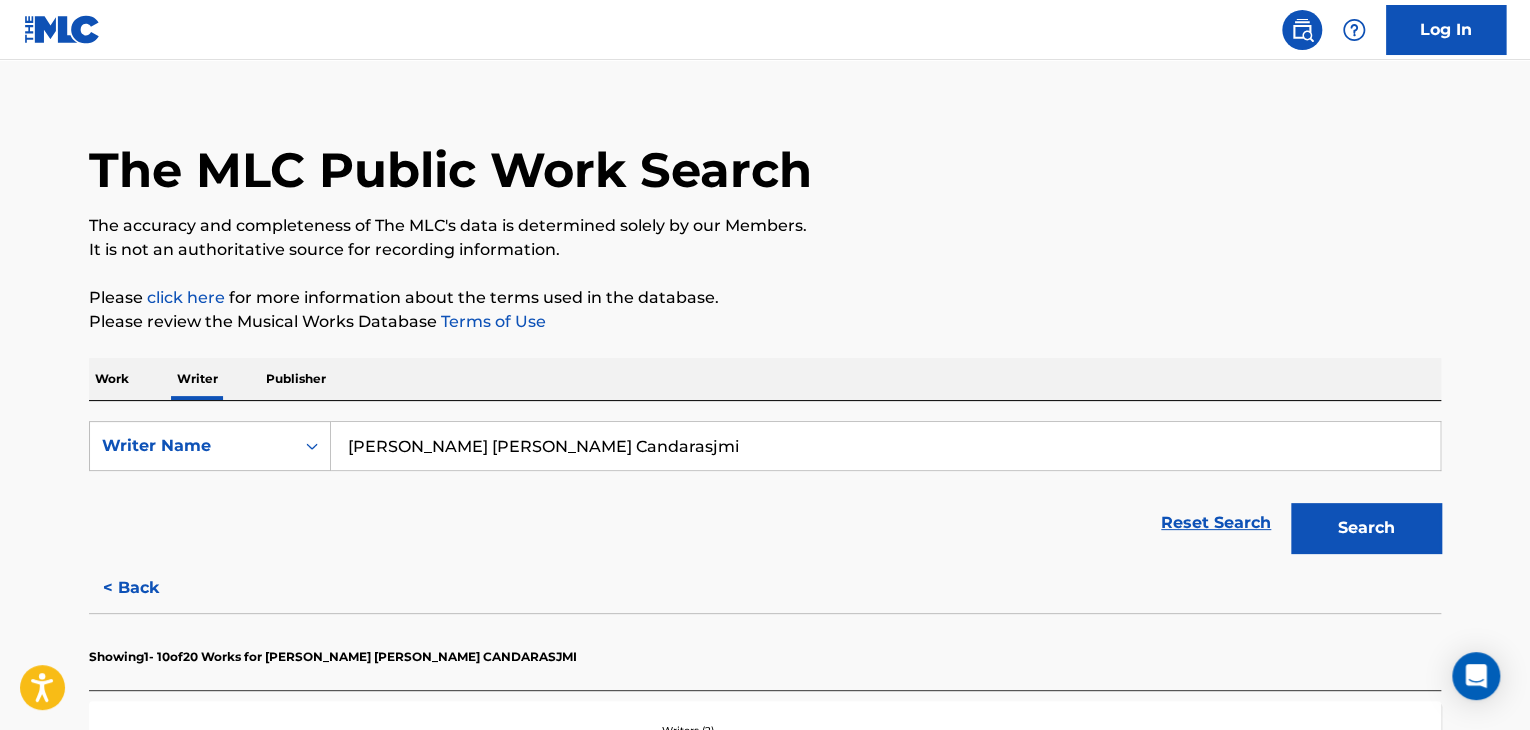 click on "[PERSON_NAME] [PERSON_NAME] Candarasjmi" at bounding box center (885, 446) 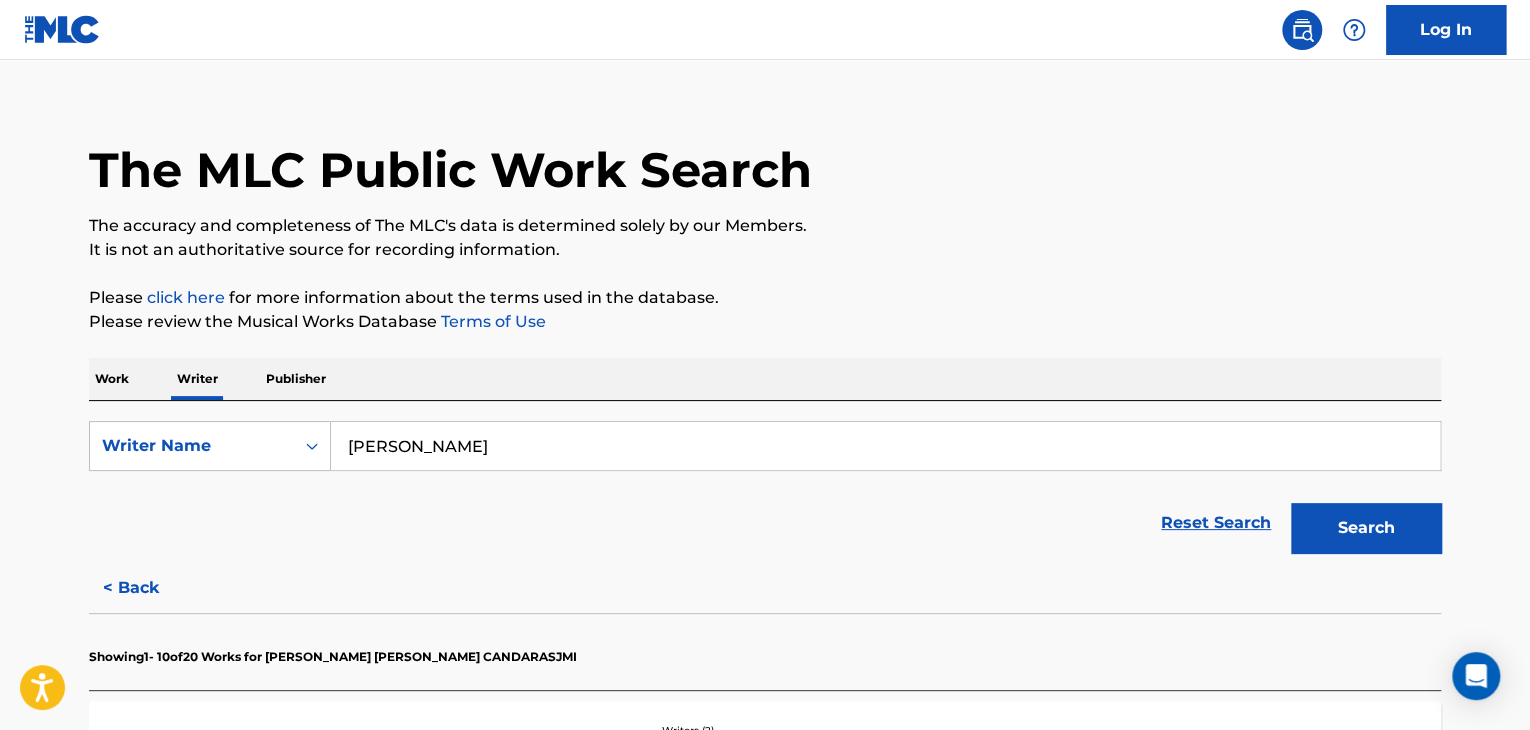 type on "[PERSON_NAME]" 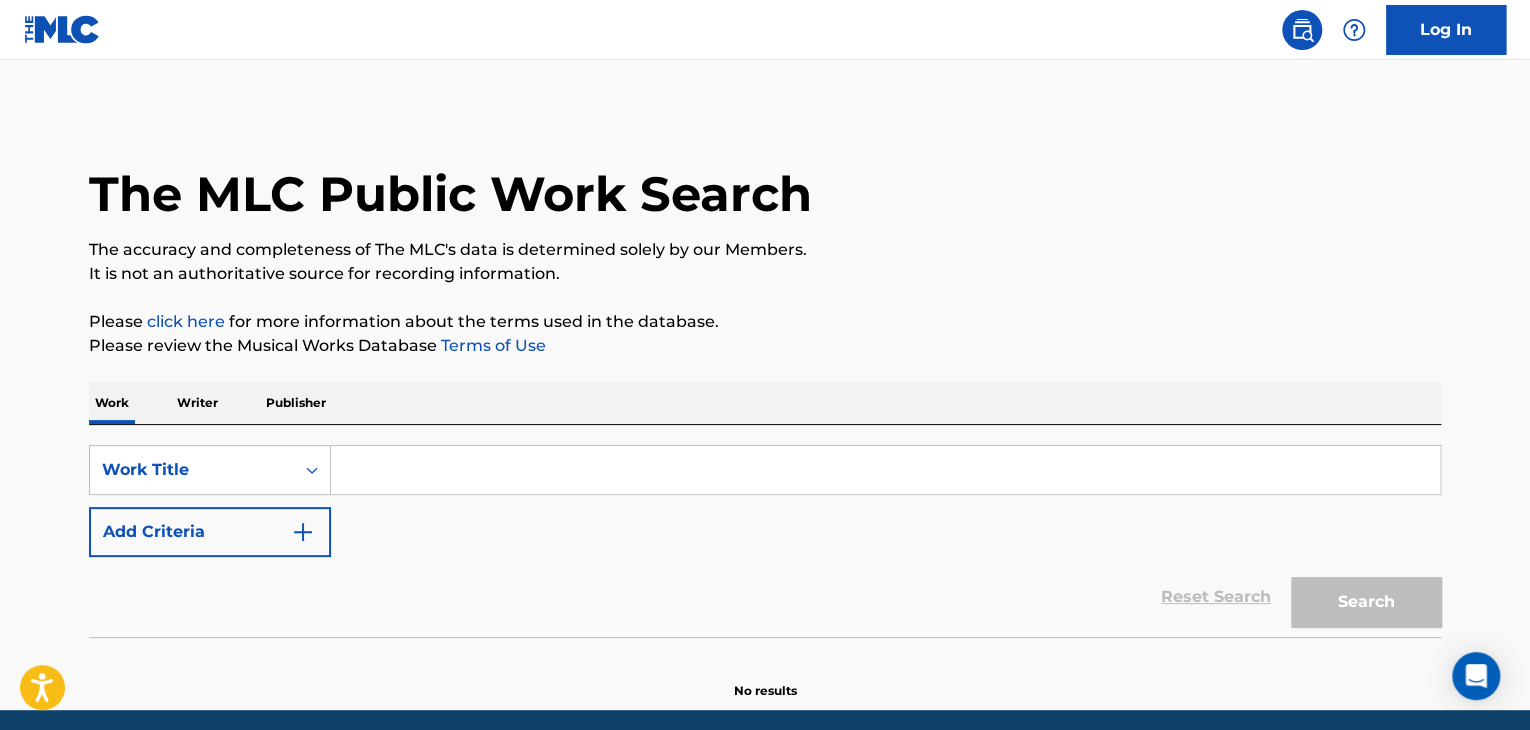 click at bounding box center (885, 470) 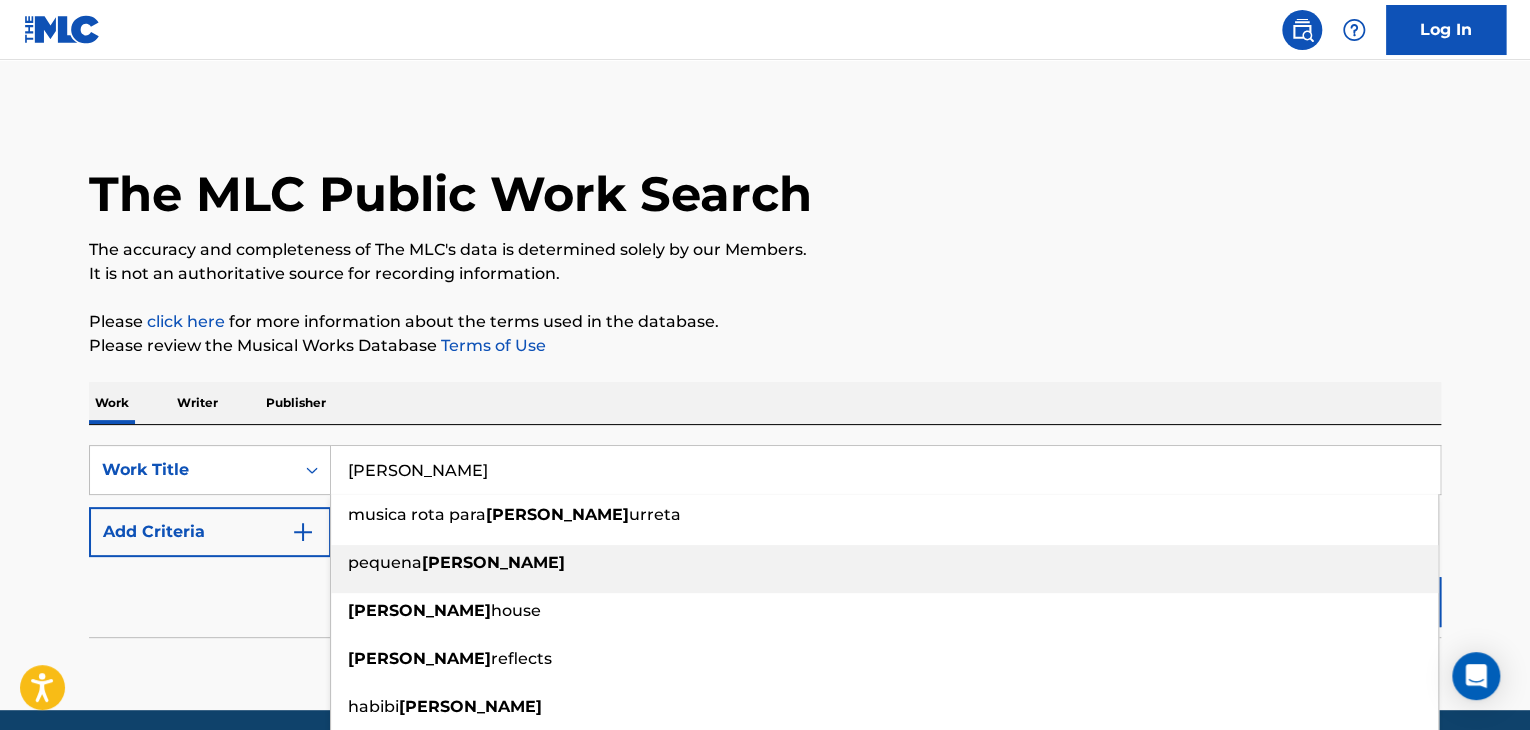 type on "[PERSON_NAME]" 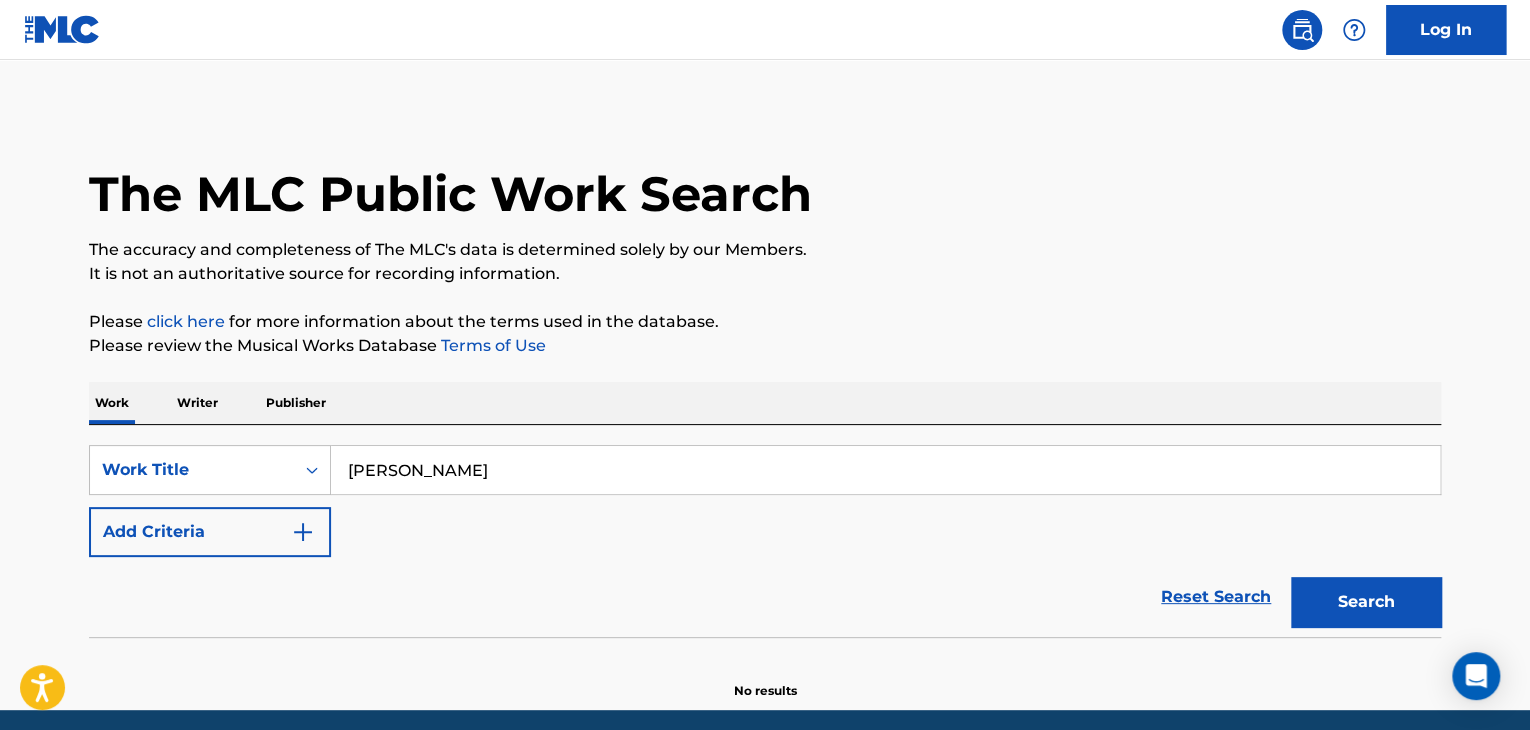 click on "Add Criteria" at bounding box center [210, 532] 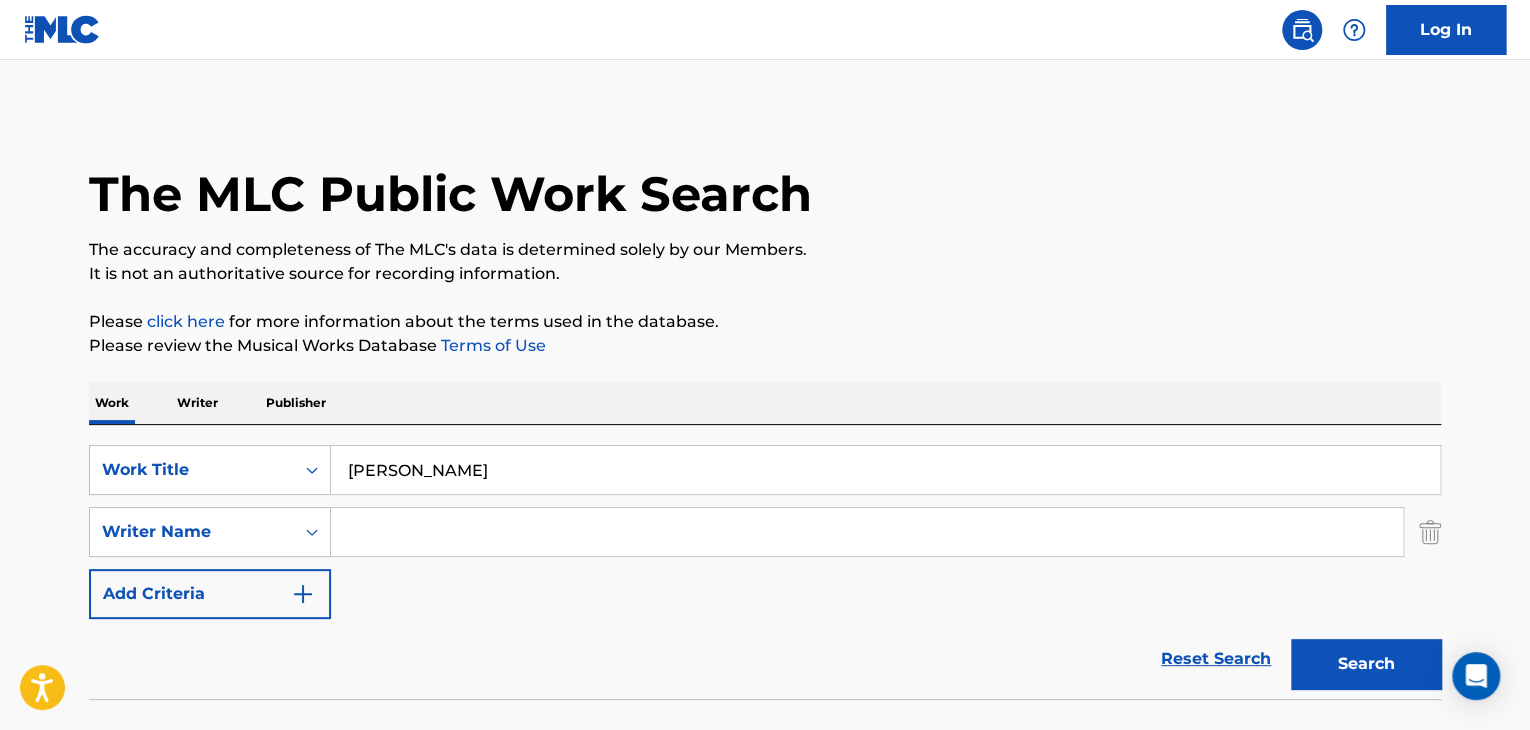 click at bounding box center (867, 532) 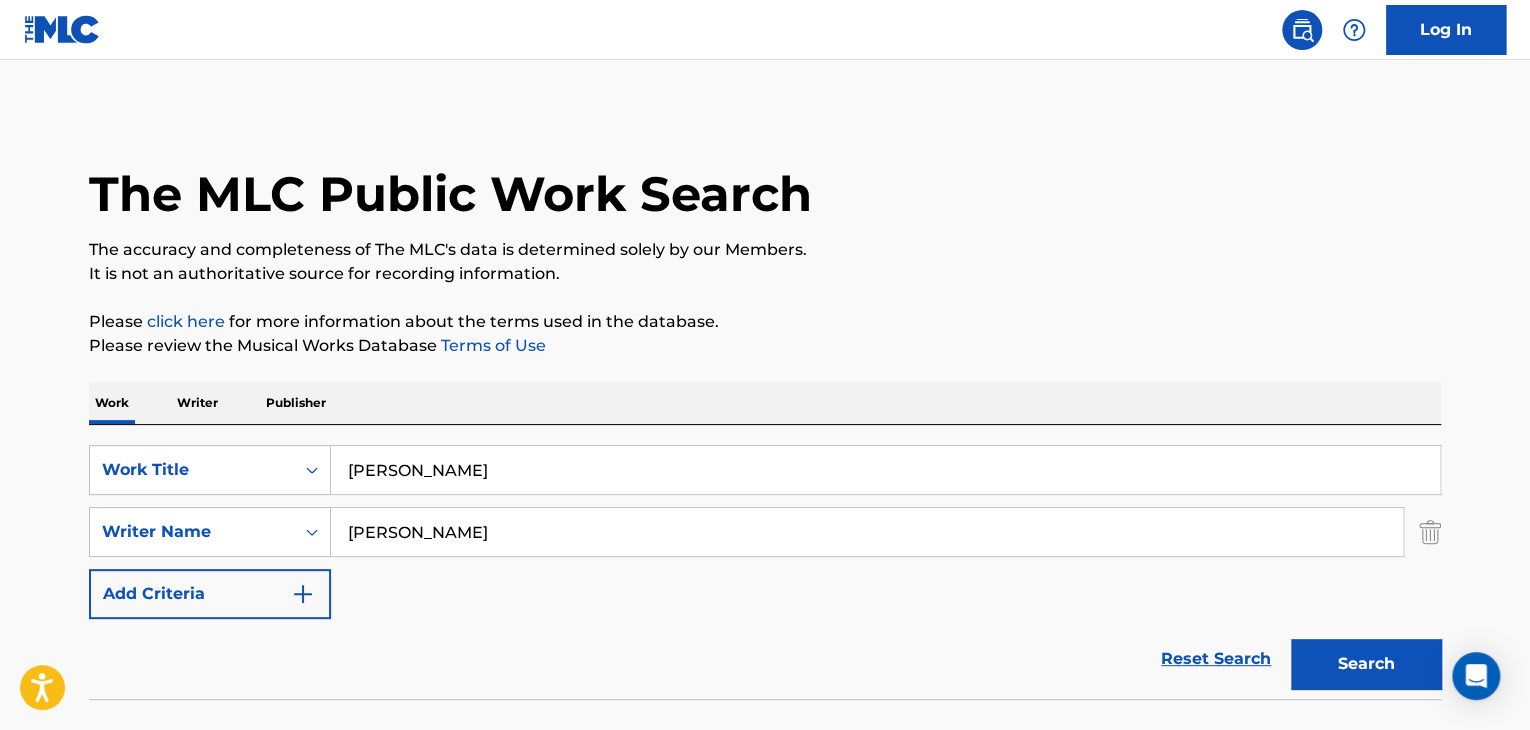 click on "Search" at bounding box center (1366, 664) 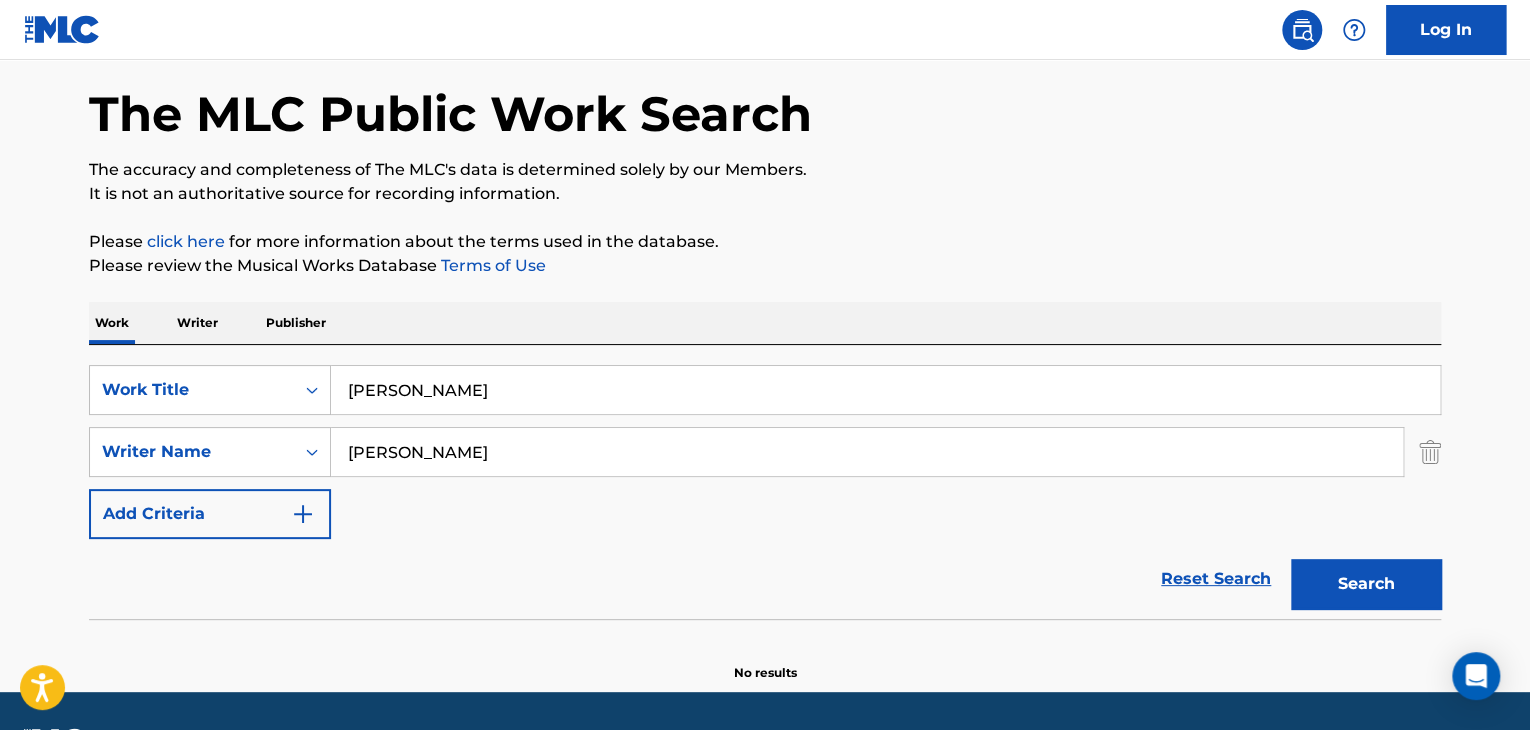 scroll, scrollTop: 138, scrollLeft: 0, axis: vertical 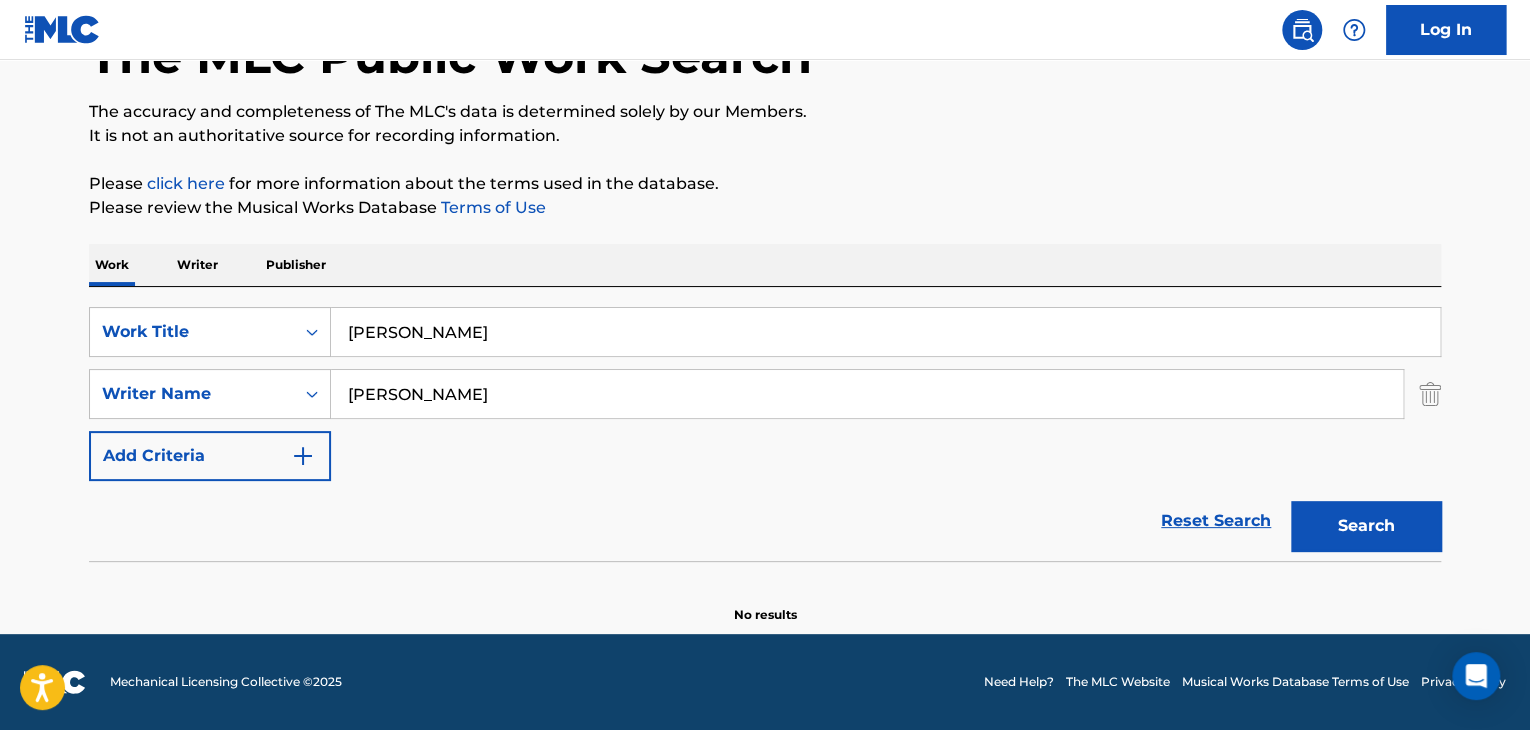 click on "[PERSON_NAME]" at bounding box center [867, 394] 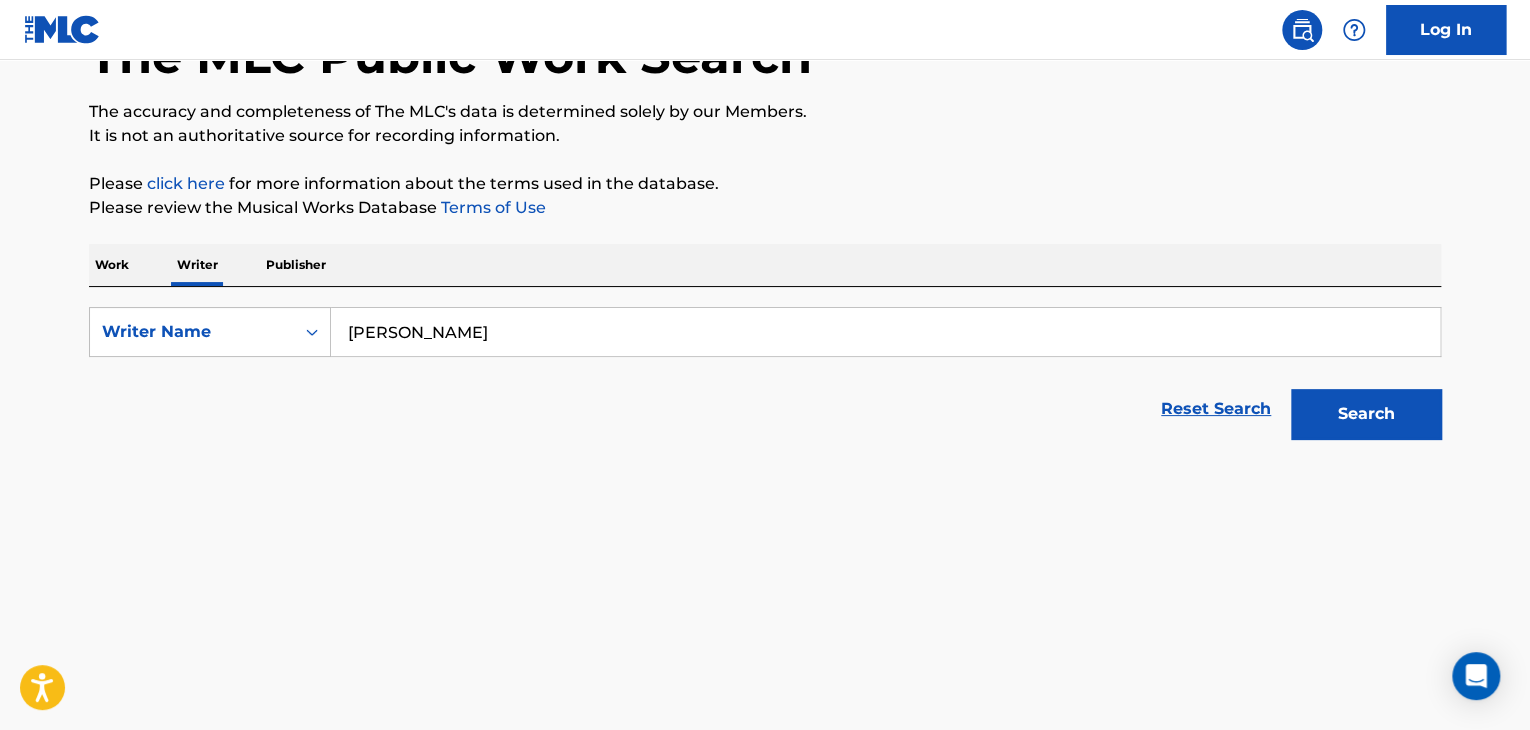 scroll, scrollTop: 0, scrollLeft: 0, axis: both 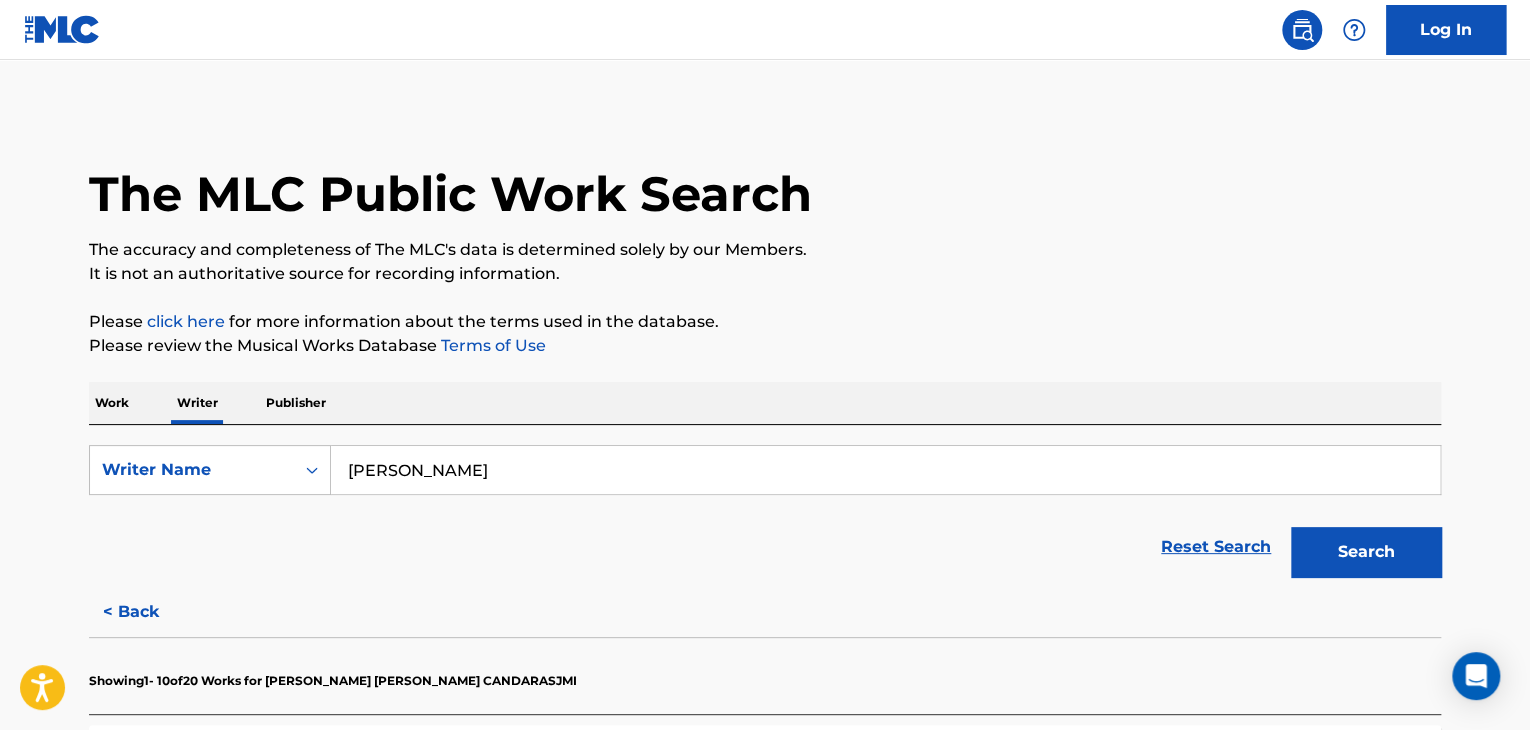 click on "[PERSON_NAME]" at bounding box center [886, 470] 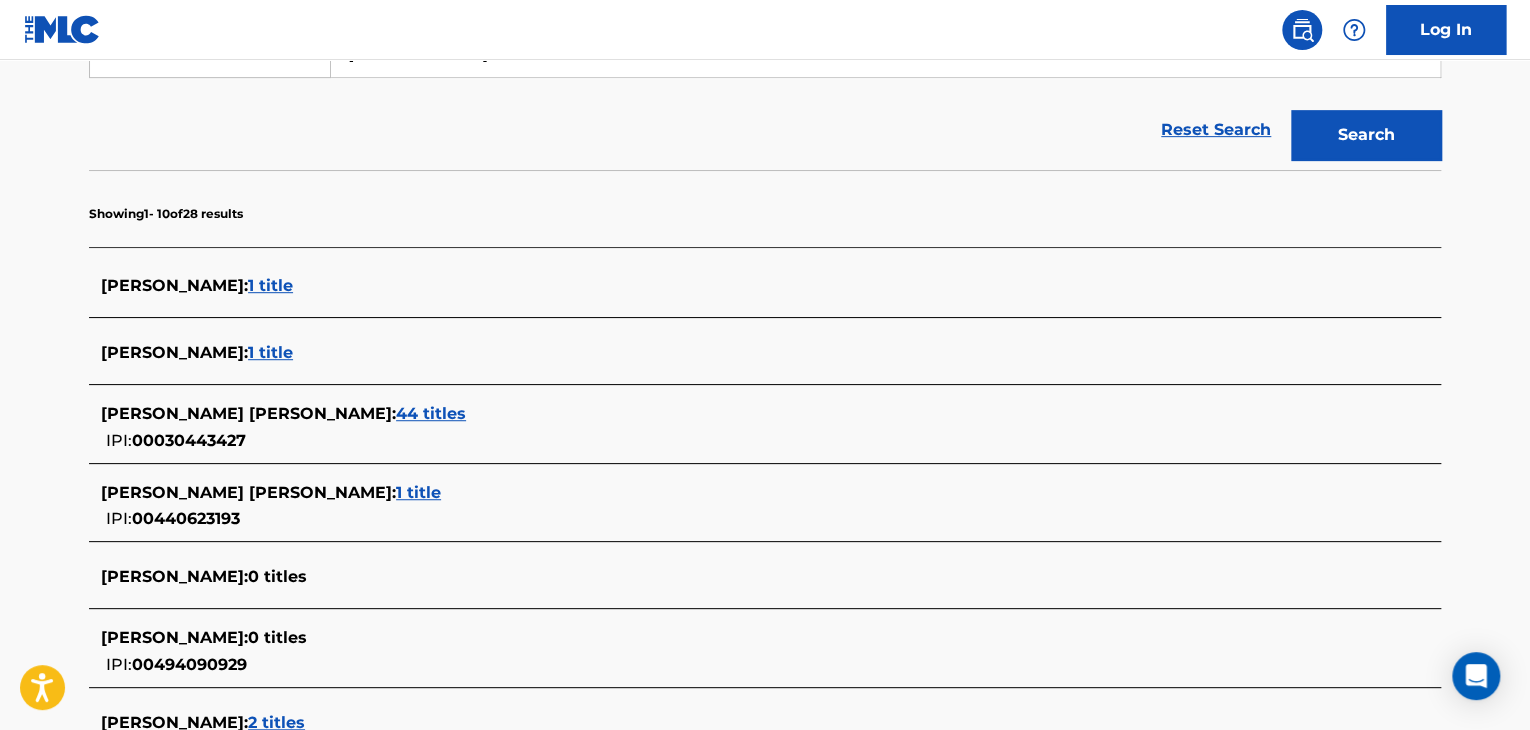 scroll, scrollTop: 300, scrollLeft: 0, axis: vertical 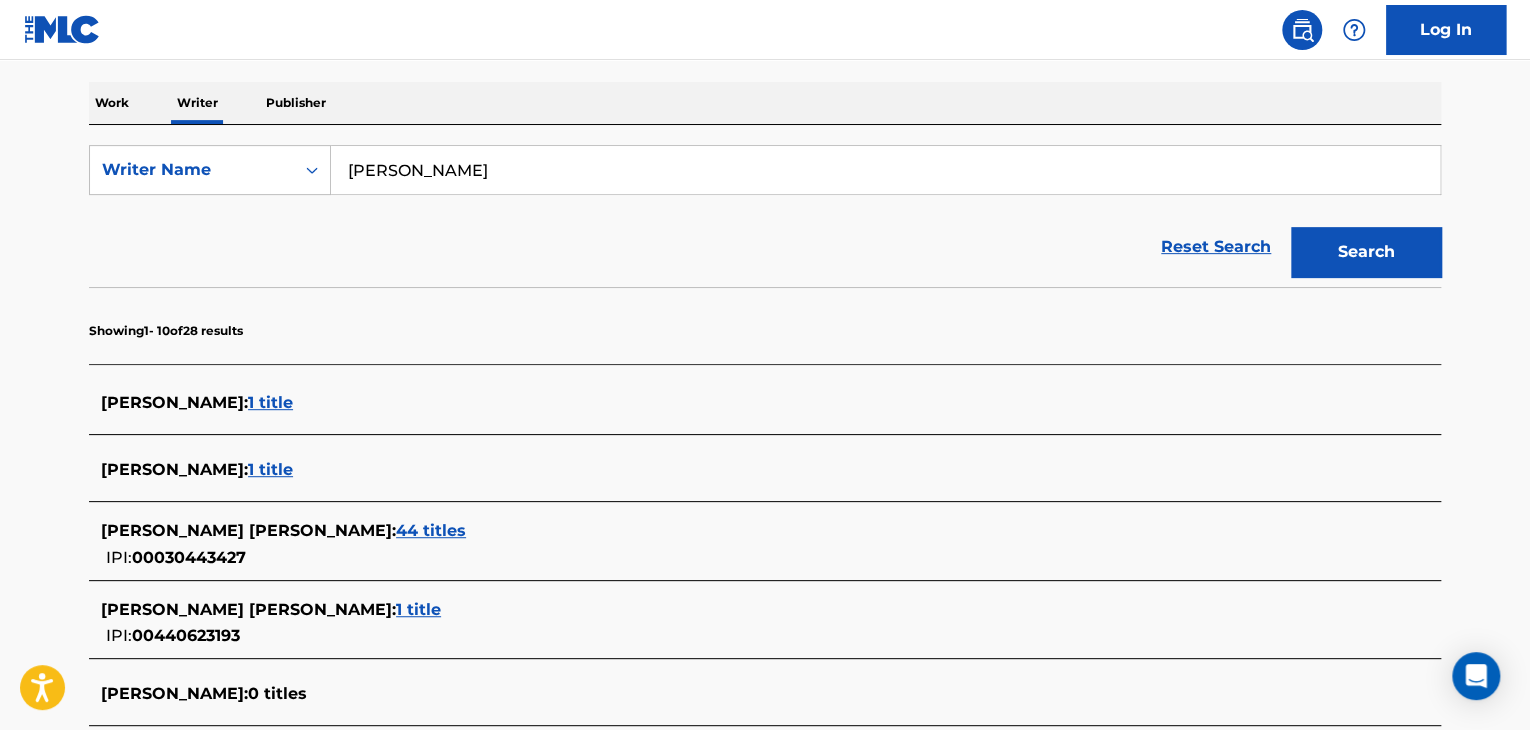 click on "[PERSON_NAME]" at bounding box center [885, 170] 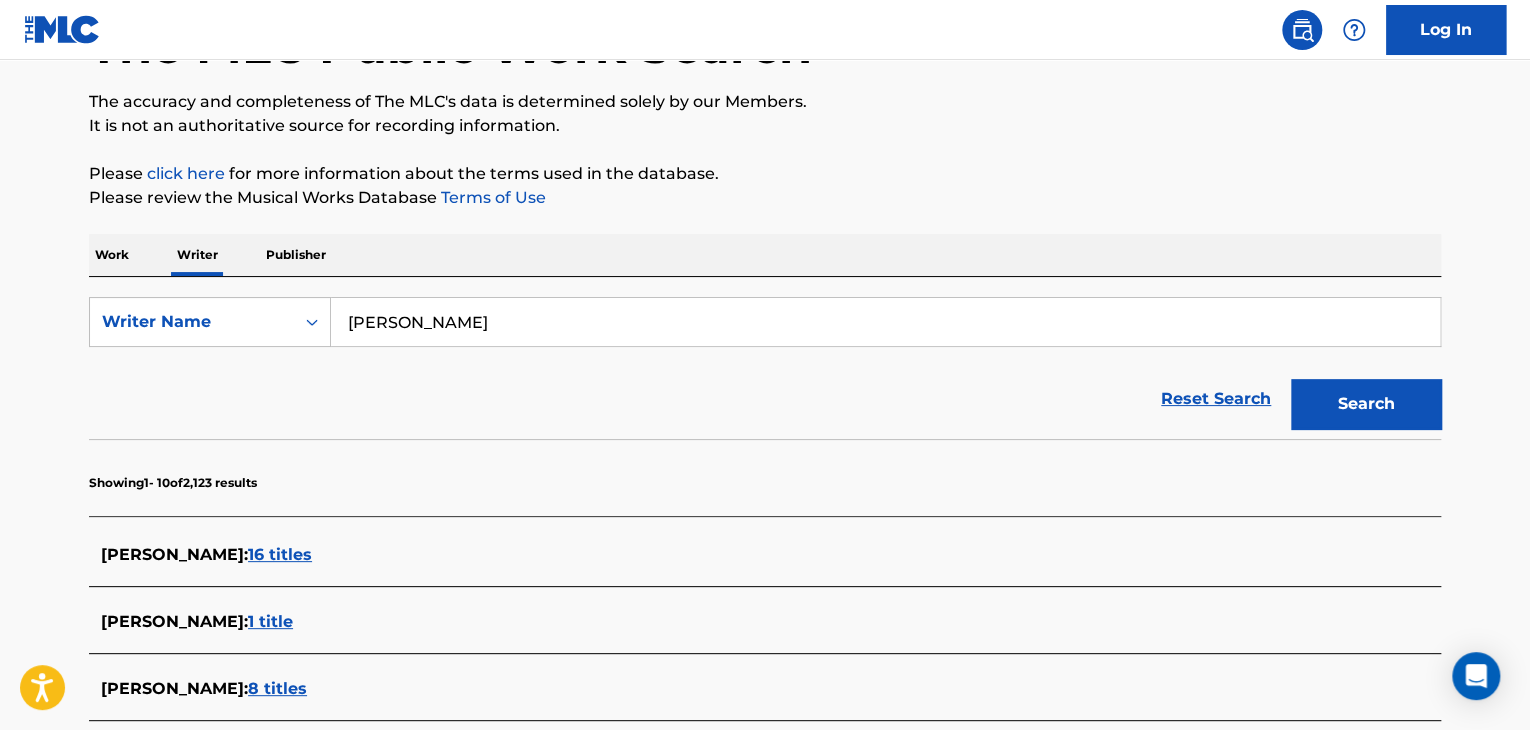 scroll, scrollTop: 0, scrollLeft: 0, axis: both 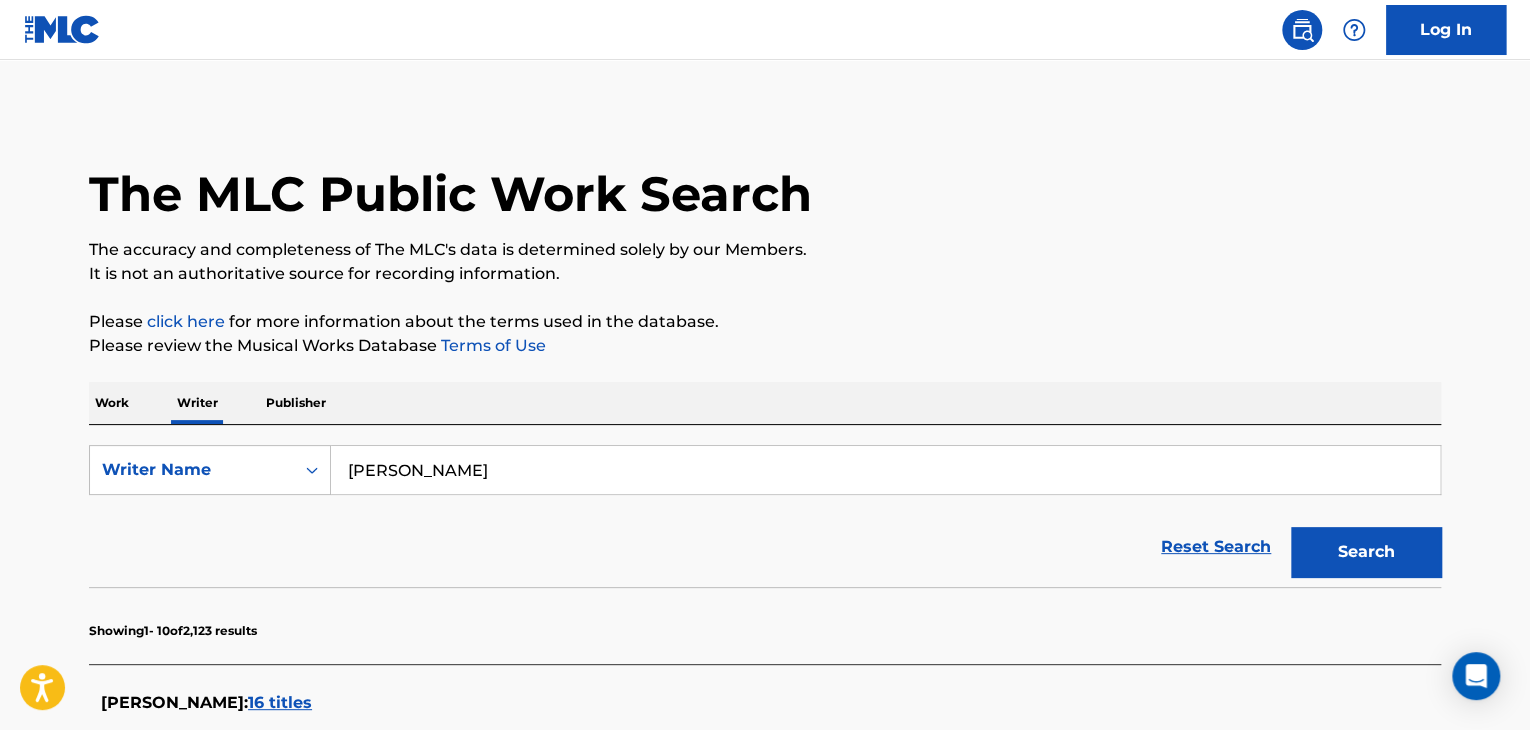 click on "[PERSON_NAME]" at bounding box center (885, 470) 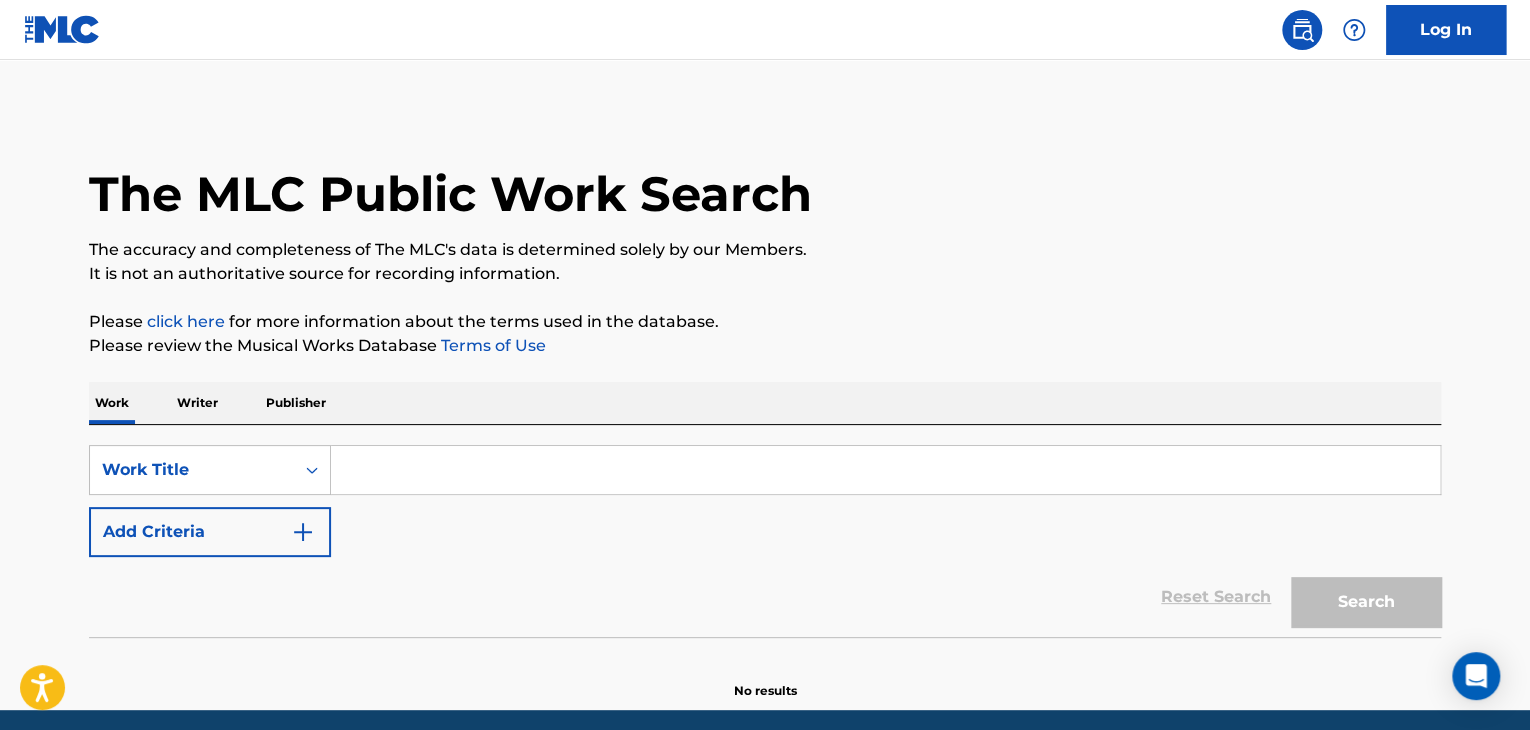 click at bounding box center [885, 470] 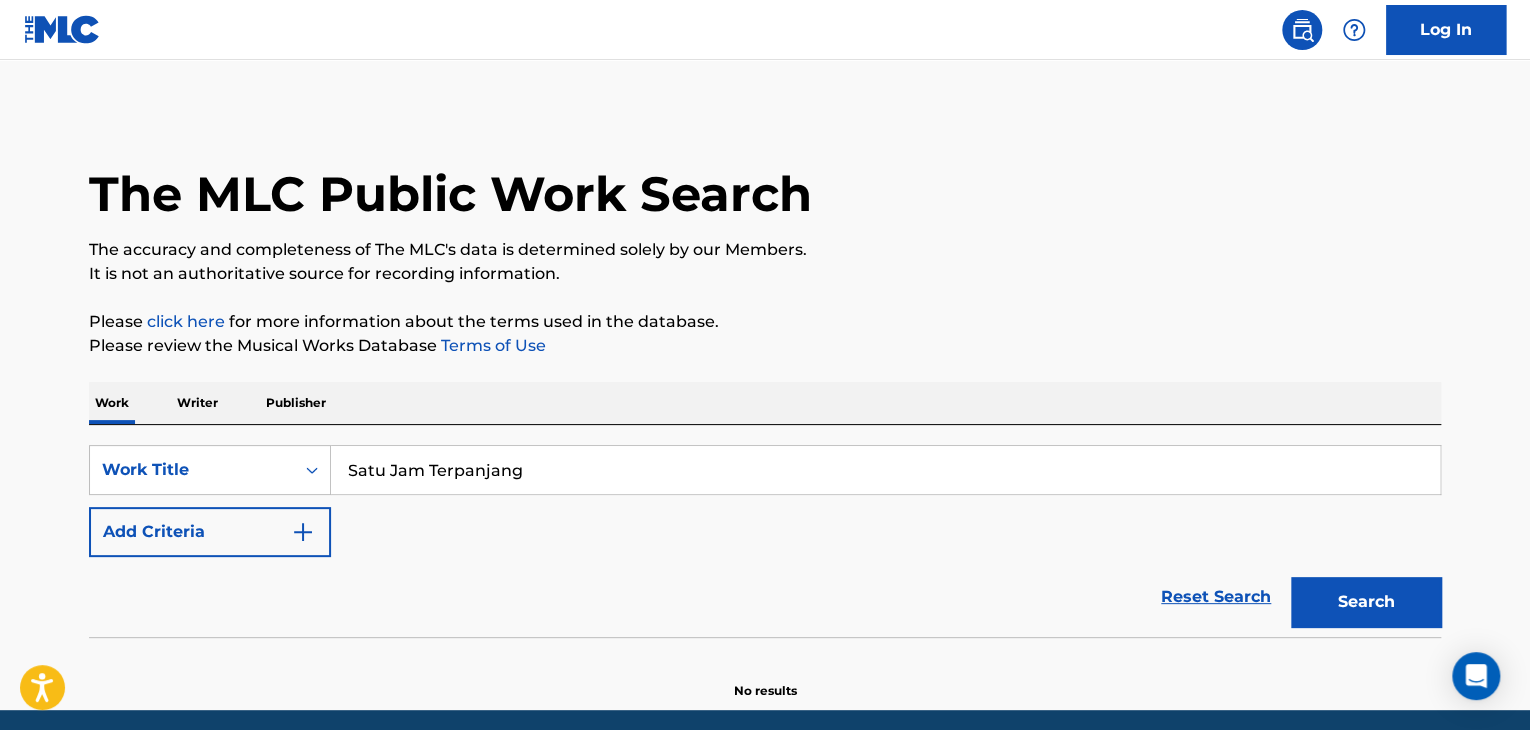 type on "Satu Jam Terpanjang" 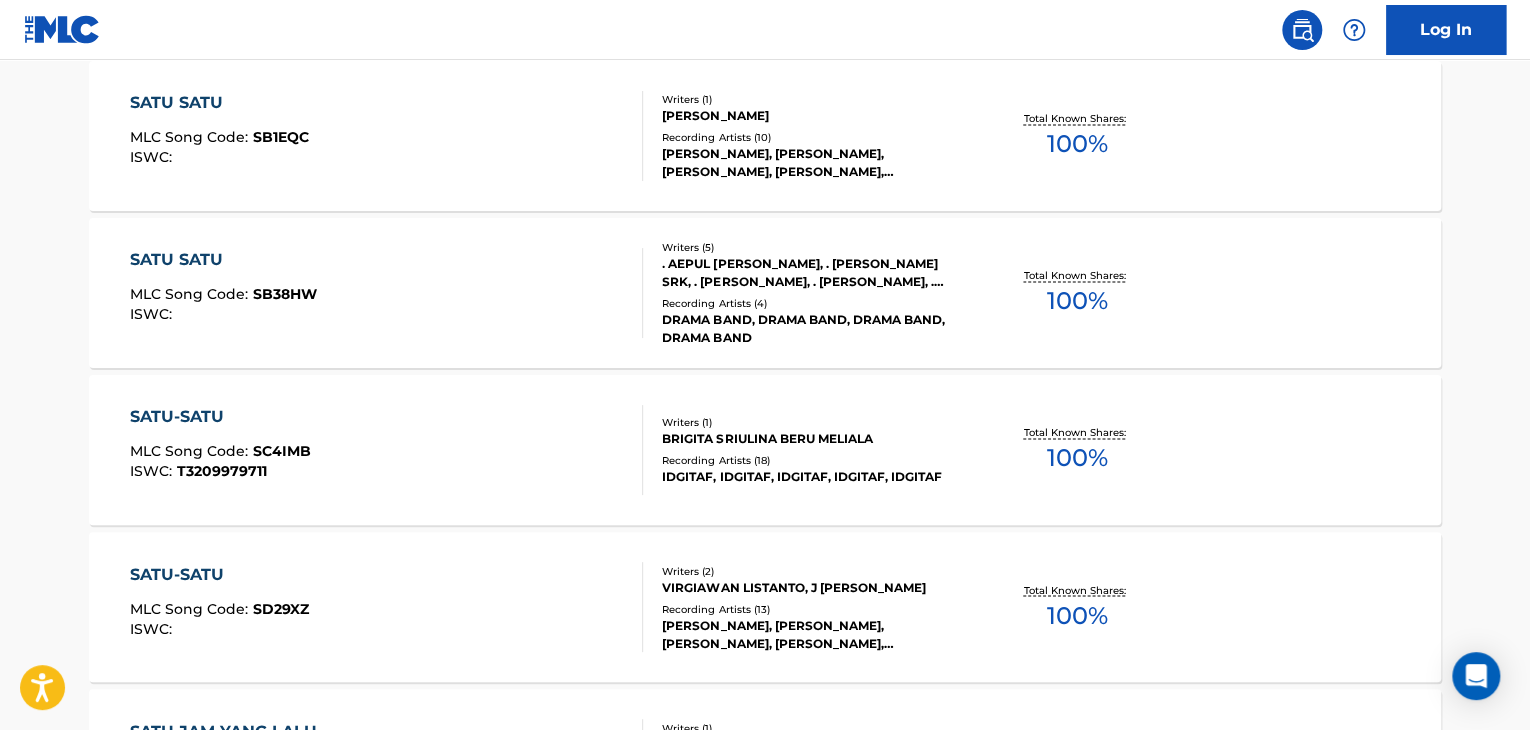 scroll, scrollTop: 1300, scrollLeft: 0, axis: vertical 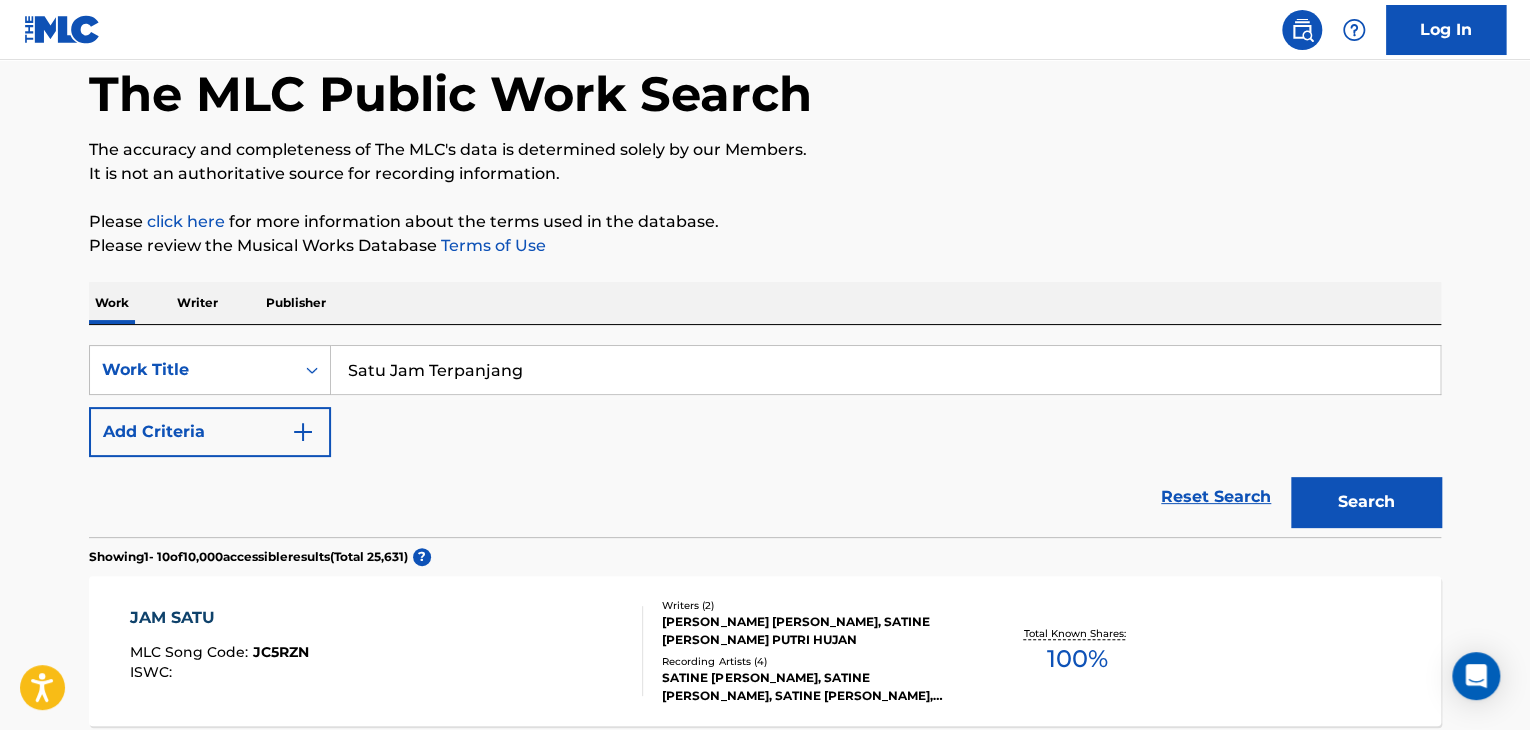 click on "Writer" at bounding box center (197, 303) 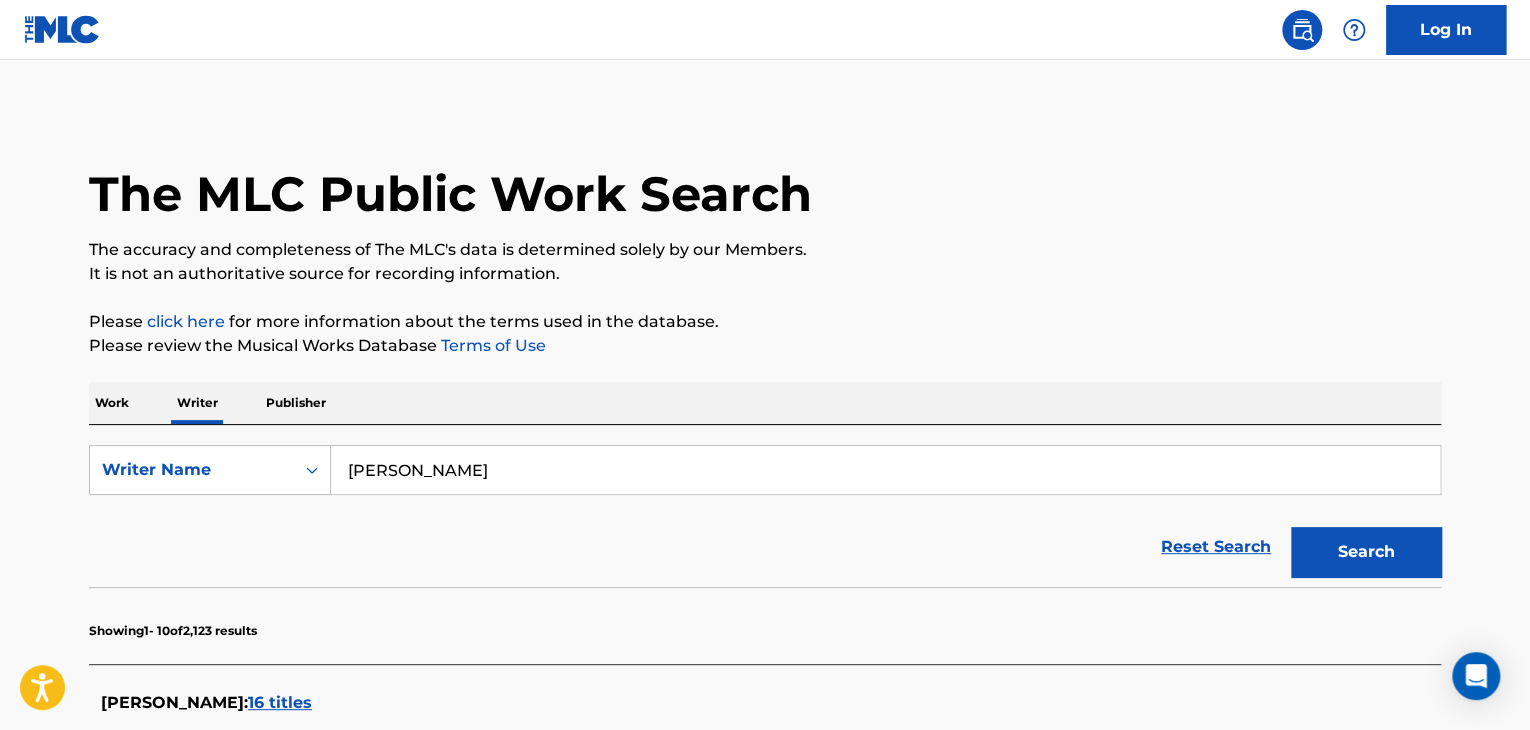 click on "[PERSON_NAME]" at bounding box center (885, 470) 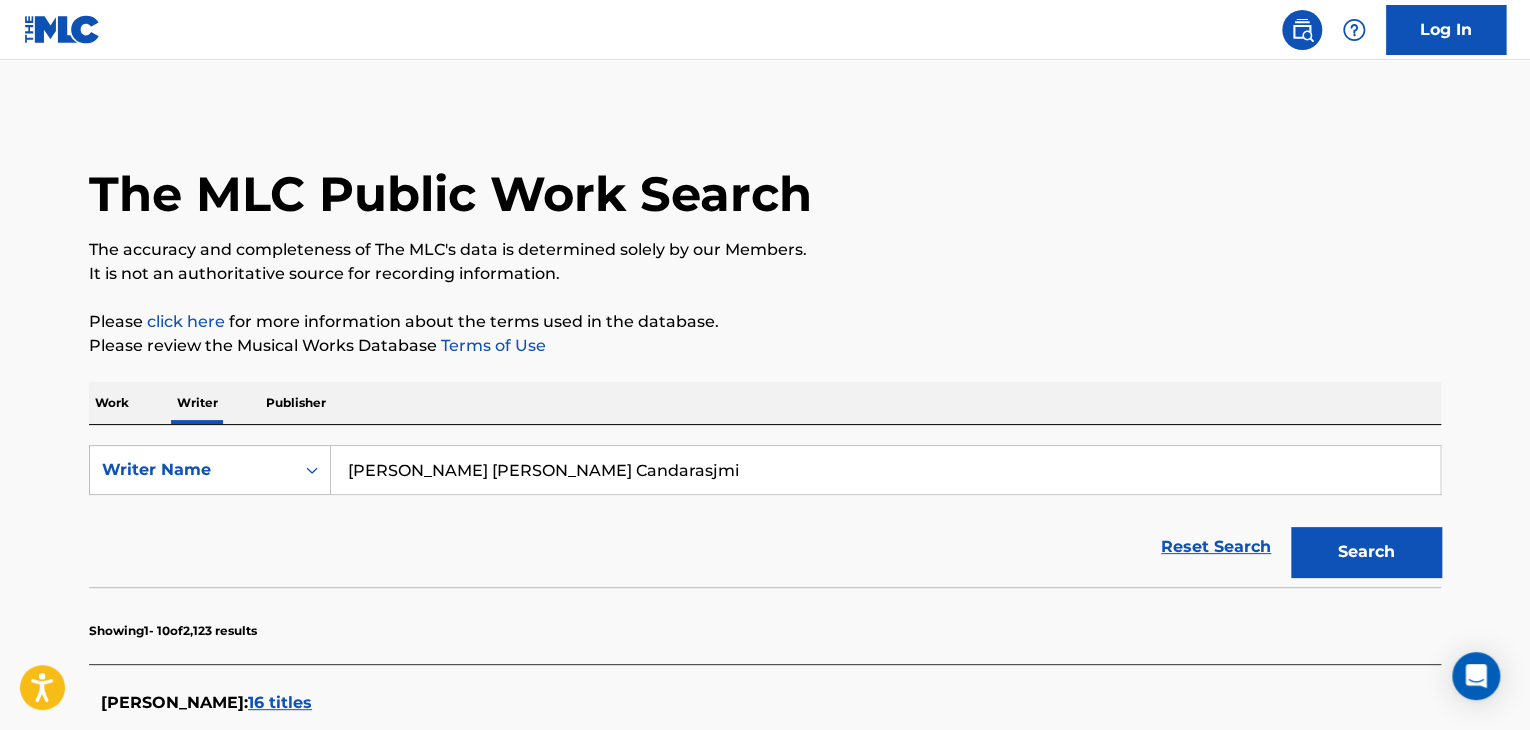 type on "[PERSON_NAME] [PERSON_NAME] Candarasjmi" 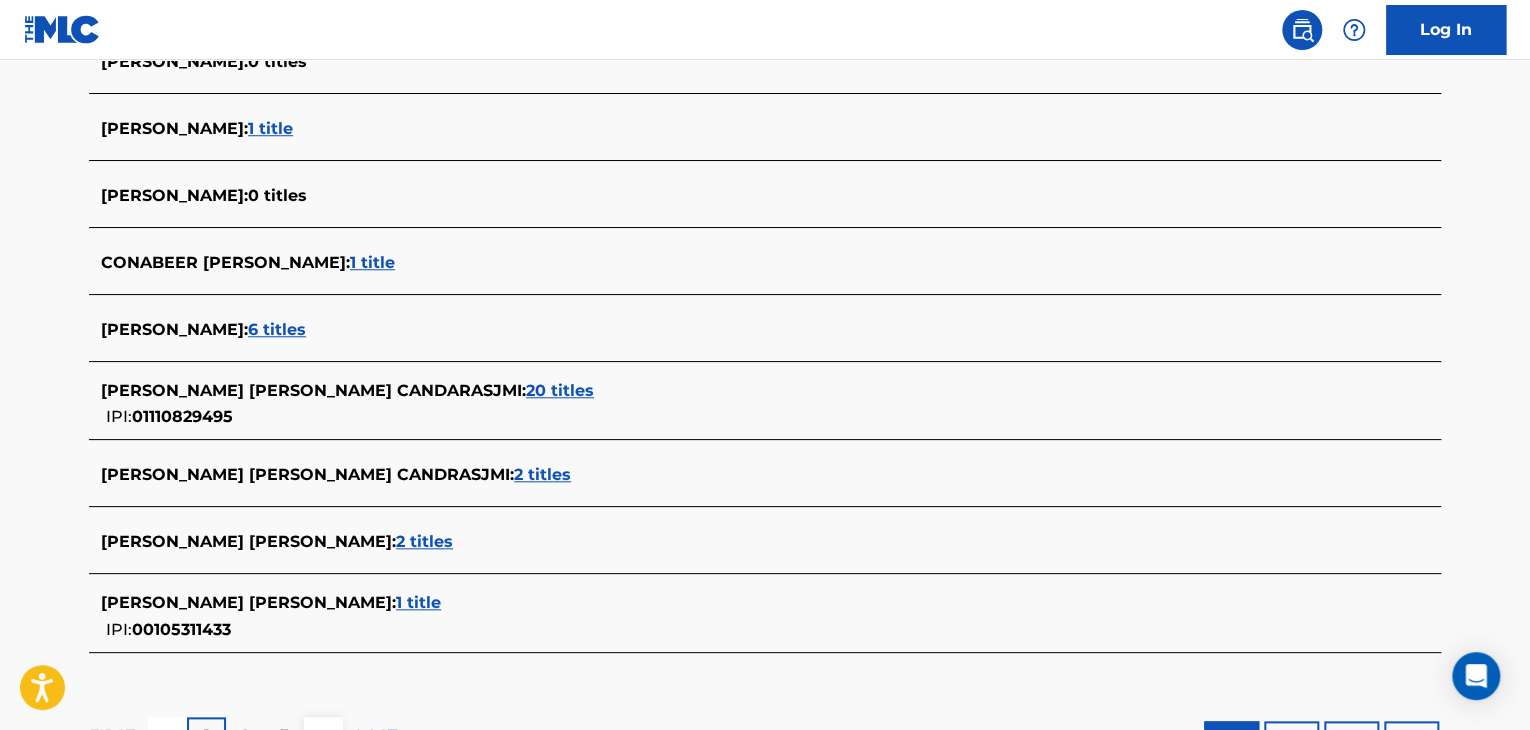 scroll, scrollTop: 800, scrollLeft: 0, axis: vertical 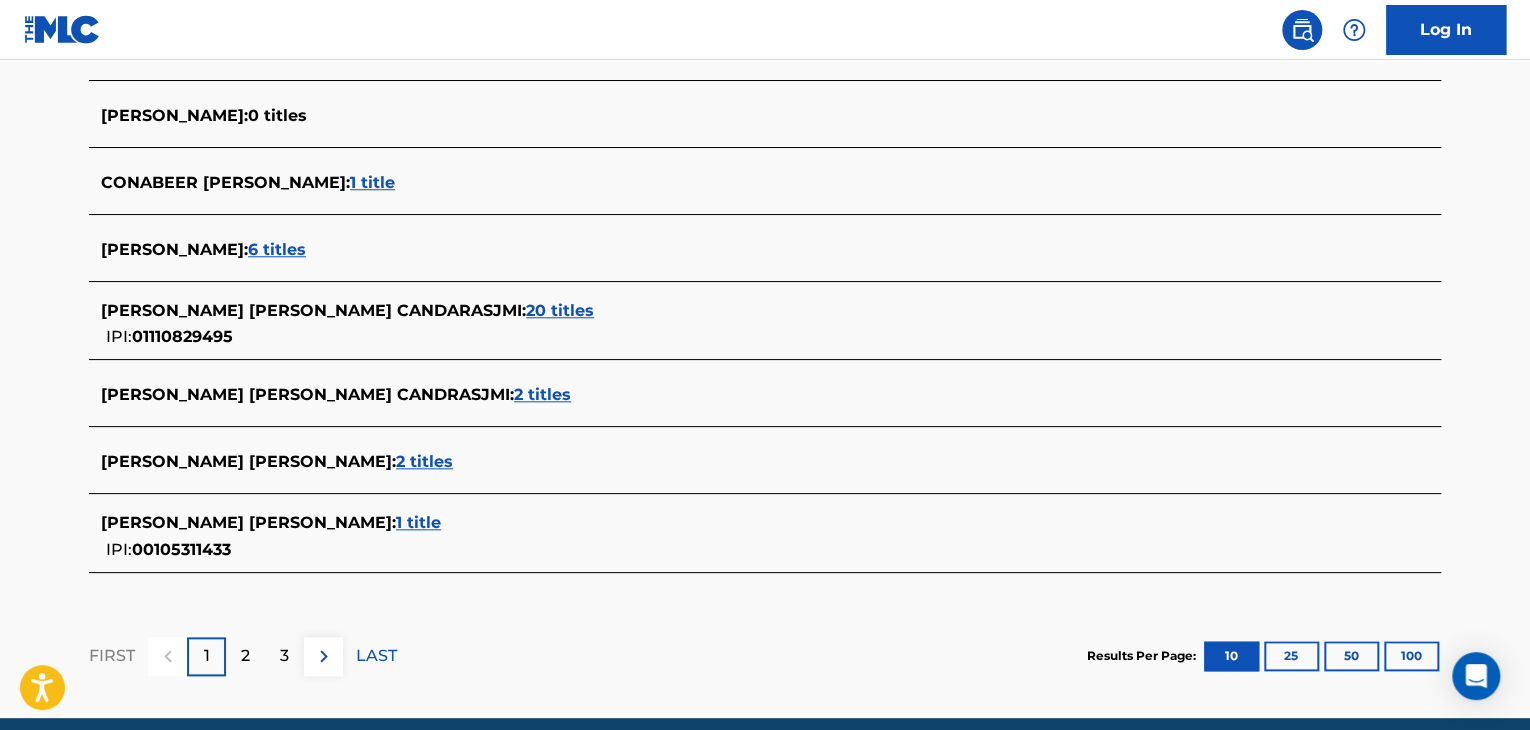 click on "20 titles" at bounding box center [560, 310] 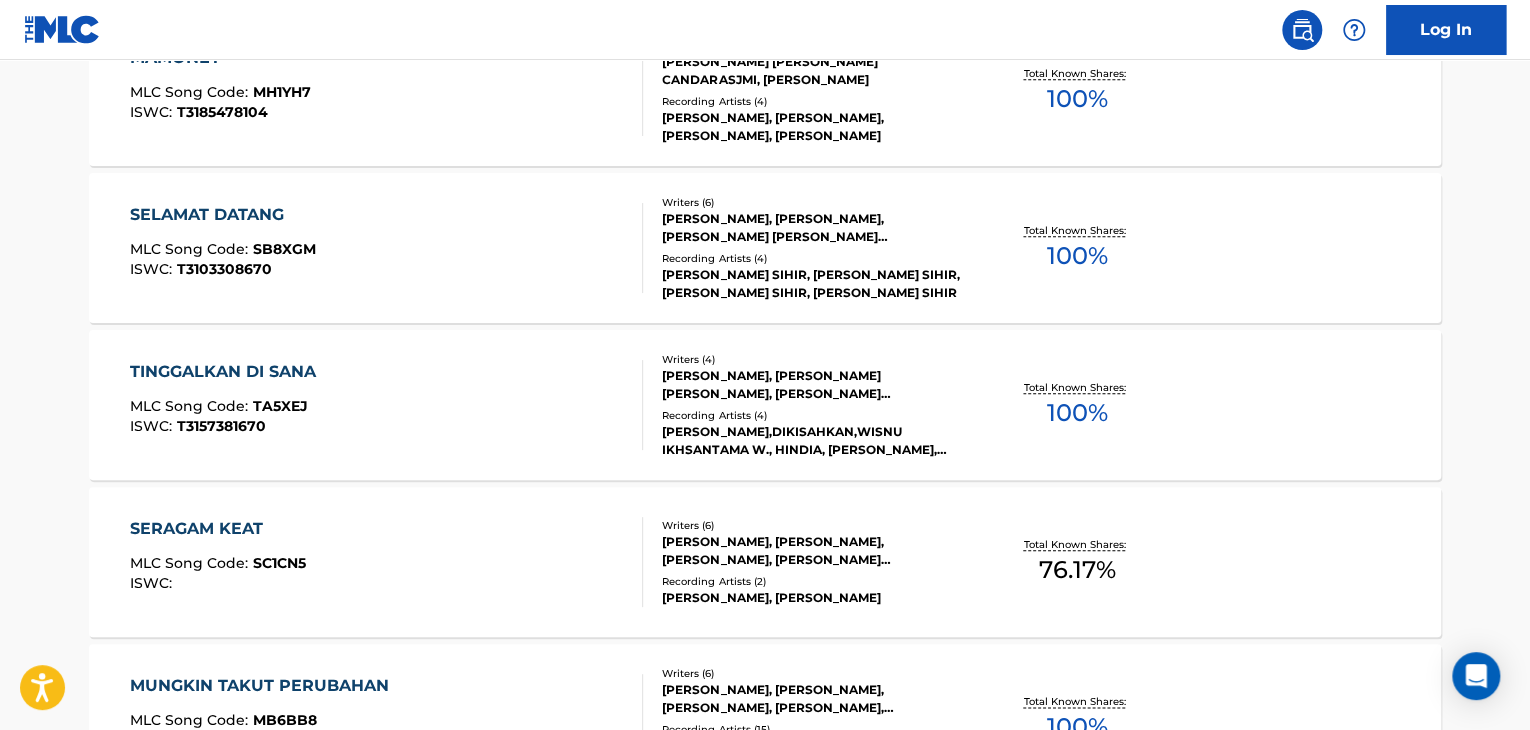 scroll, scrollTop: 900, scrollLeft: 0, axis: vertical 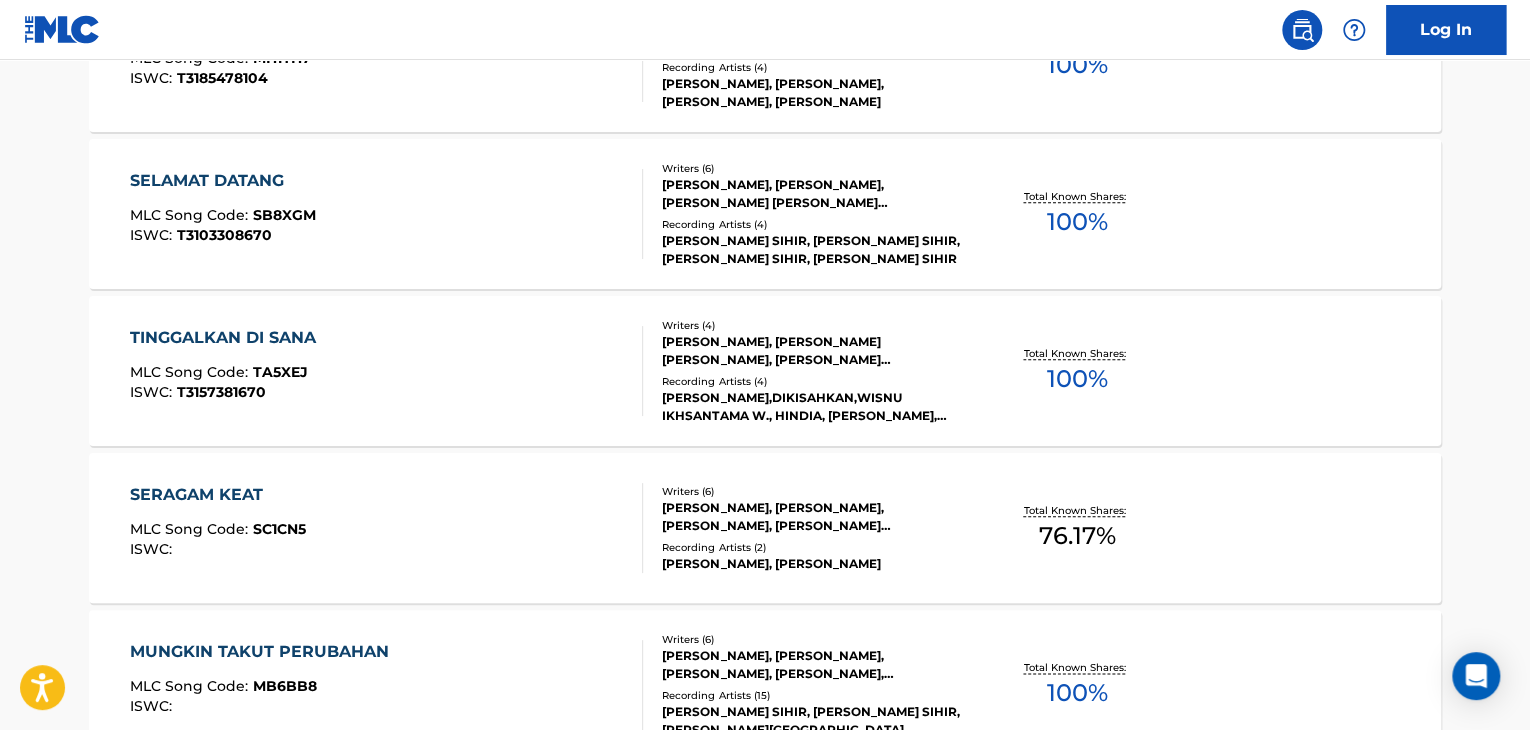 click on "TINGGALKAN DI SANA MLC Song Code : TA5XEJ ISWC : T3157381670" at bounding box center (387, 371) 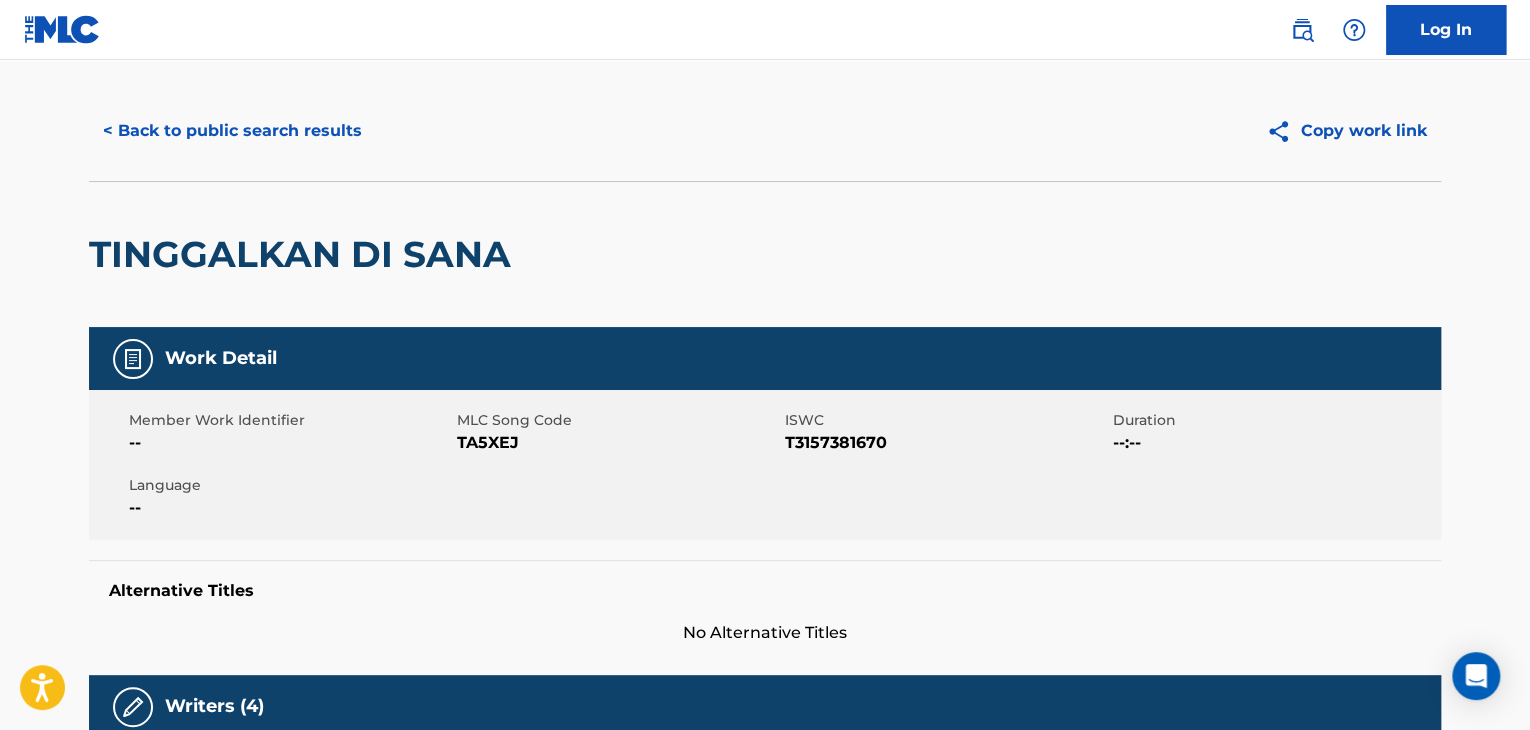 scroll, scrollTop: 0, scrollLeft: 0, axis: both 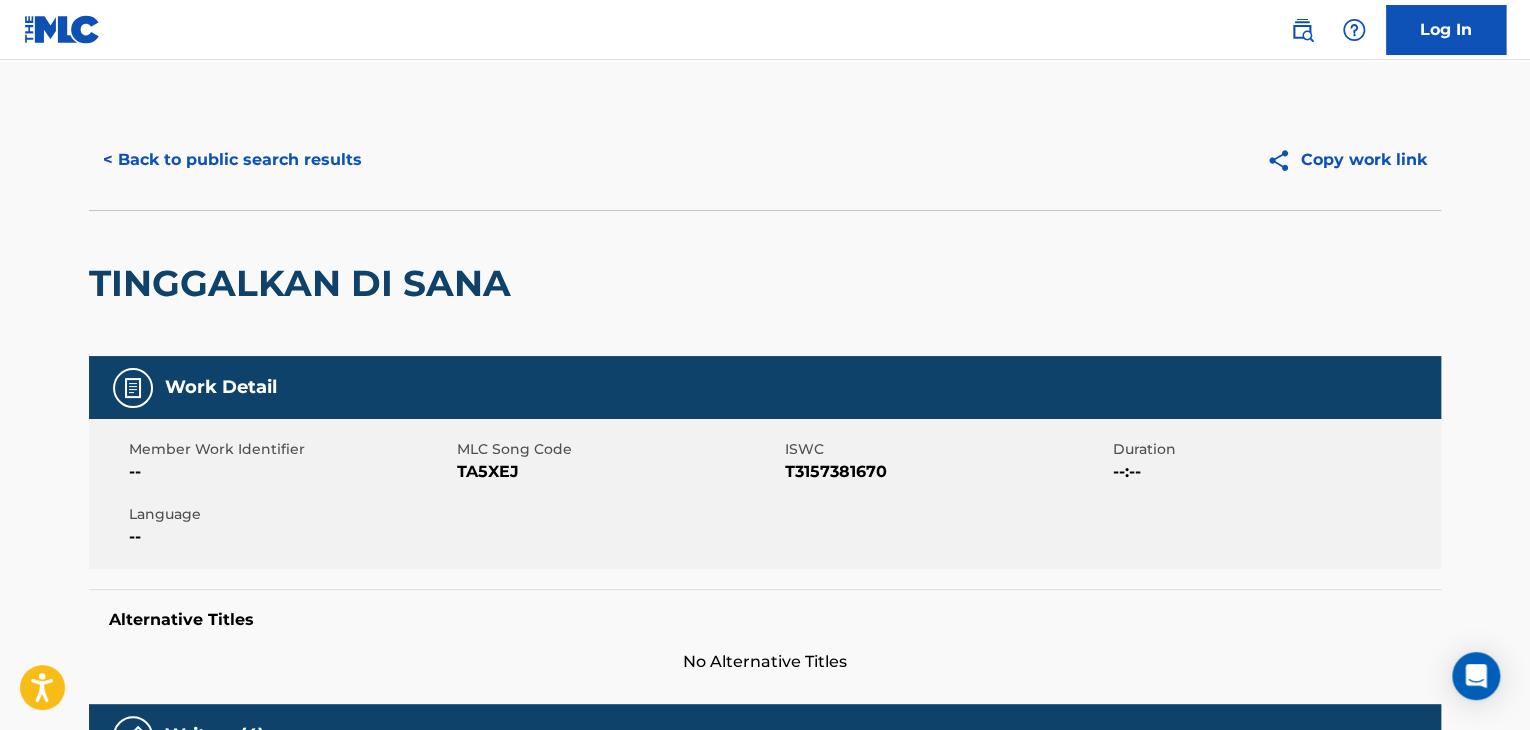 click on "< Back to public search results" at bounding box center [232, 160] 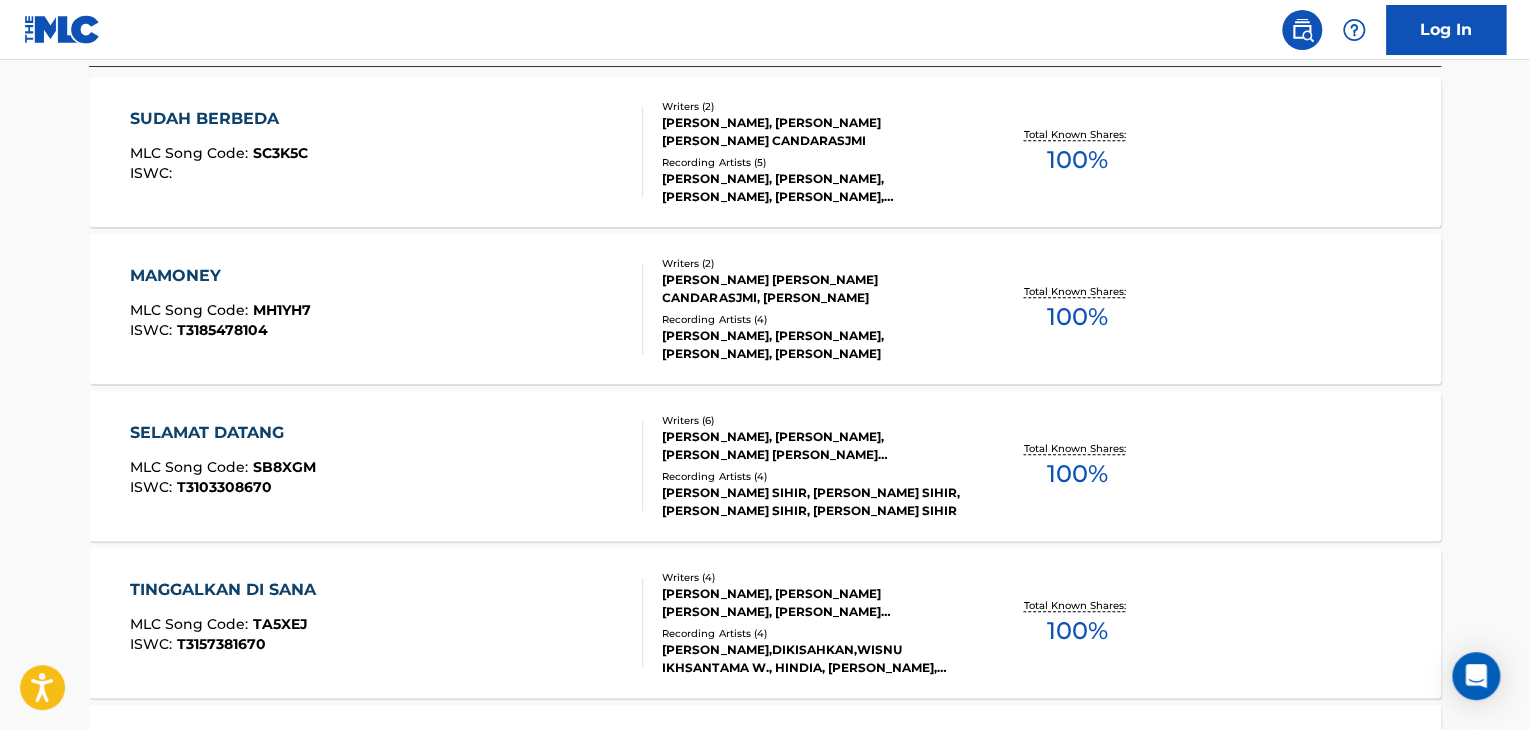 scroll, scrollTop: 824, scrollLeft: 0, axis: vertical 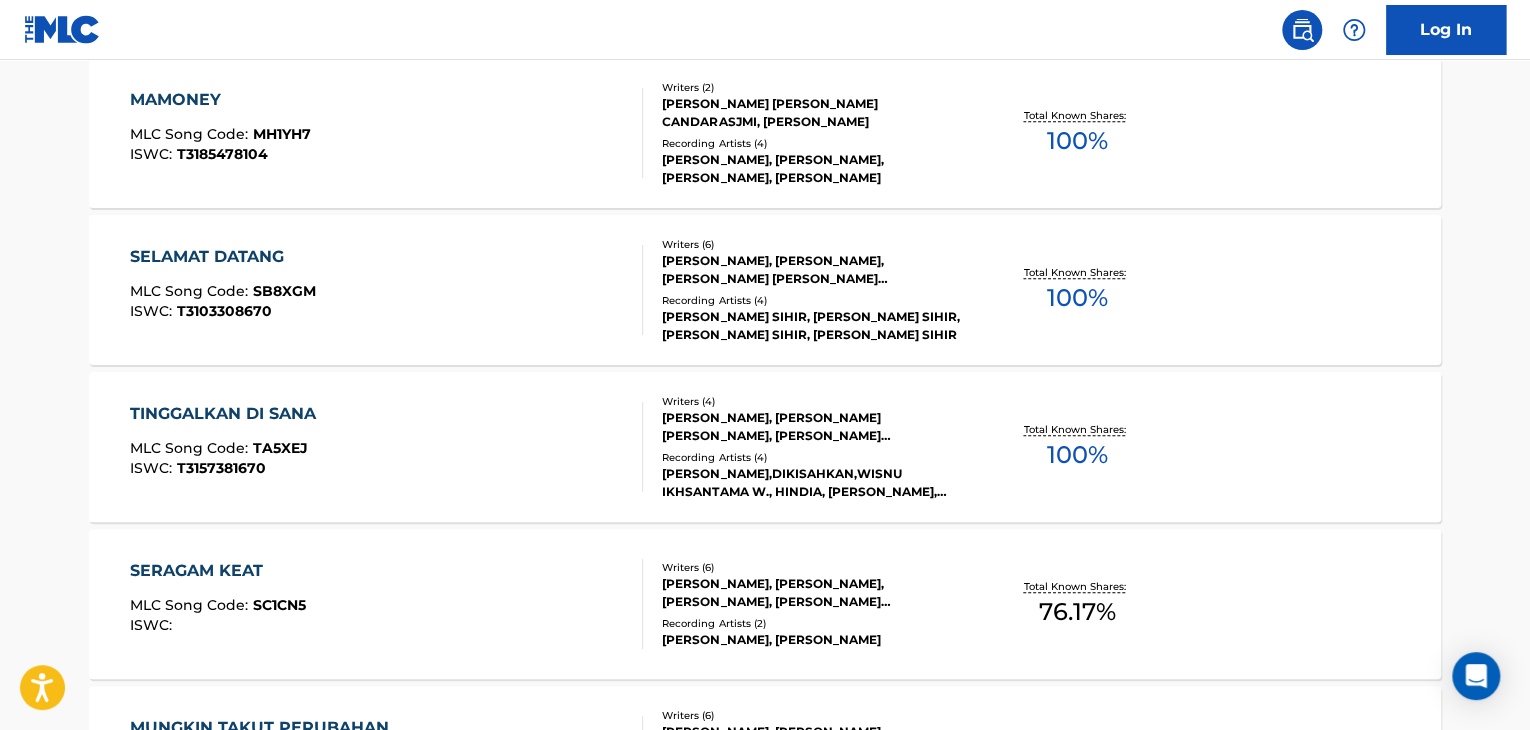 click on "SELAMAT DATANG MLC Song Code : SB8XGM ISWC : T3103308670" at bounding box center (387, 290) 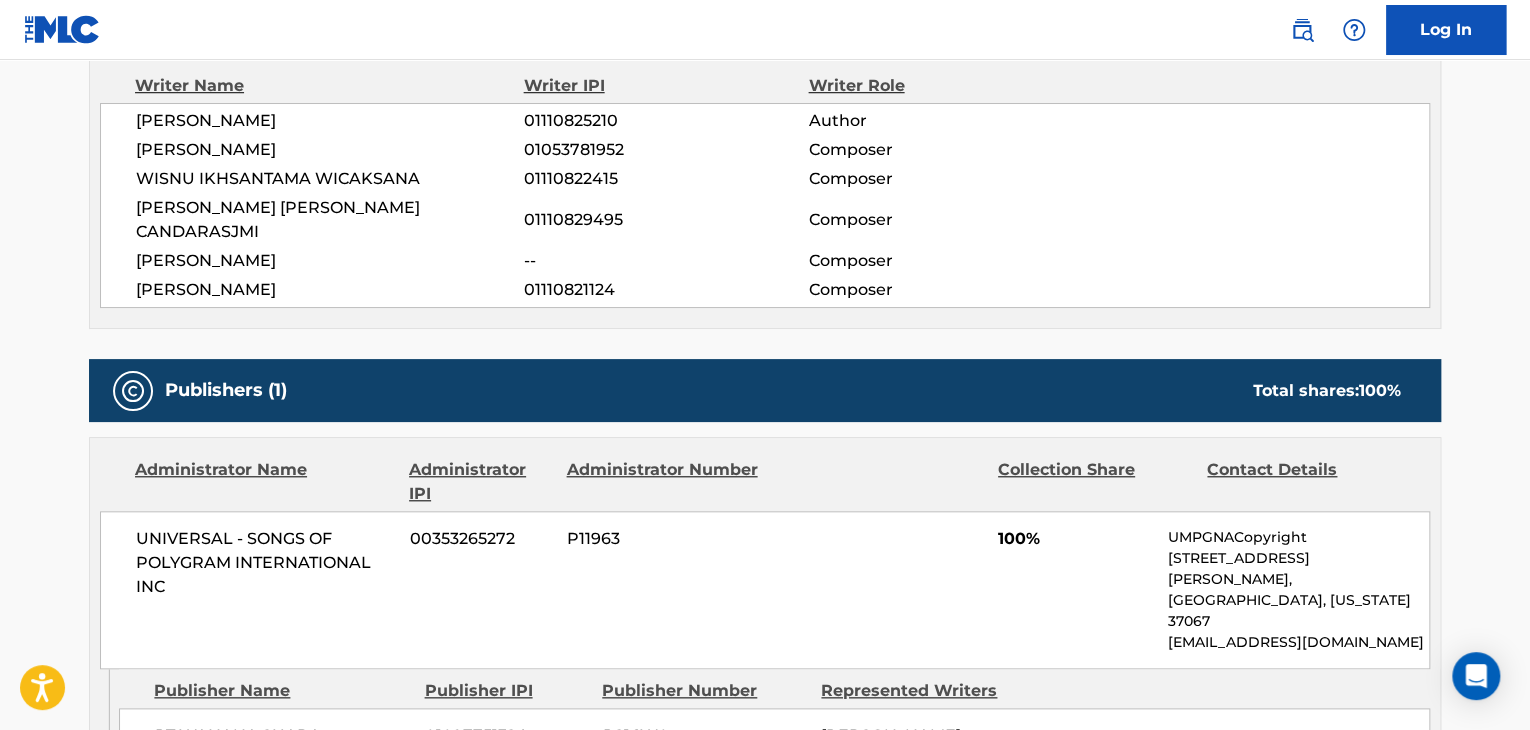 scroll, scrollTop: 700, scrollLeft: 0, axis: vertical 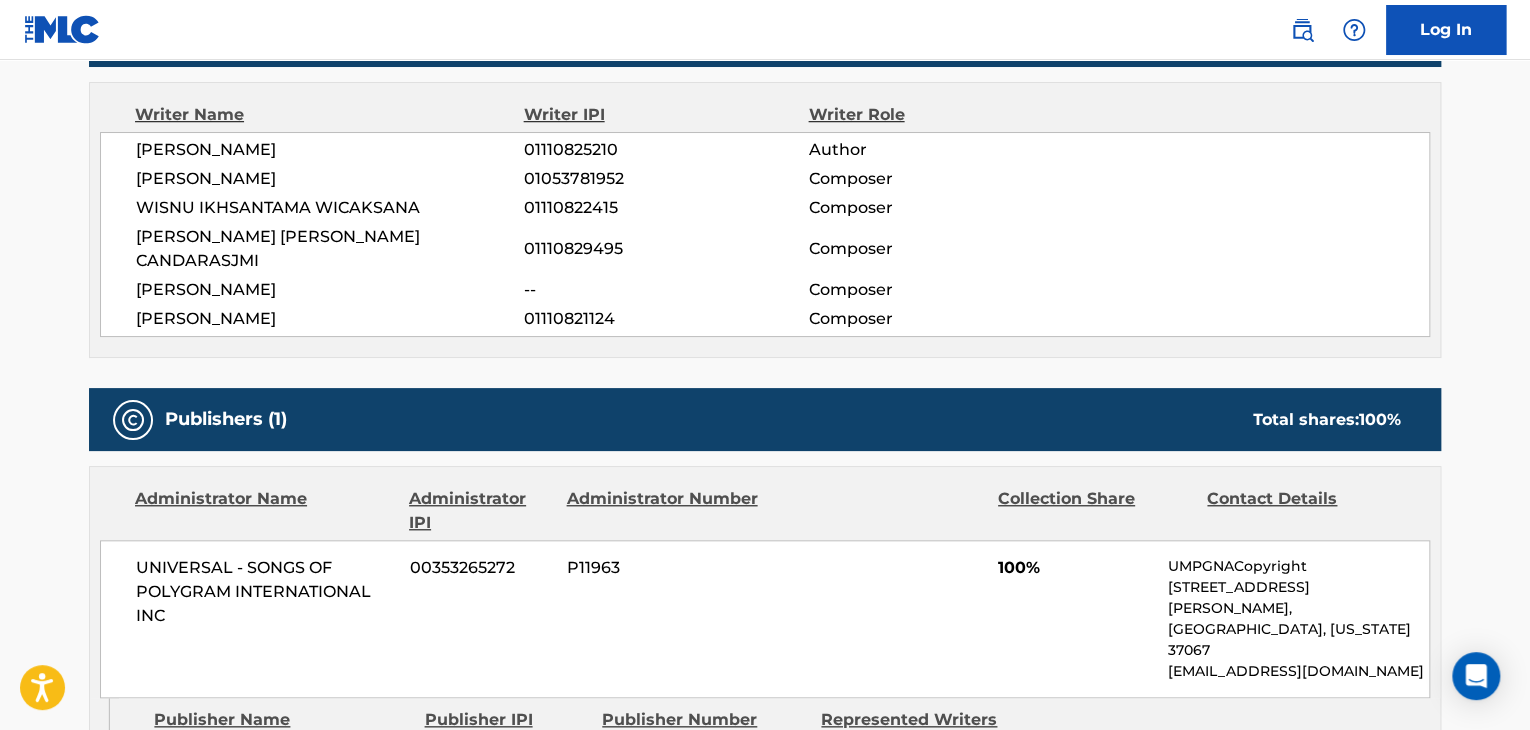 click on "[PERSON_NAME]" at bounding box center (330, 319) 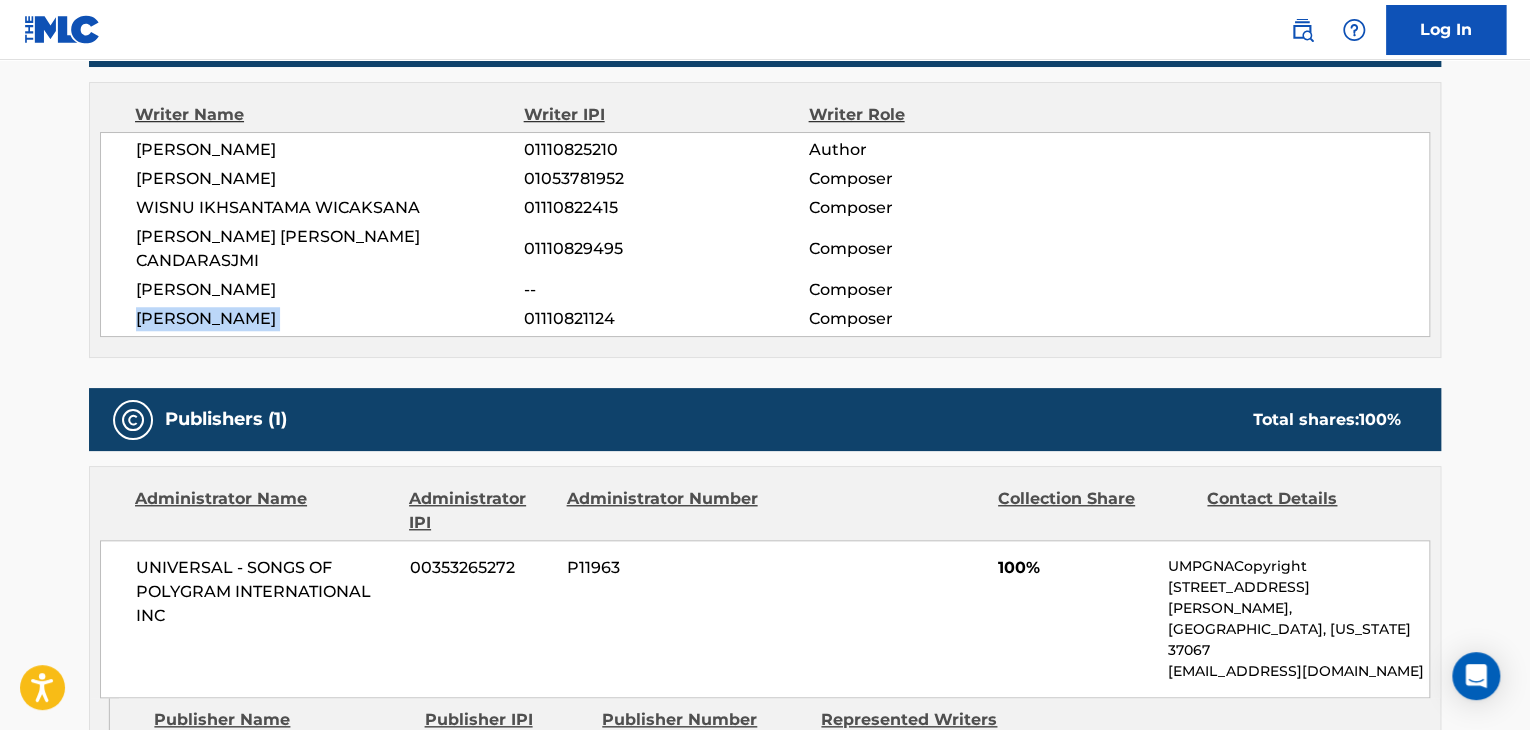 click on "[PERSON_NAME]" at bounding box center [330, 319] 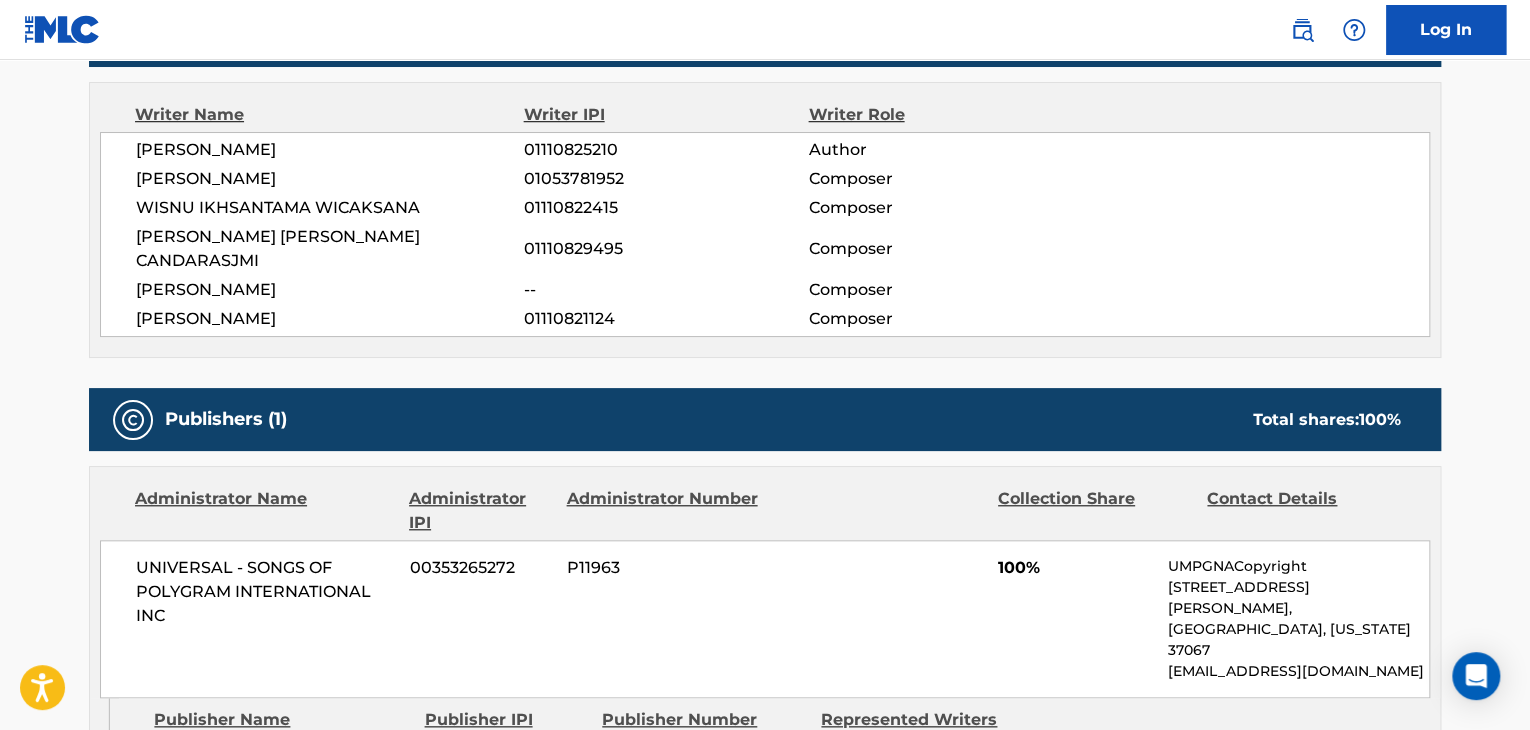 click on "01110821124" at bounding box center (666, 319) 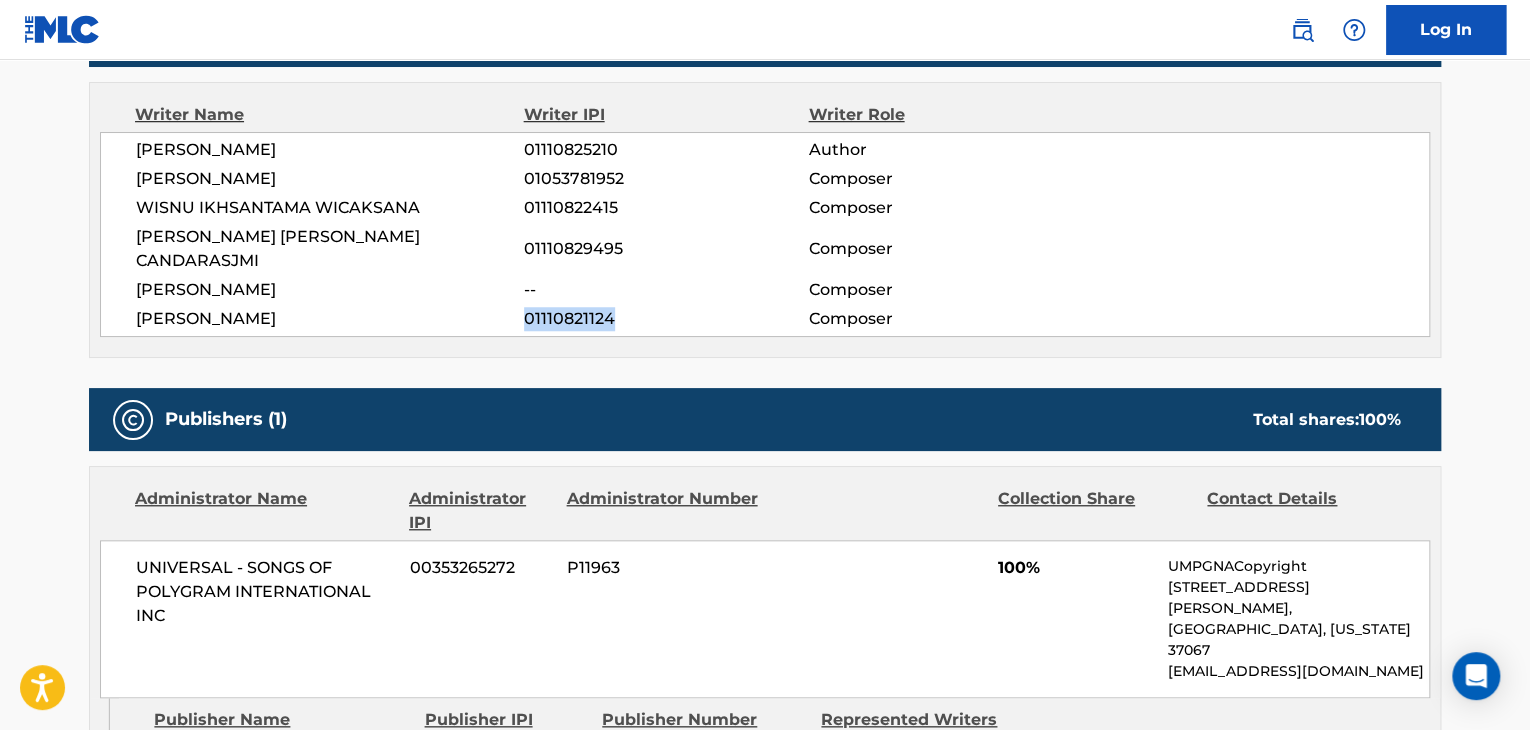 click on "01110821124" at bounding box center [666, 319] 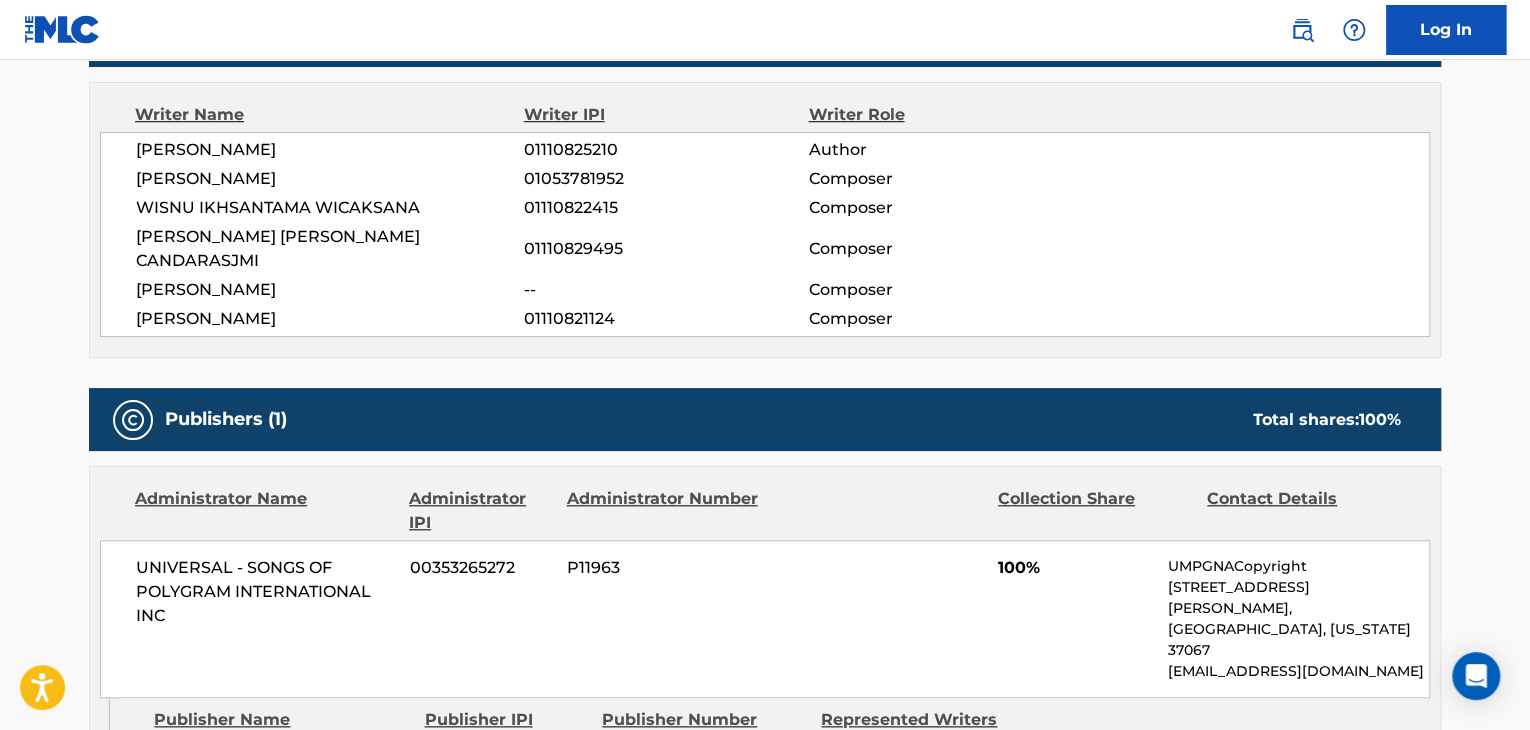 click on "[PERSON_NAME] [PERSON_NAME] CANDARASJMI" at bounding box center [330, 249] 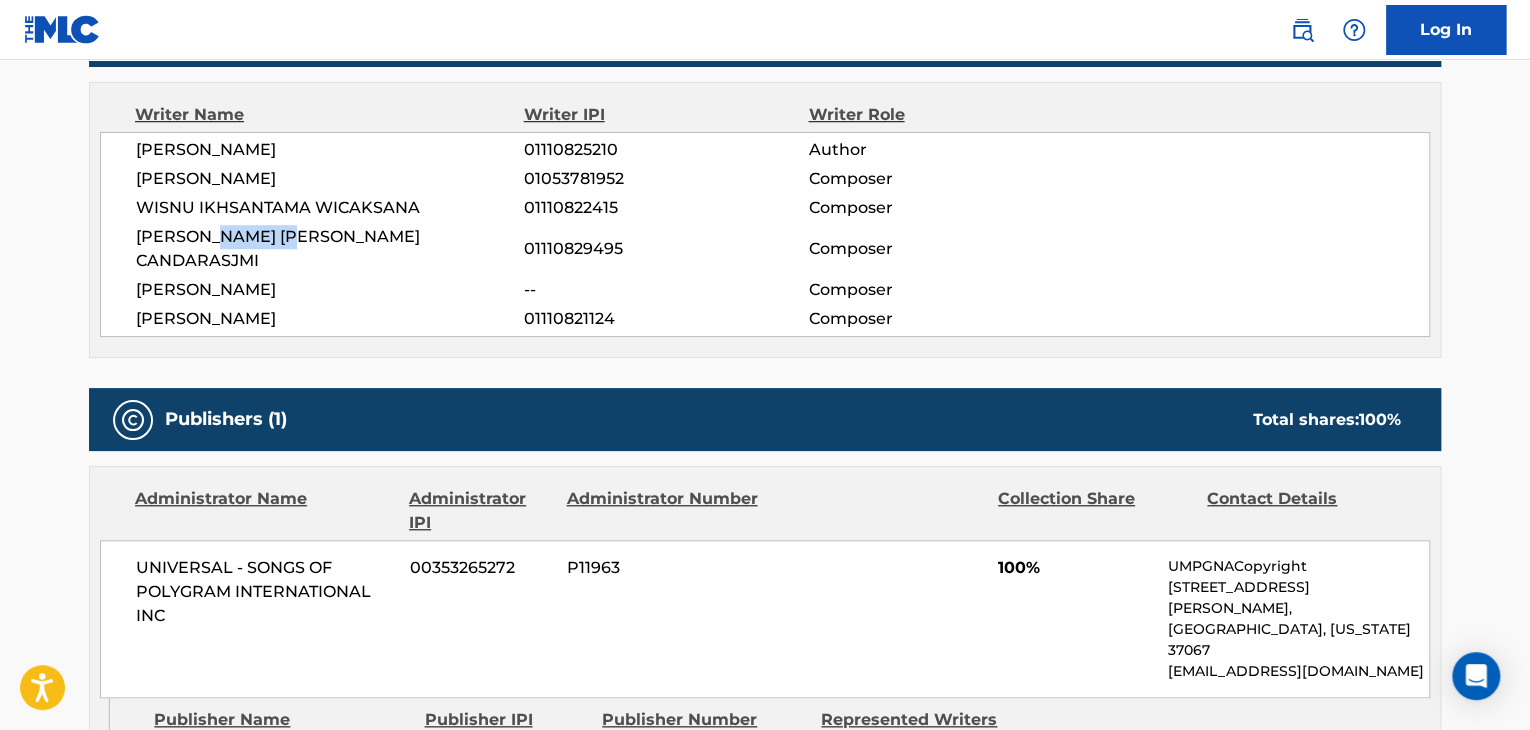 click on "[PERSON_NAME] [PERSON_NAME] CANDARASJMI" at bounding box center (330, 249) 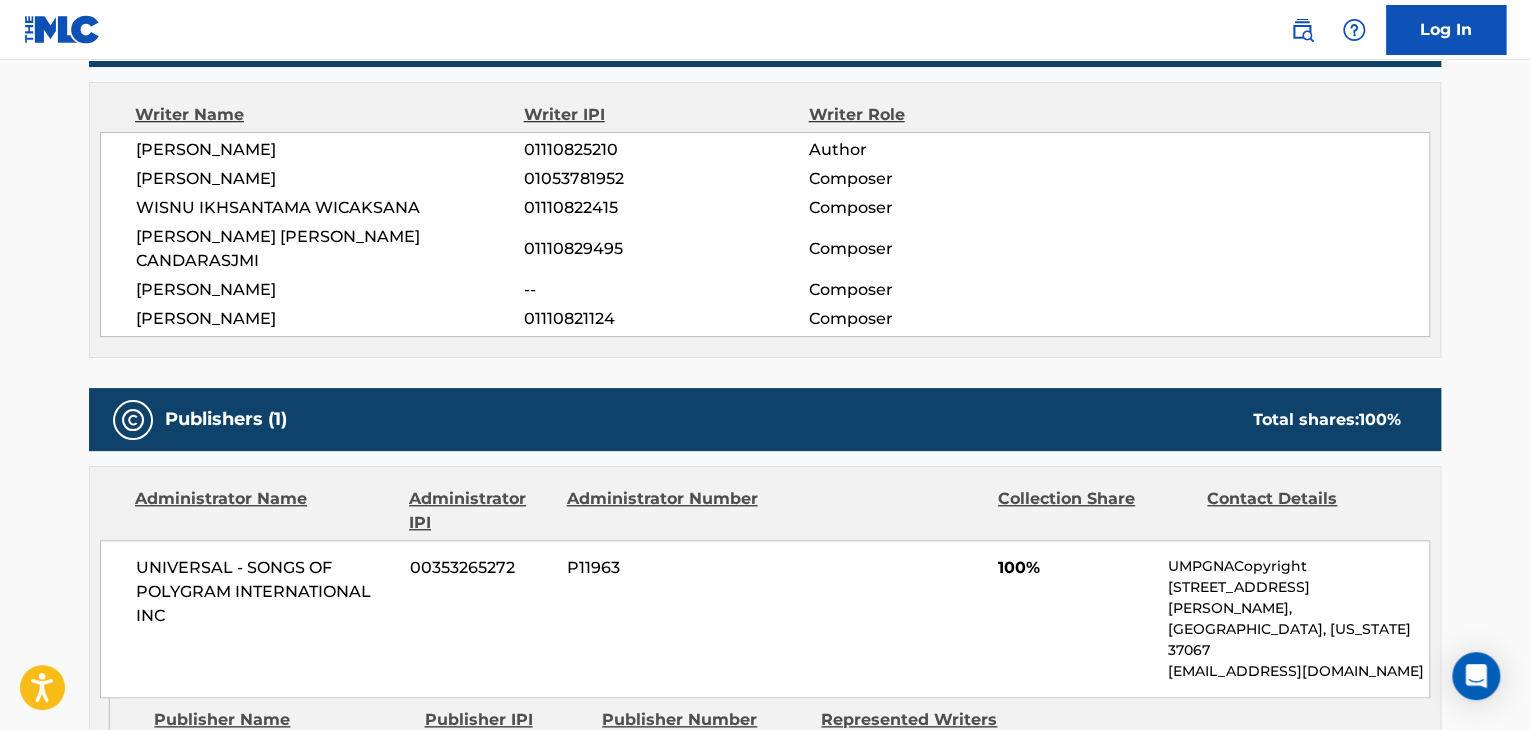 click on "[PERSON_NAME]" at bounding box center (330, 290) 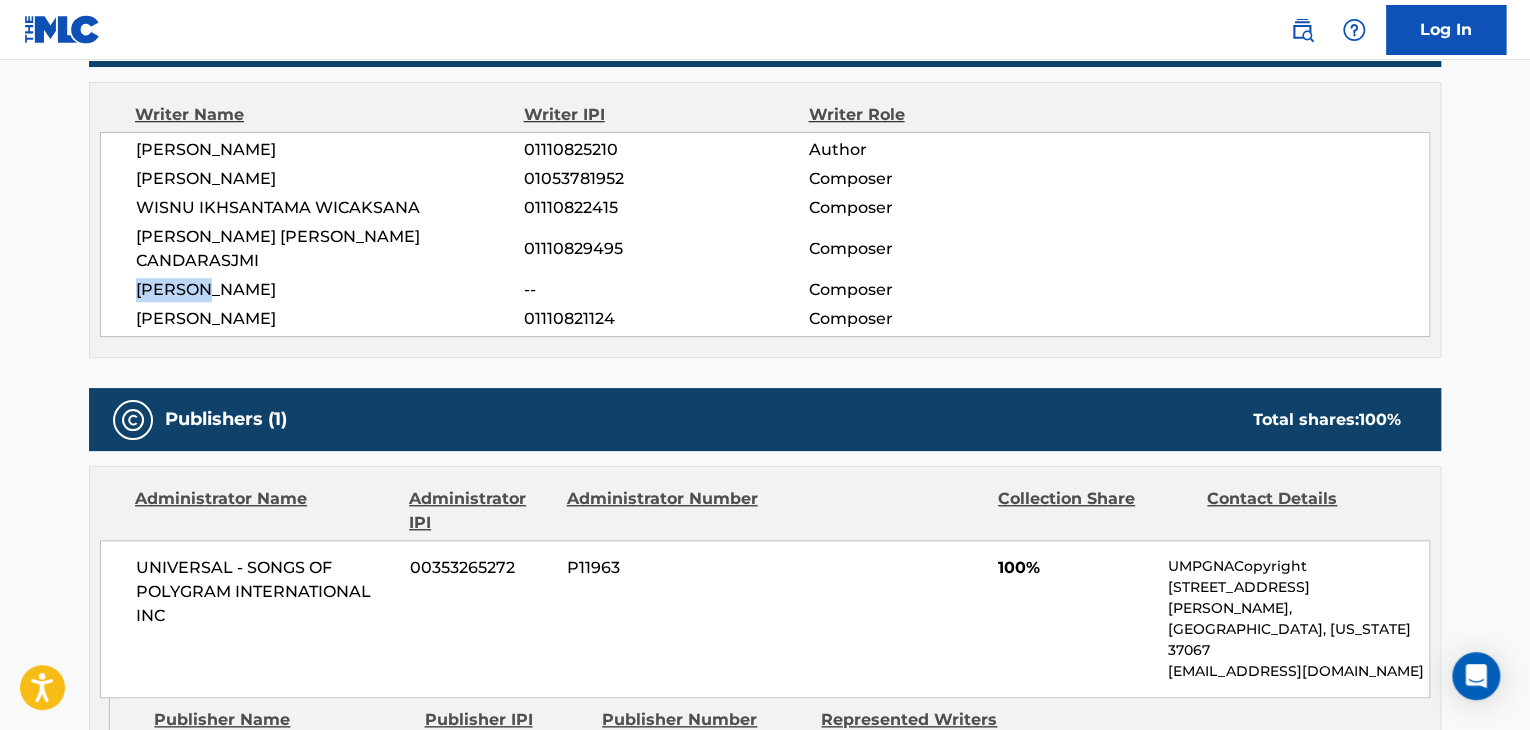 click on "[PERSON_NAME]" at bounding box center (330, 290) 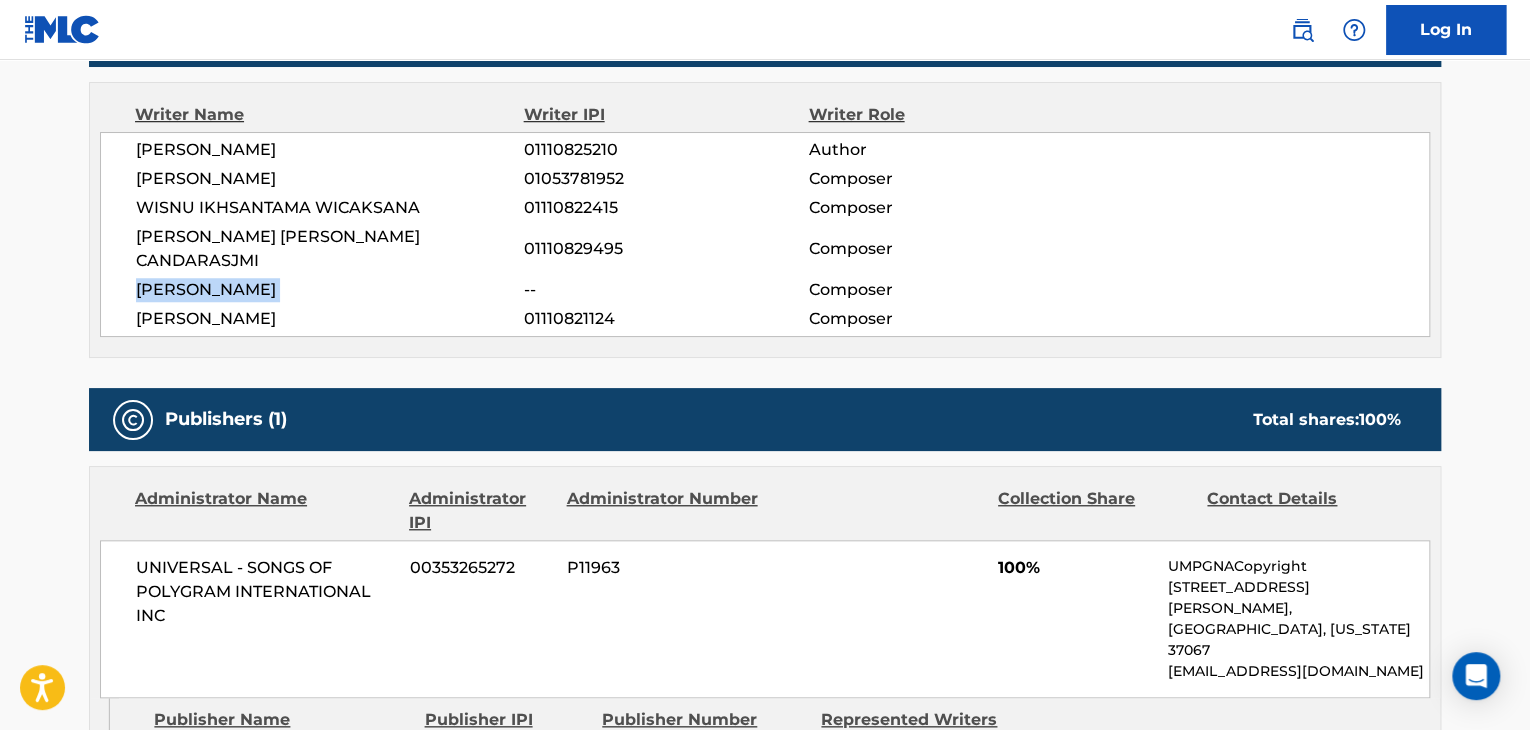 click on "[PERSON_NAME]" at bounding box center (330, 290) 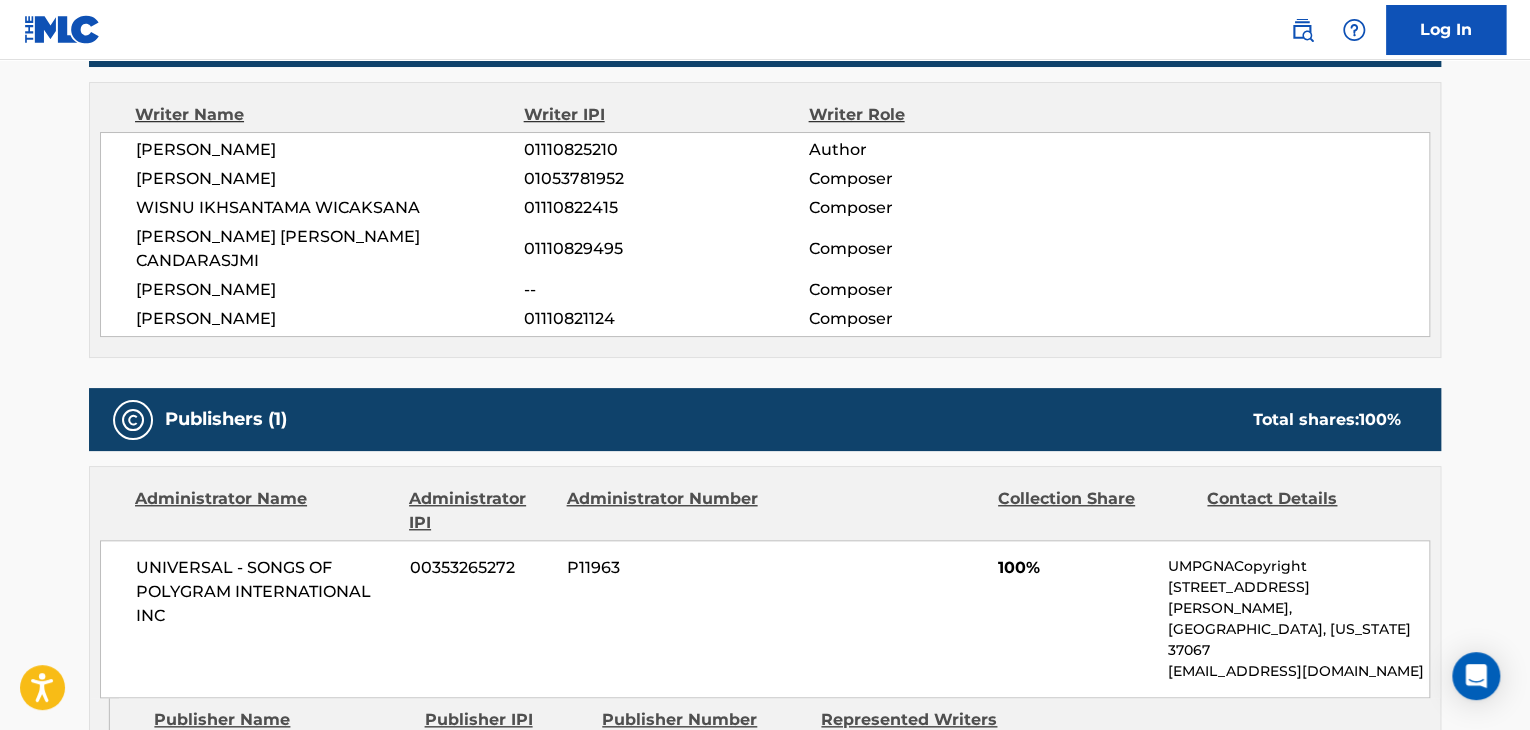 click on "[PERSON_NAME] [PERSON_NAME] CANDARASJMI" at bounding box center (330, 249) 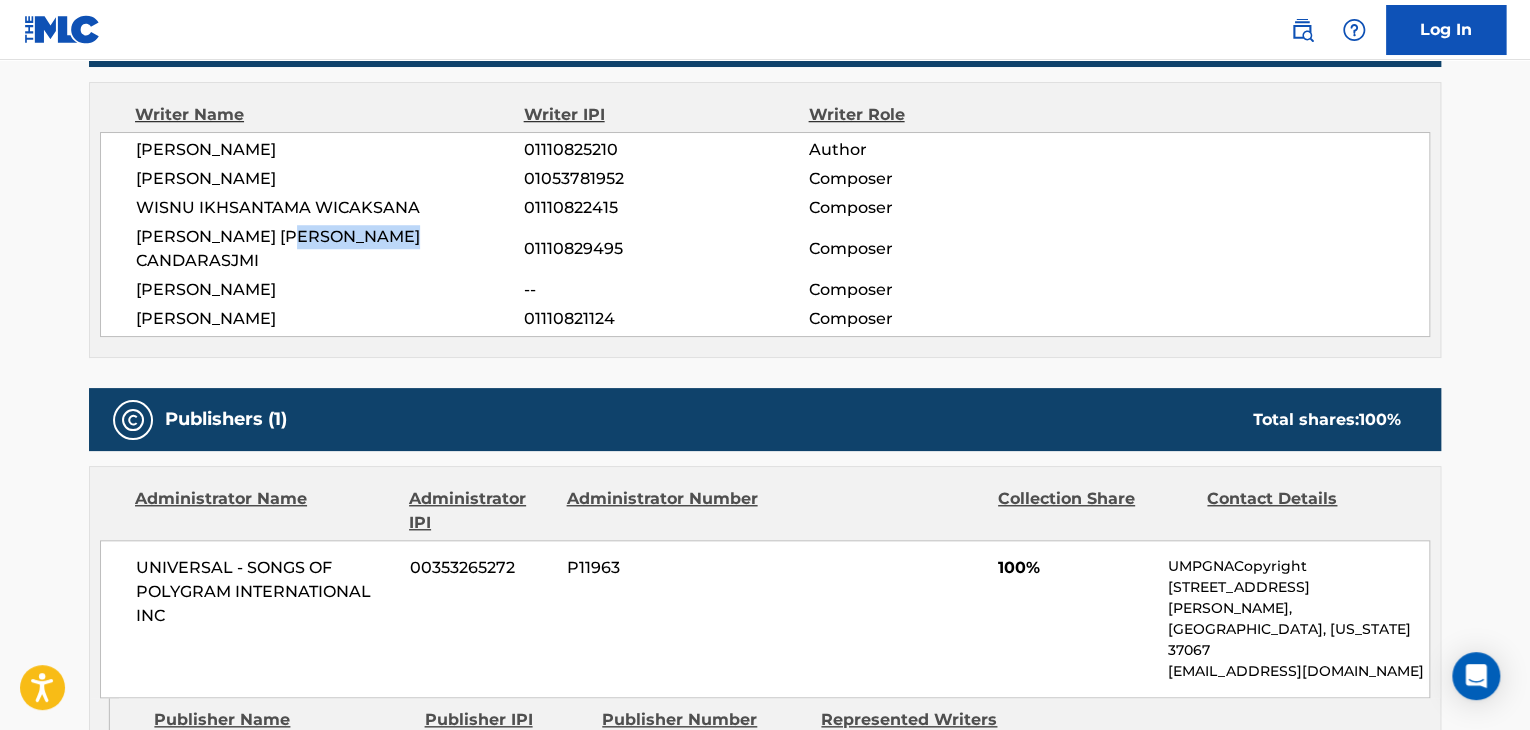 click on "[PERSON_NAME] [PERSON_NAME] CANDARASJMI" at bounding box center [330, 249] 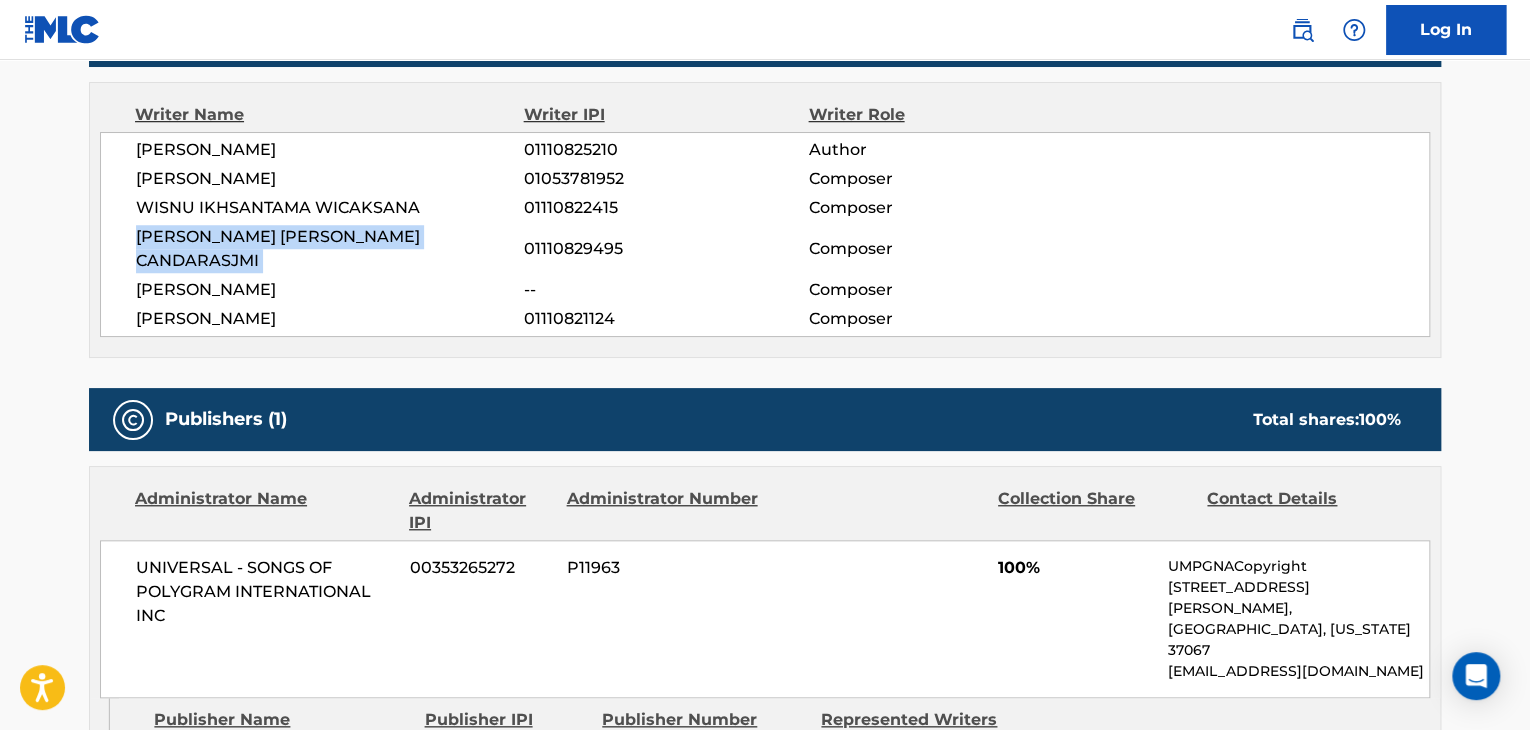 click on "[PERSON_NAME] [PERSON_NAME] CANDARASJMI" at bounding box center (330, 249) 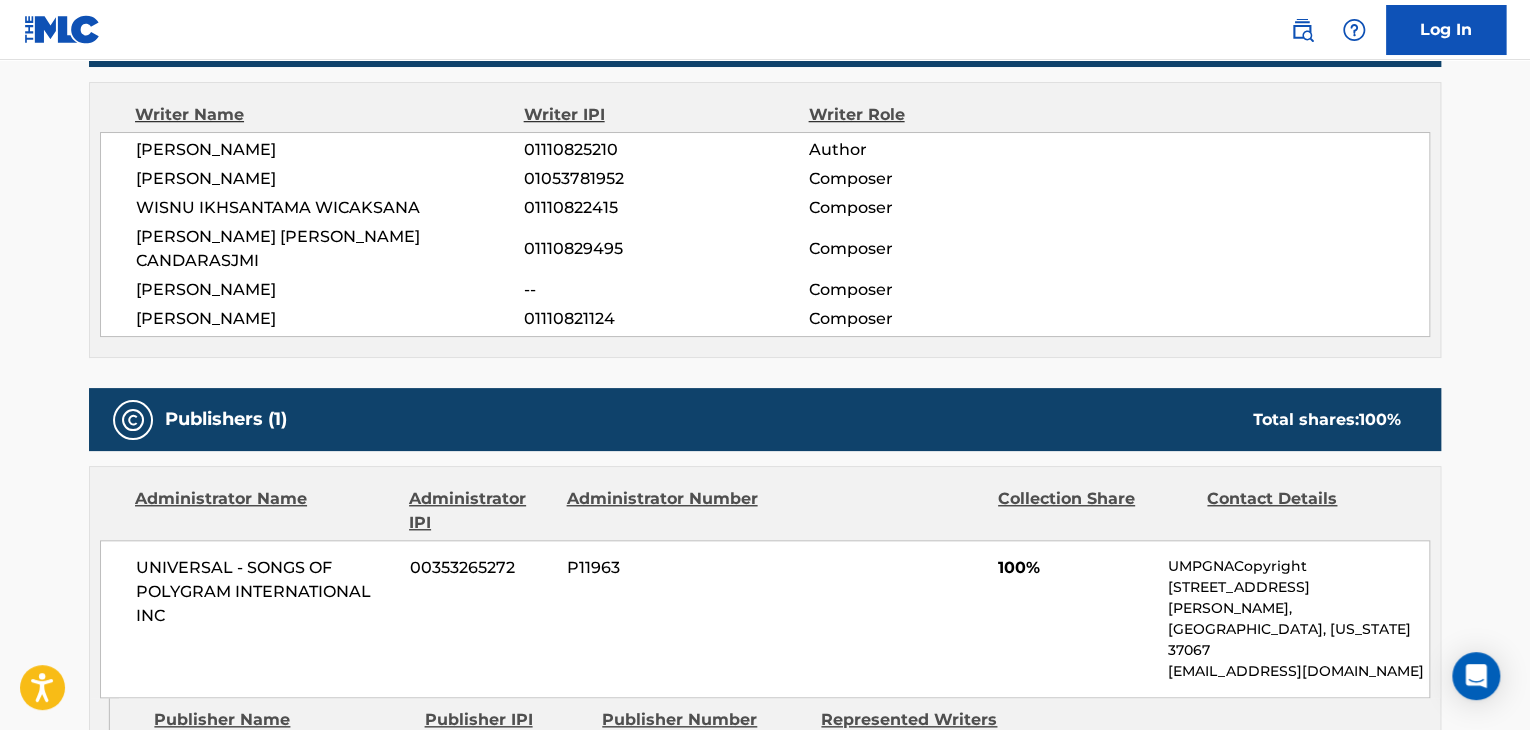 click on "01110829495" at bounding box center [666, 249] 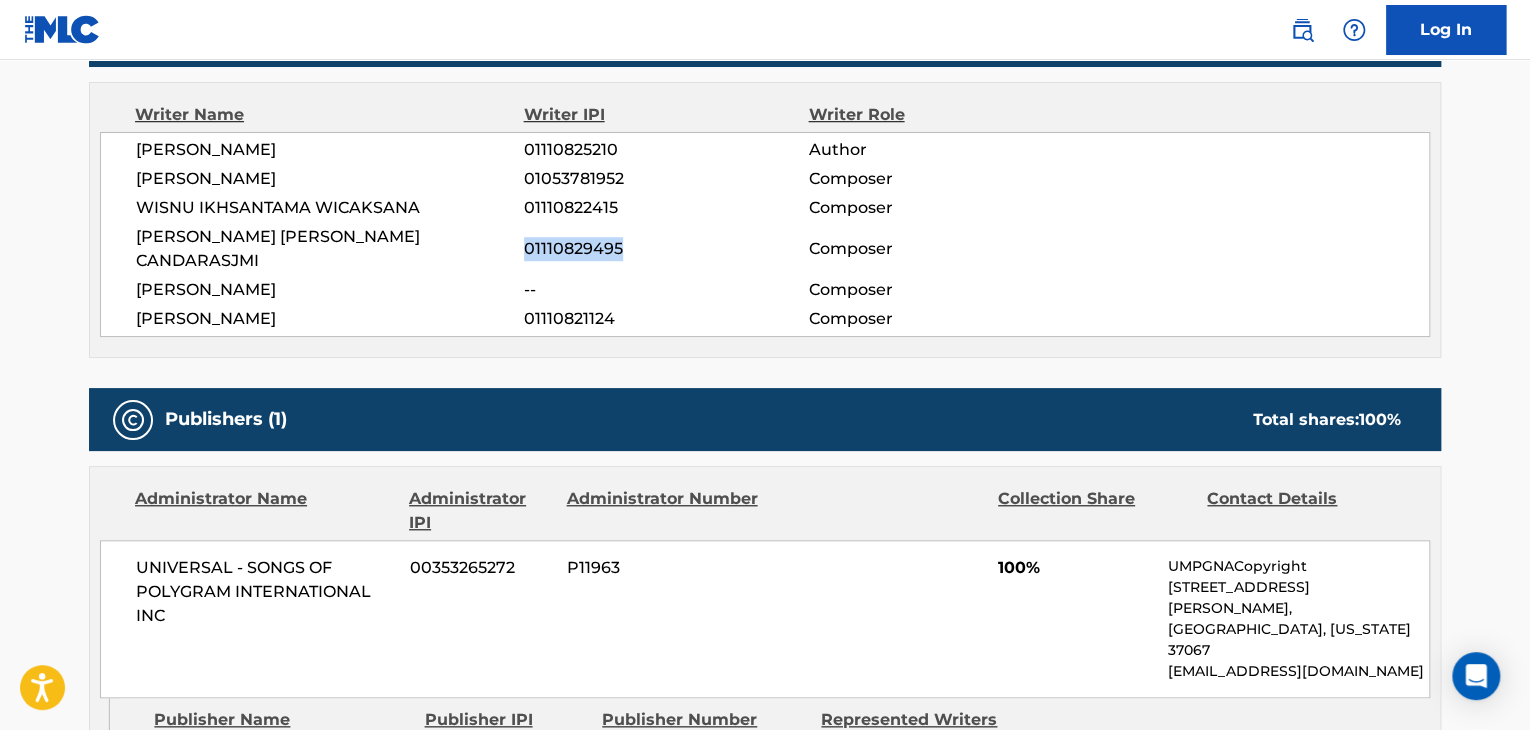 click on "01110829495" at bounding box center [666, 249] 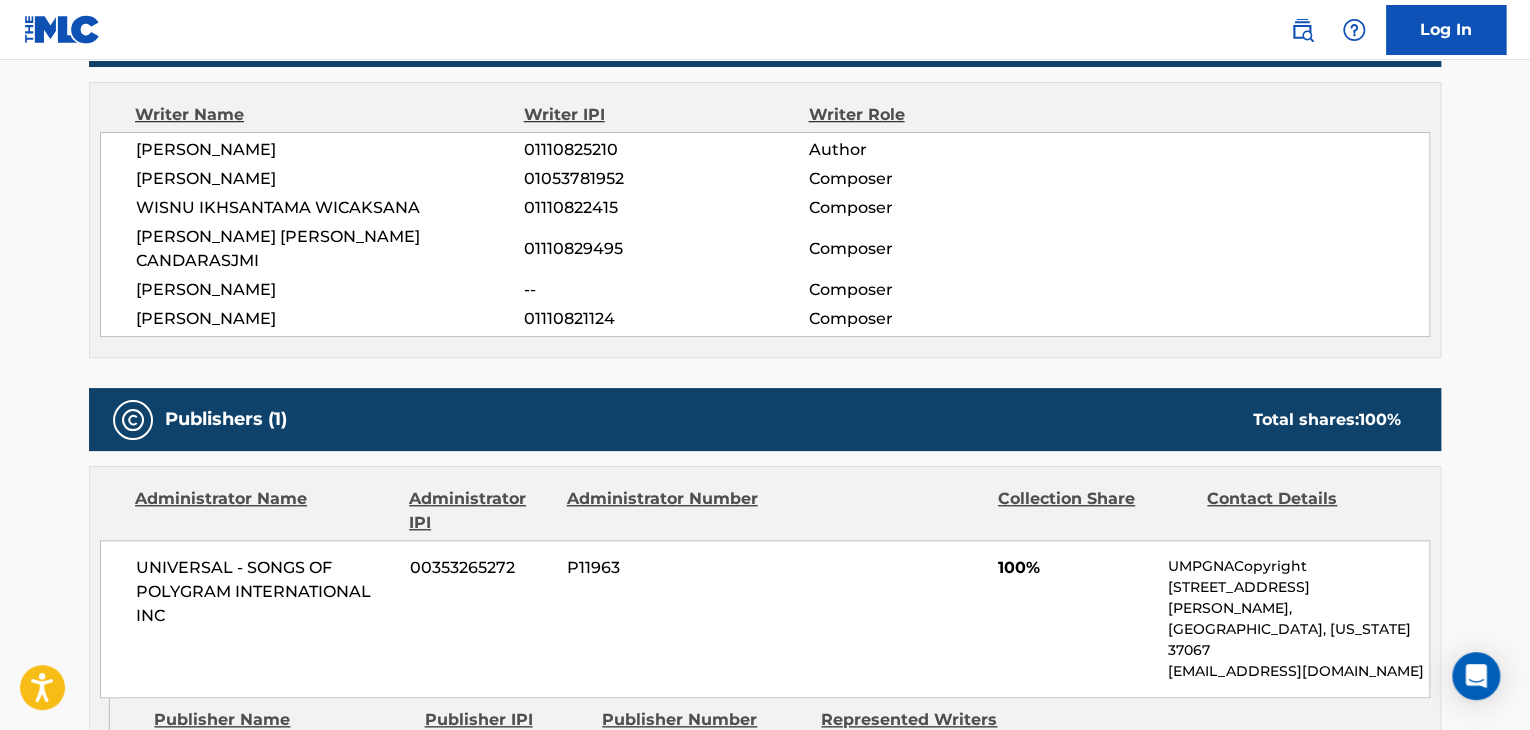 click on "[PERSON_NAME]" at bounding box center (330, 179) 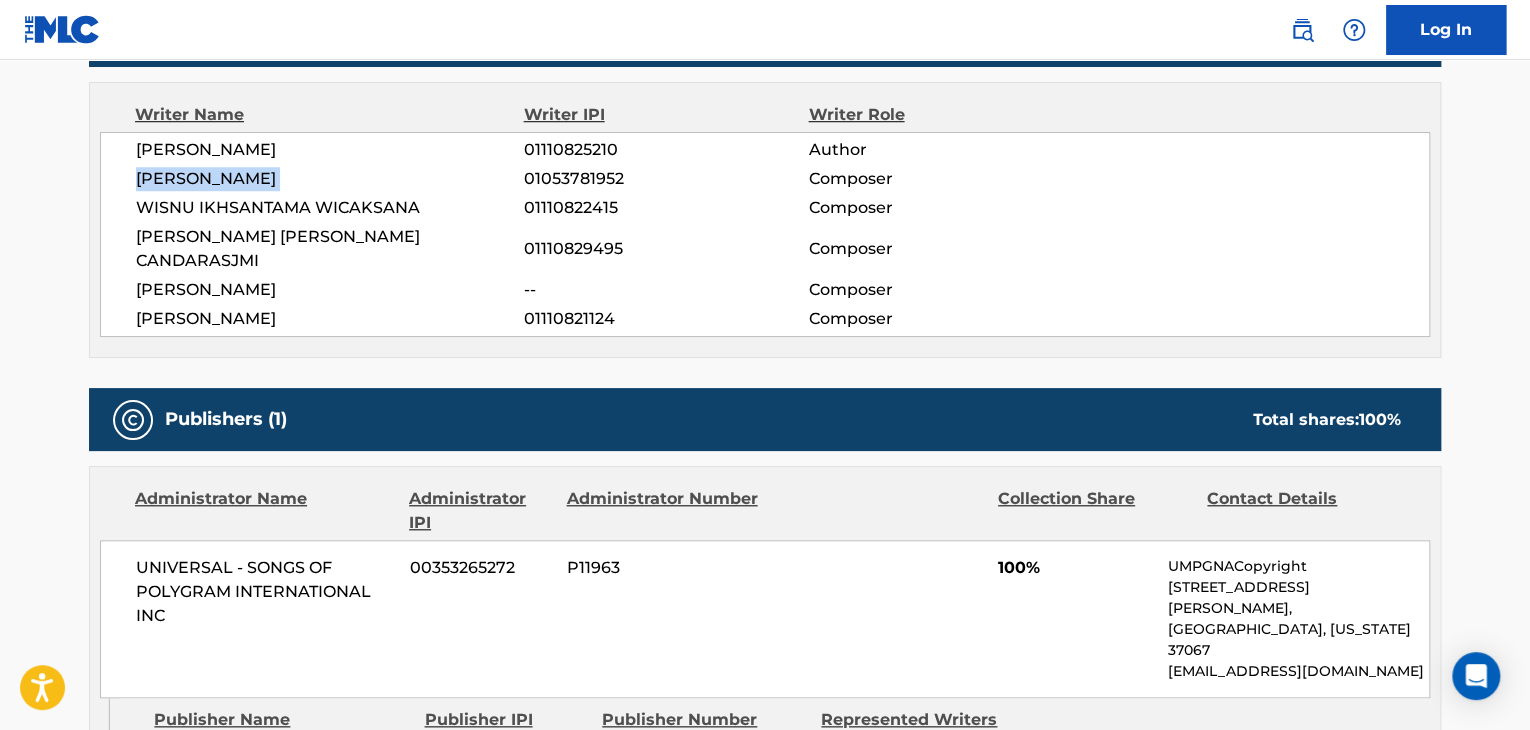 click on "[PERSON_NAME]" at bounding box center [330, 179] 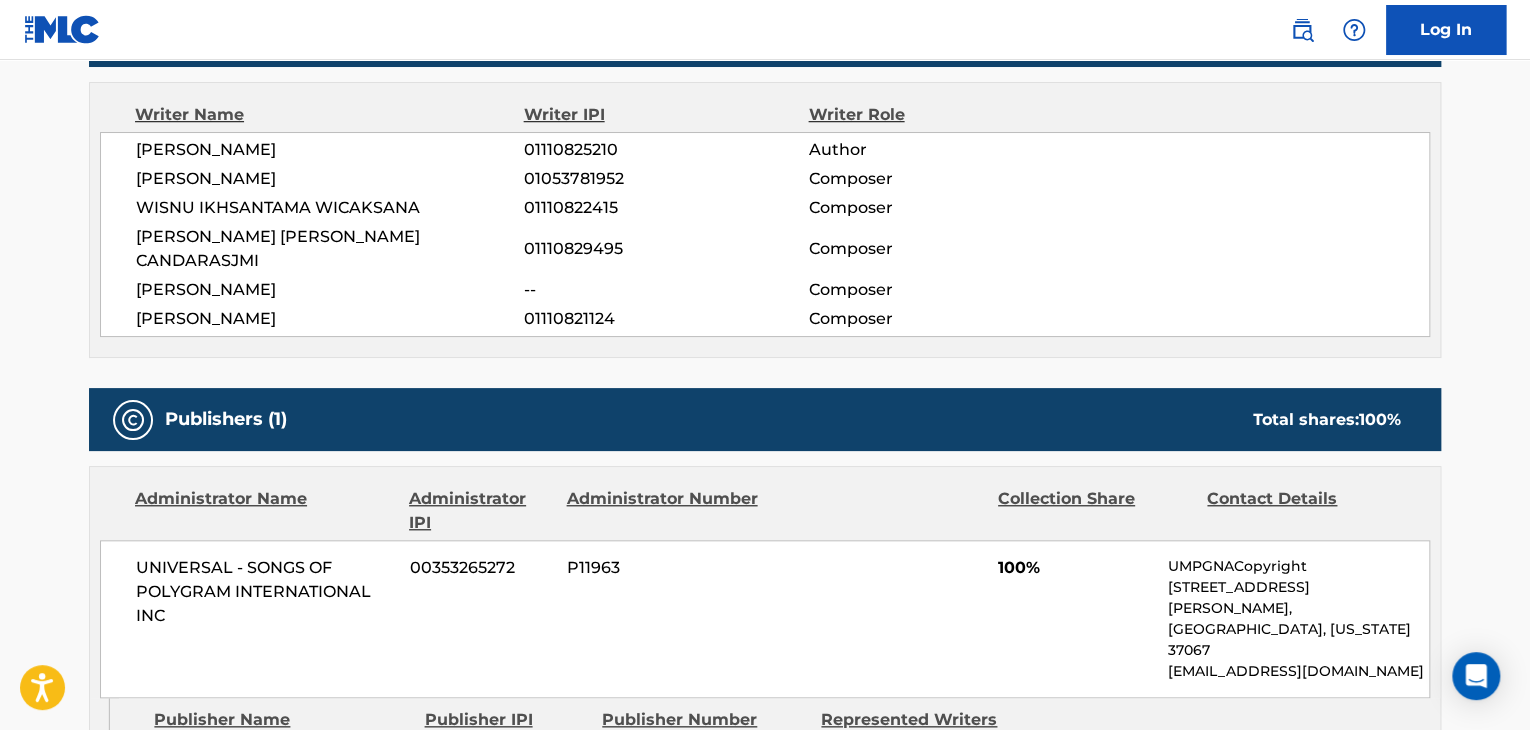 click on "01053781952" at bounding box center [666, 179] 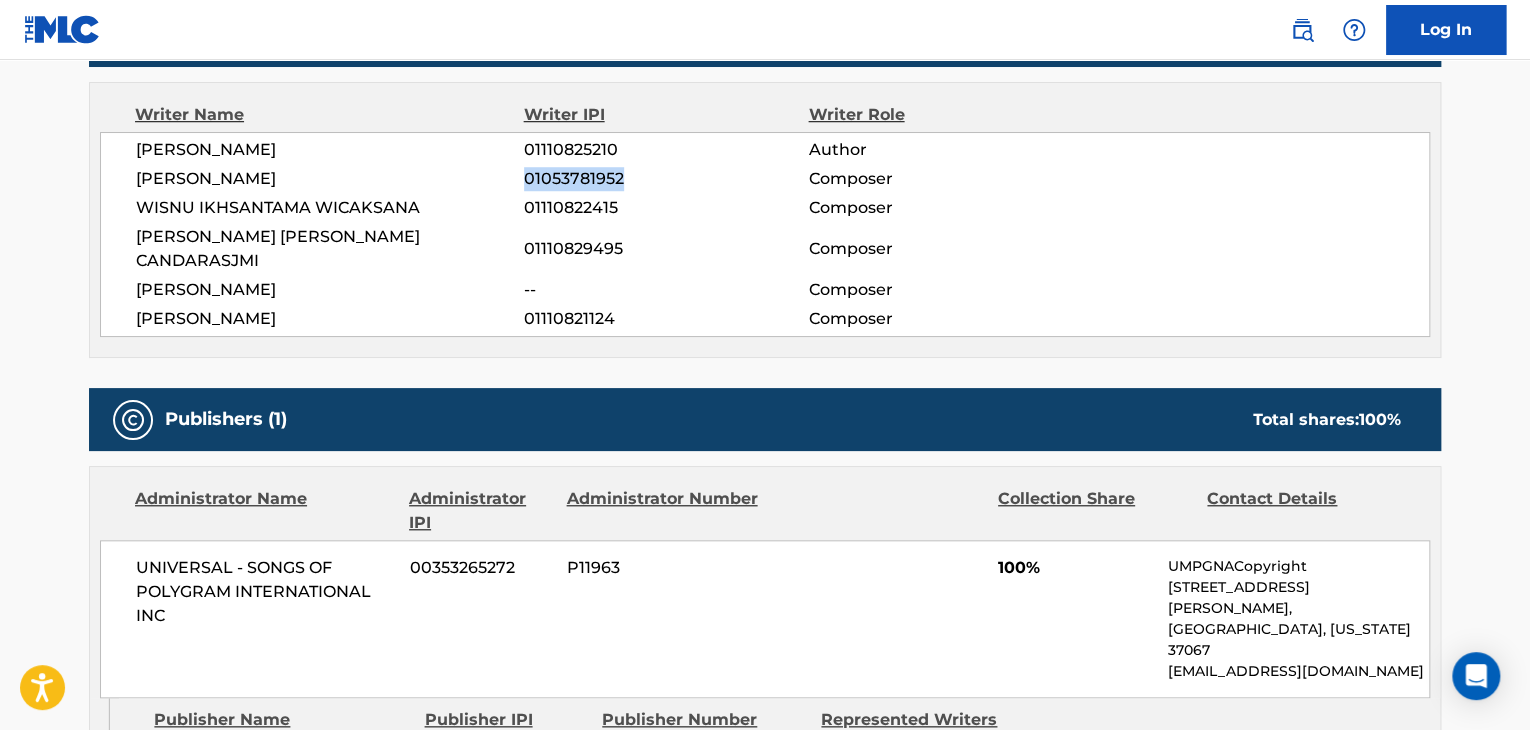 click on "01053781952" at bounding box center (666, 179) 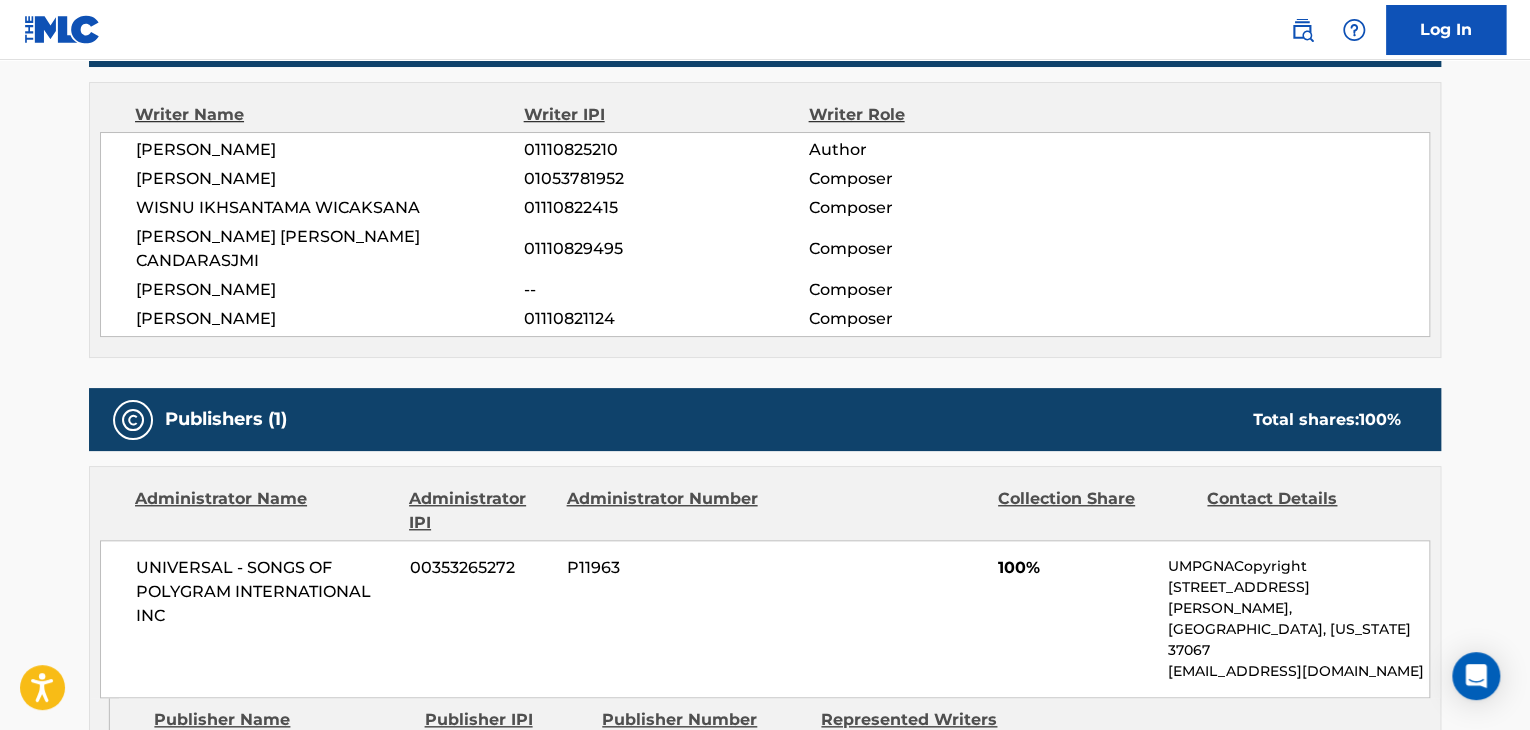 click on "[PERSON_NAME]" at bounding box center [330, 150] 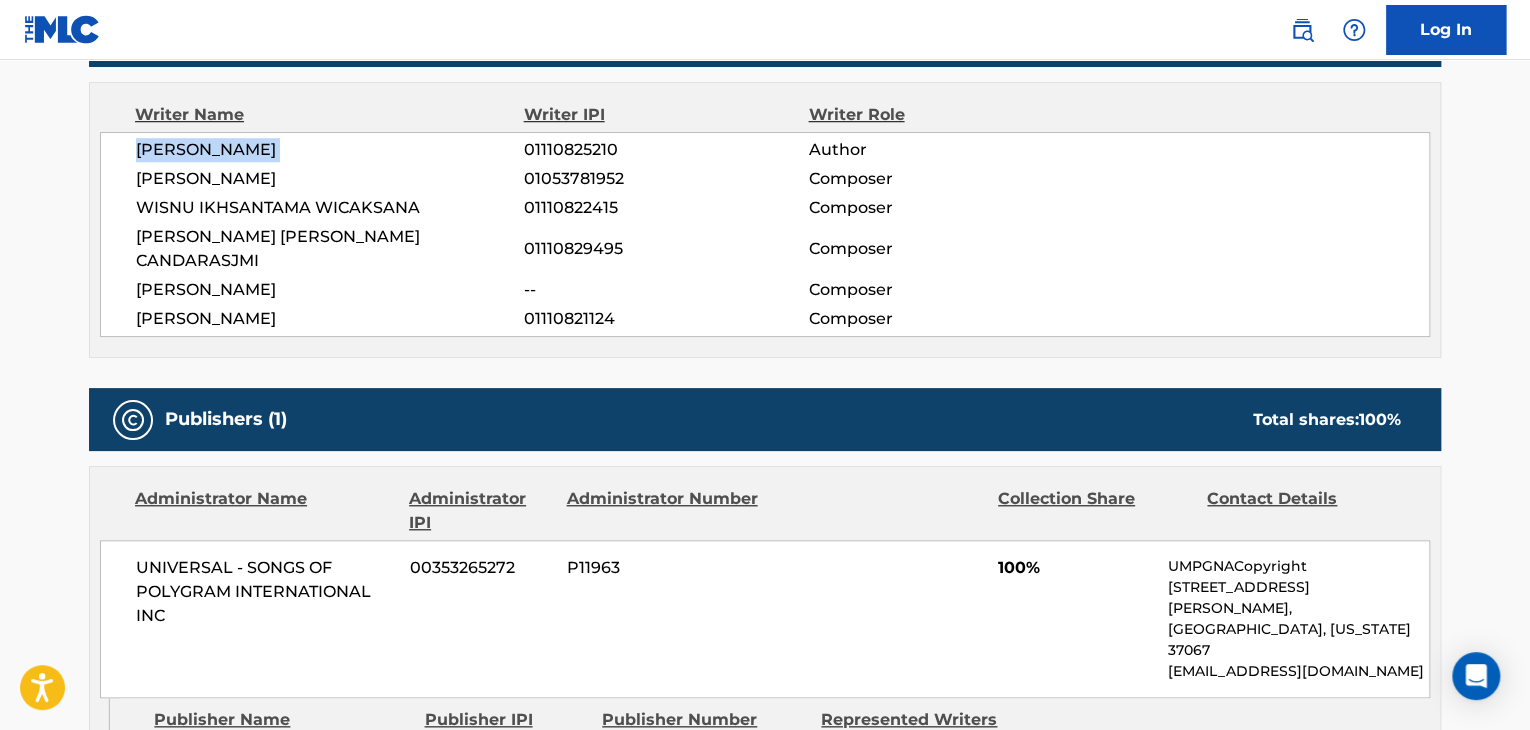 click on "[PERSON_NAME]" at bounding box center [330, 150] 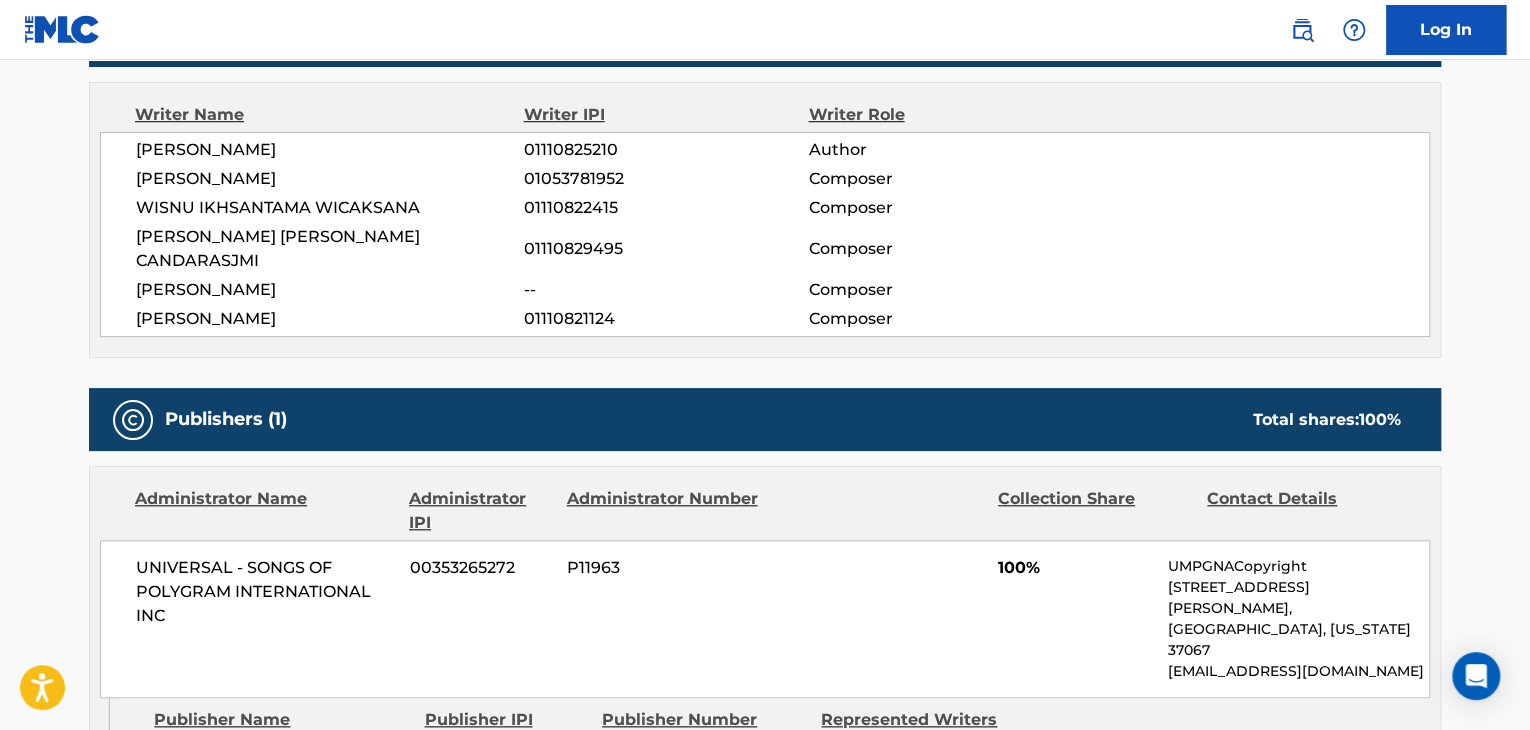 click on "01110825210" at bounding box center [666, 150] 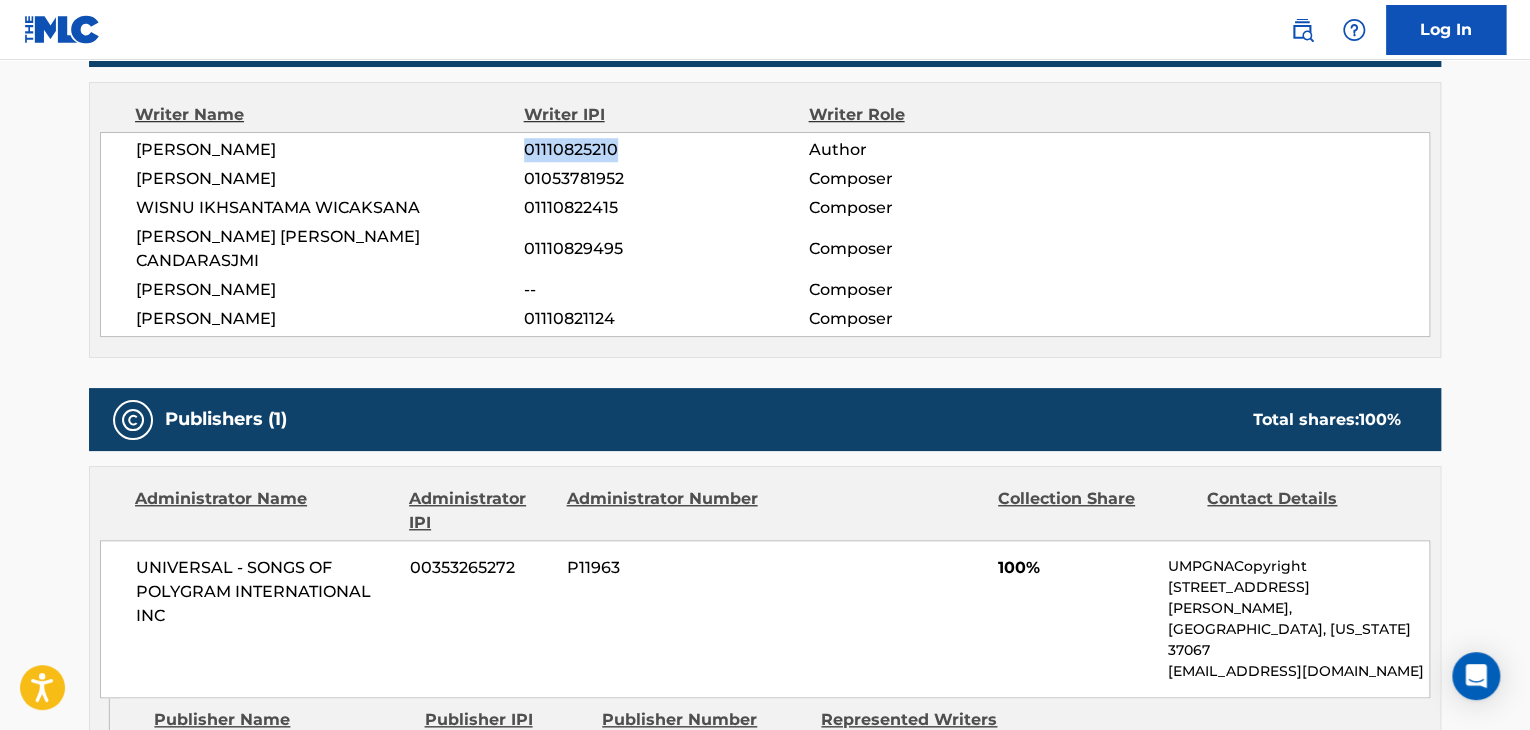 click on "01110825210" at bounding box center (666, 150) 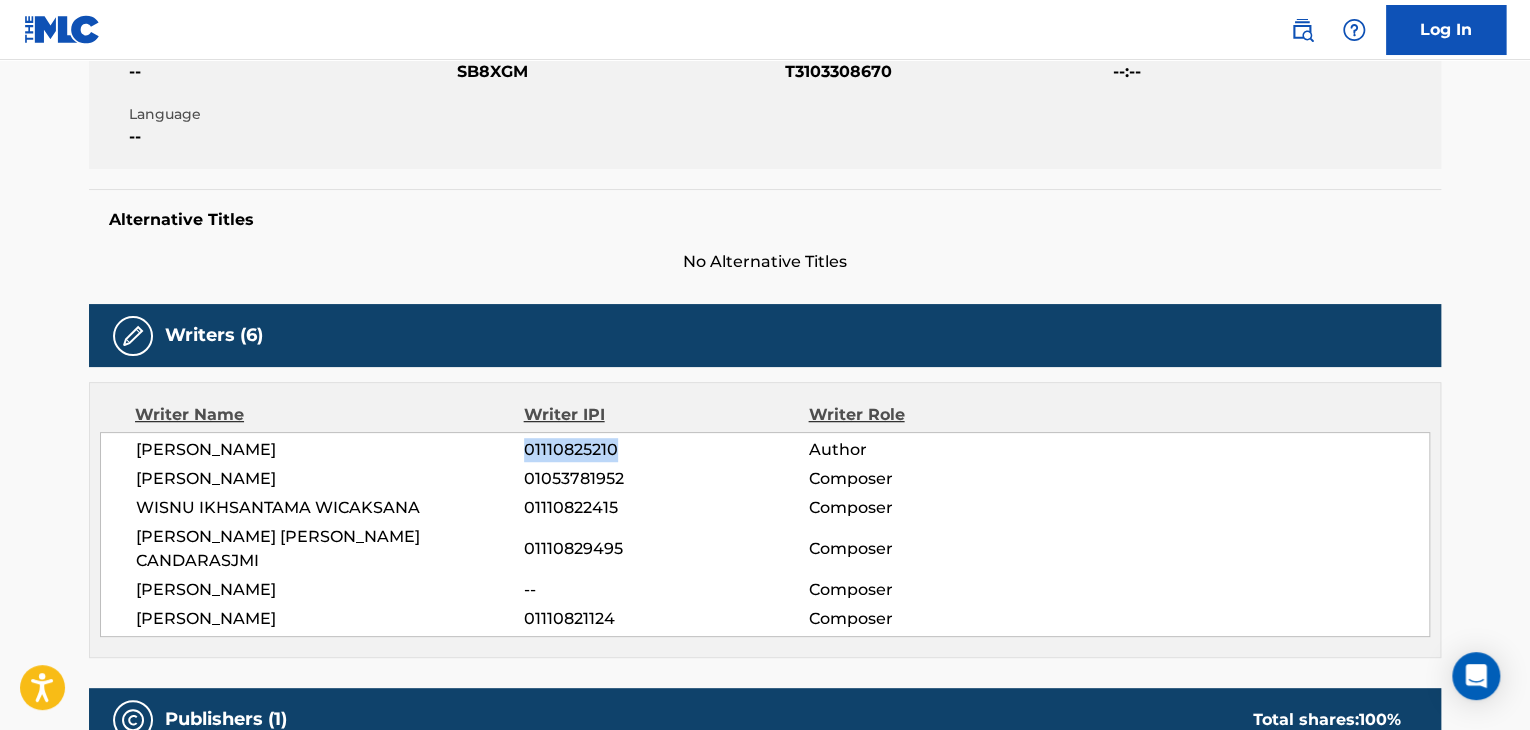 scroll, scrollTop: 200, scrollLeft: 0, axis: vertical 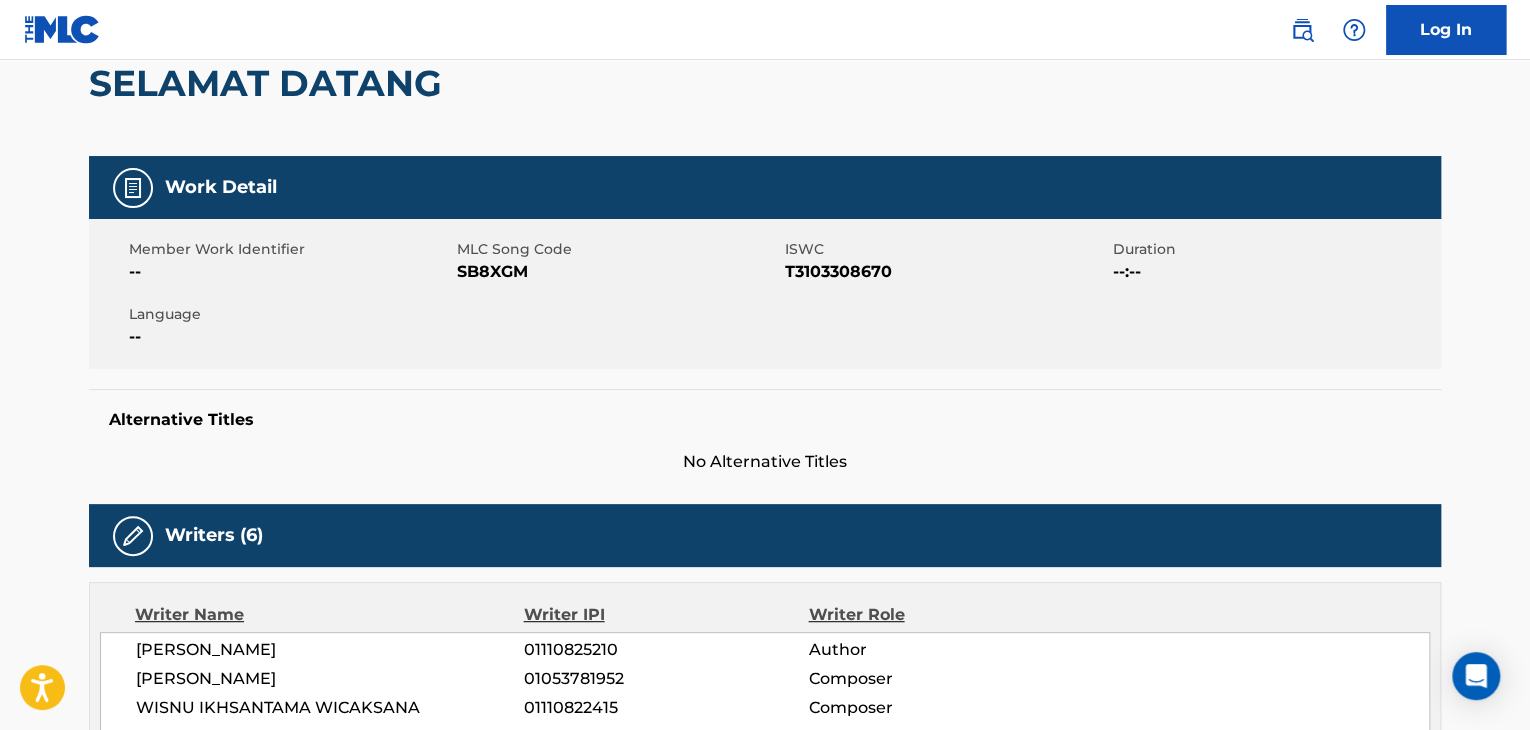 click on "SB8XGM" at bounding box center [618, 272] 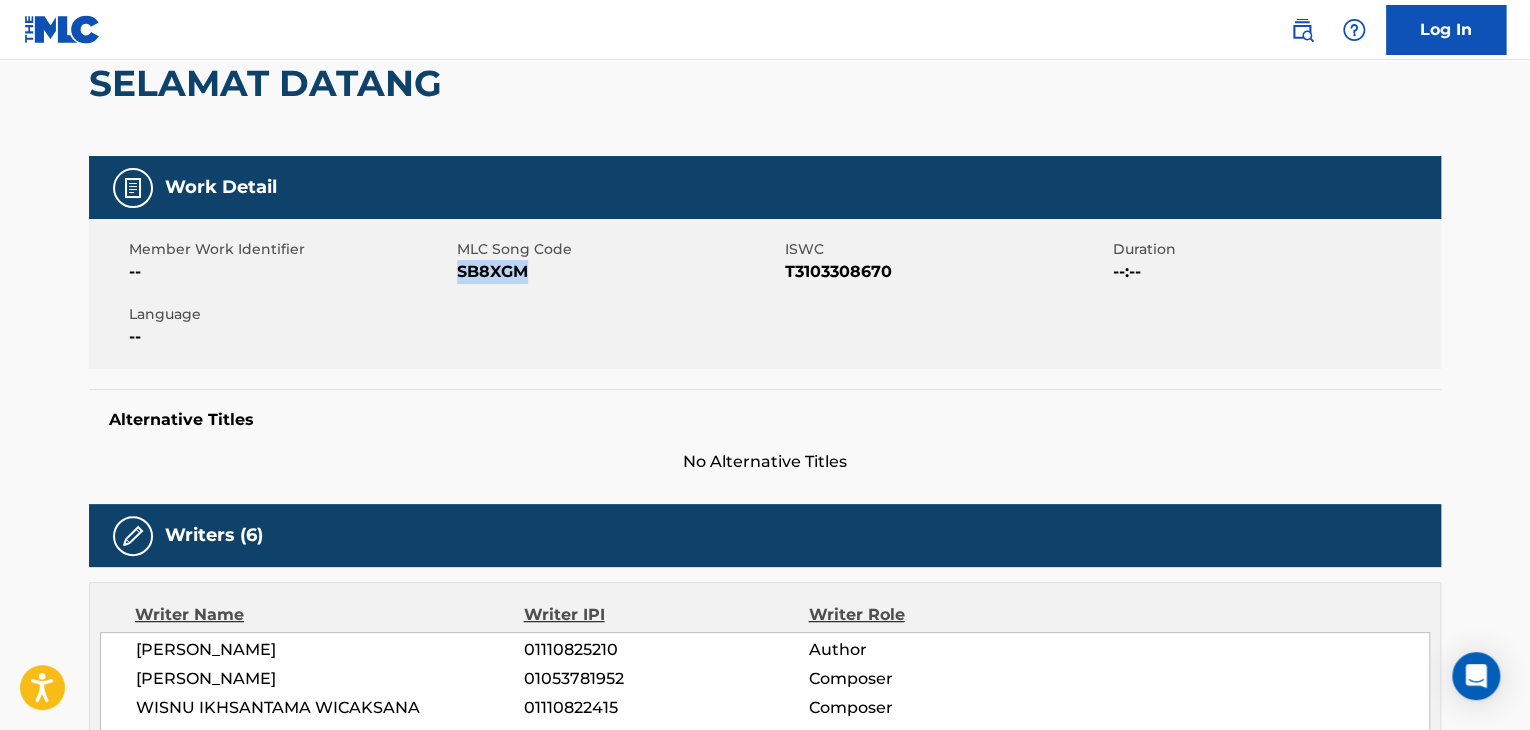 click on "SB8XGM" at bounding box center (618, 272) 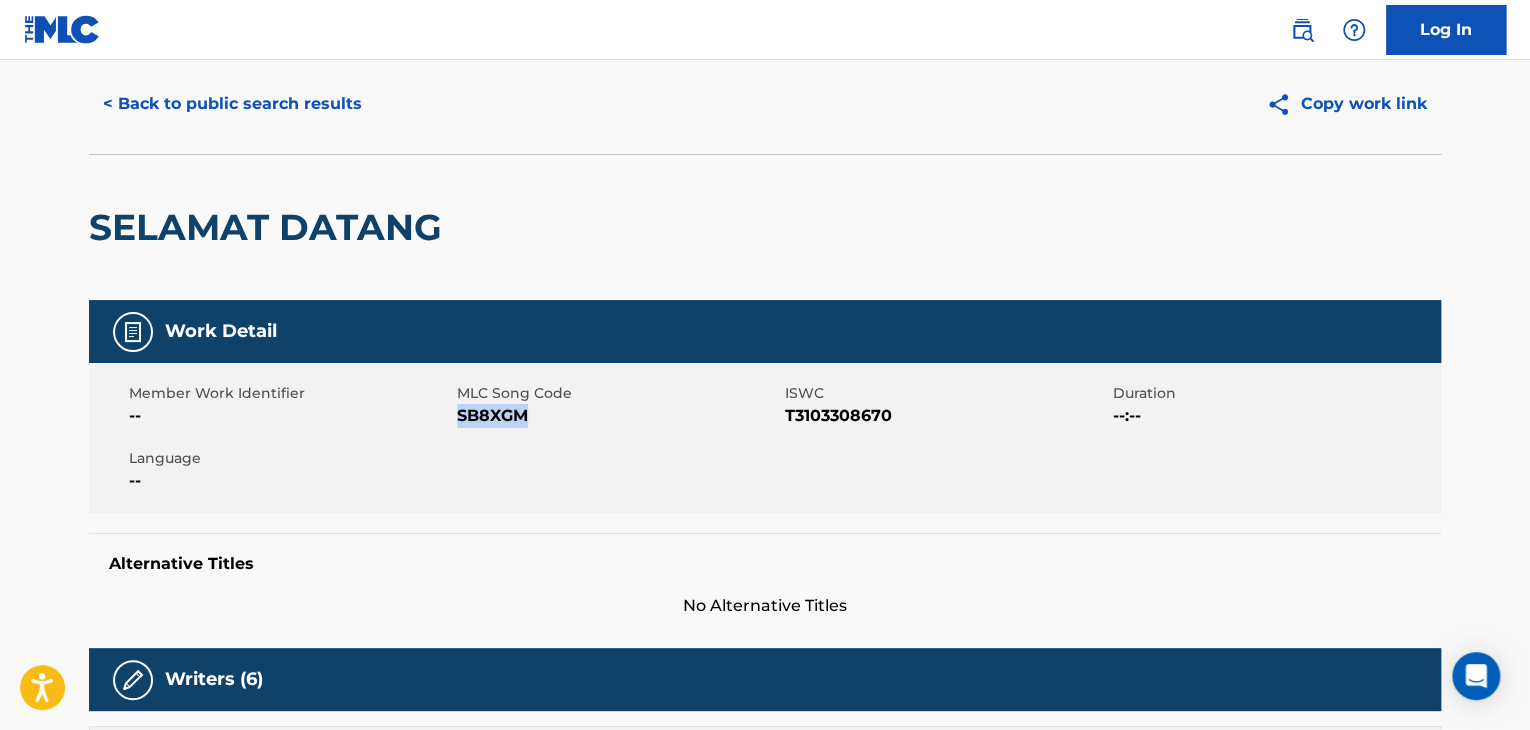 scroll, scrollTop: 0, scrollLeft: 0, axis: both 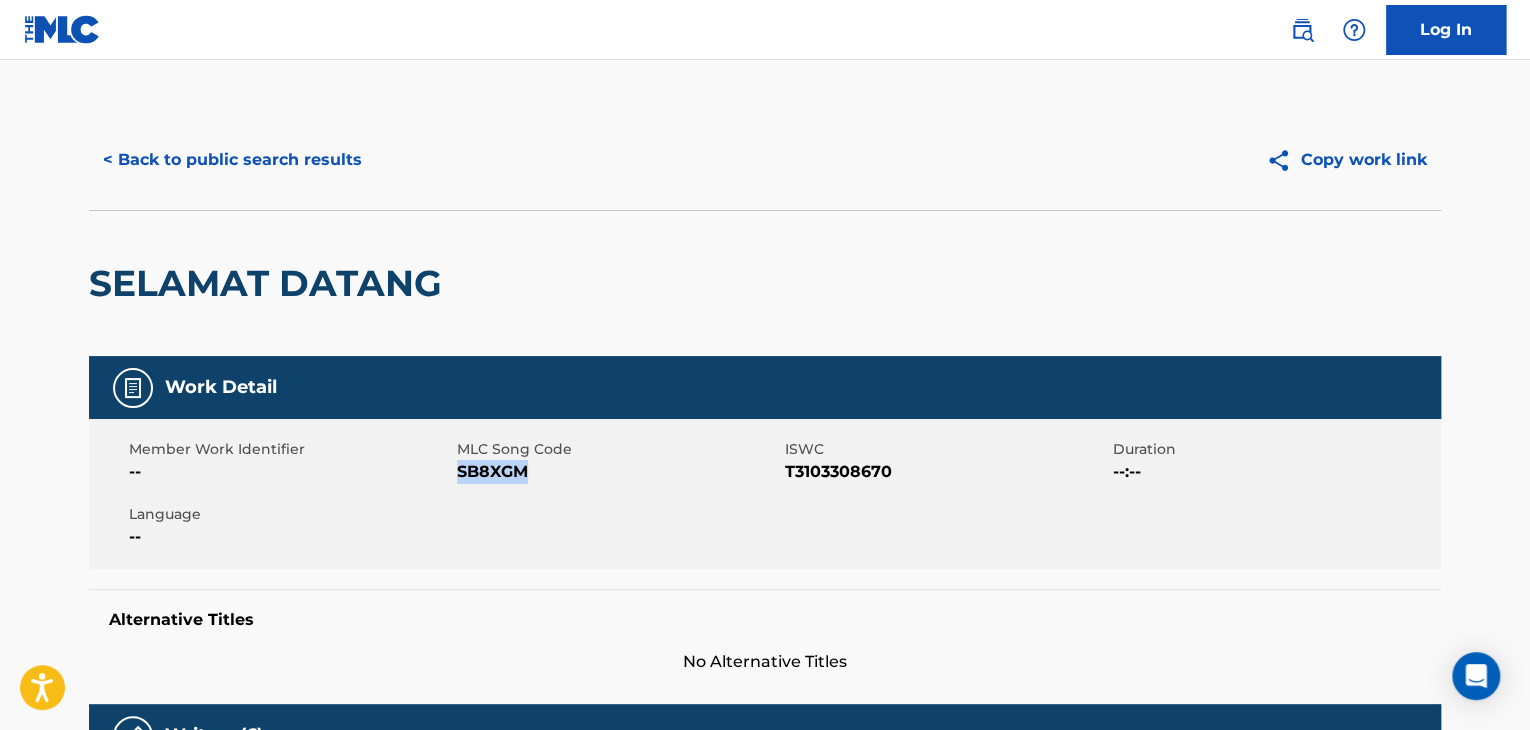 click on "< Back to public search results" at bounding box center (232, 160) 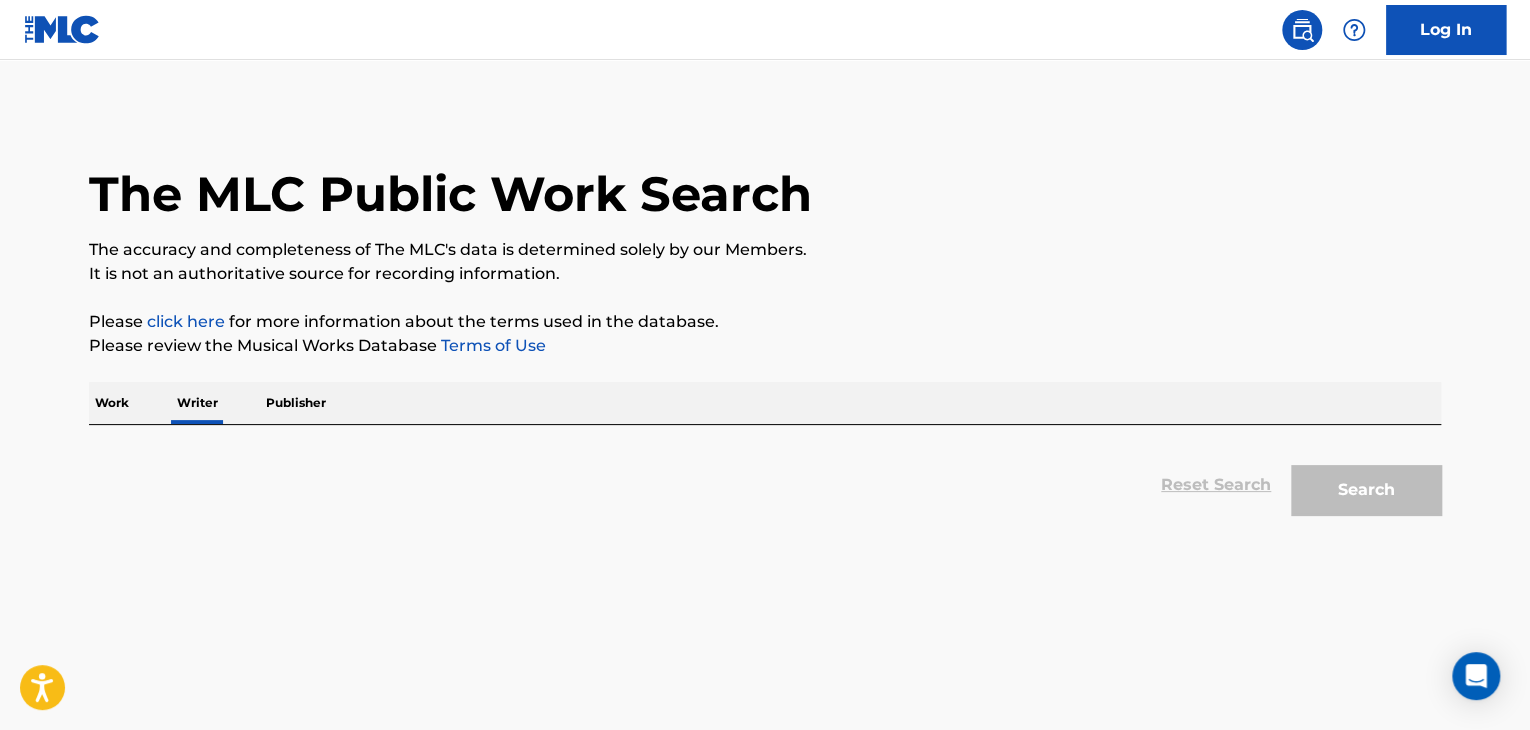 scroll, scrollTop: 24, scrollLeft: 0, axis: vertical 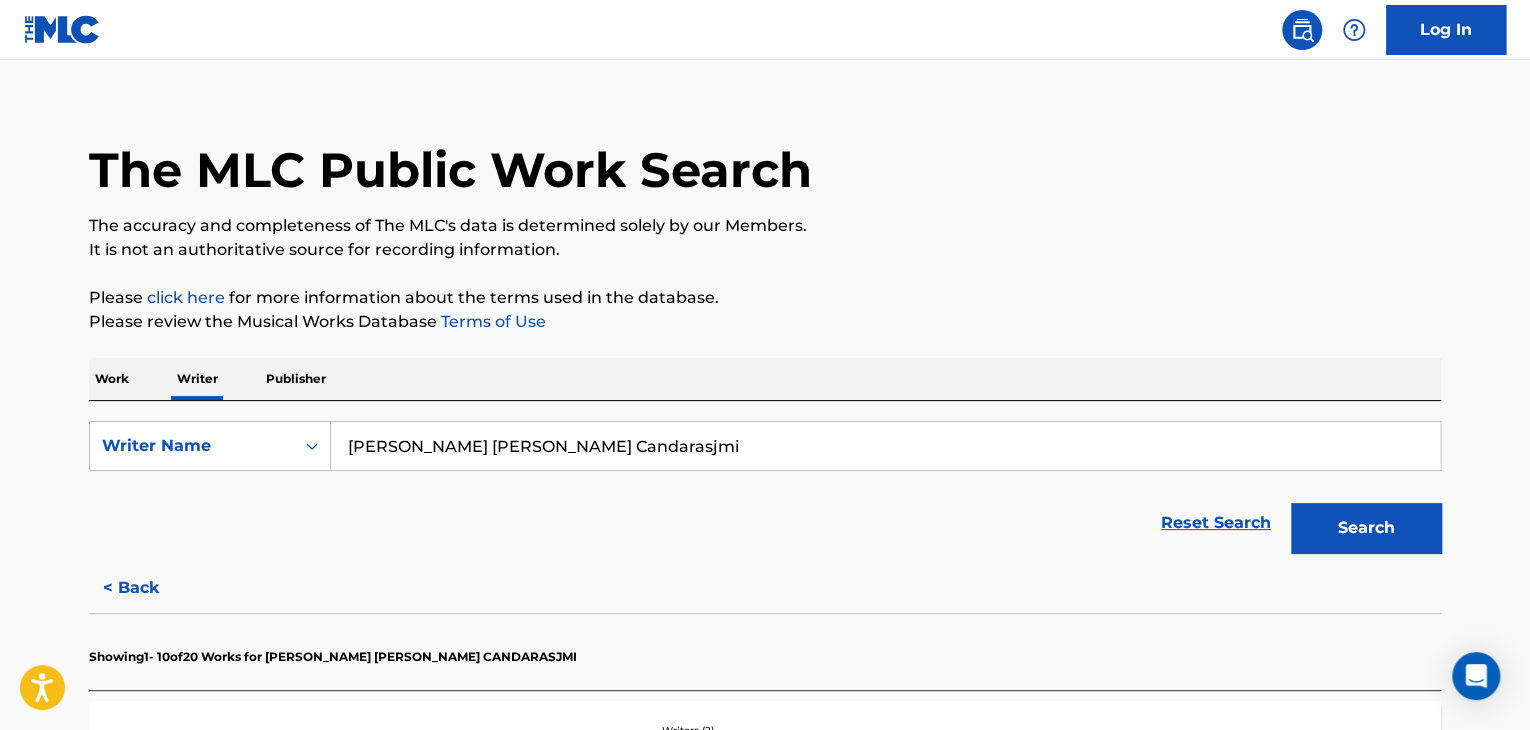 click on "Work" at bounding box center (112, 379) 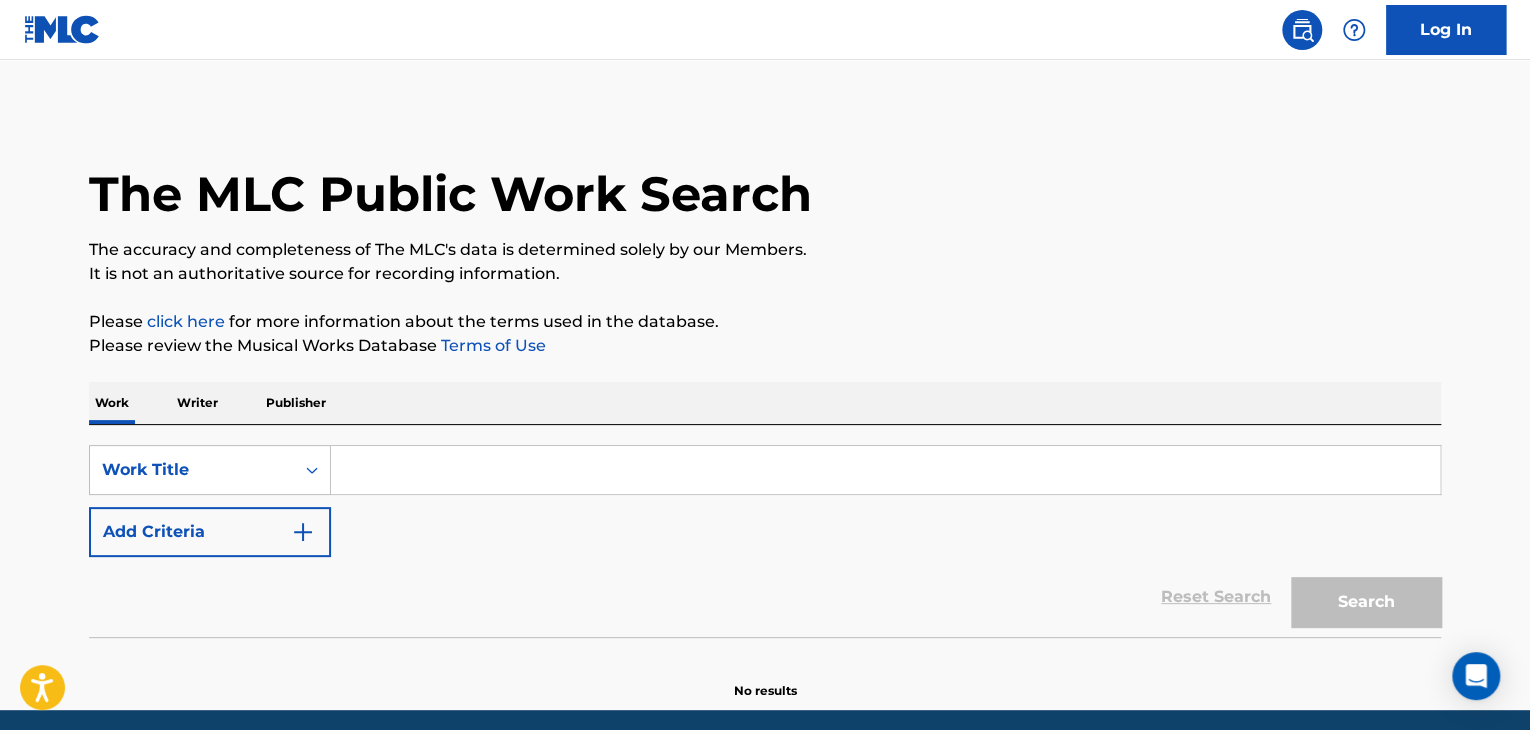 click at bounding box center [885, 470] 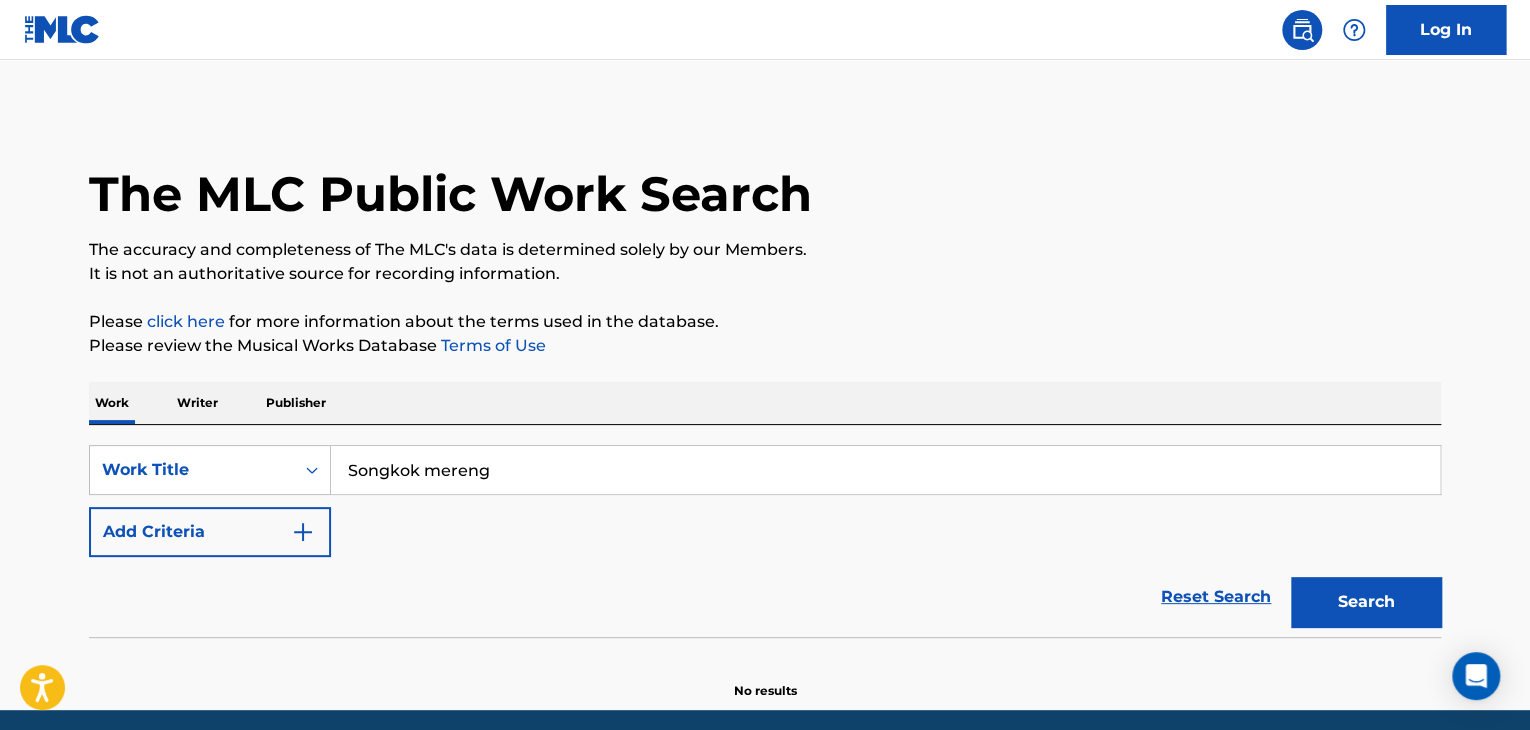 type on "Songkok mereng" 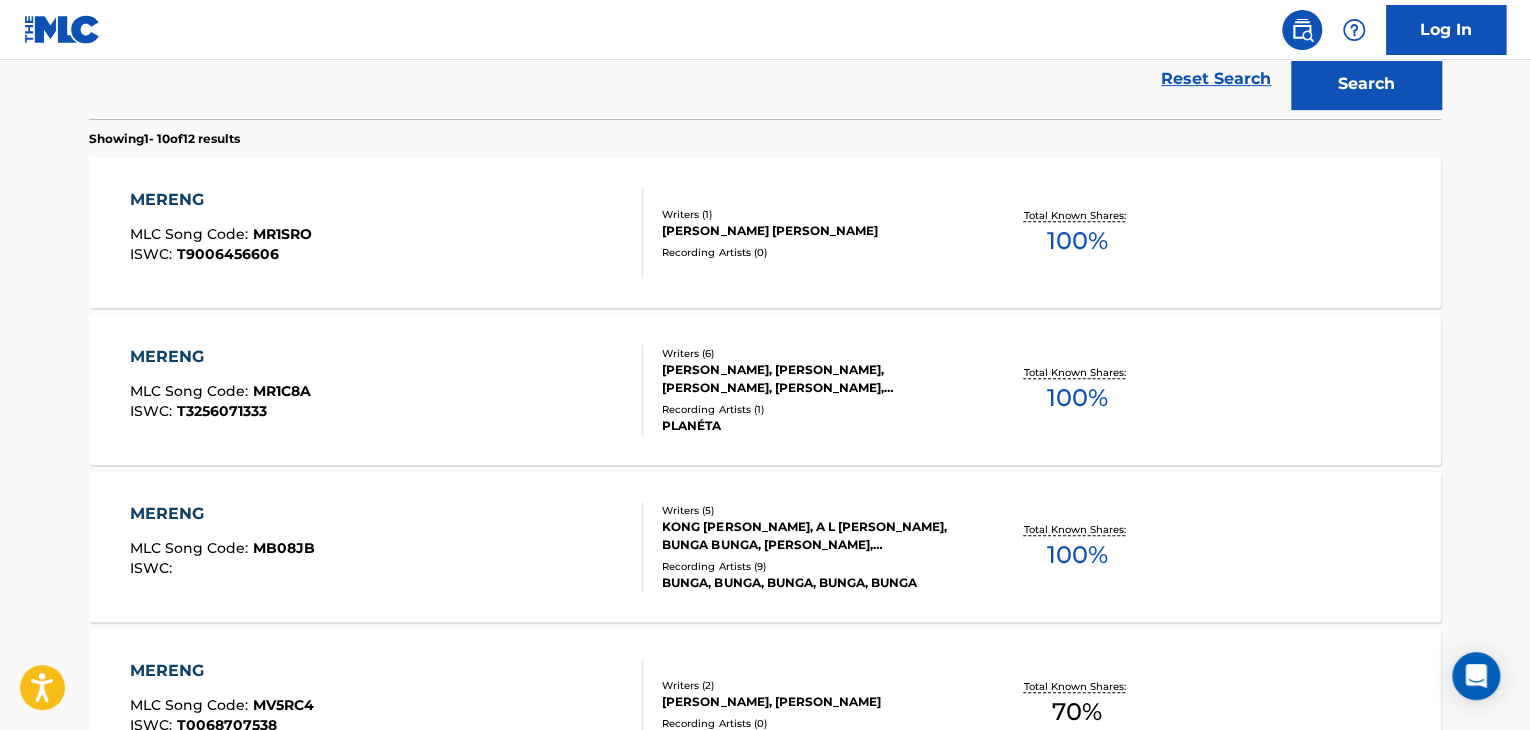 scroll, scrollTop: 118, scrollLeft: 0, axis: vertical 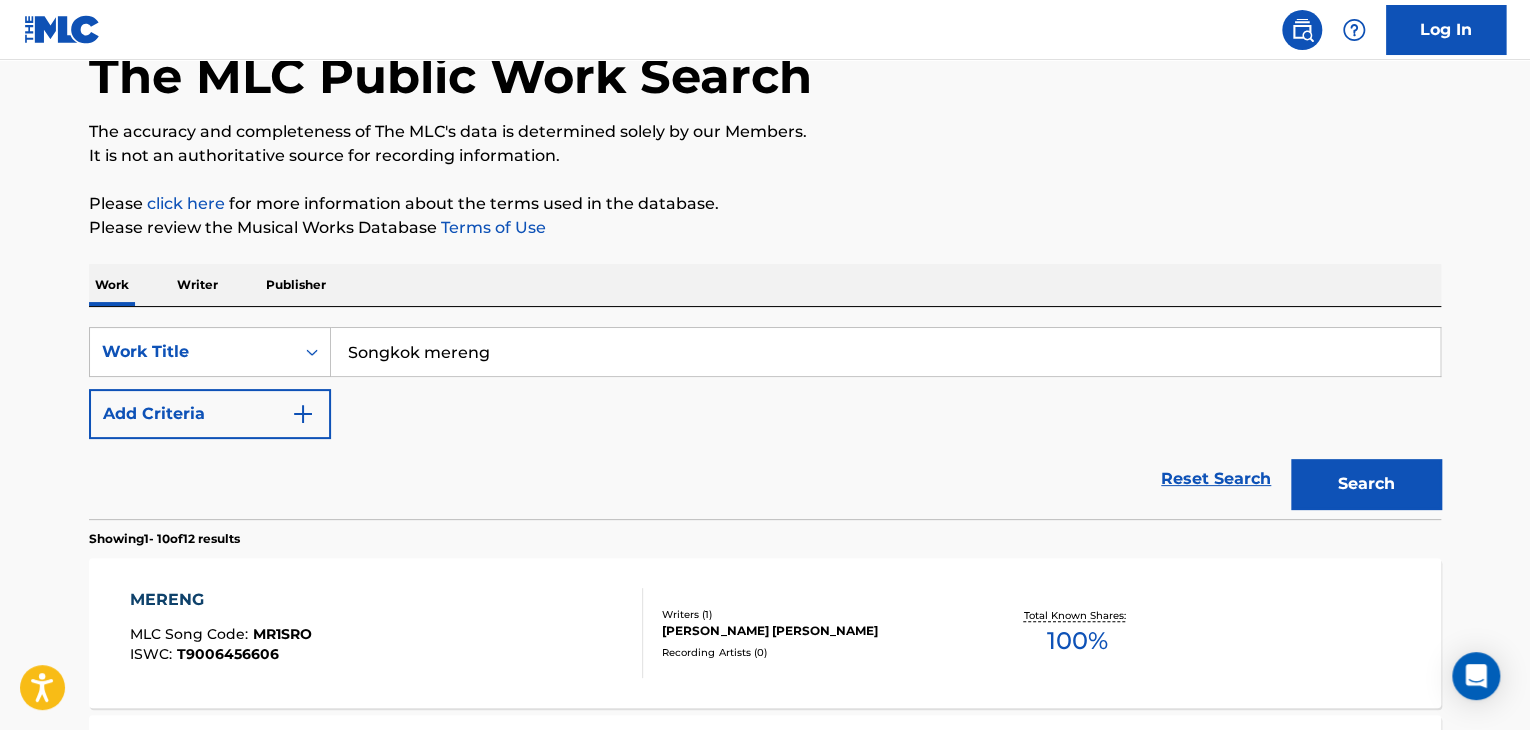 click on "Writer" at bounding box center (197, 285) 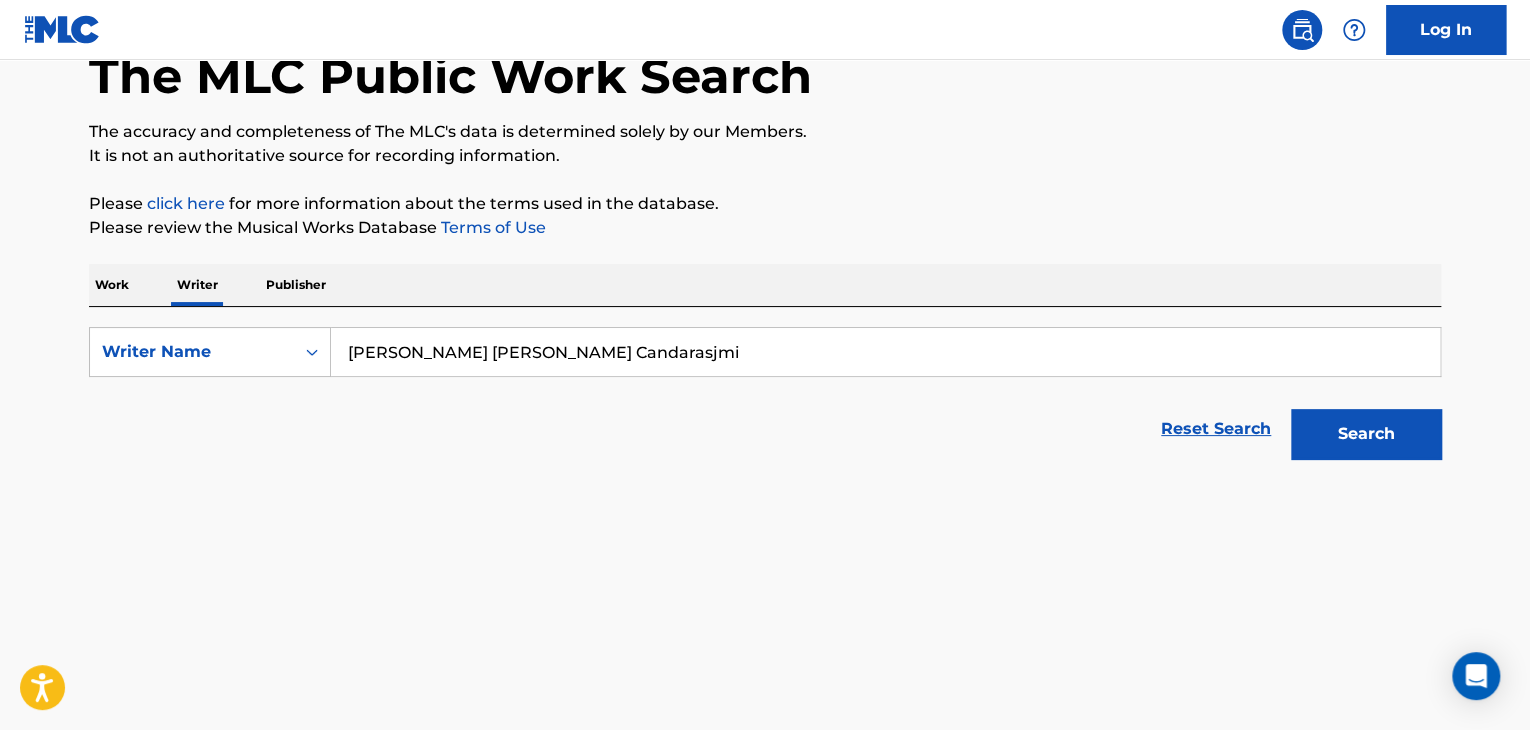 scroll, scrollTop: 0, scrollLeft: 0, axis: both 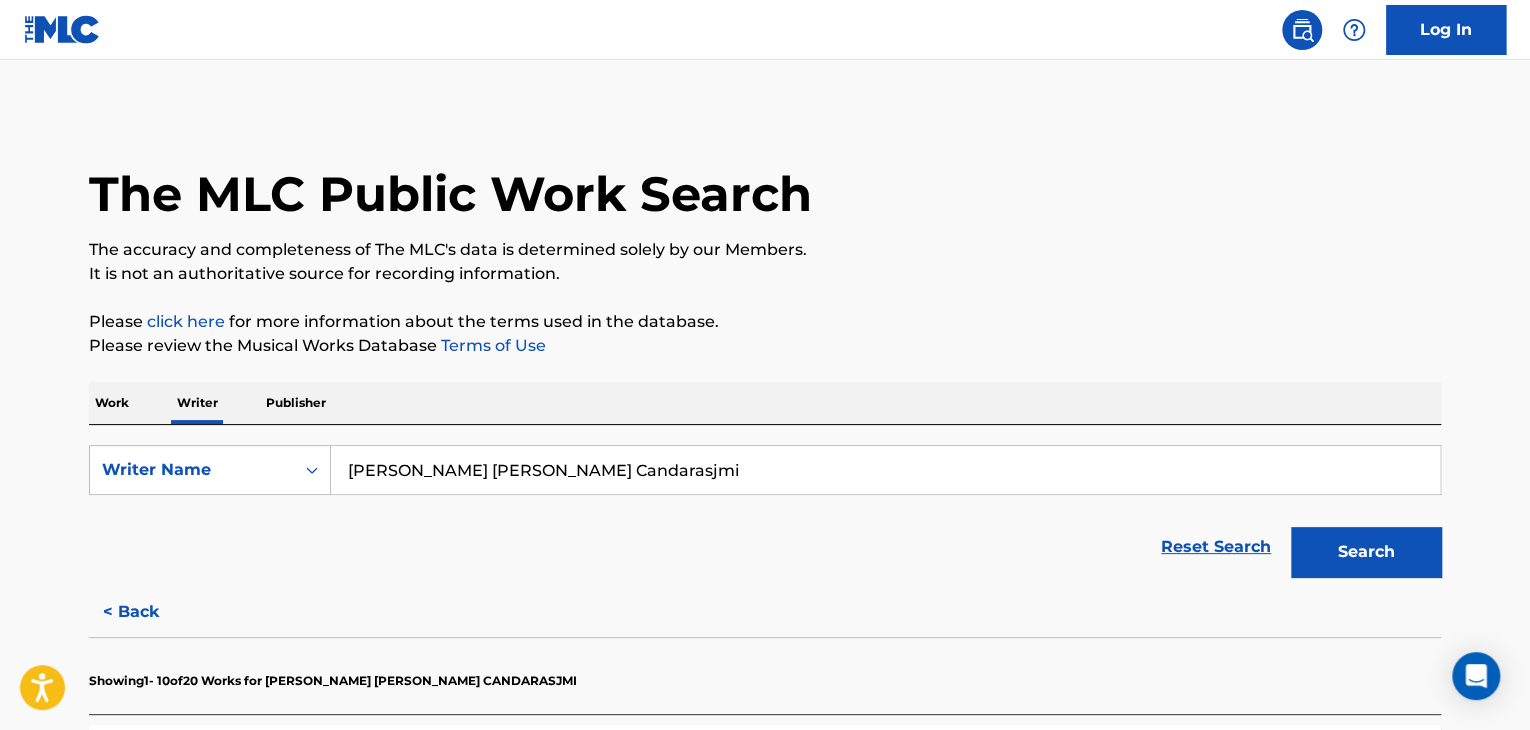 click on "[PERSON_NAME] [PERSON_NAME] Candarasjmi" at bounding box center (885, 470) 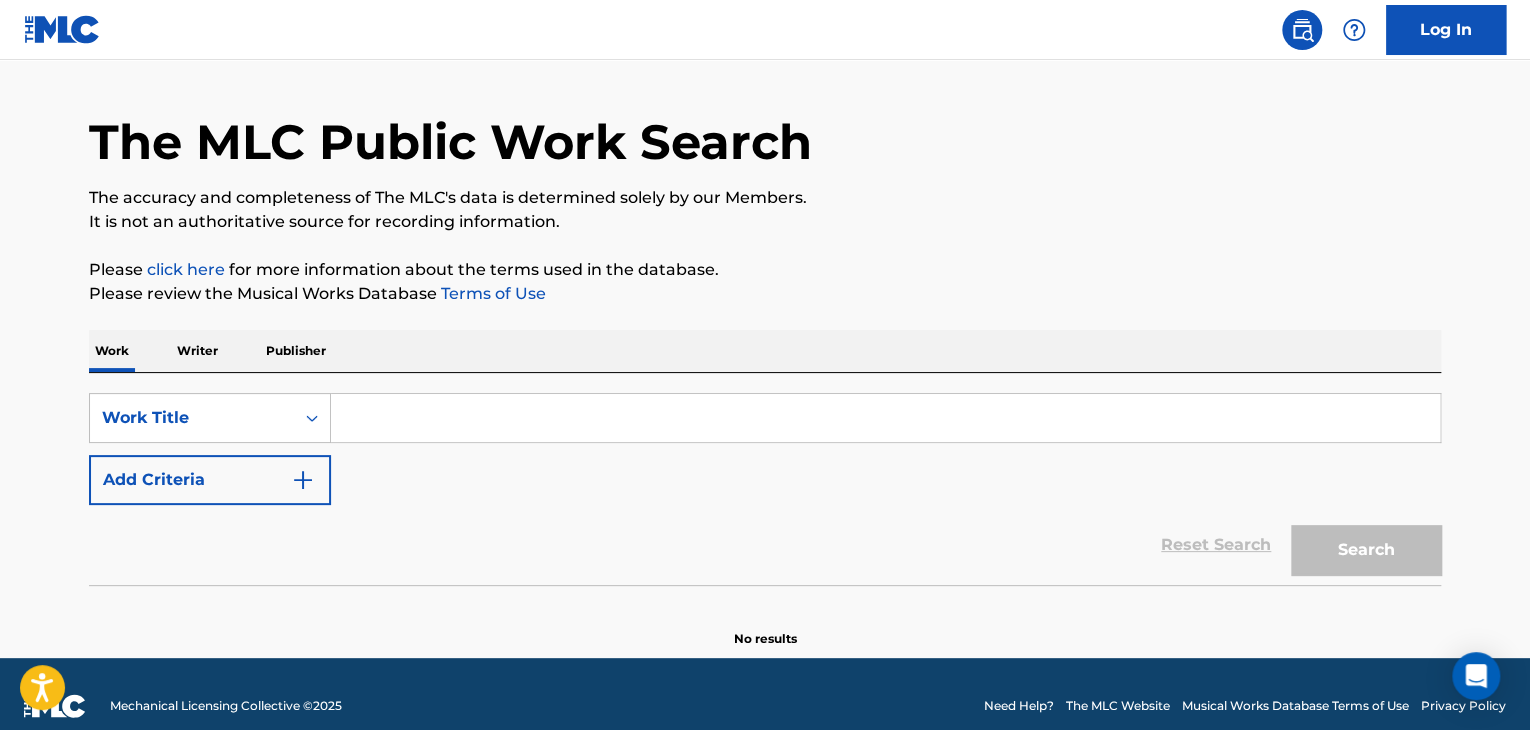 scroll, scrollTop: 76, scrollLeft: 0, axis: vertical 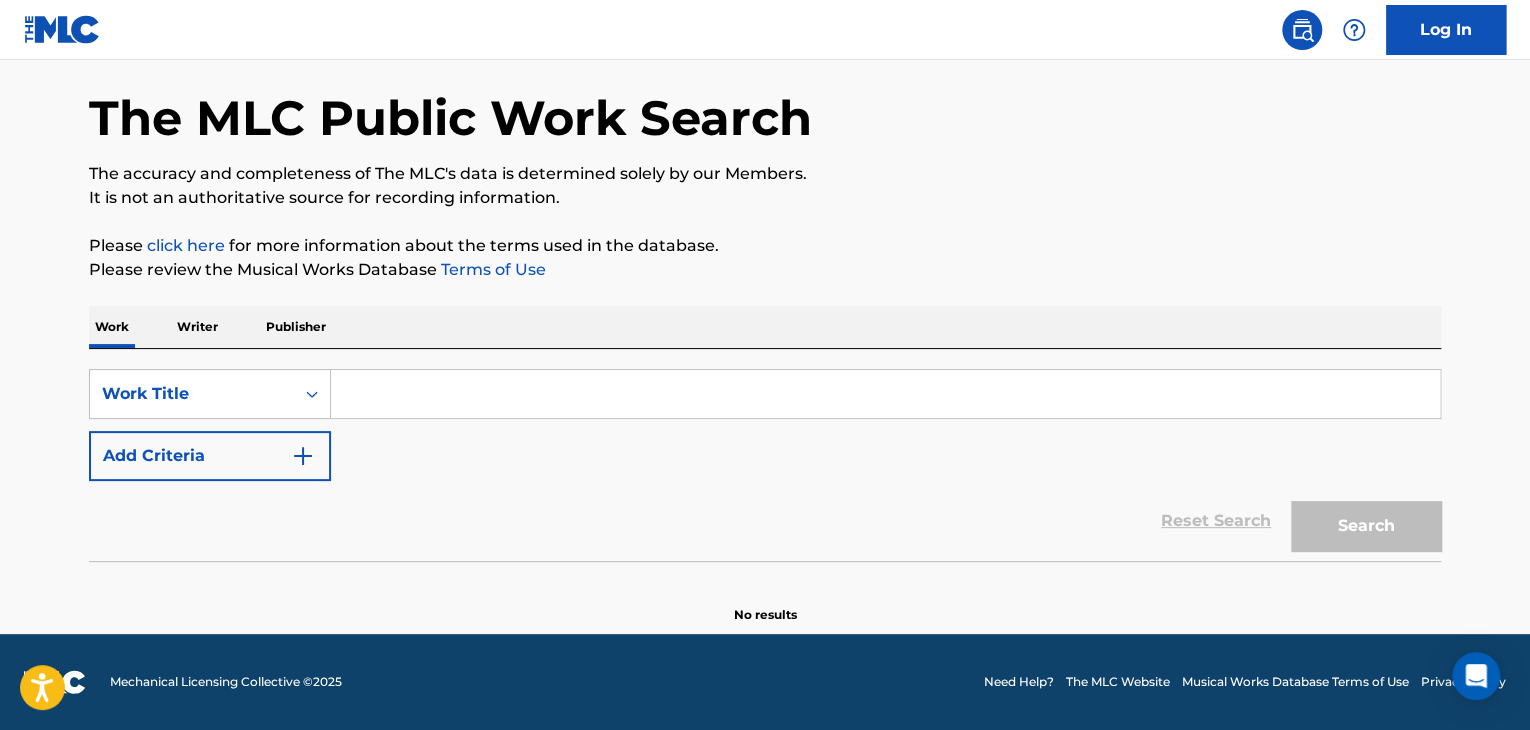 click at bounding box center (885, 394) 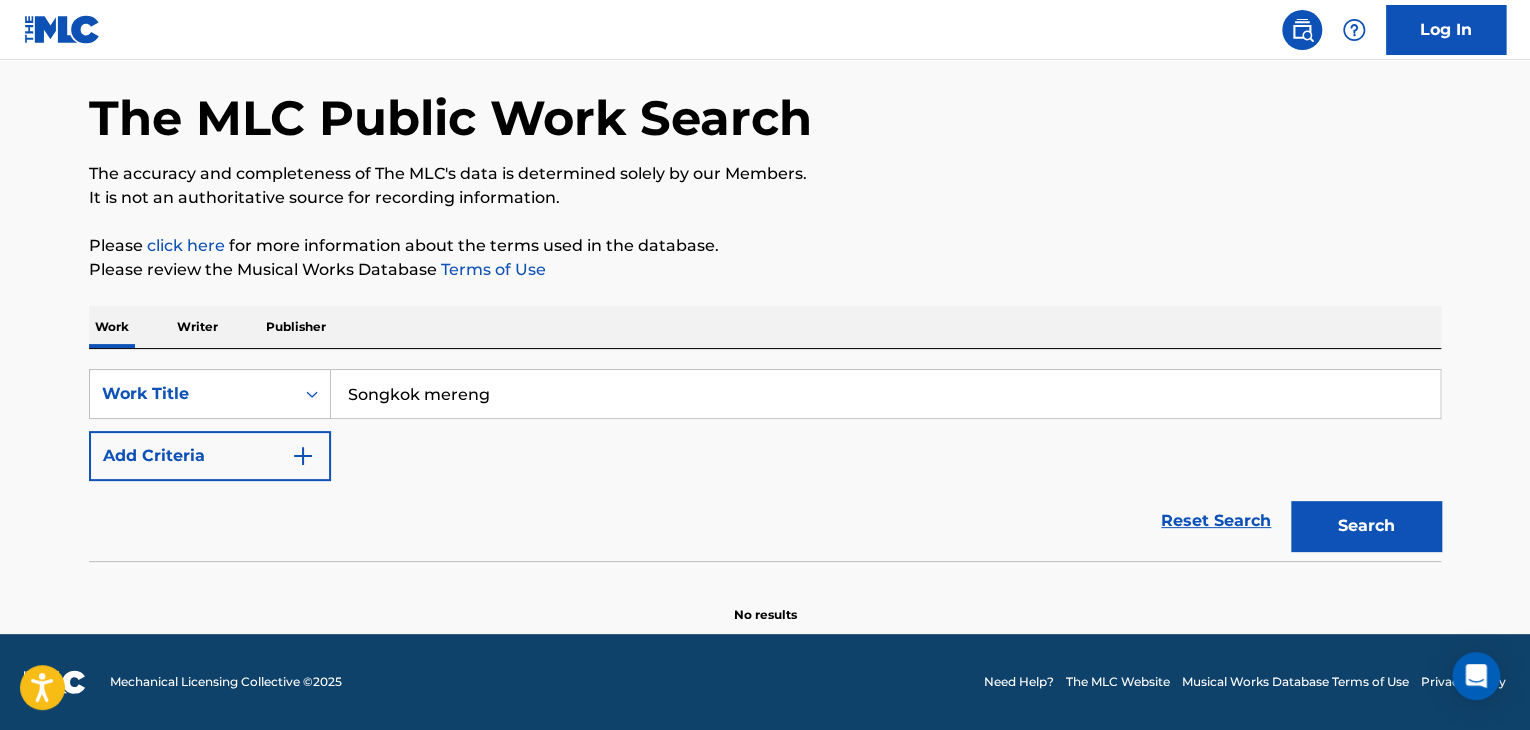 type on "Songkok mereng" 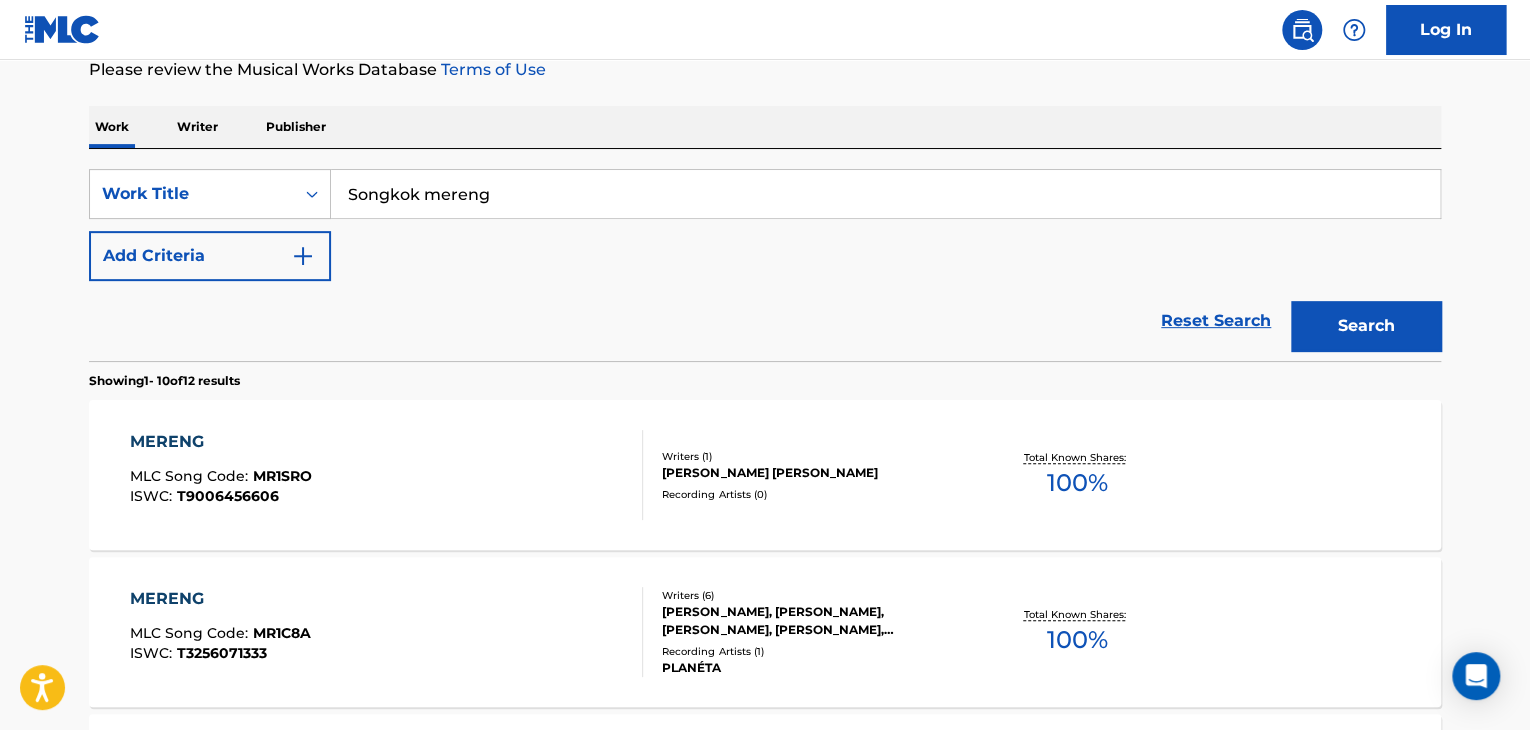 scroll, scrollTop: 0, scrollLeft: 0, axis: both 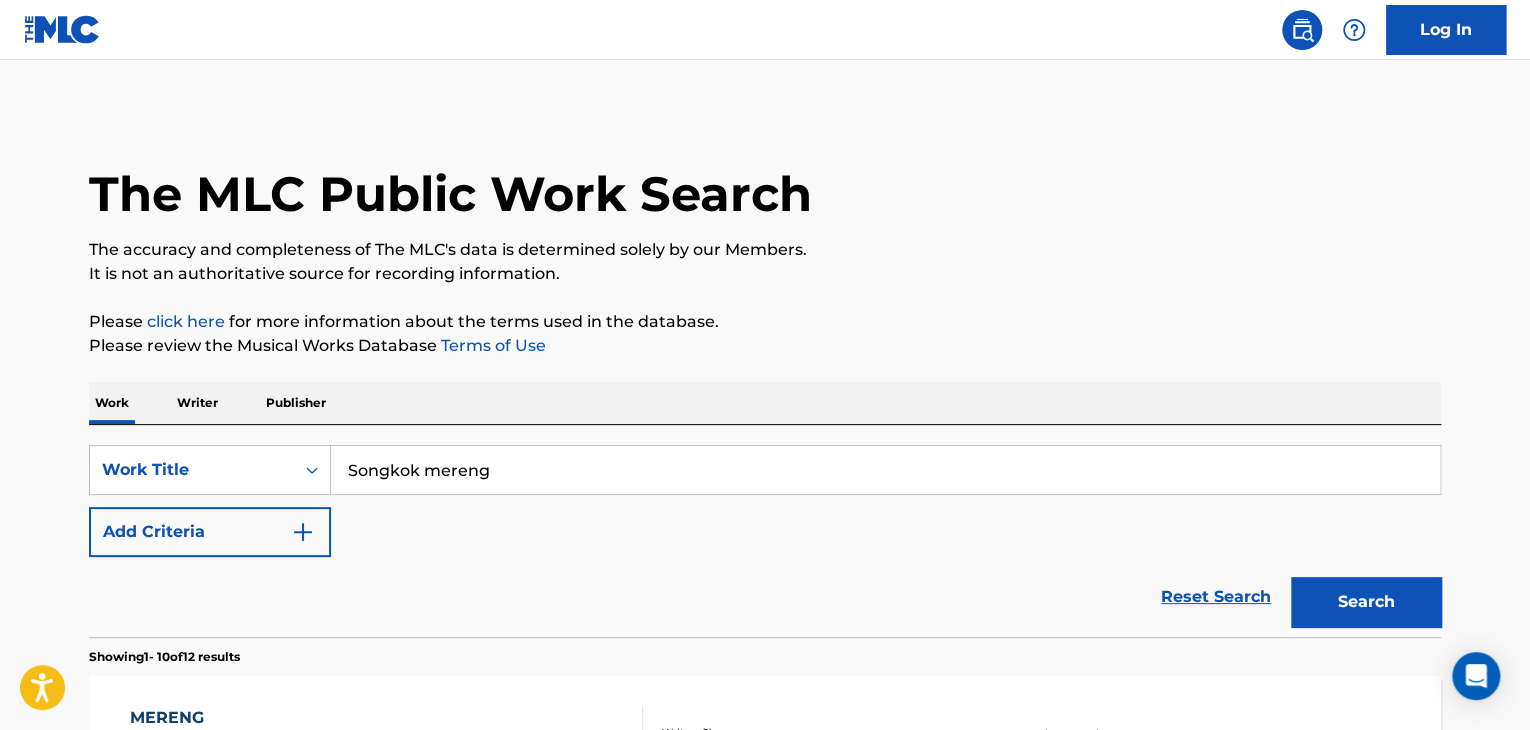 click on "Songkok mereng" at bounding box center (885, 470) 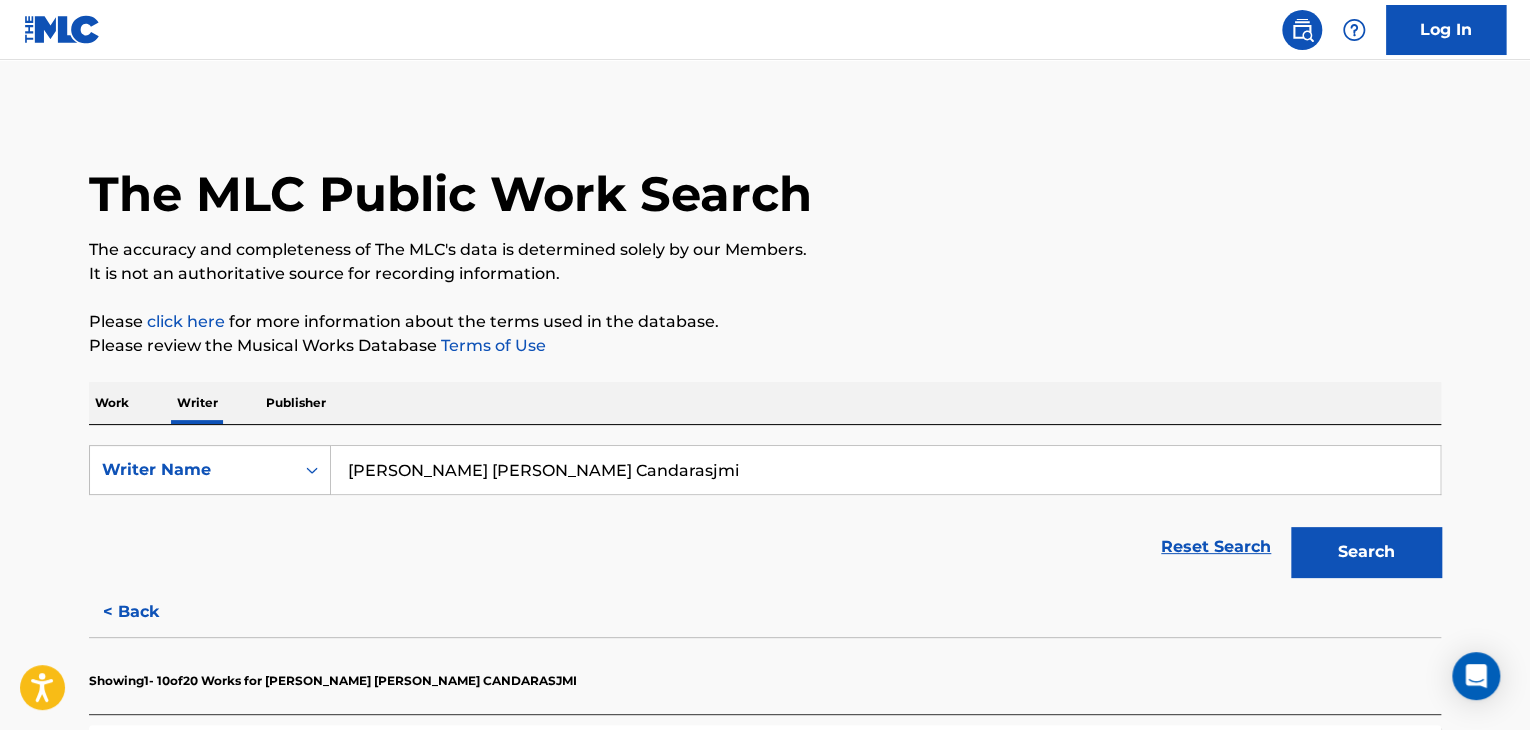 click on "[PERSON_NAME] [PERSON_NAME] Candarasjmi" at bounding box center [885, 470] 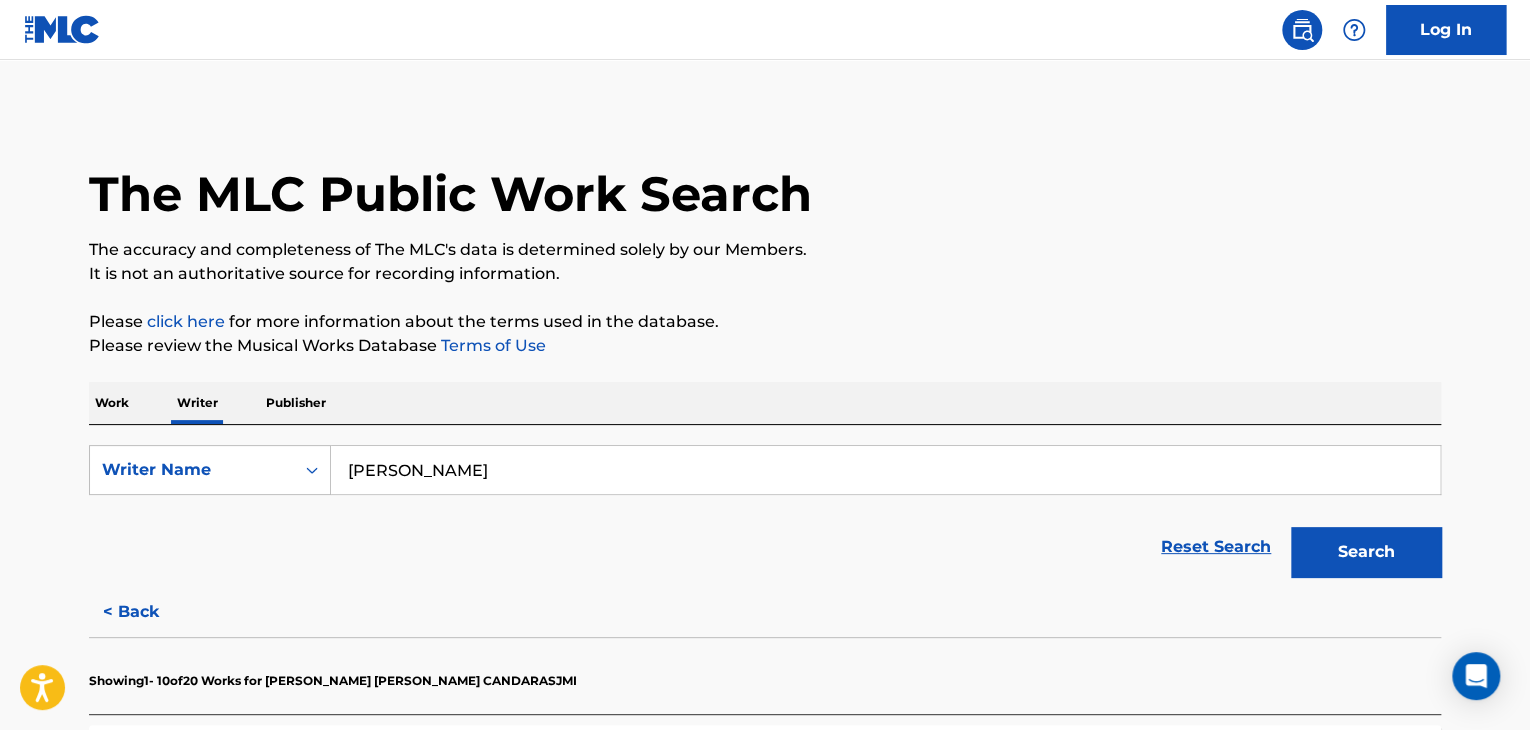 click on "Search" at bounding box center [1366, 552] 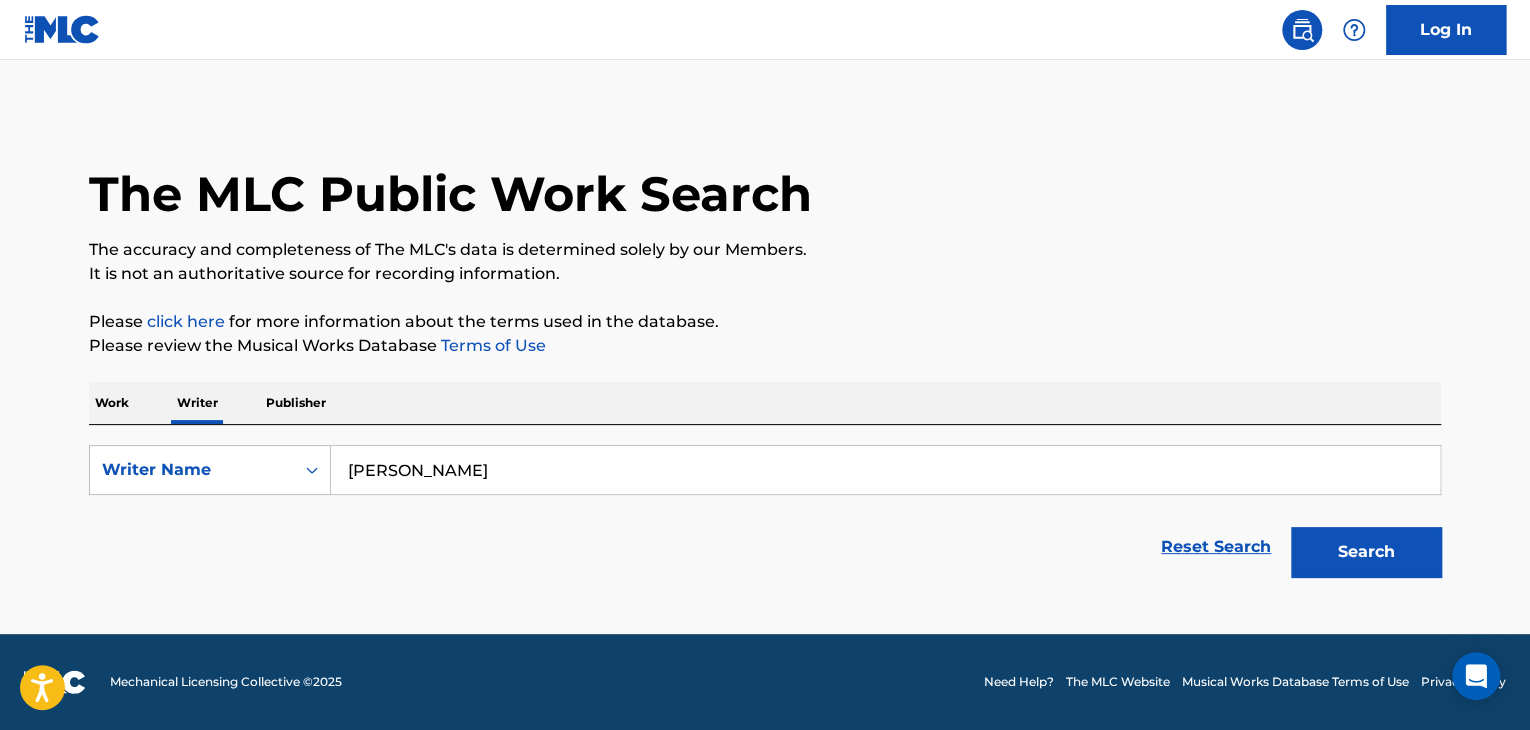 click on "[PERSON_NAME]" at bounding box center [885, 470] 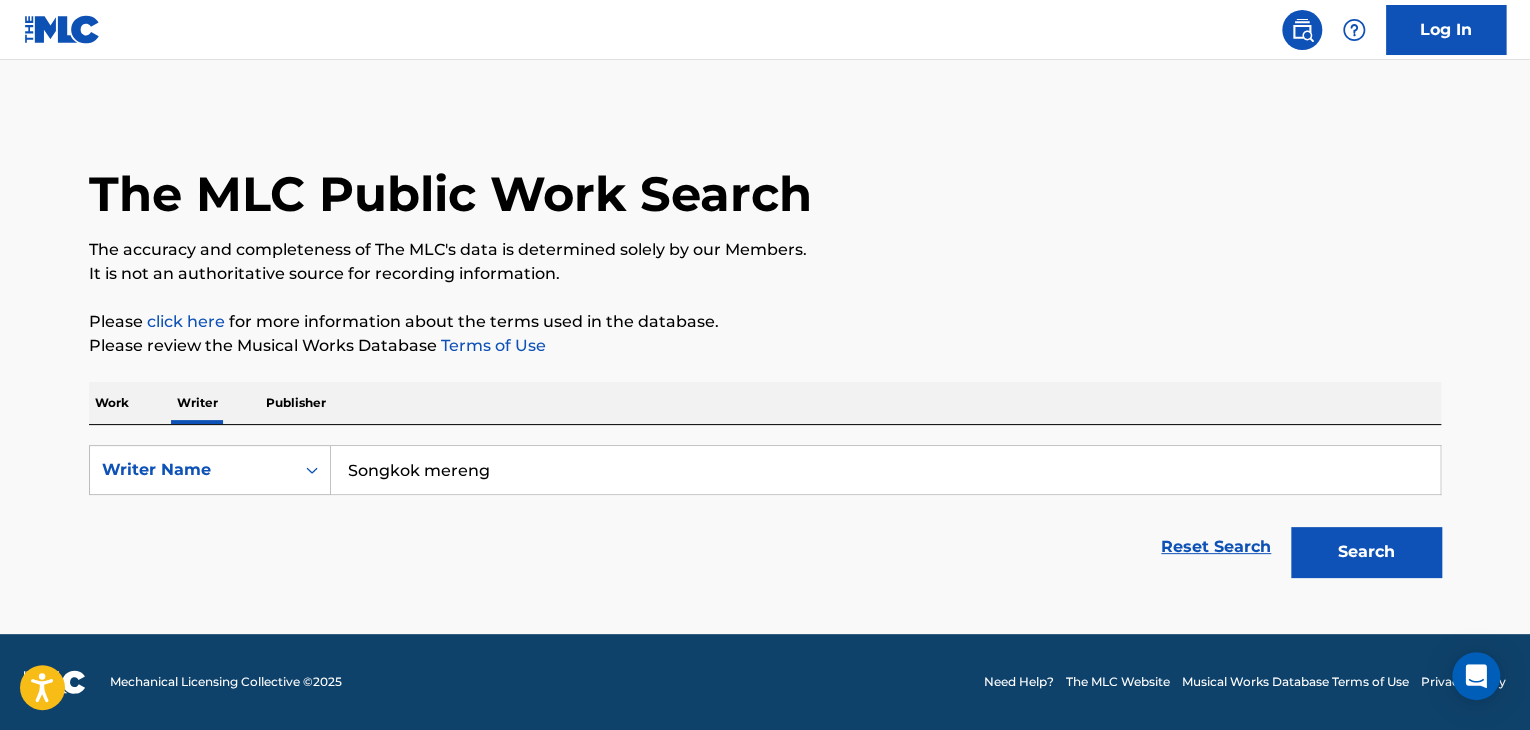 click on "Songkok mereng" at bounding box center [885, 470] 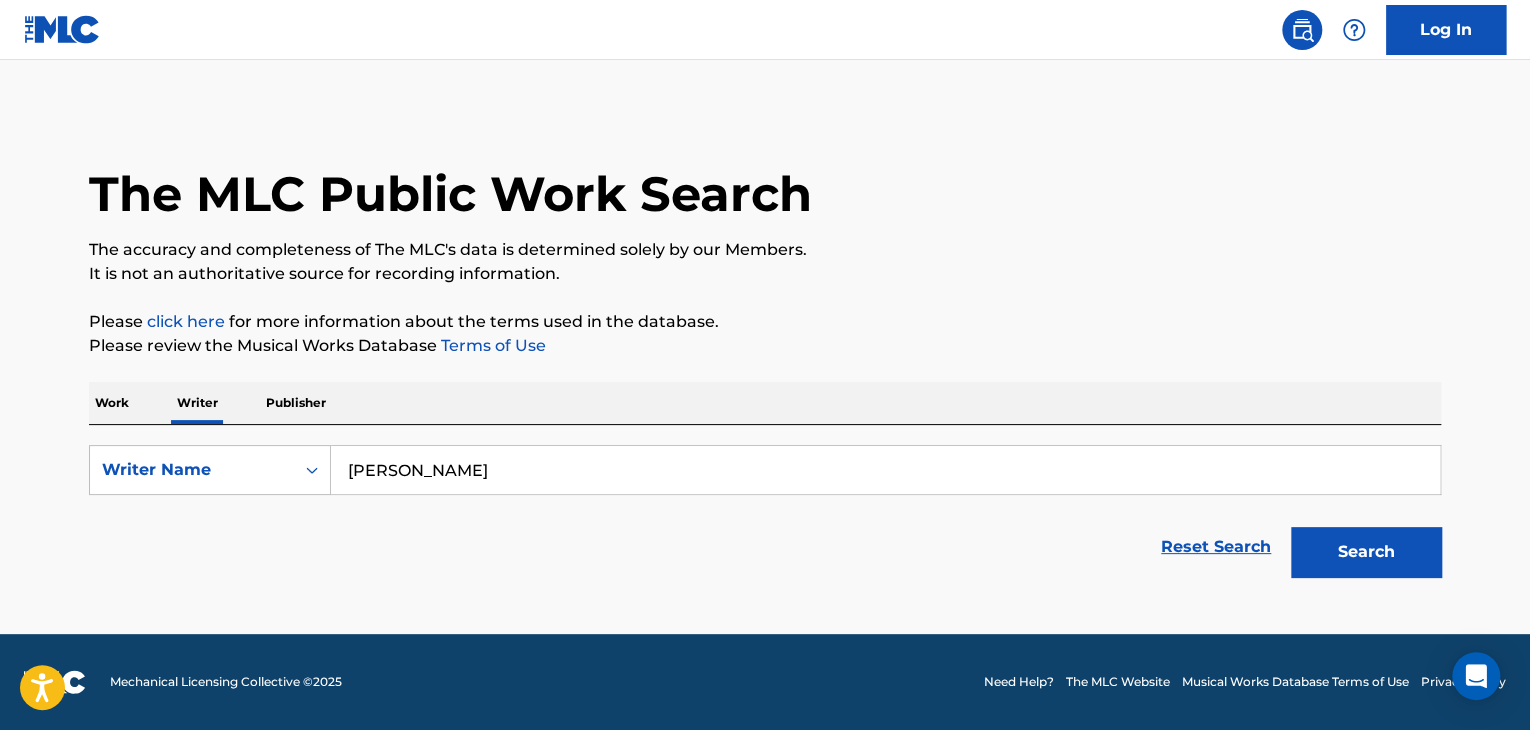 paste on "Zulham fatah ipa" 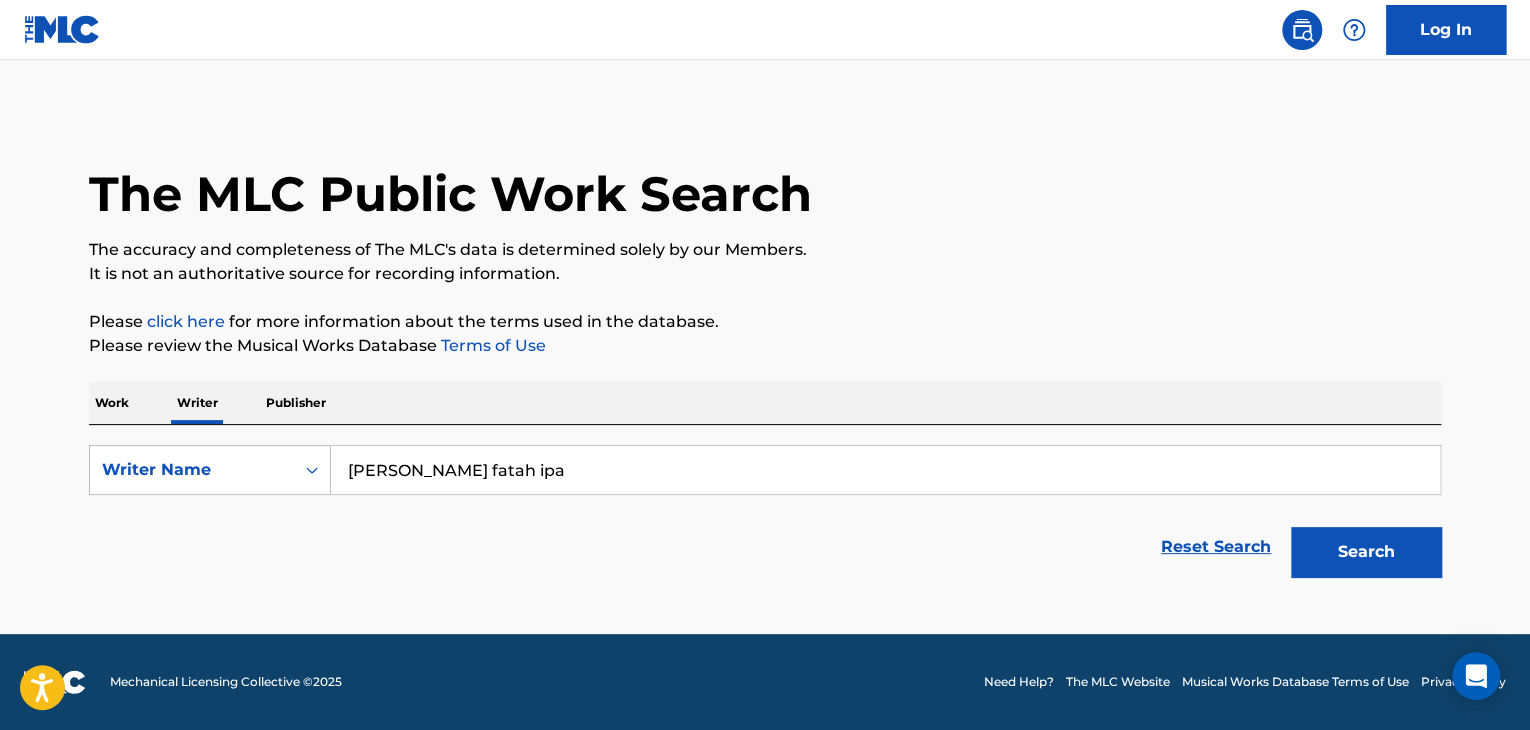 click on "SearchWithCriteria964dc88d-a3c5-4354-8fc2-e71ffb05df89 Writer Name [PERSON_NAME] fatah ipa Reset Search Search" at bounding box center [765, 506] 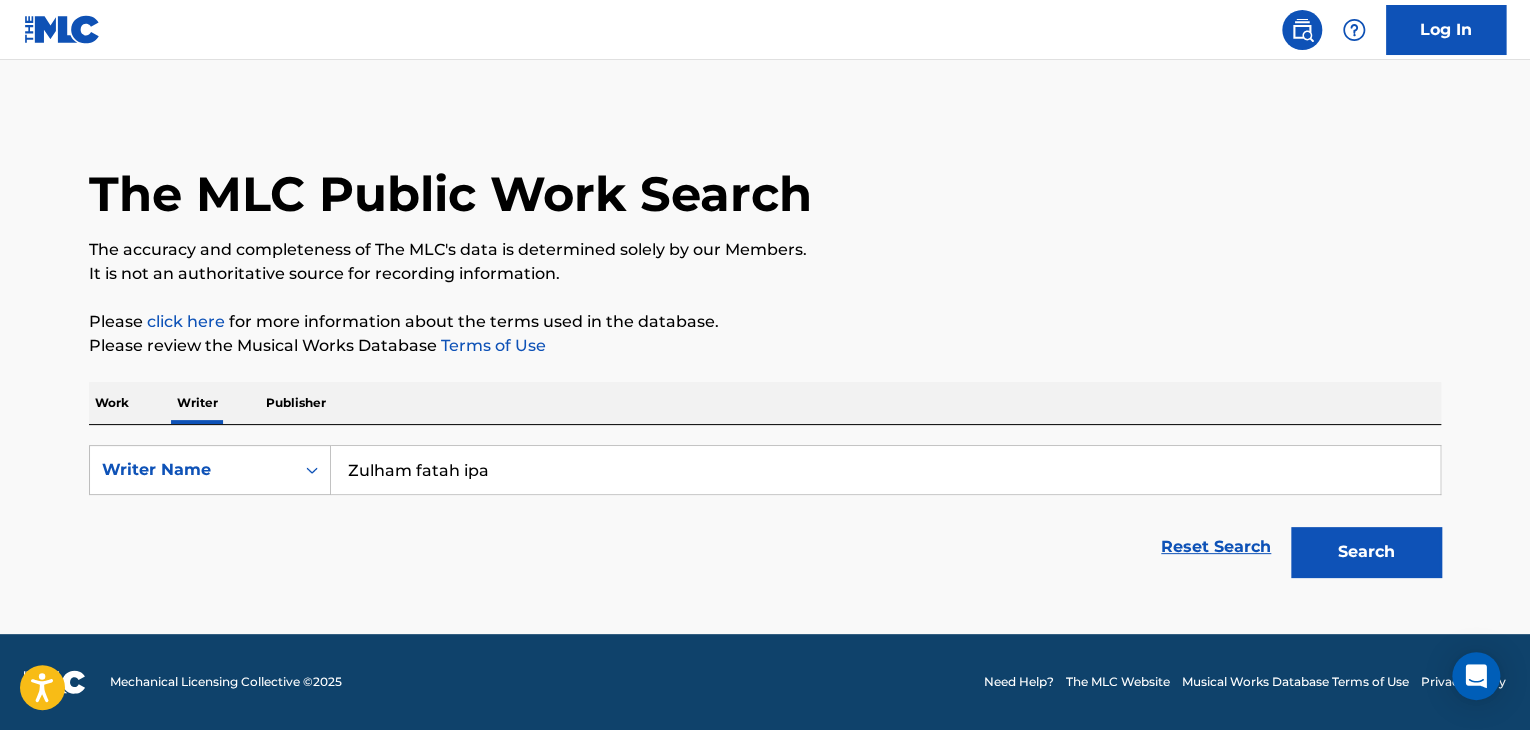click on "Search" at bounding box center [1366, 552] 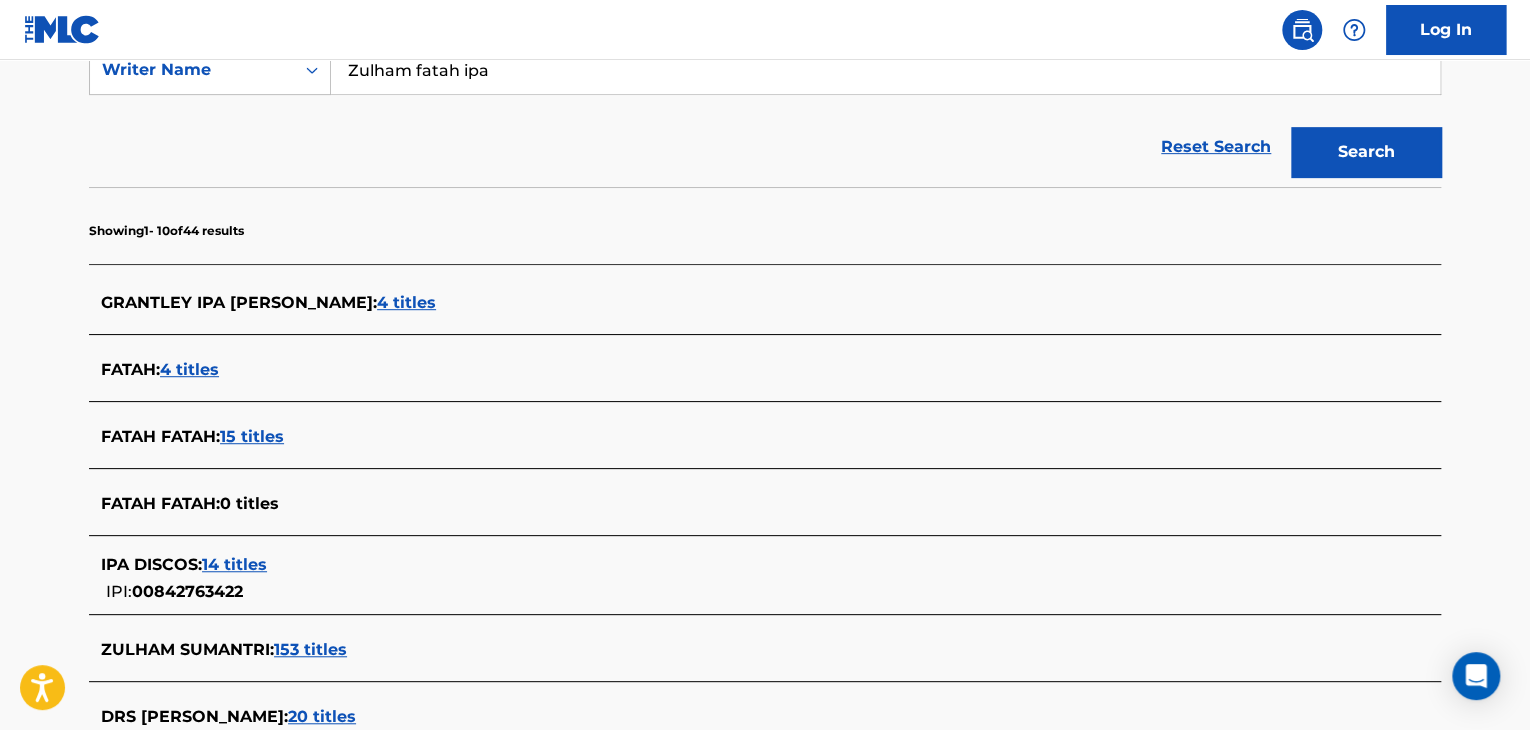 scroll, scrollTop: 200, scrollLeft: 0, axis: vertical 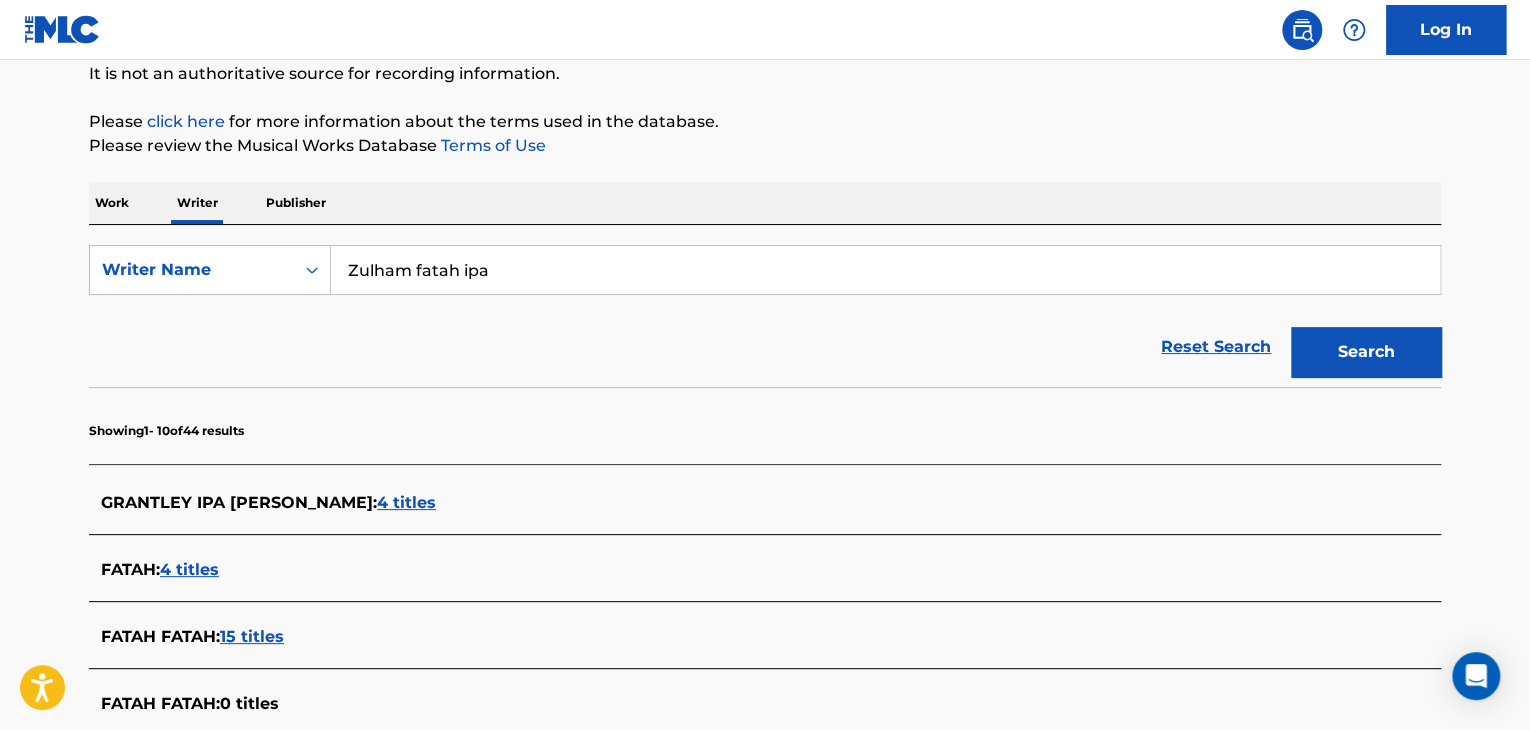drag, startPoint x: 456, startPoint y: 267, endPoint x: 548, endPoint y: 261, distance: 92.19544 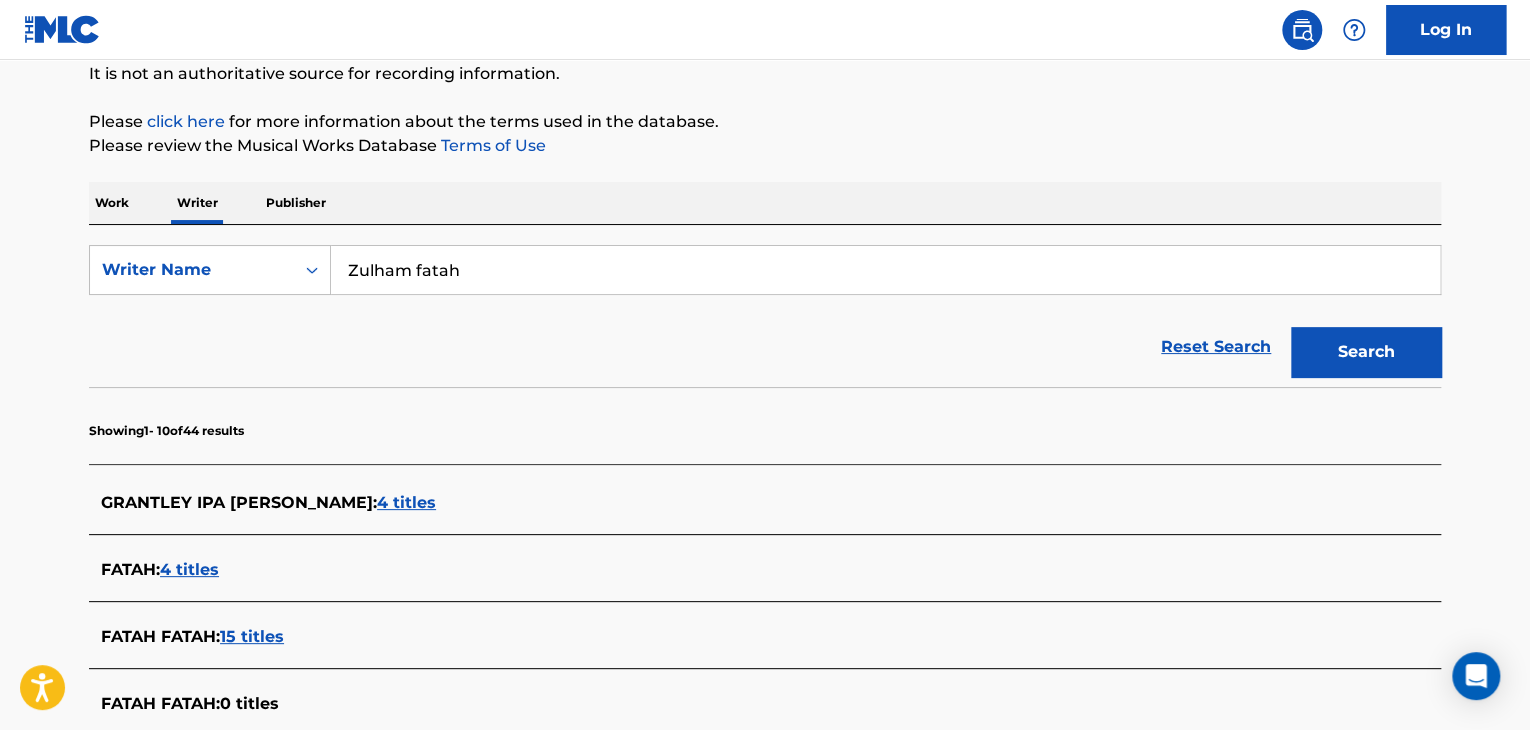 click on "Search" at bounding box center [1366, 352] 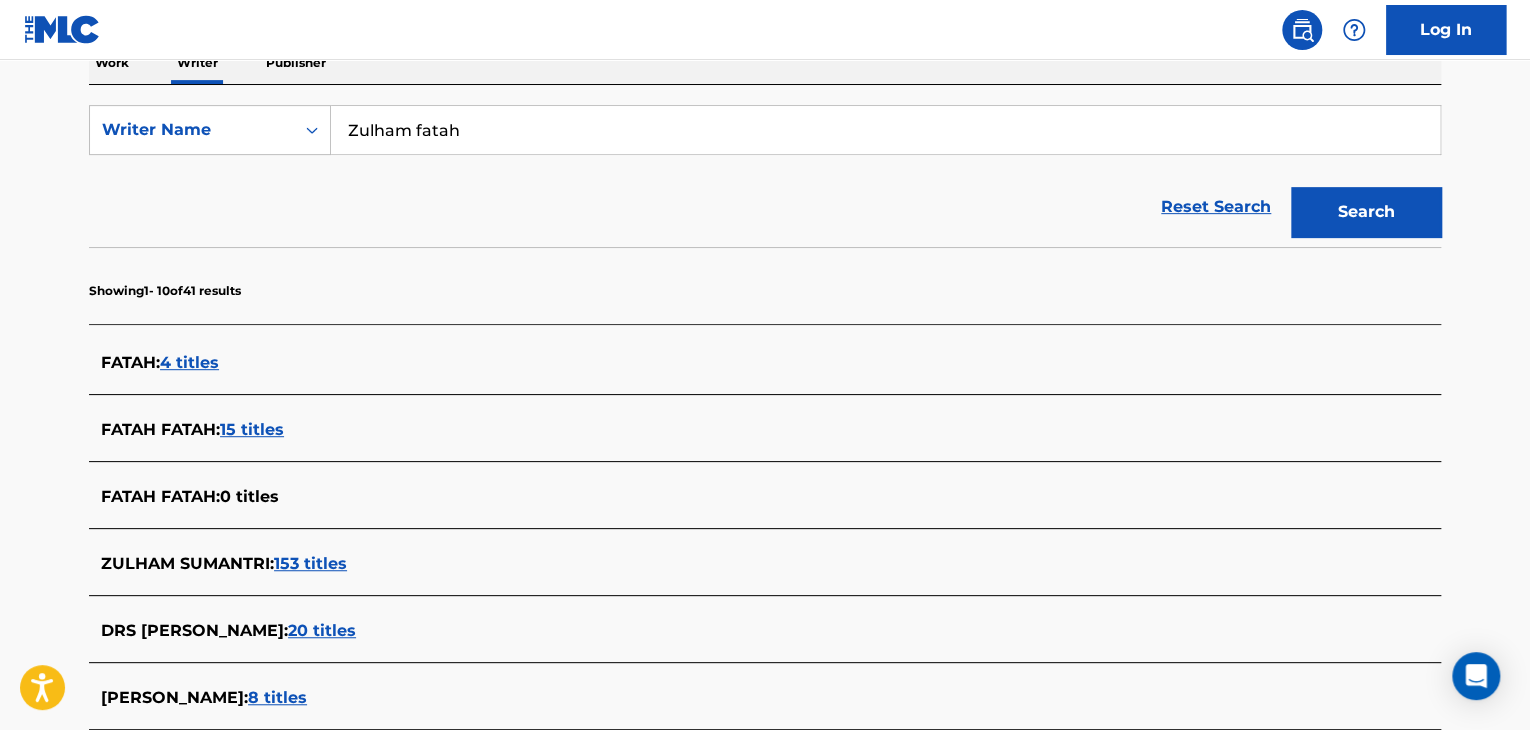 scroll, scrollTop: 200, scrollLeft: 0, axis: vertical 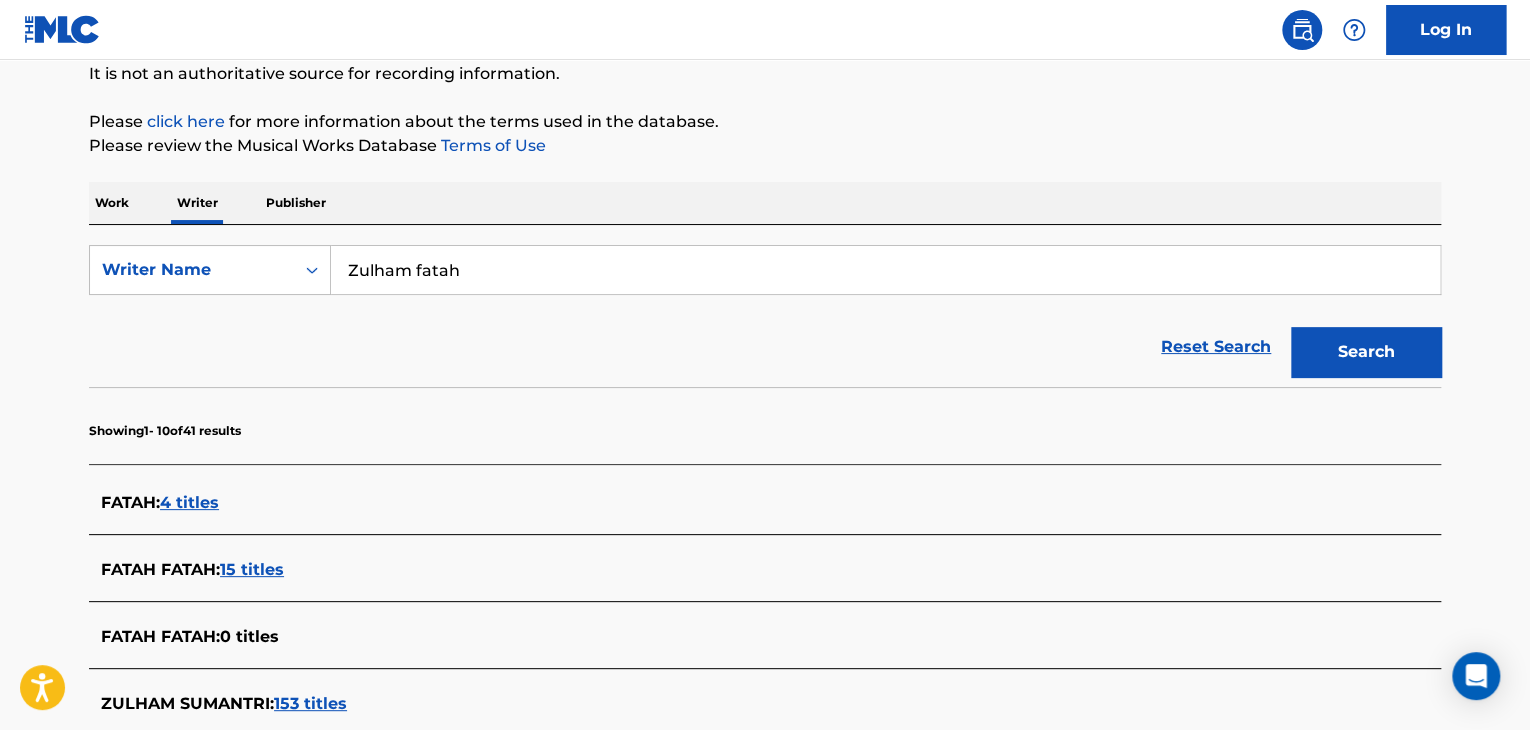 click on "Zulham fatah" at bounding box center (885, 270) 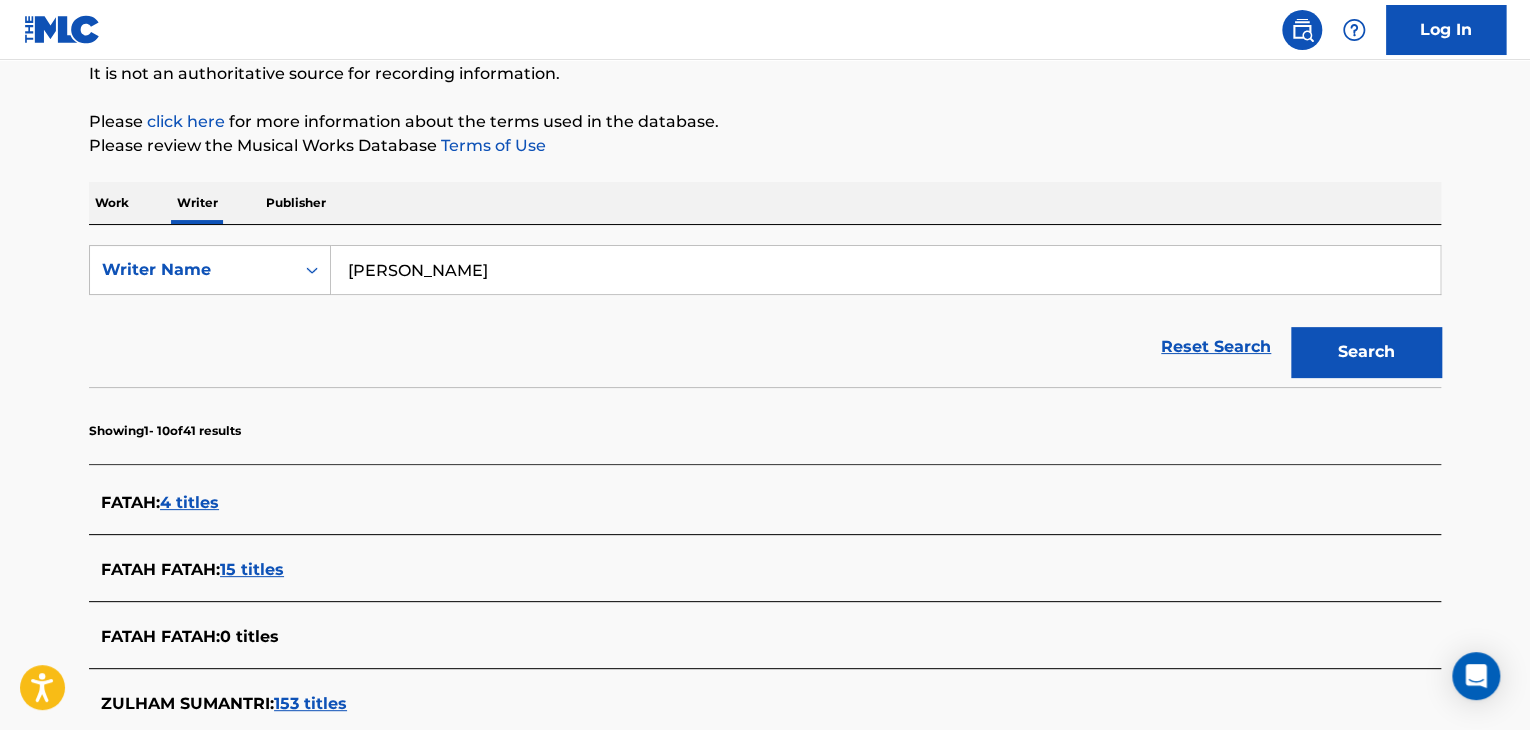 click on "[PERSON_NAME]" at bounding box center (885, 270) 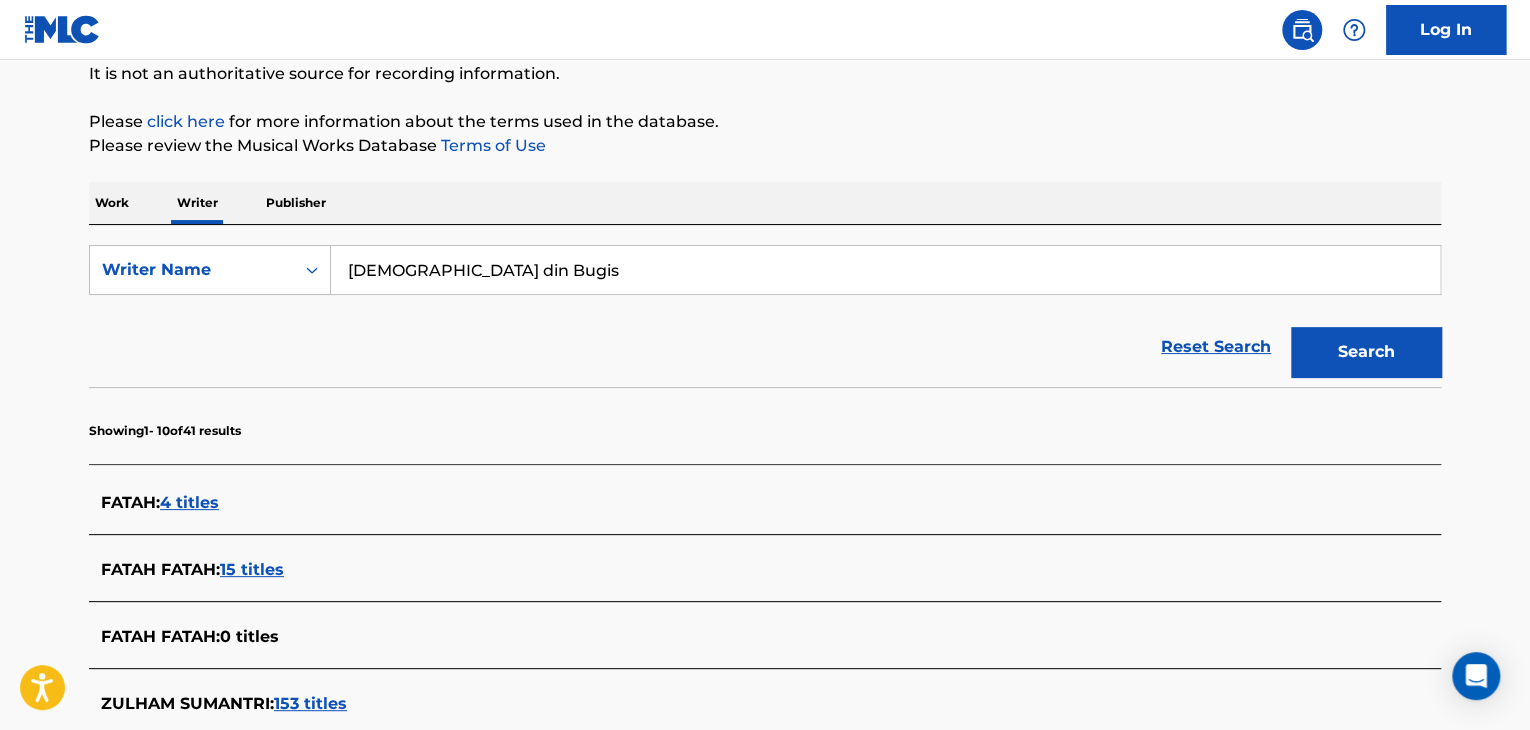click on "Search" at bounding box center [1366, 352] 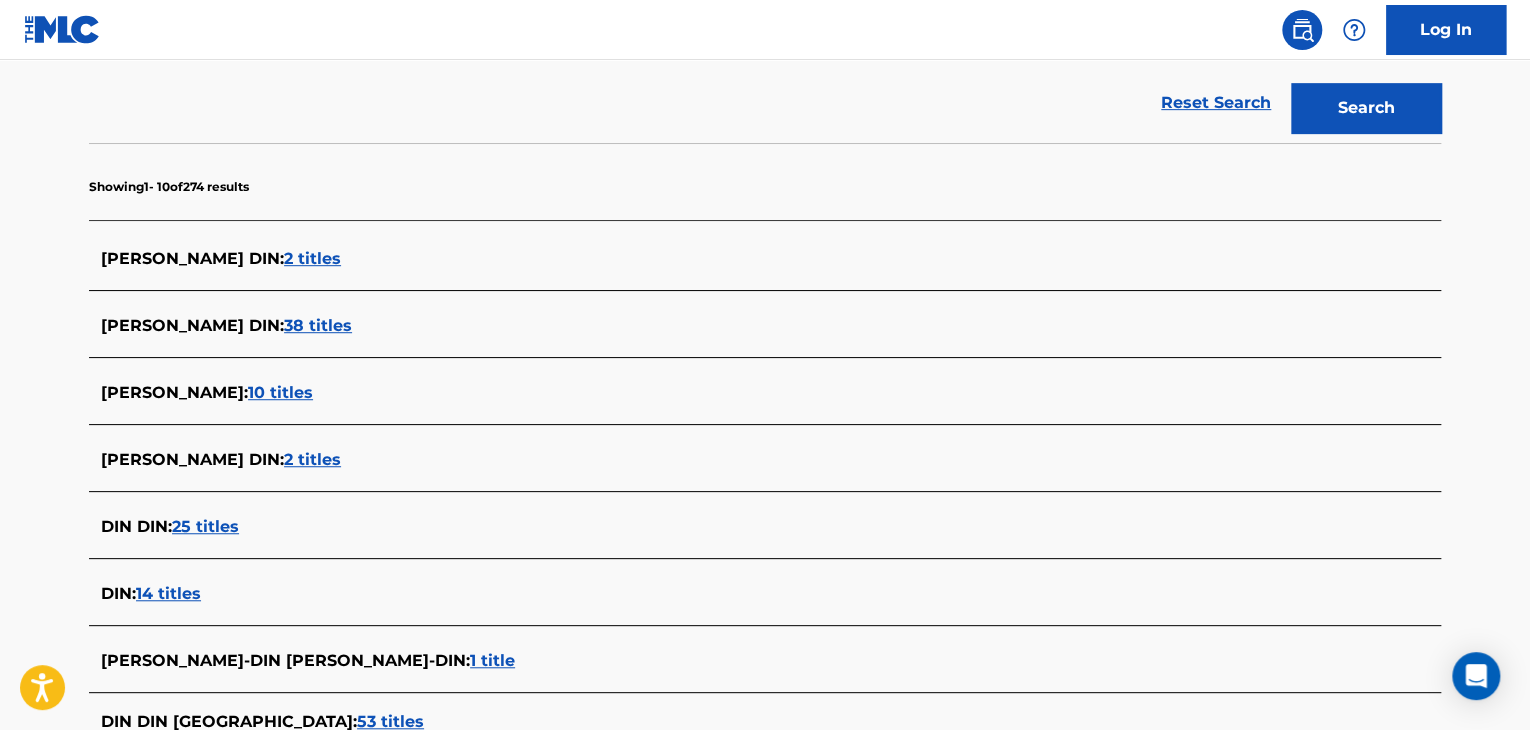 scroll, scrollTop: 300, scrollLeft: 0, axis: vertical 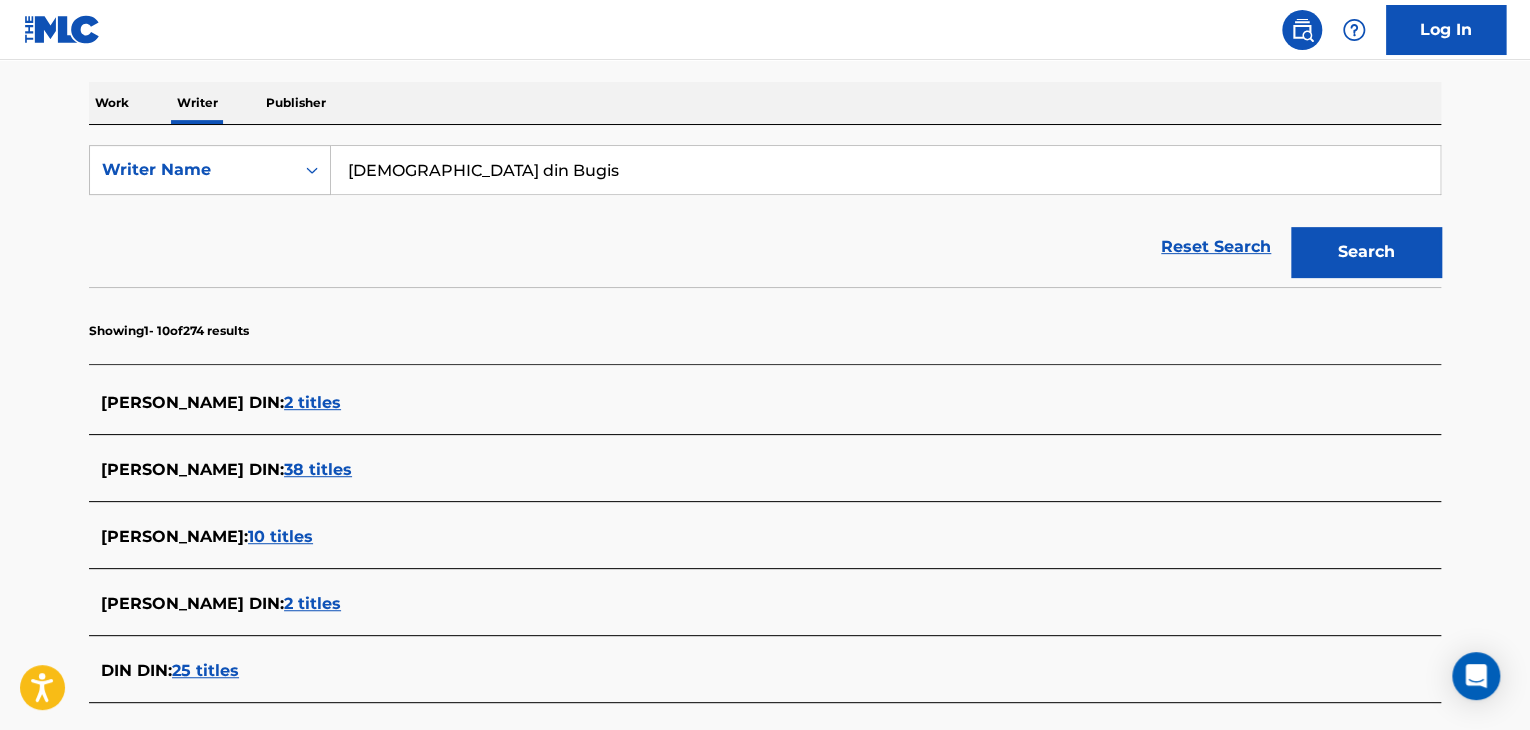 click on "[DEMOGRAPHIC_DATA] din Bugis" at bounding box center [885, 170] 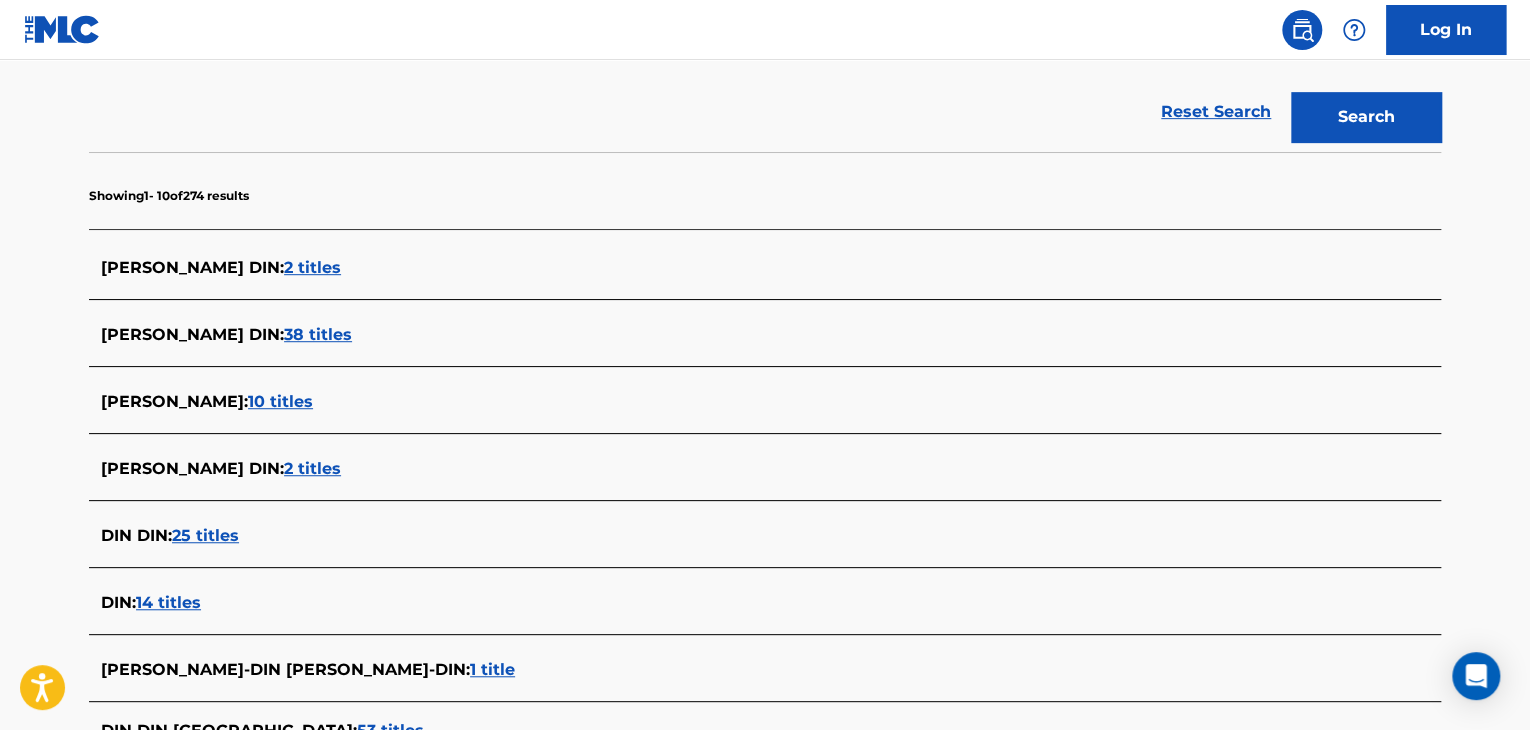 scroll, scrollTop: 400, scrollLeft: 0, axis: vertical 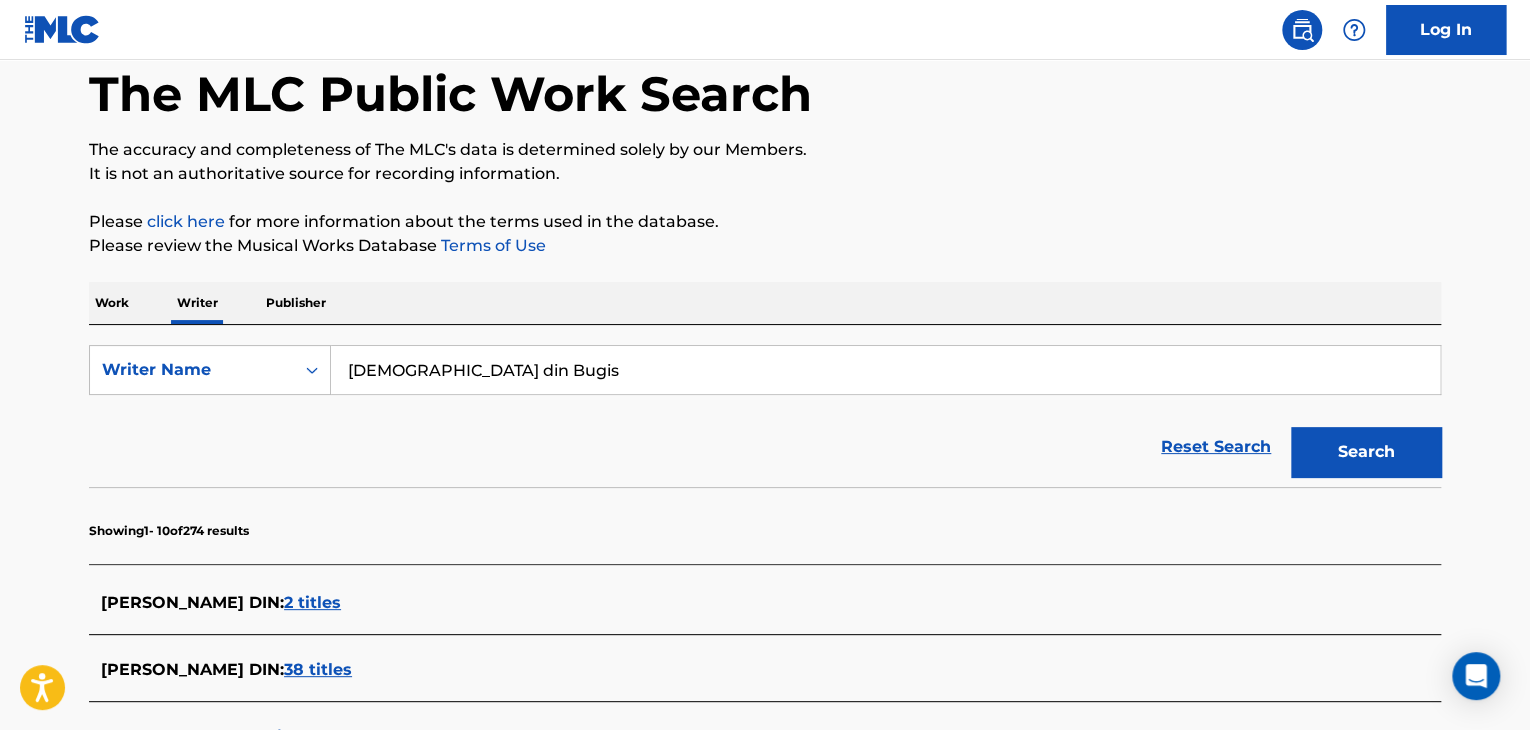 click on "[DEMOGRAPHIC_DATA] din Bugis" at bounding box center (885, 370) 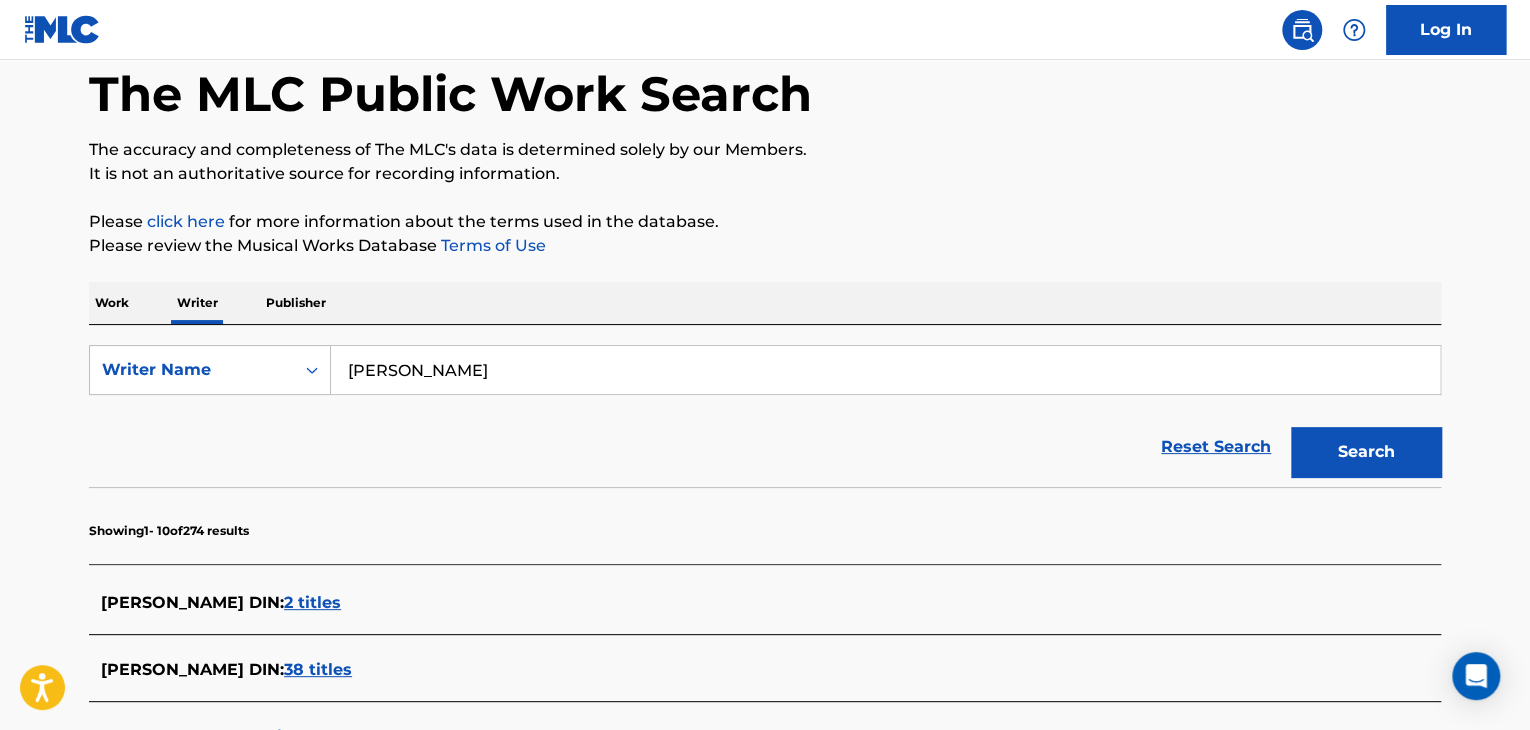 click on "Search" at bounding box center [1366, 452] 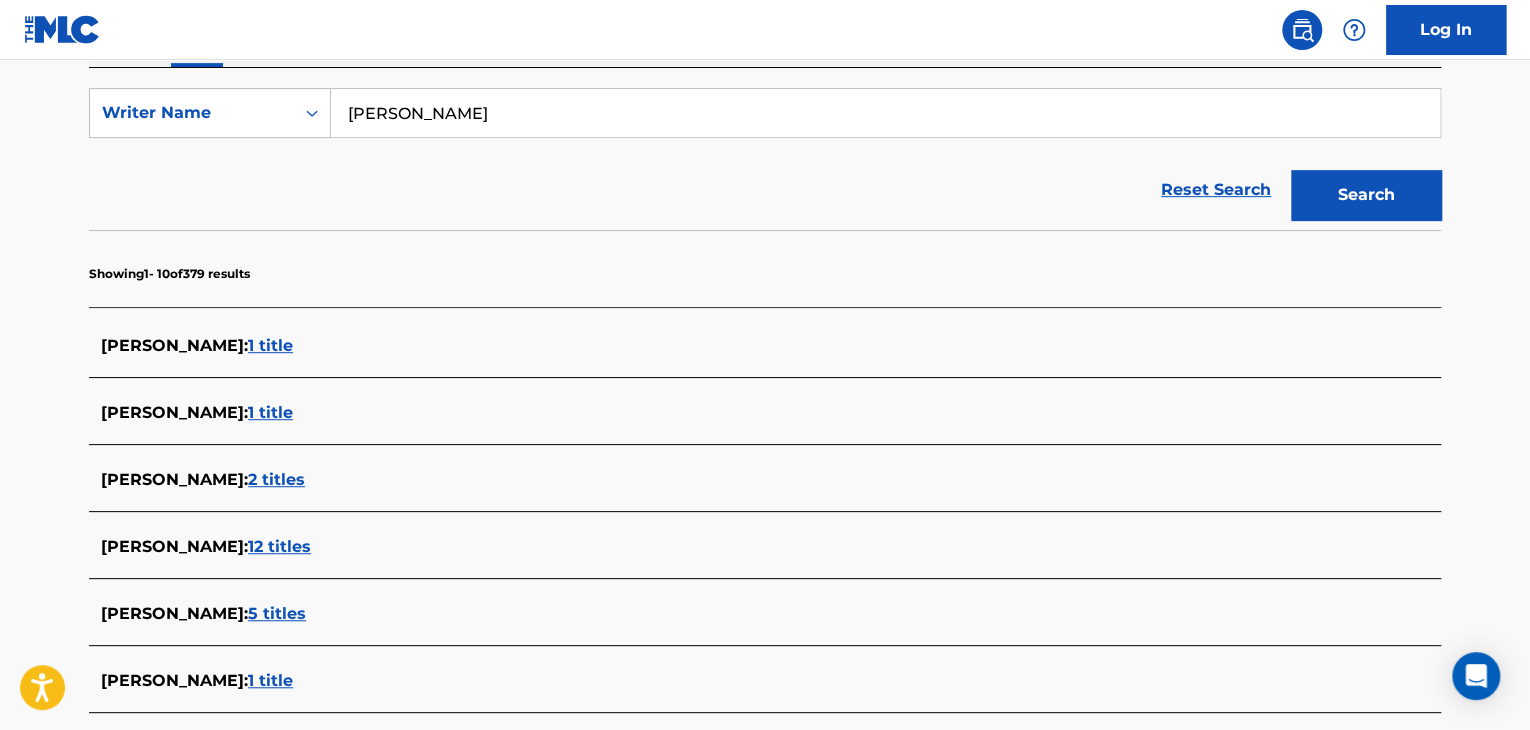 scroll, scrollTop: 200, scrollLeft: 0, axis: vertical 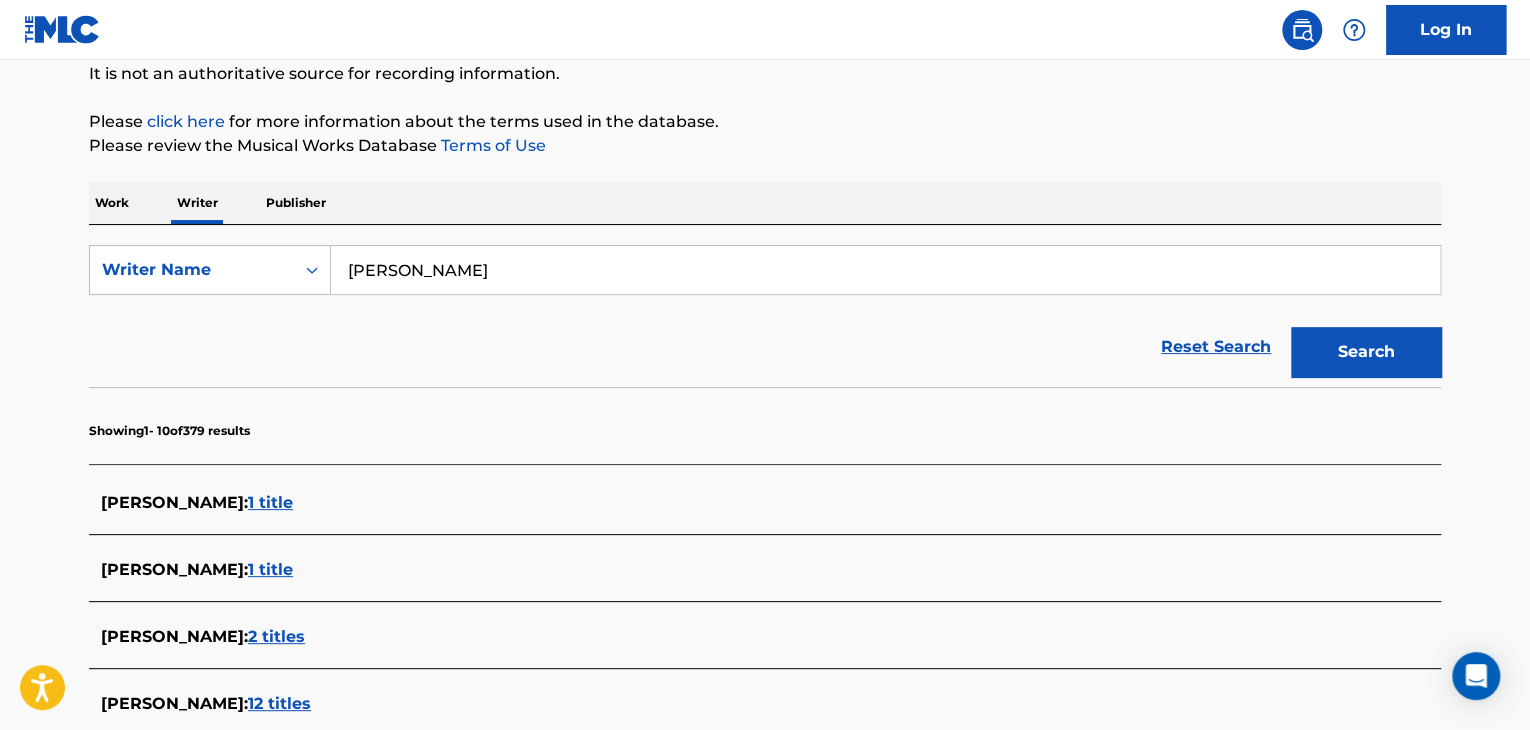 click on "[PERSON_NAME]" at bounding box center (885, 270) 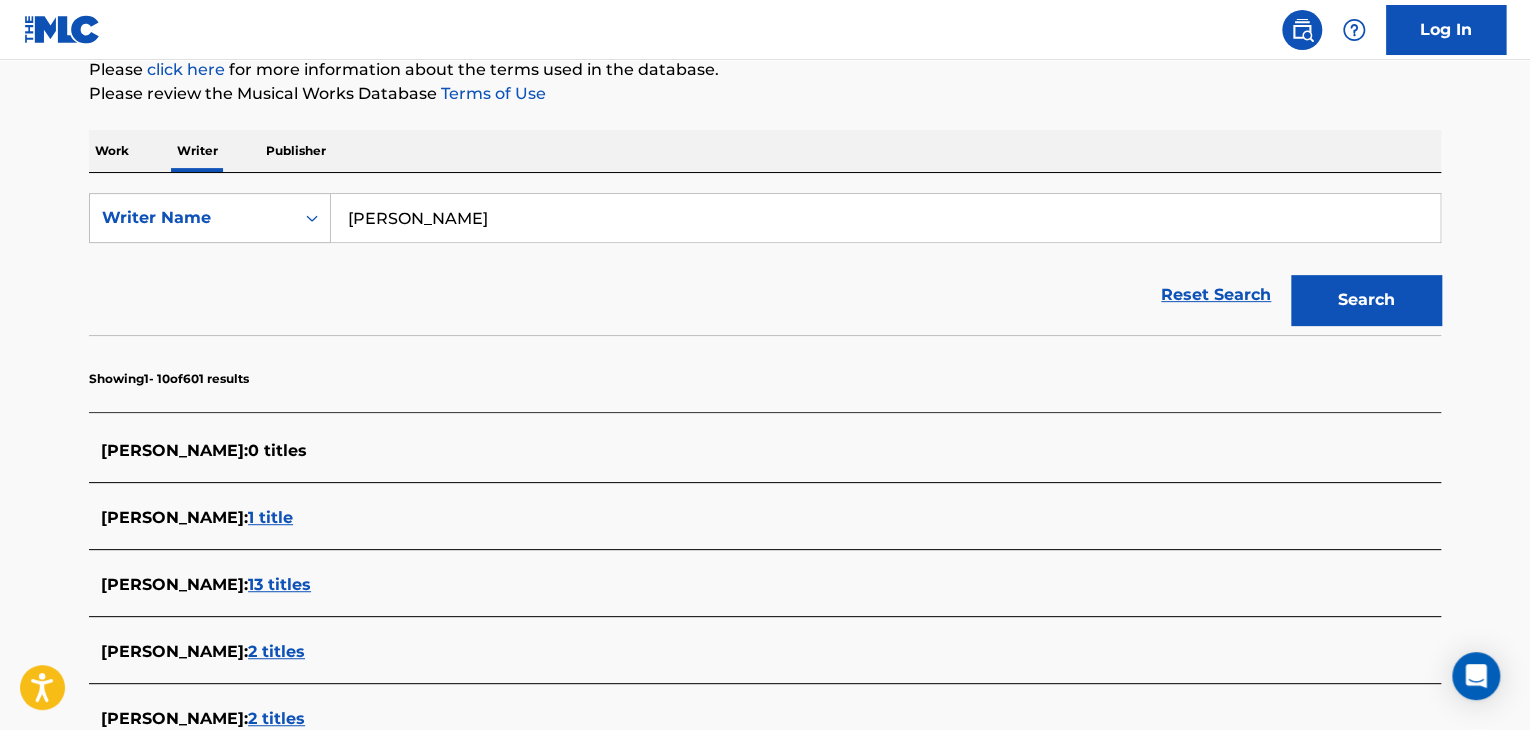 scroll, scrollTop: 100, scrollLeft: 0, axis: vertical 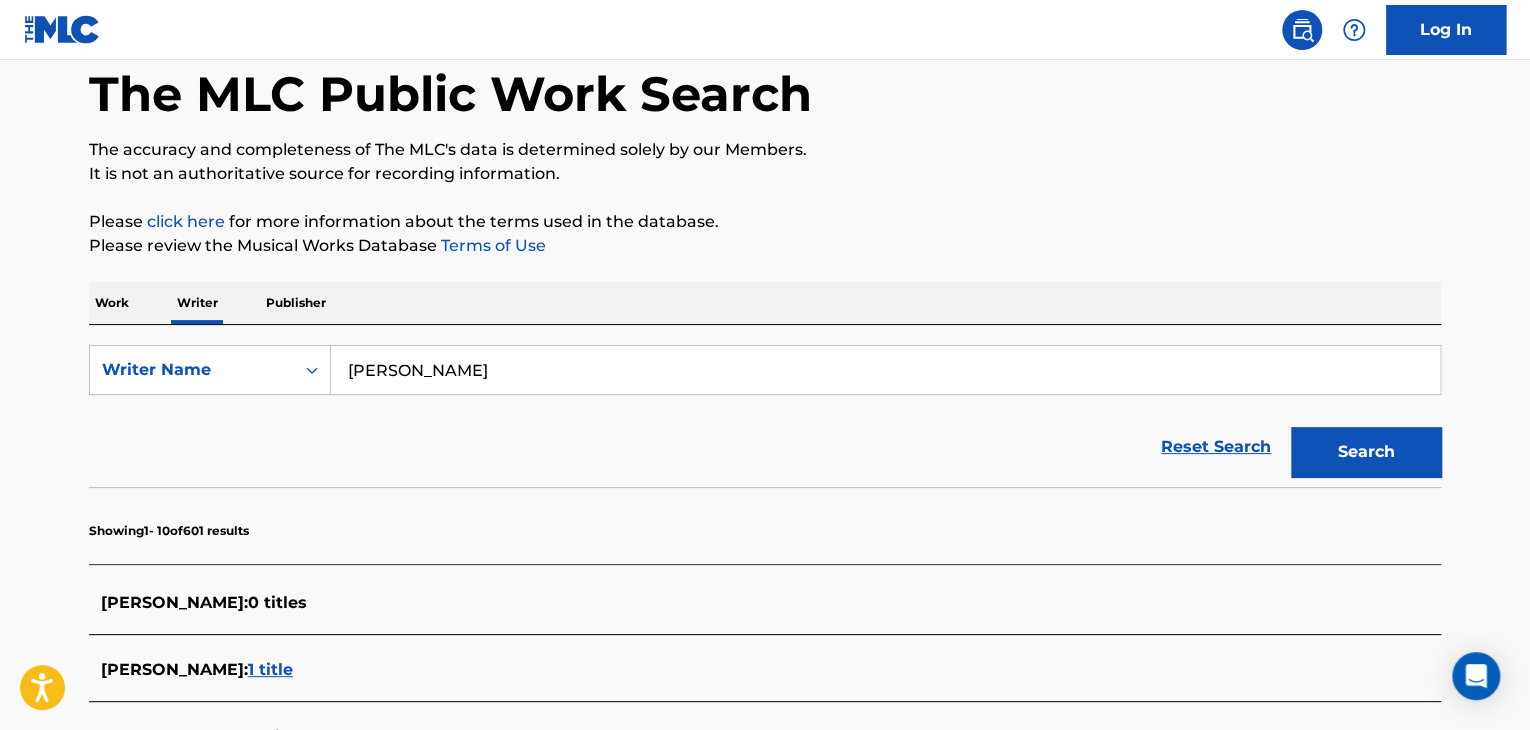 click on "Work" at bounding box center [112, 303] 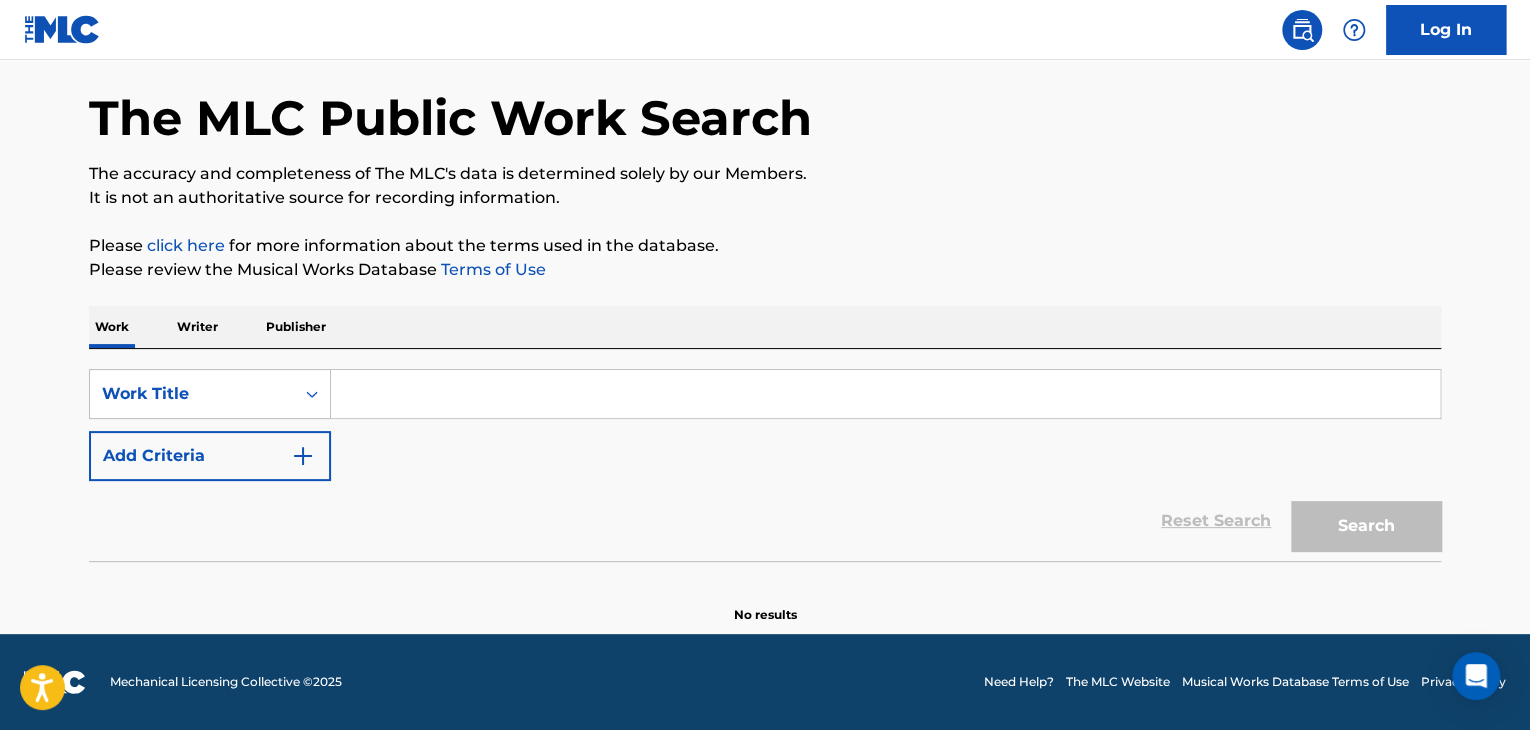 scroll, scrollTop: 0, scrollLeft: 0, axis: both 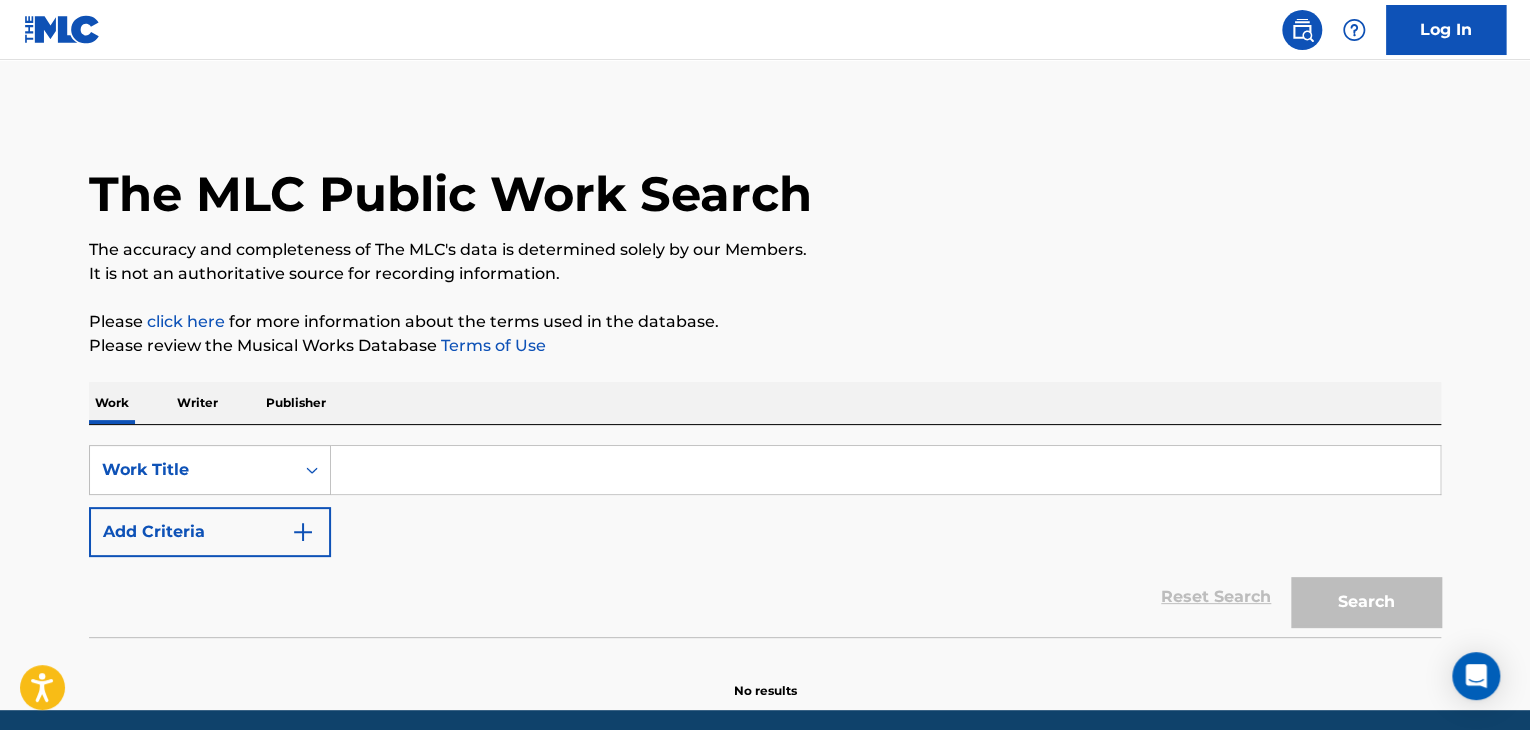 click at bounding box center (885, 470) 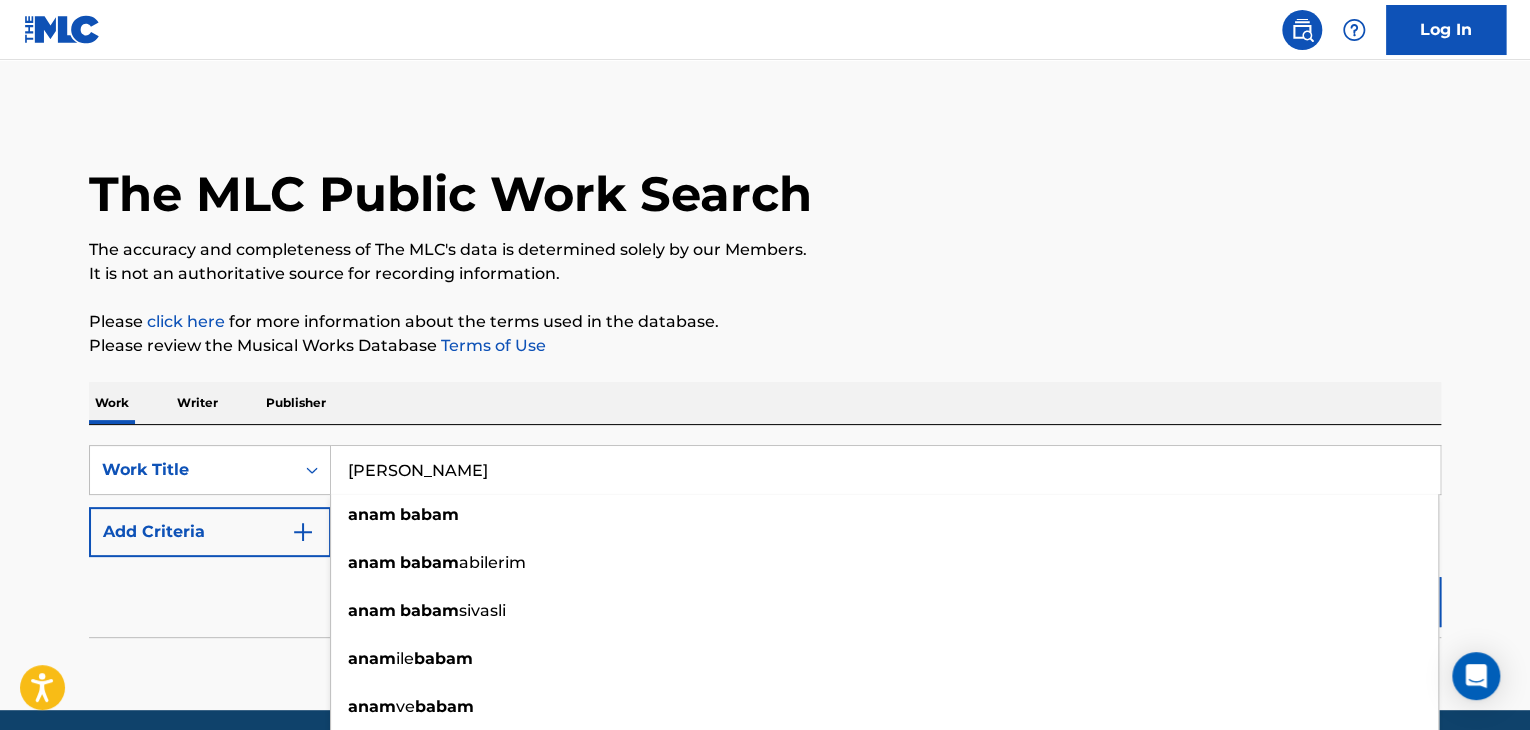 type on "[PERSON_NAME]" 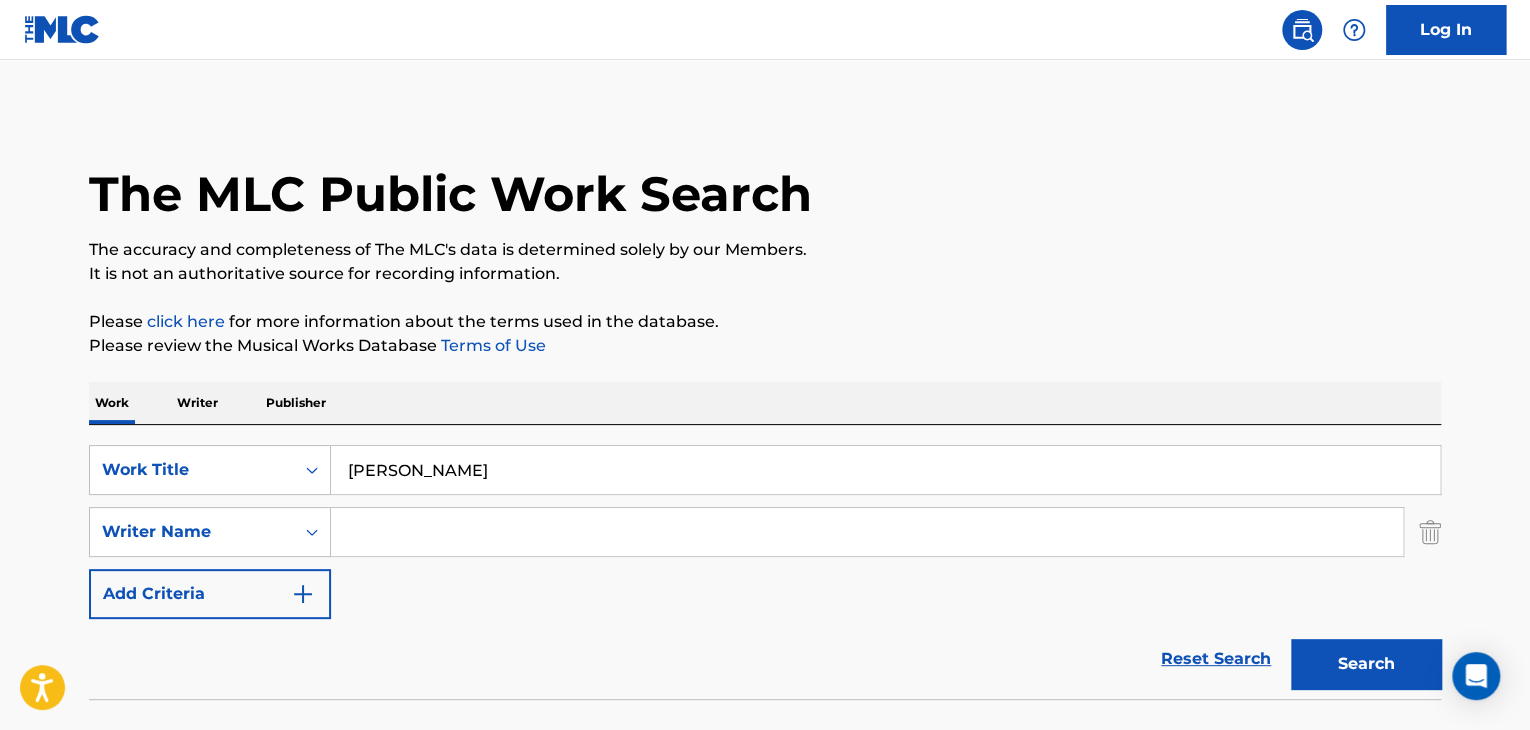 click at bounding box center [867, 532] 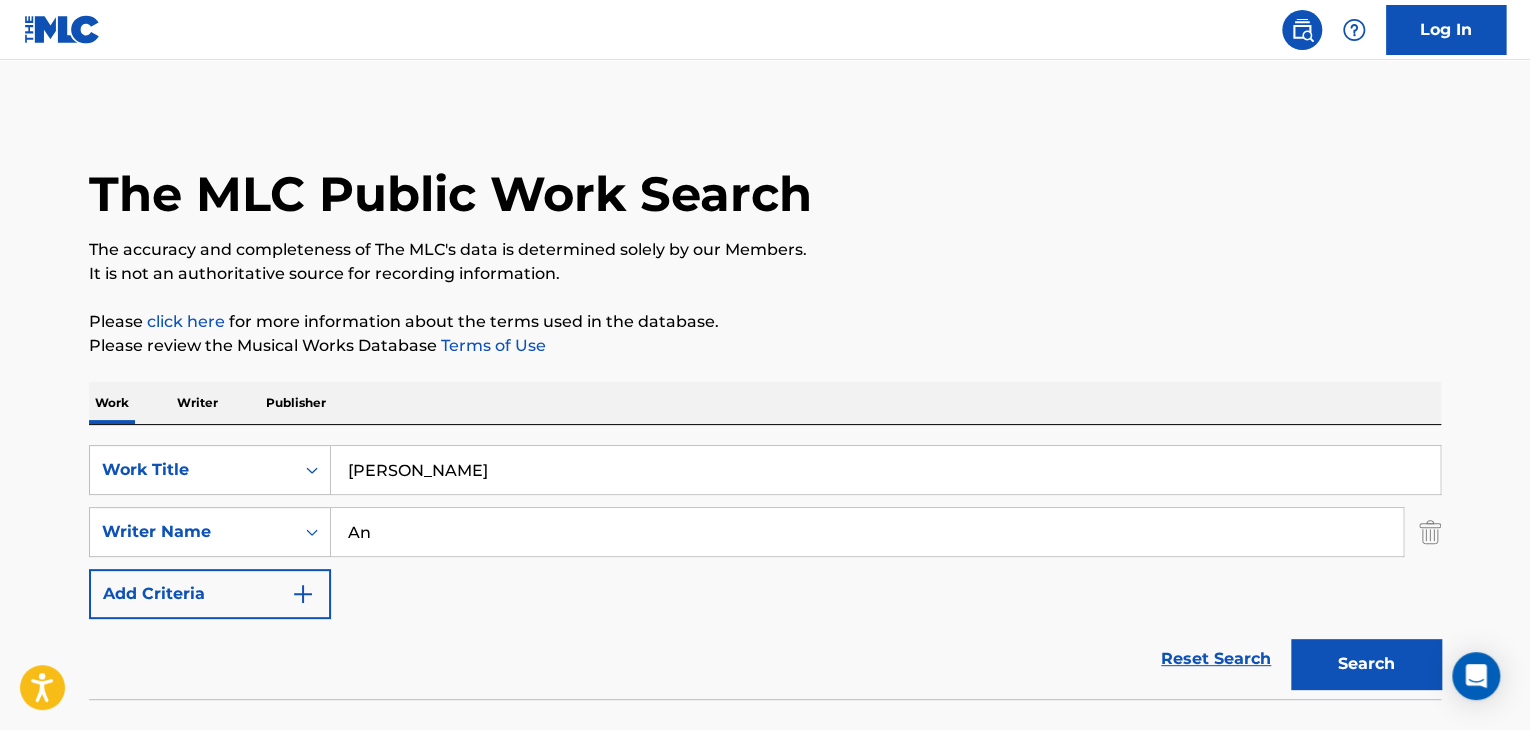 type on "A" 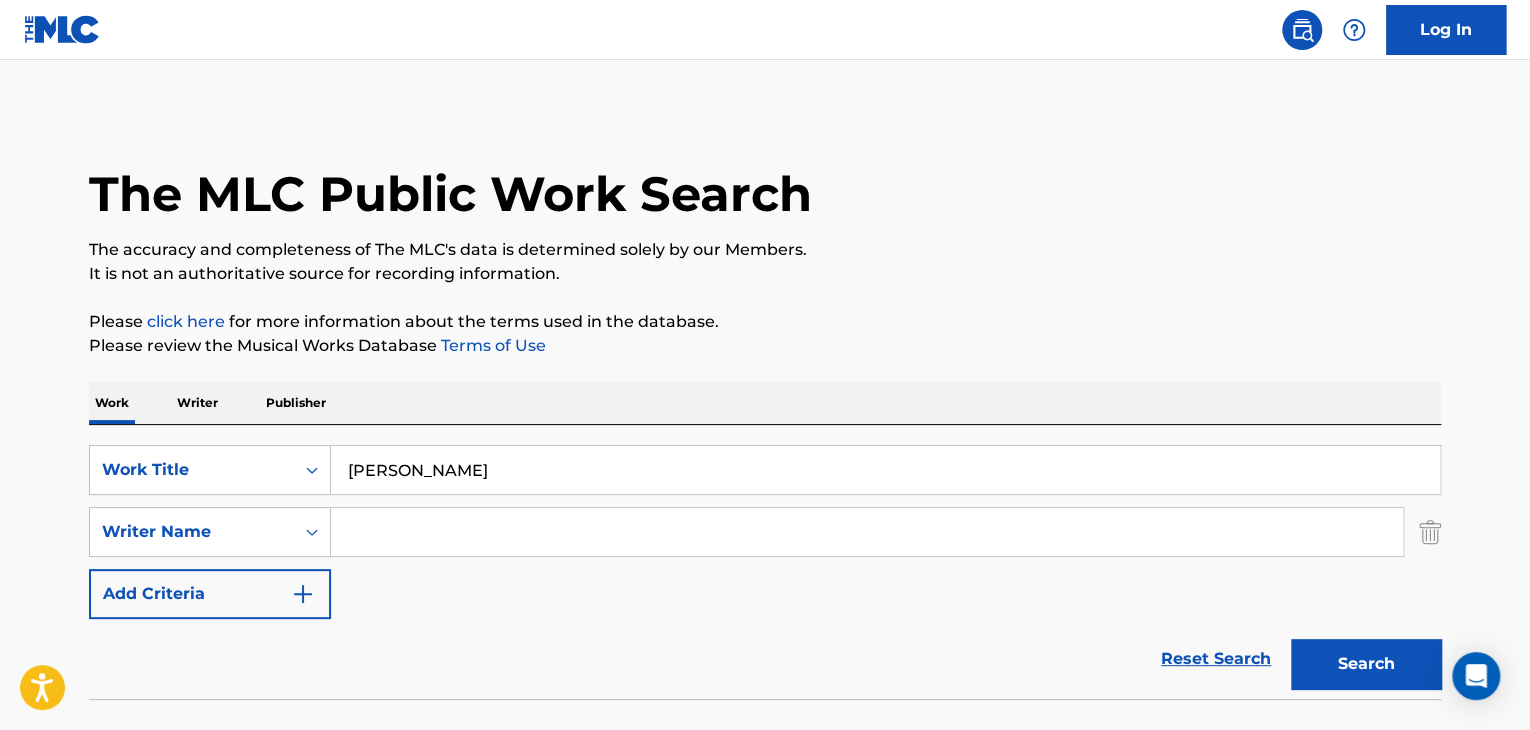 paste on "[PERSON_NAME]" 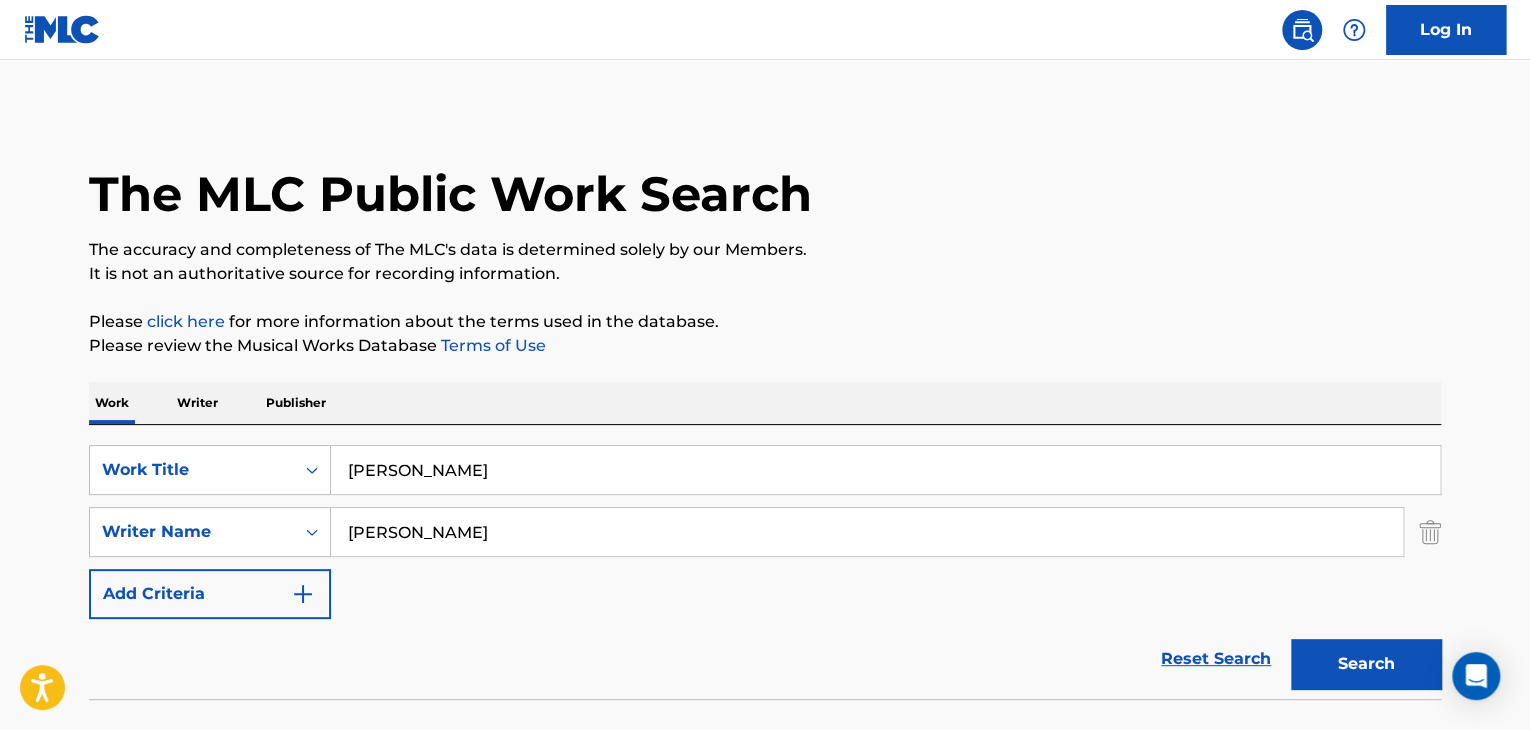 type on "[PERSON_NAME]" 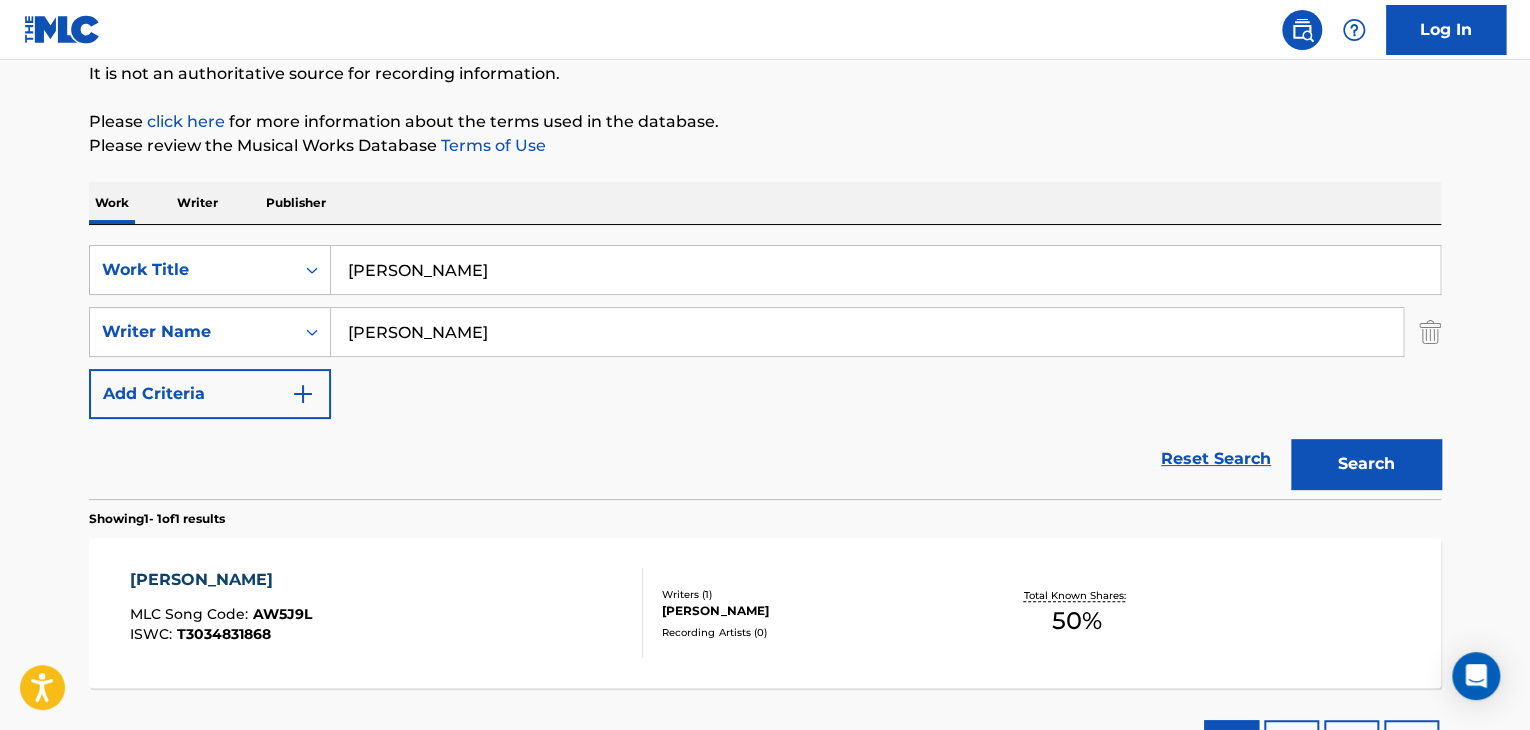 scroll, scrollTop: 358, scrollLeft: 0, axis: vertical 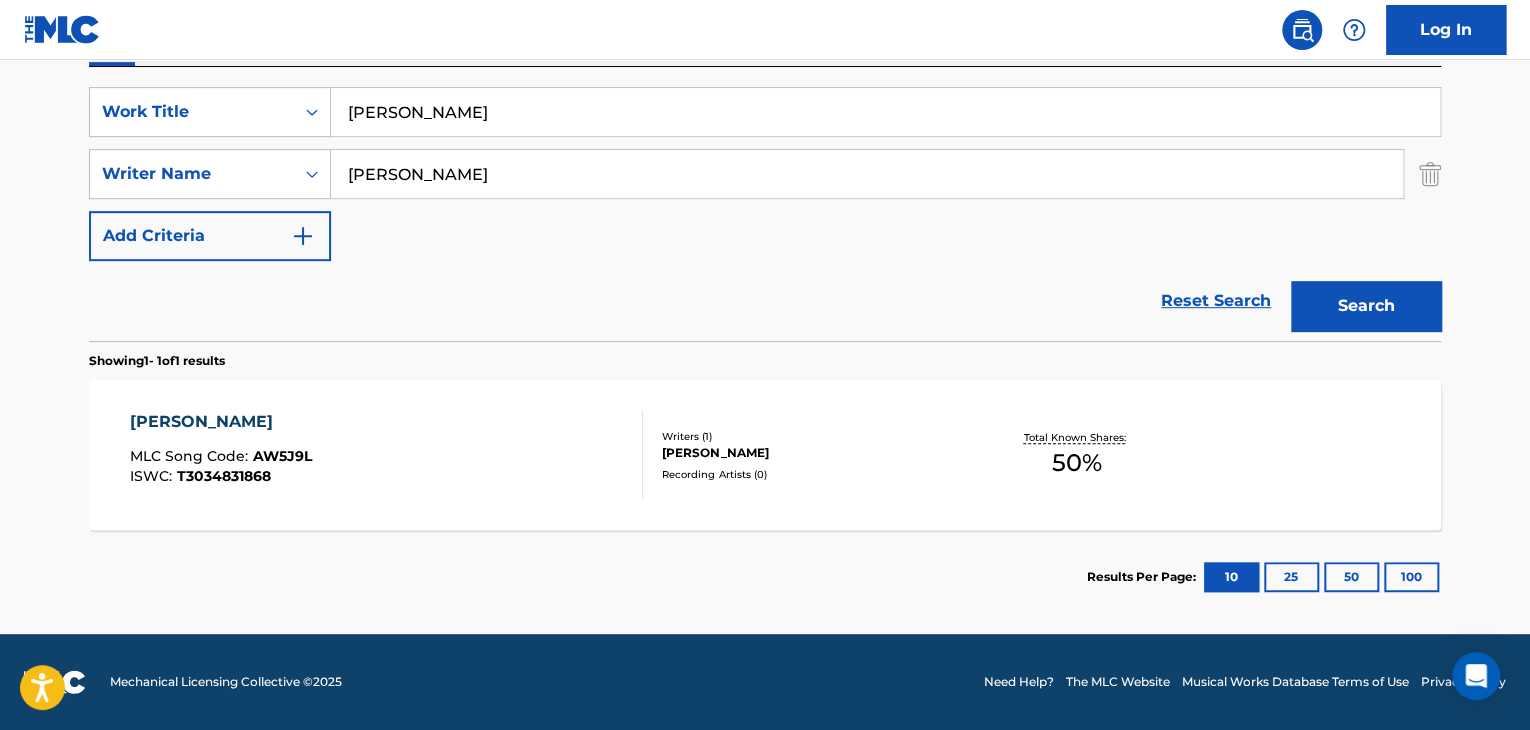 click on "ANAM BABAM MLC Song Code : AW5J9L ISWC : T3034831868" at bounding box center [387, 455] 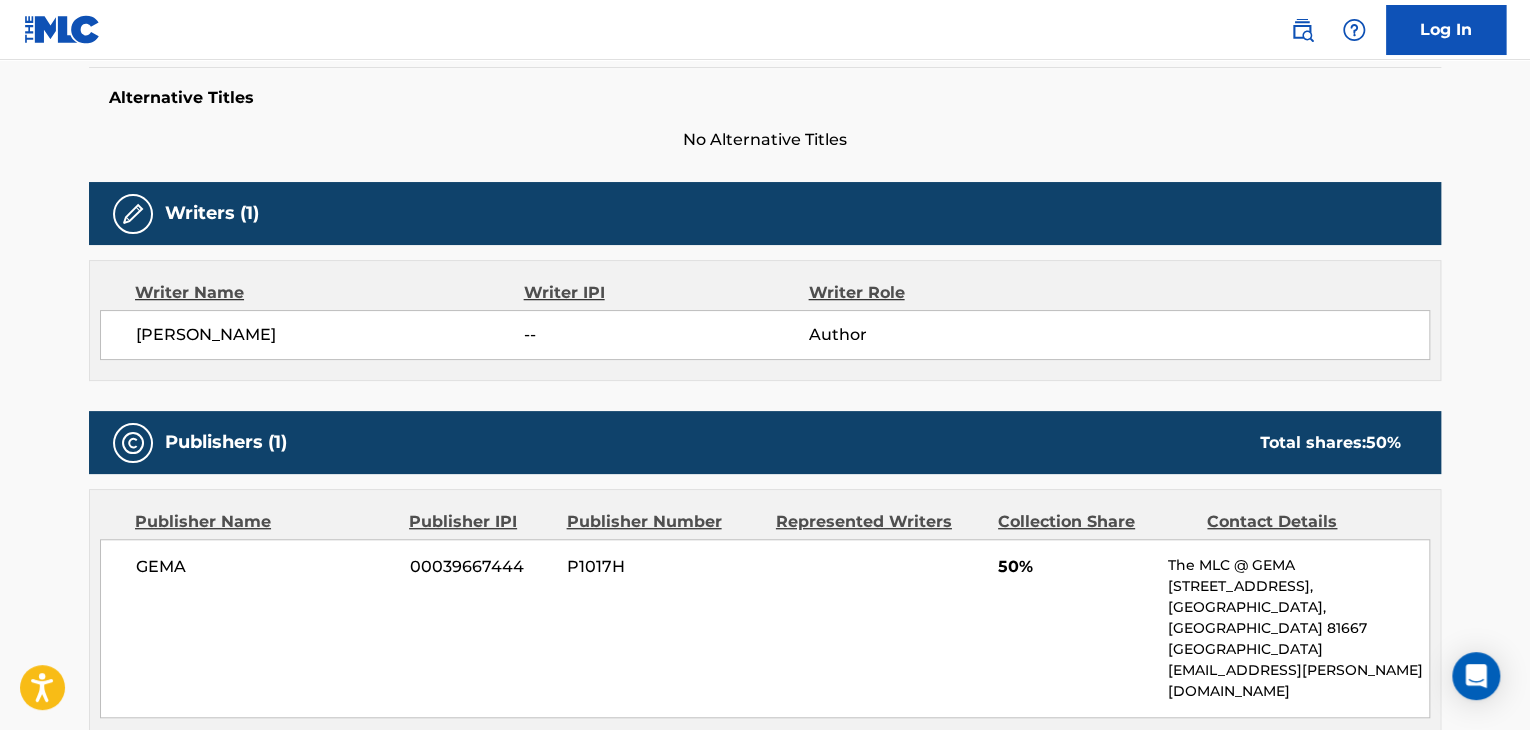scroll, scrollTop: 600, scrollLeft: 0, axis: vertical 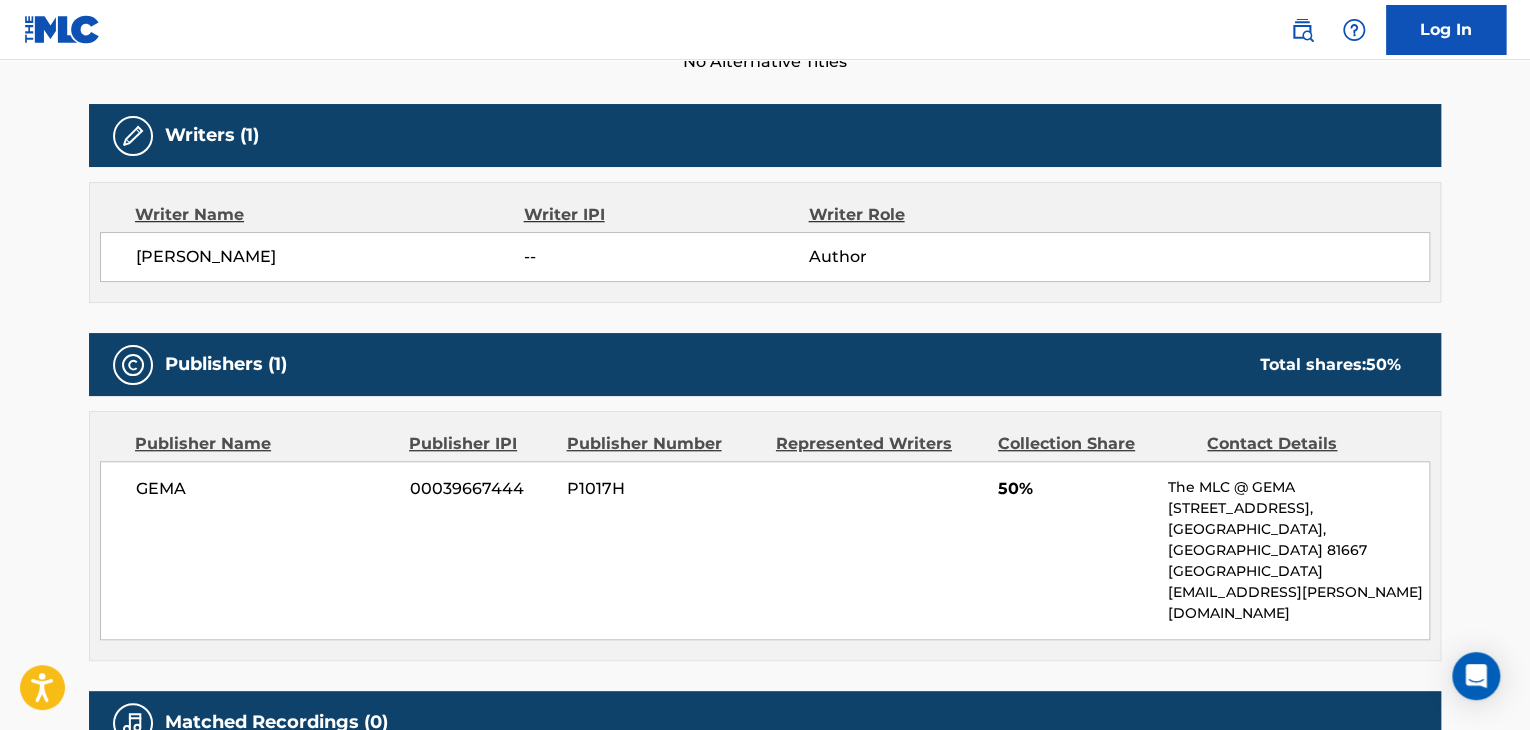 click on "GEMA" at bounding box center [265, 489] 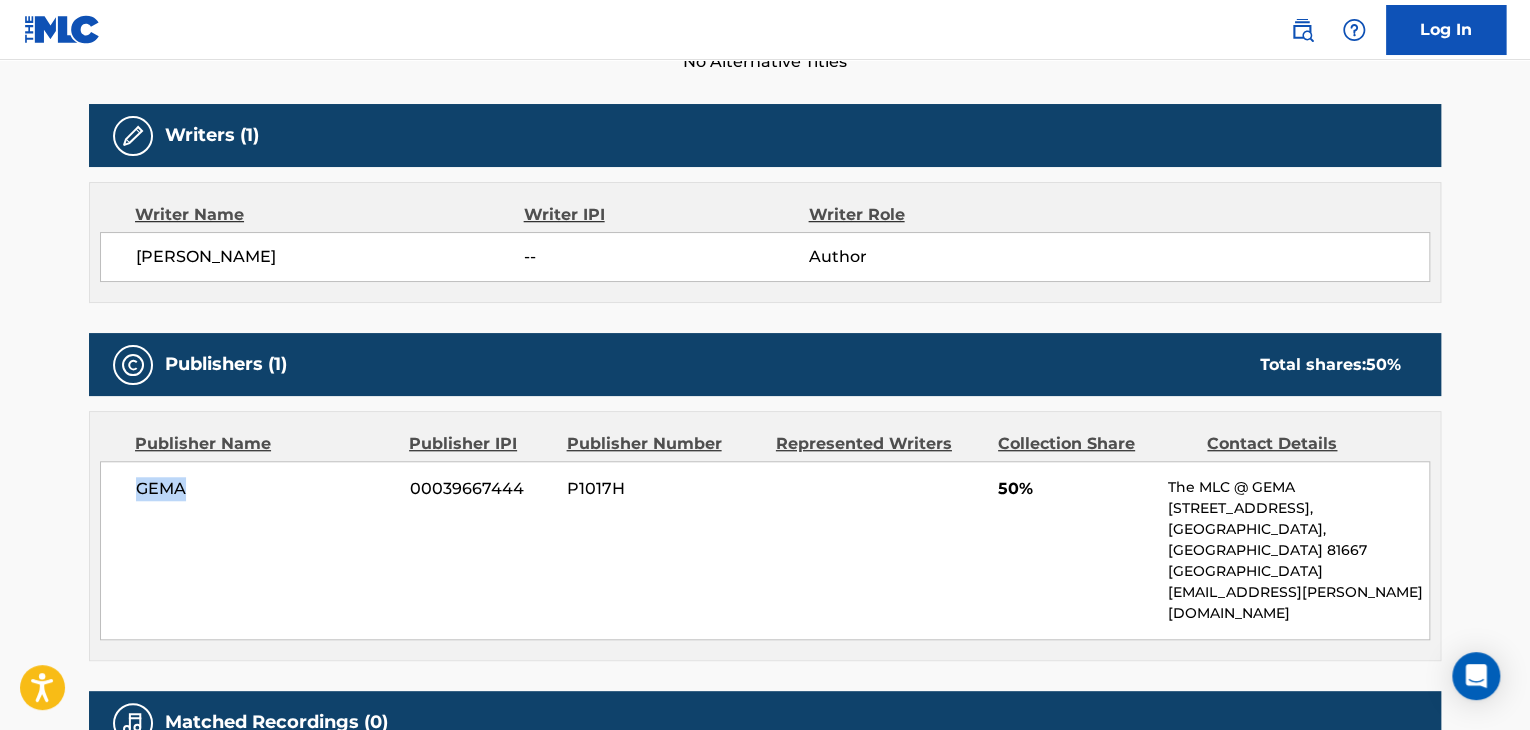 click on "GEMA" at bounding box center (265, 489) 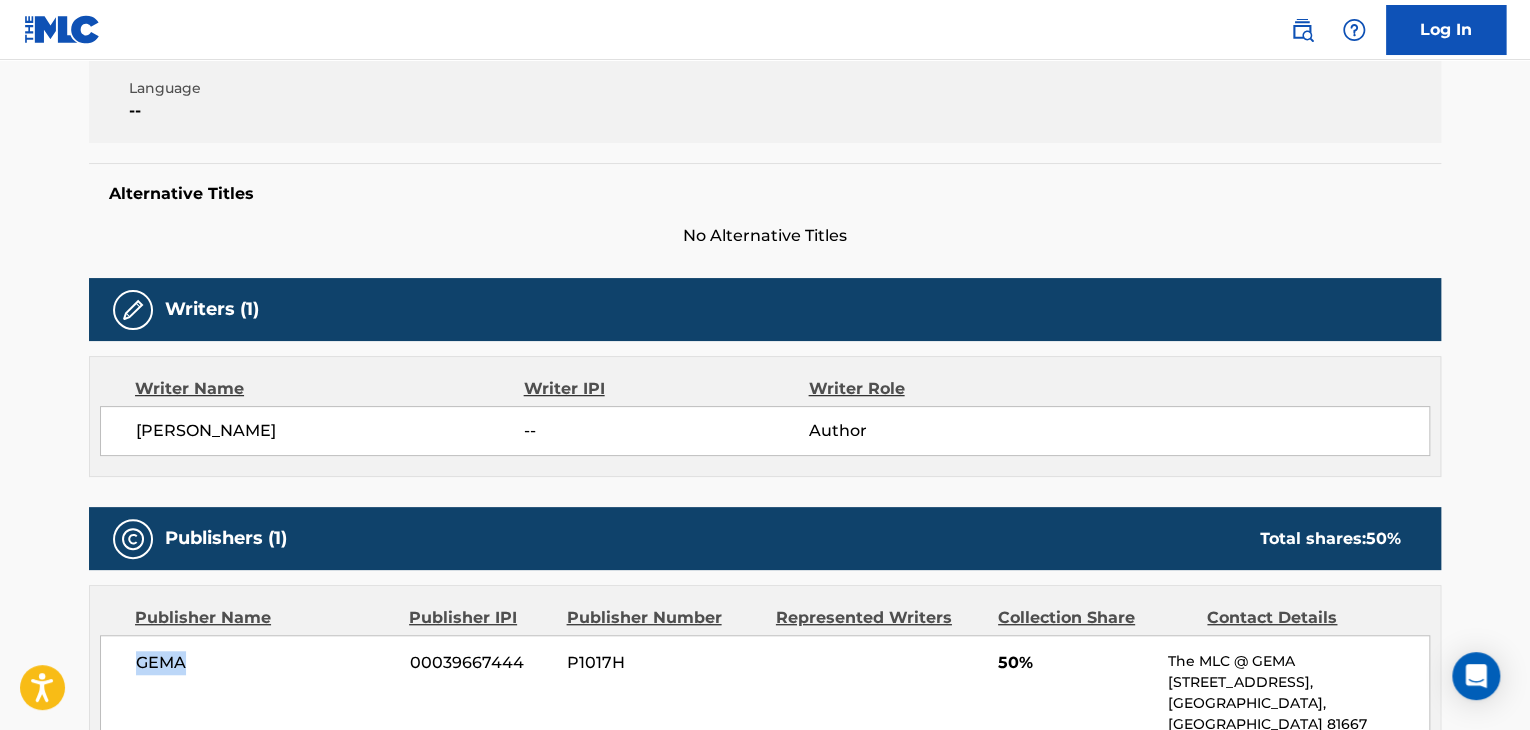 scroll, scrollTop: 300, scrollLeft: 0, axis: vertical 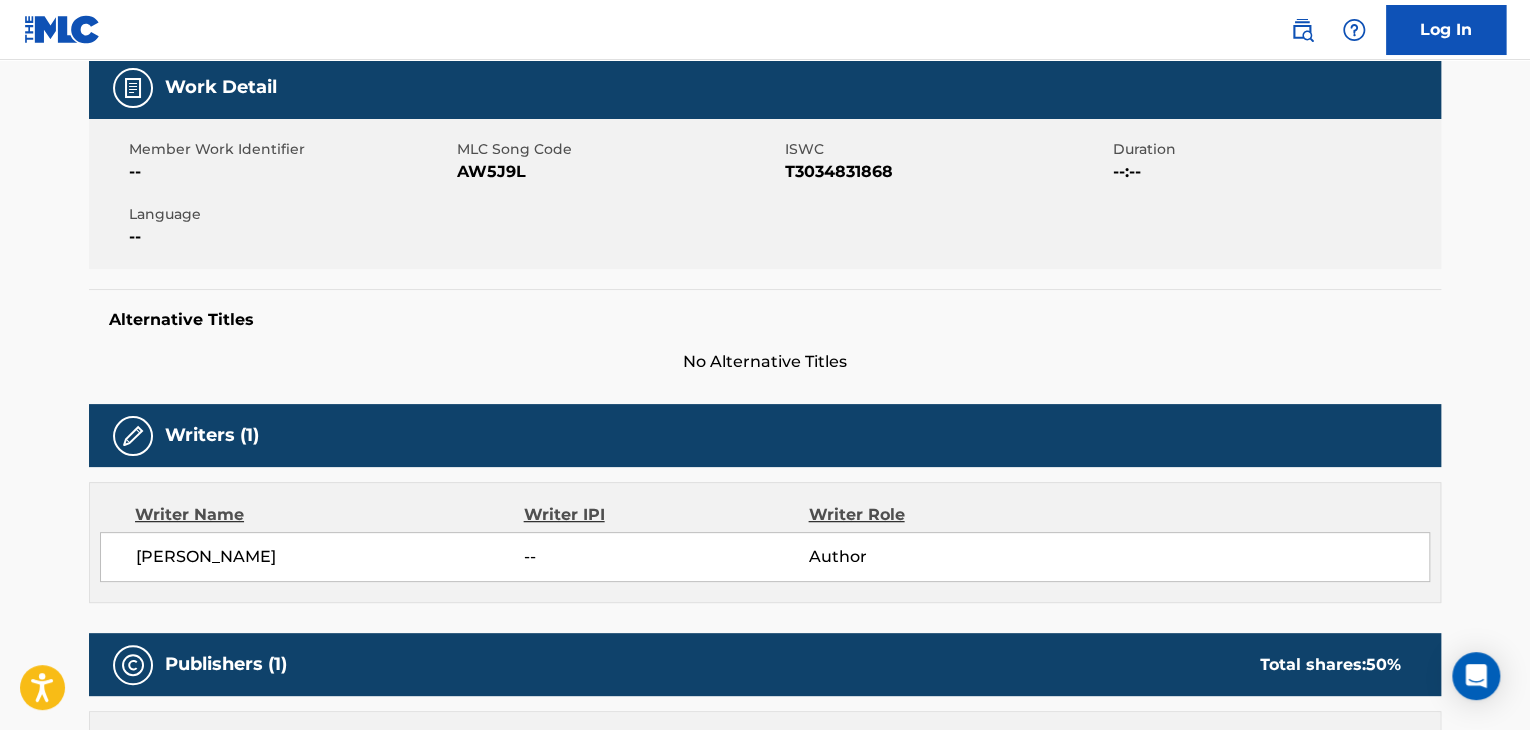 click on "Member Work Identifier -- MLC Song Code AW5J9L ISWC T3034831868 Duration --:-- Language --" at bounding box center (765, 194) 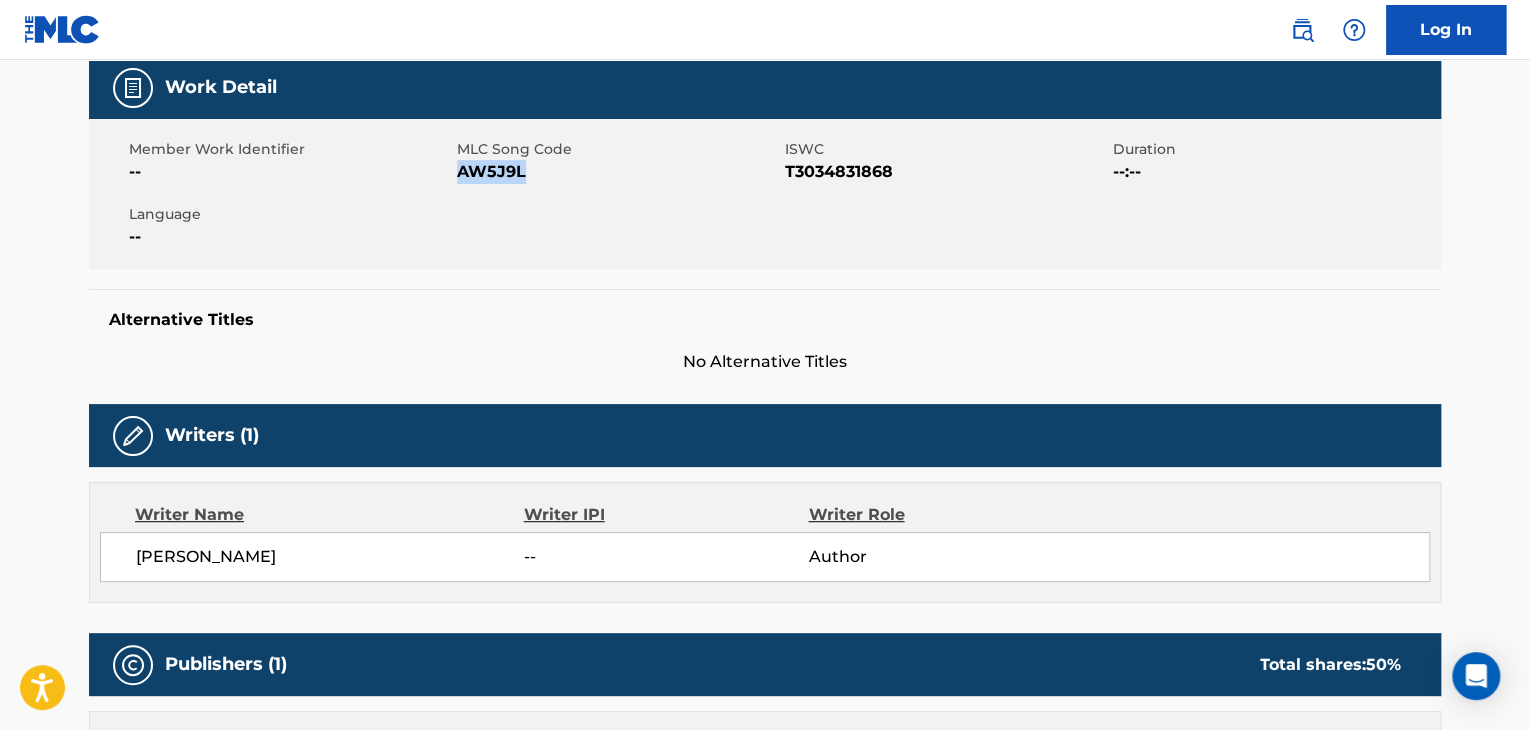 click on "Member Work Identifier -- MLC Song Code AW5J9L ISWC T3034831868 Duration --:-- Language --" at bounding box center [765, 194] 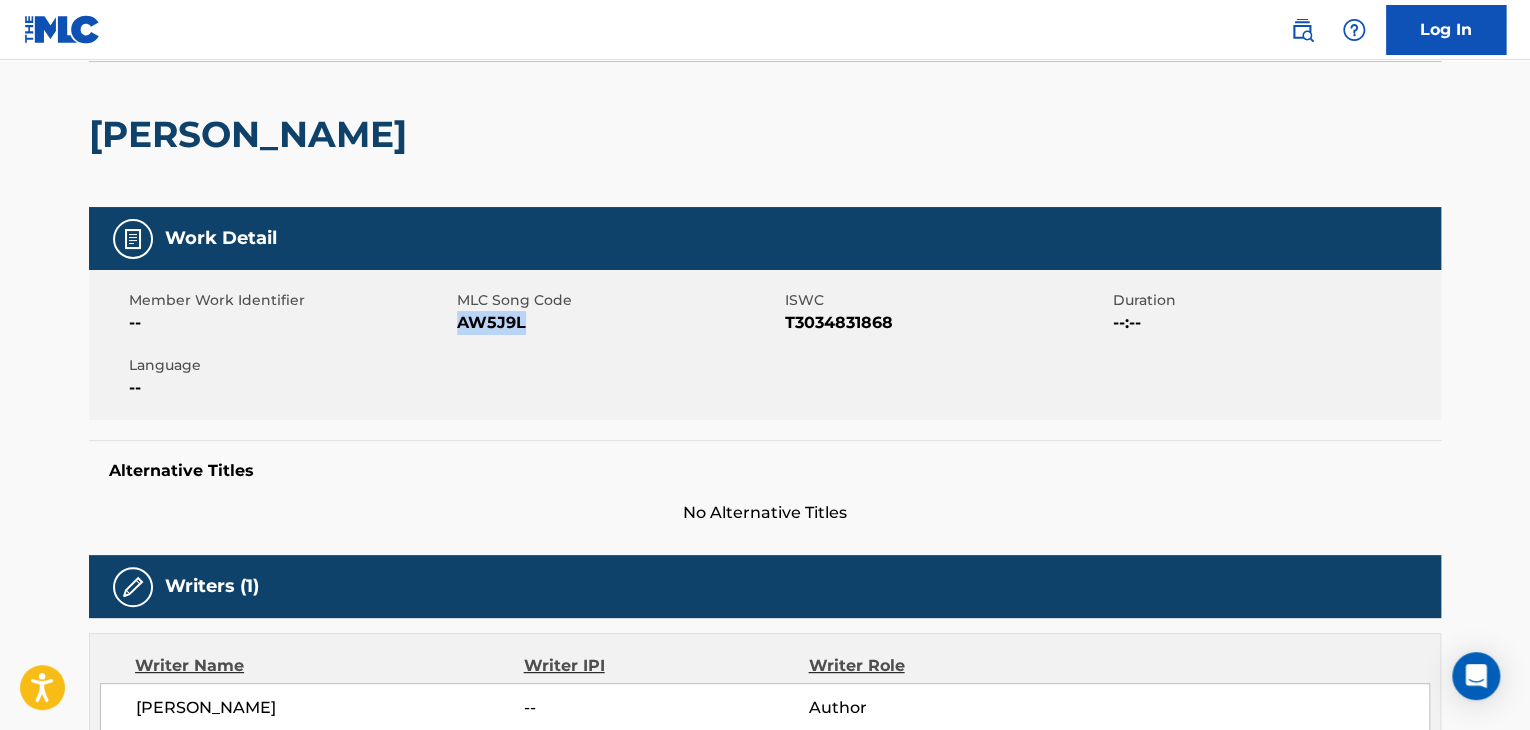 scroll, scrollTop: 0, scrollLeft: 0, axis: both 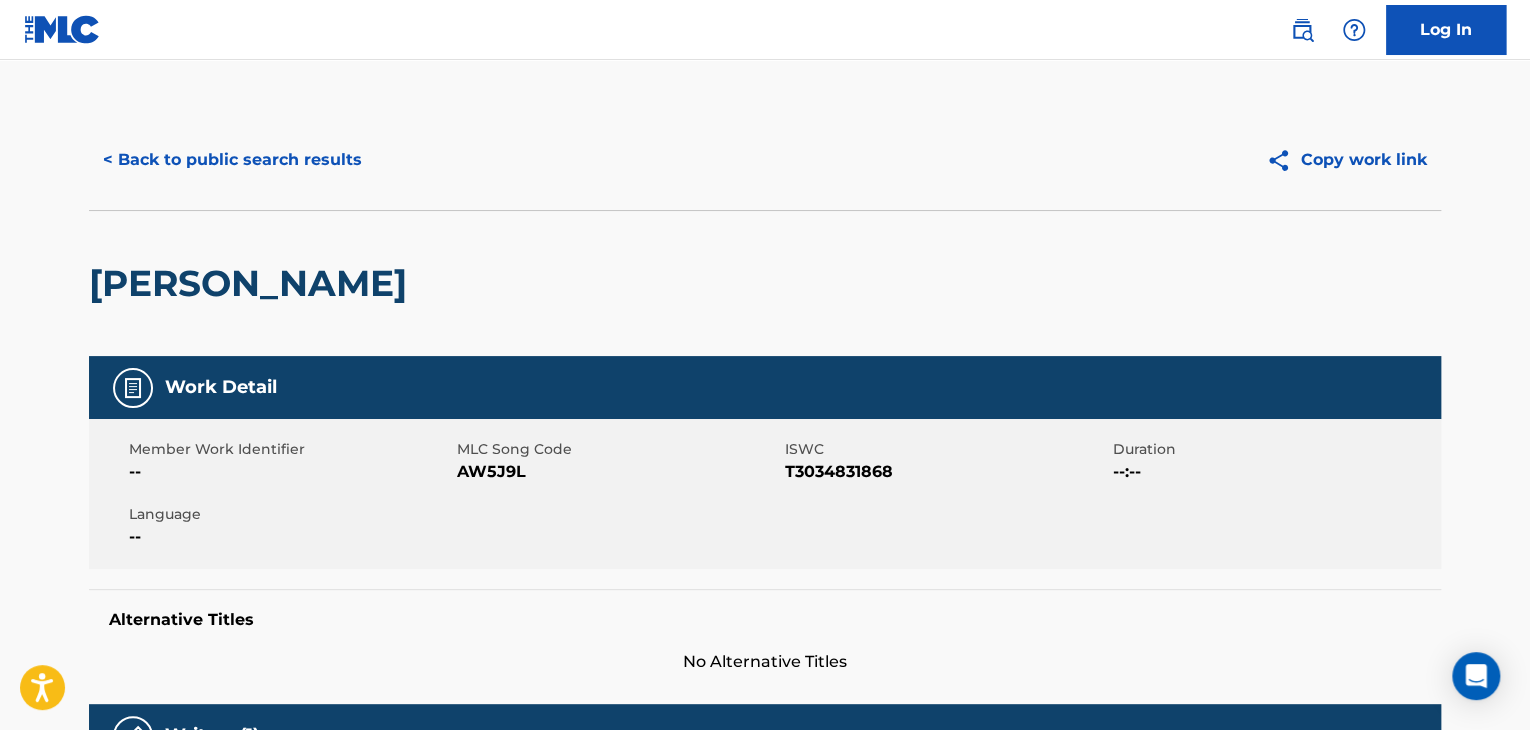 click on "< Back to public search results Copy work link" at bounding box center [765, 160] 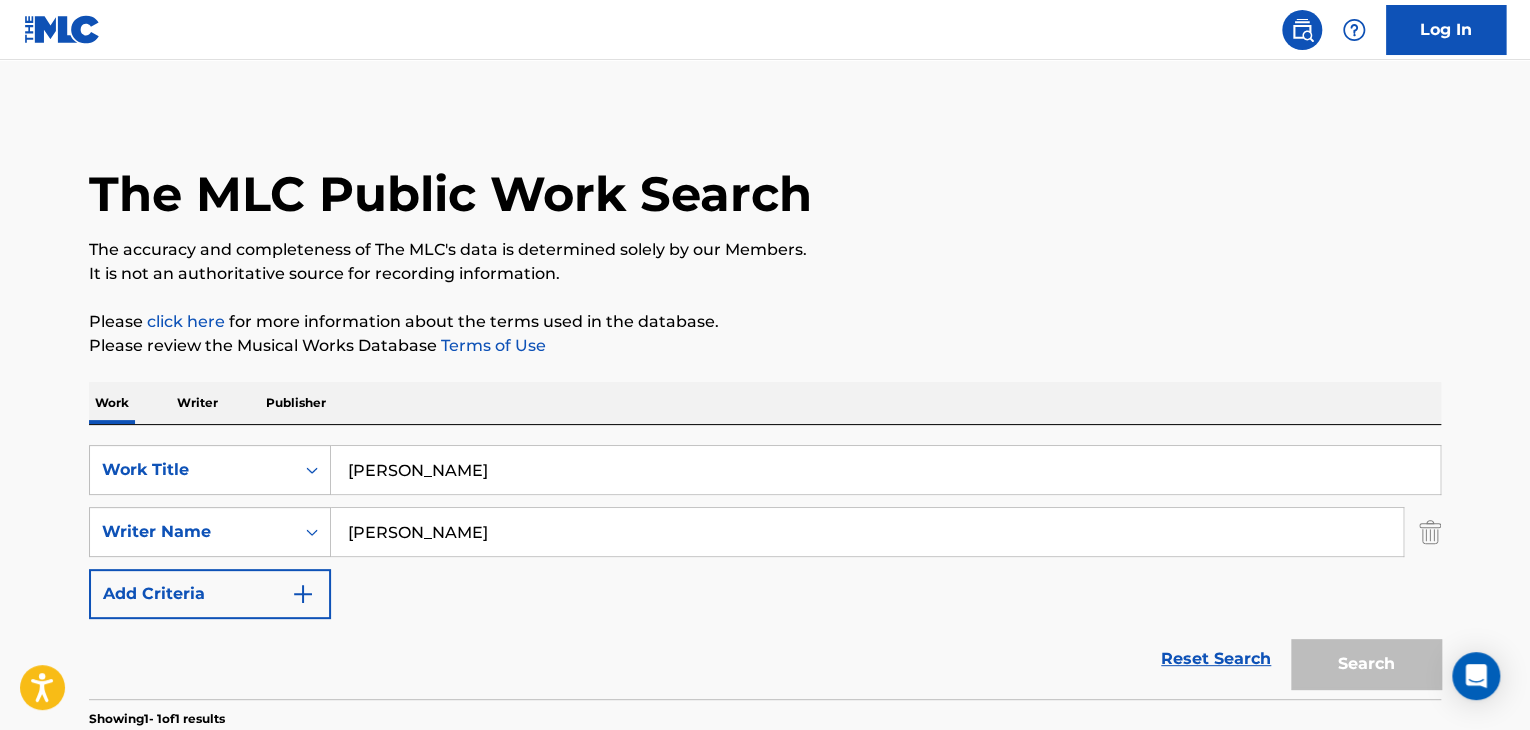 scroll, scrollTop: 244, scrollLeft: 0, axis: vertical 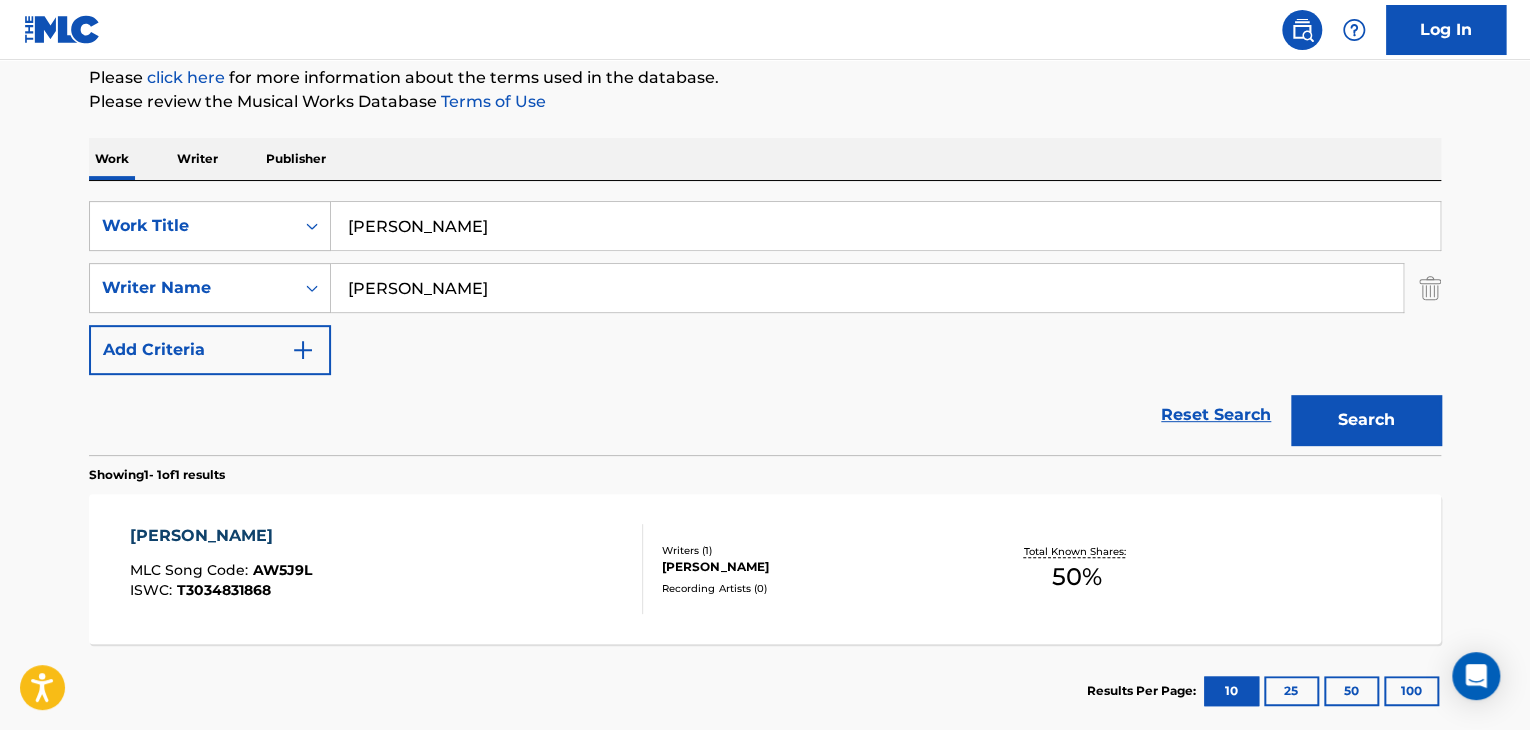 click on "[PERSON_NAME]" at bounding box center [885, 226] 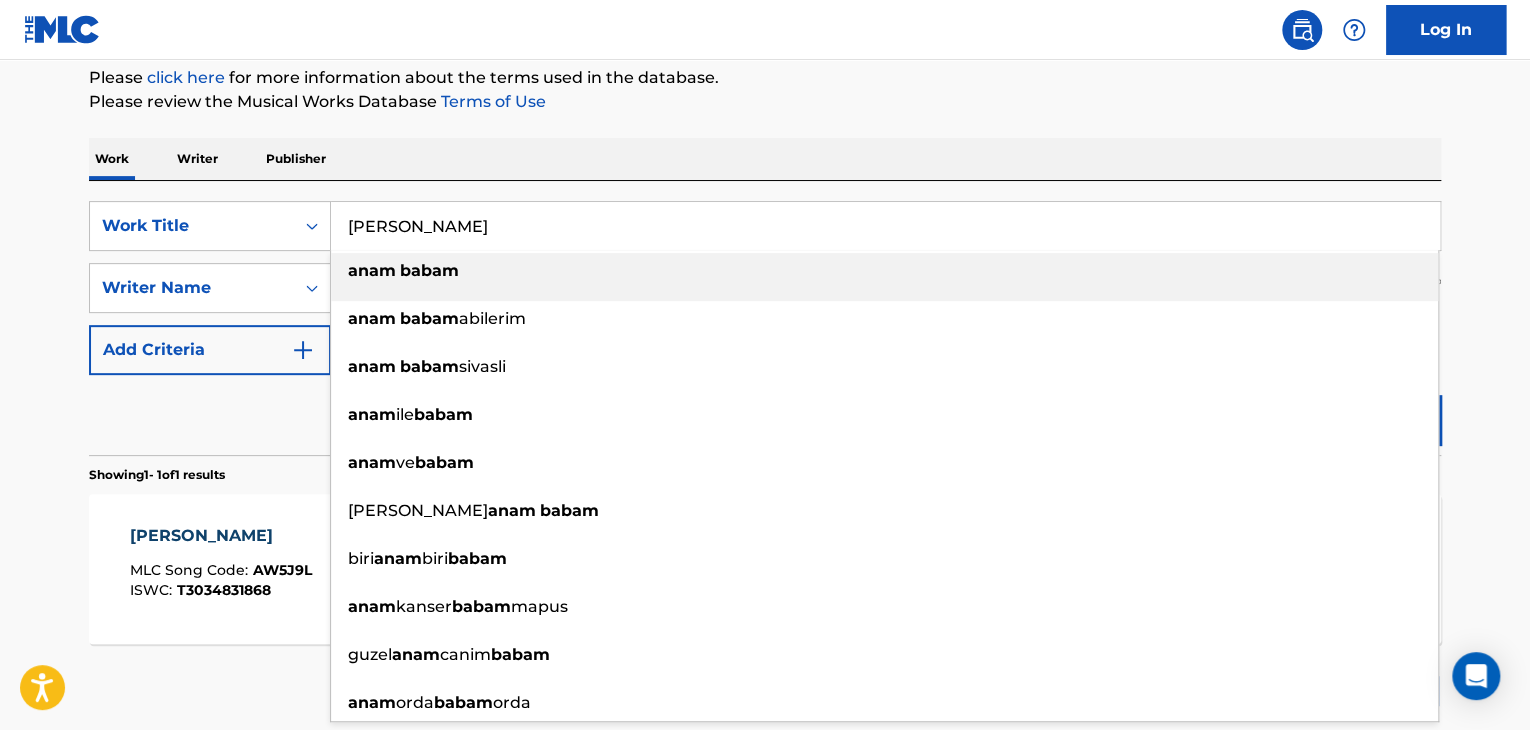 paste on "C'est Carré" 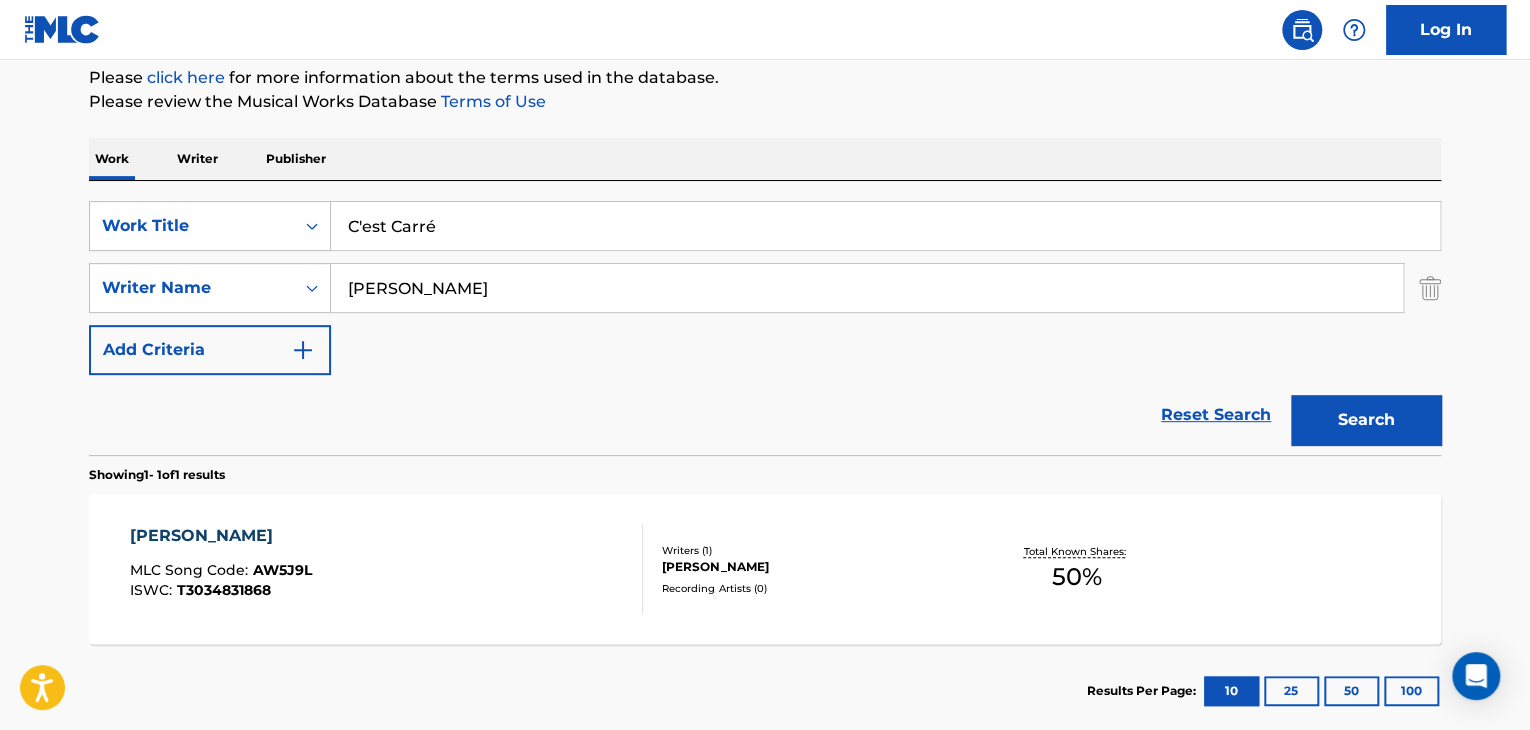 type on "C'est Carré" 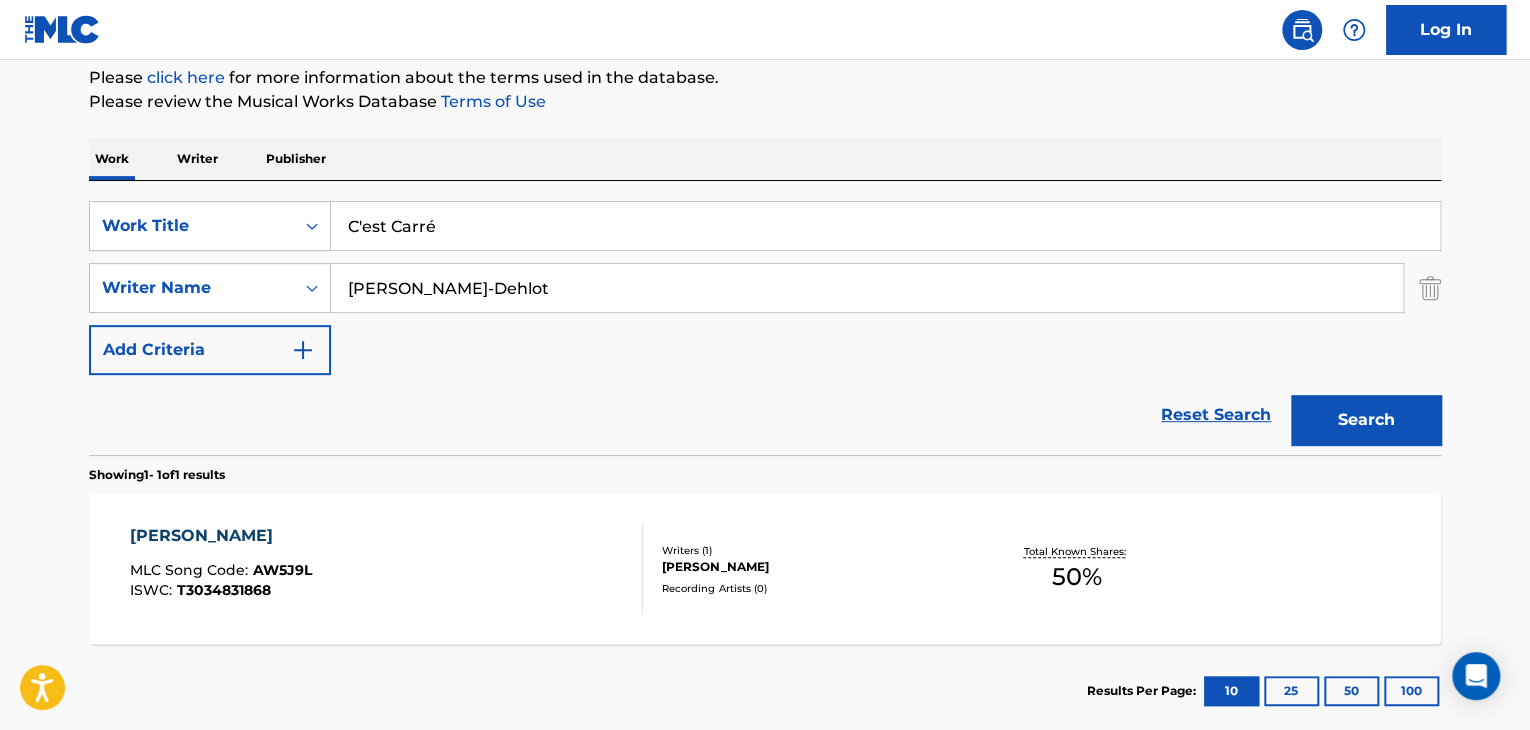 click on "Search" at bounding box center [1366, 420] 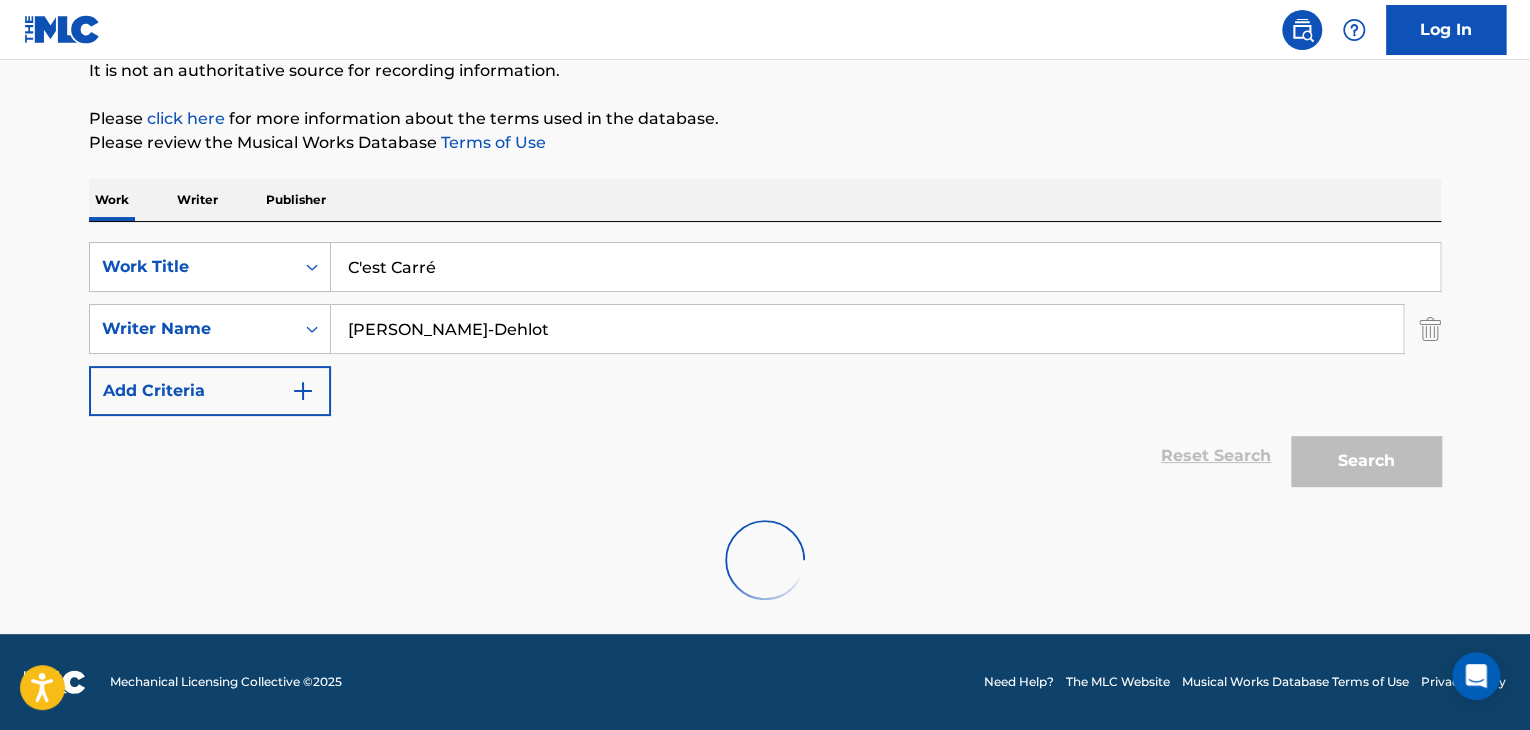scroll, scrollTop: 138, scrollLeft: 0, axis: vertical 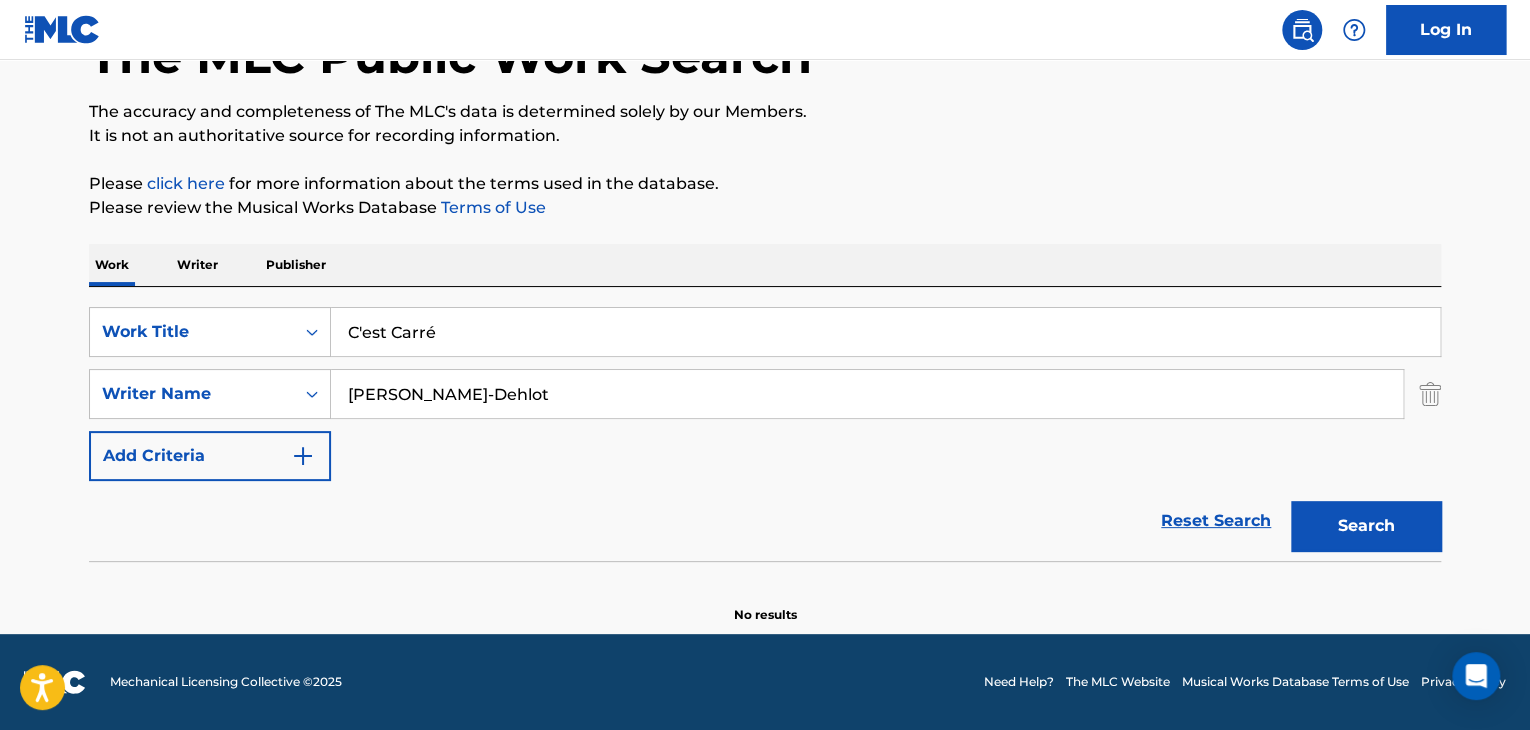 click on "[PERSON_NAME]-Dehlot" at bounding box center (867, 394) 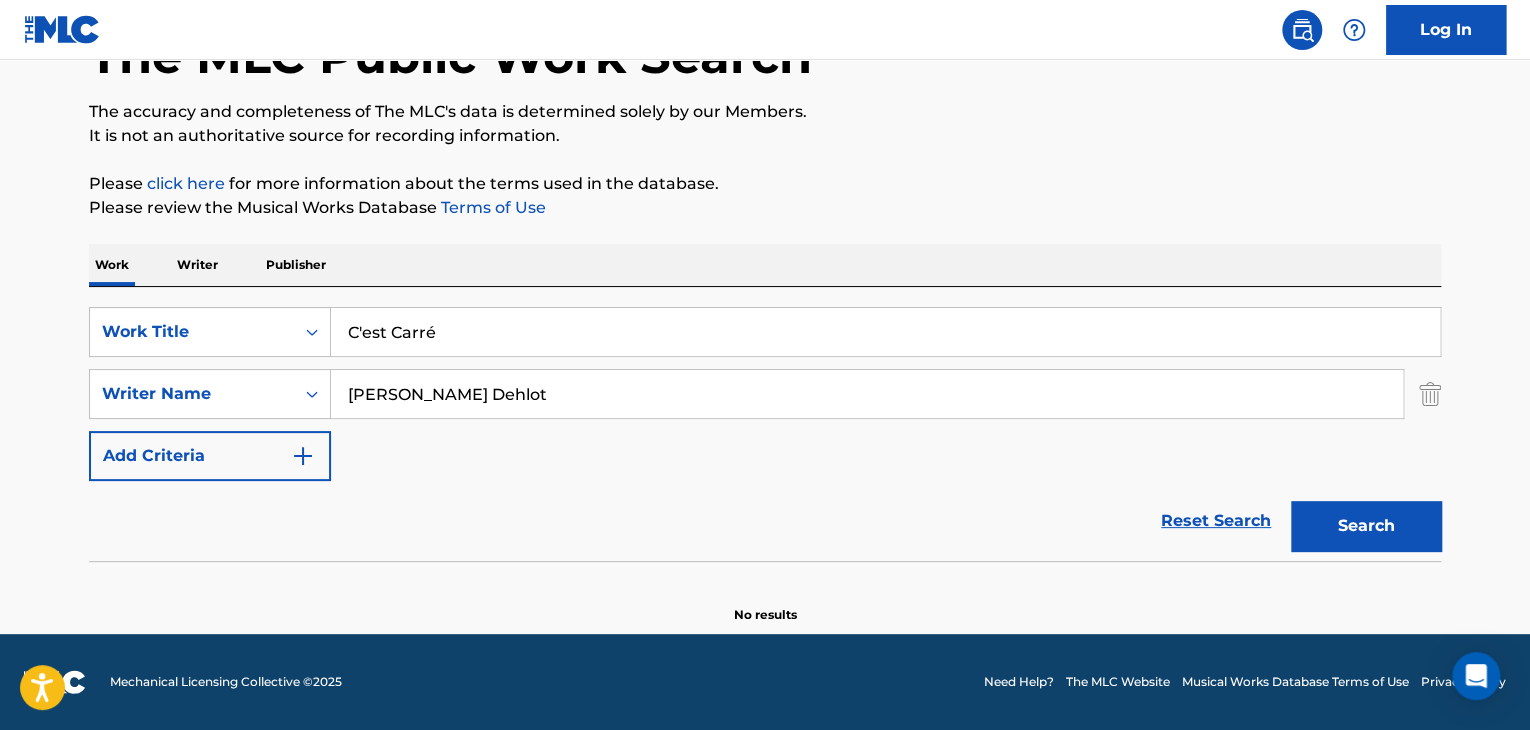 type on "[PERSON_NAME] Dehlot" 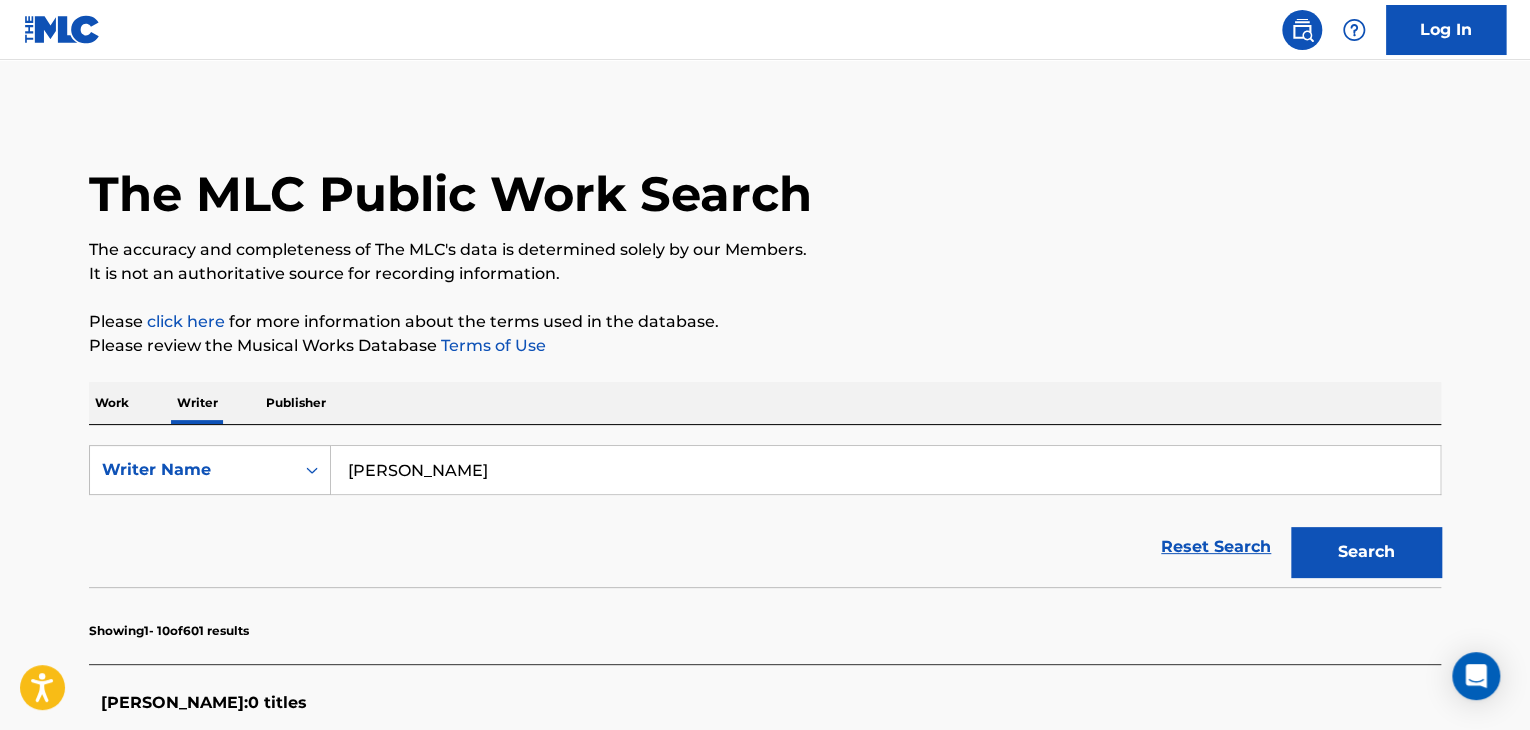 click on "[PERSON_NAME]" at bounding box center (885, 470) 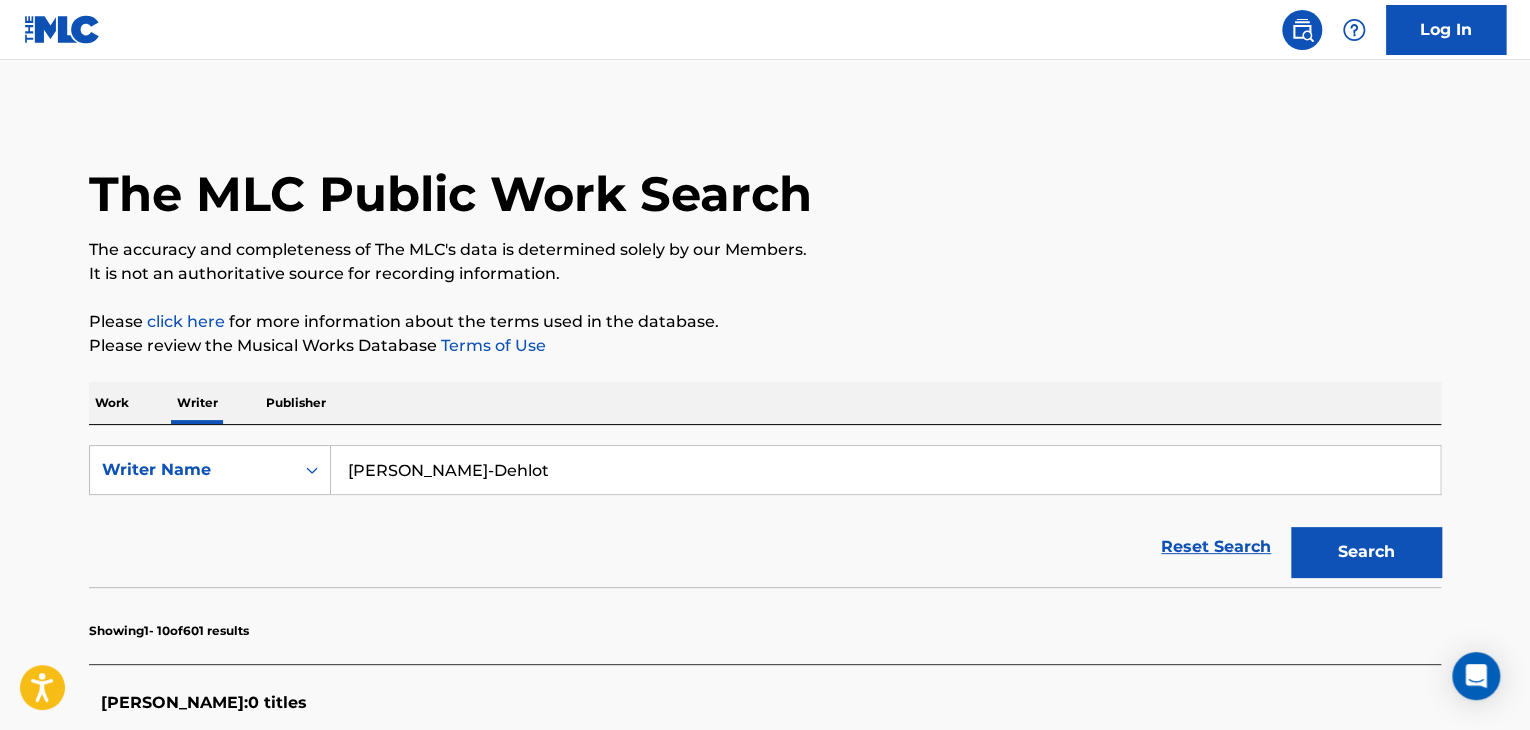 type on "[PERSON_NAME]-Dehlot" 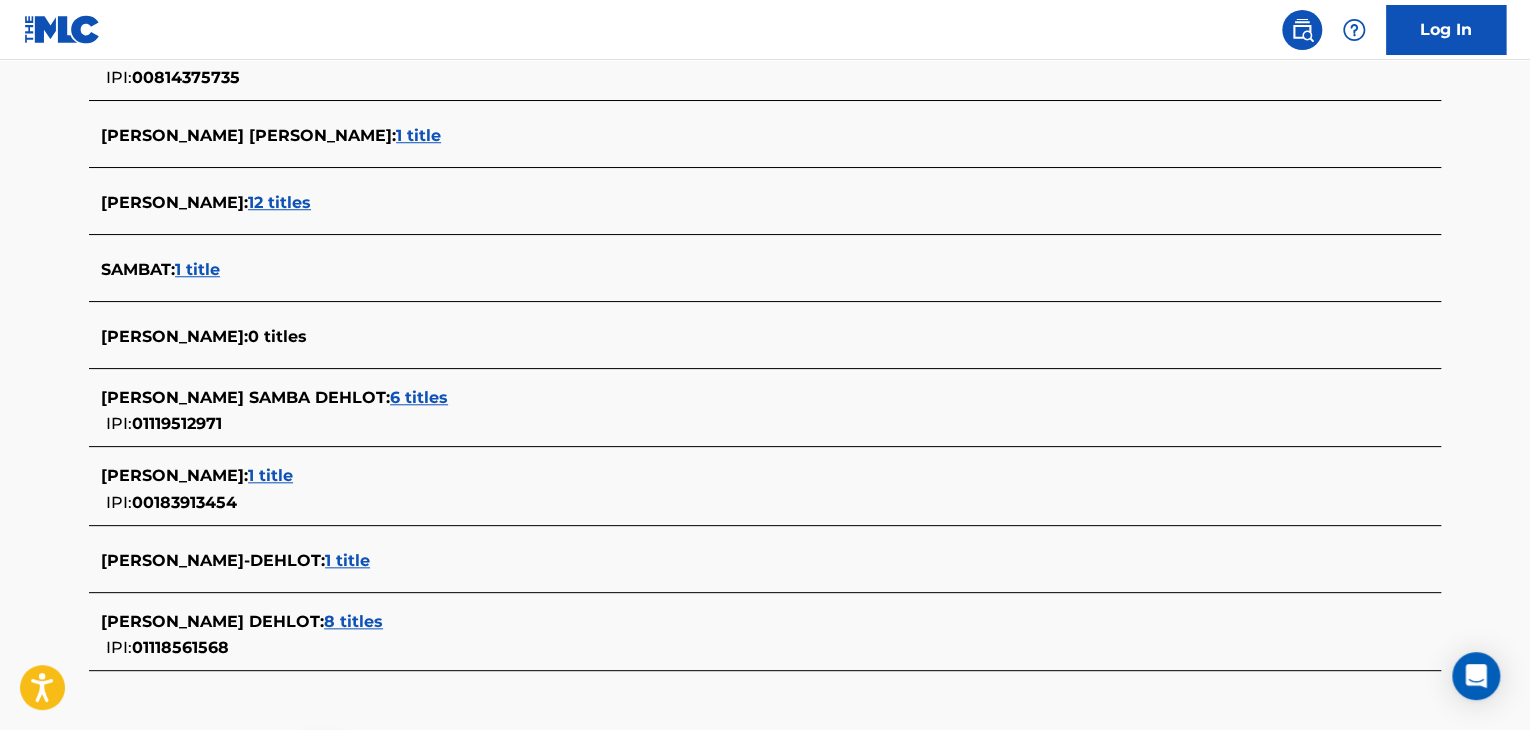 scroll, scrollTop: 800, scrollLeft: 0, axis: vertical 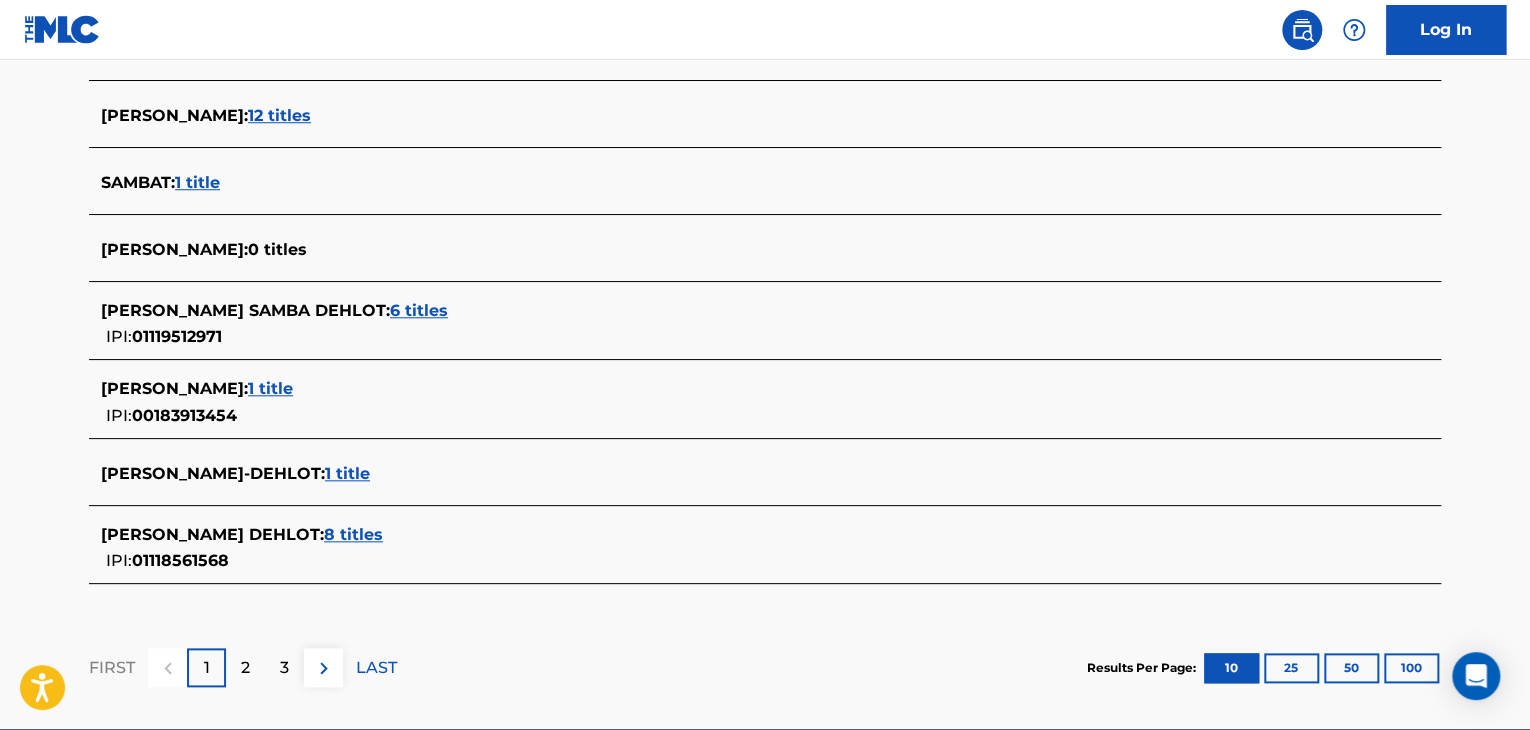 click on "6 titles" at bounding box center (419, 310) 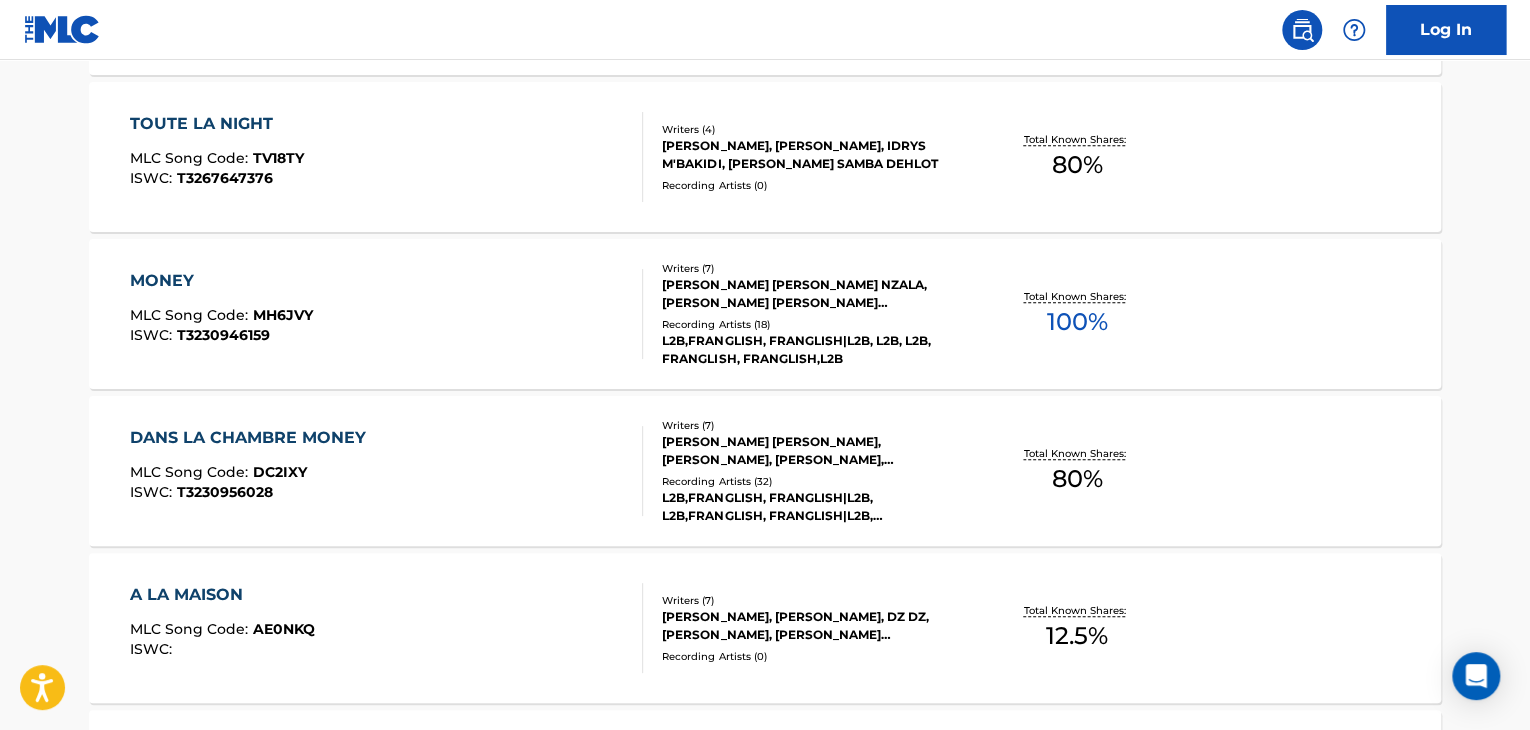 click on "MONEY MLC Song Code : MH6JVY ISWC : T3230946159" at bounding box center (387, 314) 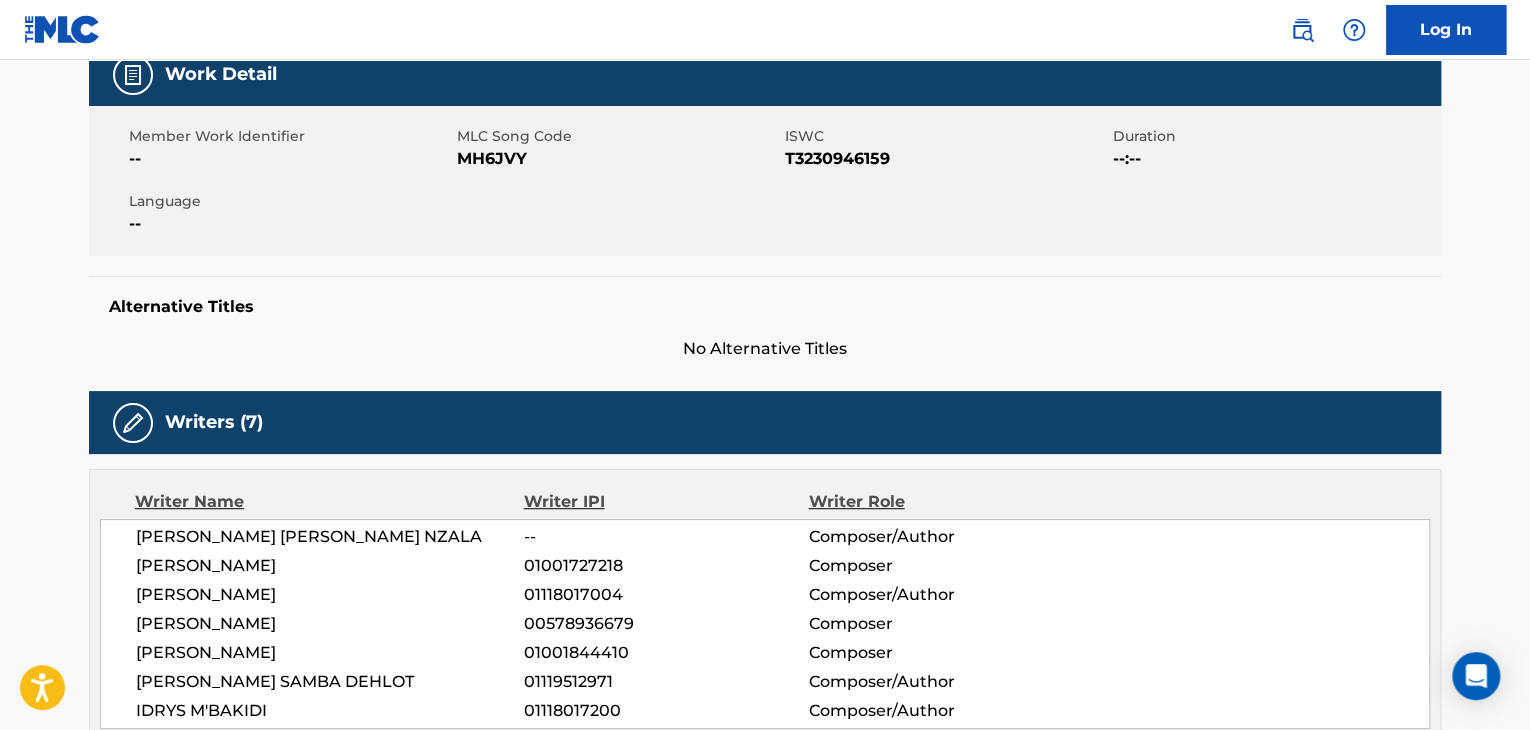 scroll, scrollTop: 400, scrollLeft: 0, axis: vertical 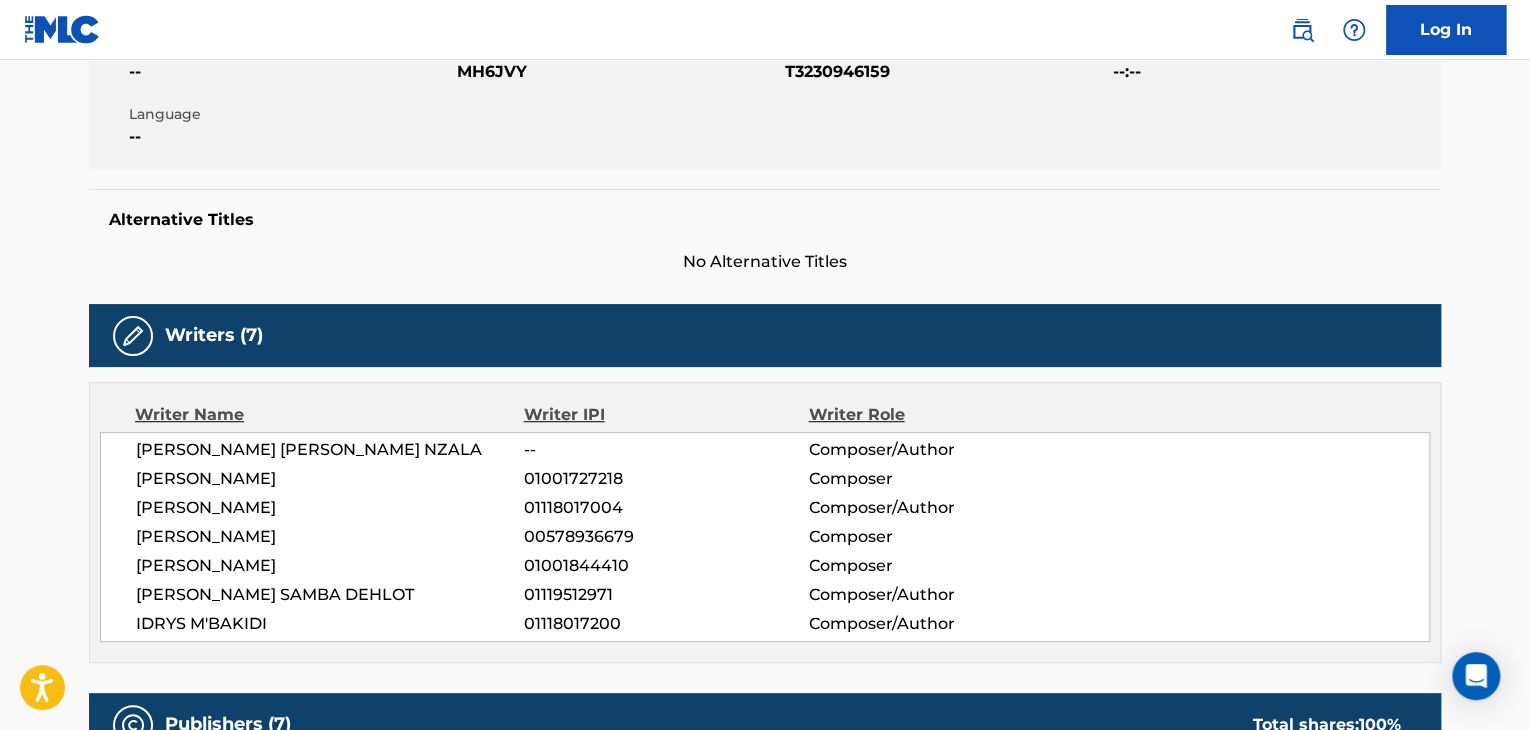 click on "IDRYS M'BAKIDI" at bounding box center [330, 624] 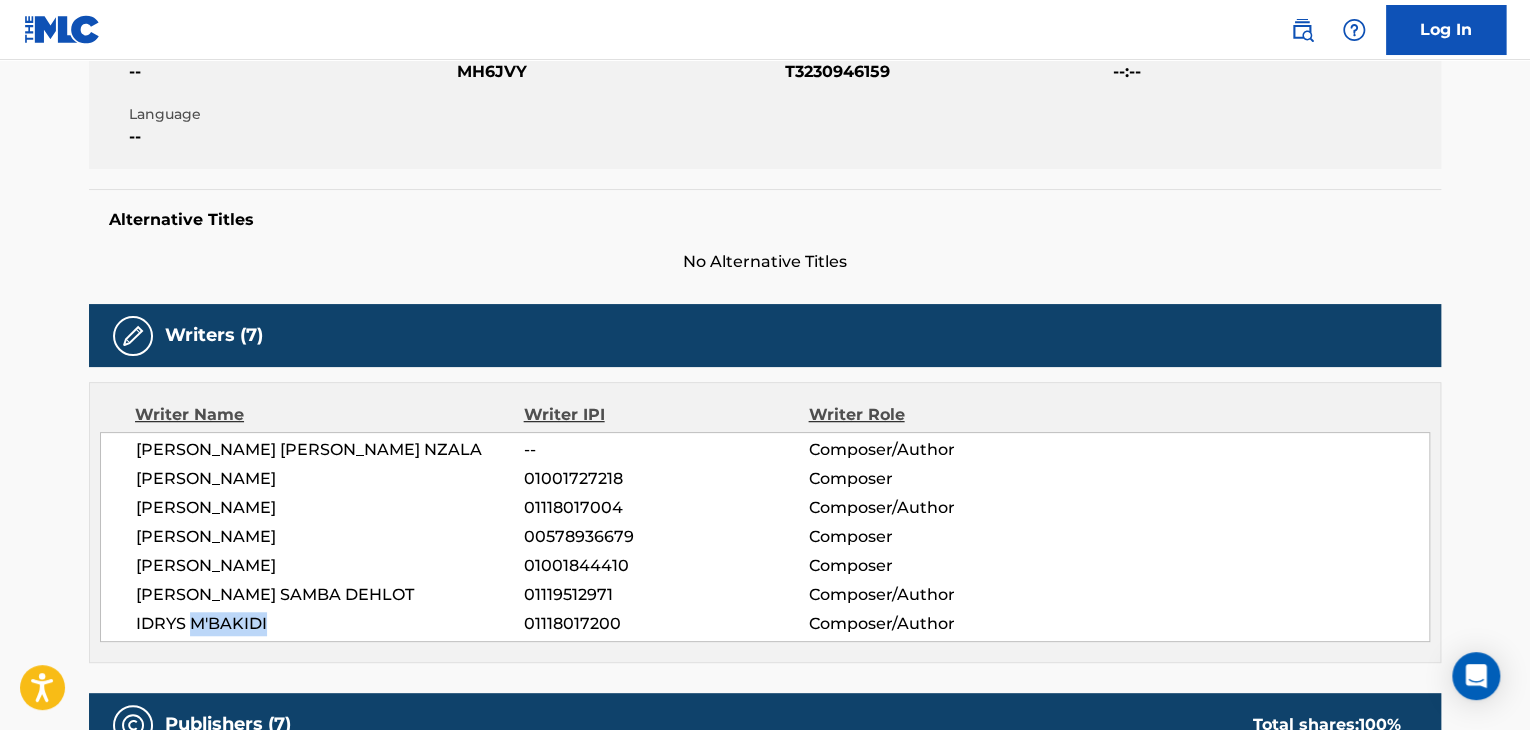 click on "IDRYS M'BAKIDI" at bounding box center [330, 624] 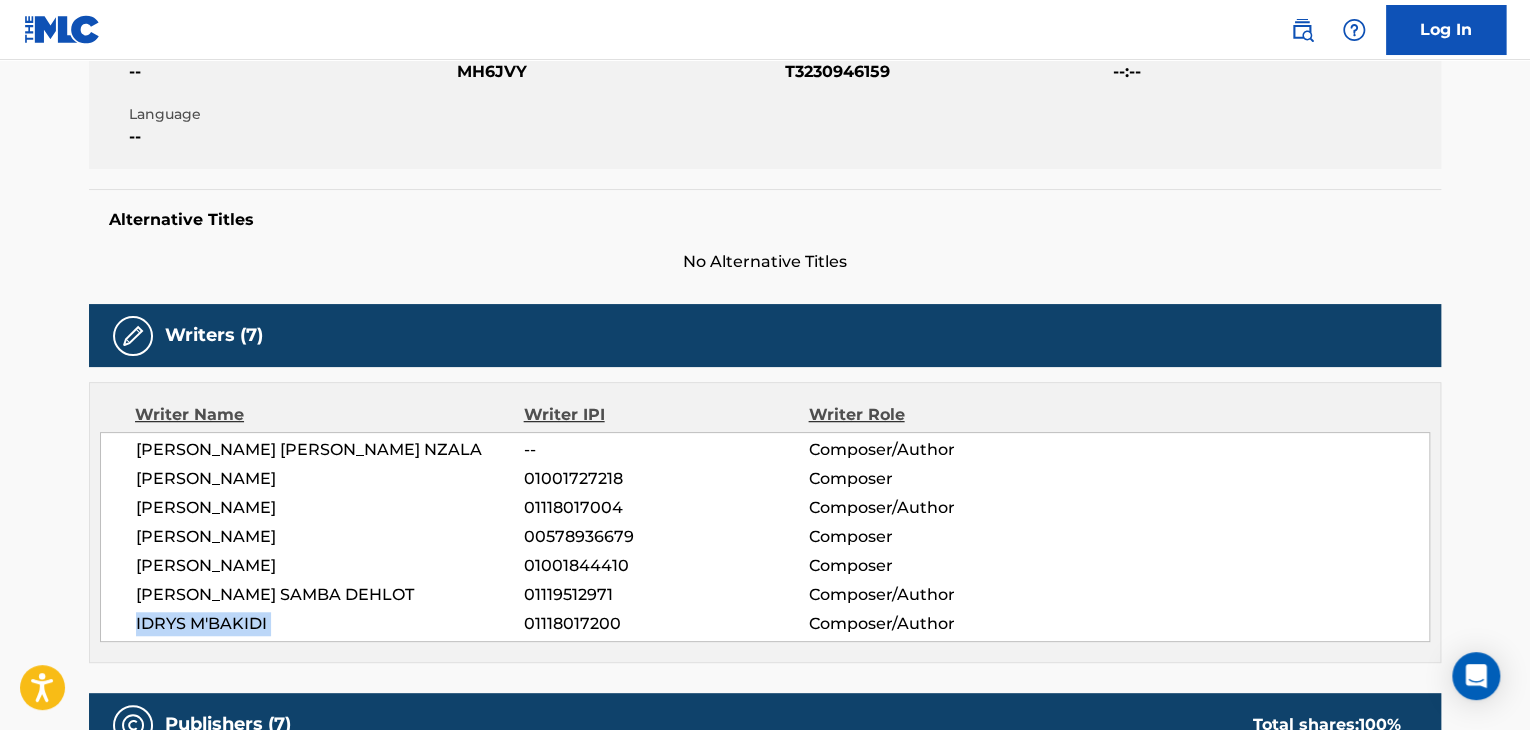 click on "IDRYS M'BAKIDI" at bounding box center (330, 624) 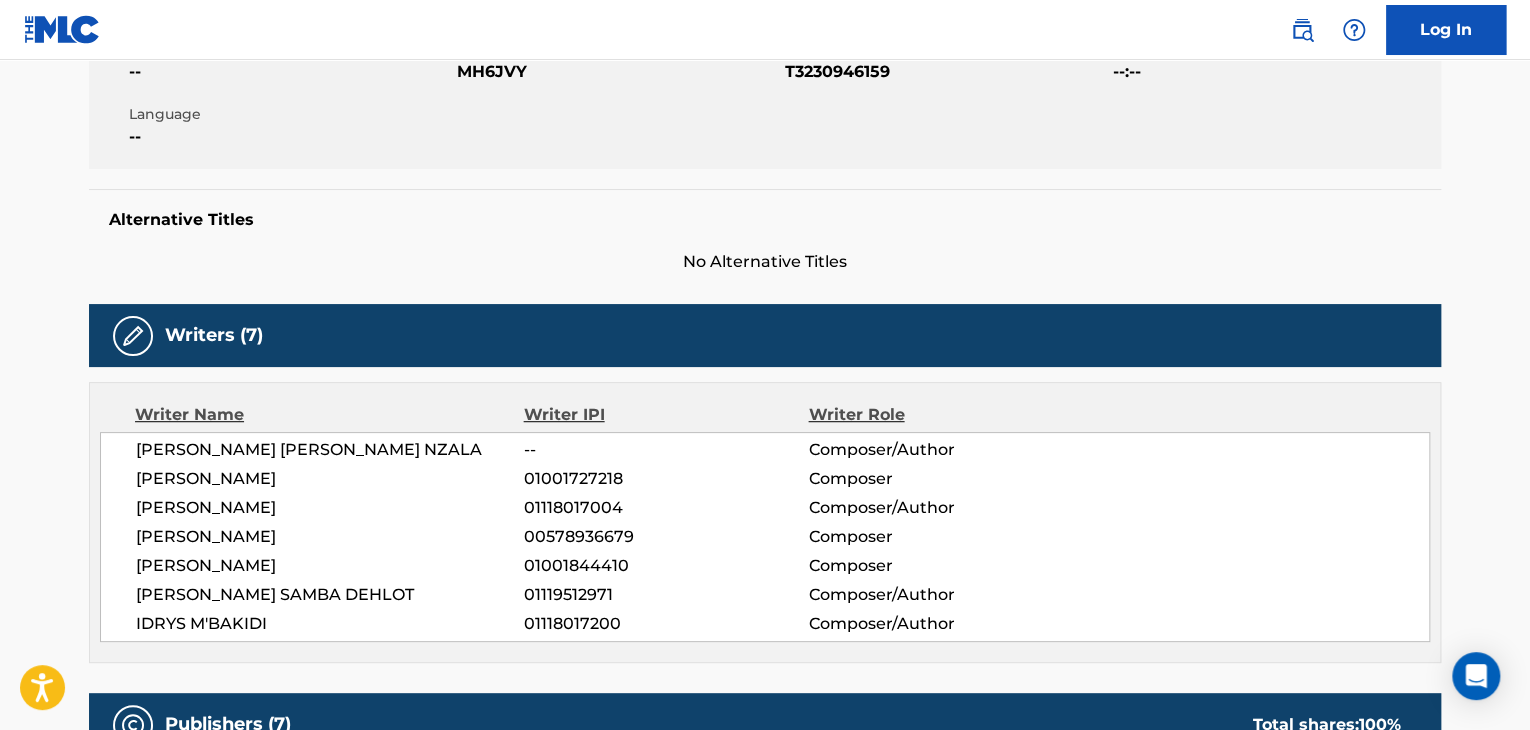 click on "01118017200" at bounding box center [666, 624] 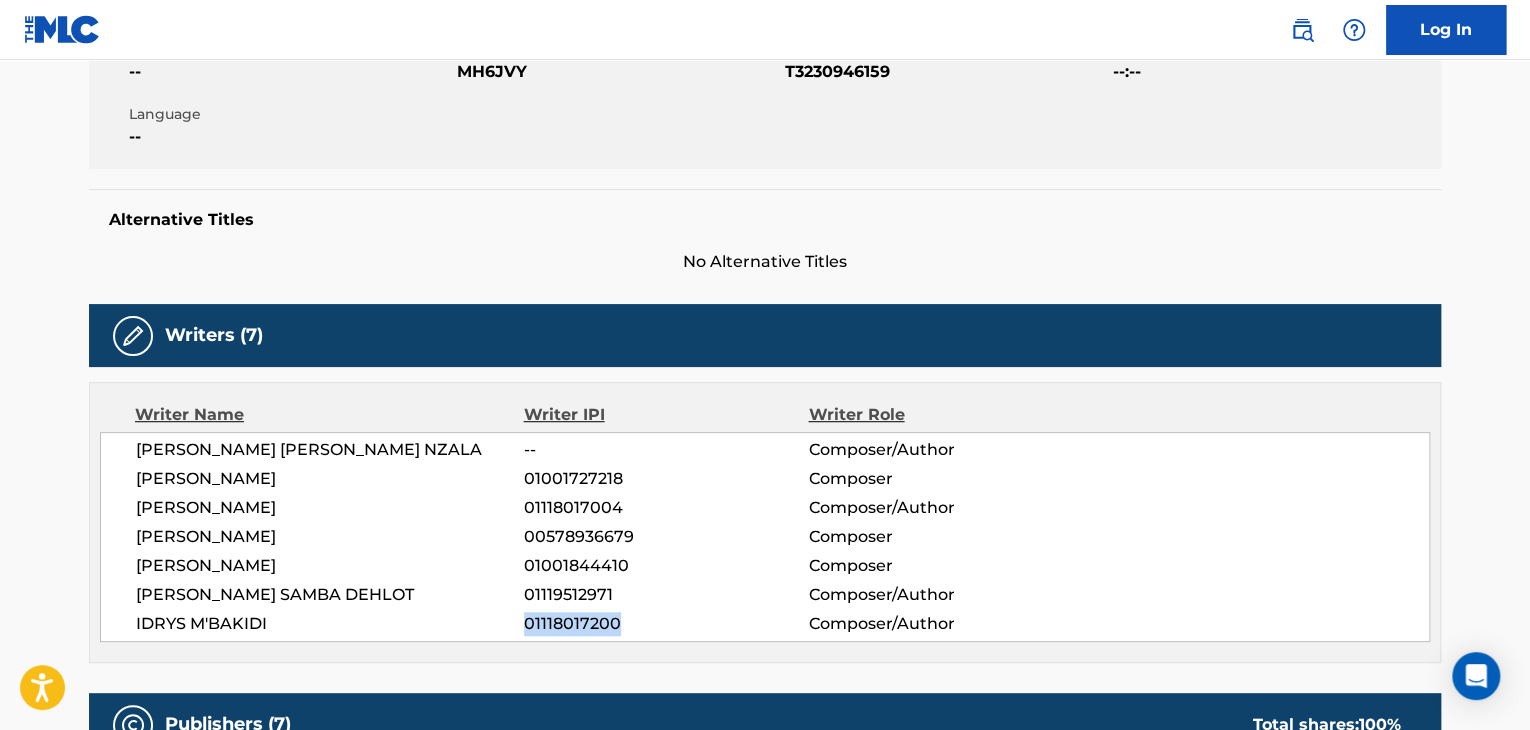 click on "01118017200" at bounding box center (666, 624) 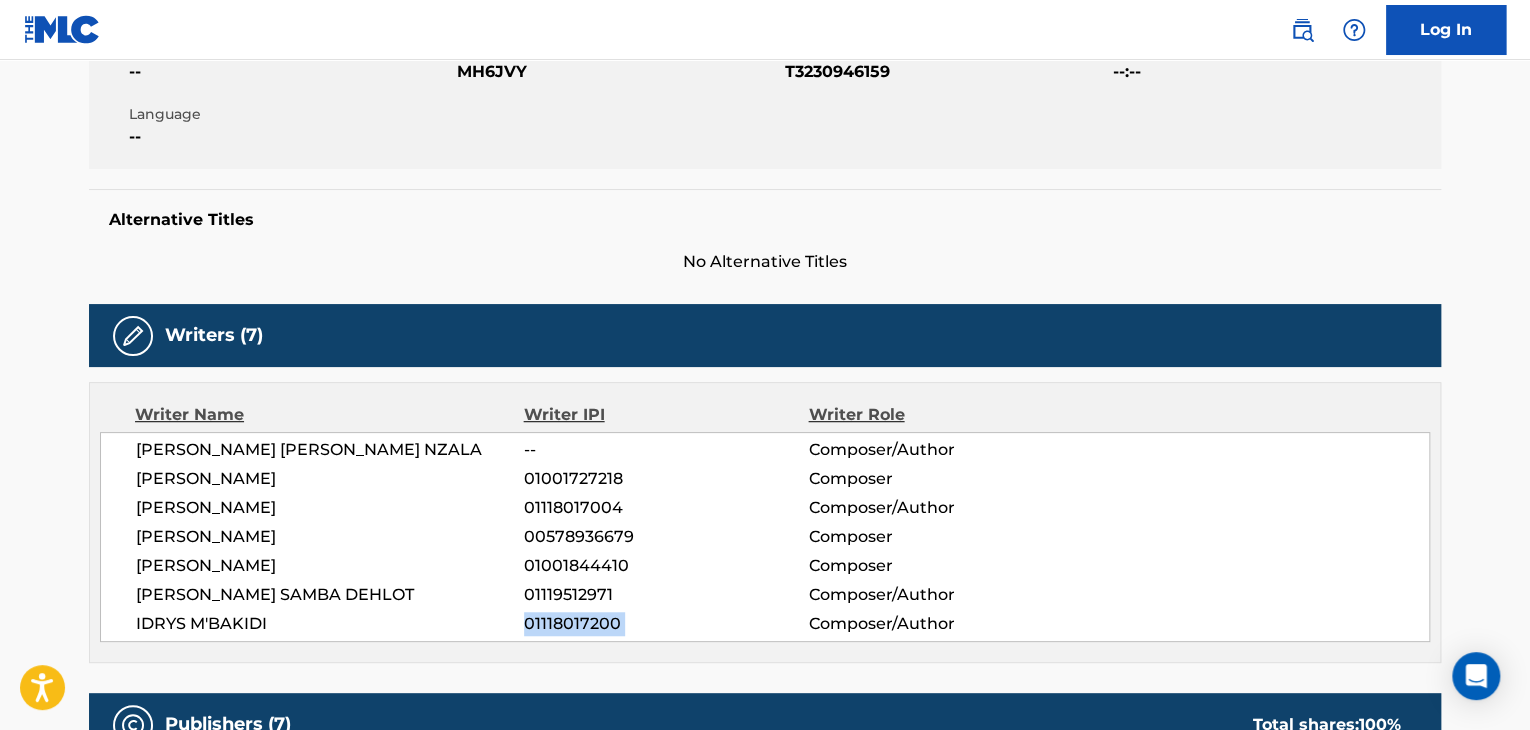 click on "01118017200" at bounding box center [666, 624] 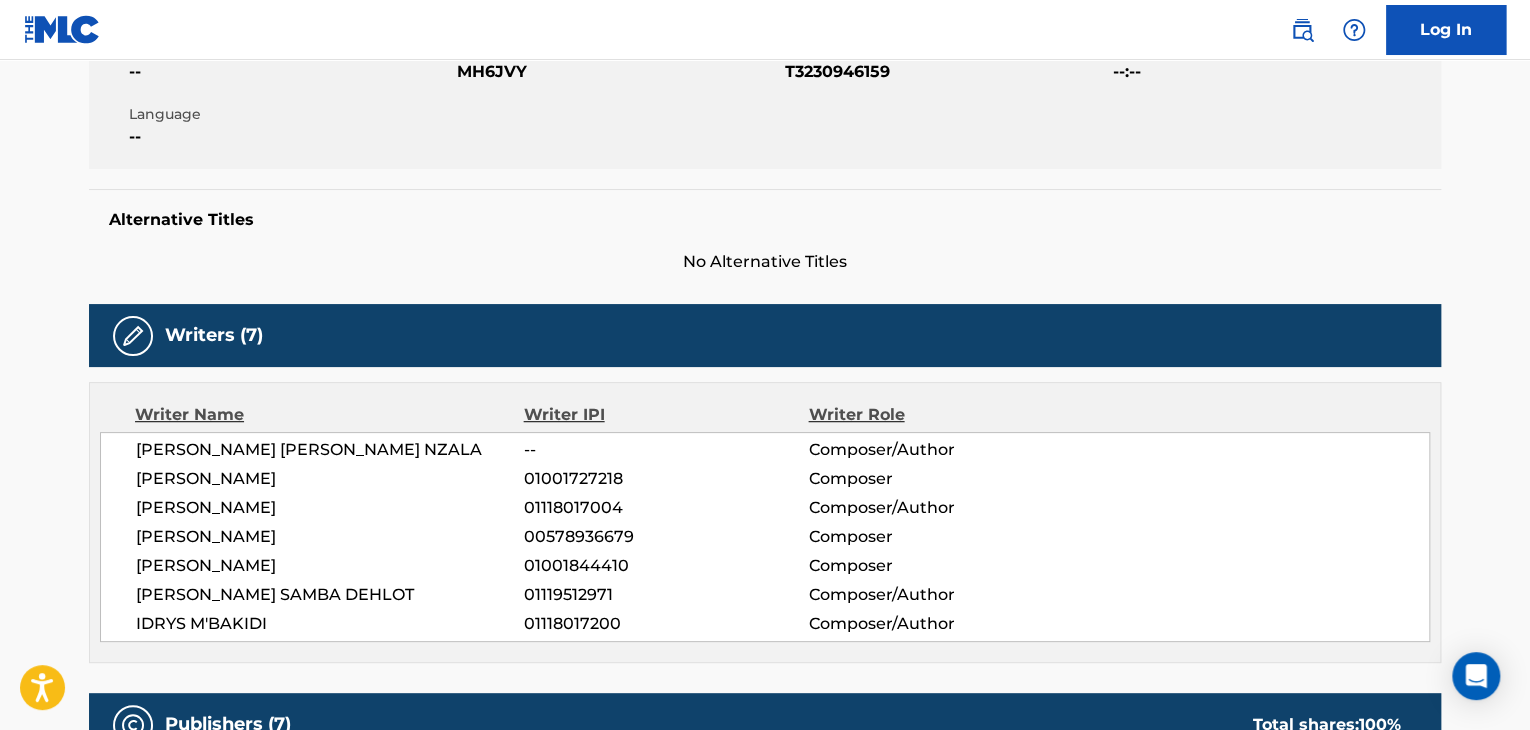 click on "[PERSON_NAME]" at bounding box center [330, 508] 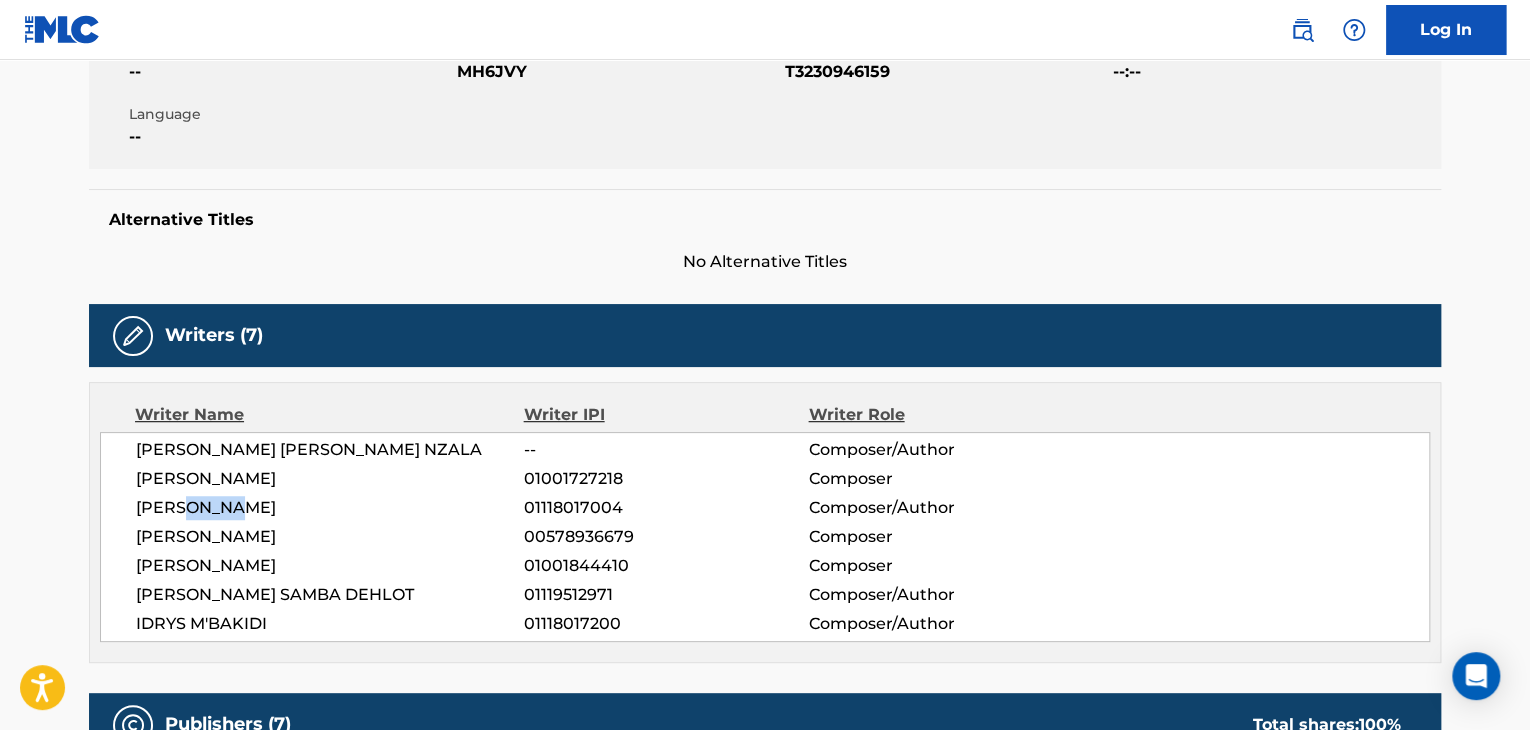 click on "[PERSON_NAME]" at bounding box center [330, 508] 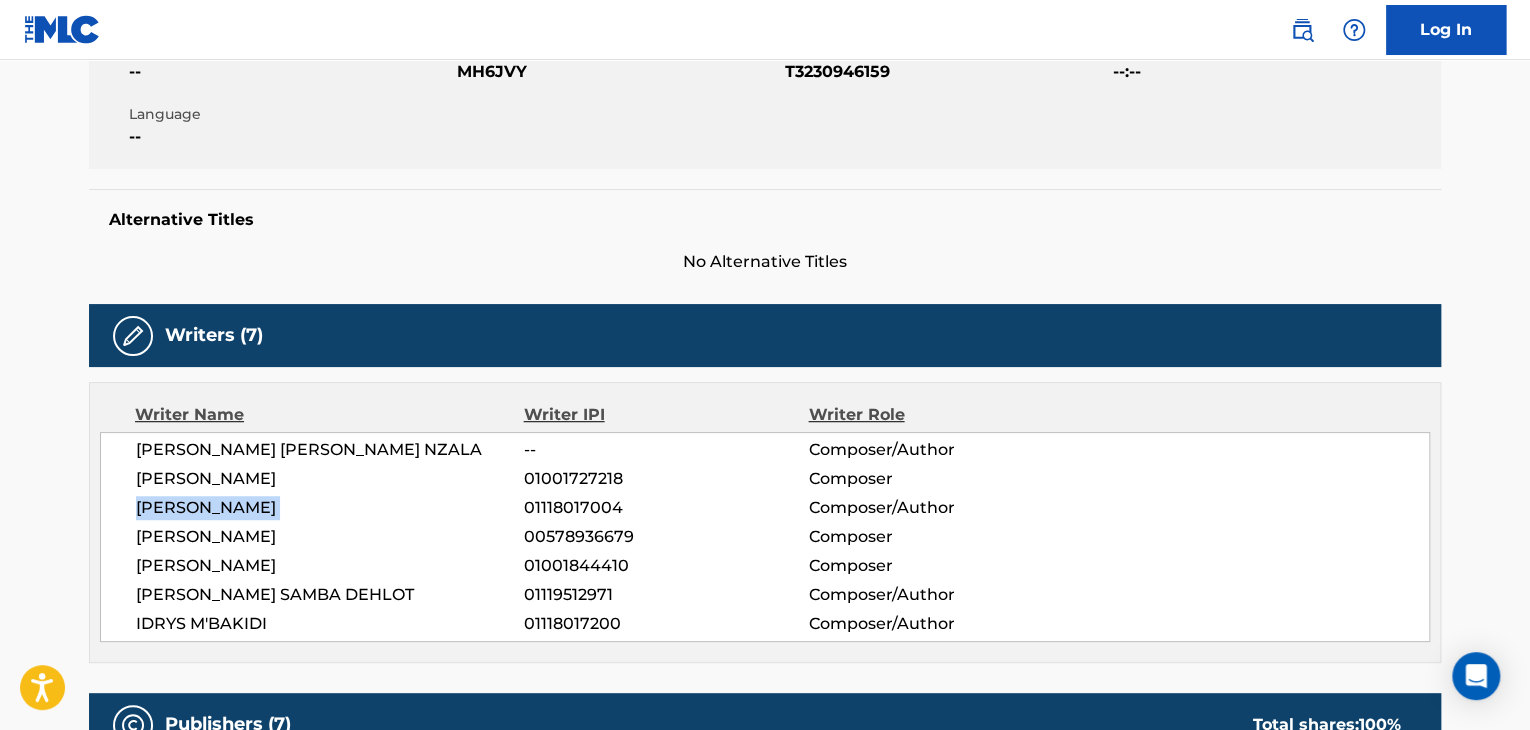 click on "[PERSON_NAME]" at bounding box center (330, 508) 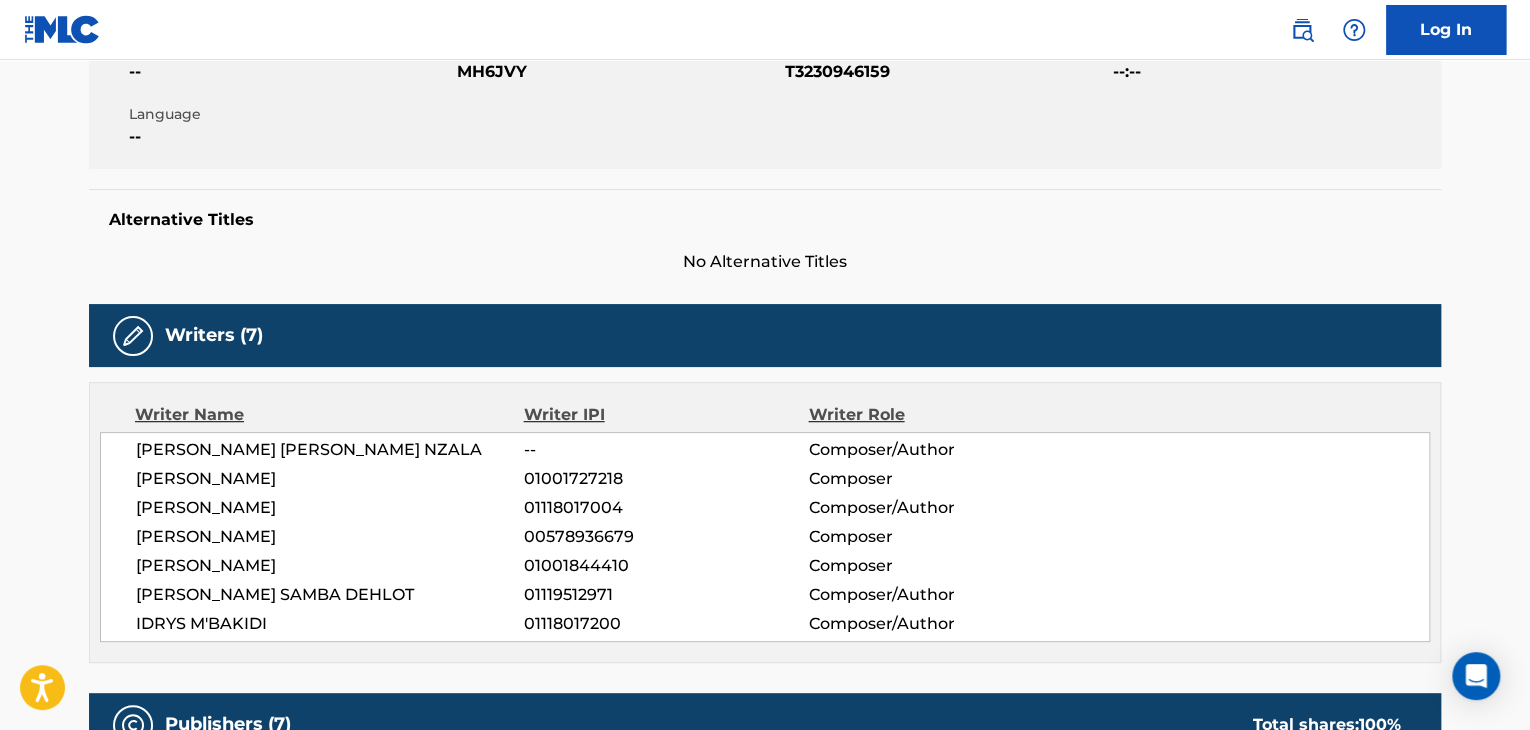 click on "[PERSON_NAME] [PERSON_NAME] NZALA -- Composer/Author [PERSON_NAME] 01001727218 Composer [PERSON_NAME] 01118017004 Composer/Author [PERSON_NAME] 00578936679 Composer [PERSON_NAME] 01001844410 Composer [PERSON_NAME] SAMBA DEHLOT 01119512971 Composer/Author [PERSON_NAME] 01118017200 Composer/Author" at bounding box center [765, 537] 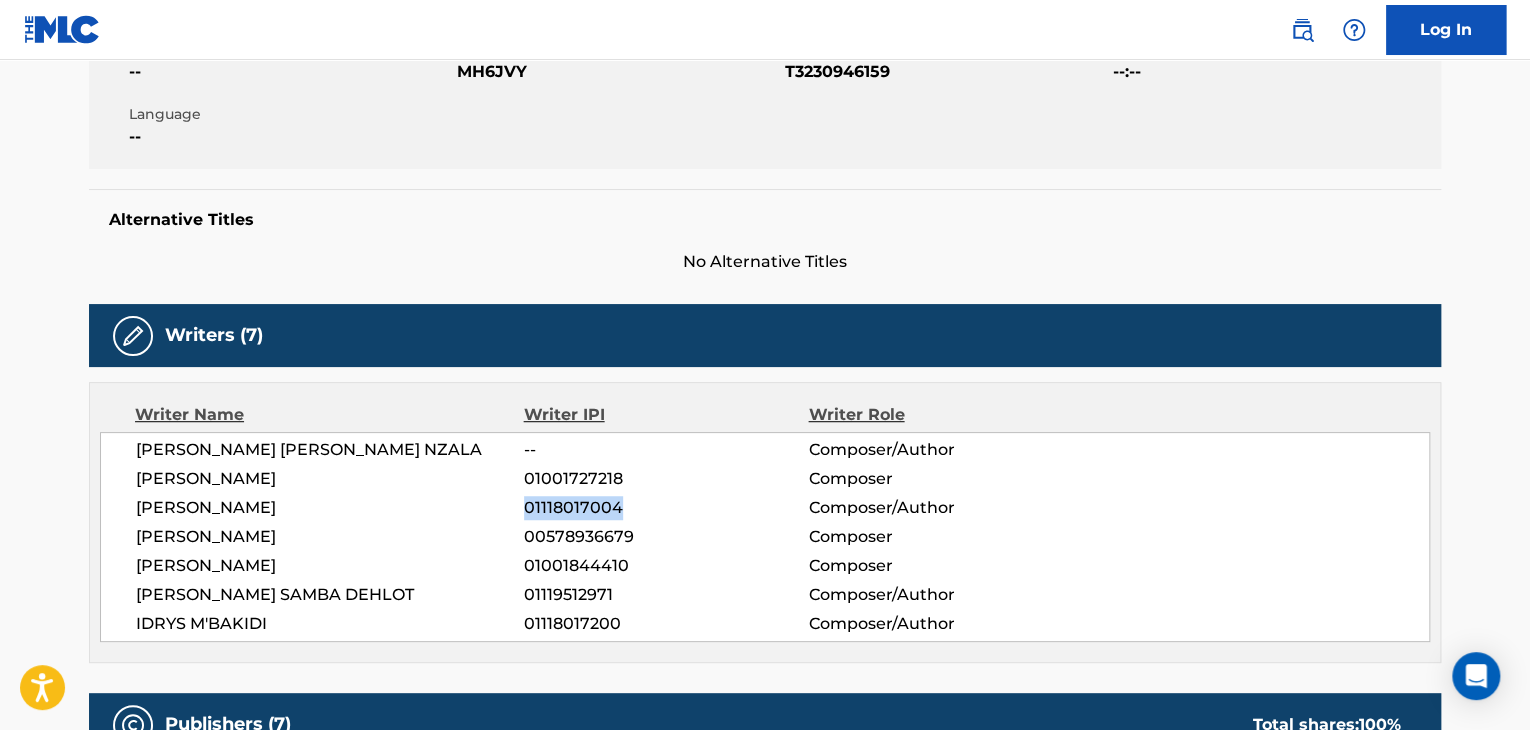 click on "01118017004" at bounding box center [666, 508] 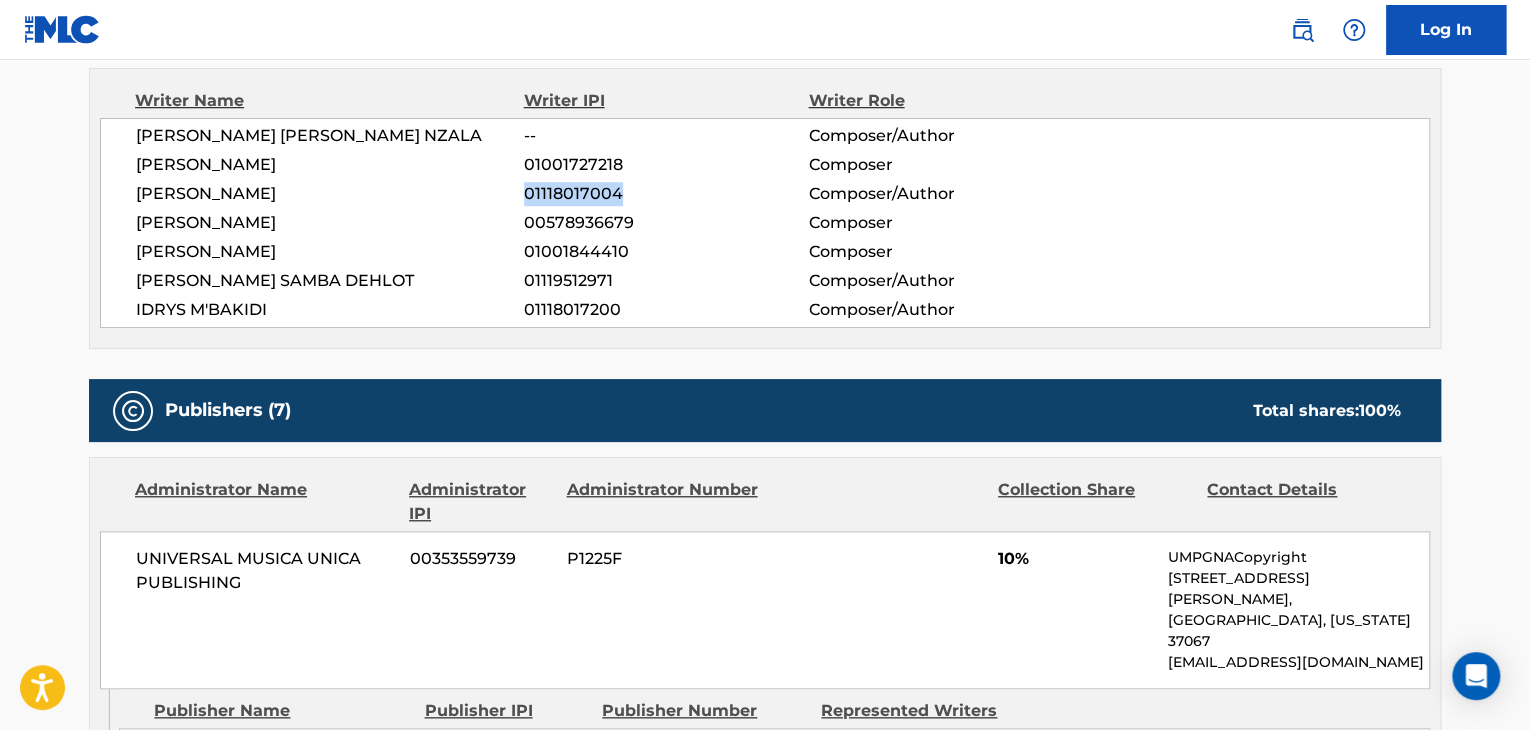 scroll, scrollTop: 800, scrollLeft: 0, axis: vertical 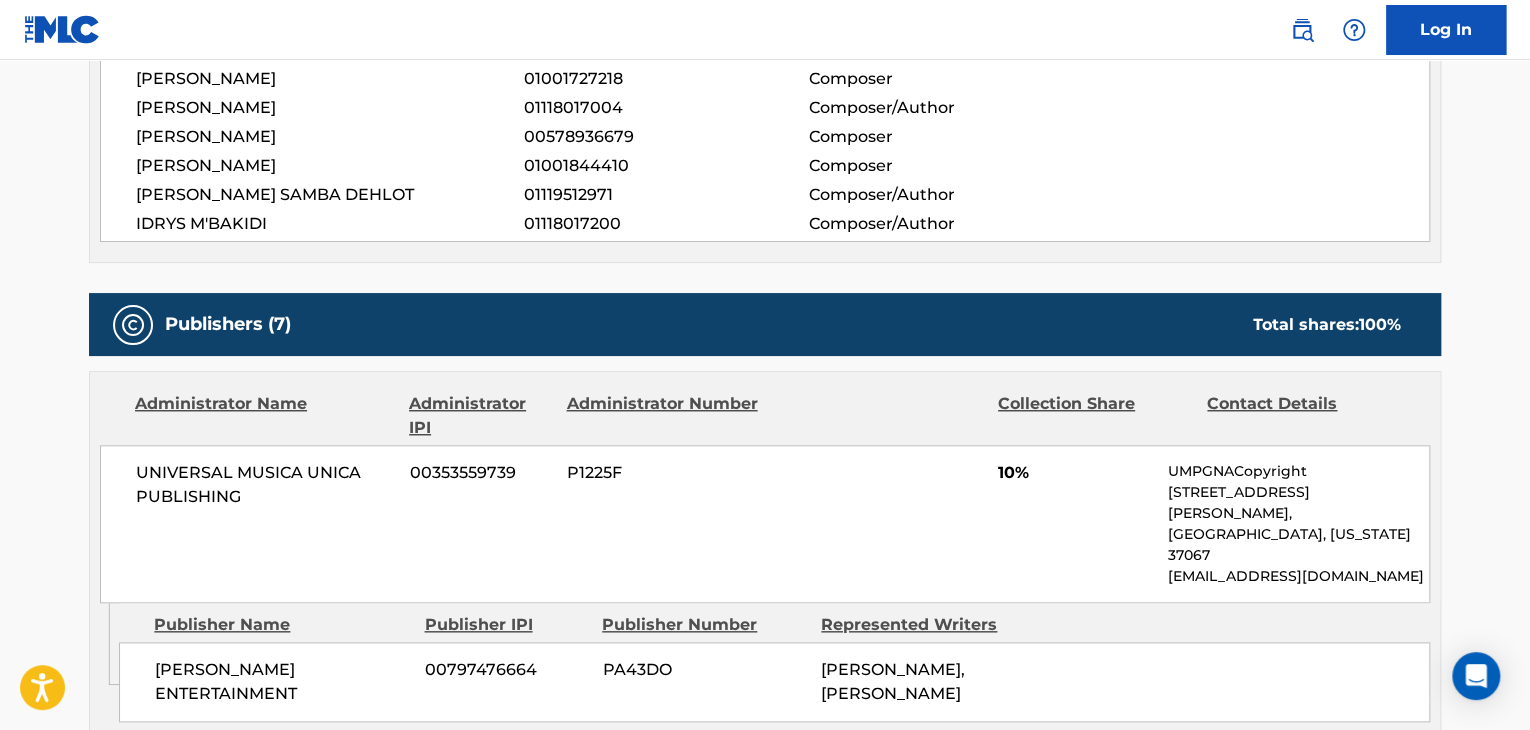 click on "UNIVERSAL MUSICA UNICA PUBLISHING" at bounding box center [265, 485] 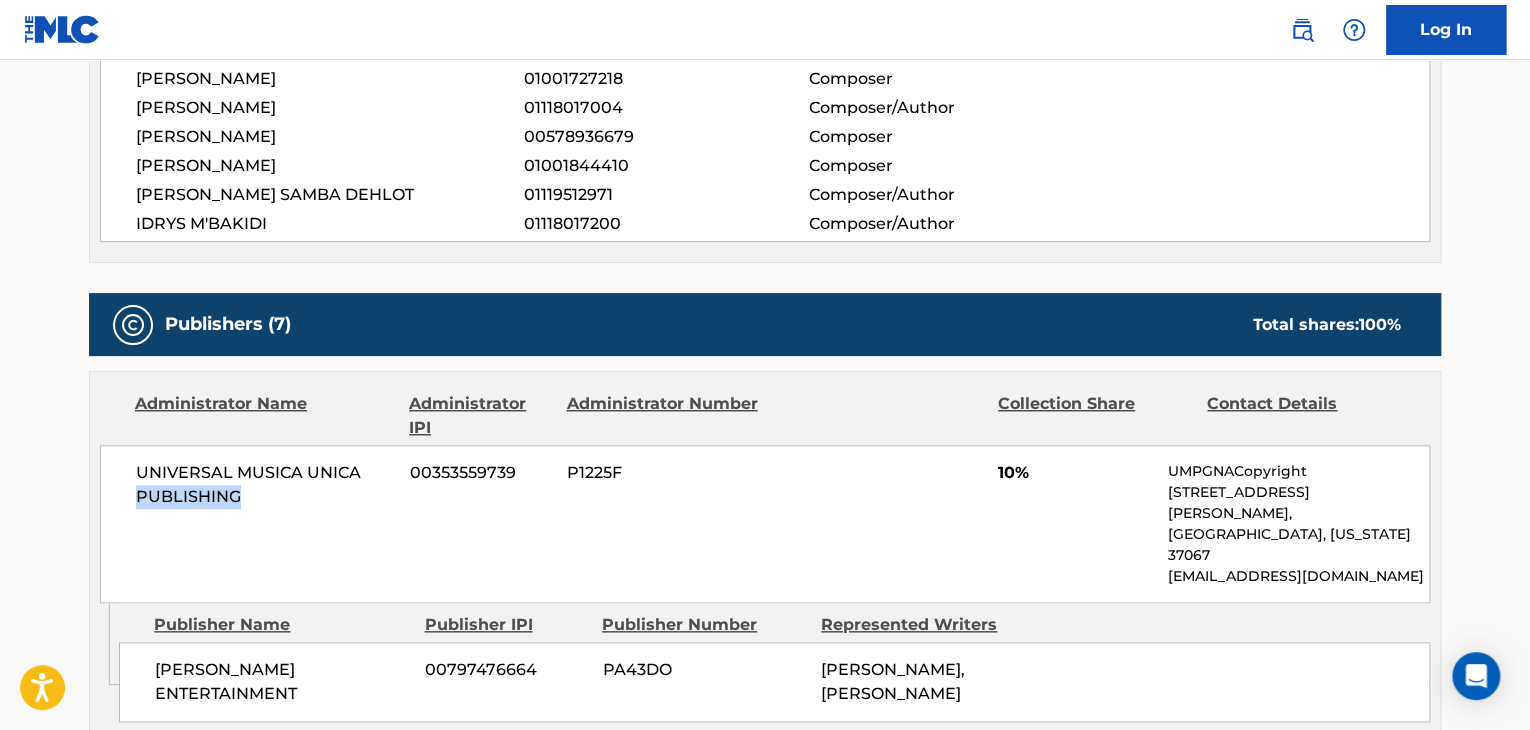 click on "UNIVERSAL MUSICA UNICA PUBLISHING" at bounding box center [265, 485] 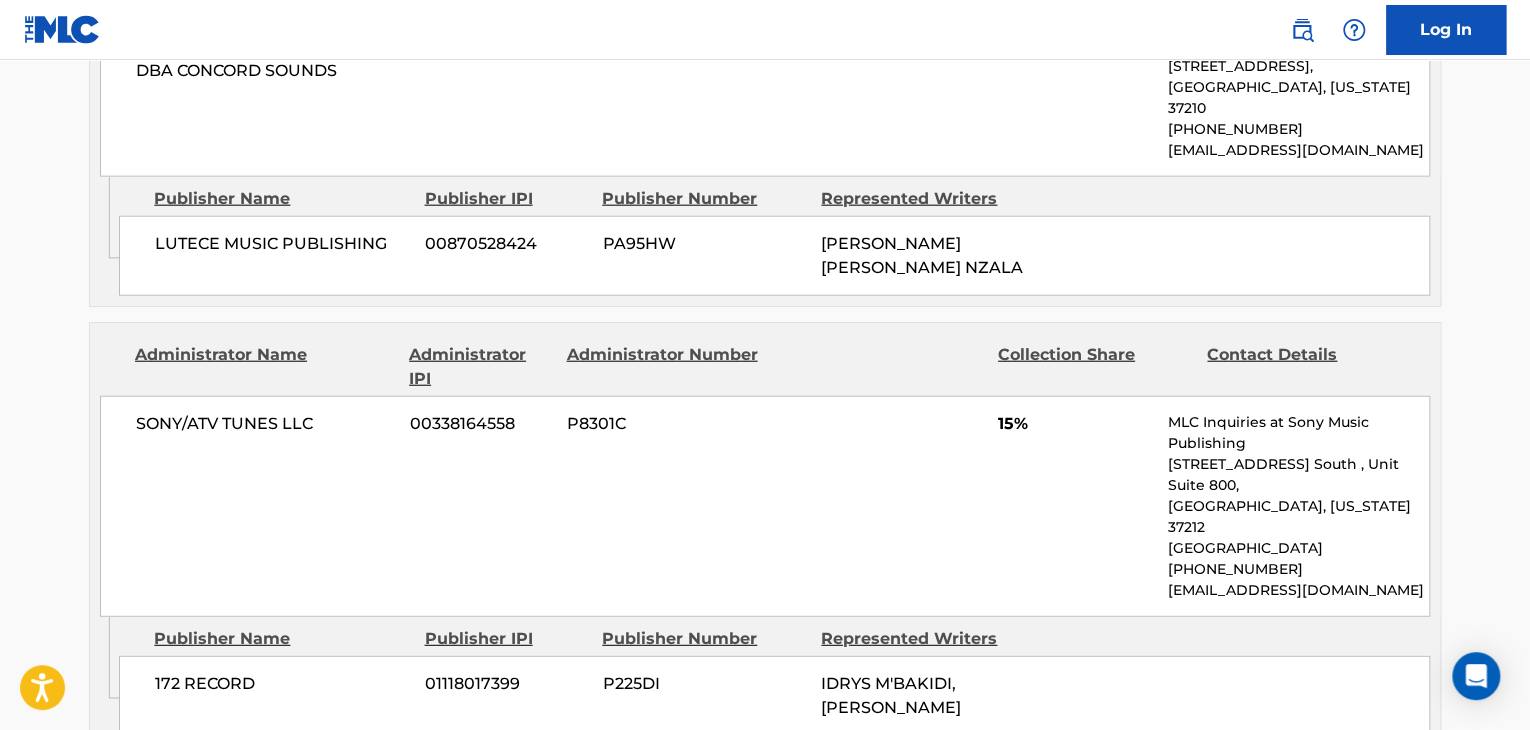 scroll, scrollTop: 2500, scrollLeft: 0, axis: vertical 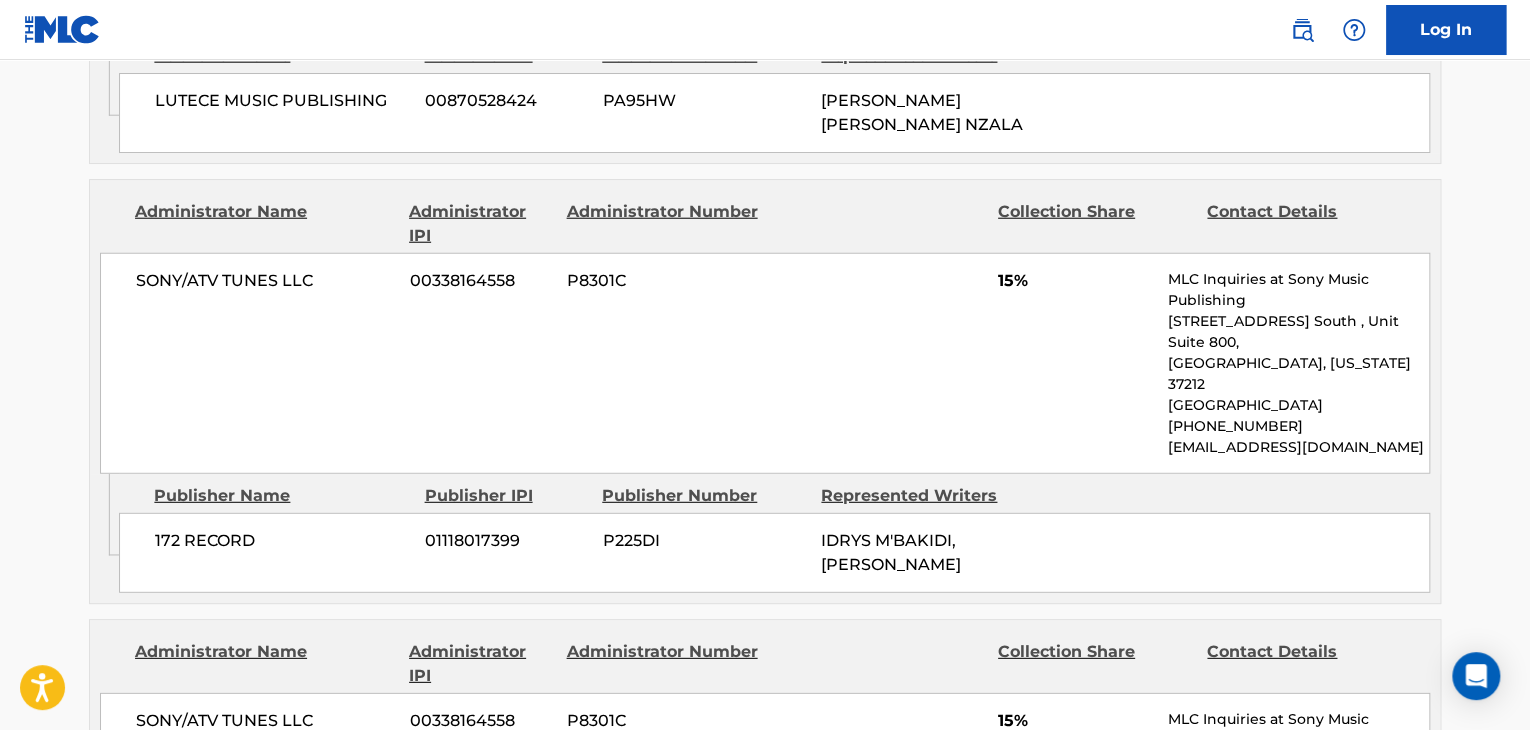 click on "SONY/ATV TUNES LLC" at bounding box center (265, 281) 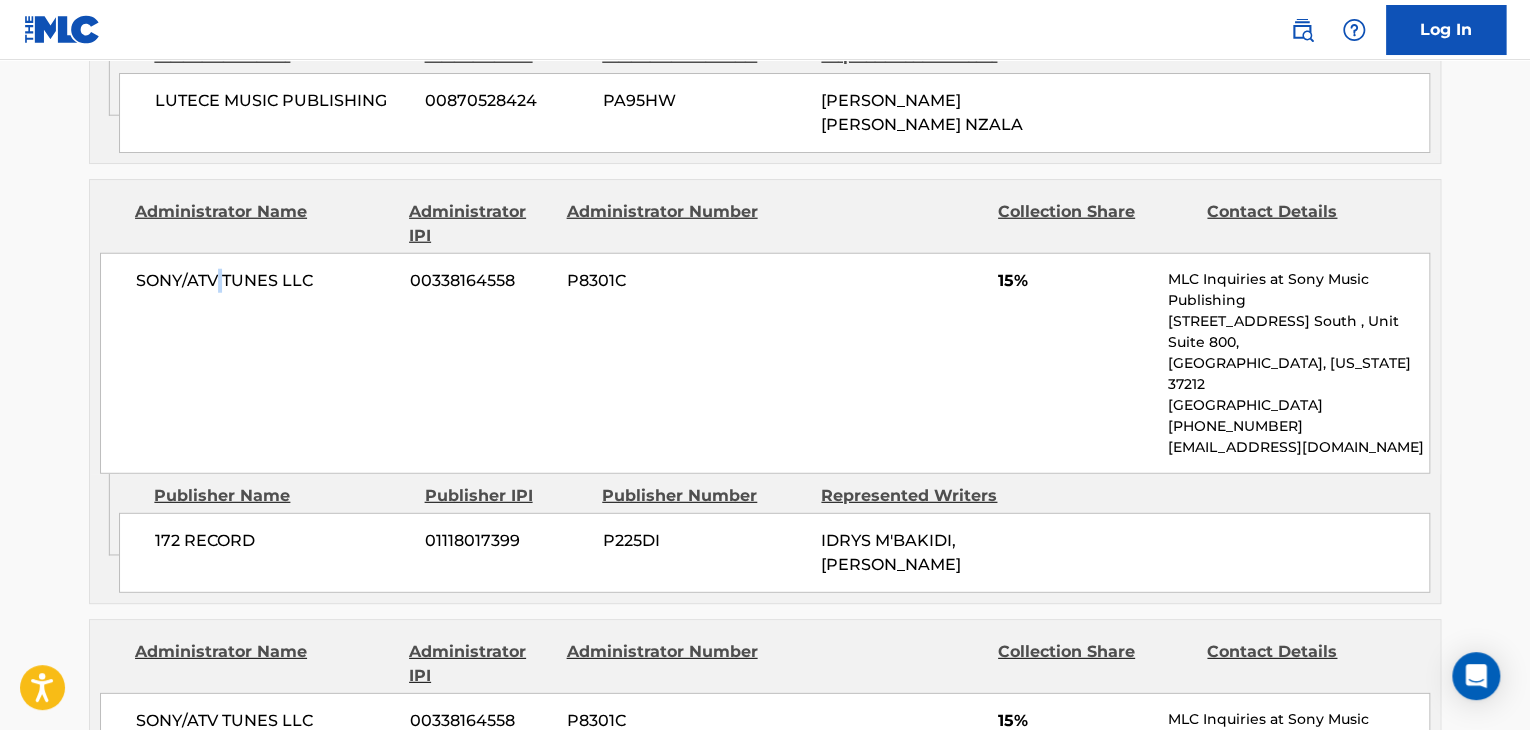 click on "SONY/ATV TUNES LLC" at bounding box center (265, 281) 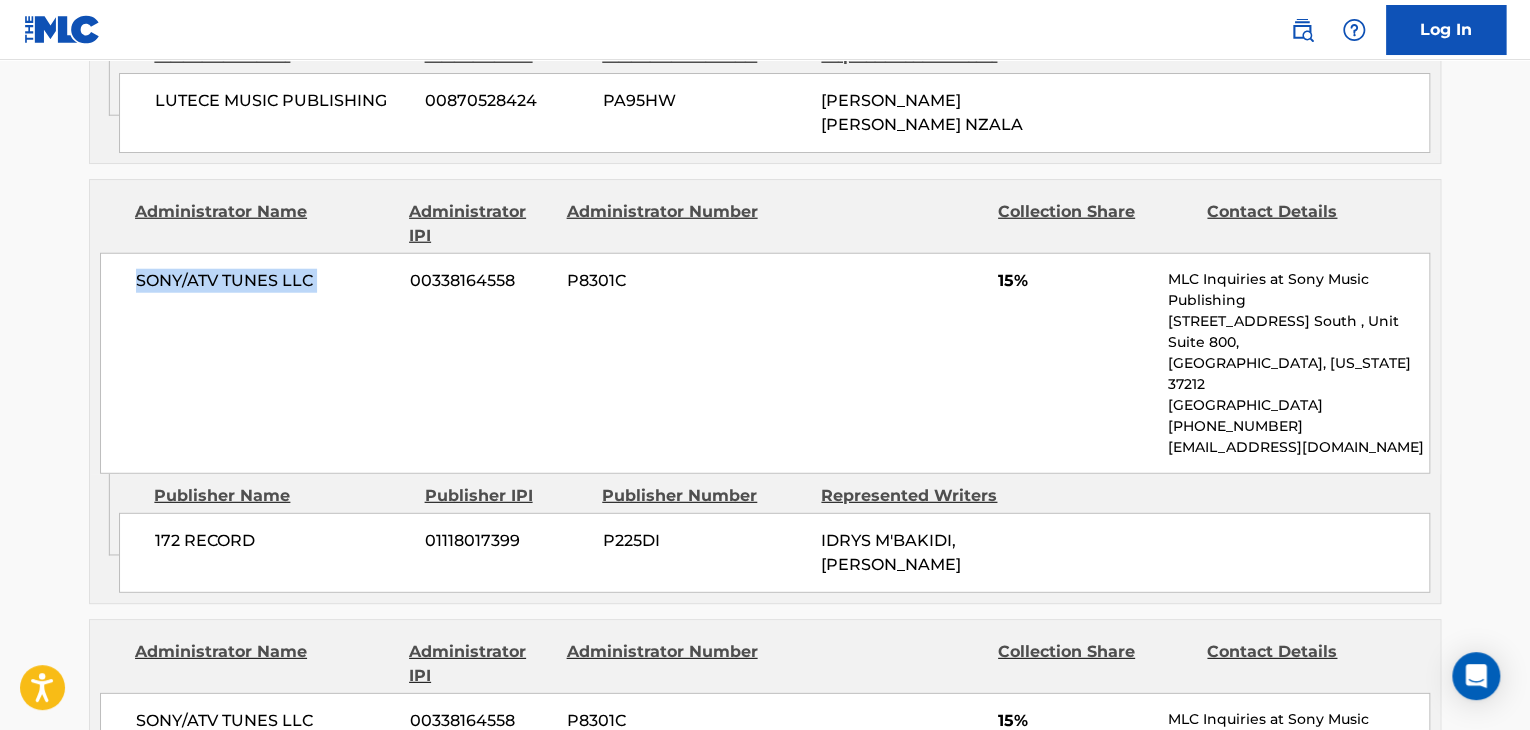 click on "SONY/ATV TUNES LLC" at bounding box center [265, 281] 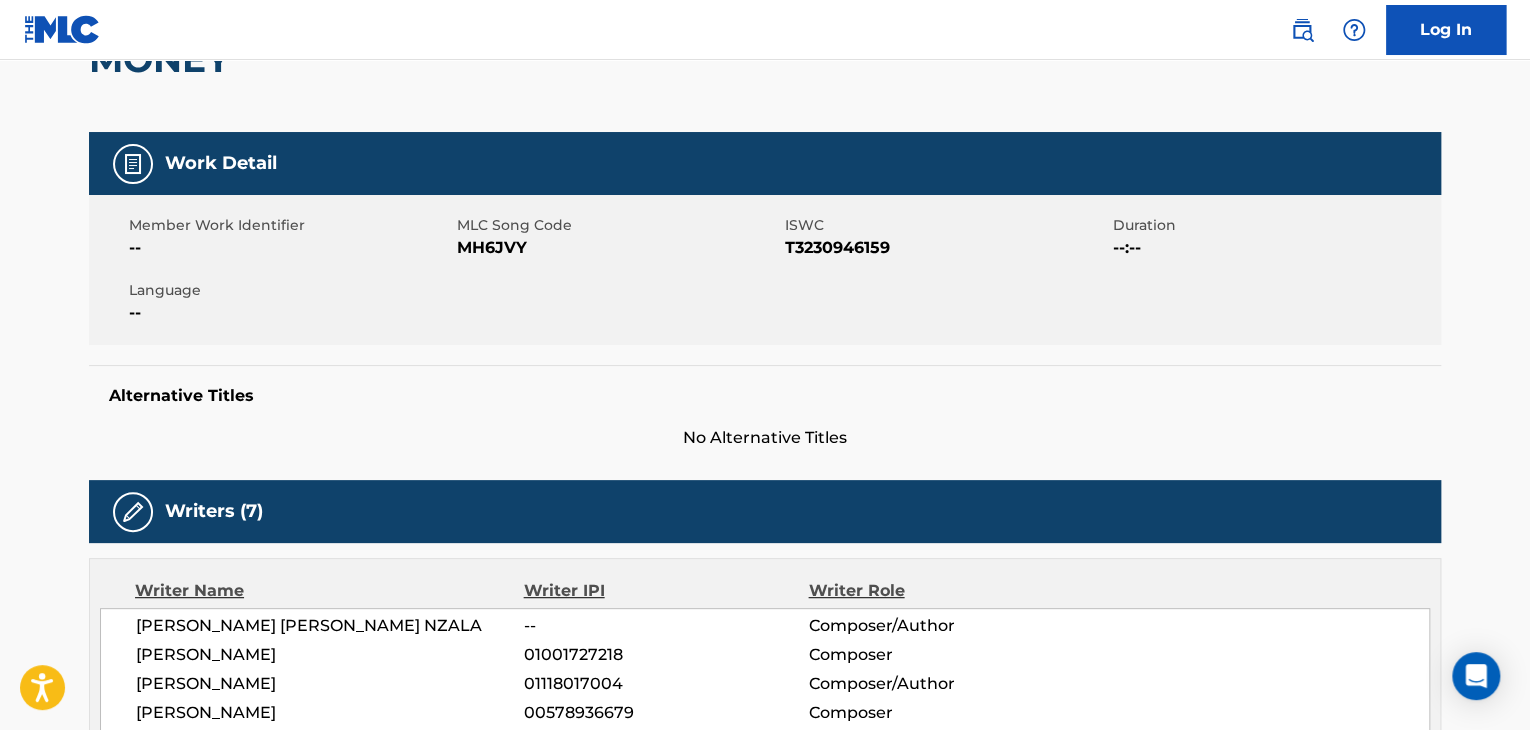 scroll, scrollTop: 200, scrollLeft: 0, axis: vertical 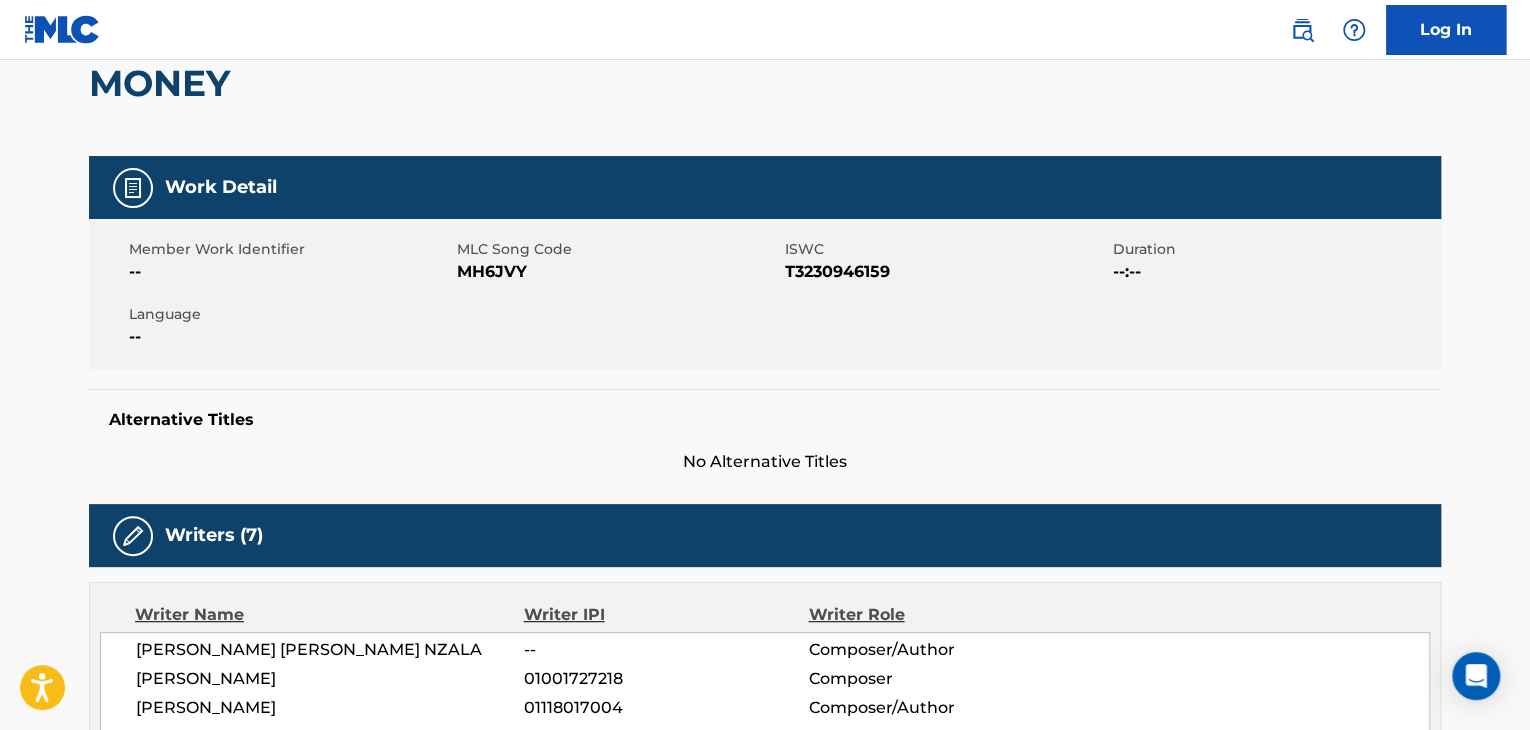 click on "MH6JVY" at bounding box center [618, 272] 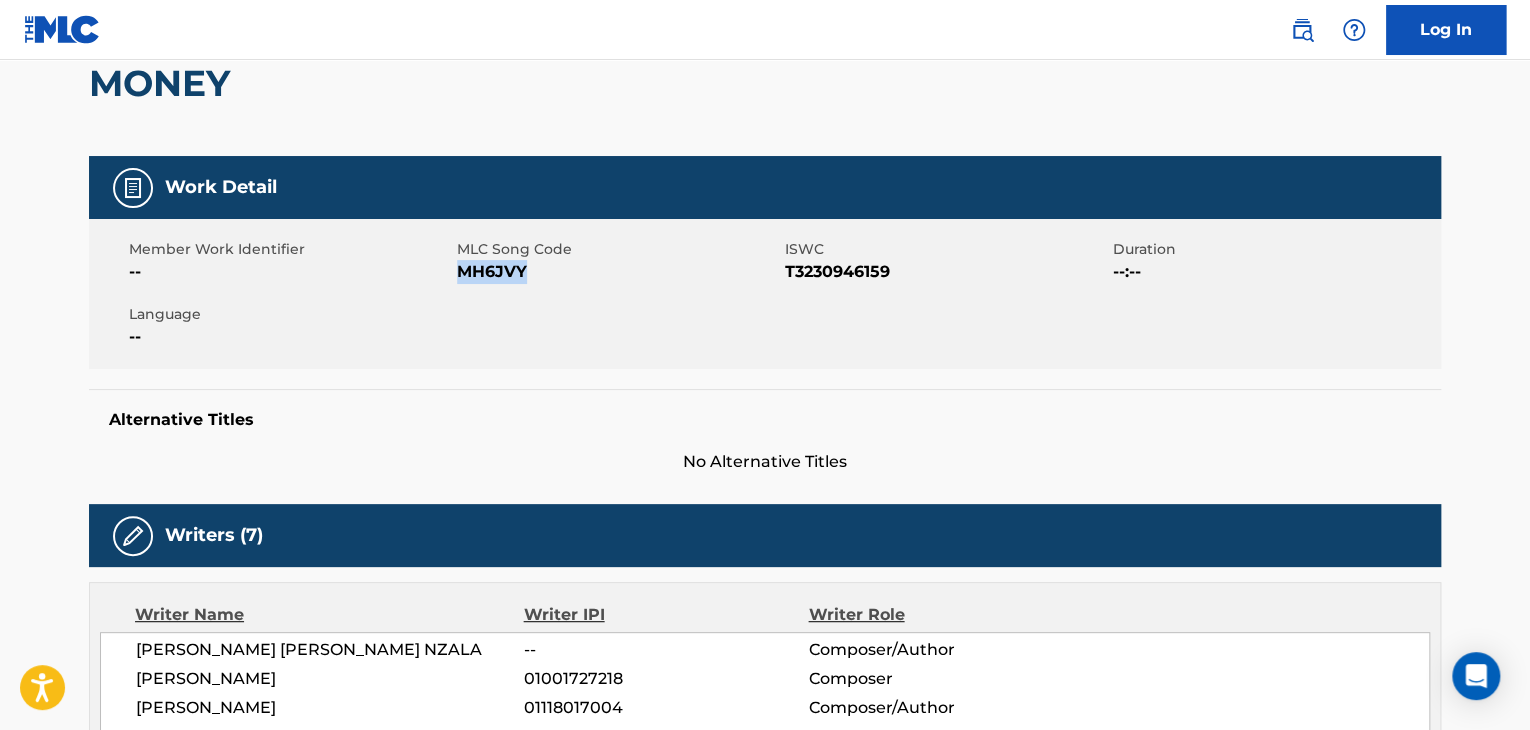 click on "MH6JVY" at bounding box center (618, 272) 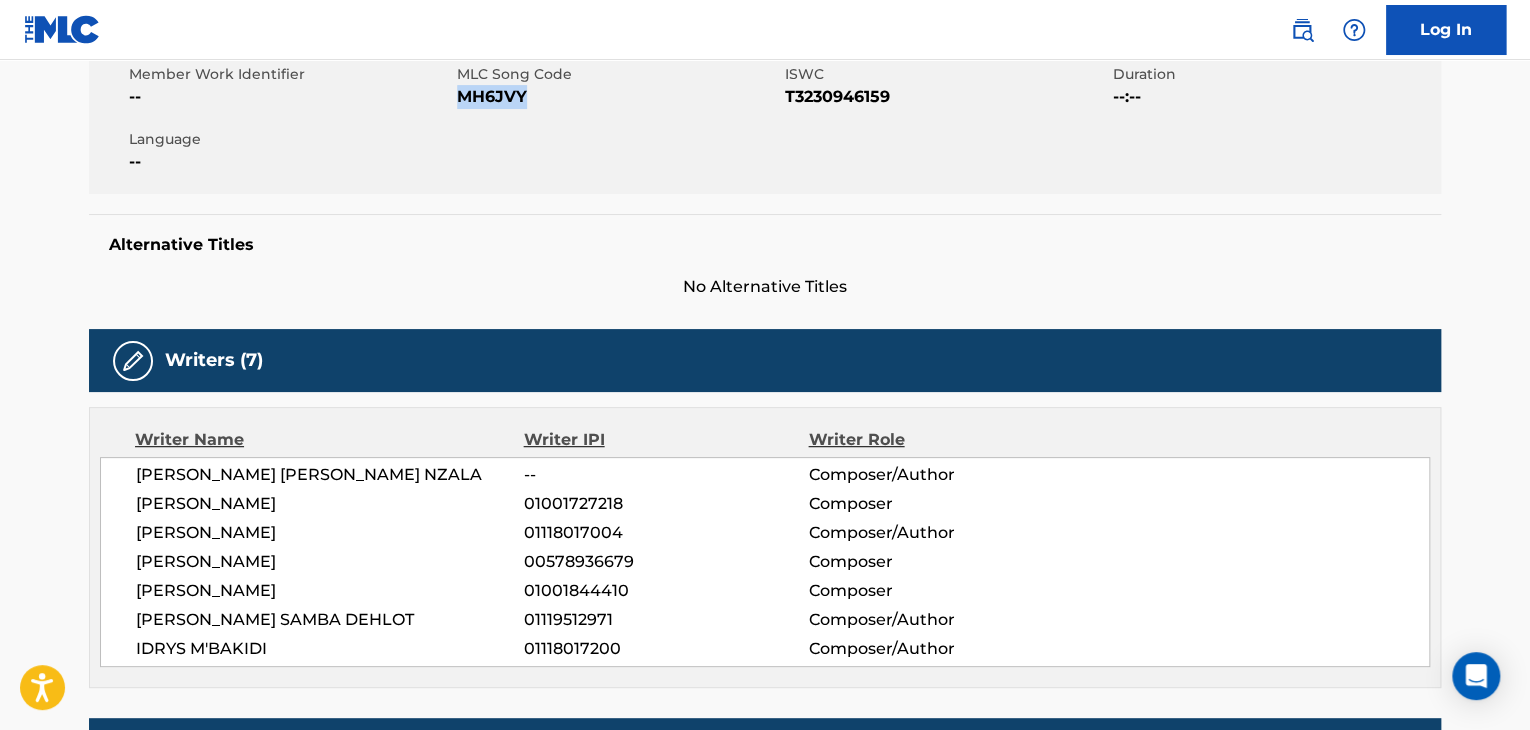 scroll, scrollTop: 500, scrollLeft: 0, axis: vertical 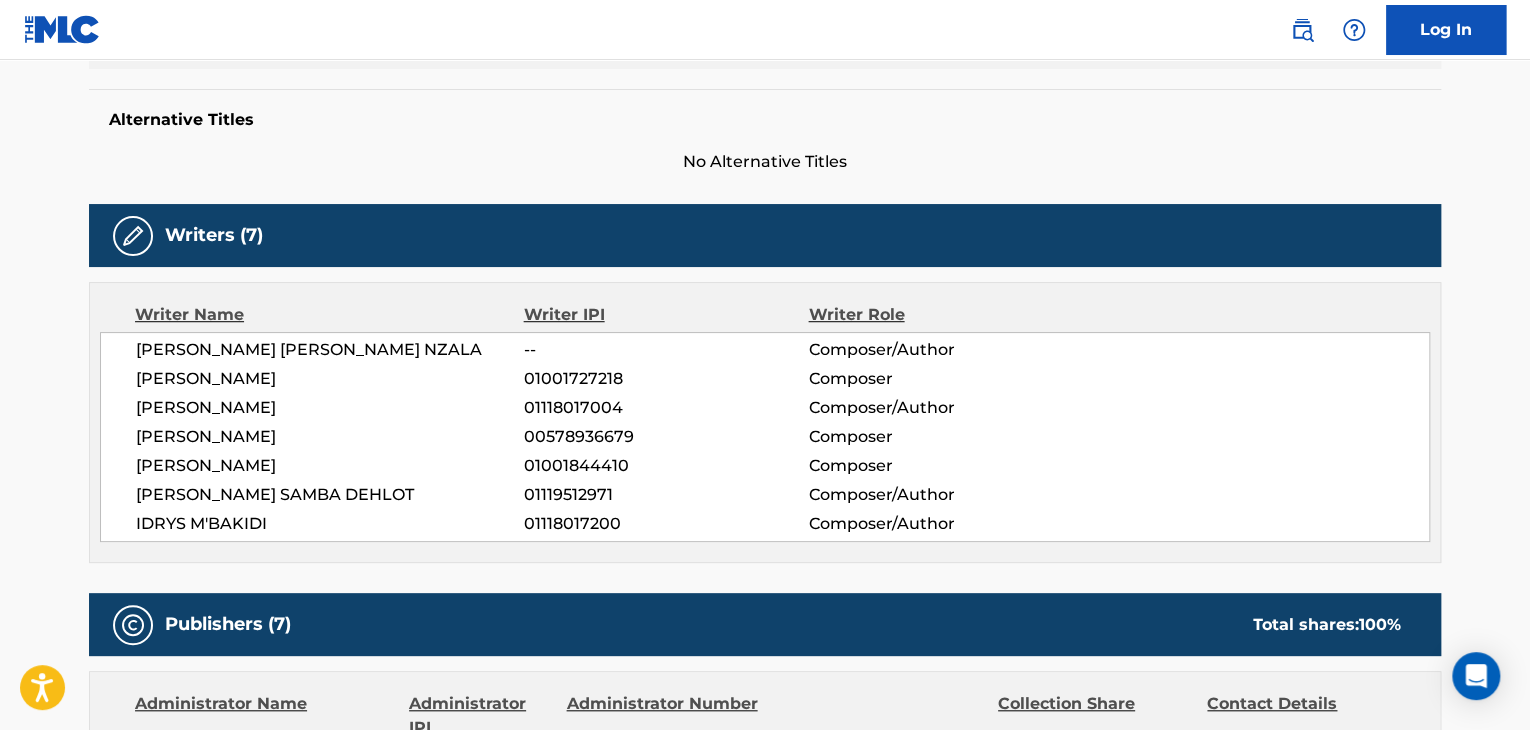 click on "[PERSON_NAME] SAMBA DEHLOT" at bounding box center (330, 495) 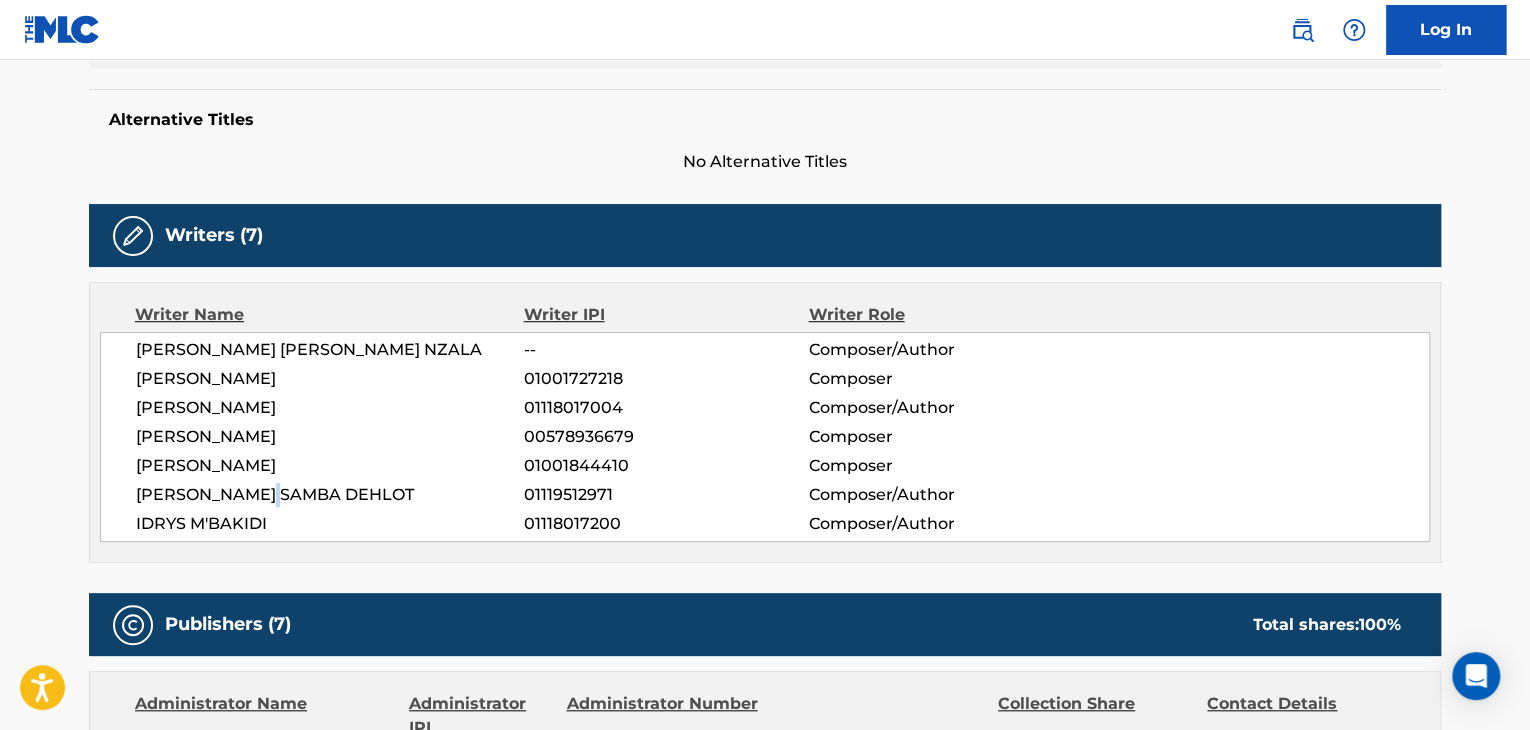 click on "[PERSON_NAME] SAMBA DEHLOT" at bounding box center [330, 495] 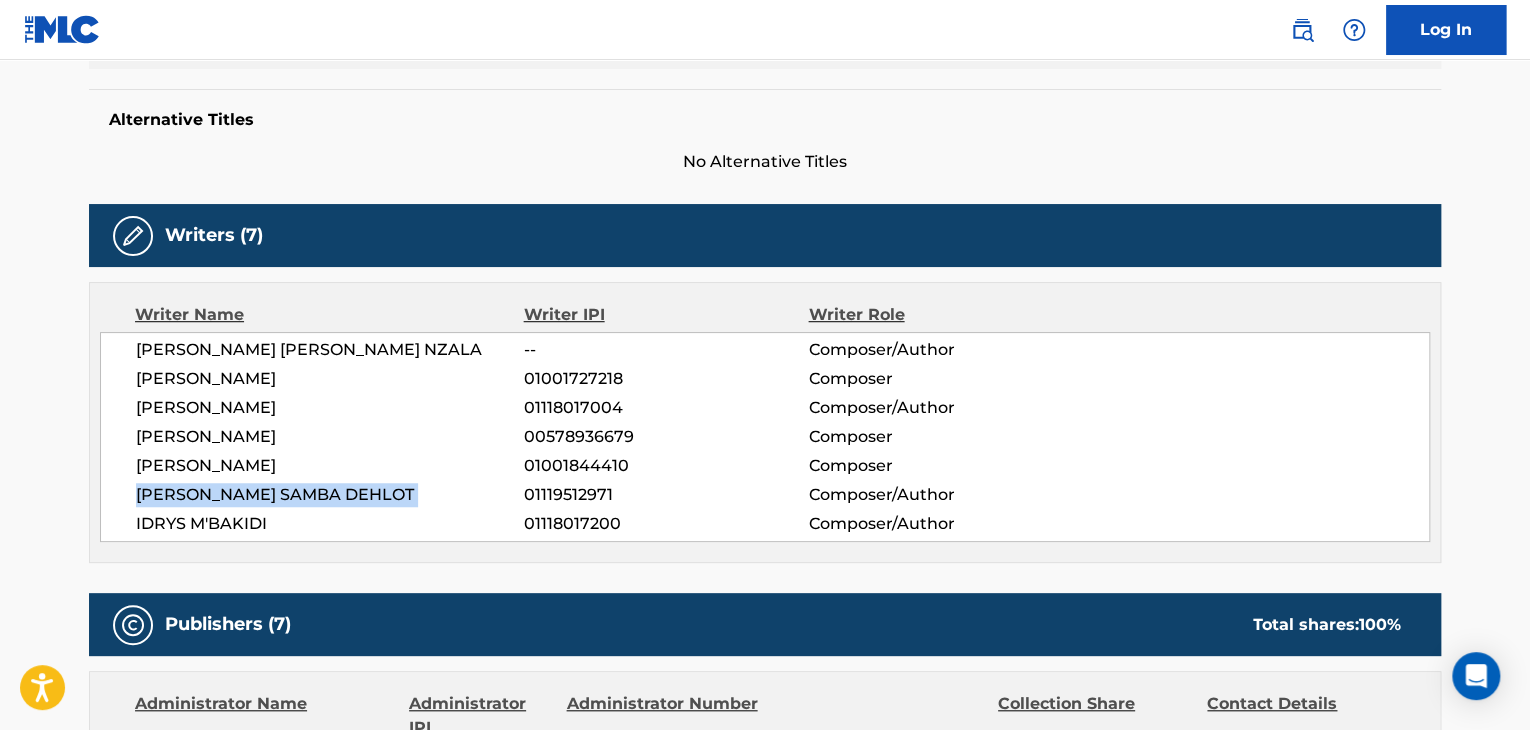 click on "[PERSON_NAME] SAMBA DEHLOT" at bounding box center [330, 495] 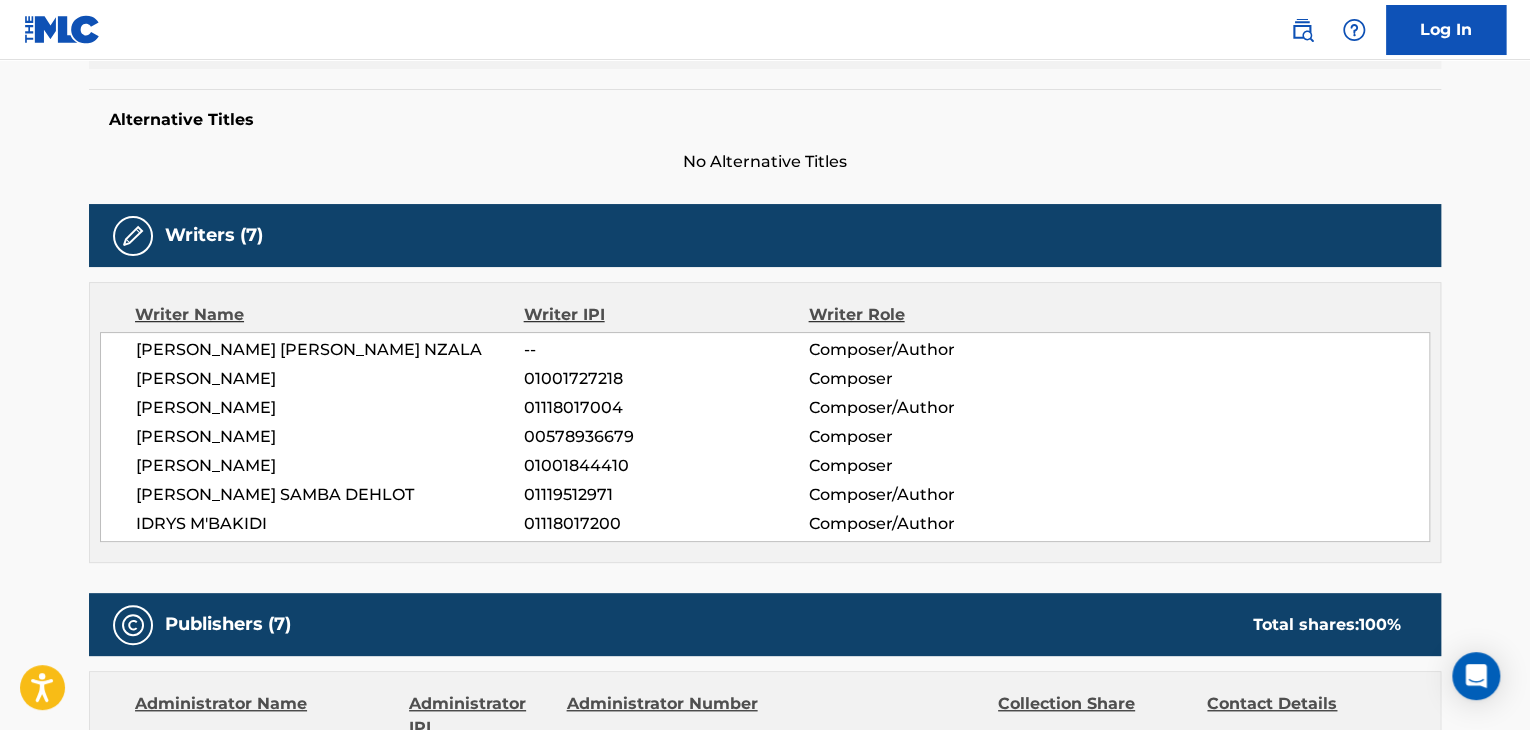 click on "01119512971" at bounding box center (666, 495) 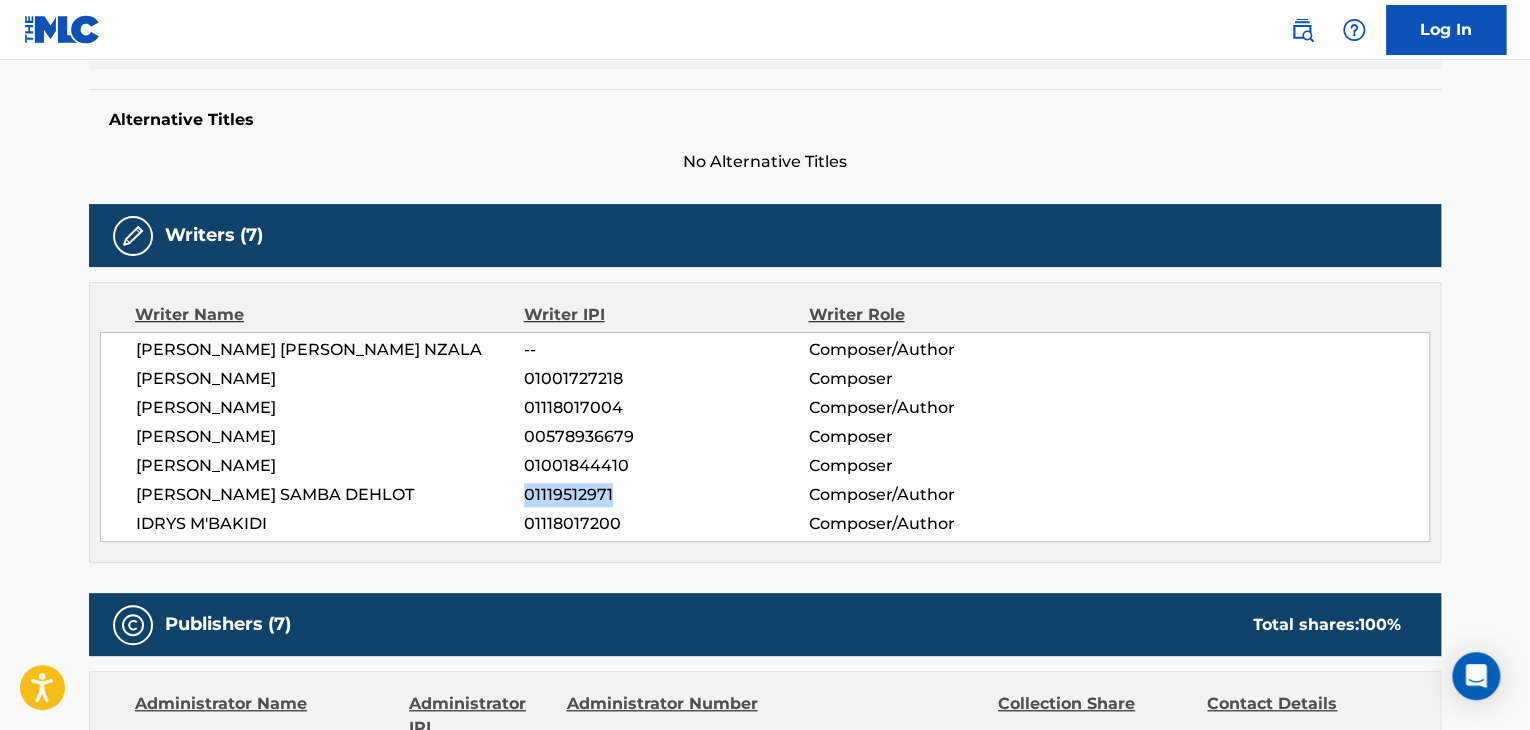click on "01119512971" at bounding box center (666, 495) 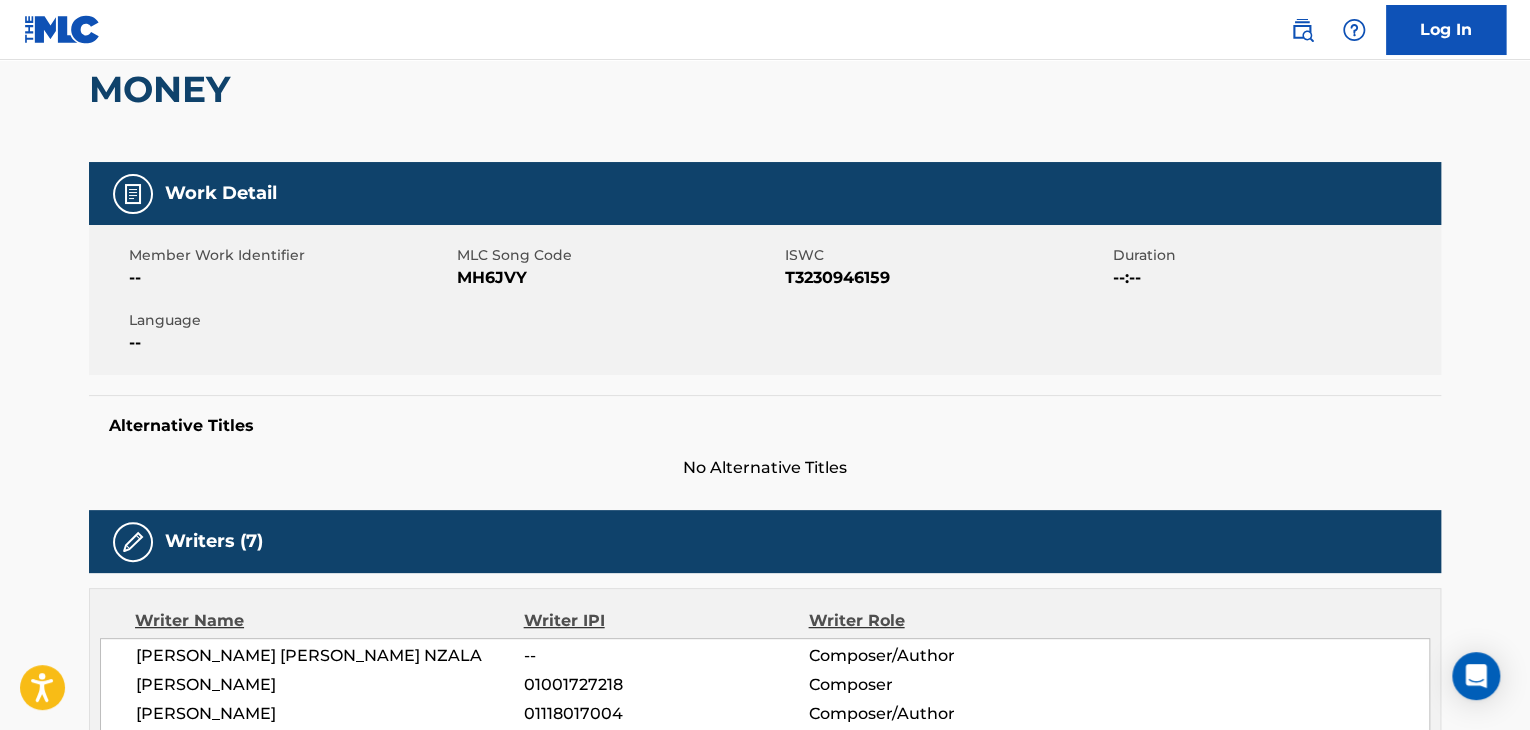 scroll, scrollTop: 0, scrollLeft: 0, axis: both 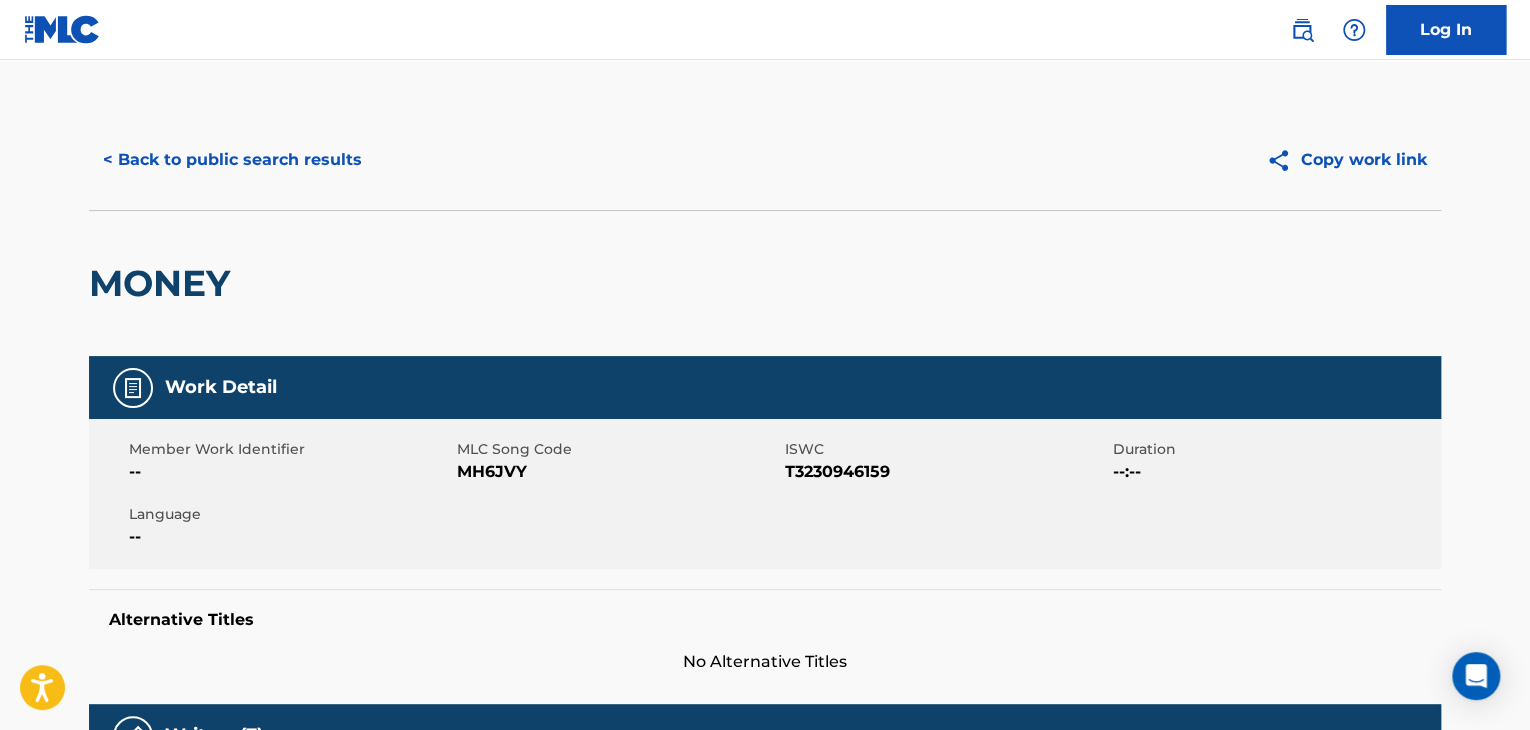 click on "< Back to public search results" at bounding box center [232, 160] 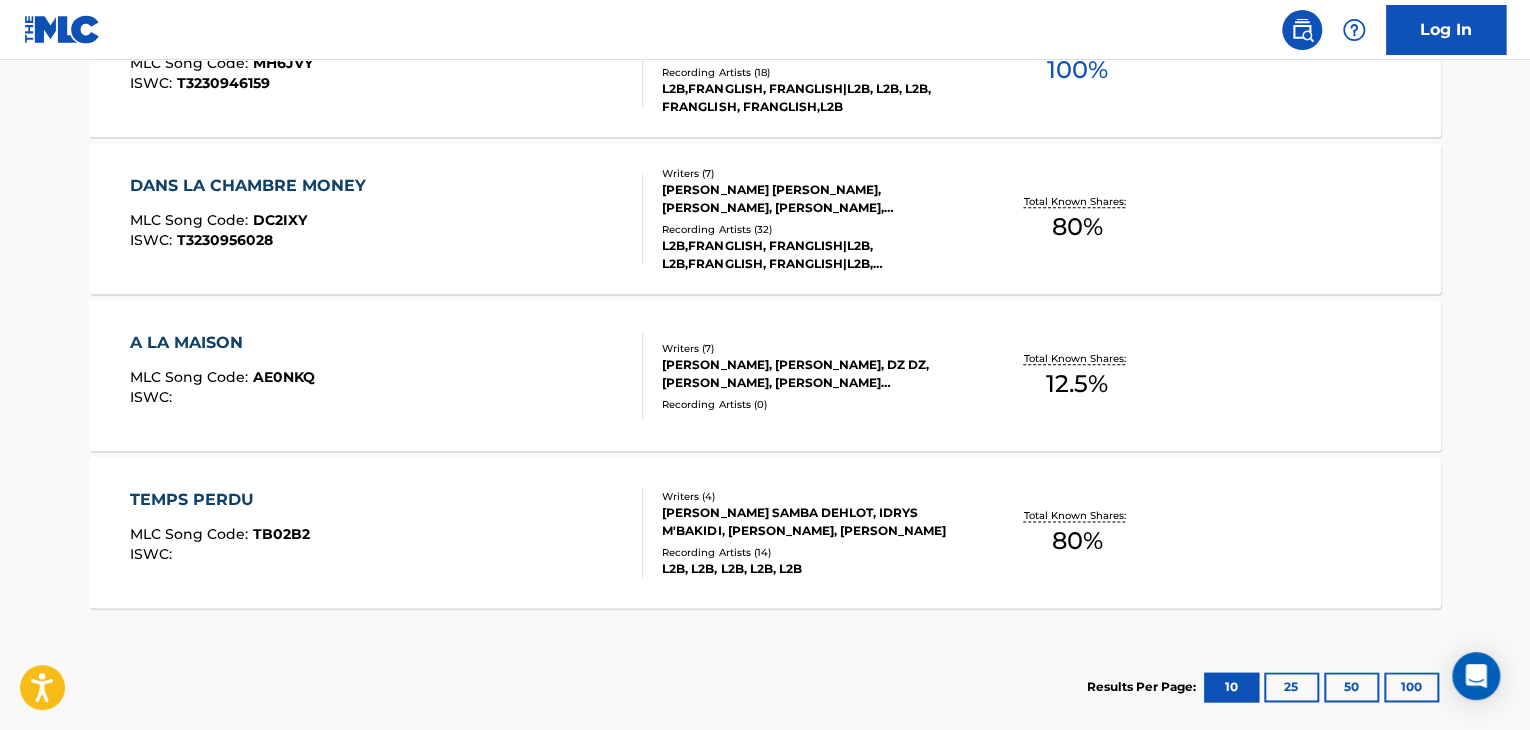 scroll, scrollTop: 1161, scrollLeft: 0, axis: vertical 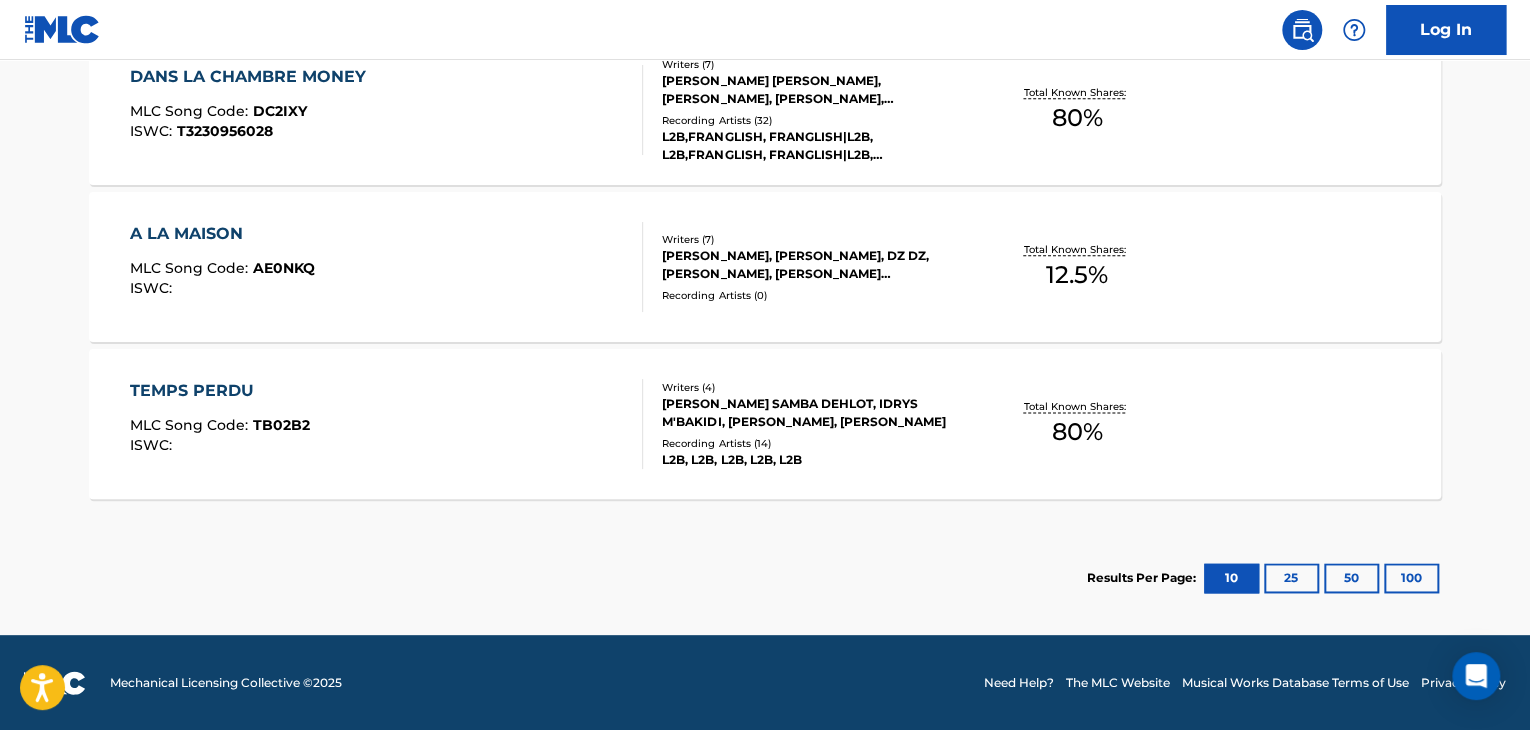 click on "TEMPS PERDU MLC Song Code : TB02B2 ISWC :" at bounding box center [387, 424] 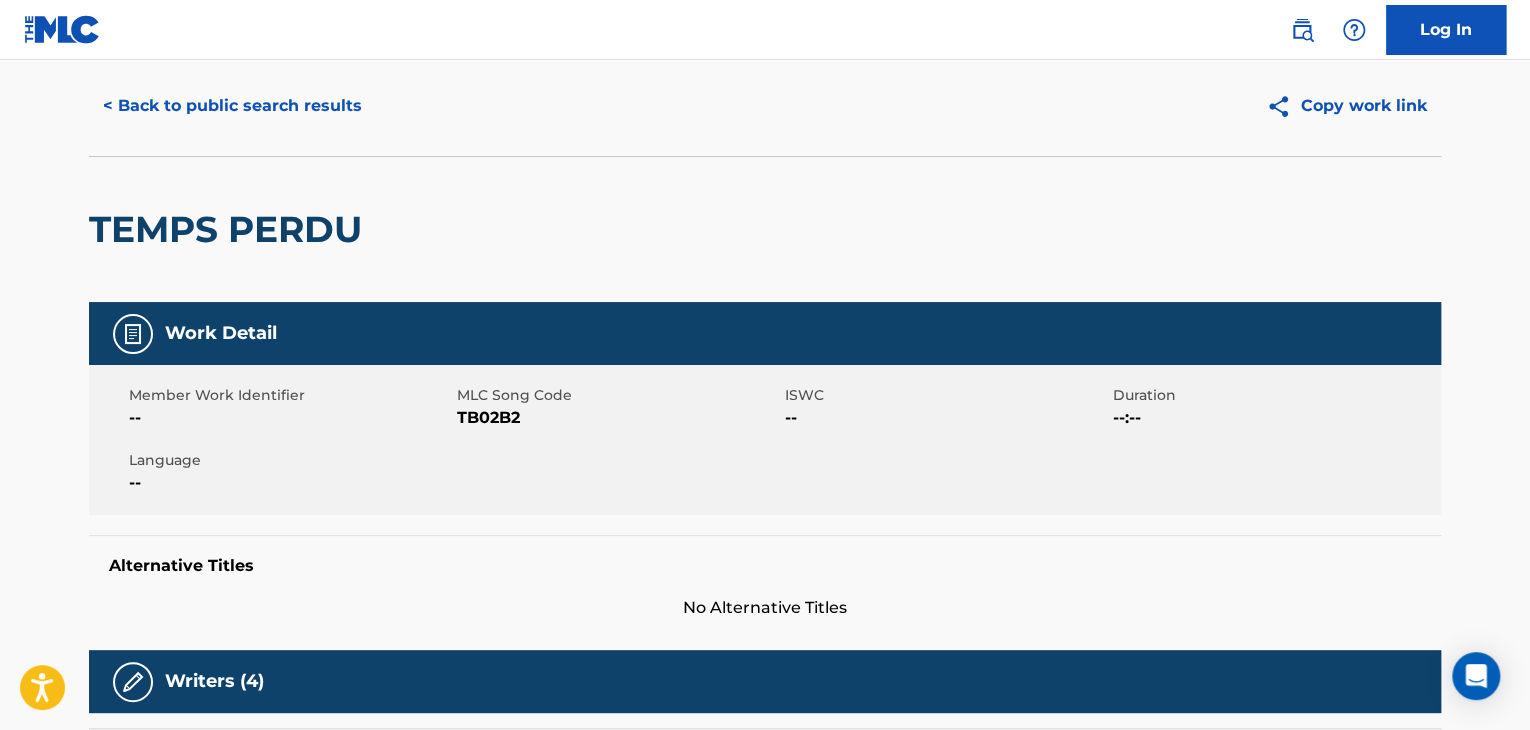 scroll, scrollTop: 0, scrollLeft: 0, axis: both 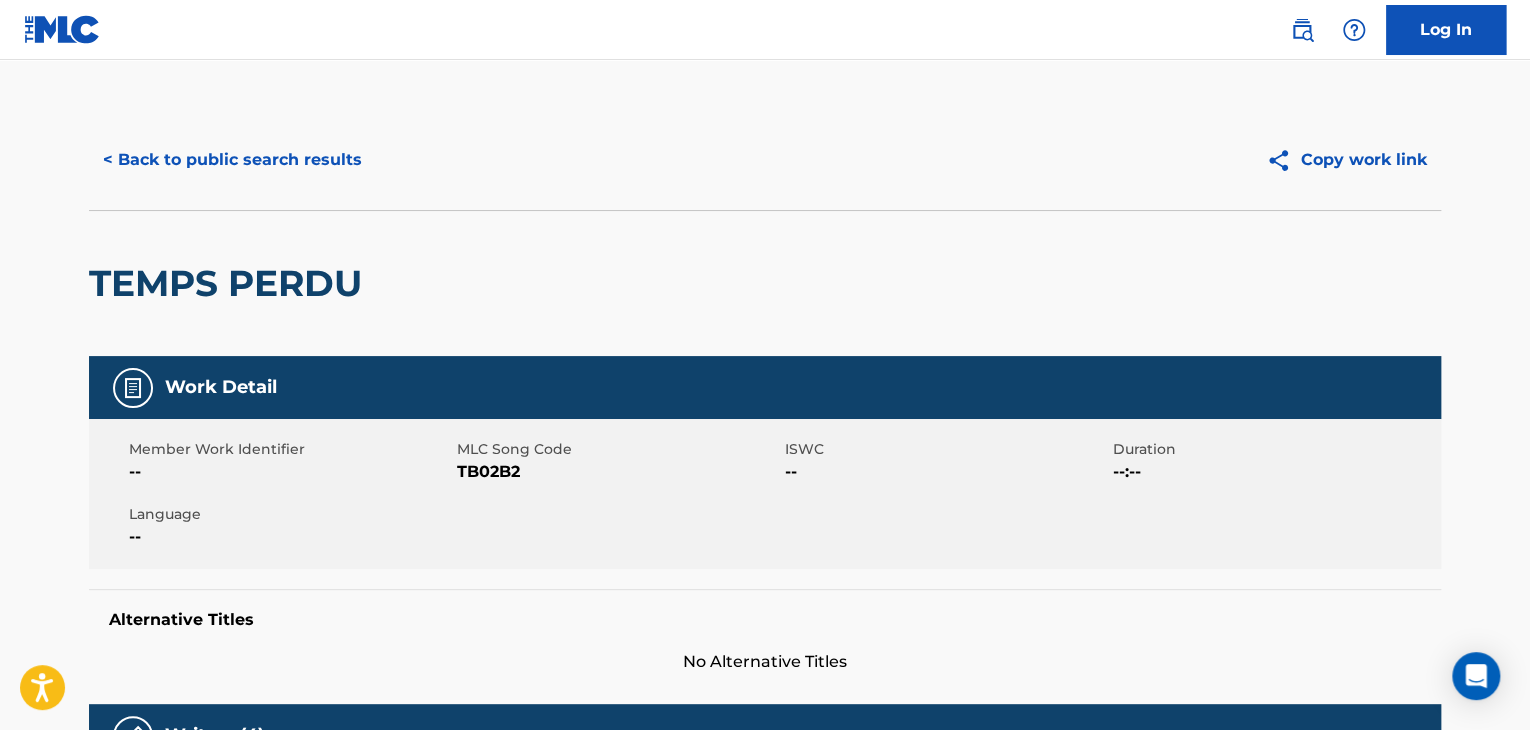 click on "< Back to public search results Copy work link" at bounding box center [765, 160] 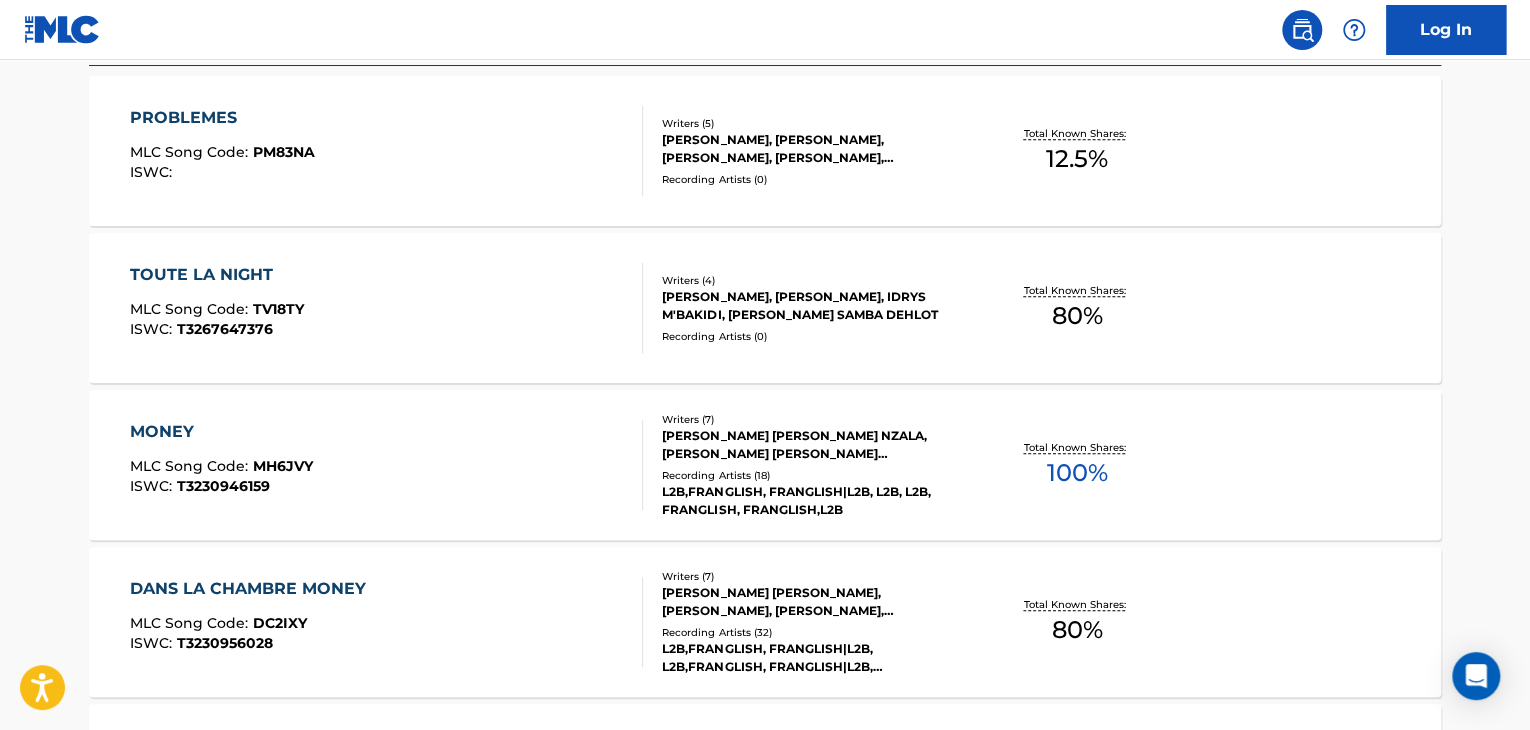 scroll, scrollTop: 824, scrollLeft: 0, axis: vertical 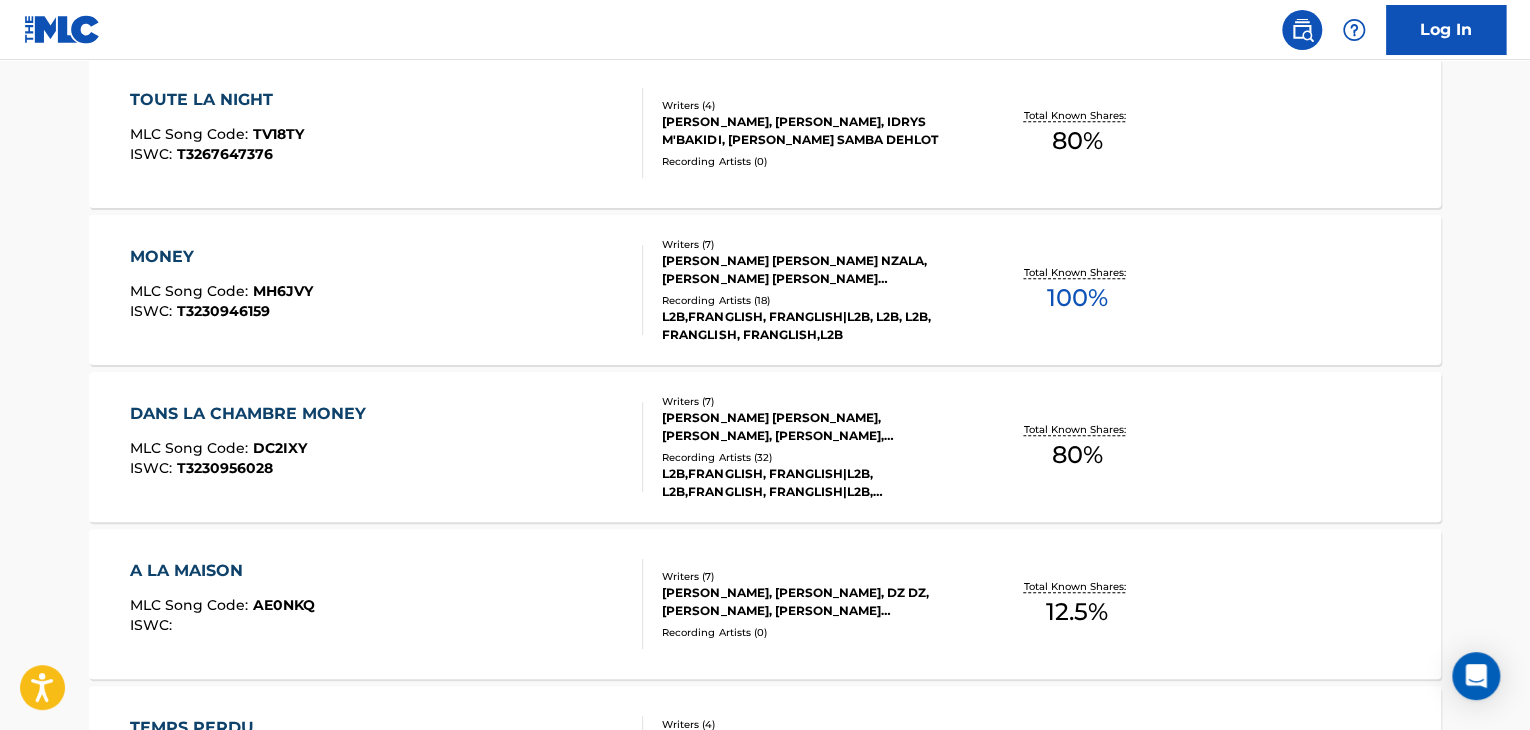 click on "TOUTE LA NIGHT MLC Song Code : TV18TY ISWC : T3267647376" at bounding box center [387, 133] 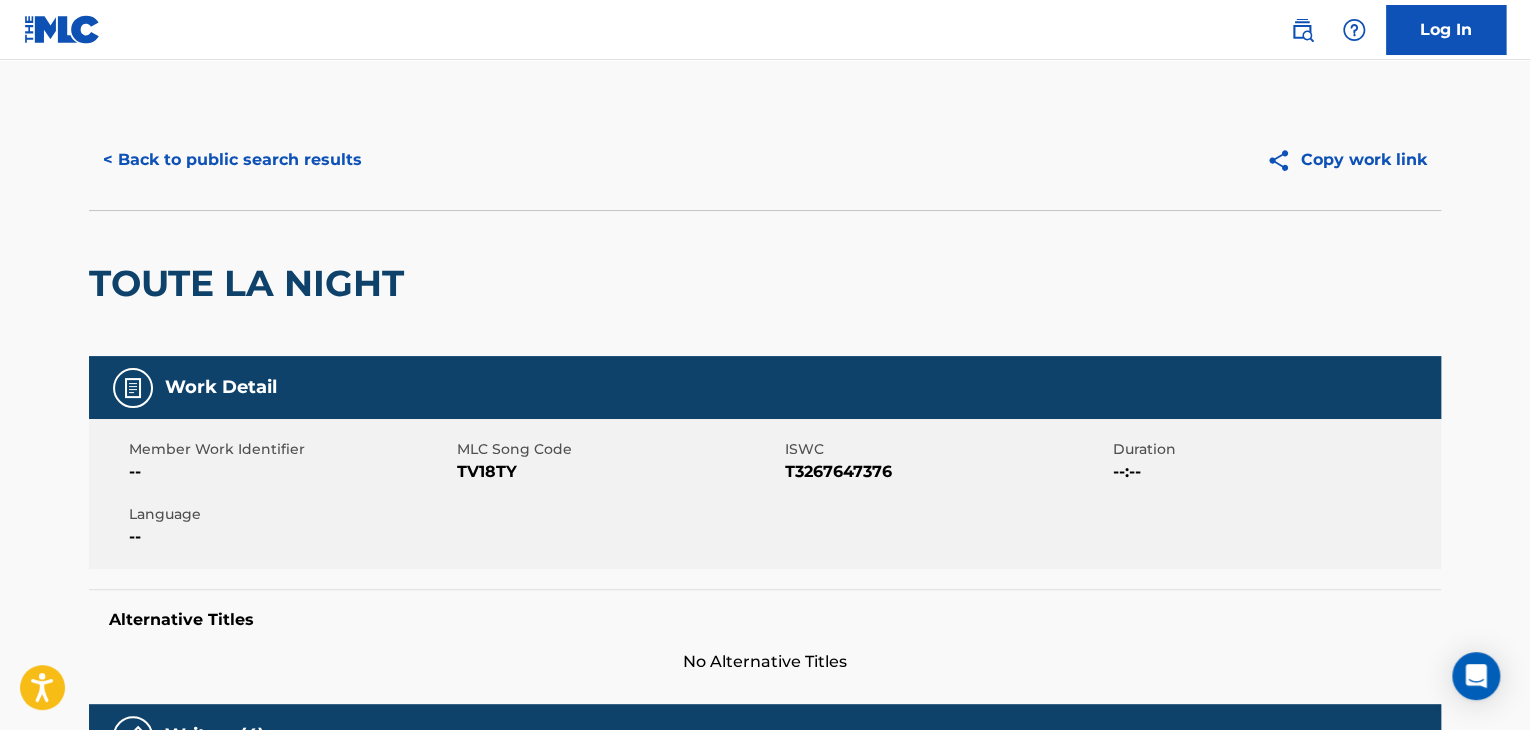scroll, scrollTop: 0, scrollLeft: 0, axis: both 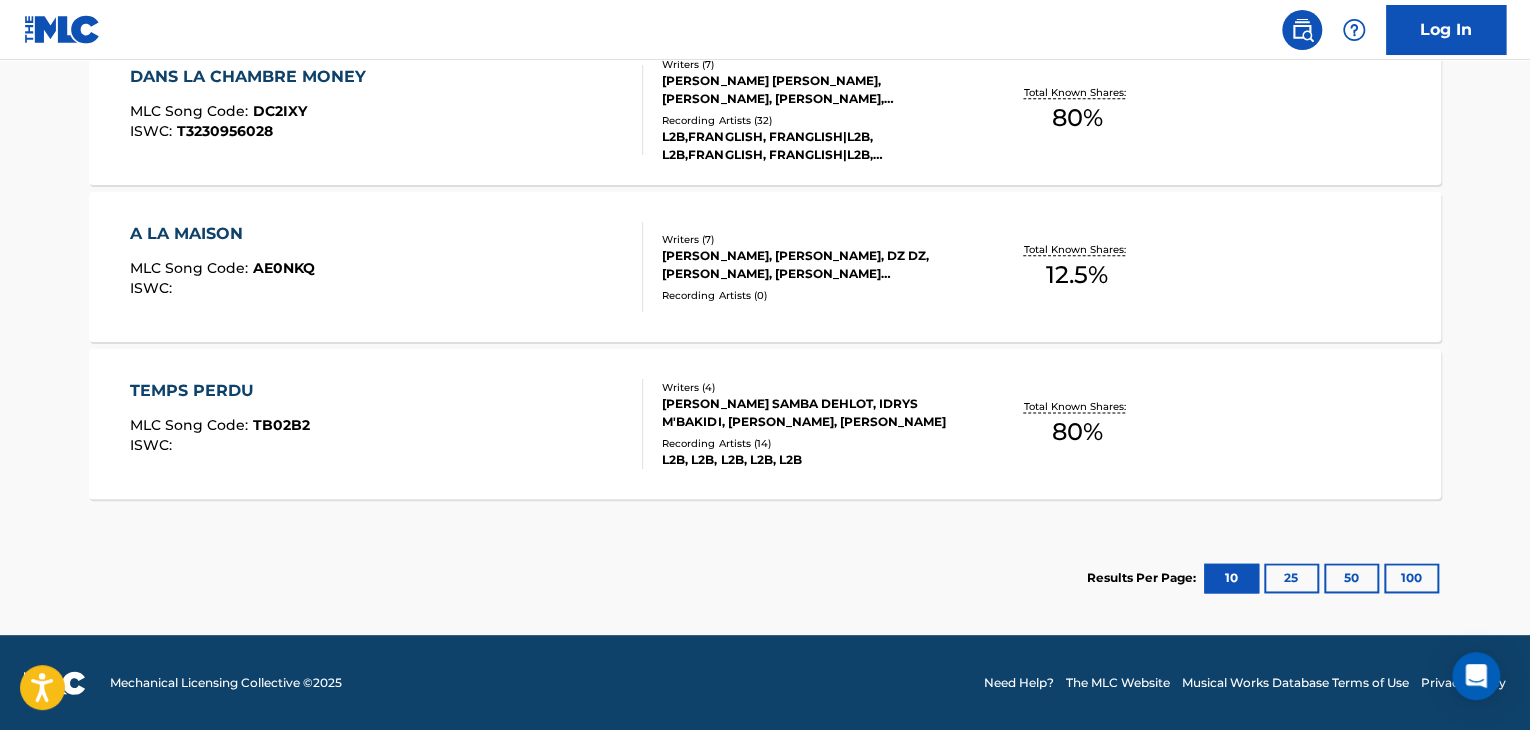 click on "A LA MAISON MLC Song Code : AE0NKQ ISWC :" at bounding box center [387, 267] 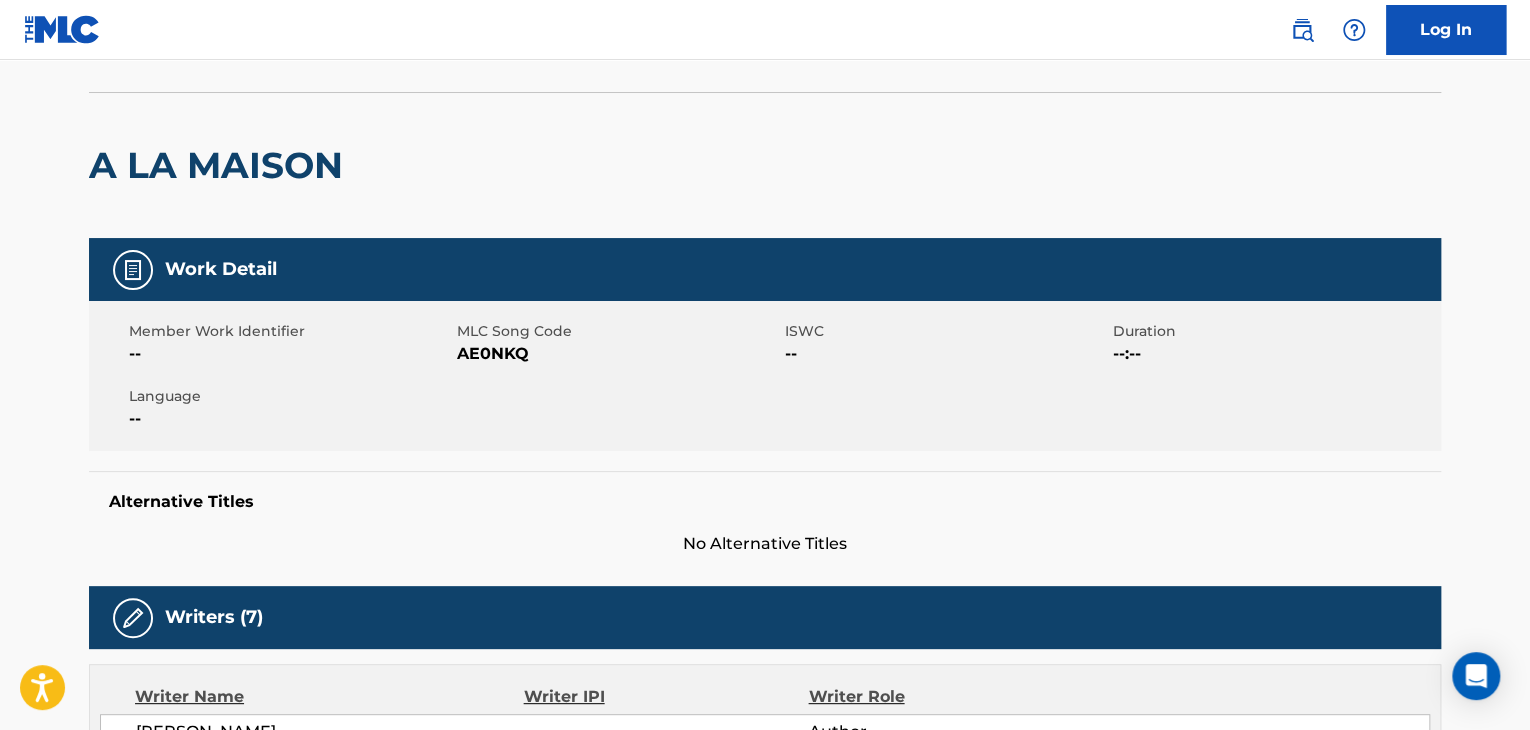scroll, scrollTop: 0, scrollLeft: 0, axis: both 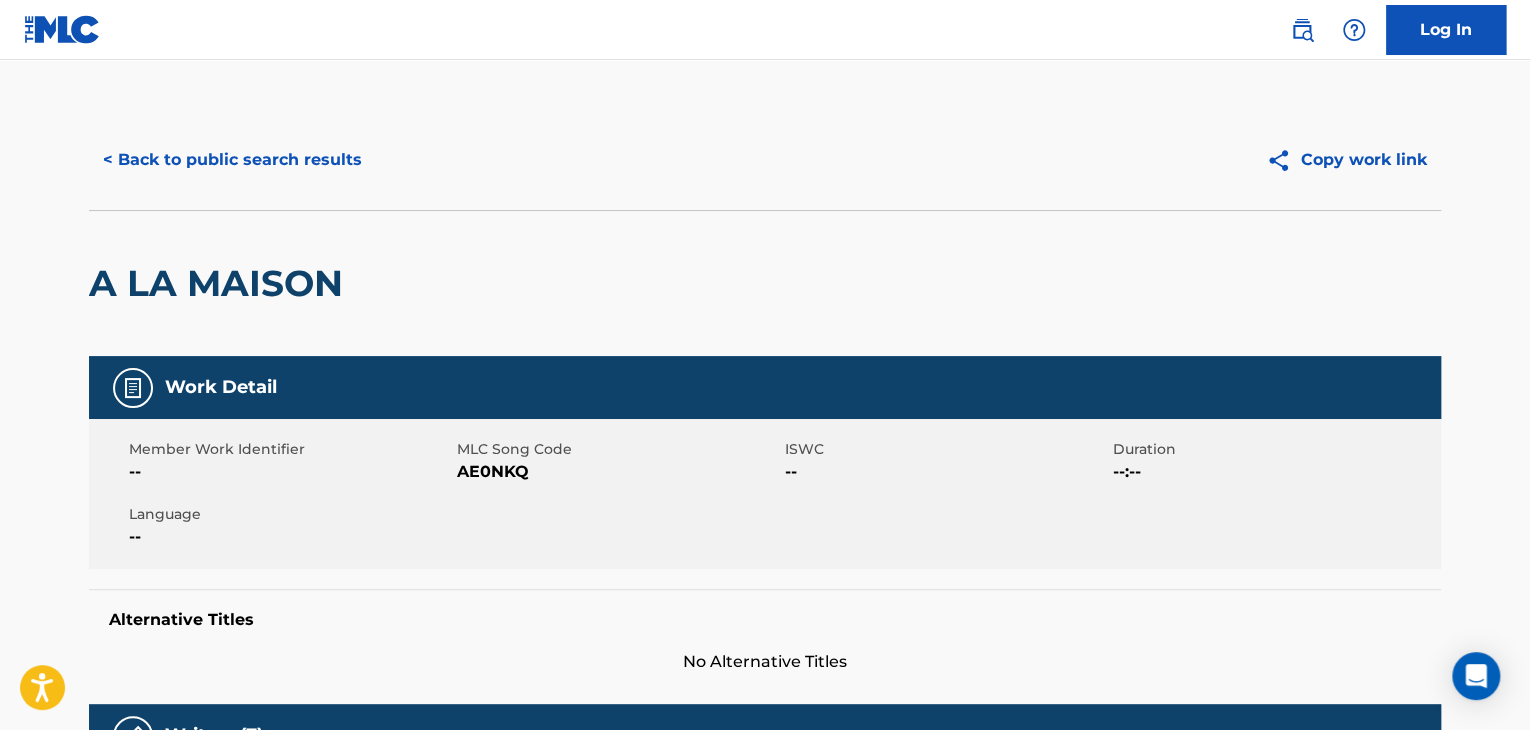 click on "< Back to public search results Copy work link" at bounding box center [765, 160] 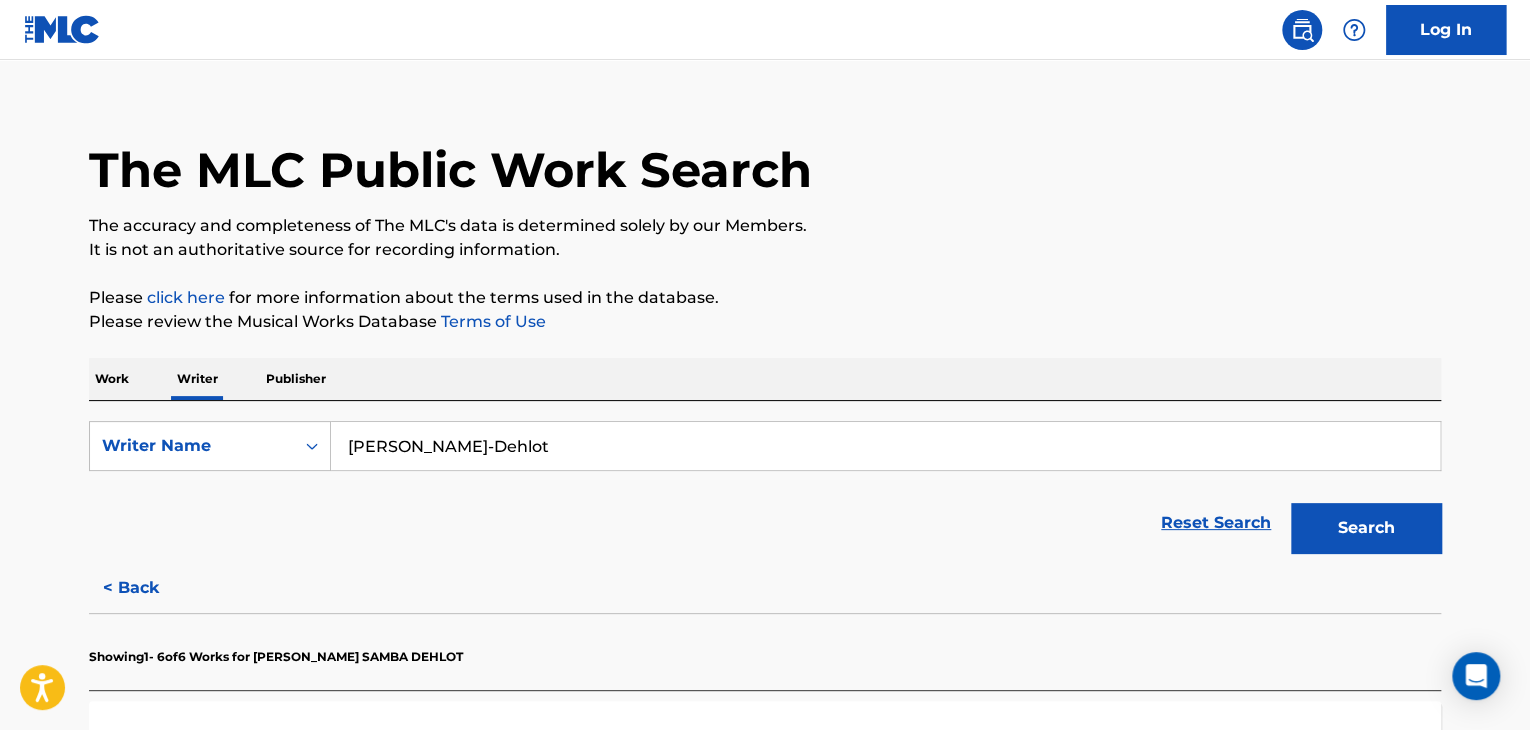scroll, scrollTop: 324, scrollLeft: 0, axis: vertical 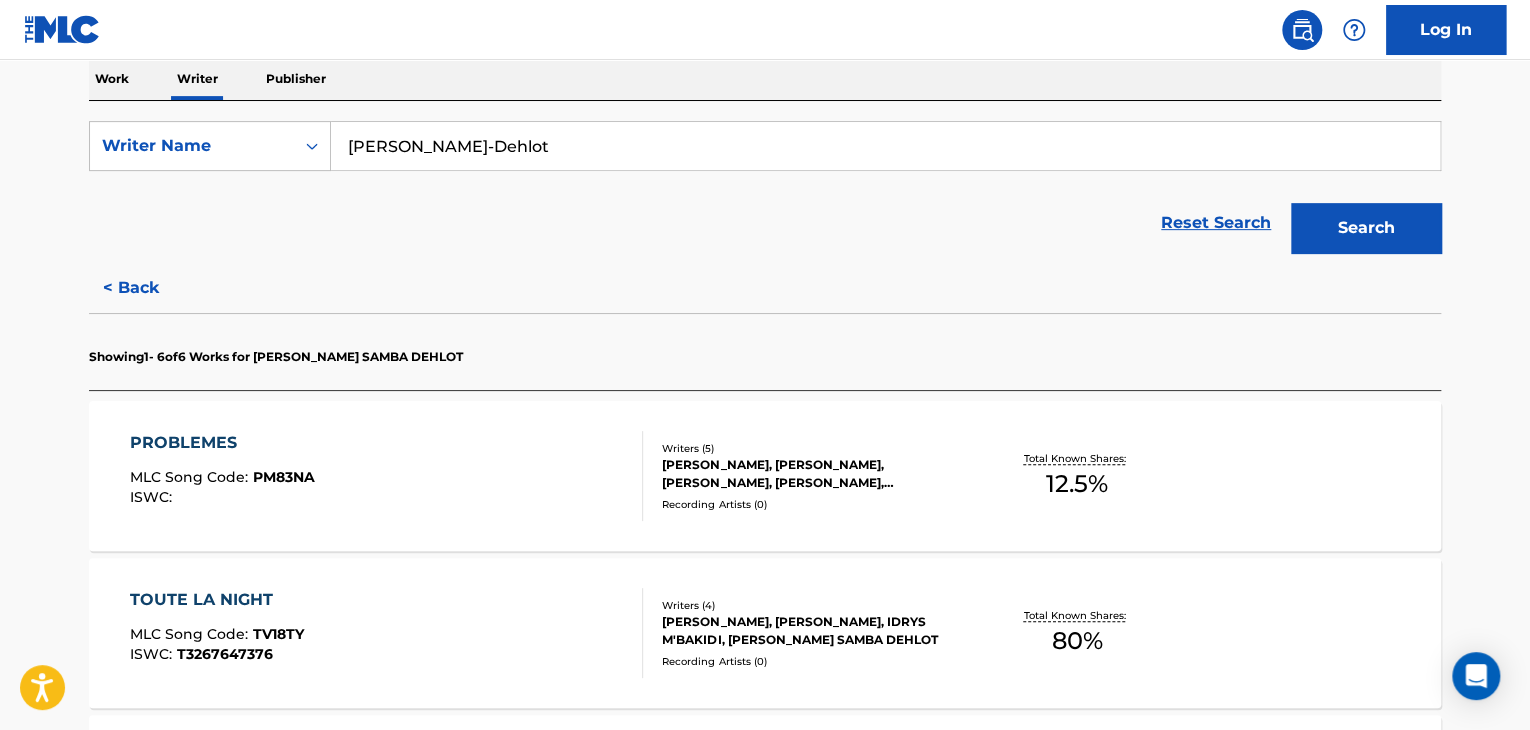click on "< Back" at bounding box center (149, 288) 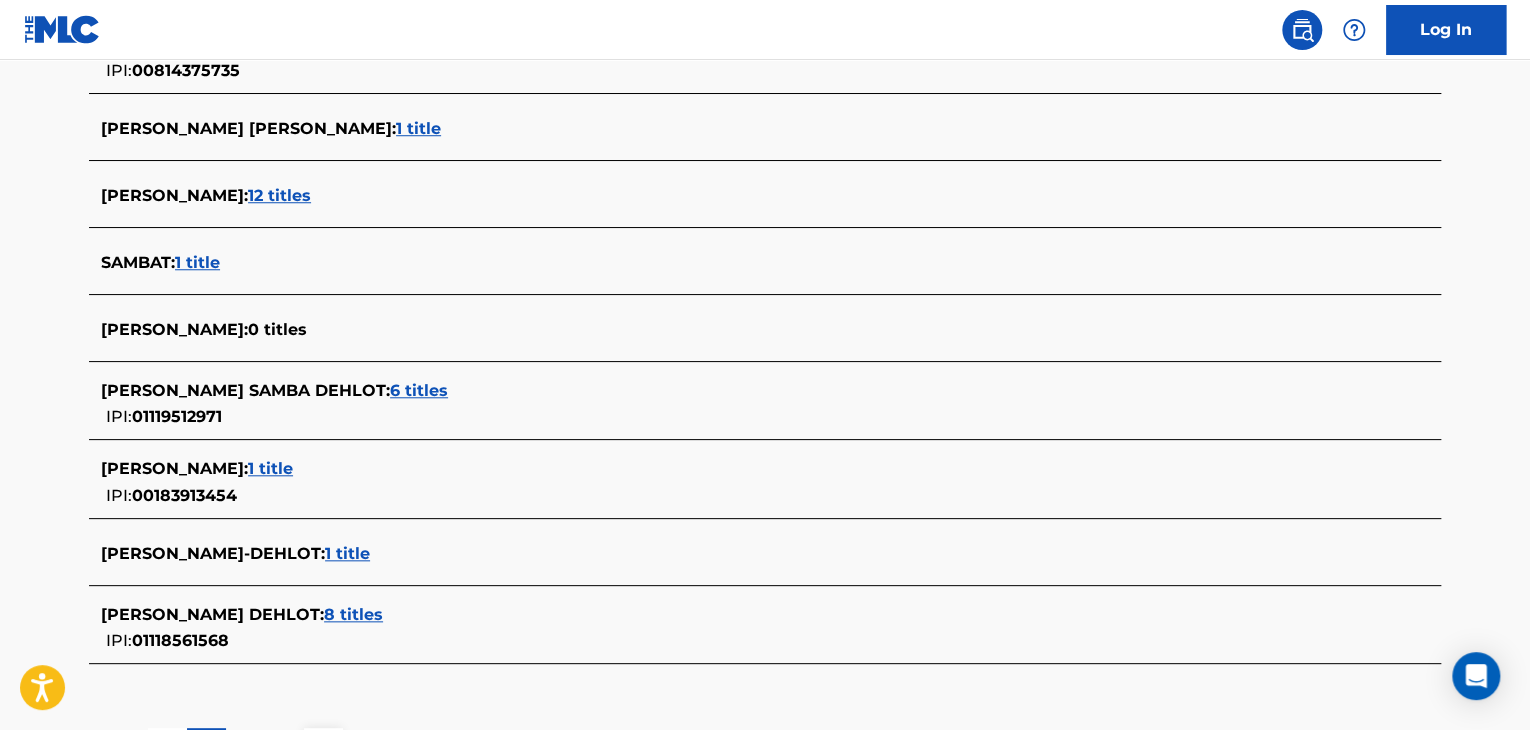 scroll, scrollTop: 824, scrollLeft: 0, axis: vertical 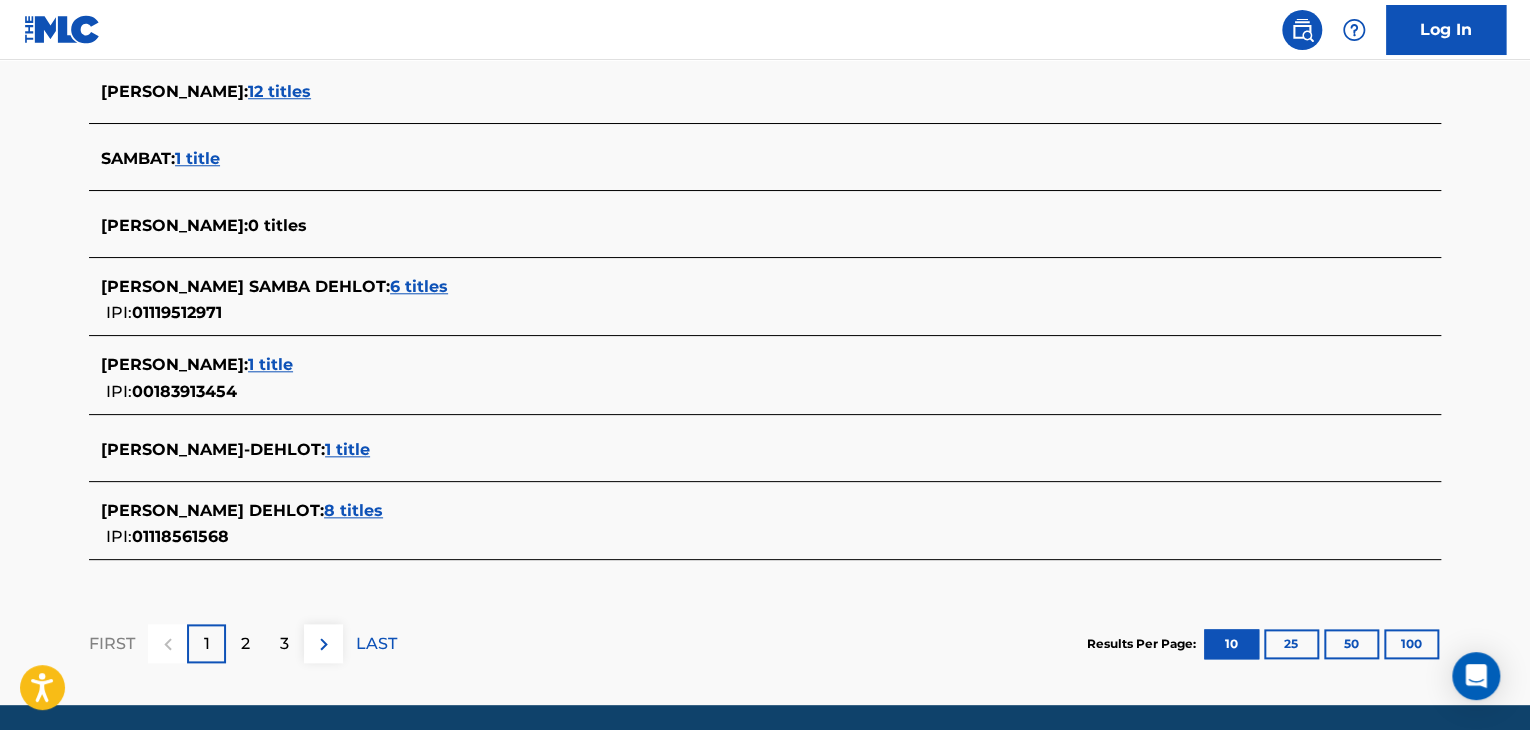 click on "[PERSON_NAME] DEHLOT :  8 titles IPI:  01118561568" at bounding box center (765, 524) 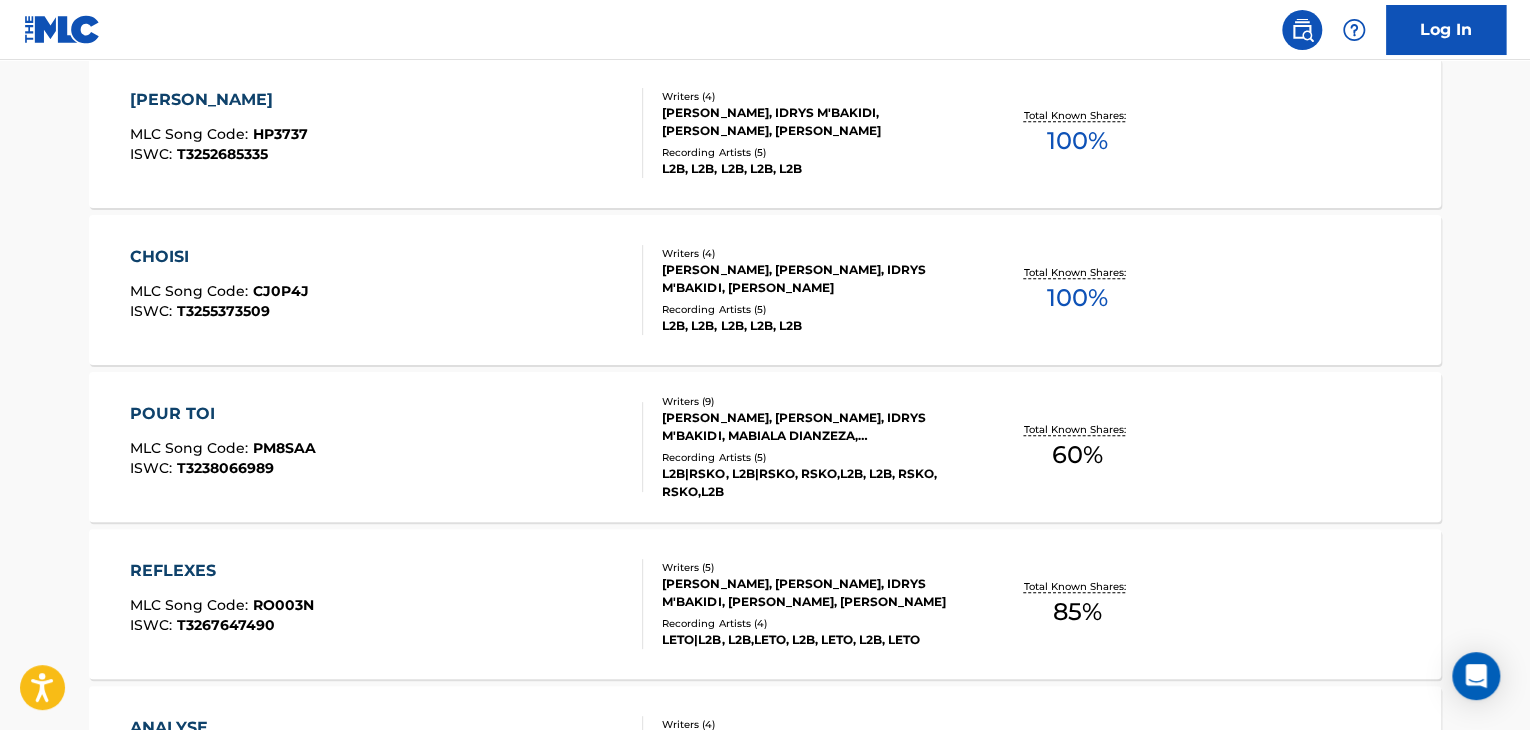 click on "CHOISI MLC Song Code : CJ0P4J ISWC : T3255373509" at bounding box center [387, 290] 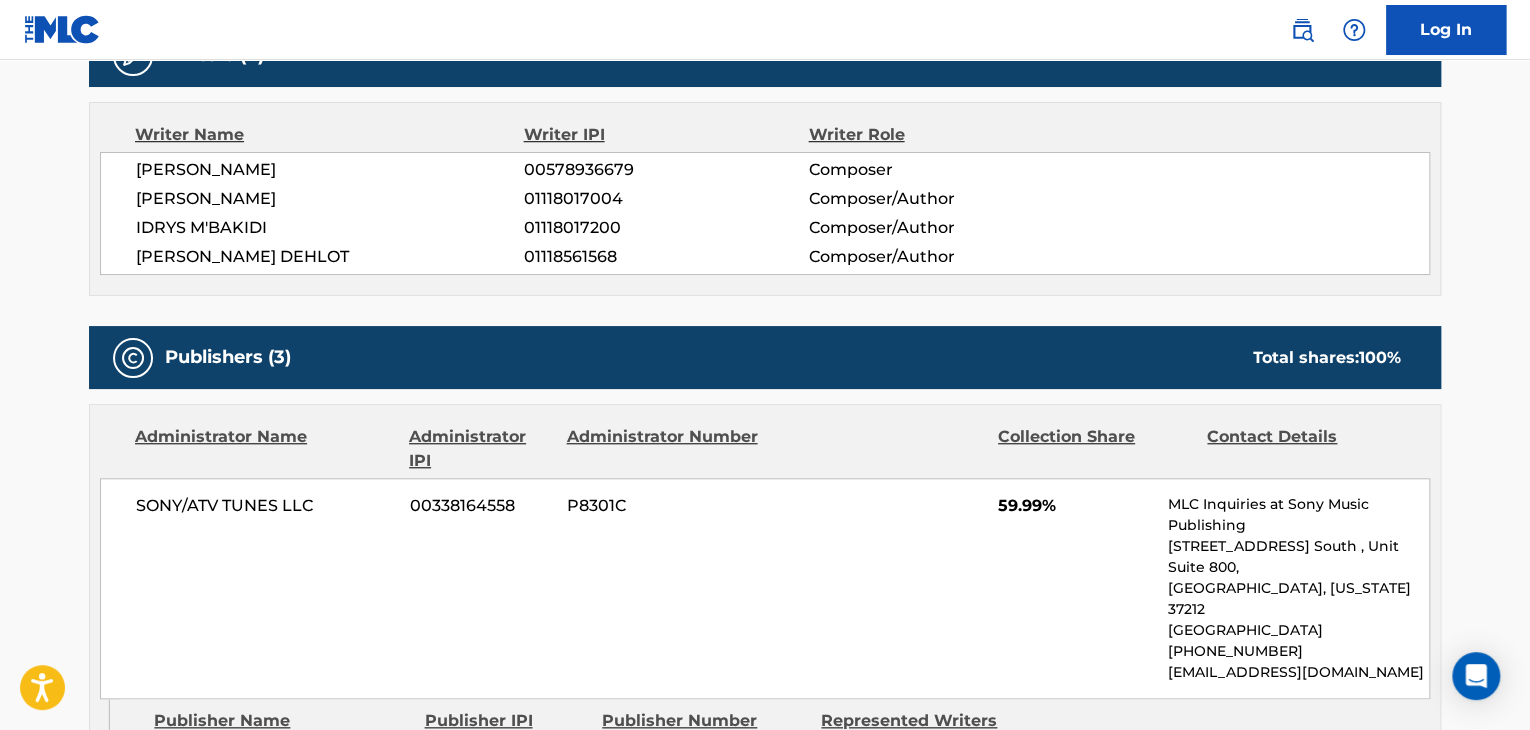 scroll, scrollTop: 600, scrollLeft: 0, axis: vertical 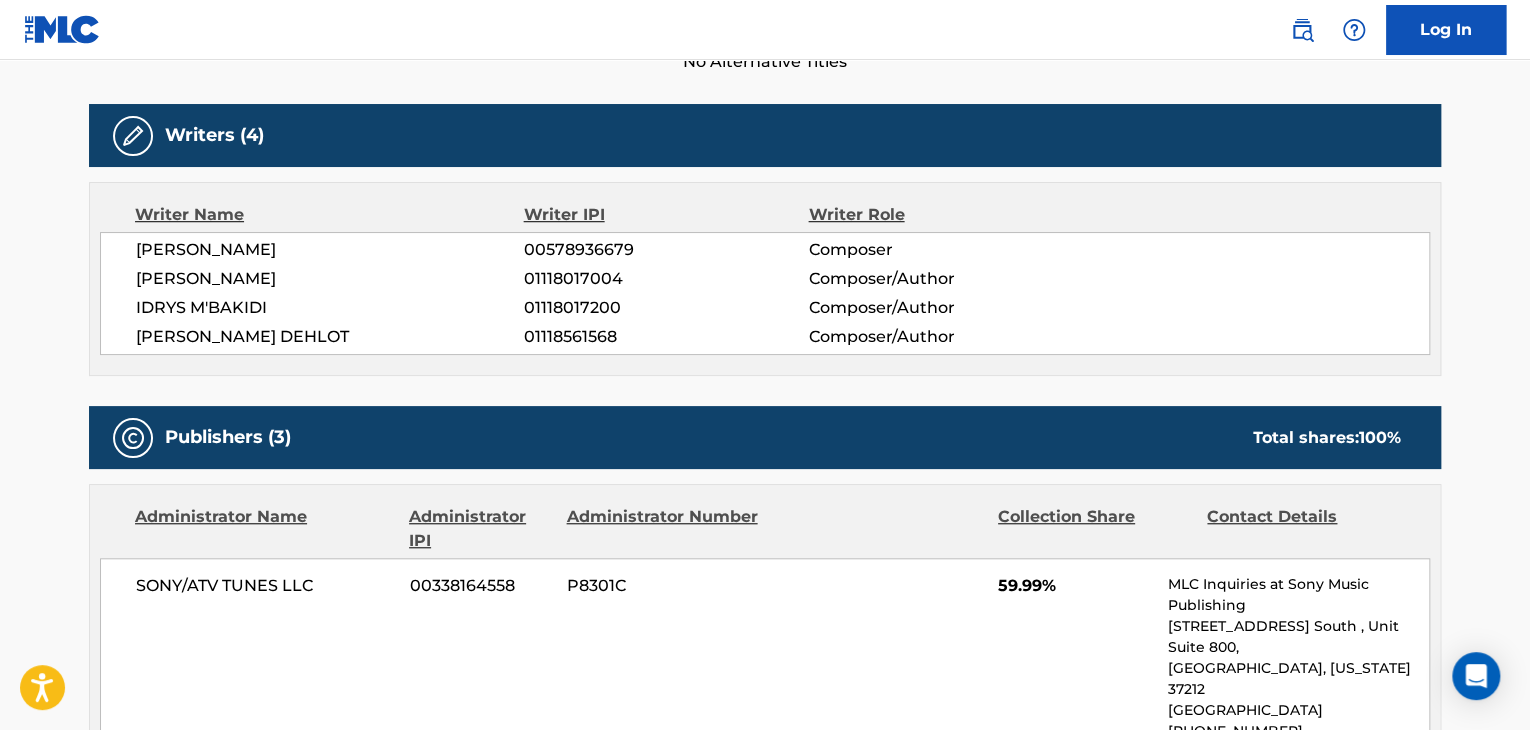 click on "[PERSON_NAME] DEHLOT" at bounding box center (330, 337) 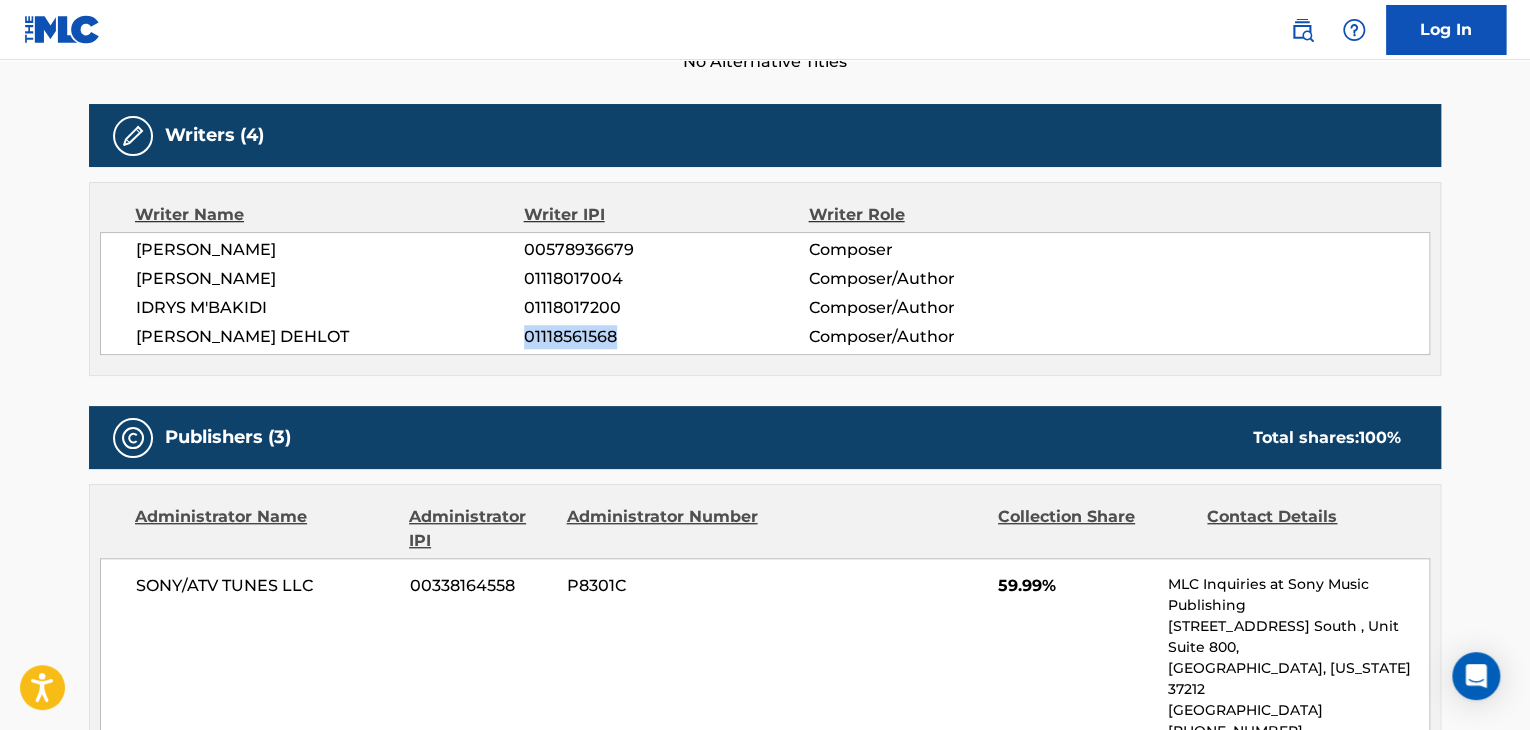 click on "01118561568" at bounding box center [666, 337] 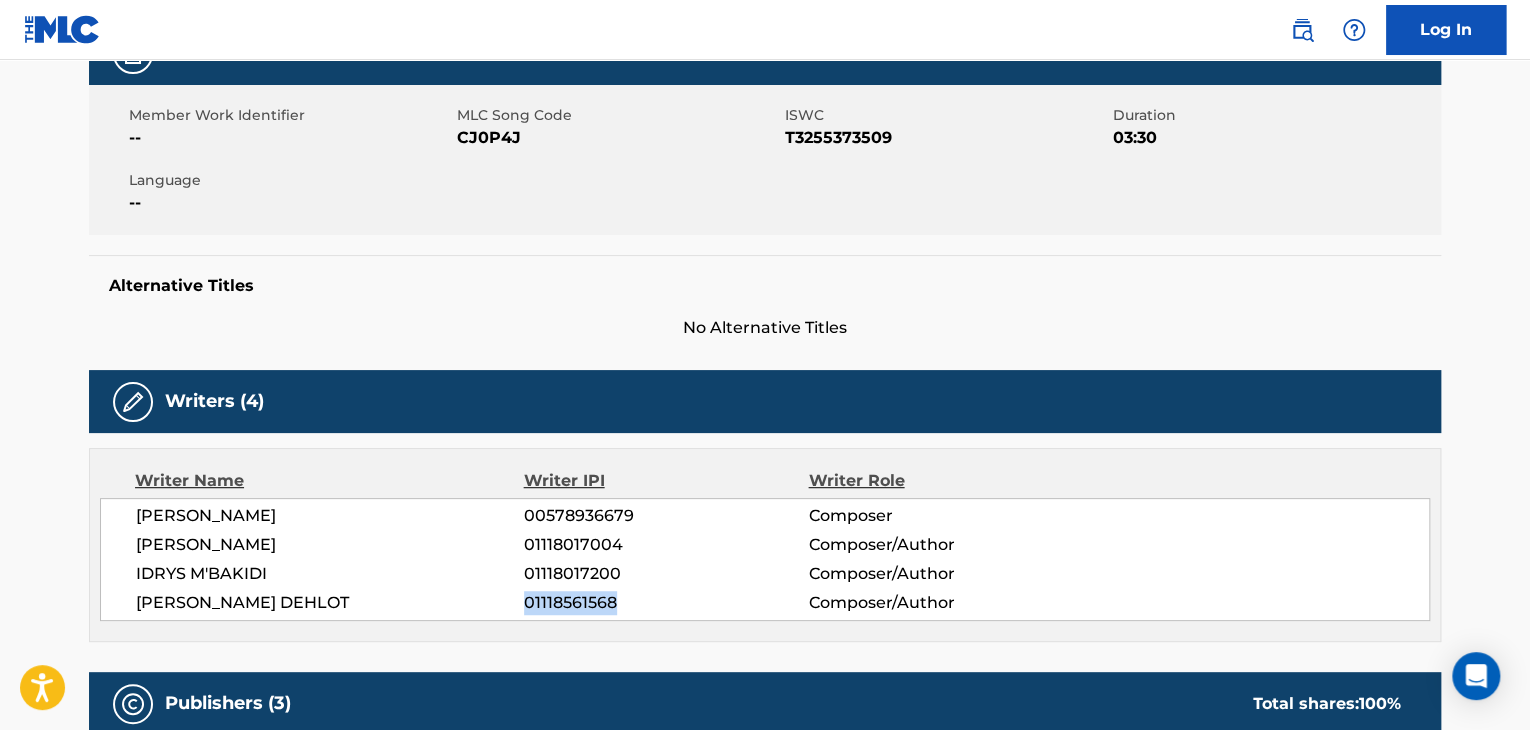 scroll, scrollTop: 200, scrollLeft: 0, axis: vertical 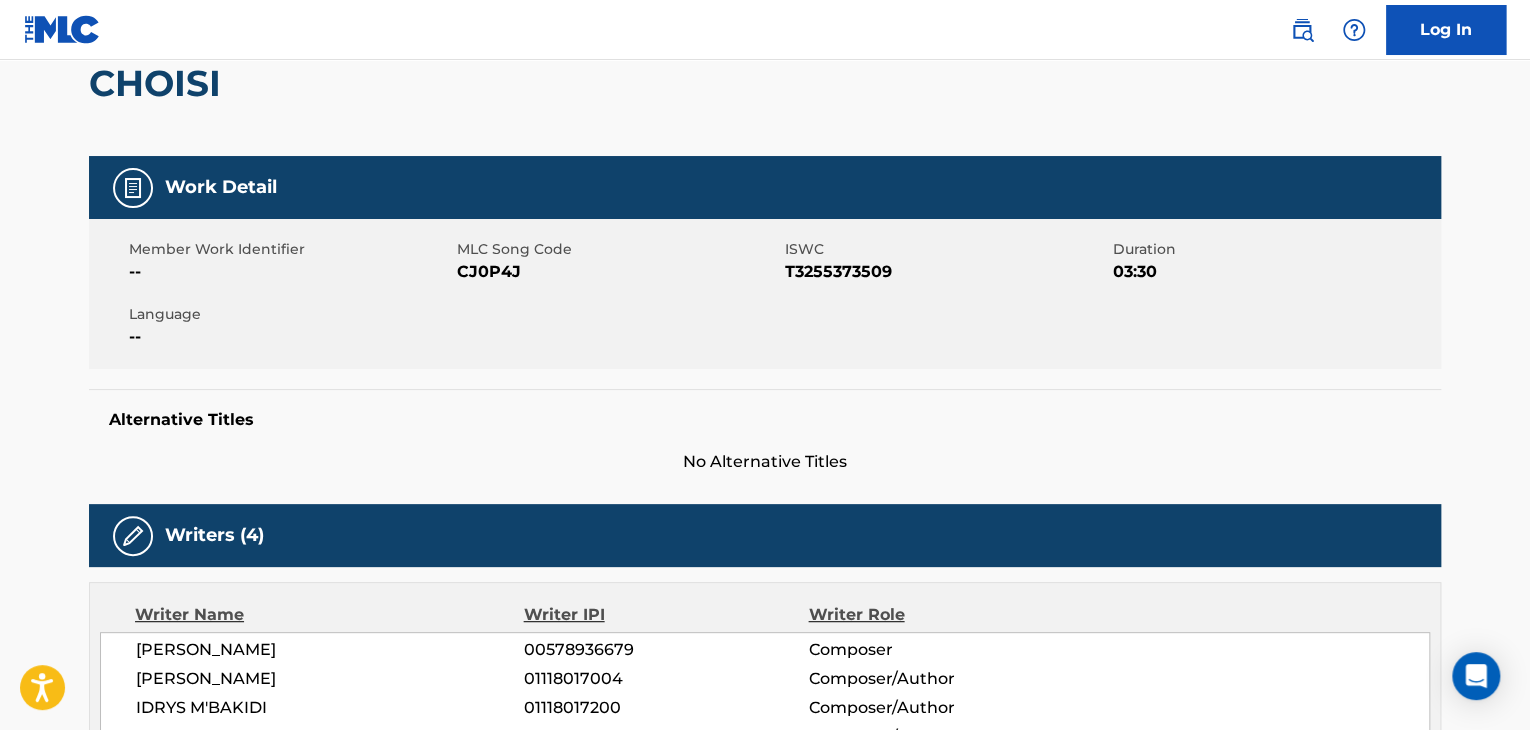 click on "CJ0P4J" at bounding box center (618, 272) 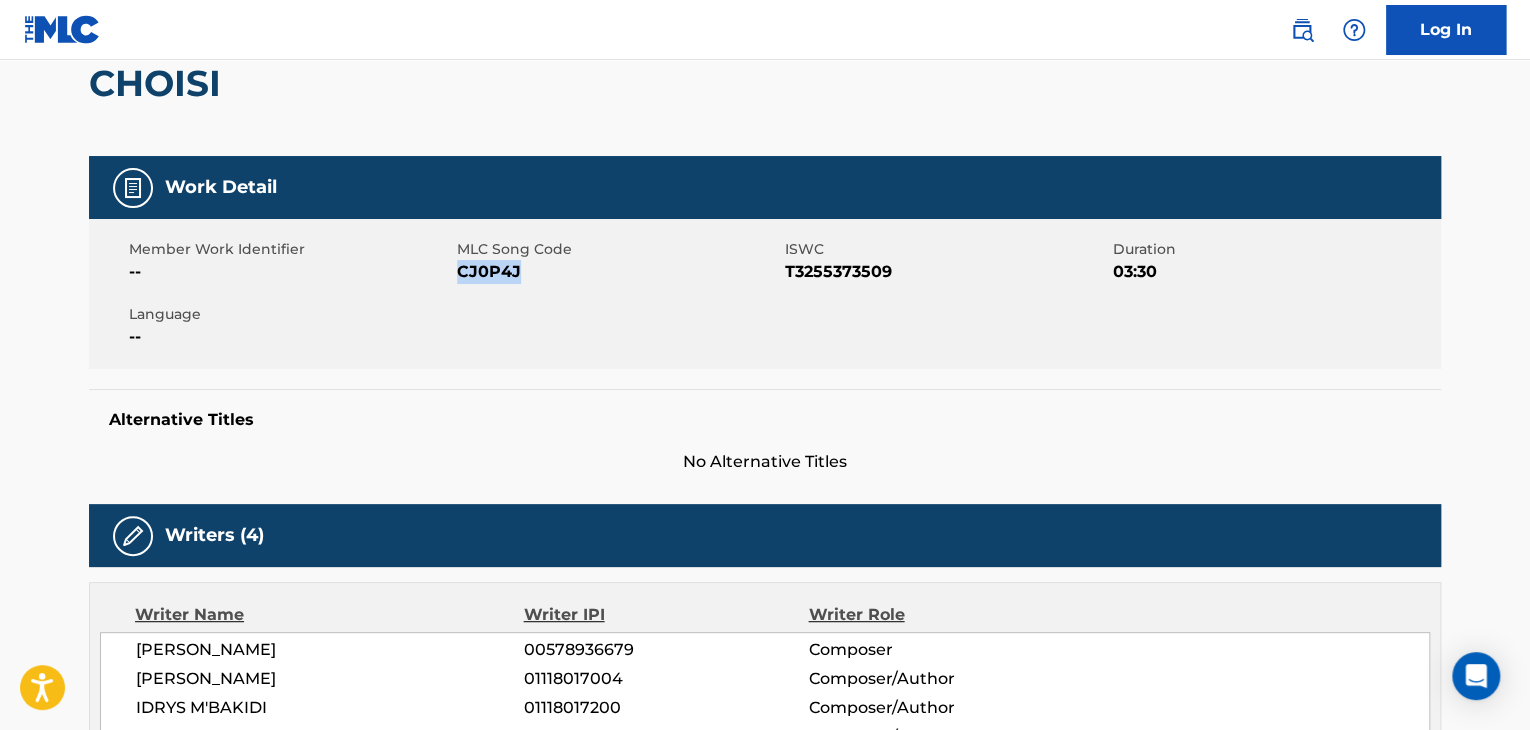 click on "CJ0P4J" at bounding box center [618, 272] 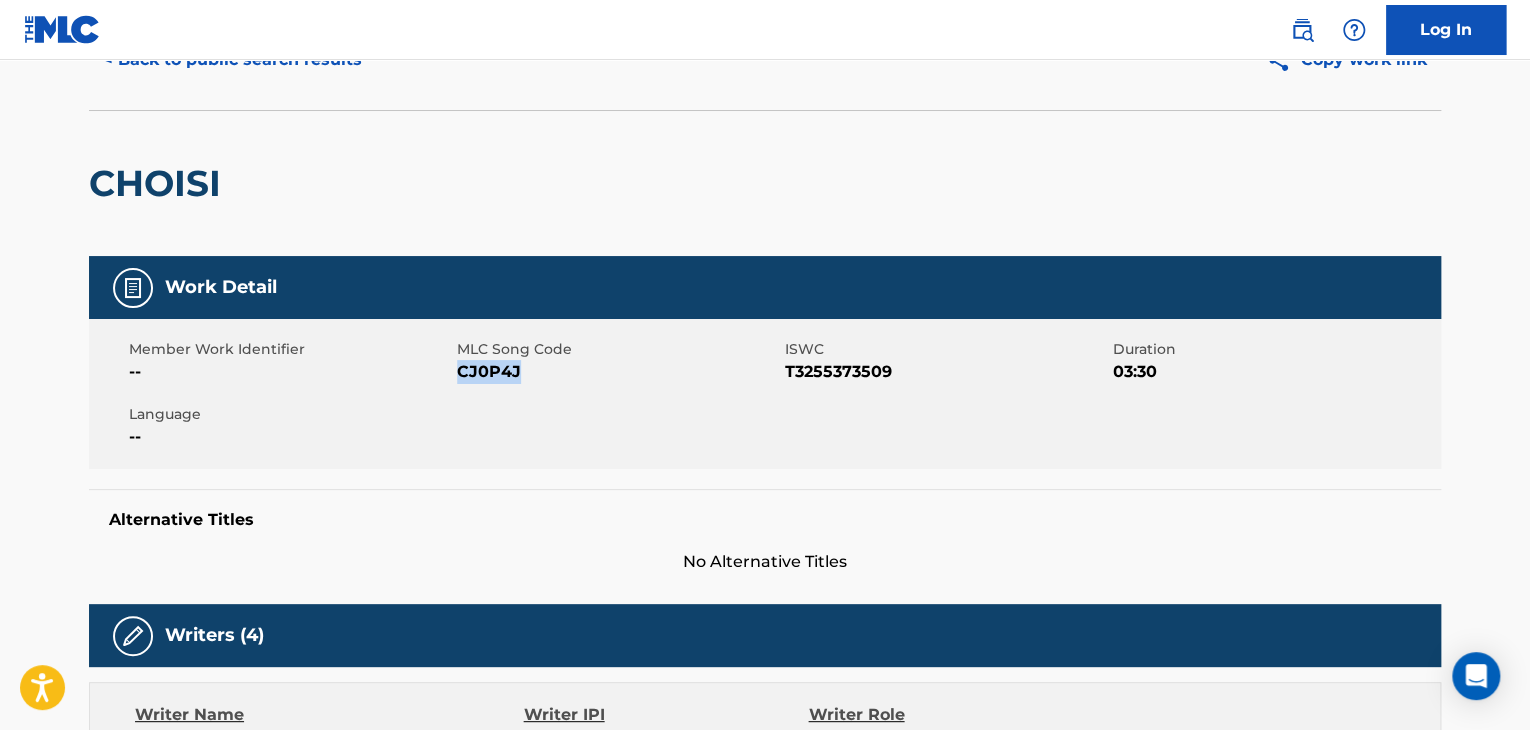 scroll, scrollTop: 0, scrollLeft: 0, axis: both 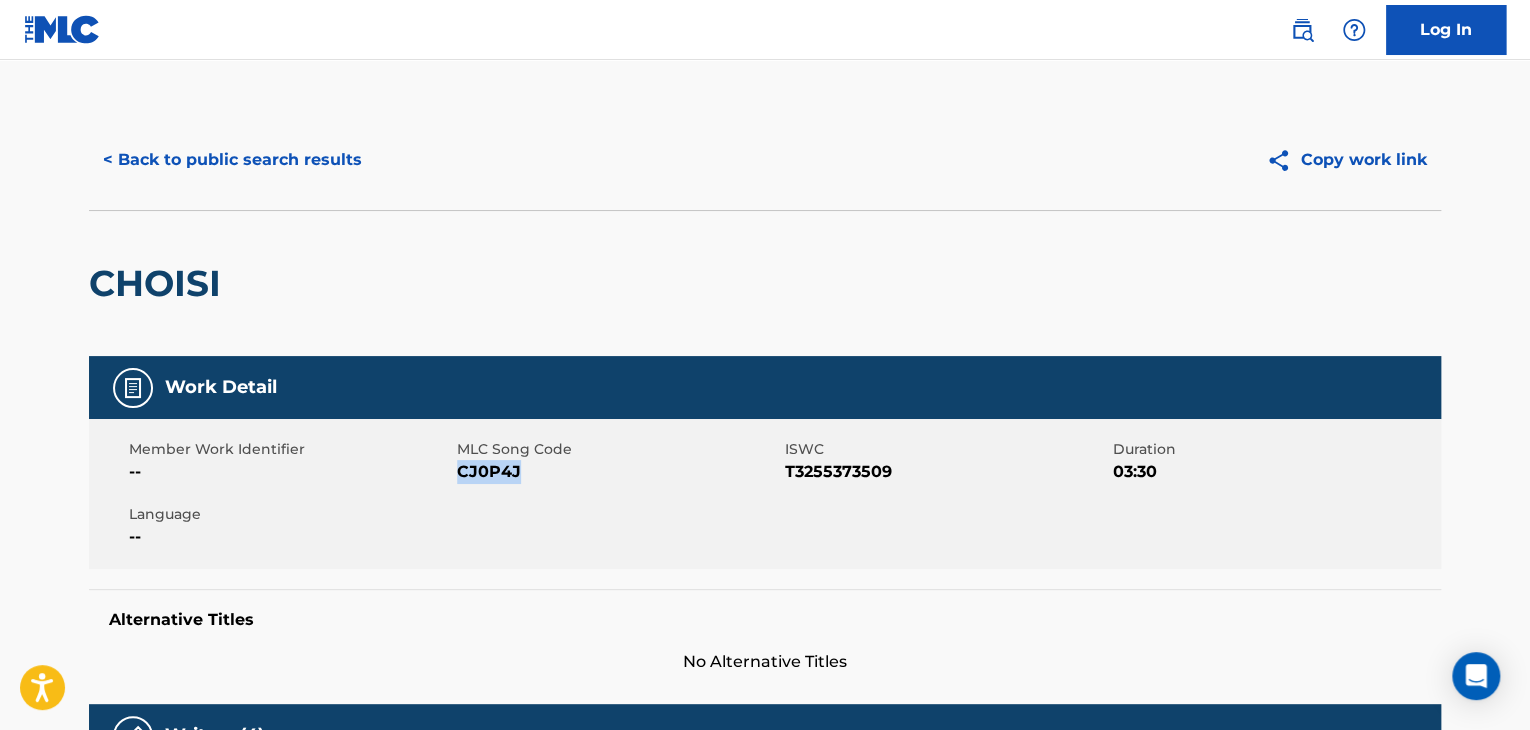 click on "< Back to public search results" at bounding box center [232, 160] 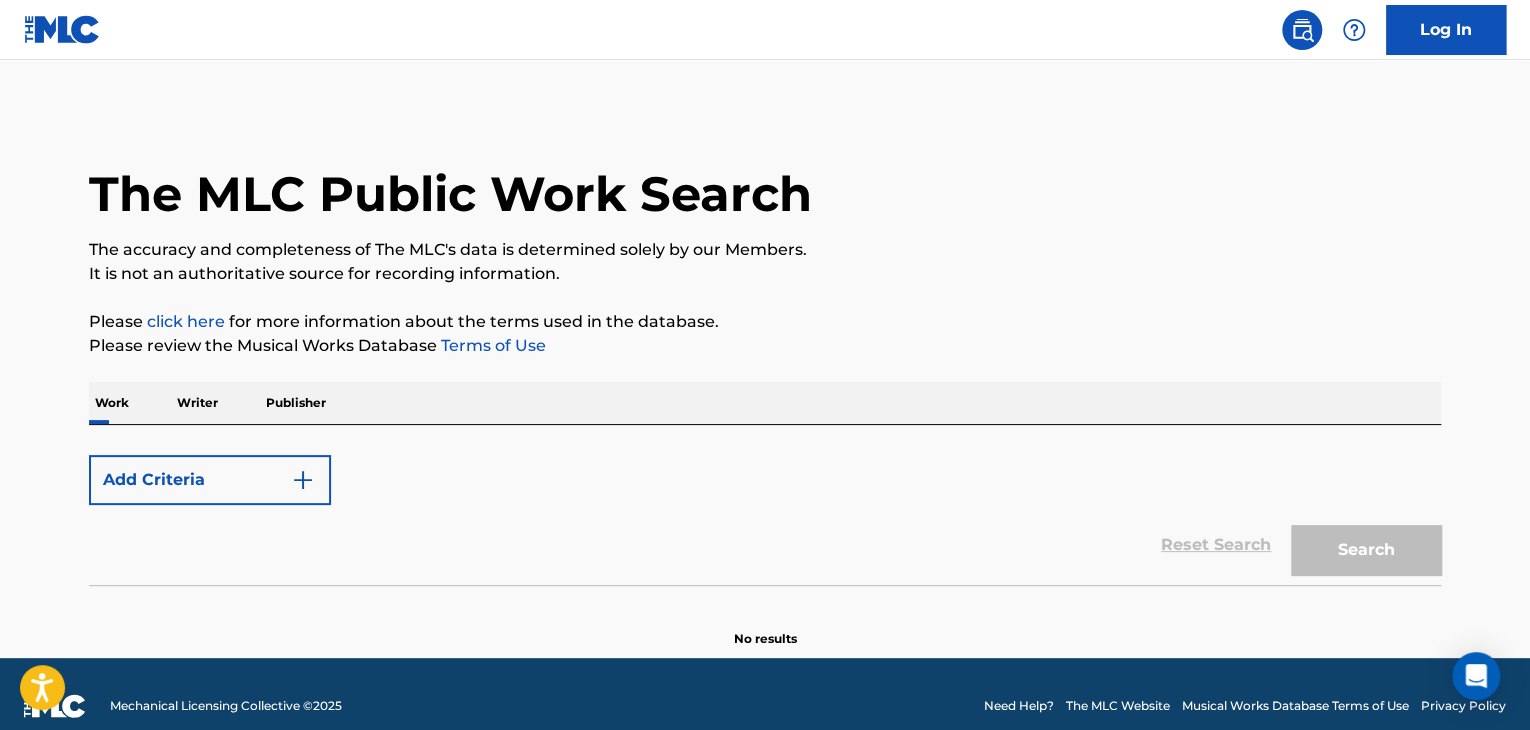 scroll, scrollTop: 24, scrollLeft: 0, axis: vertical 